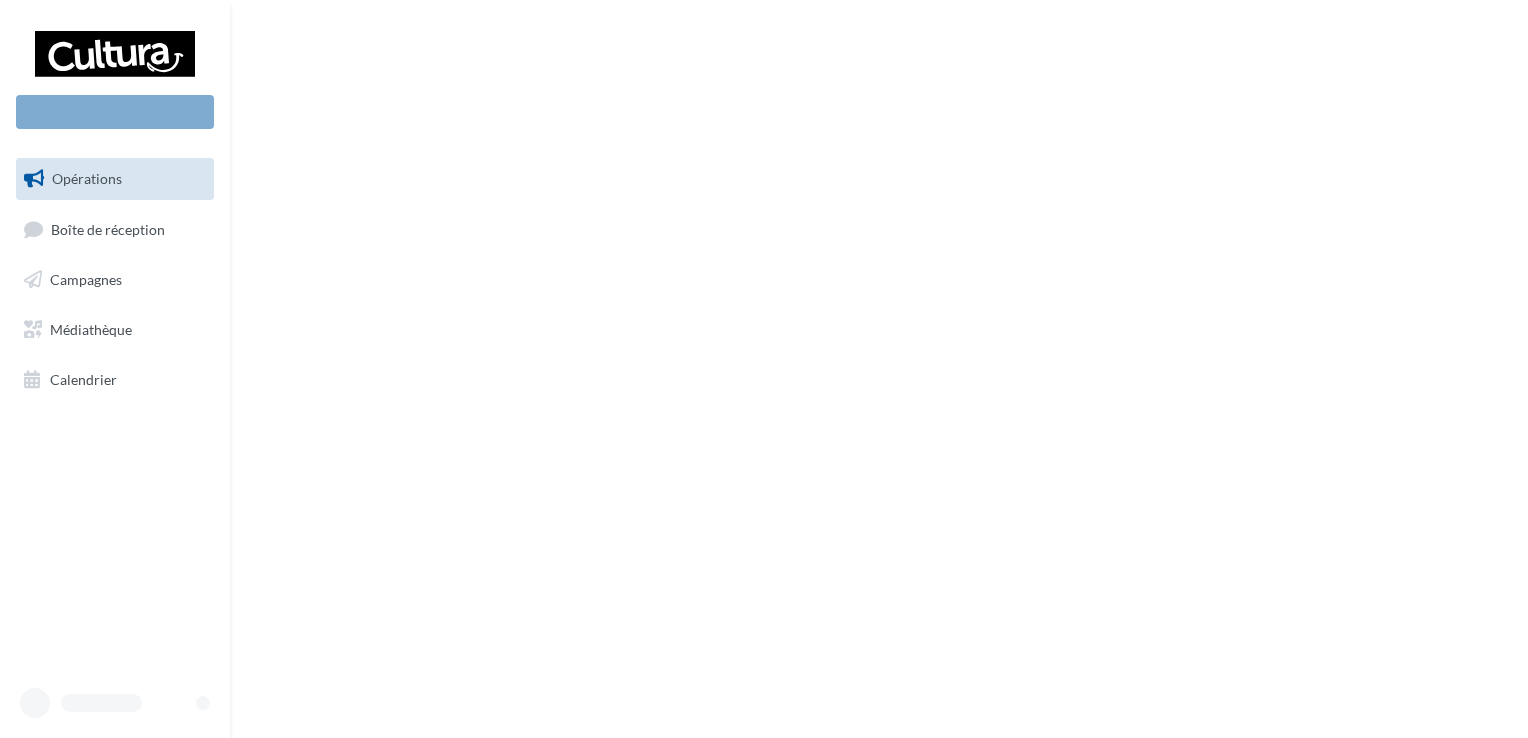 scroll, scrollTop: 0, scrollLeft: 0, axis: both 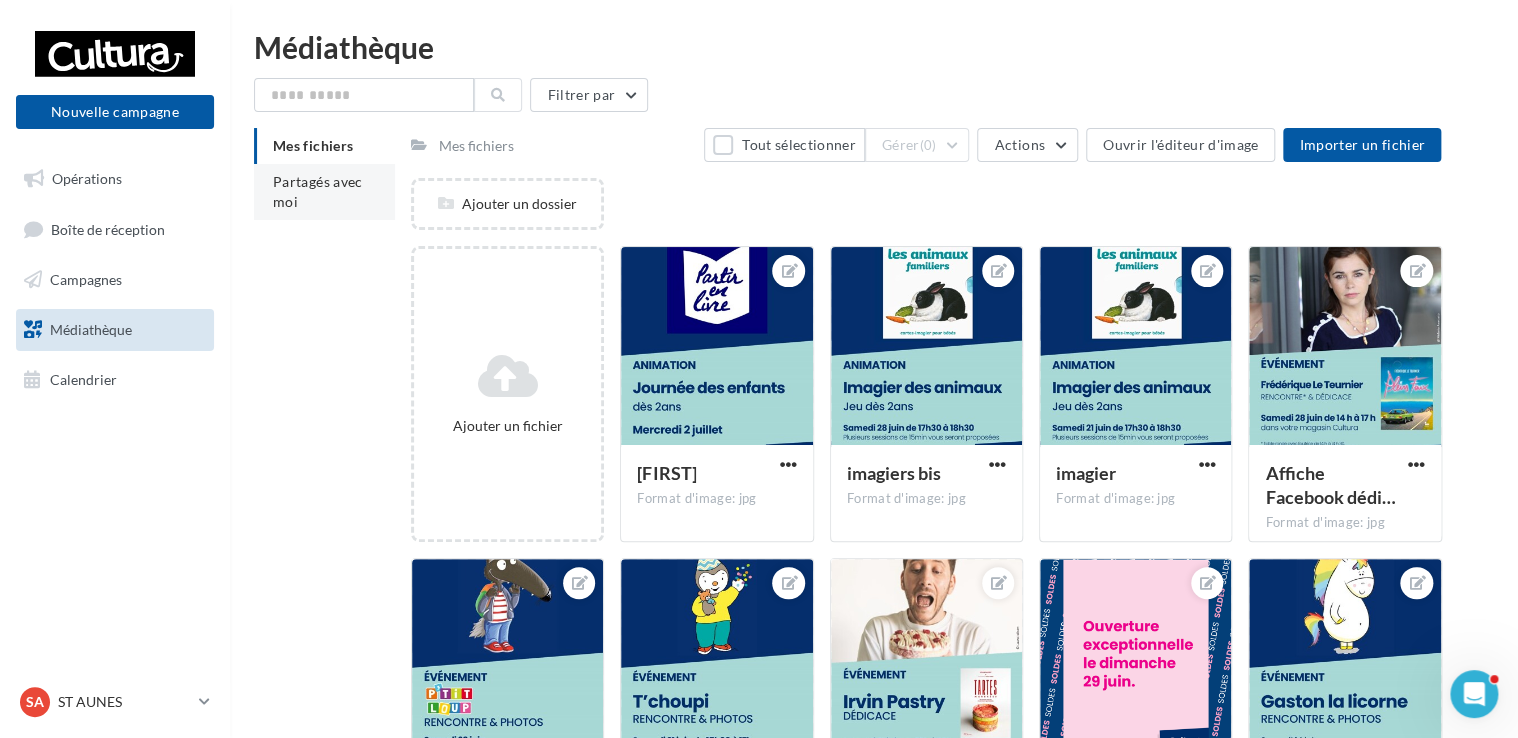 click on "Partagés avec moi" at bounding box center [318, 191] 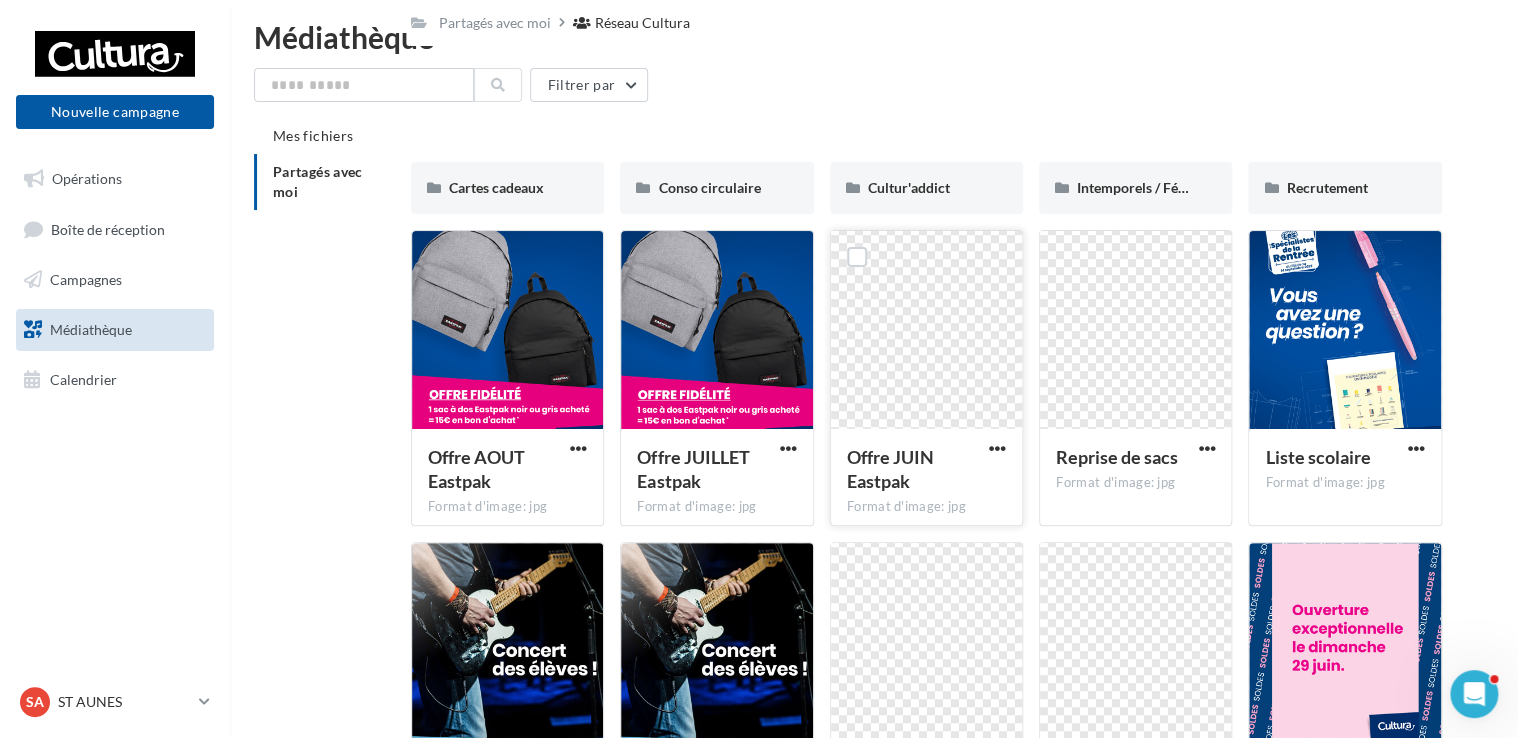scroll, scrollTop: 0, scrollLeft: 0, axis: both 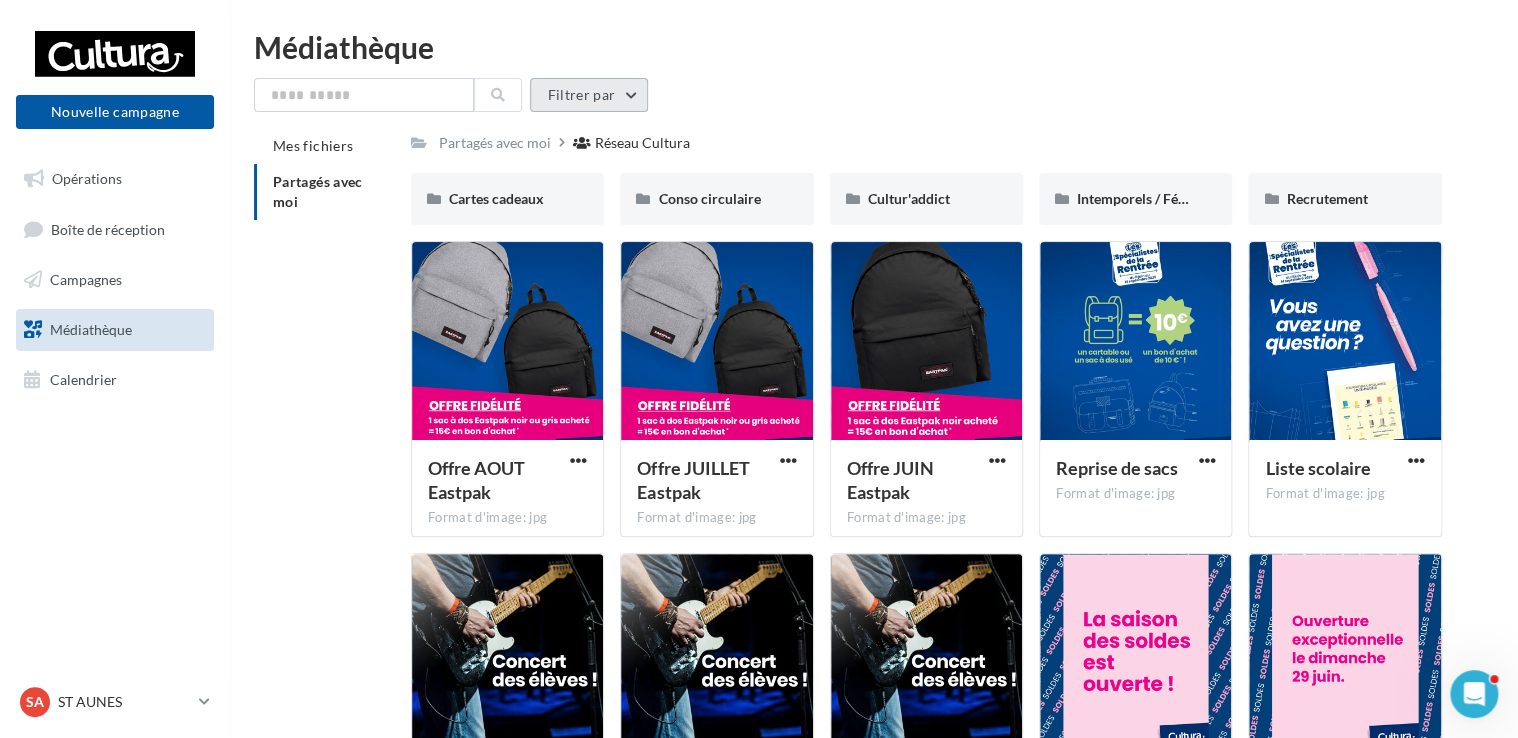 click on "Filtrer par" at bounding box center [589, 95] 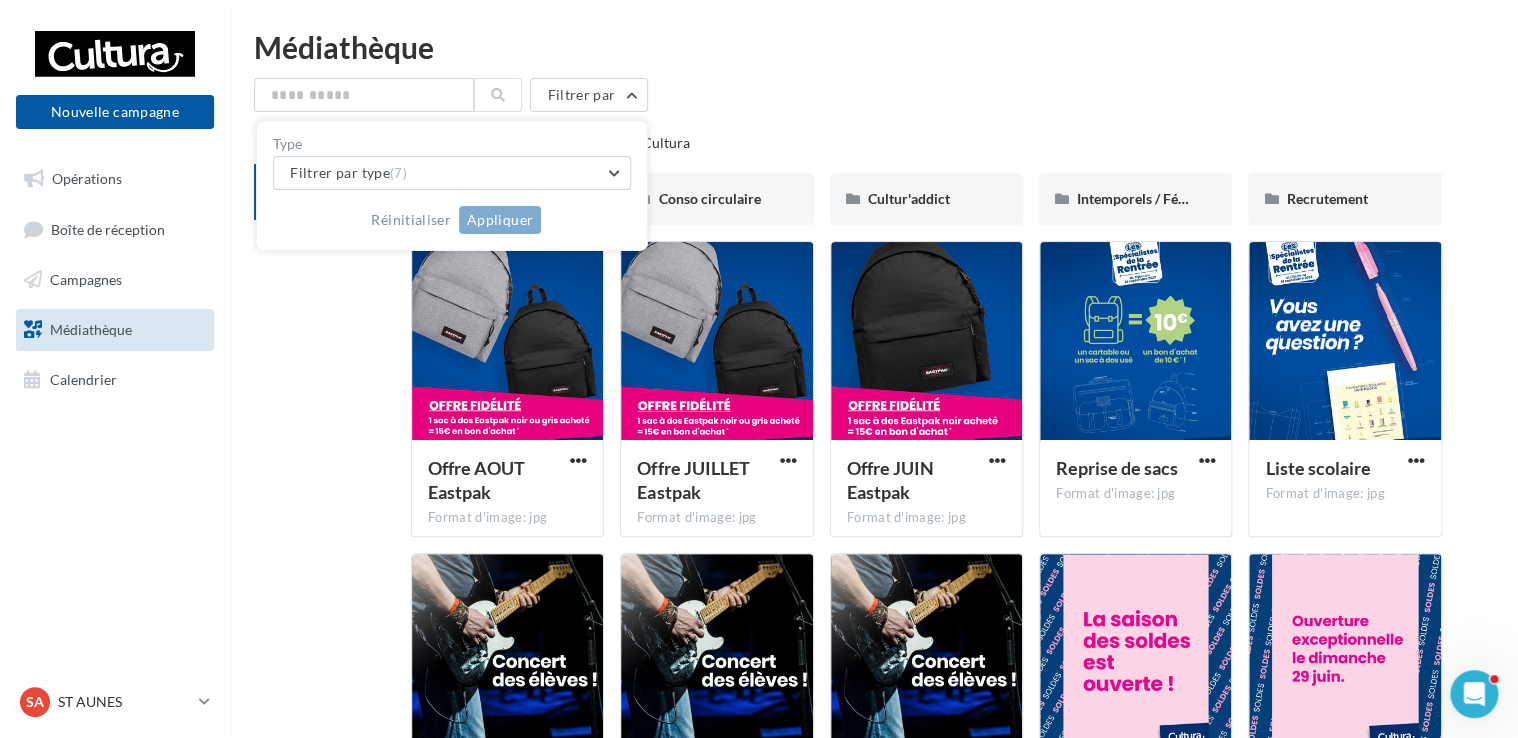 click on "Filtrer par         Type  Filtrer par type  (7)         Réinitialiser    Appliquer" at bounding box center [874, 95] 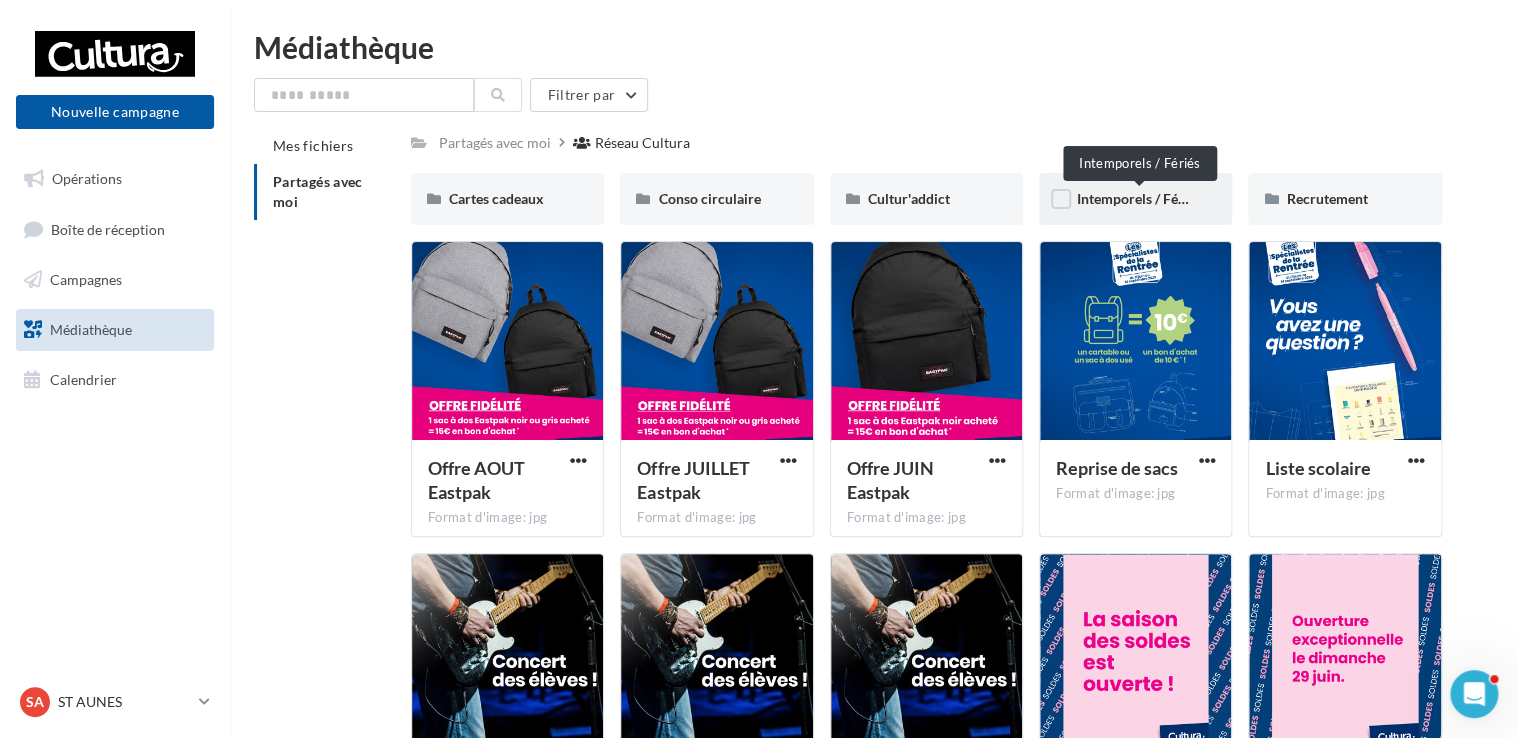 click on "Intemporels / Fériés" at bounding box center [1139, 198] 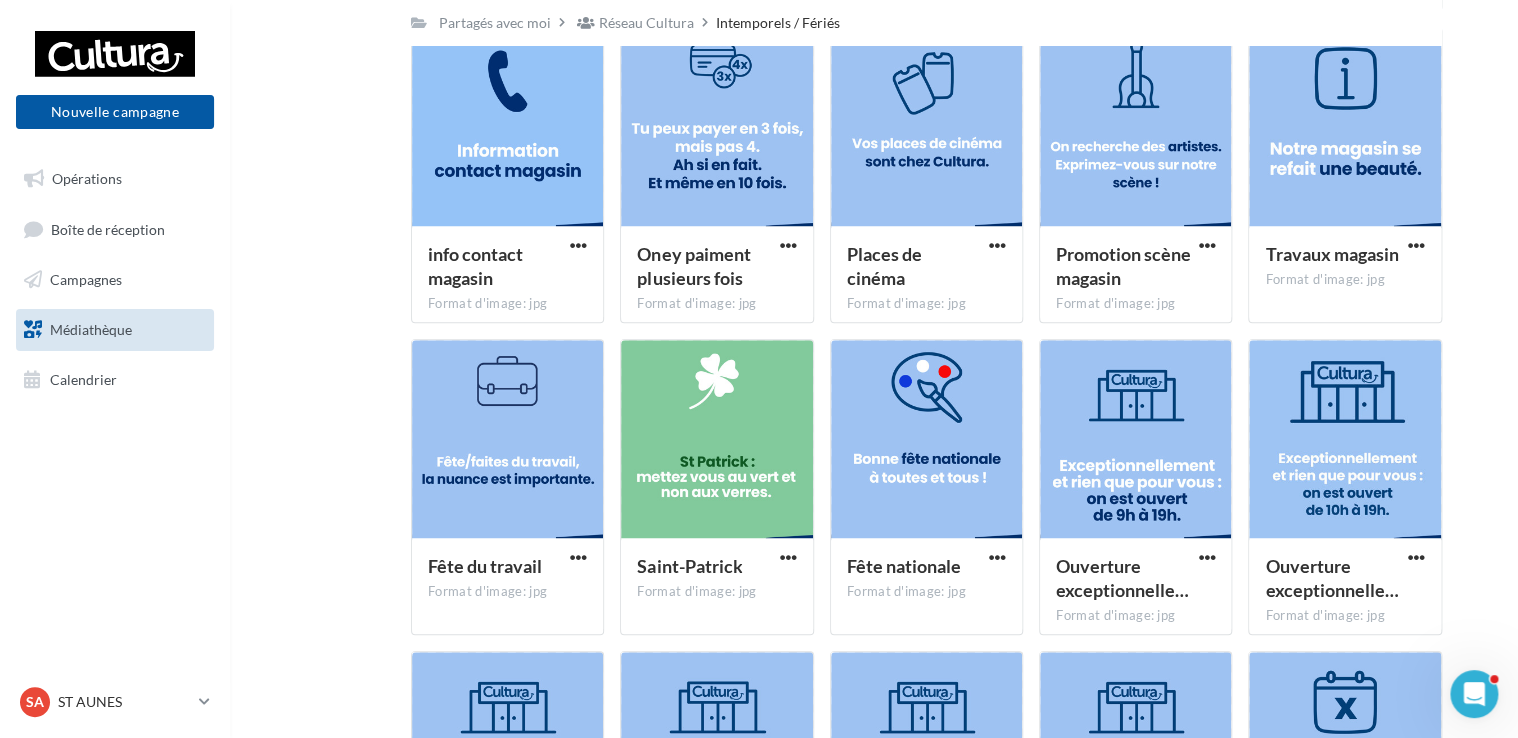 scroll, scrollTop: 800, scrollLeft: 0, axis: vertical 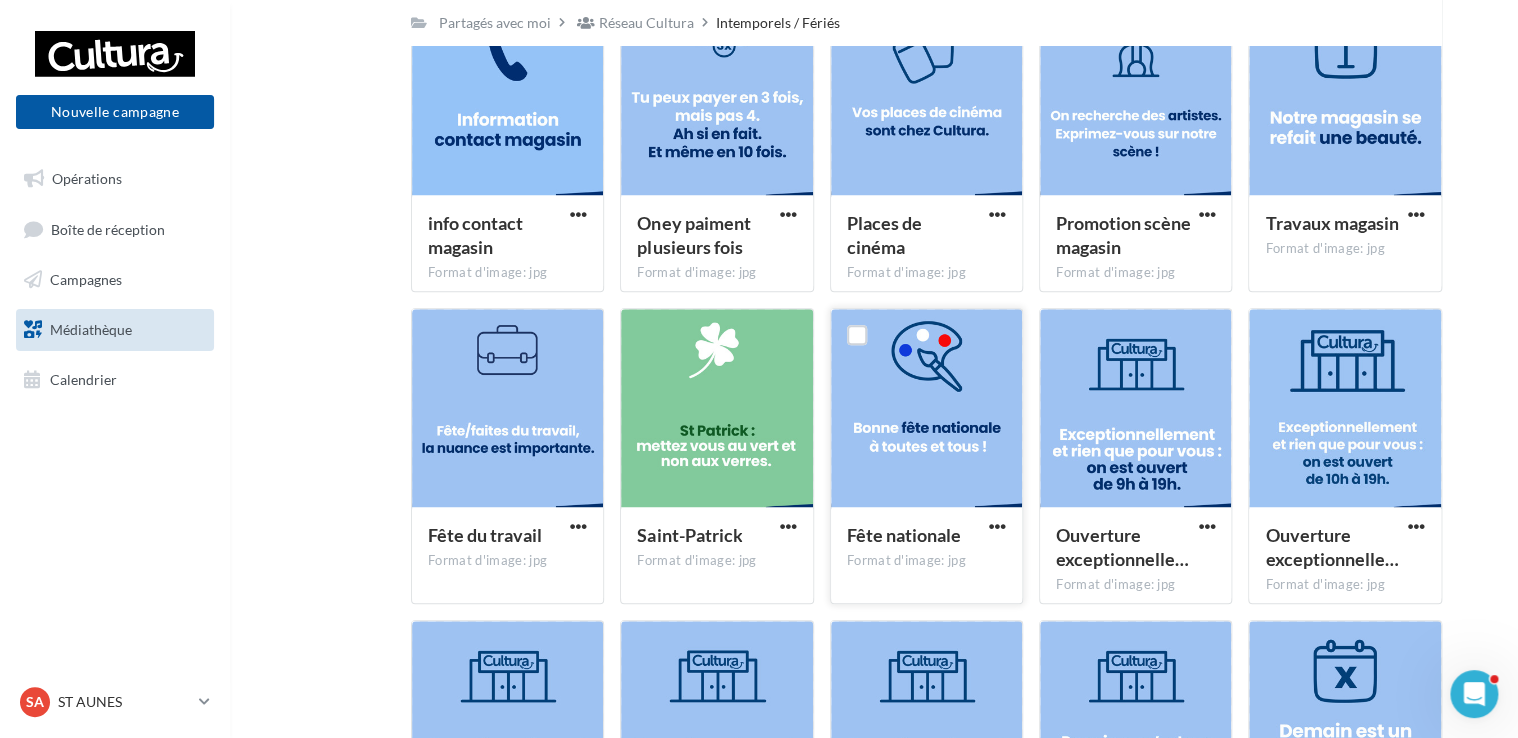 click at bounding box center [926, 409] 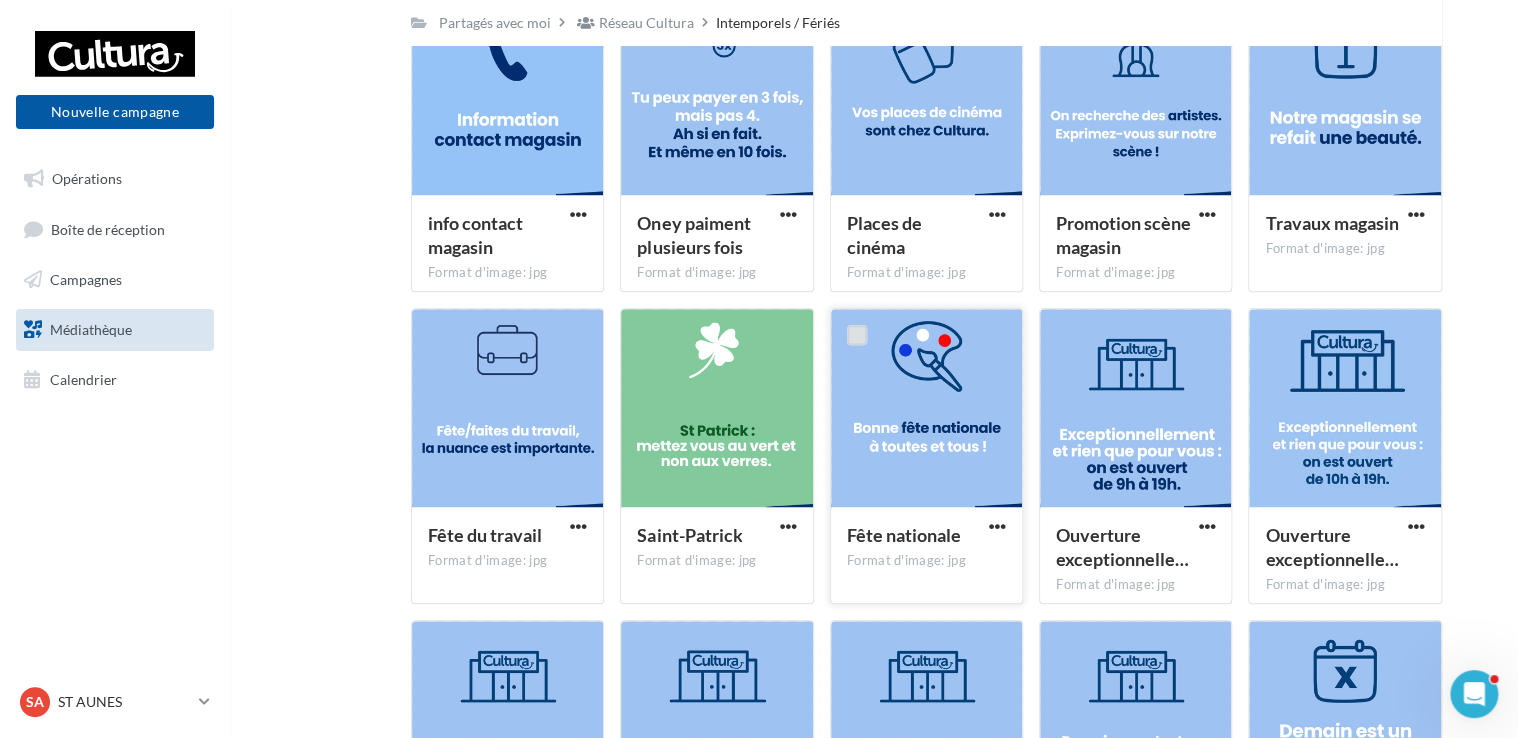 click at bounding box center [857, 335] 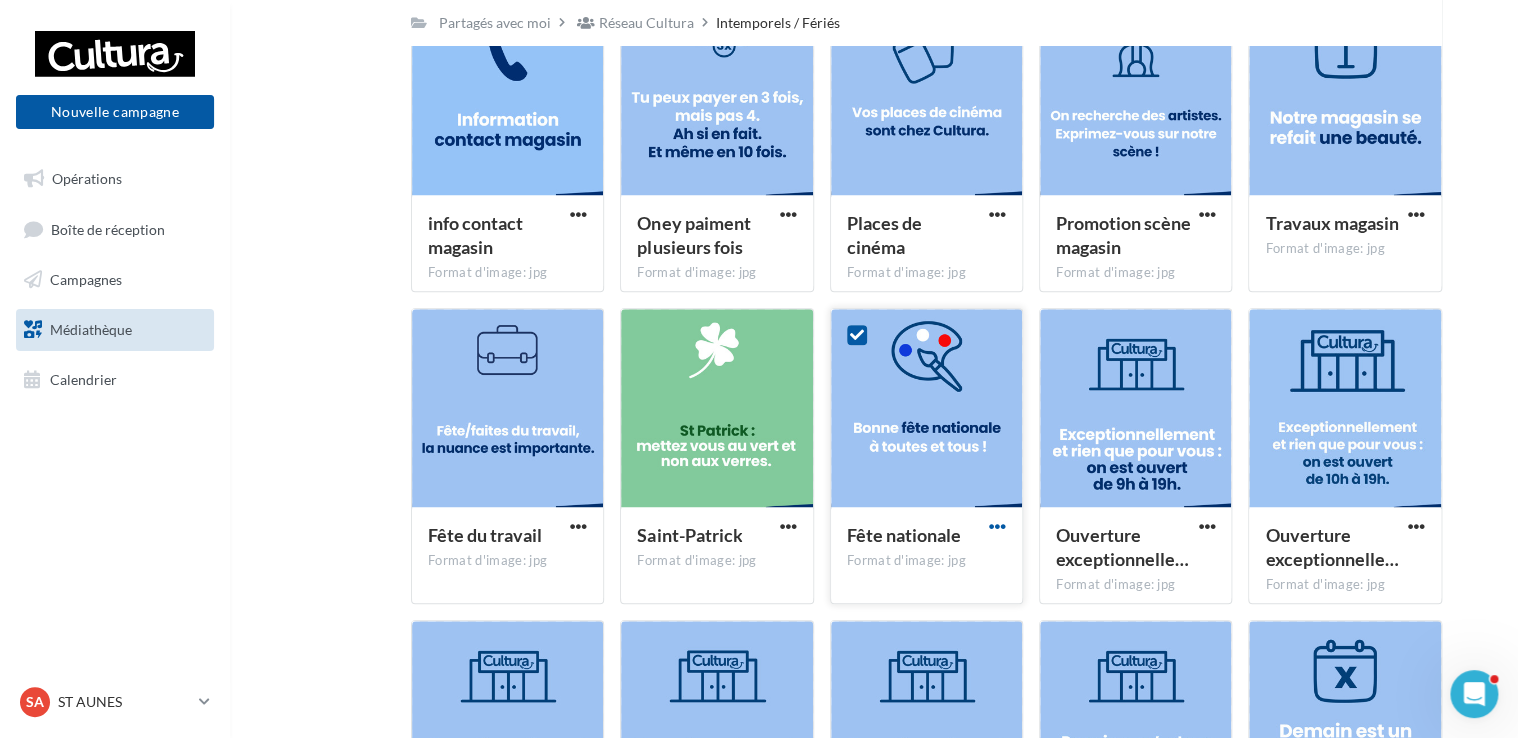 click at bounding box center (997, 526) 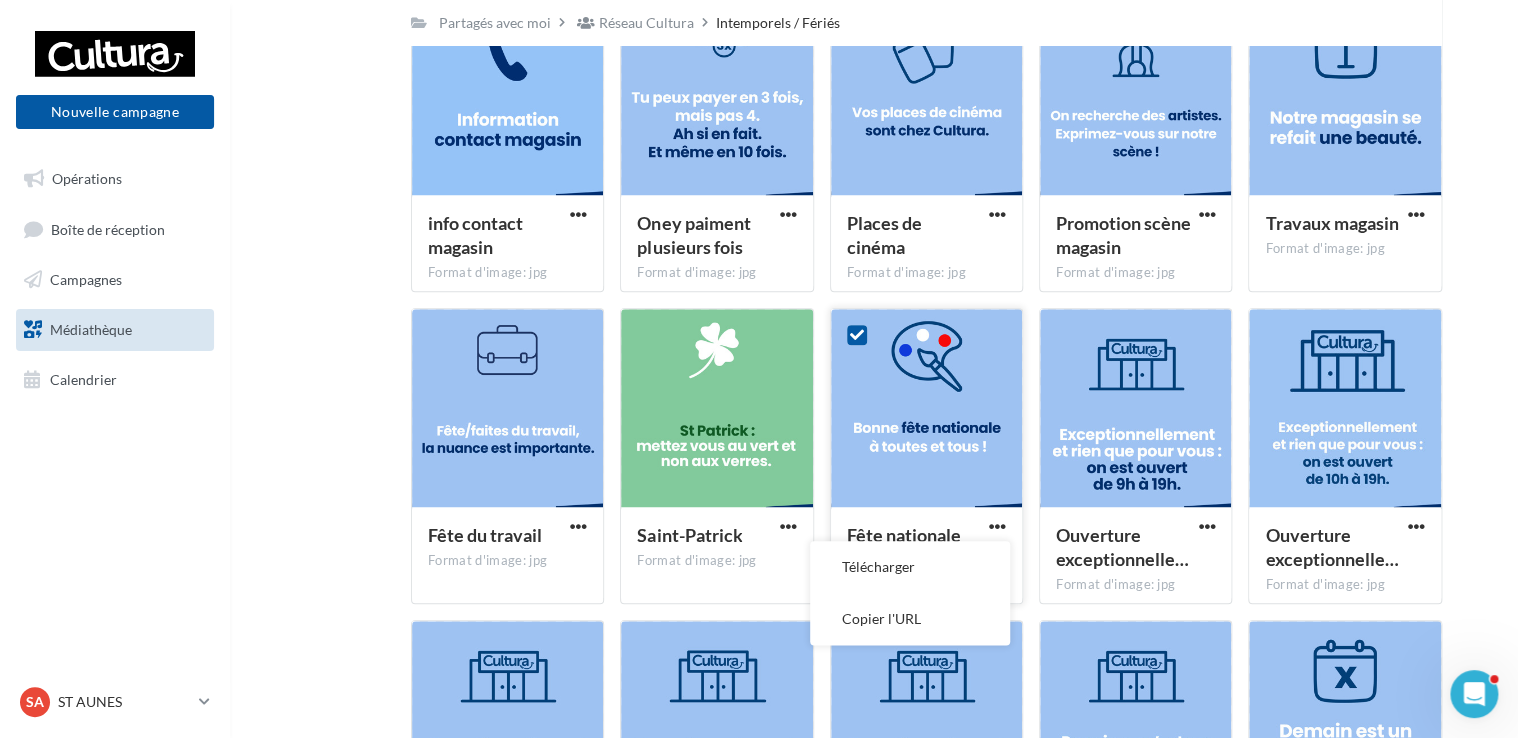 click on "Télécharger" at bounding box center (910, 567) 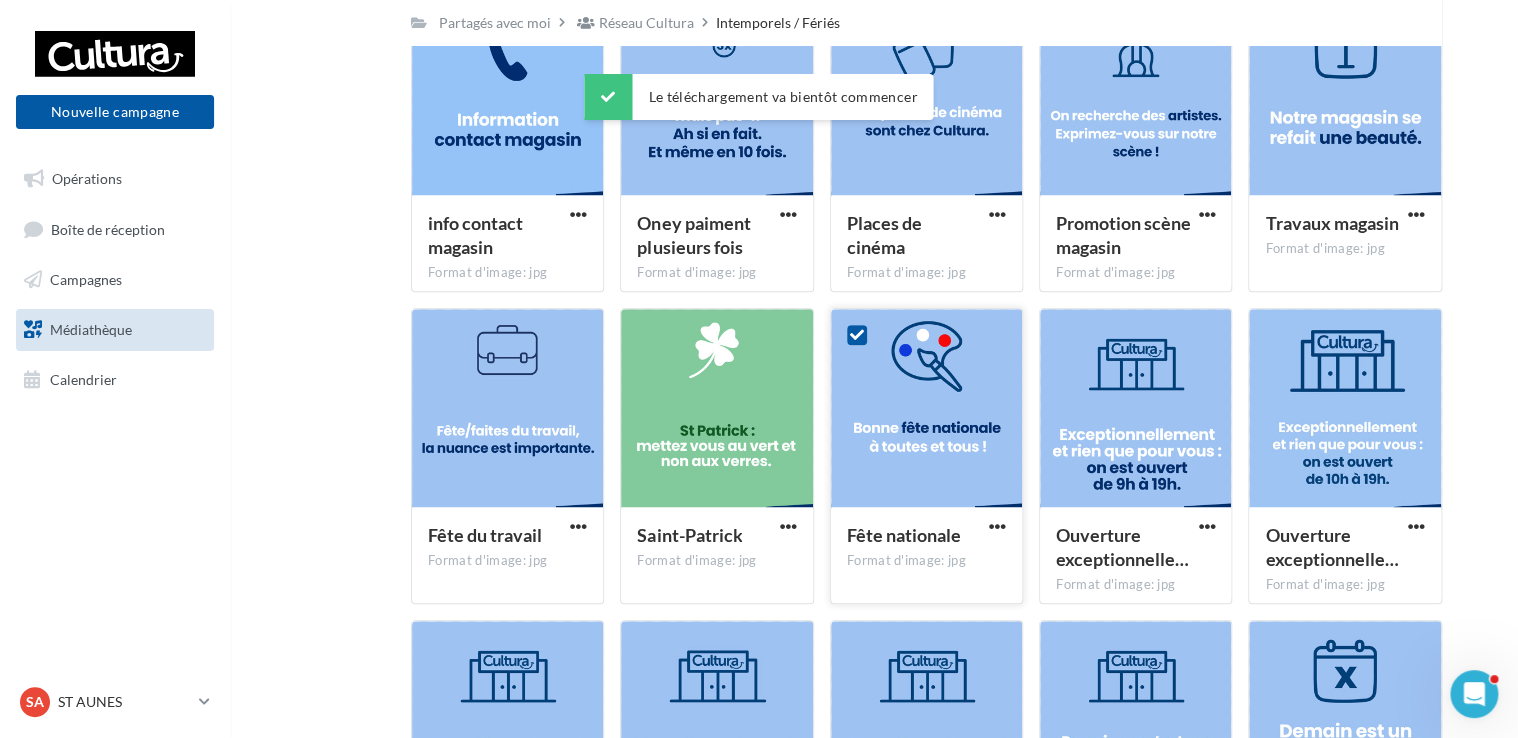 scroll, scrollTop: 1000, scrollLeft: 0, axis: vertical 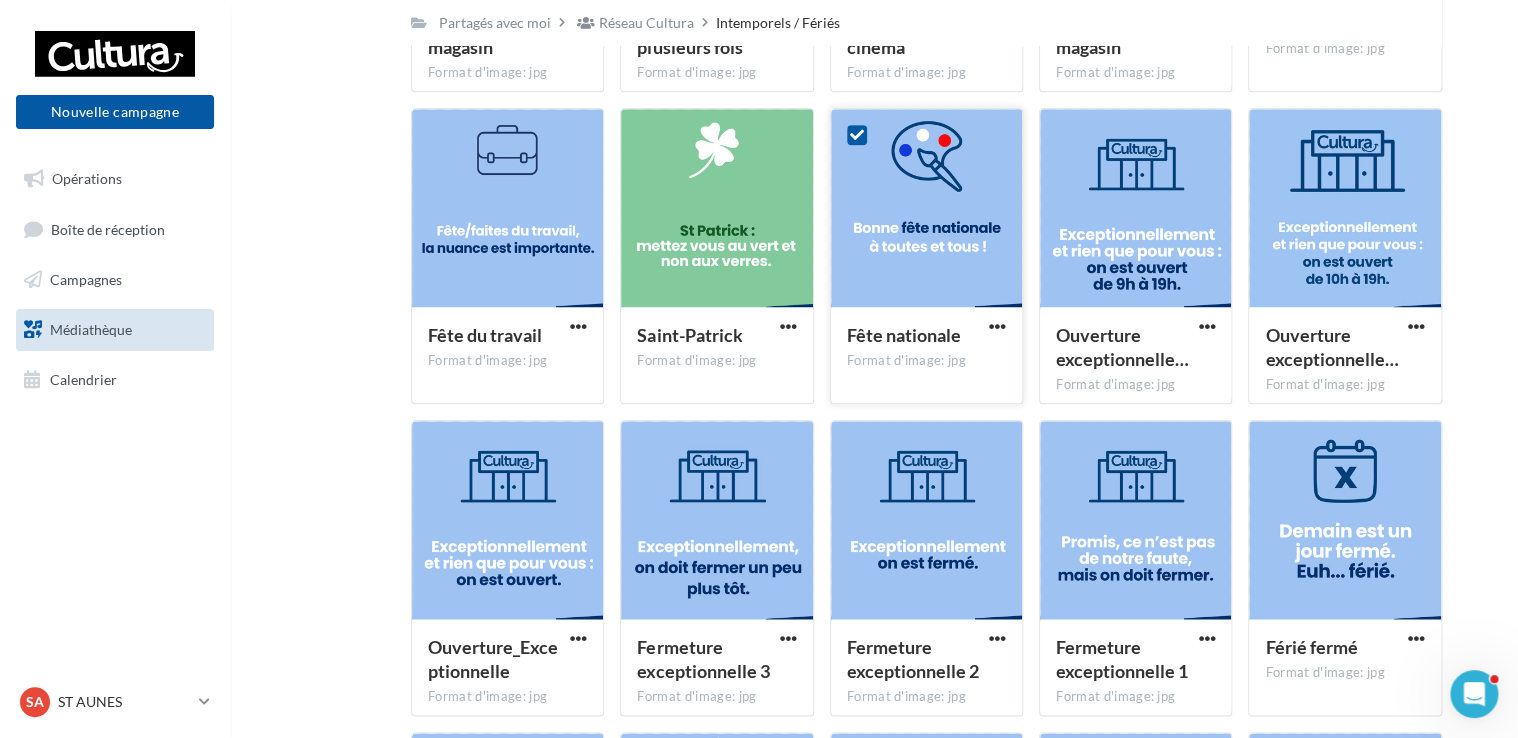 click at bounding box center [926, 209] 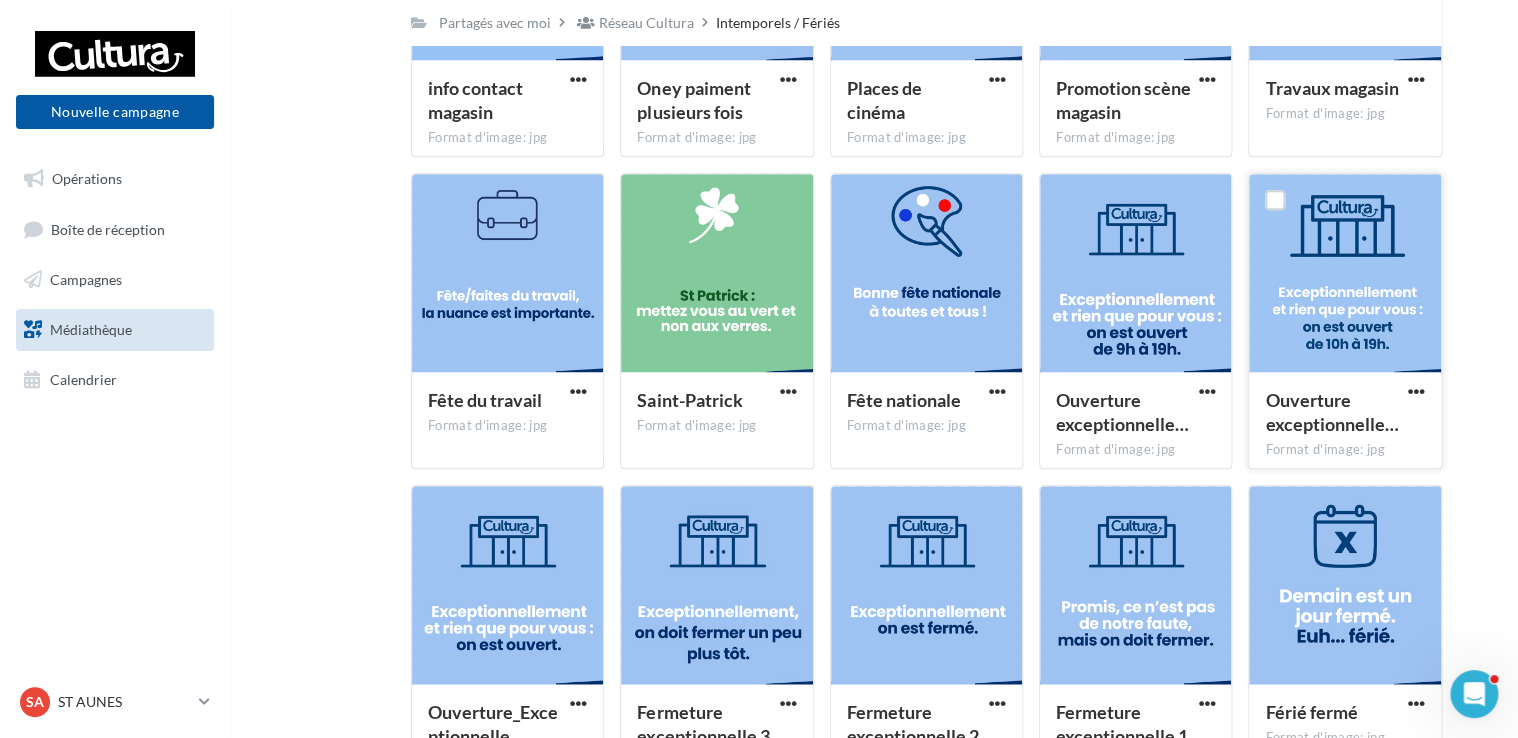 scroll, scrollTop: 900, scrollLeft: 0, axis: vertical 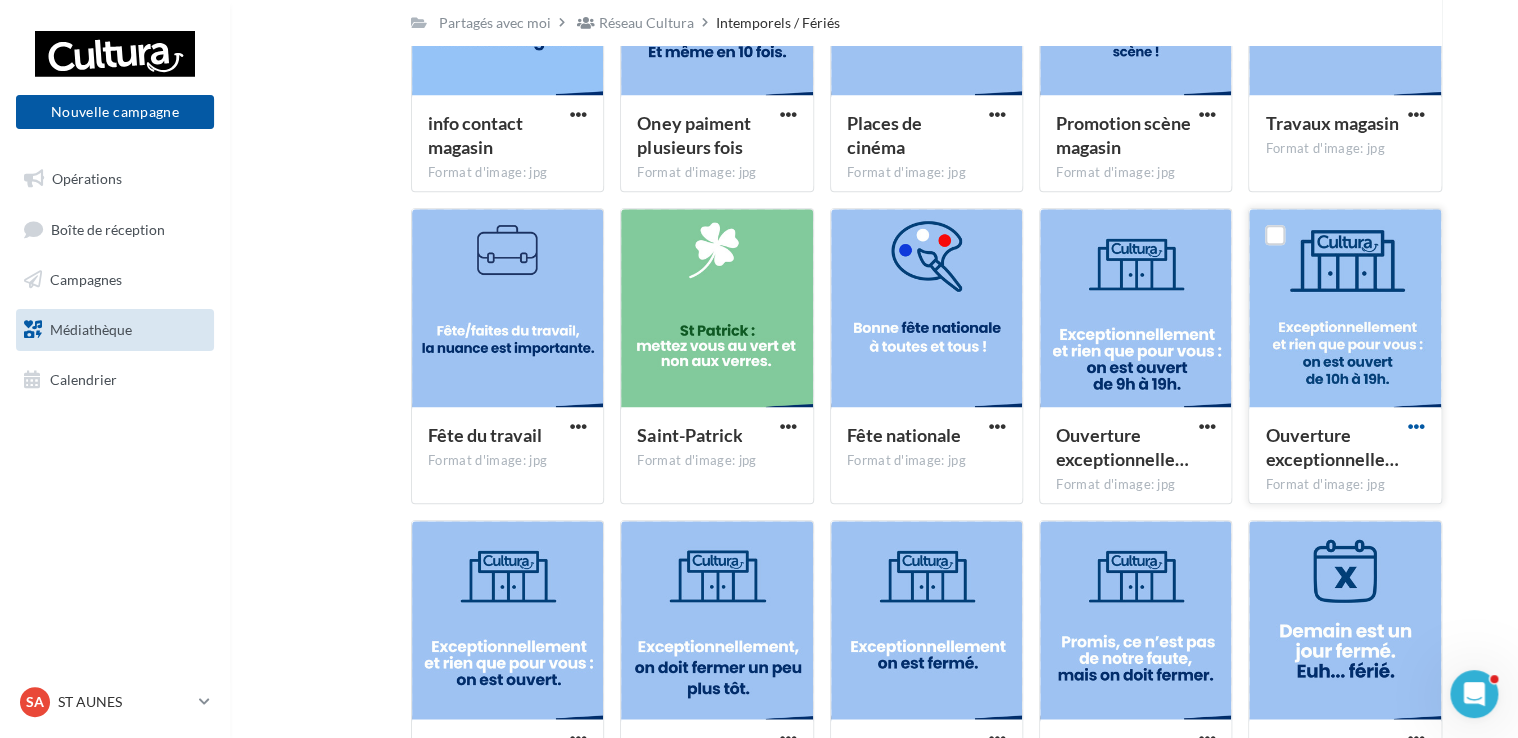 click at bounding box center [1416, 426] 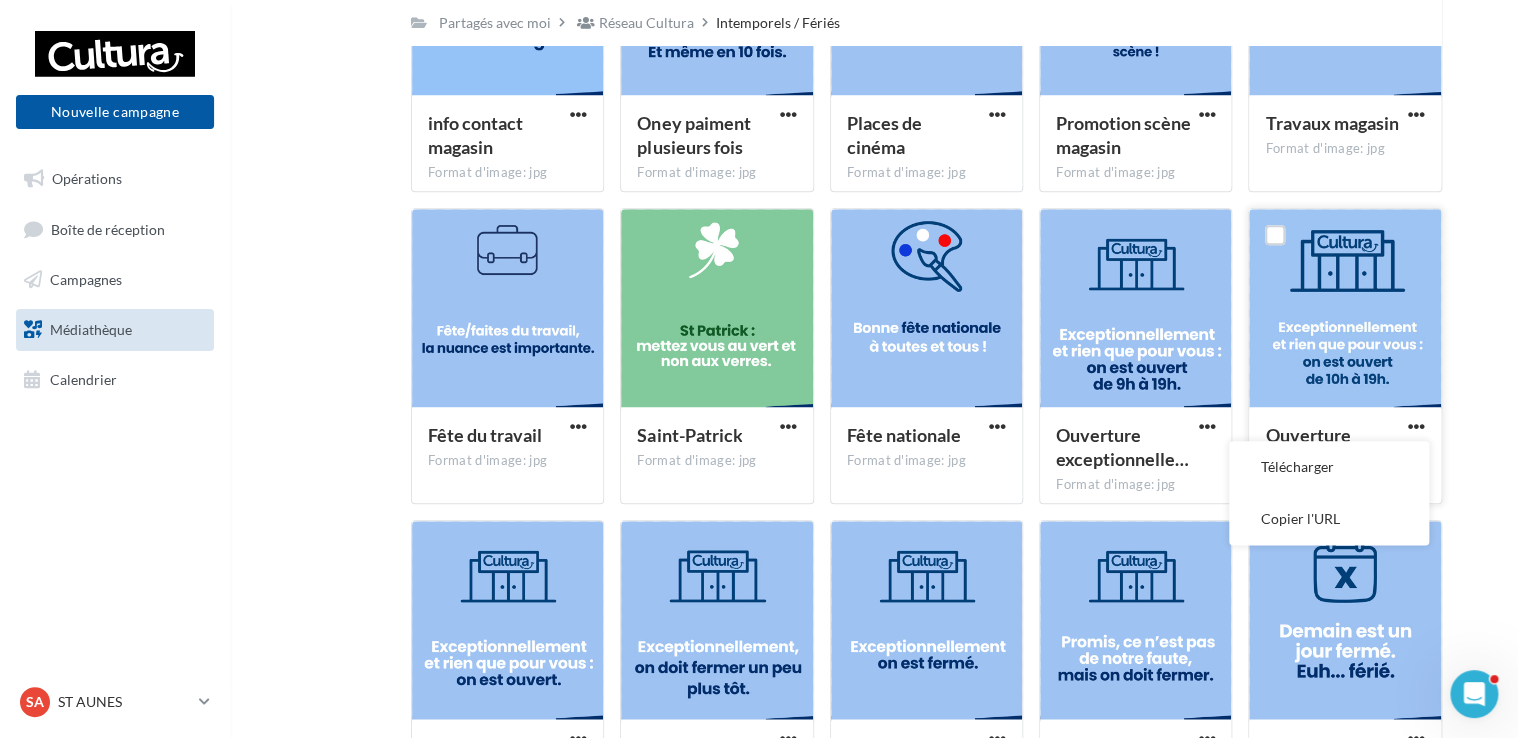 click on "Télécharger" at bounding box center (1329, 467) 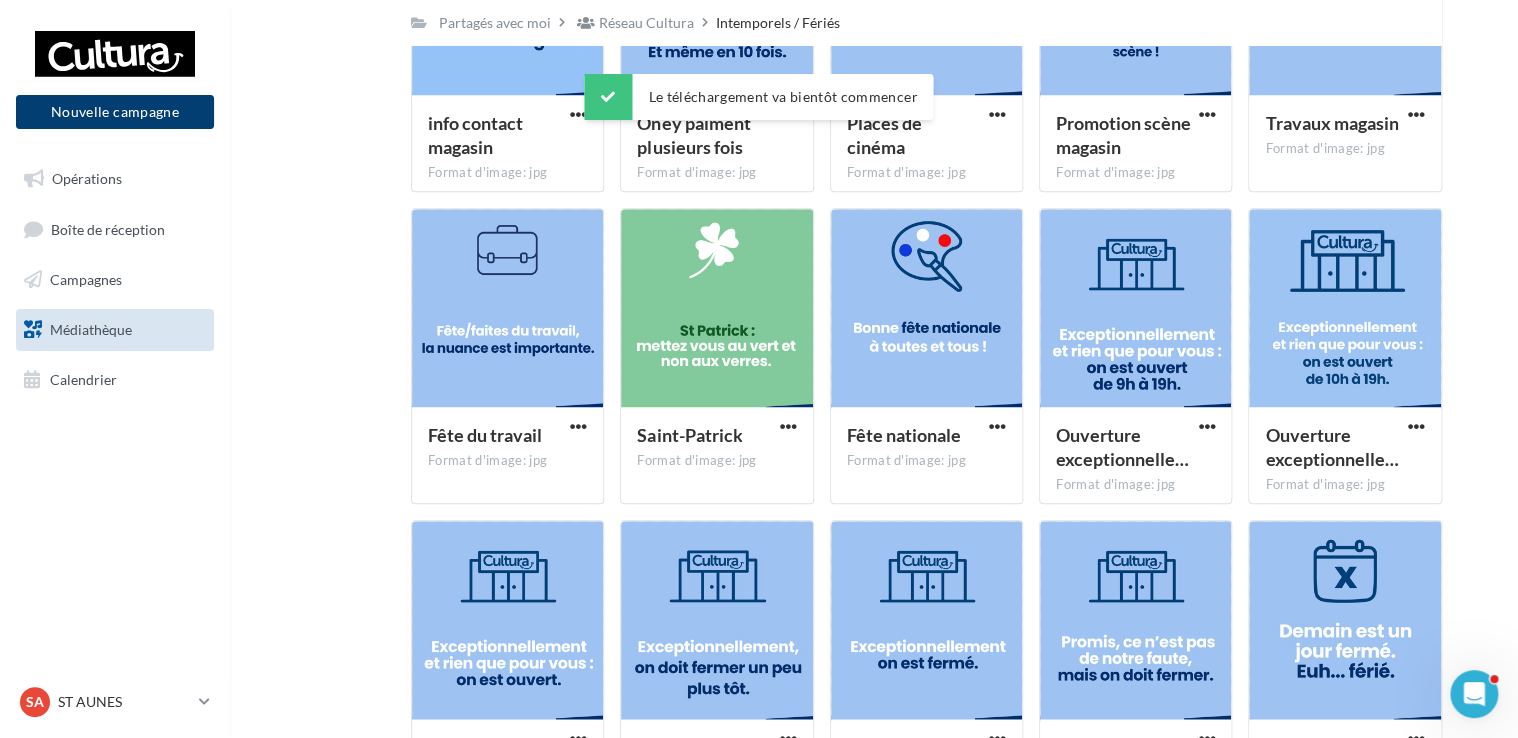 click on "Nouvelle campagne" at bounding box center (115, 112) 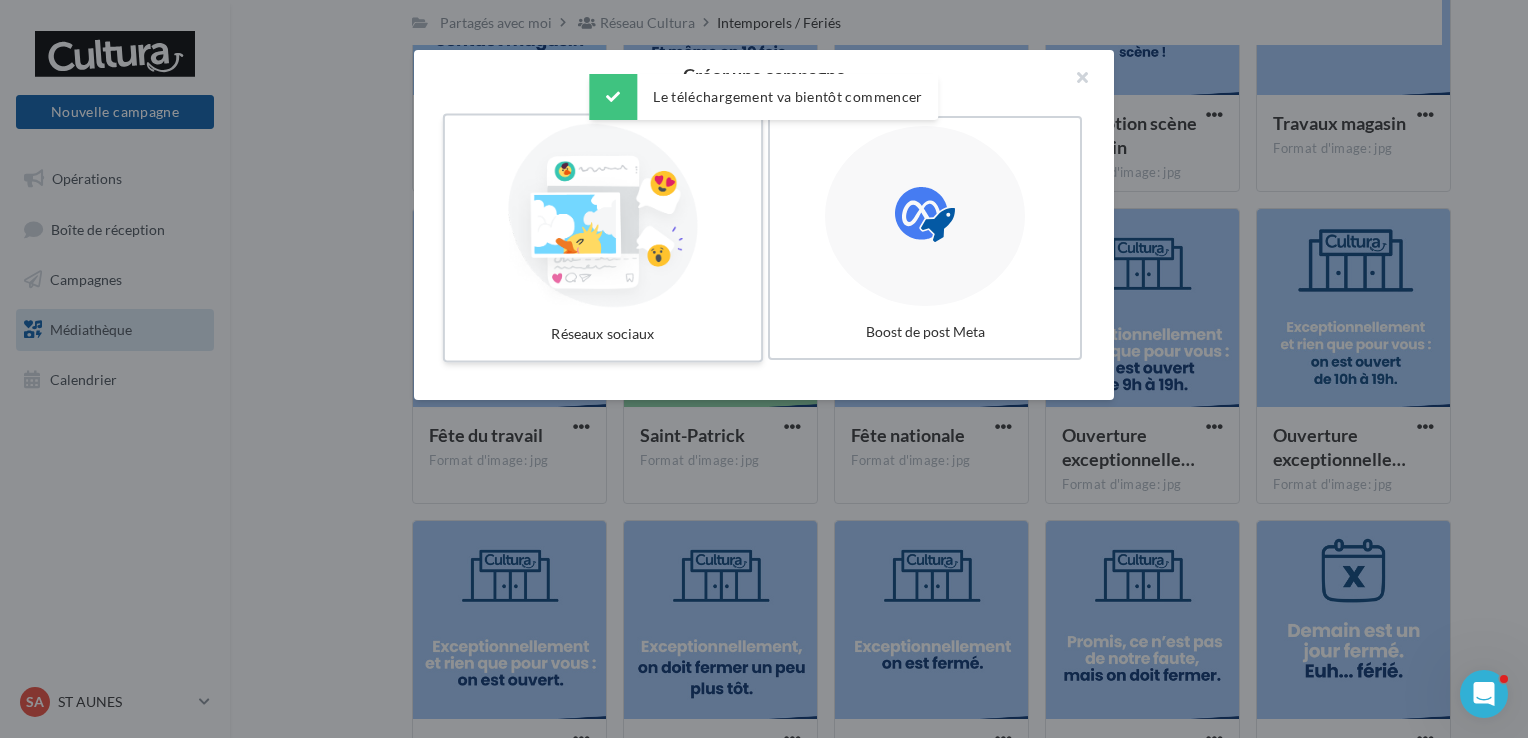 click at bounding box center (603, 216) 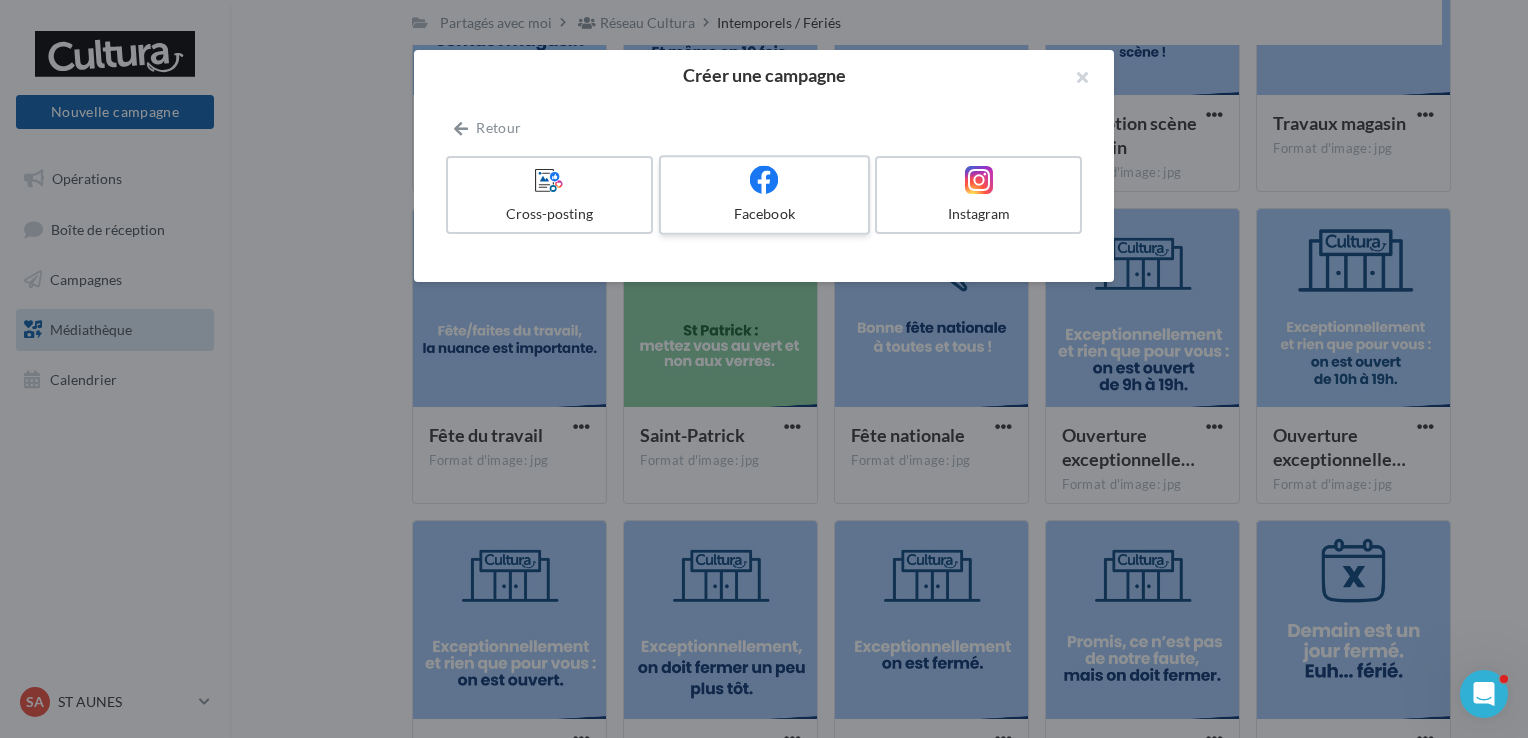 click on "Facebook" at bounding box center (764, 195) 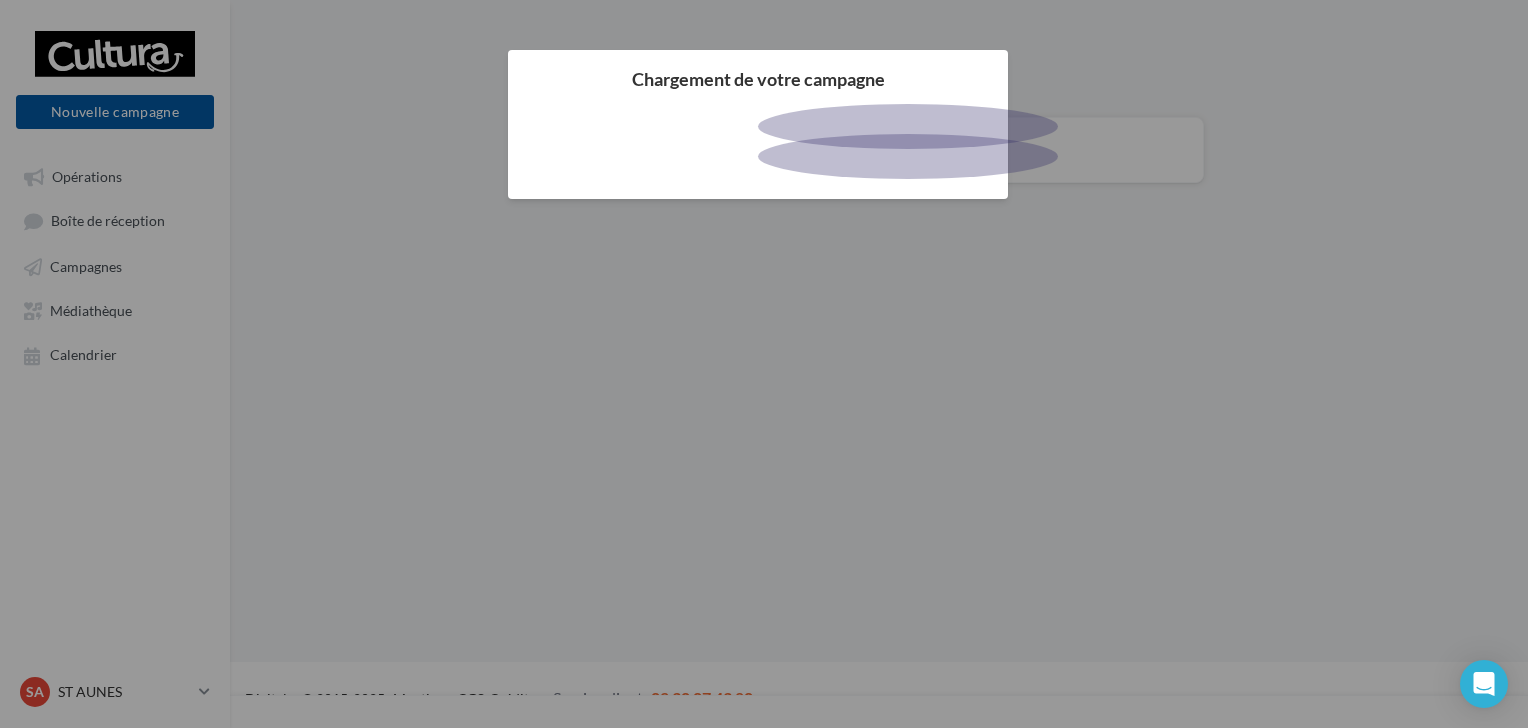 scroll, scrollTop: 0, scrollLeft: 0, axis: both 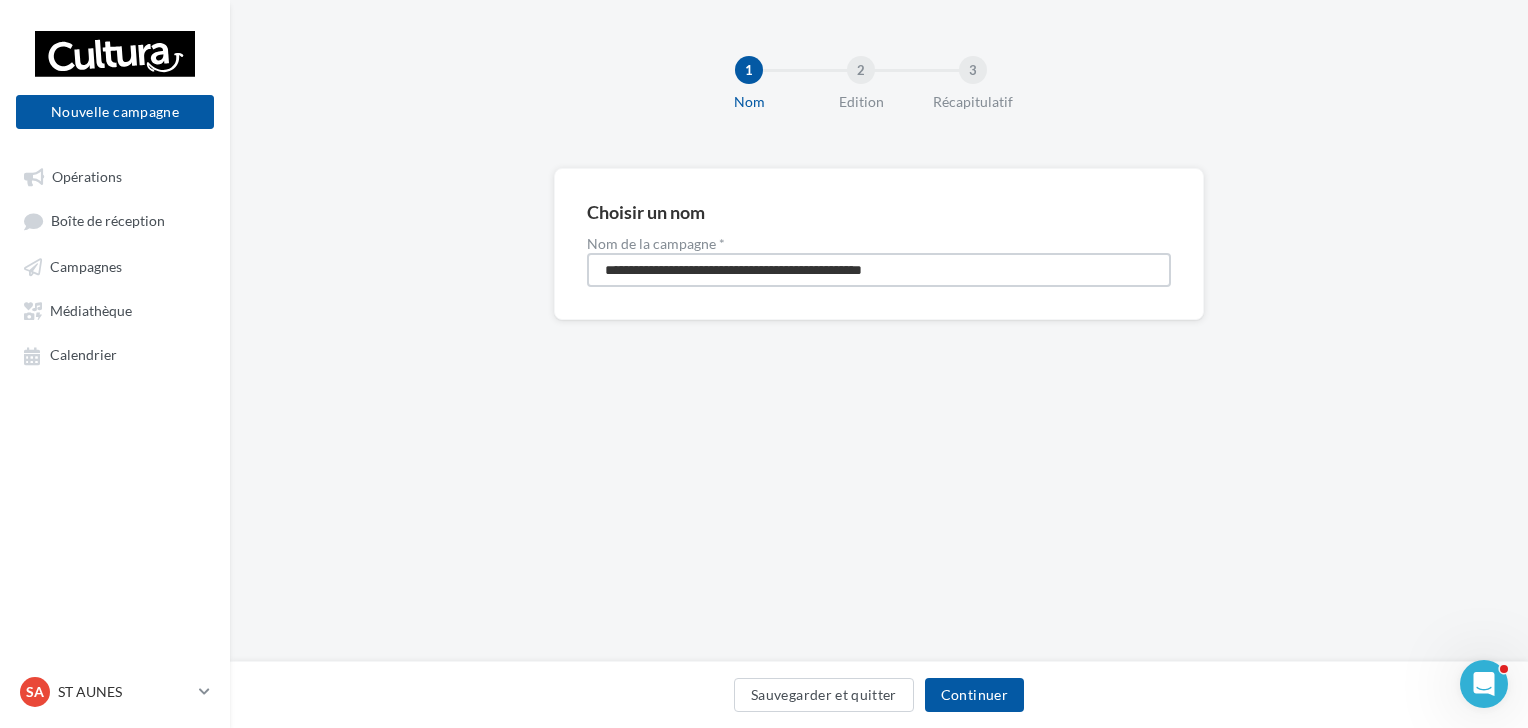 drag, startPoint x: 956, startPoint y: 268, endPoint x: 416, endPoint y: 267, distance: 540.0009 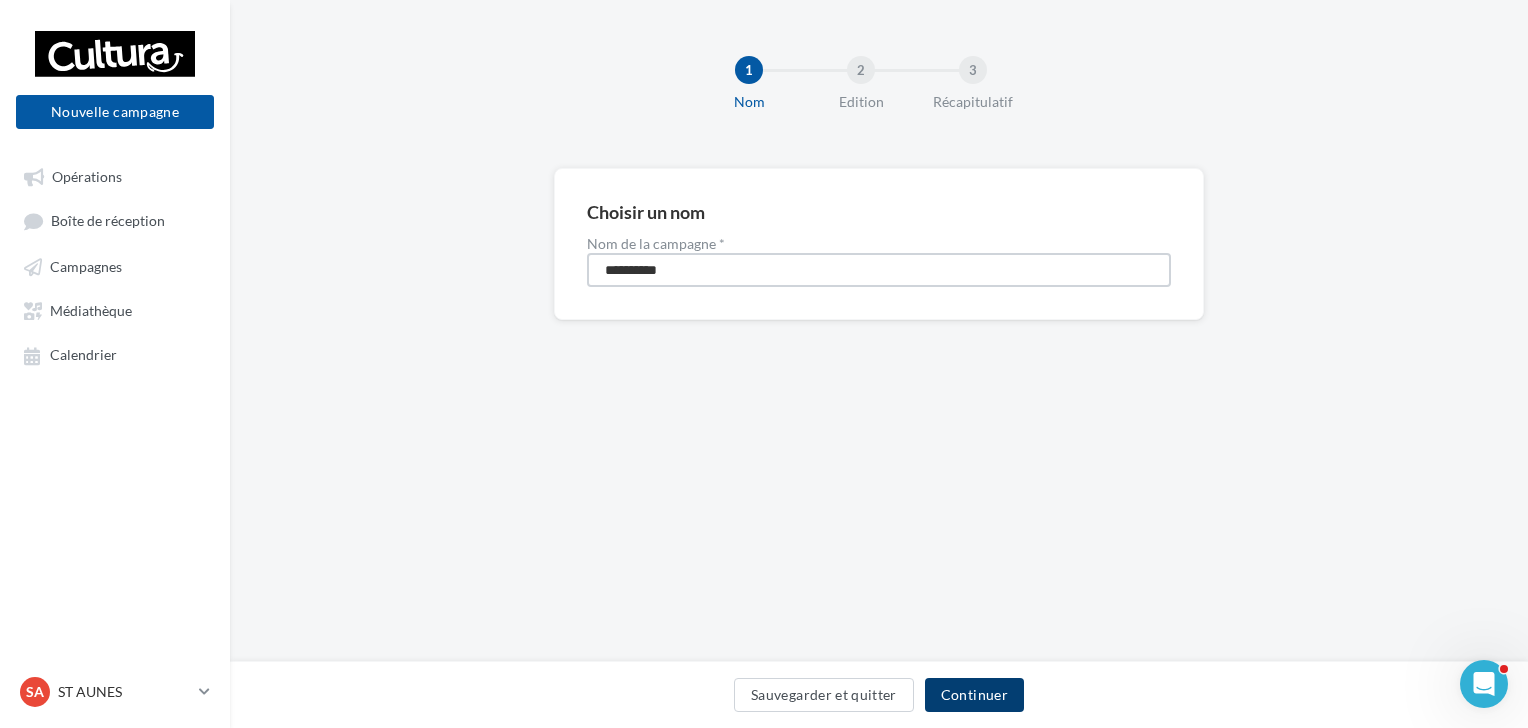 type on "**********" 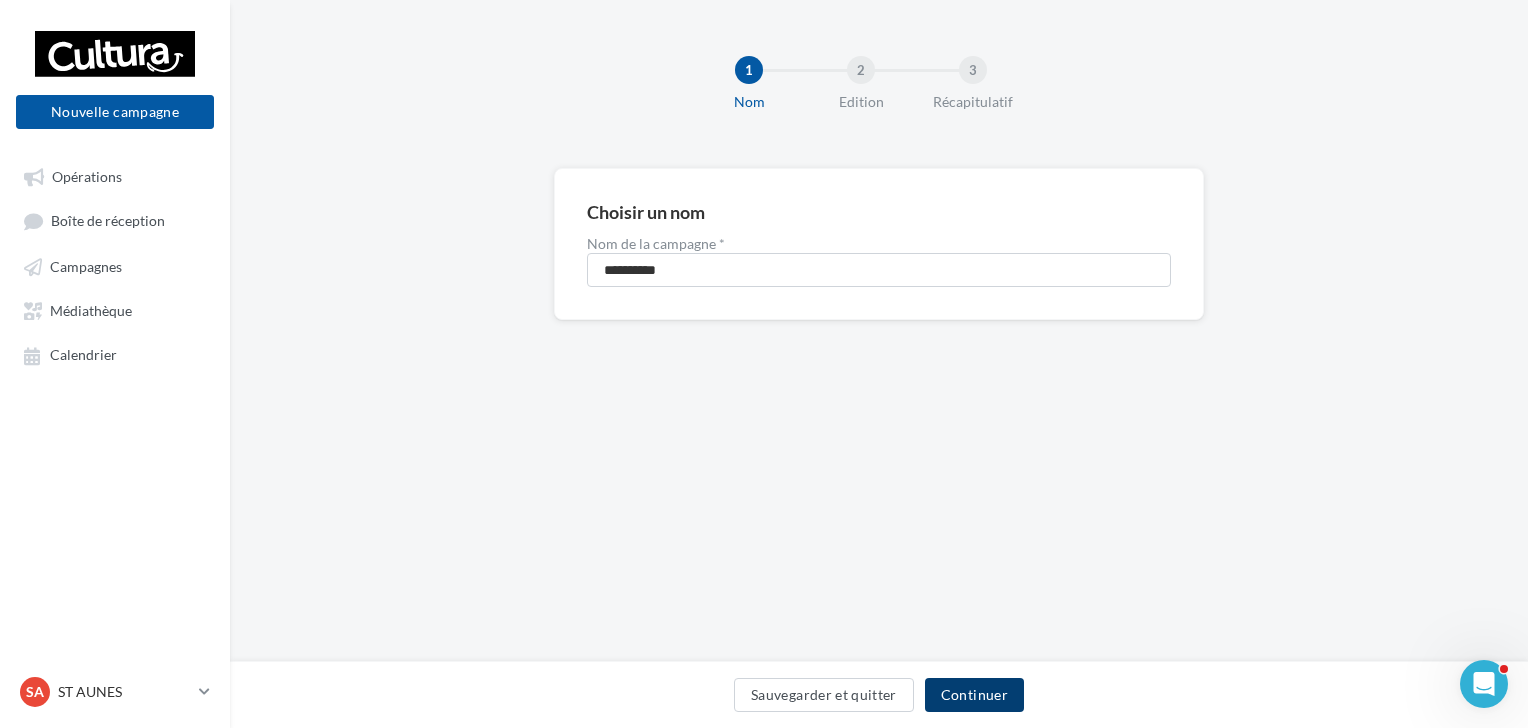 click on "Continuer" at bounding box center [974, 695] 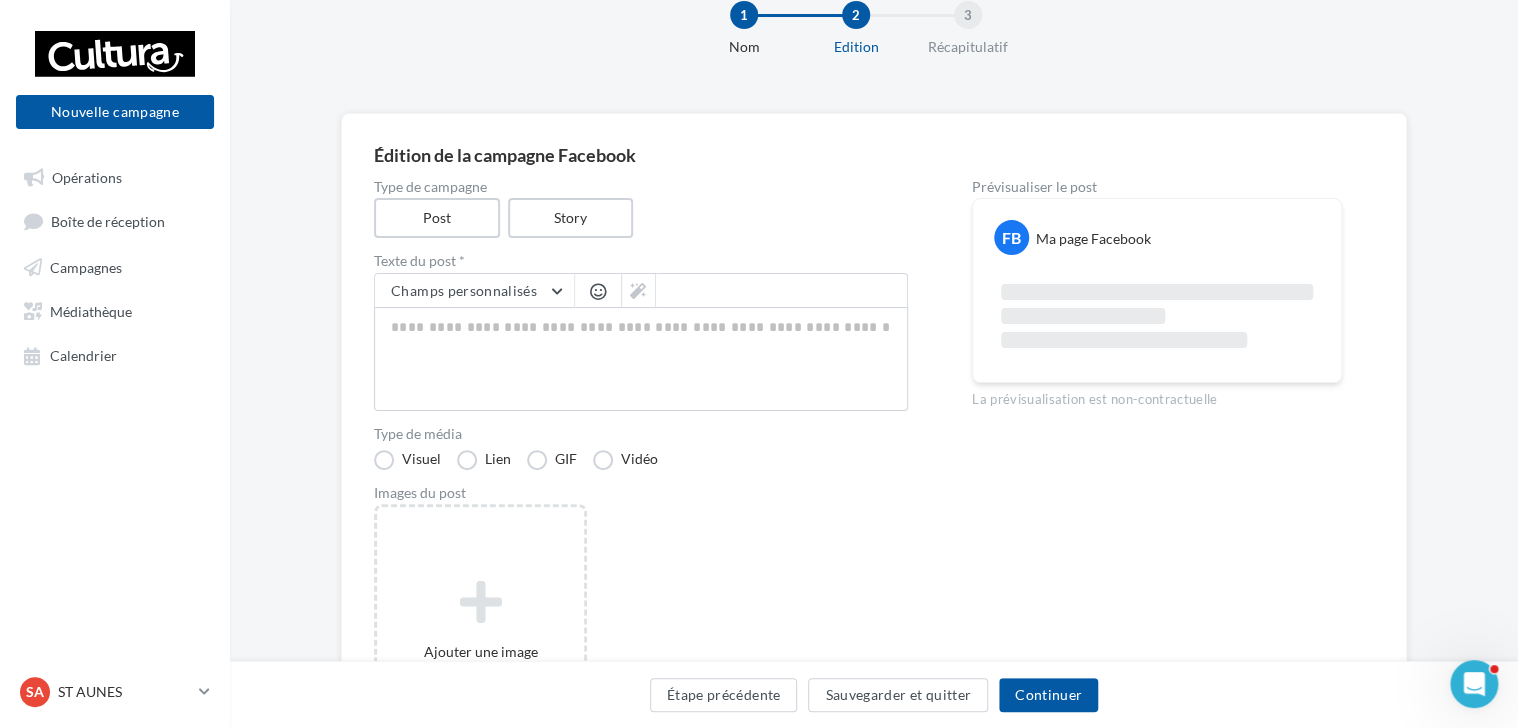 scroll, scrollTop: 100, scrollLeft: 0, axis: vertical 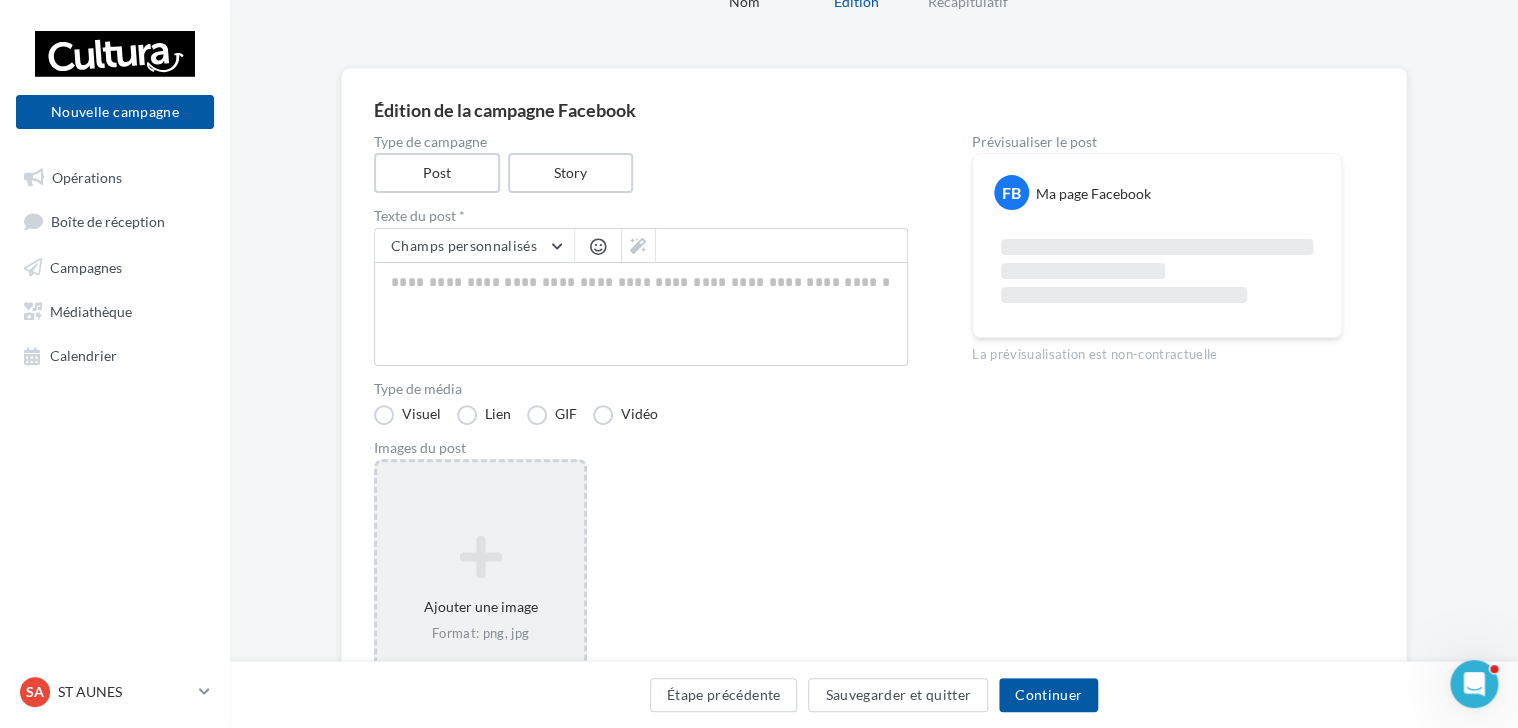 click at bounding box center [480, 557] 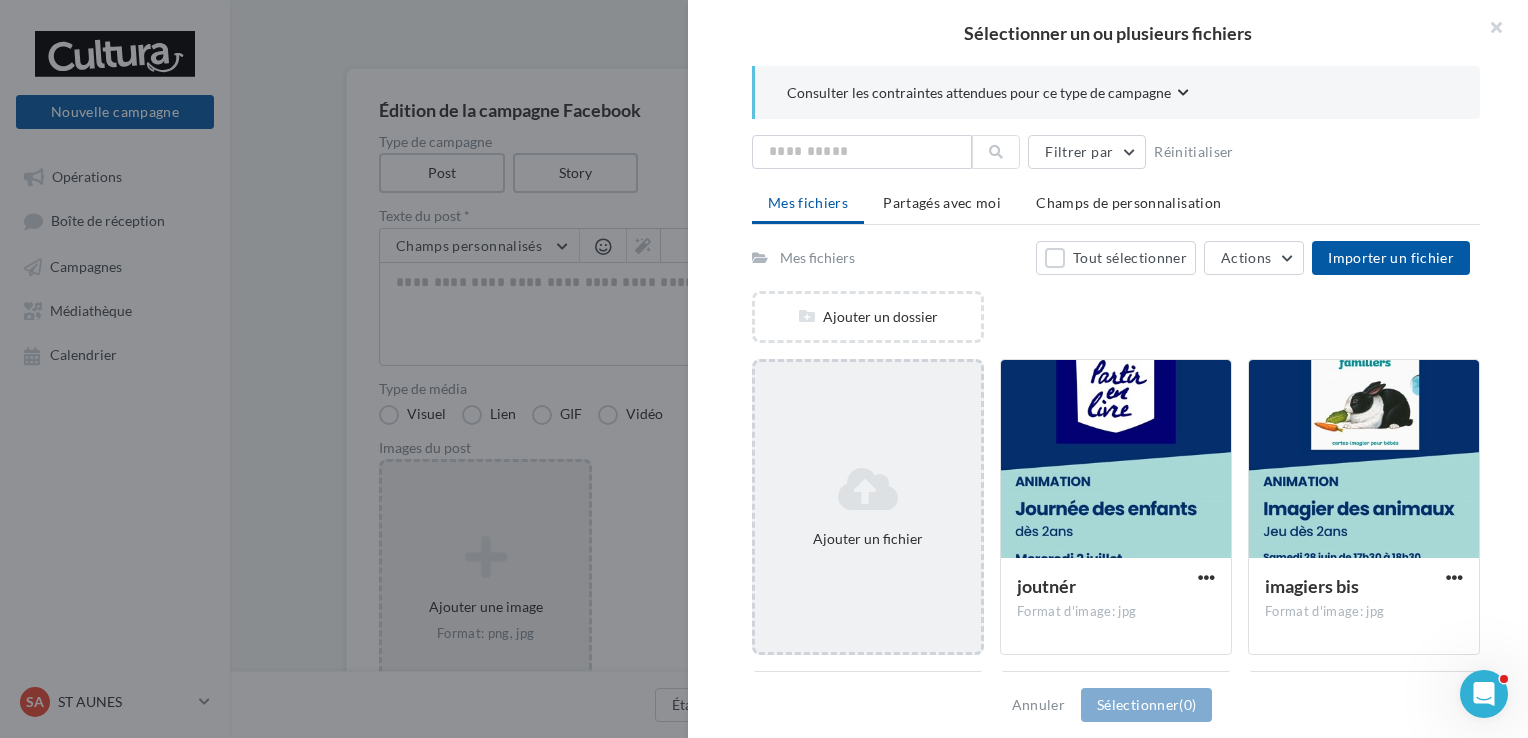 click at bounding box center (868, 489) 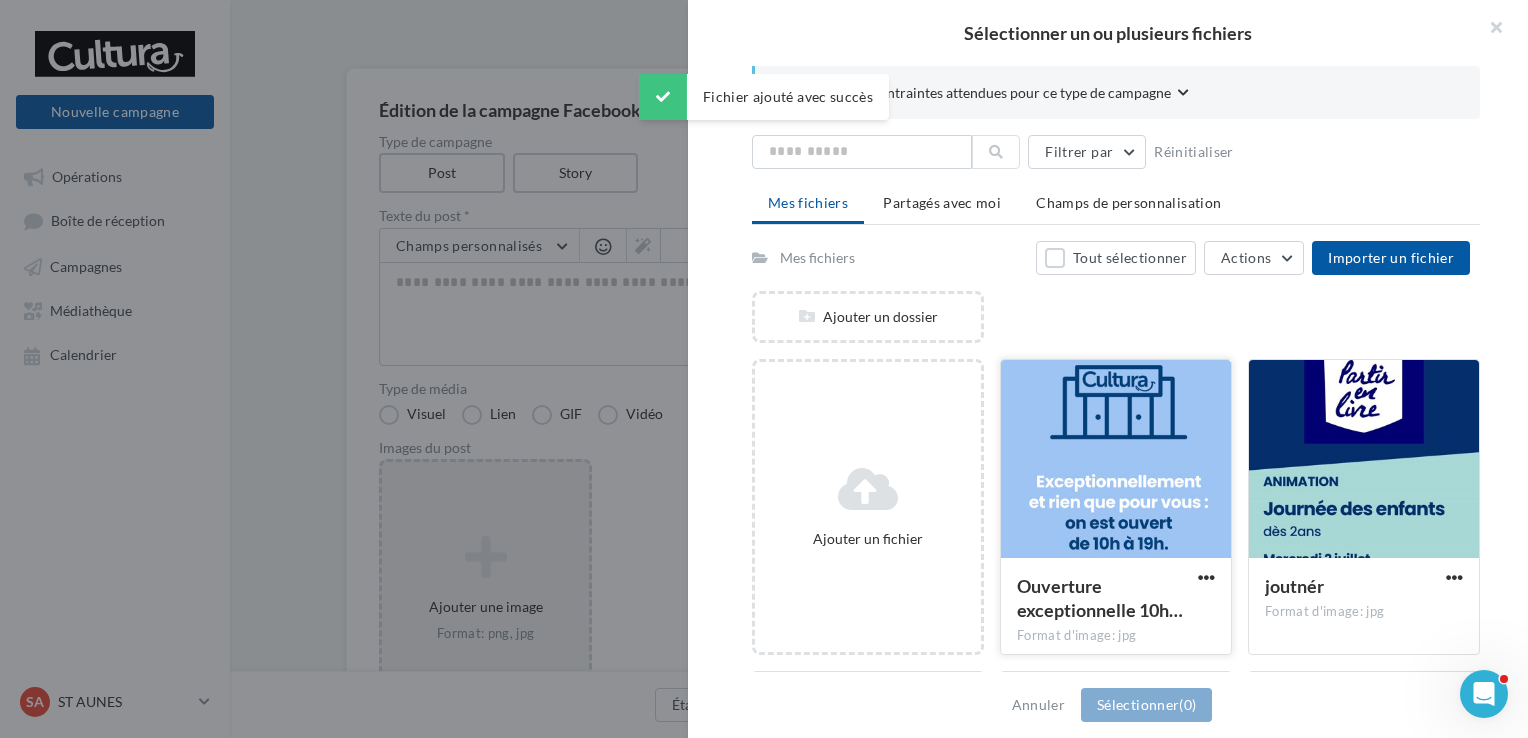 click at bounding box center [1116, 460] 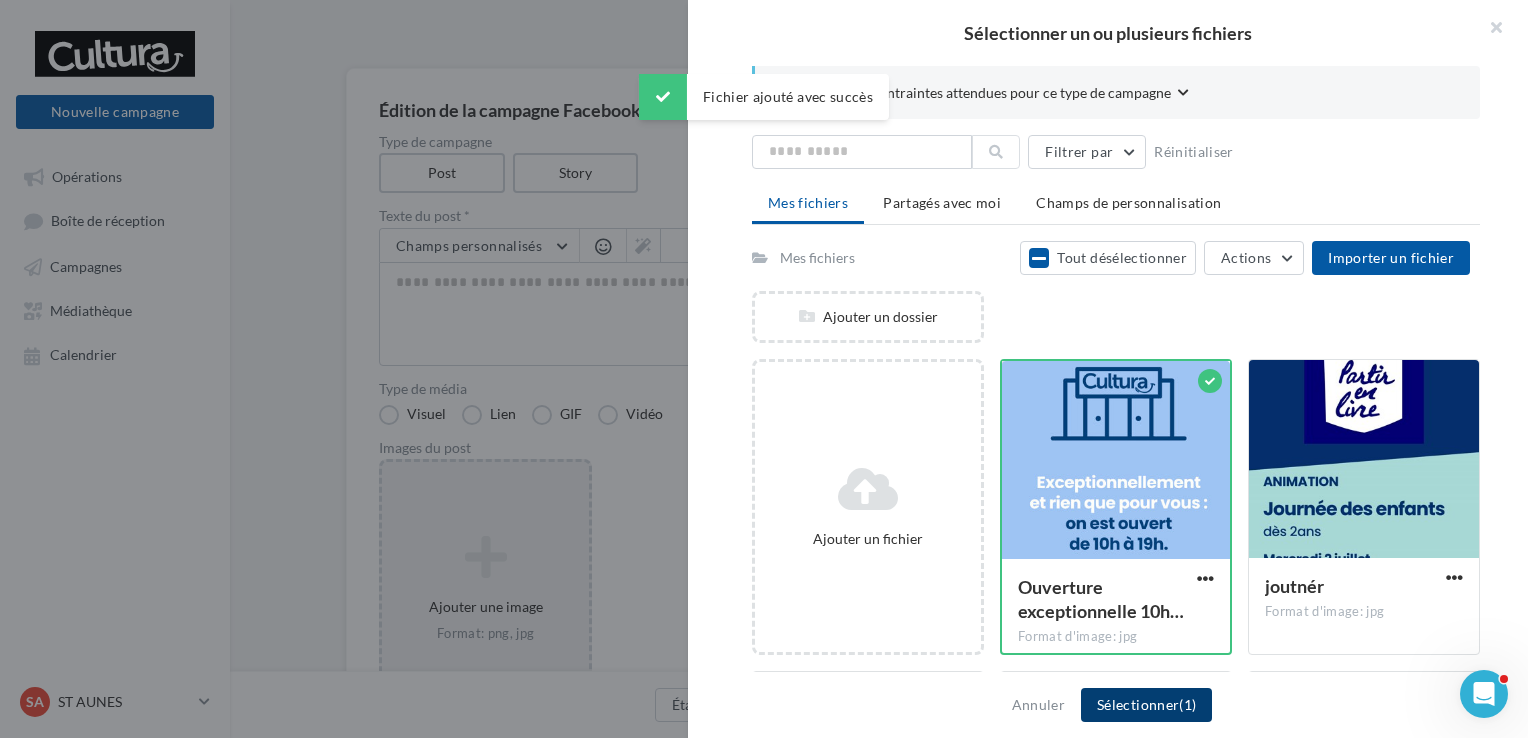click on "Sélectionner   (1)" at bounding box center [1146, 705] 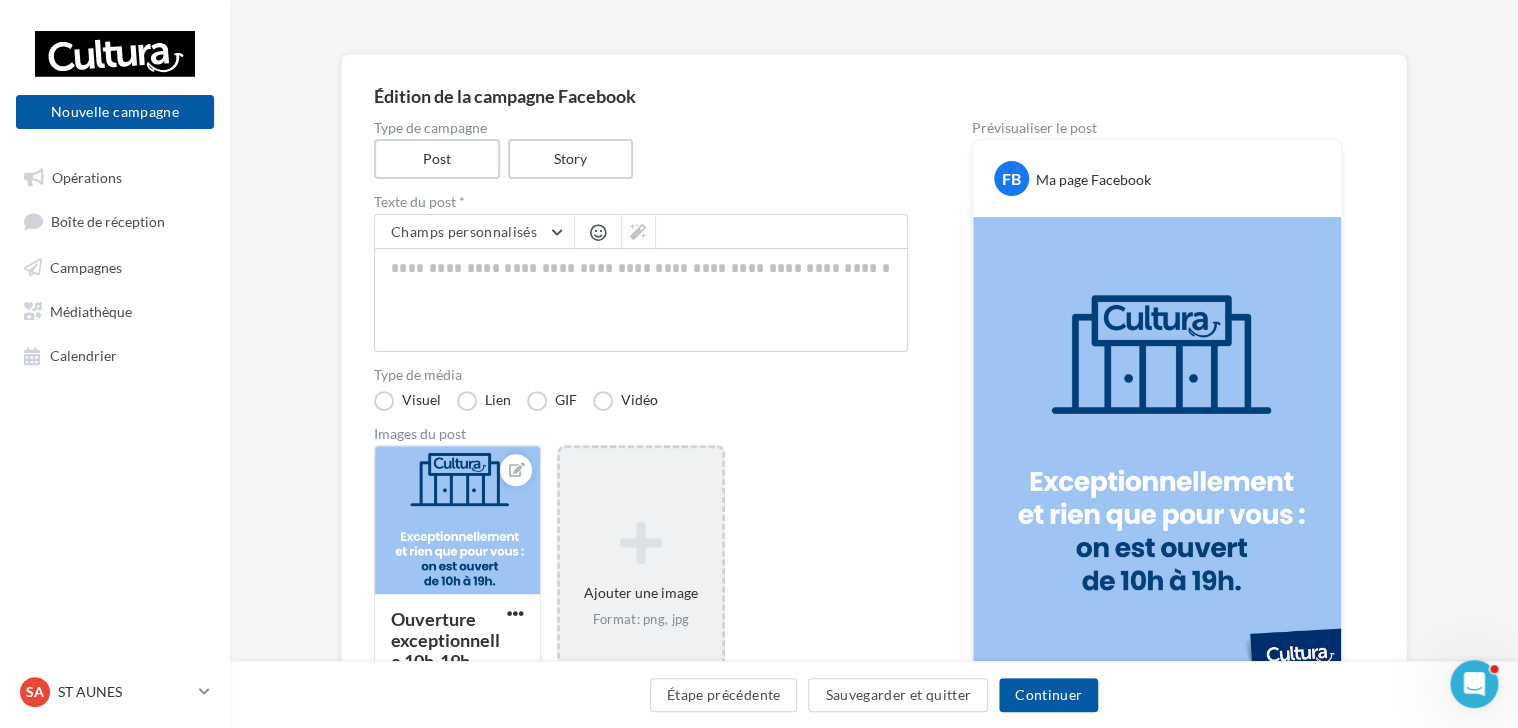 scroll, scrollTop: 0, scrollLeft: 0, axis: both 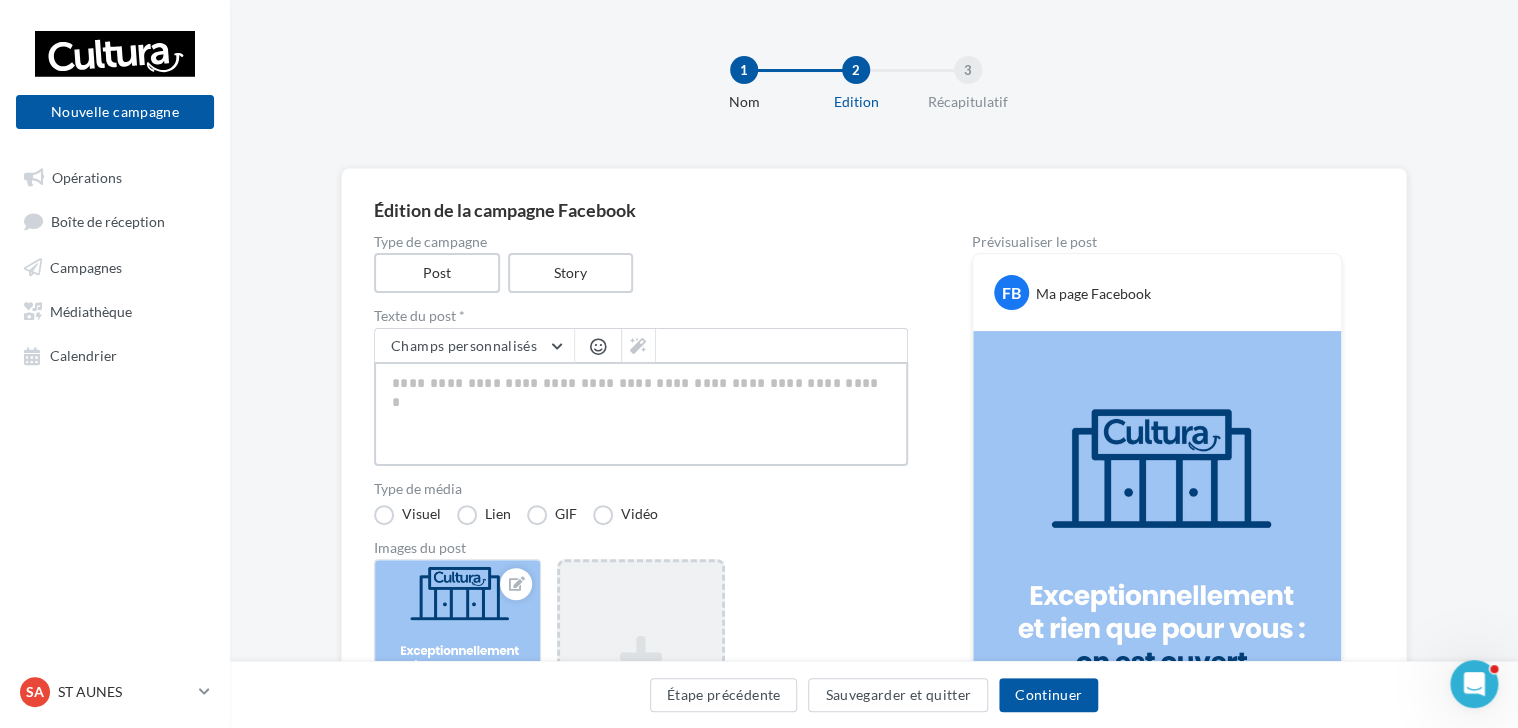 click at bounding box center [641, 414] 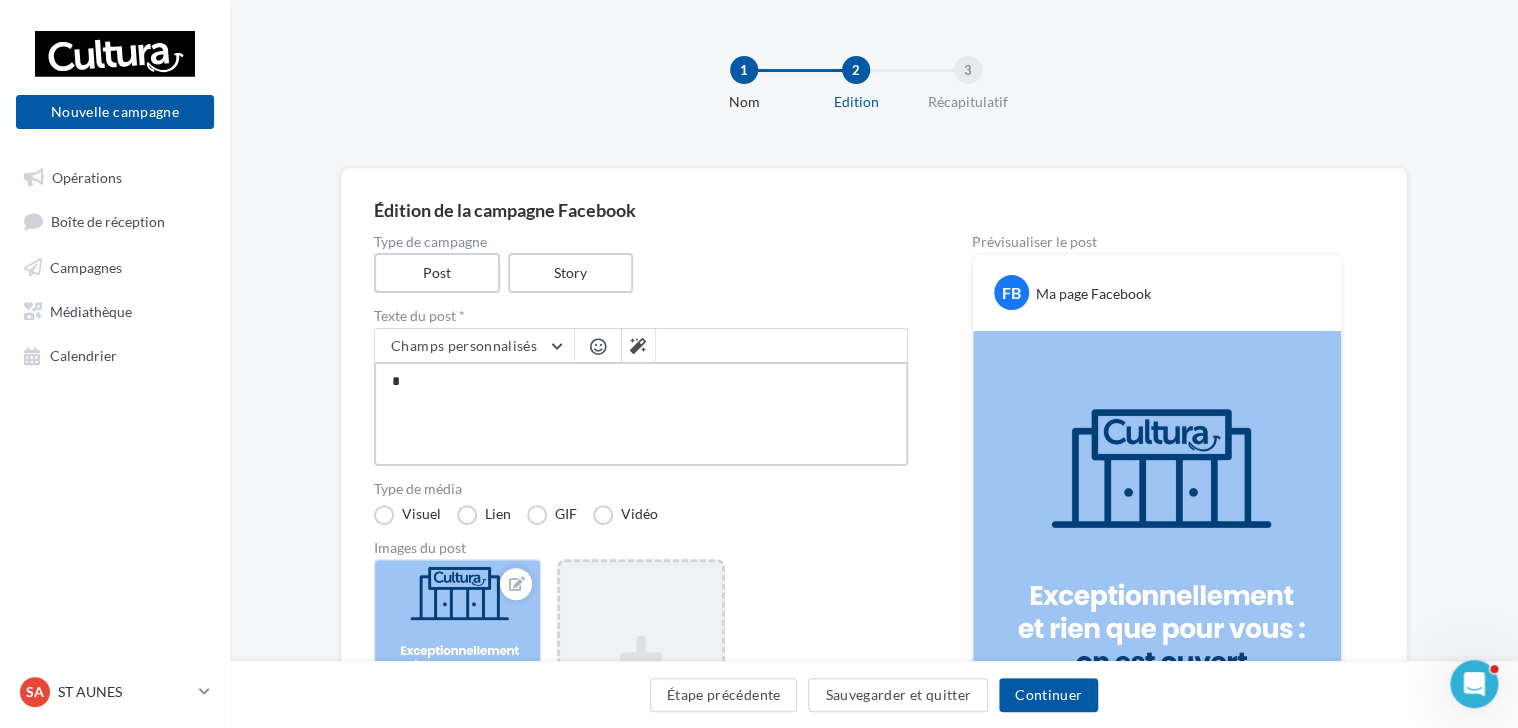 type on "**" 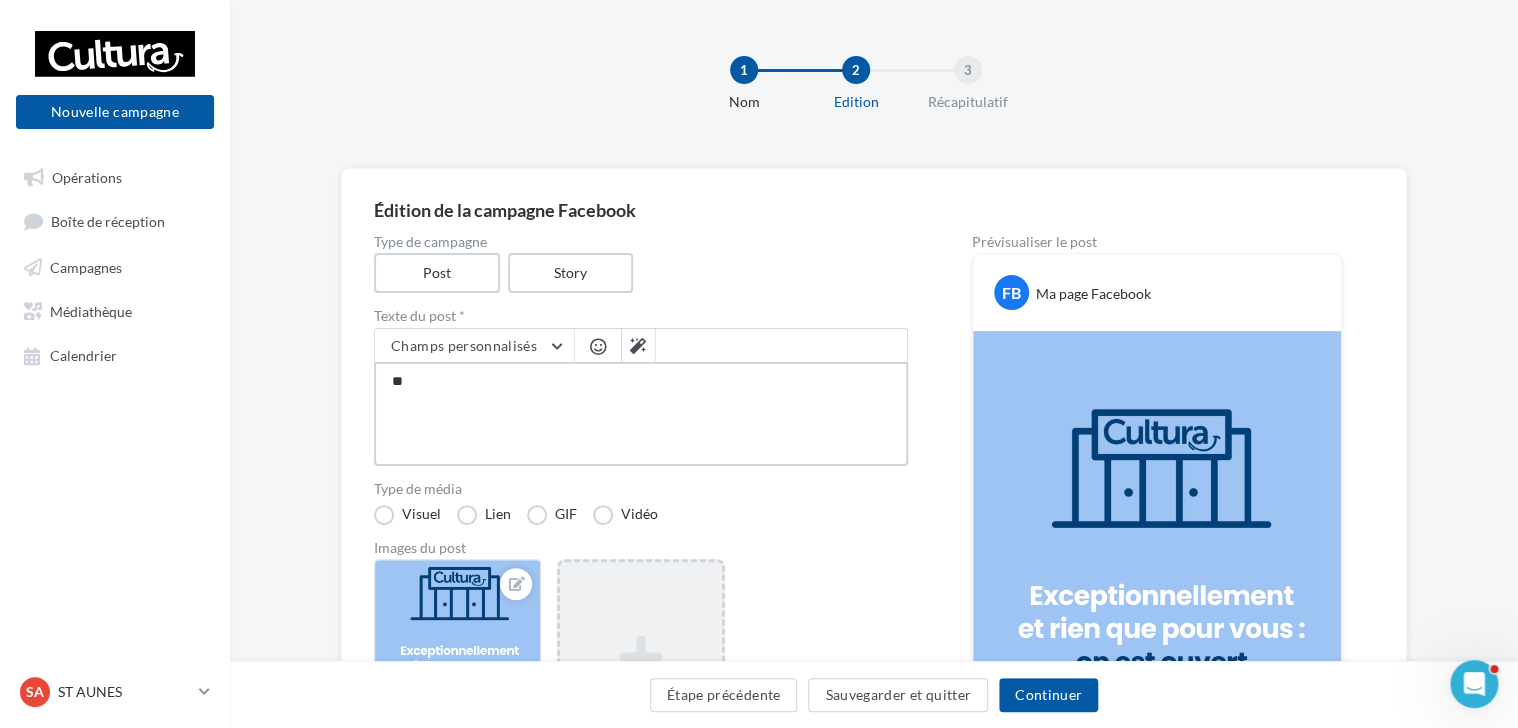 type on "***" 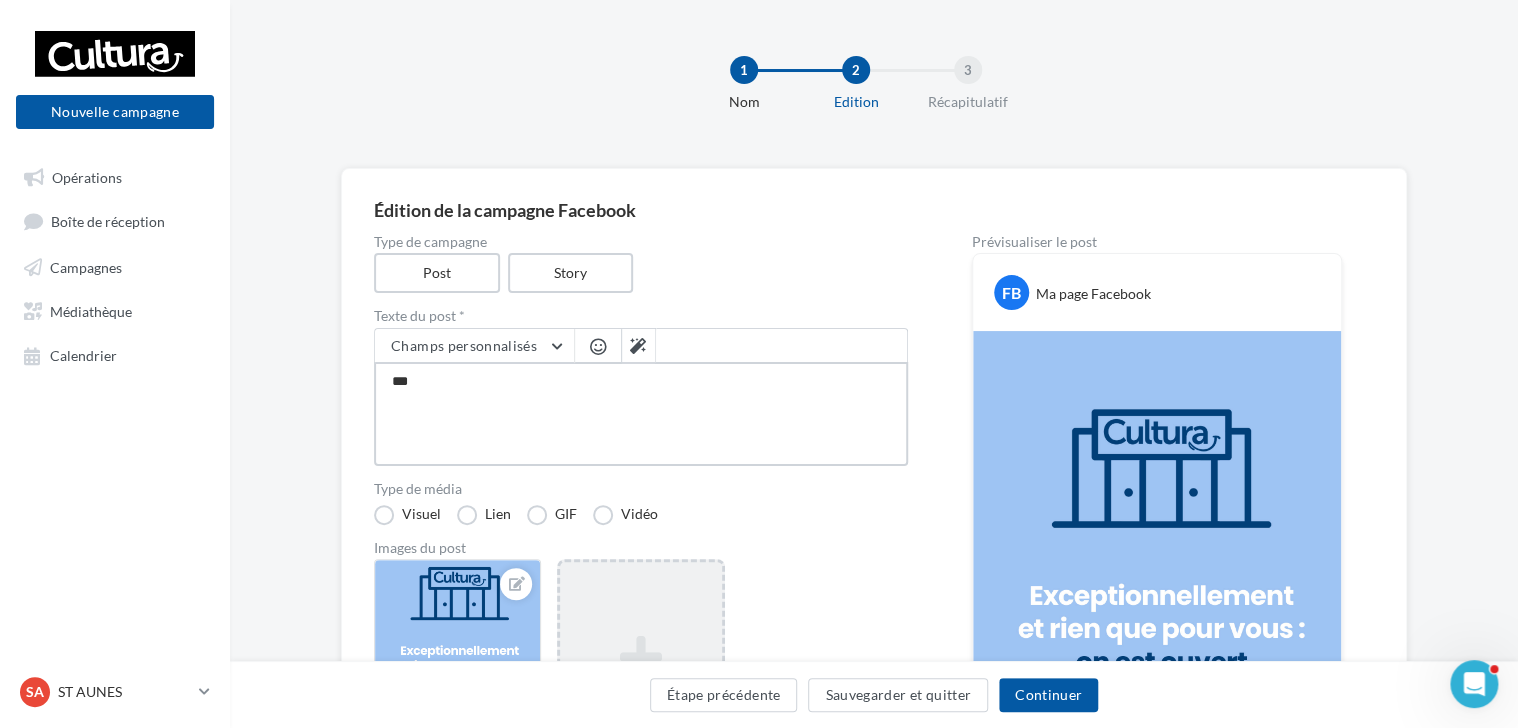 type on "****" 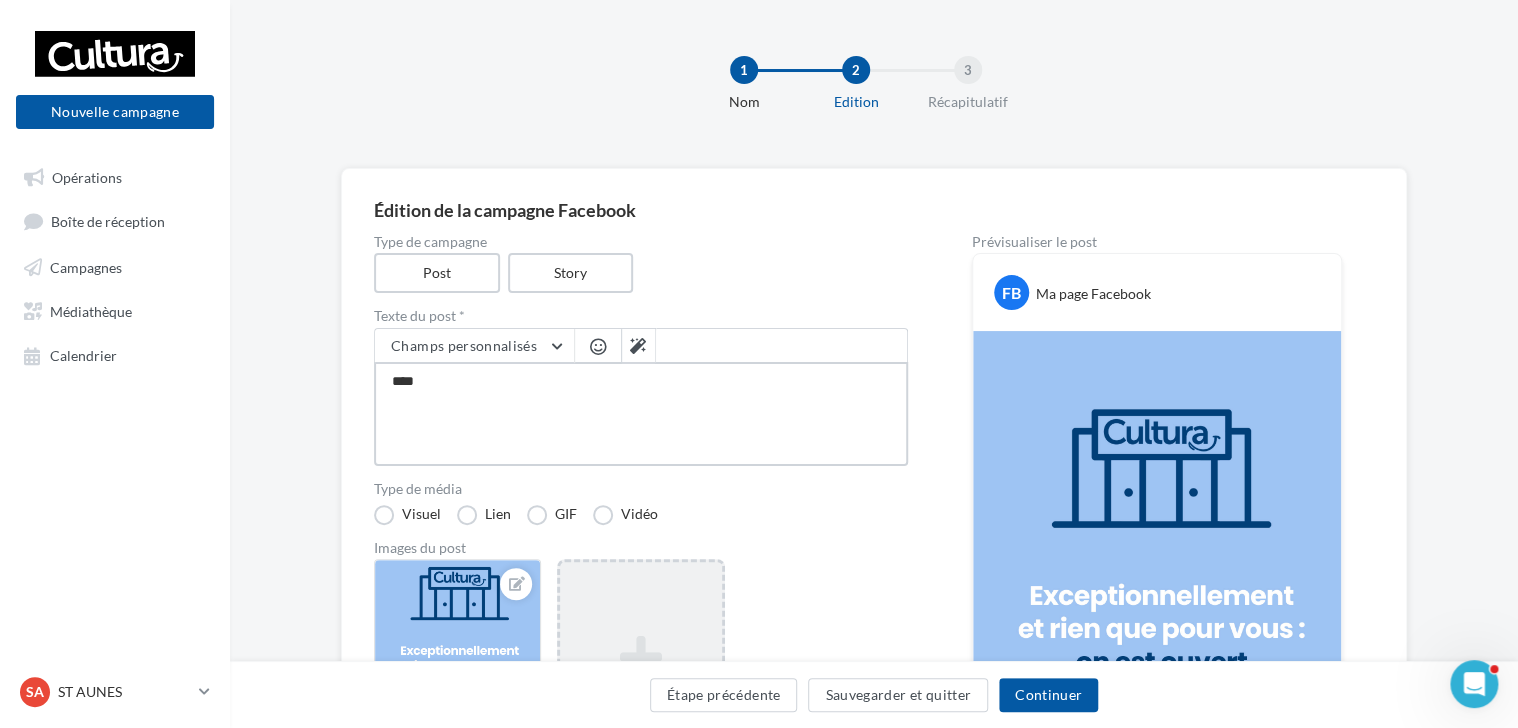 type on "*****" 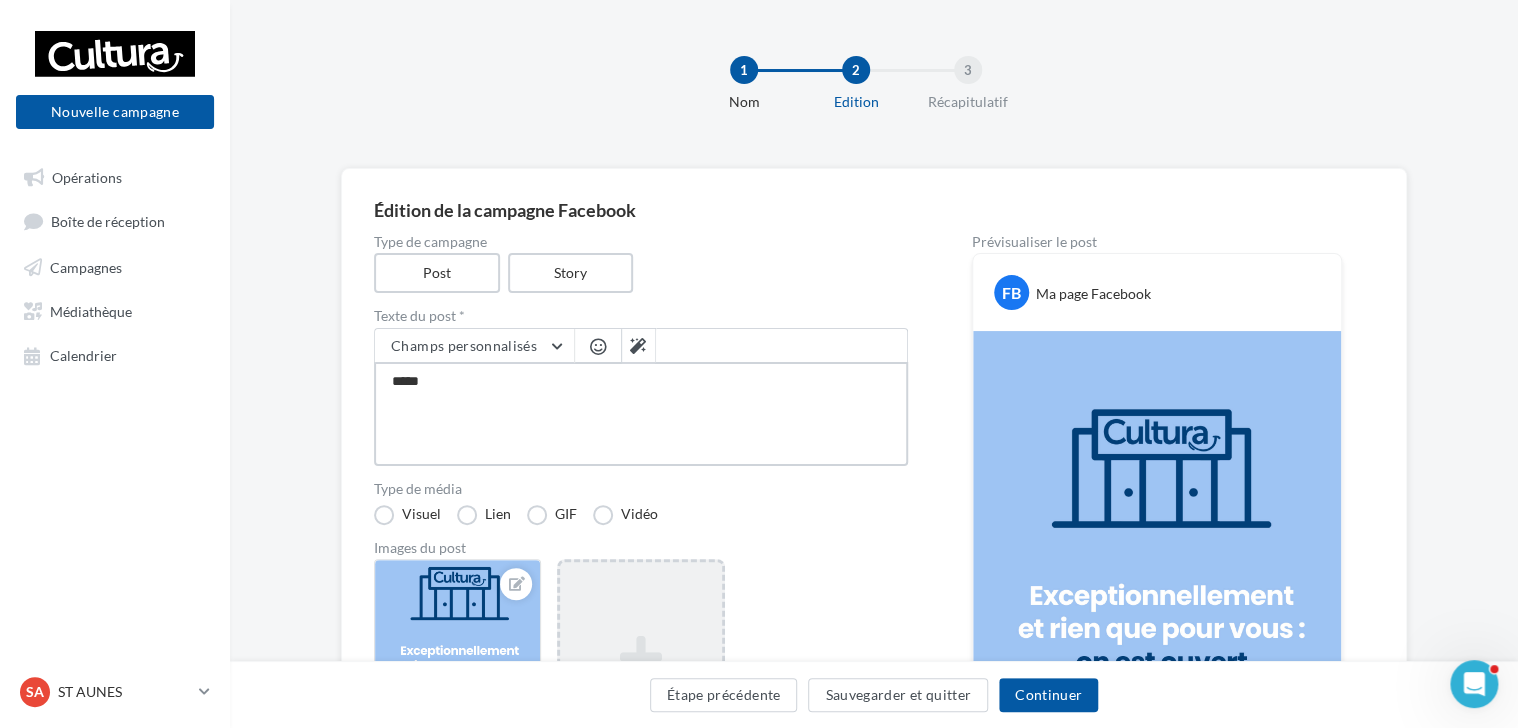 type on "******" 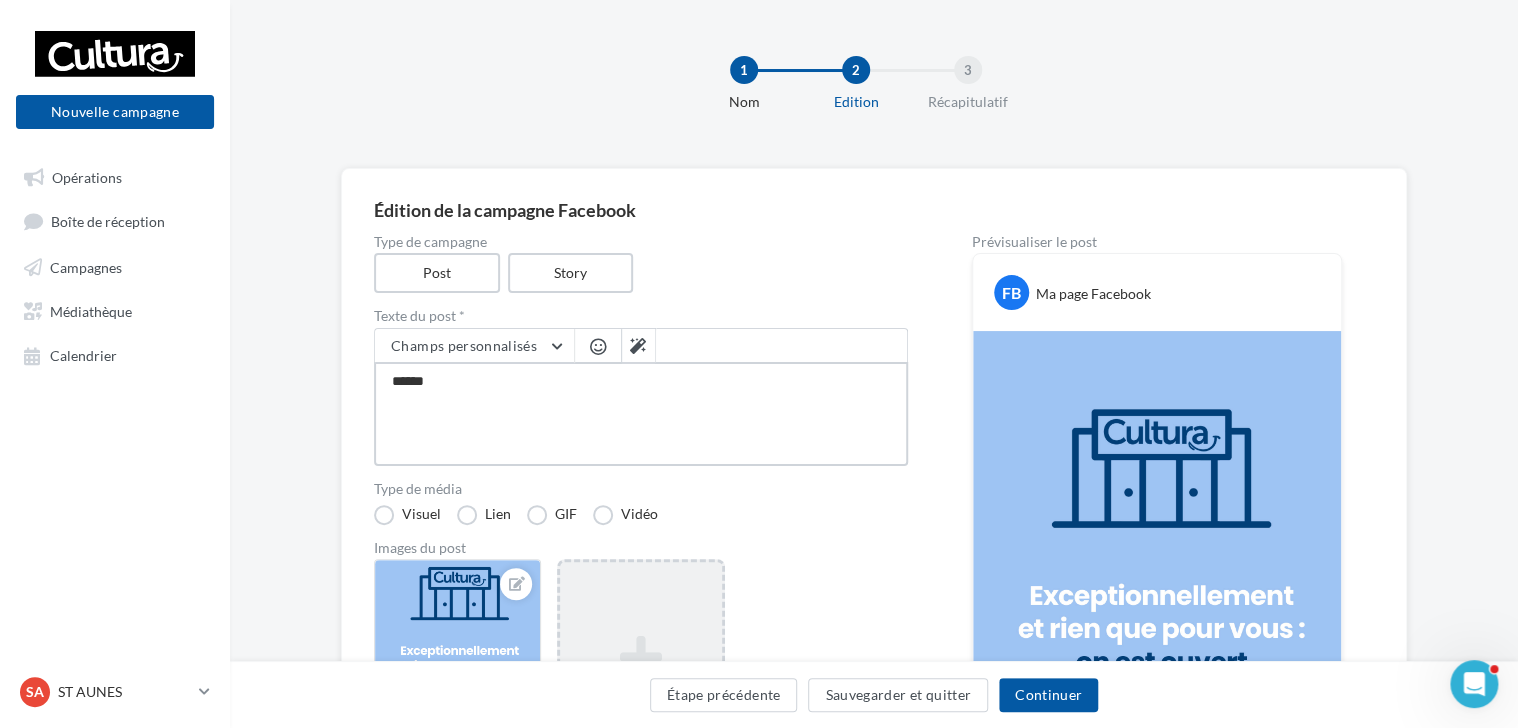 type on "******" 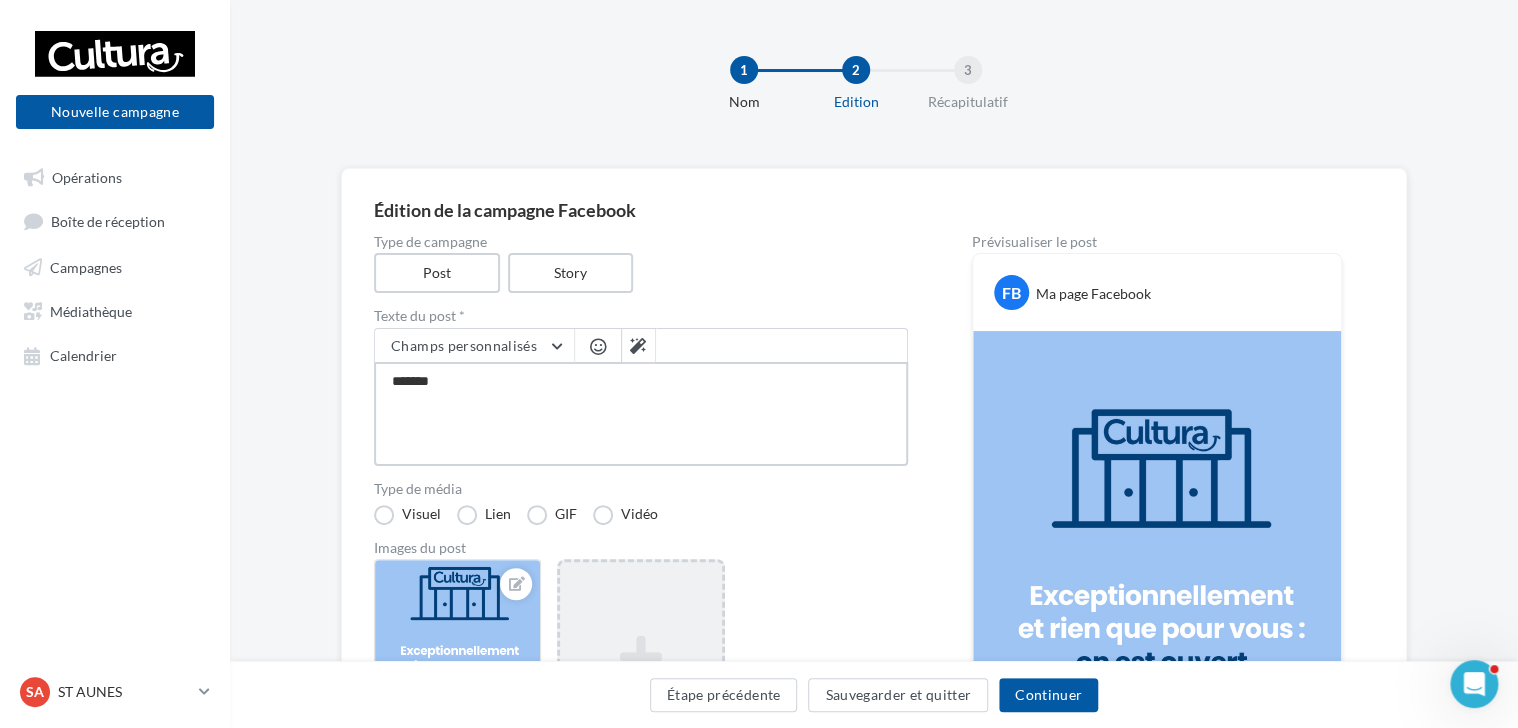 type on "********" 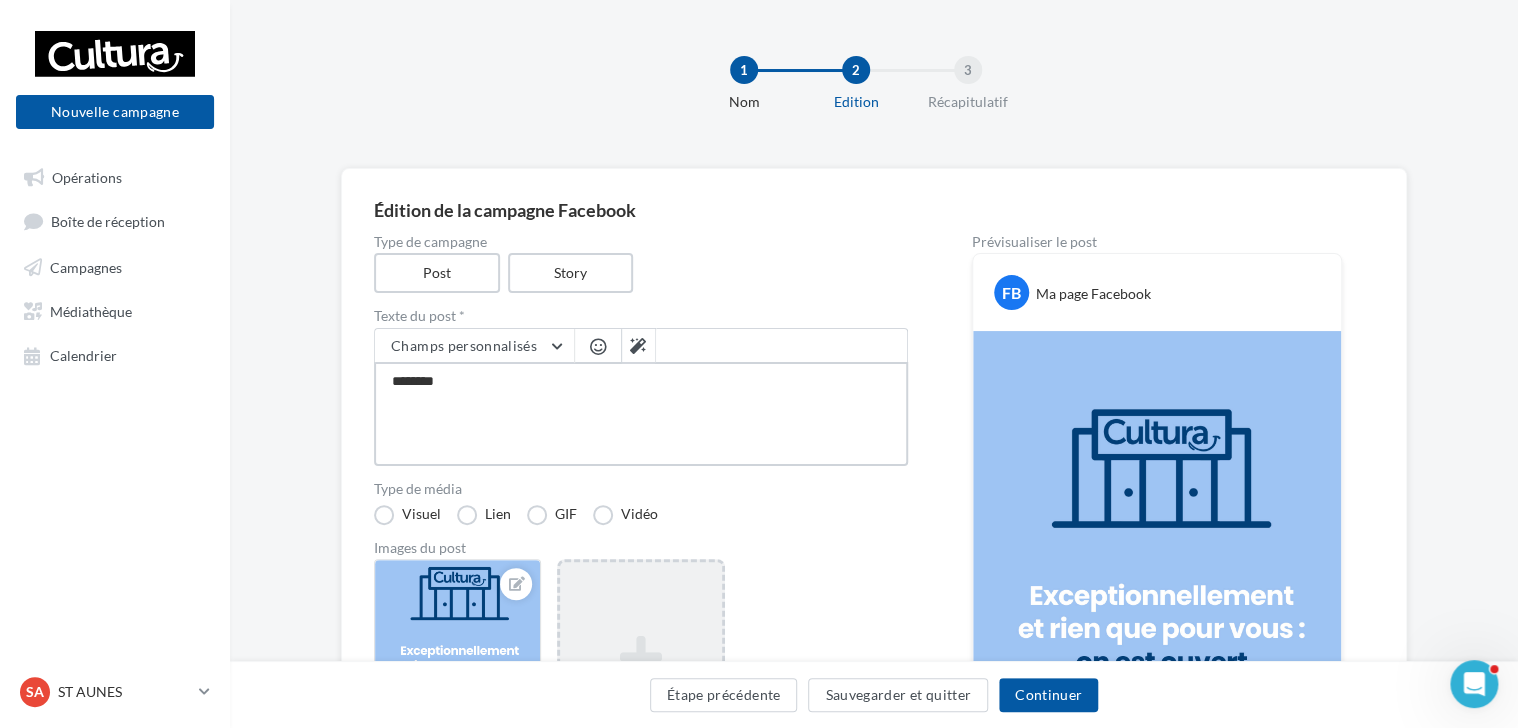 type on "*********" 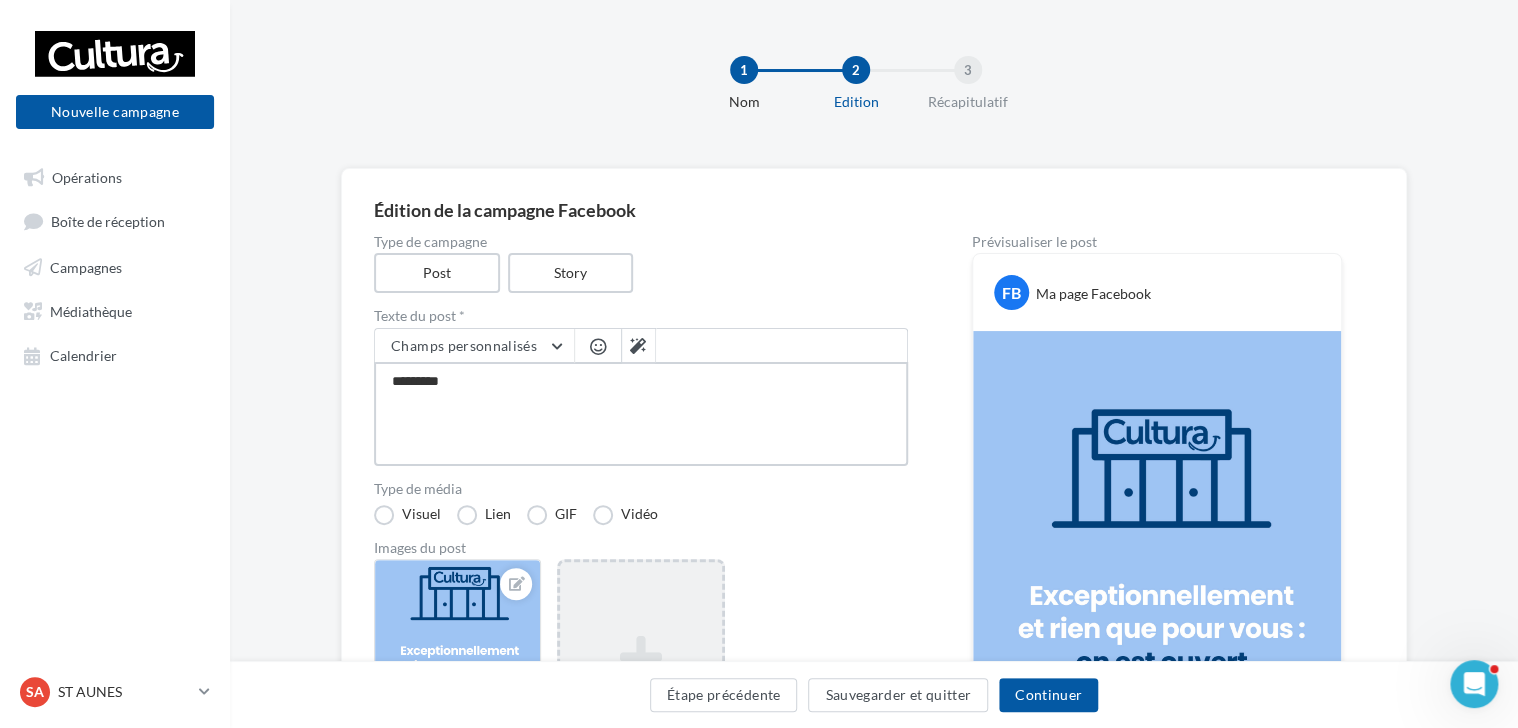 type on "**********" 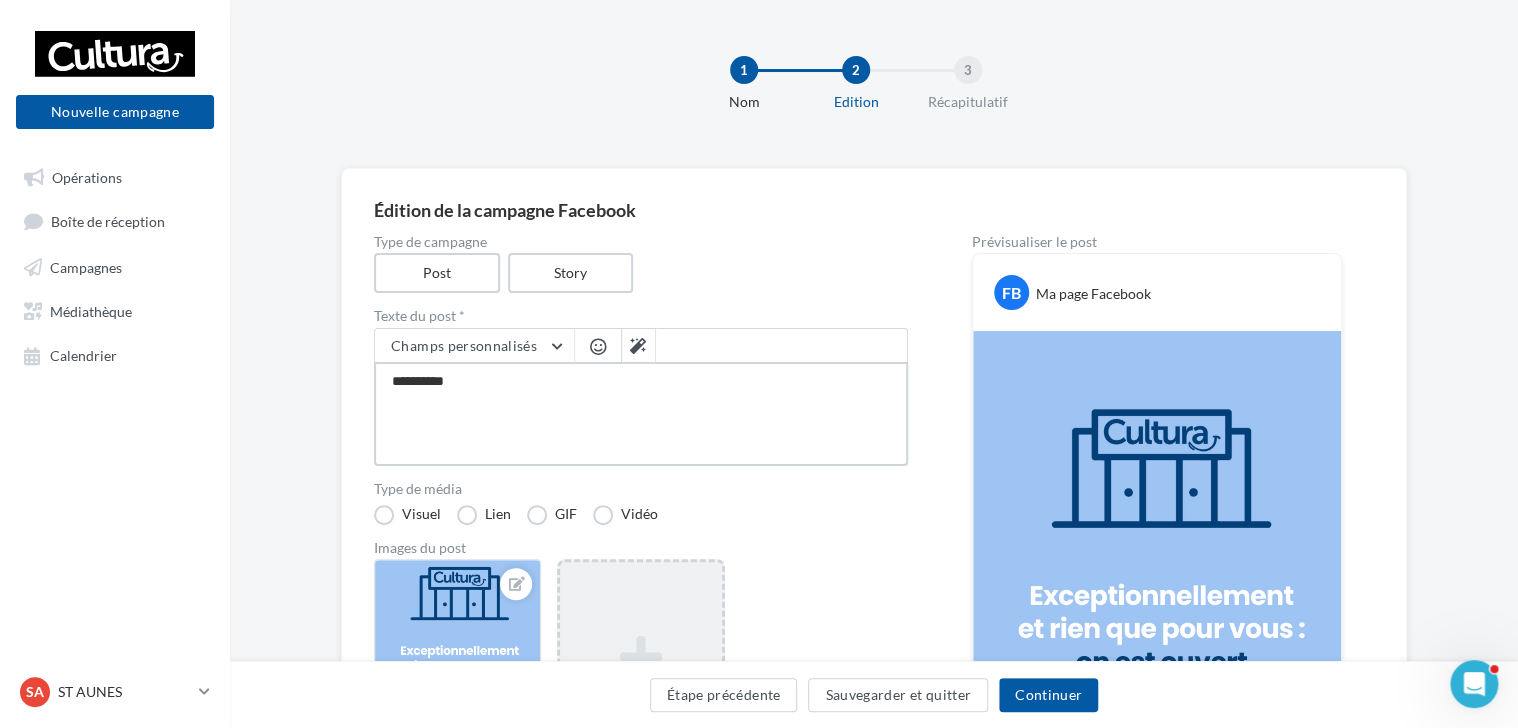 type on "**********" 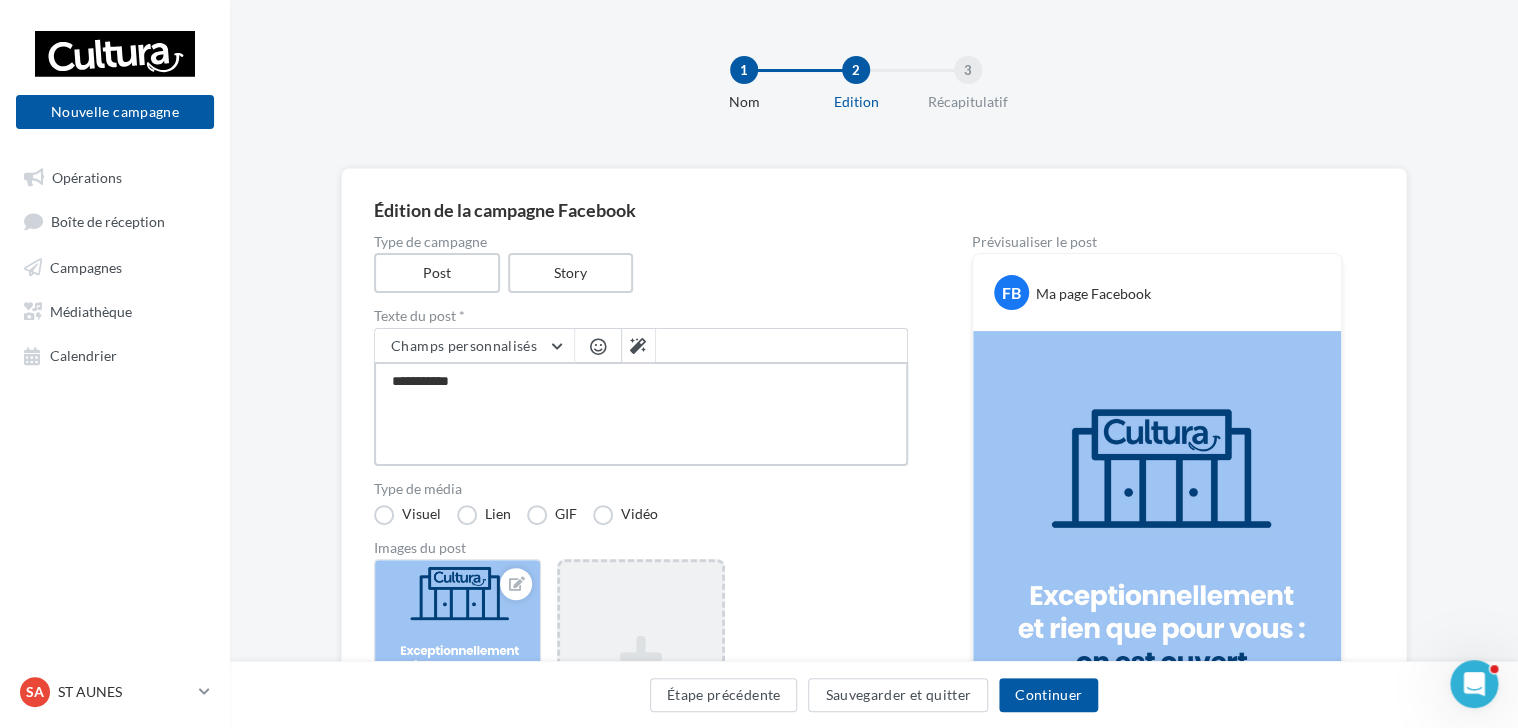 type on "**********" 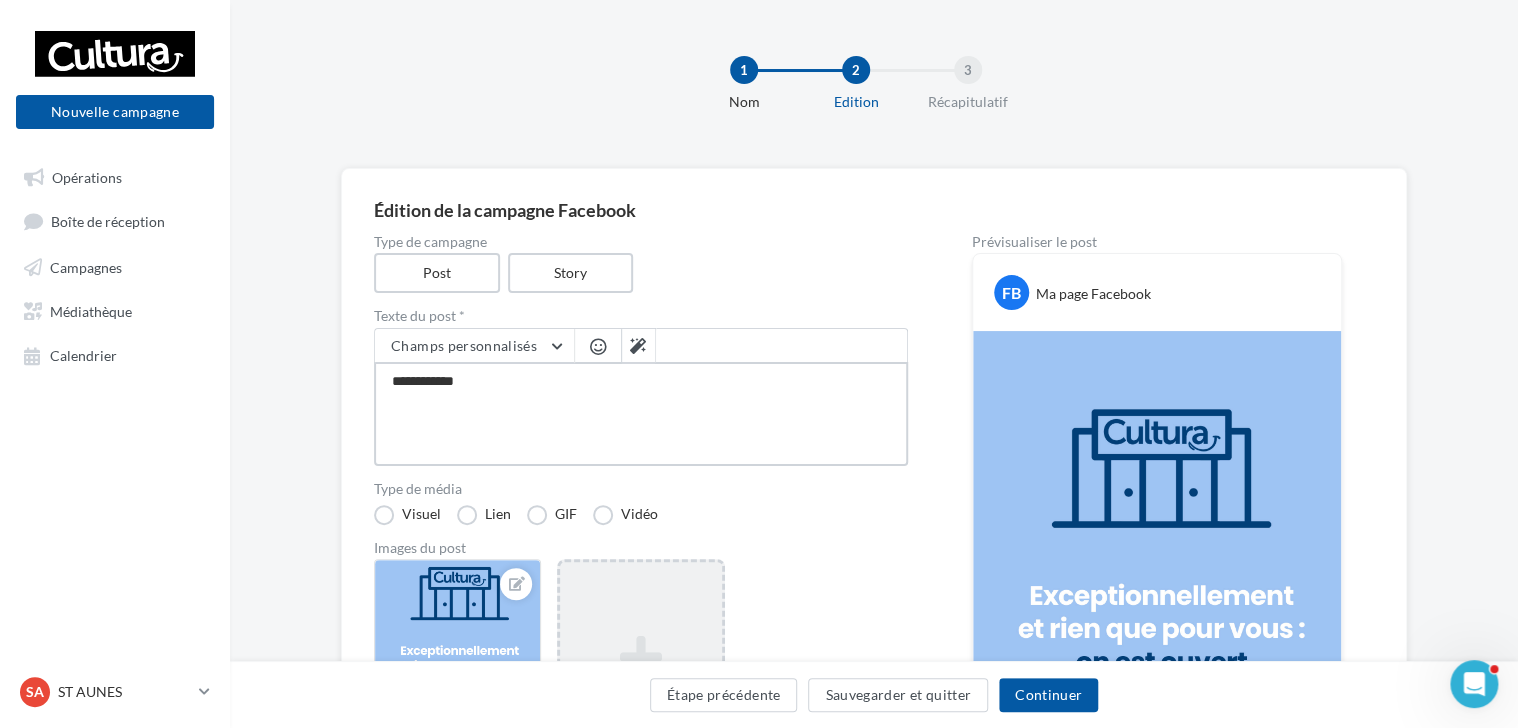 type on "**********" 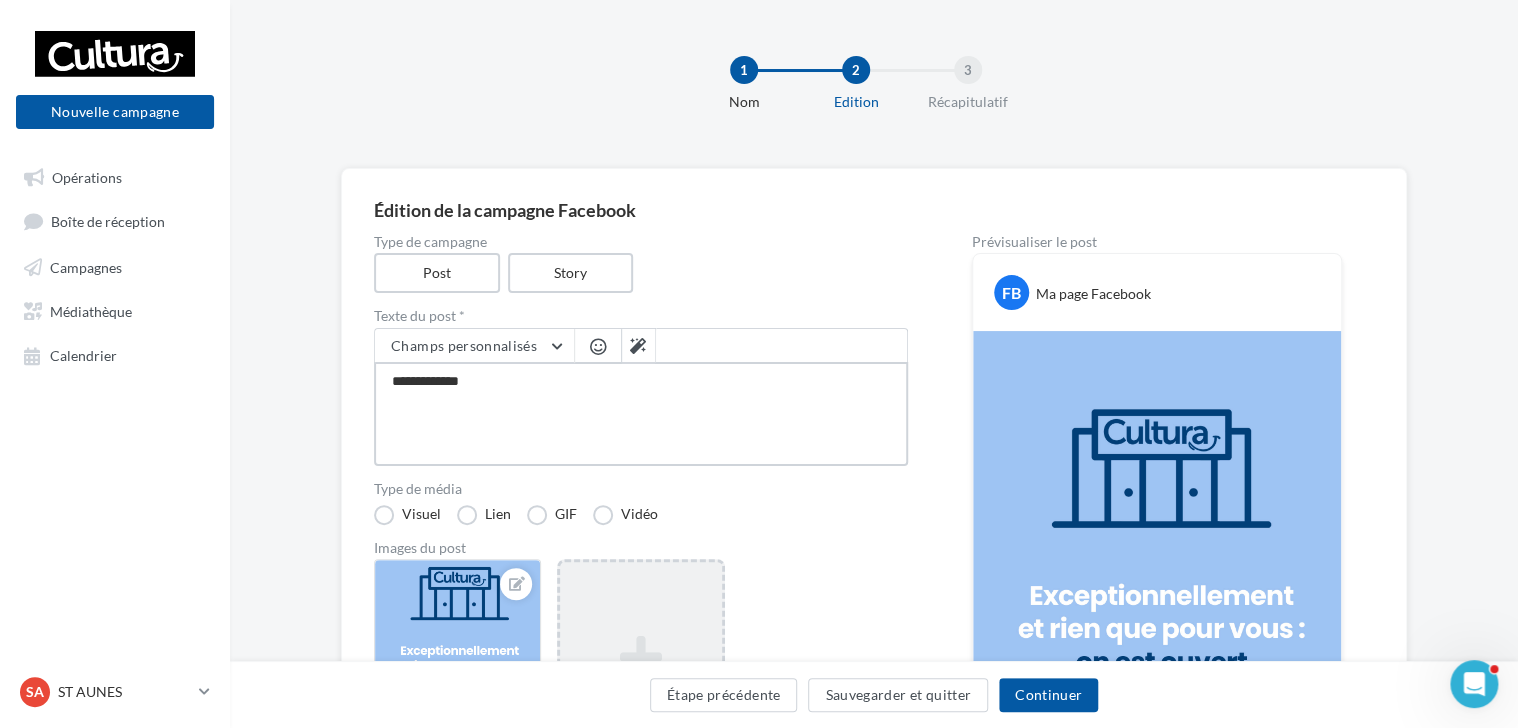 type on "**********" 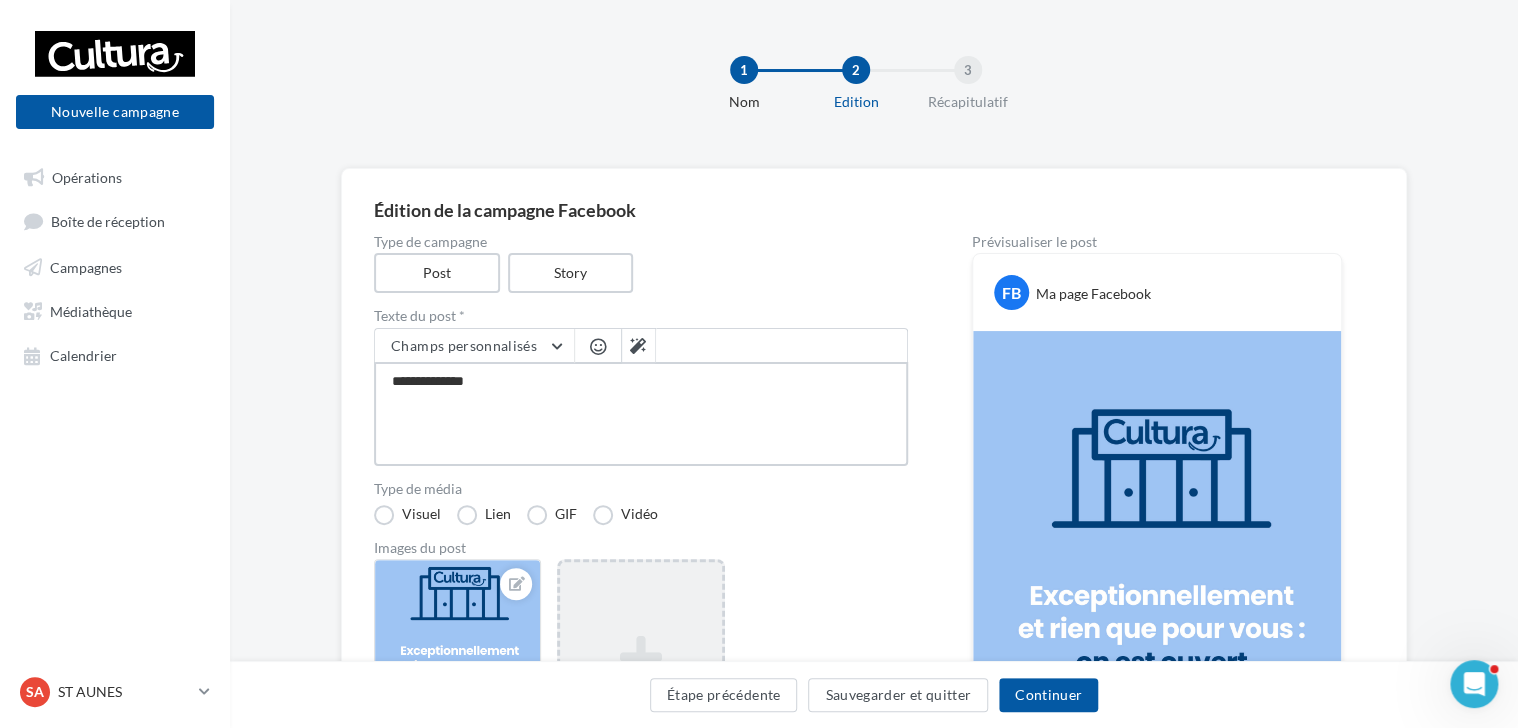 type on "**********" 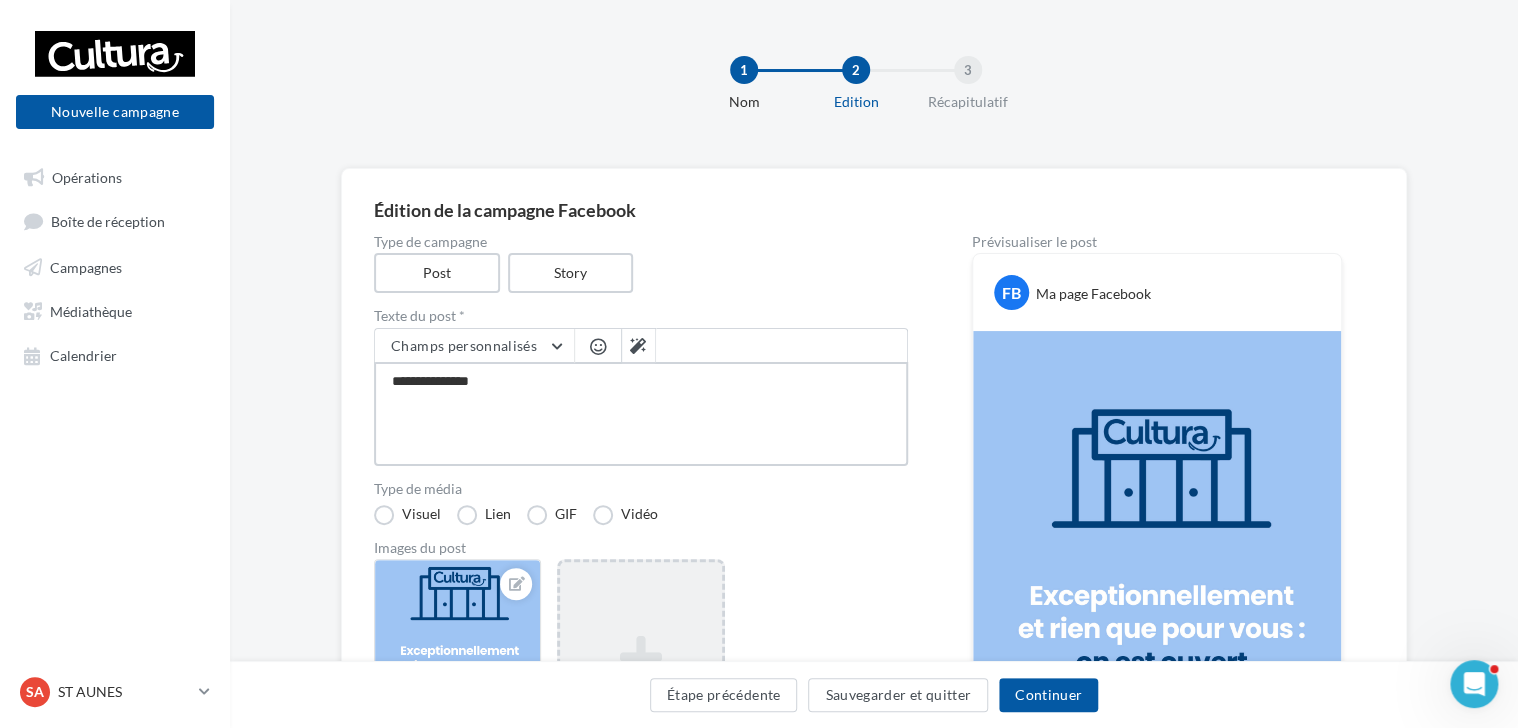 type on "**********" 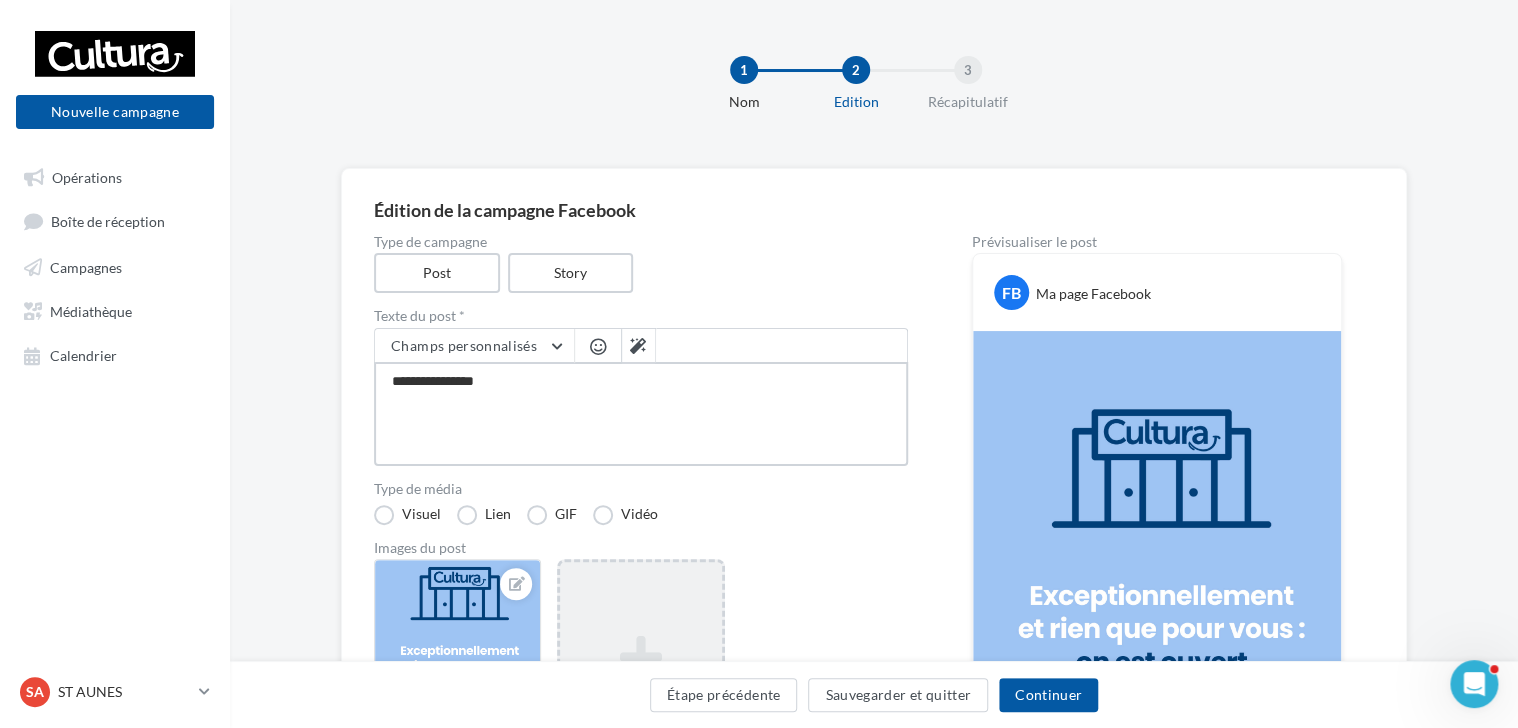 type on "**********" 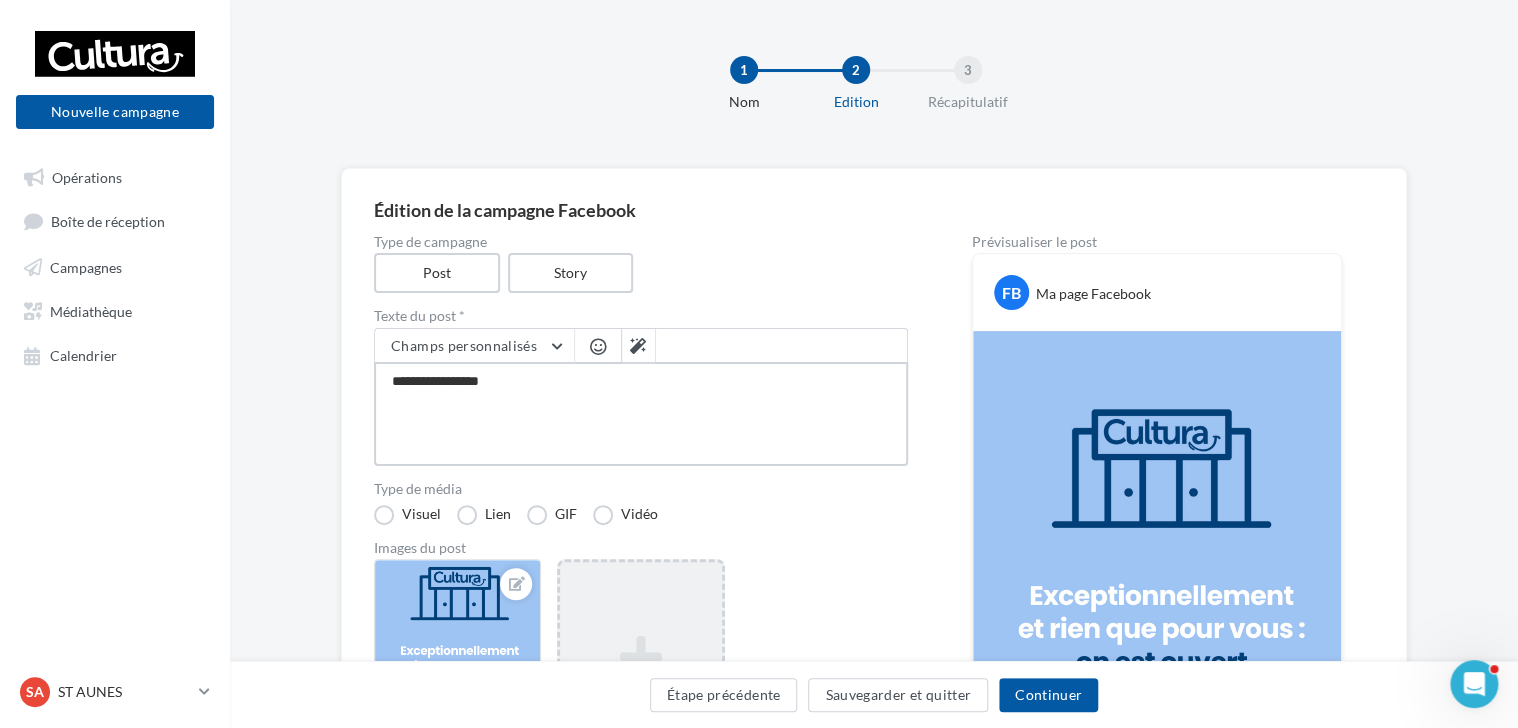 type on "**********" 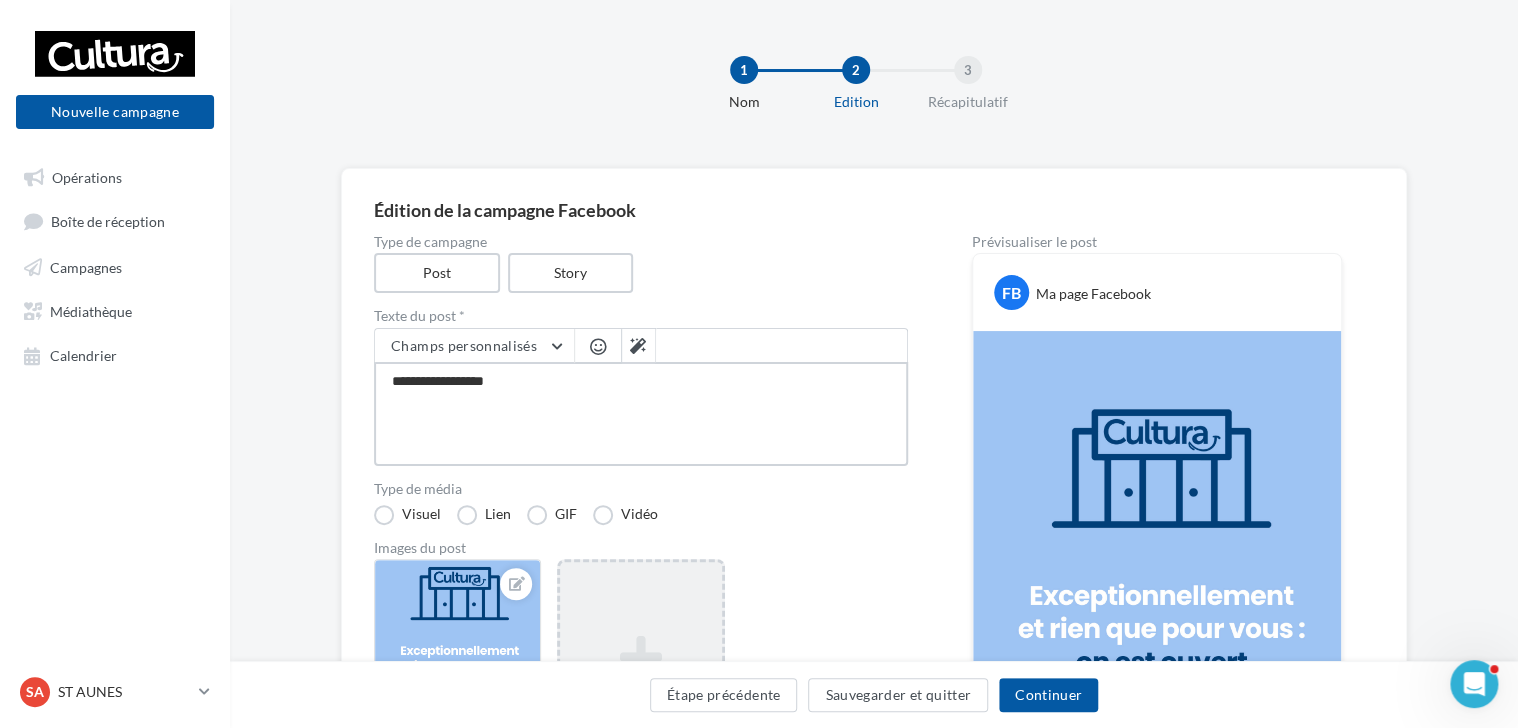 type on "**********" 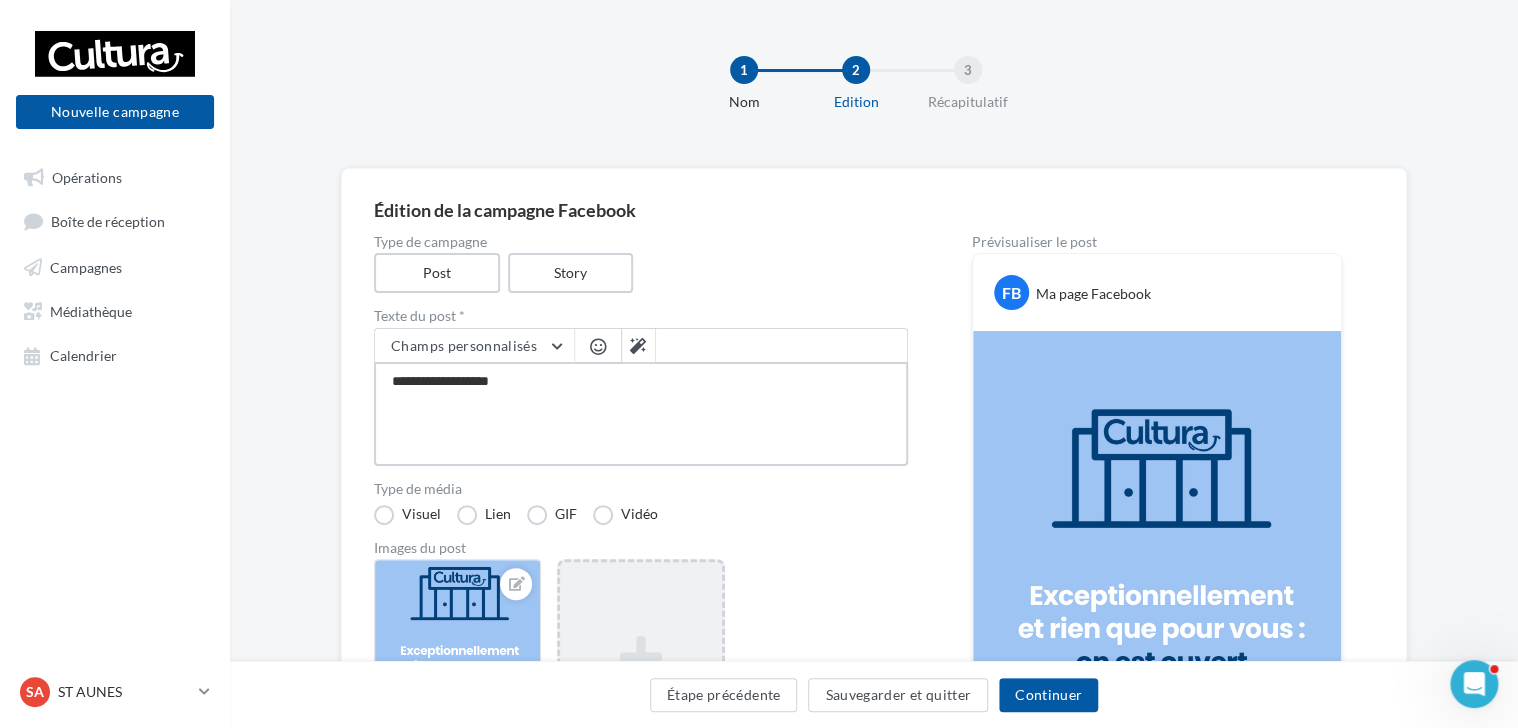 type on "**********" 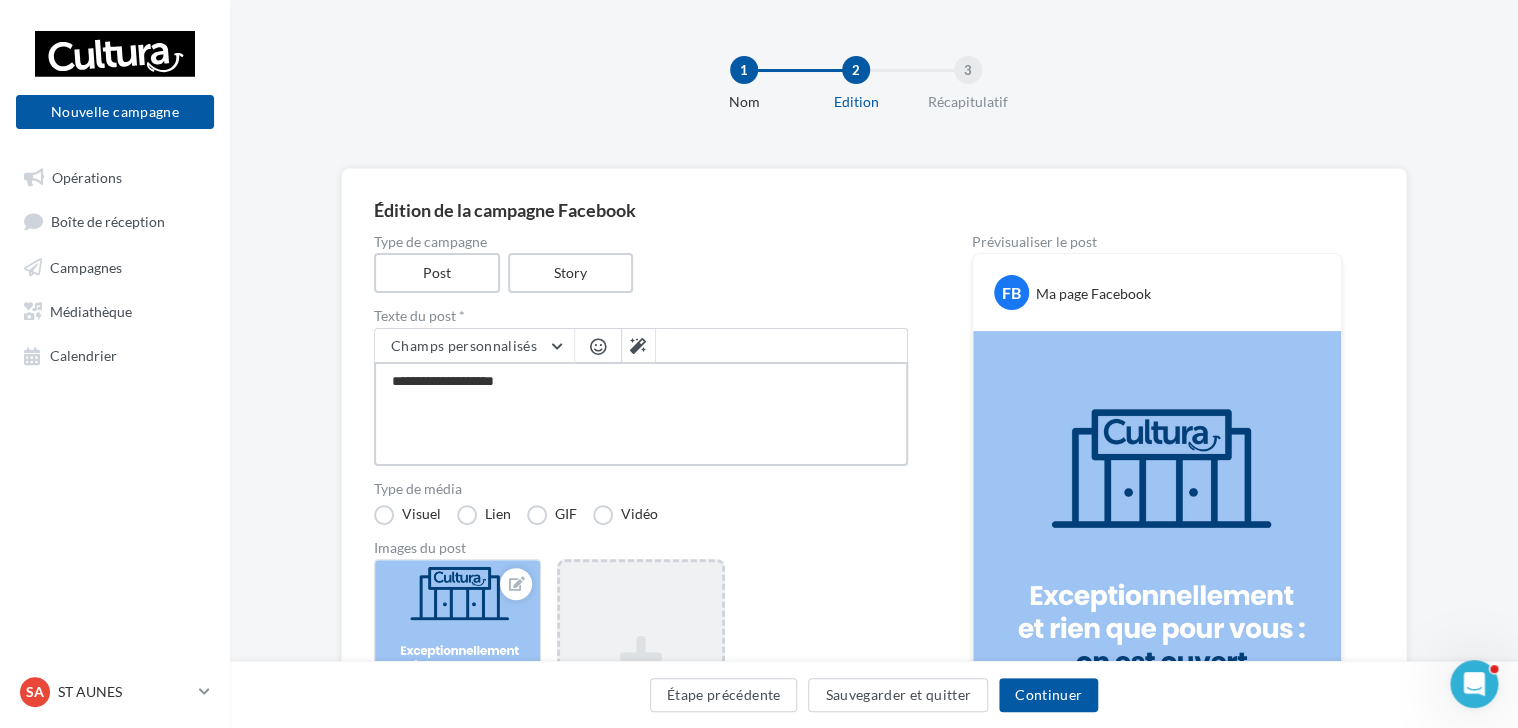 type on "**********" 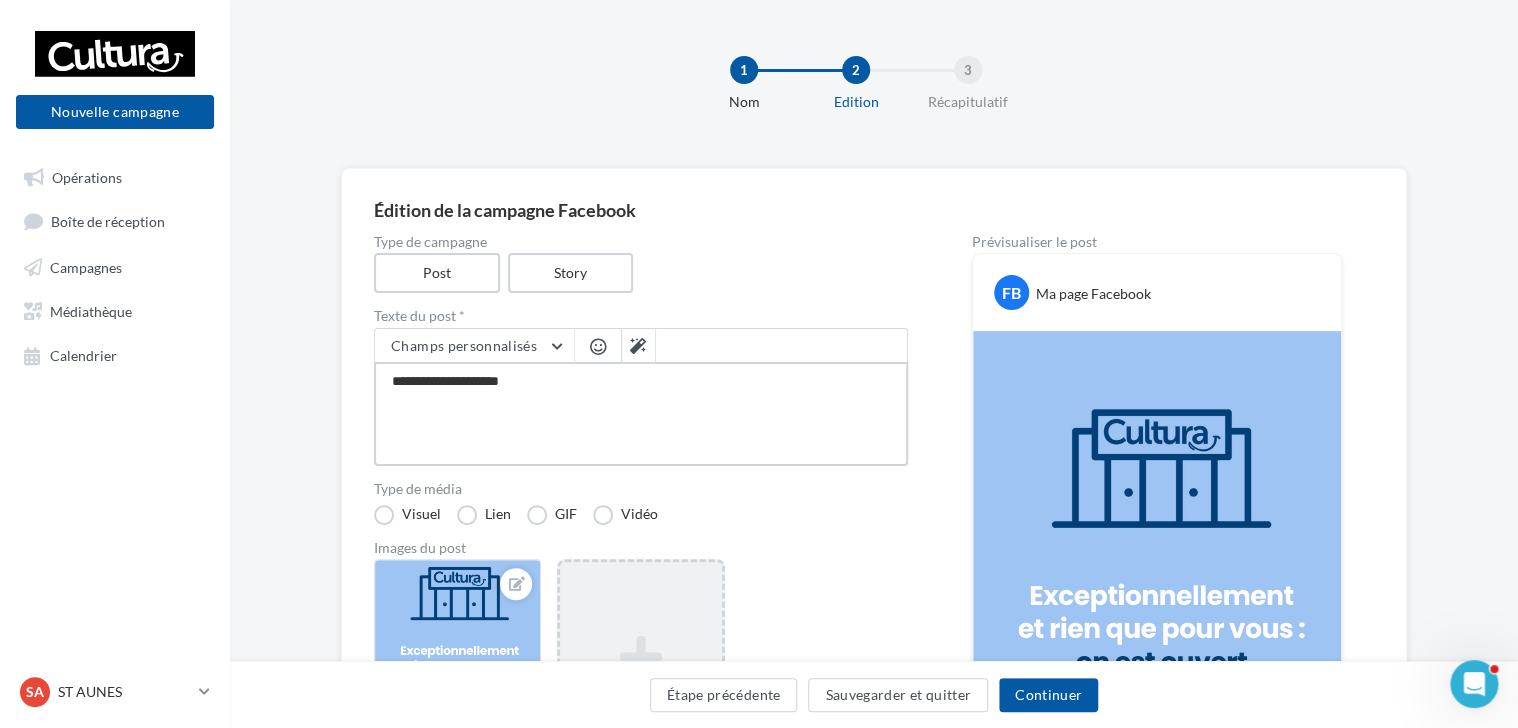 type on "**********" 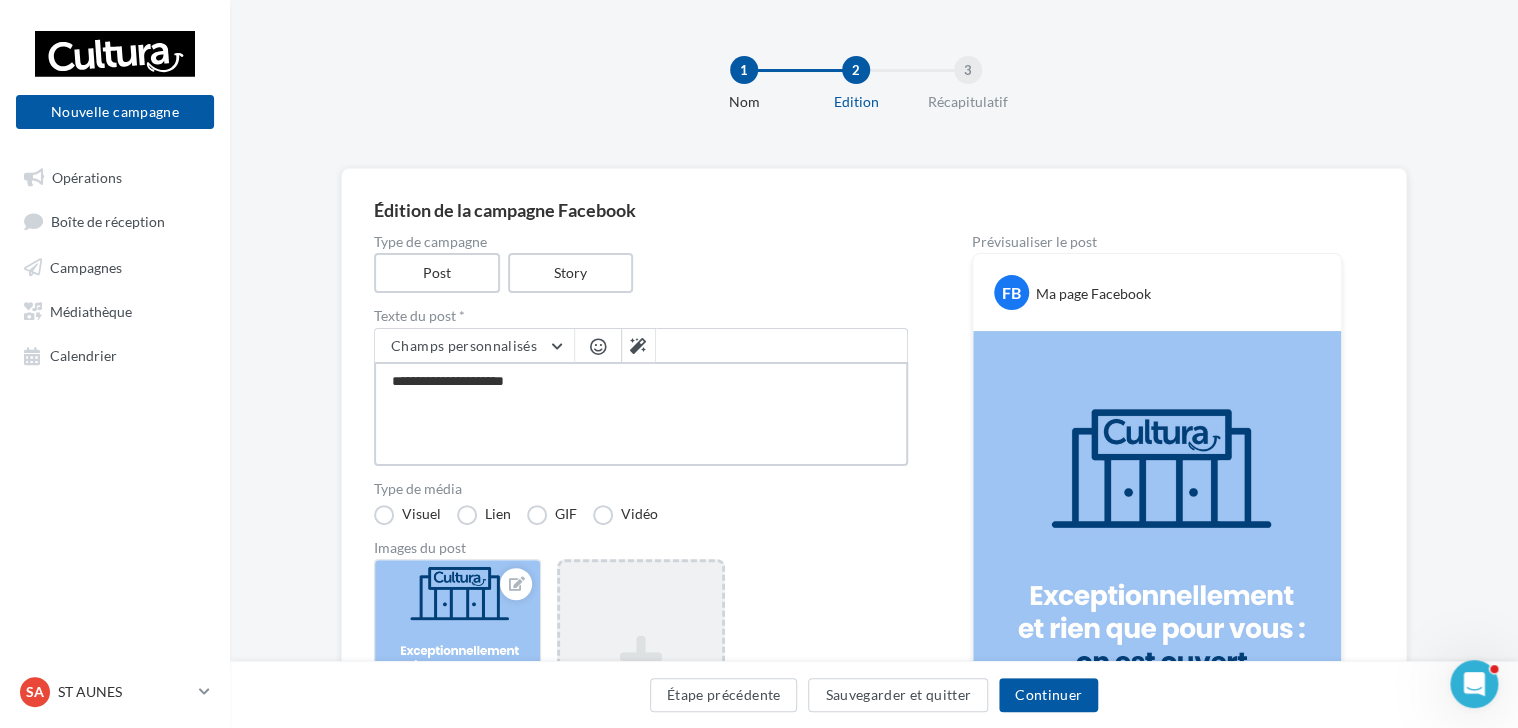 type on "**********" 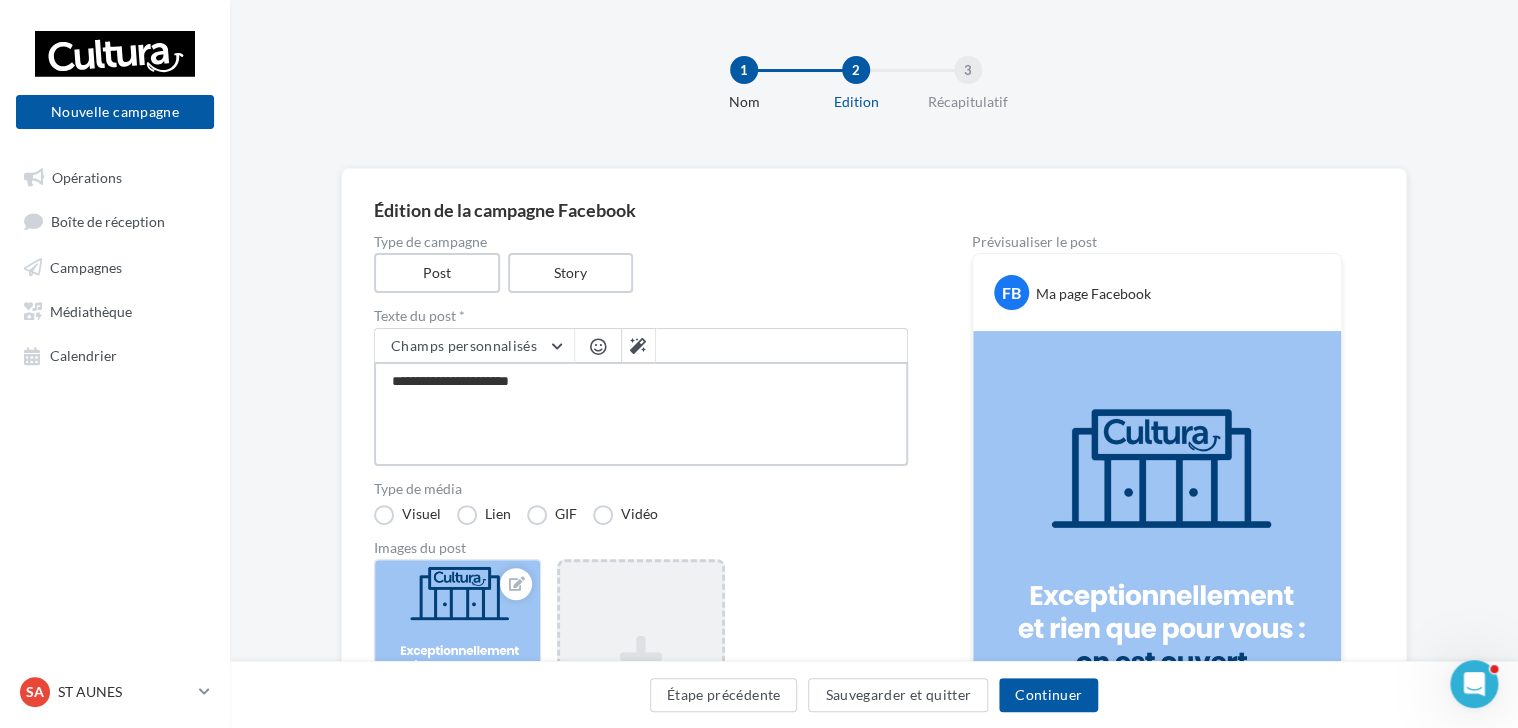 type on "**********" 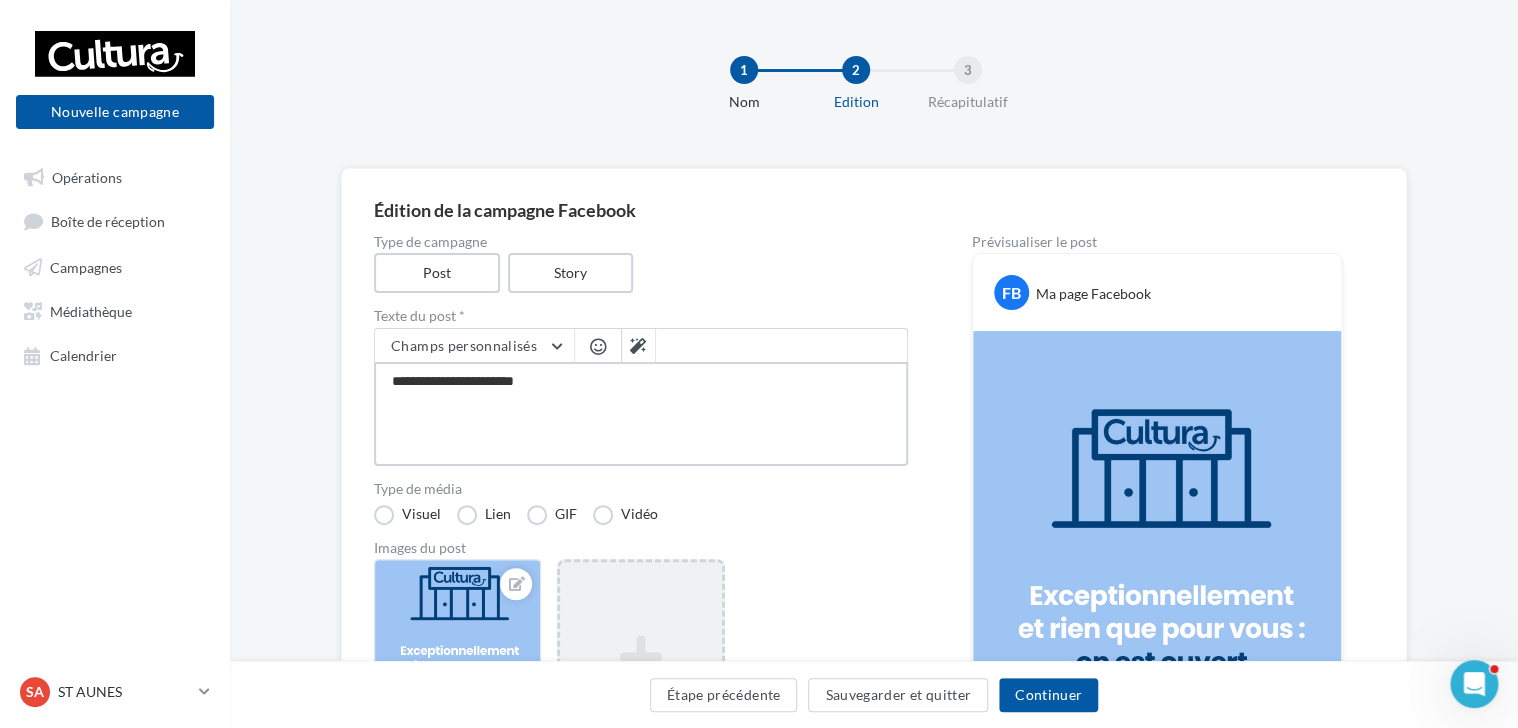 type on "**********" 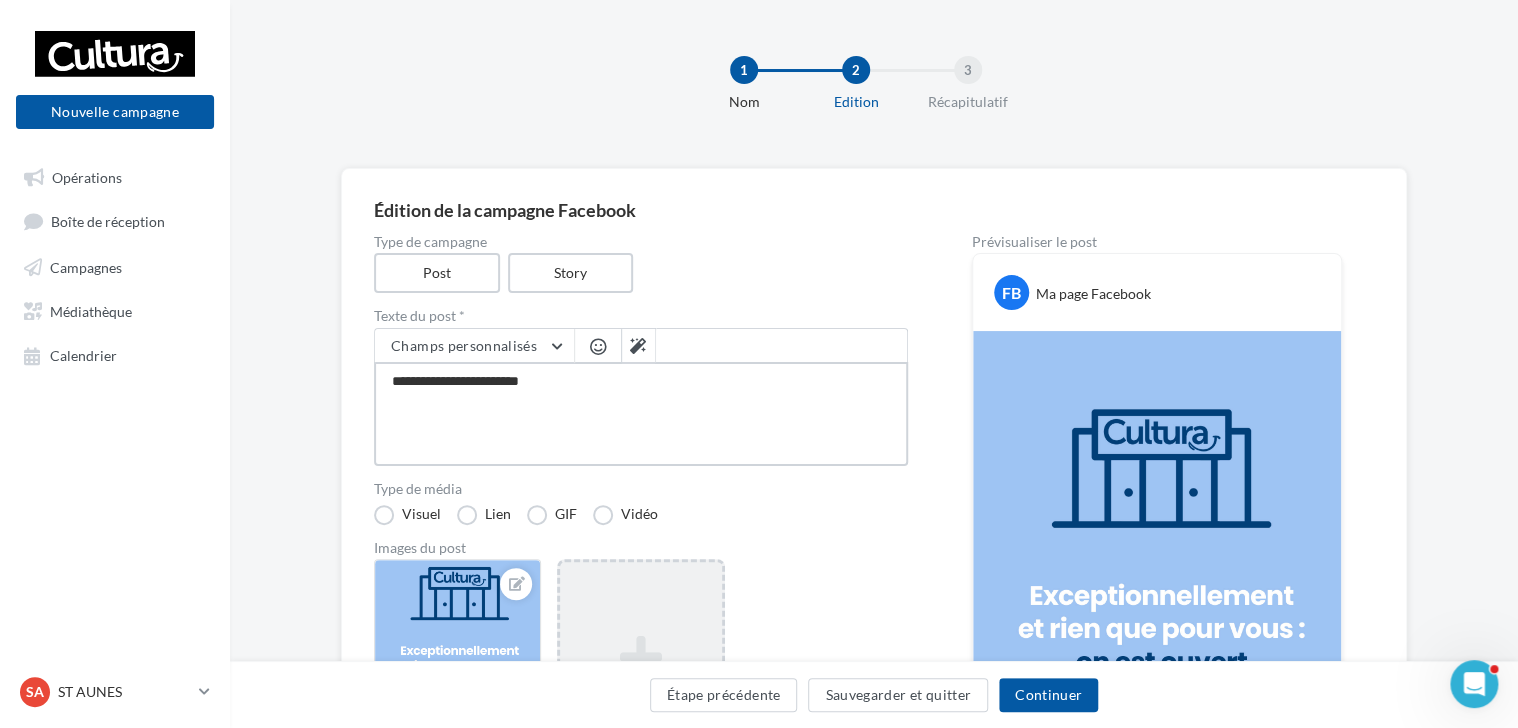 type on "**********" 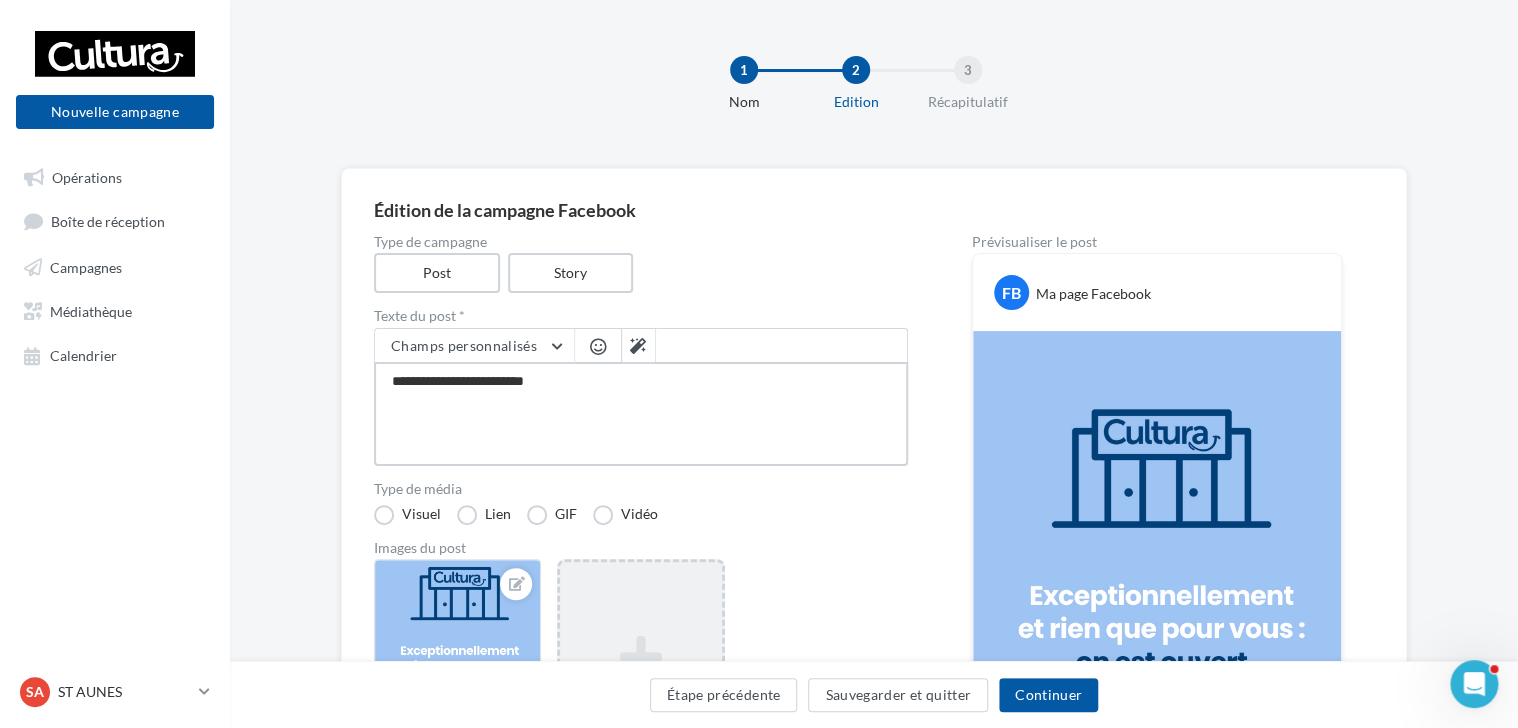 type on "**********" 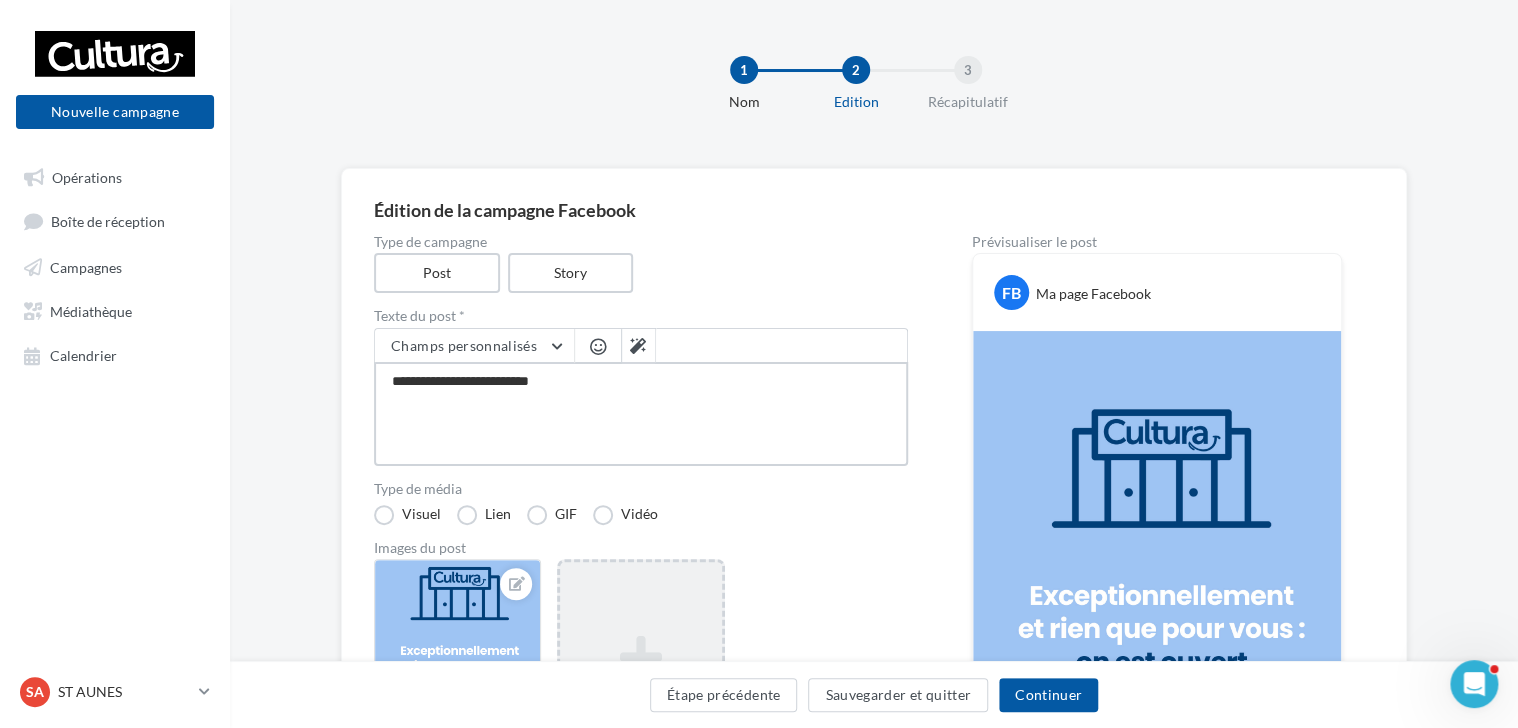 type on "**********" 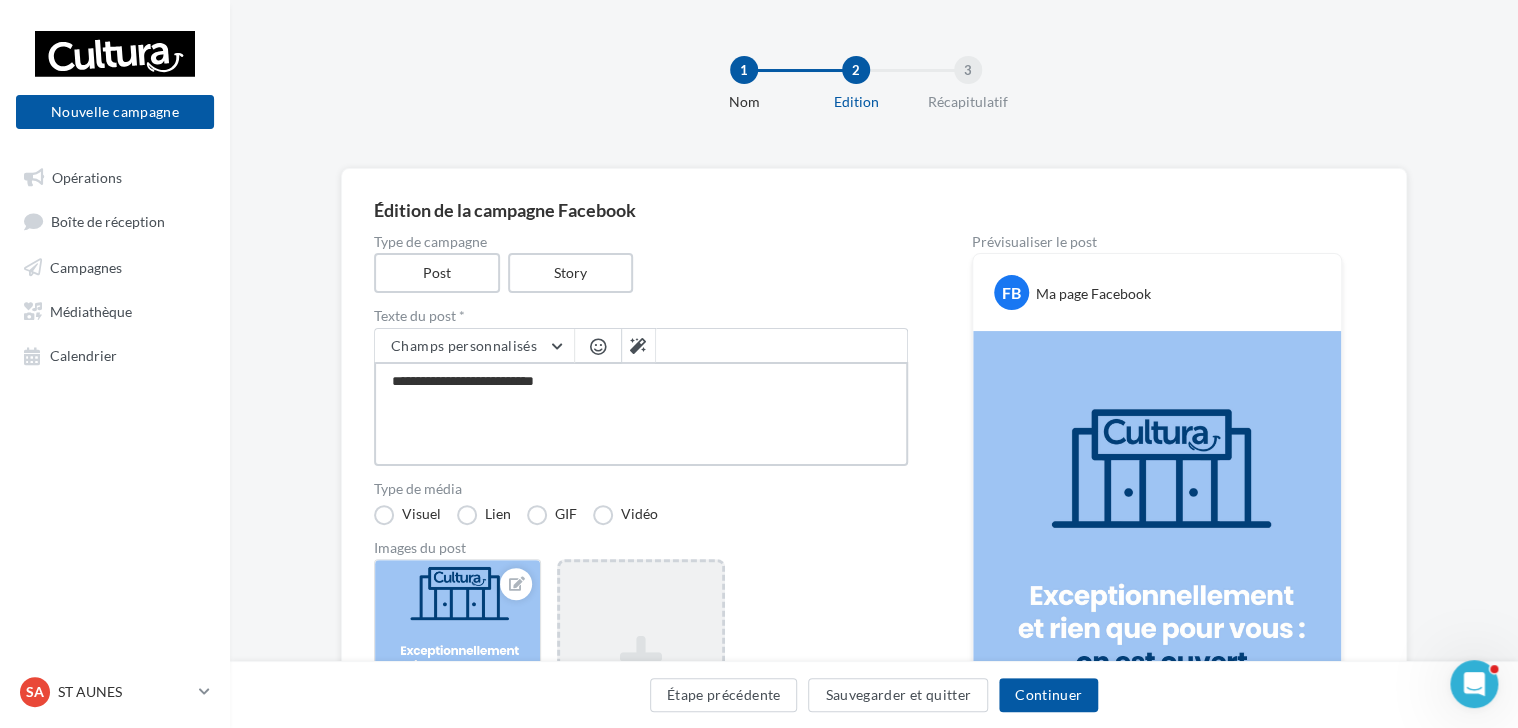 type on "**********" 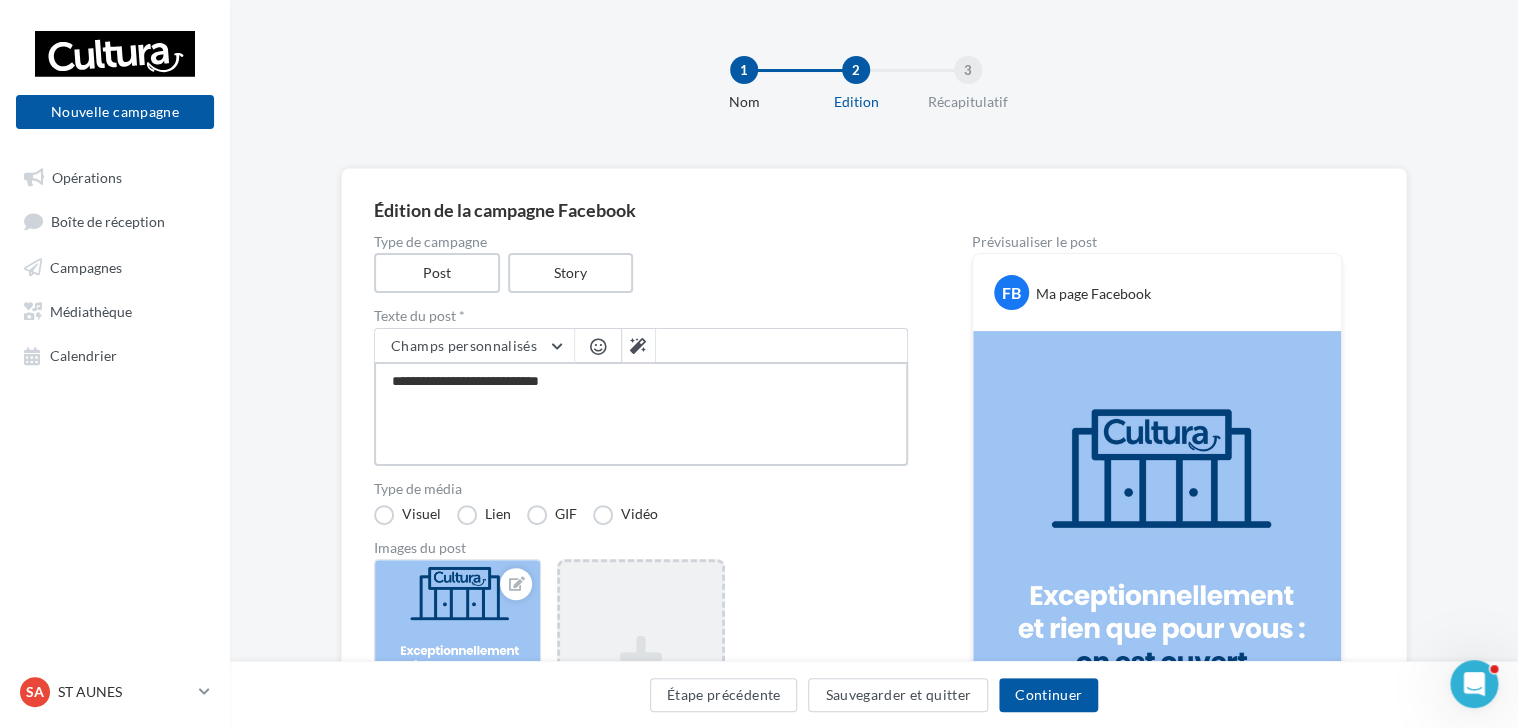 type on "**********" 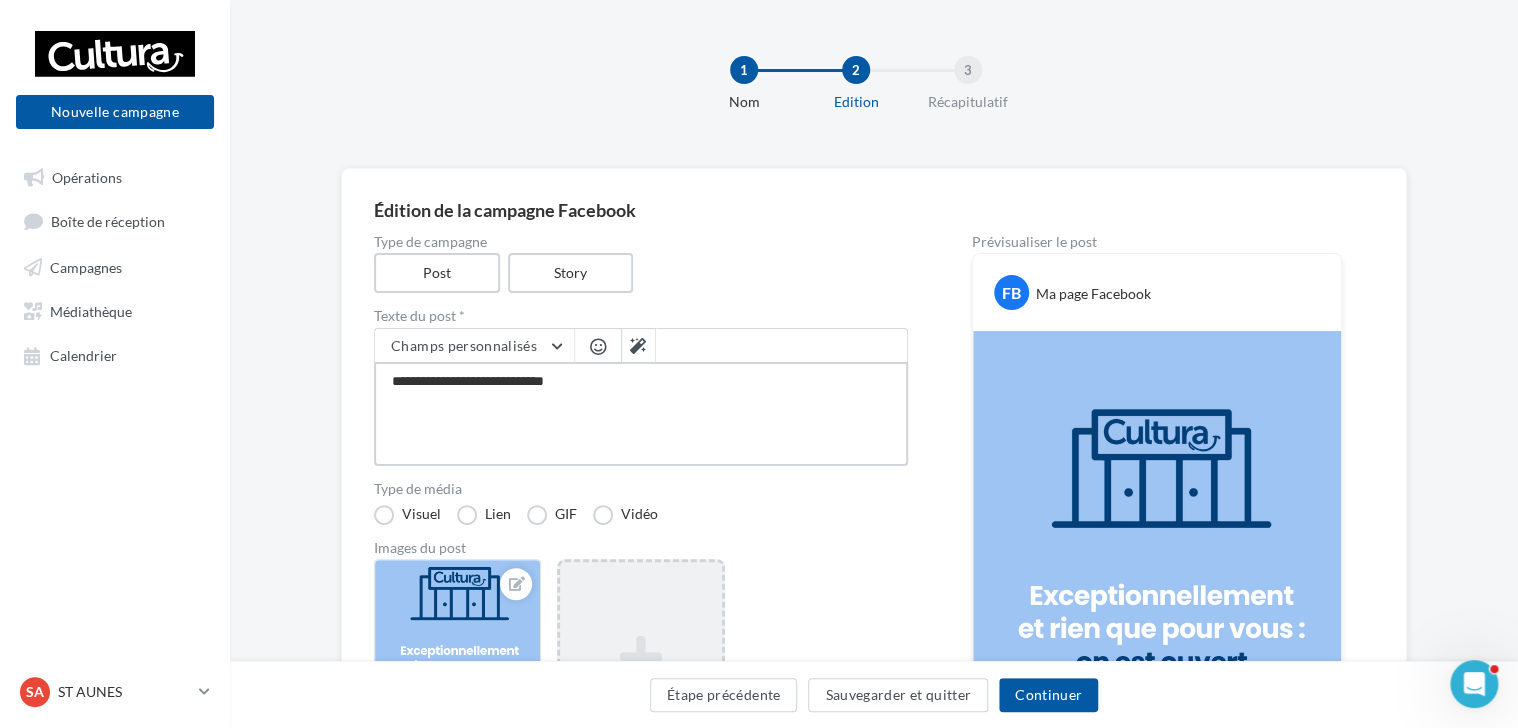 type on "**********" 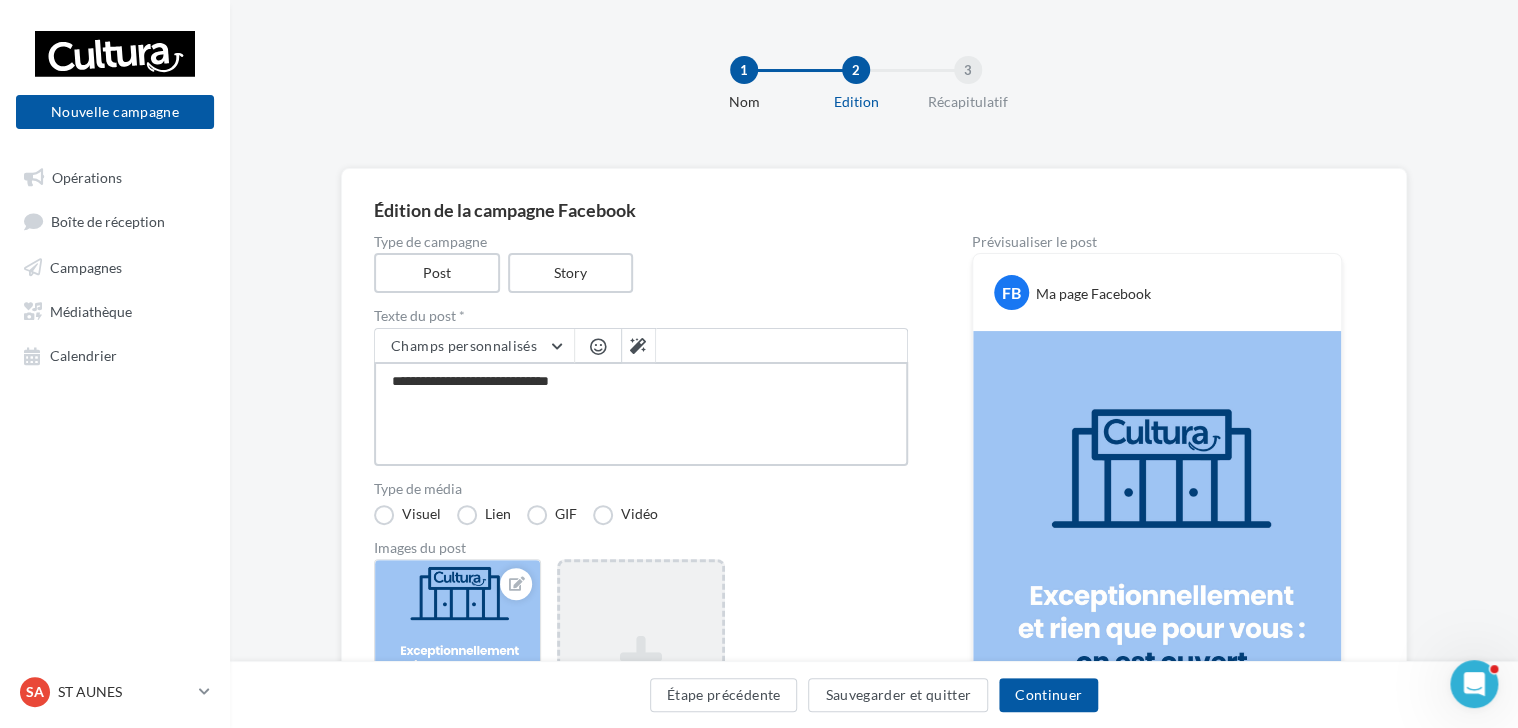 type on "**********" 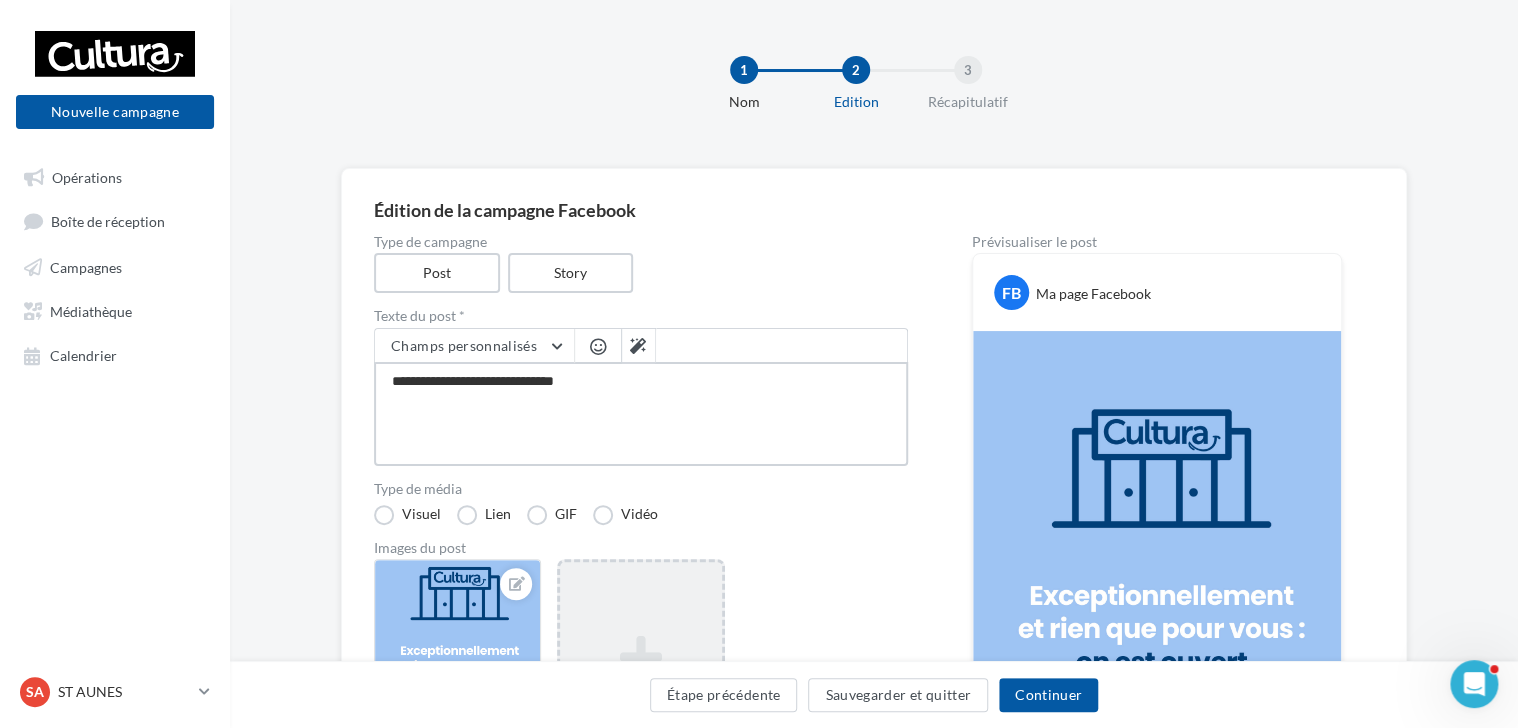 type on "**********" 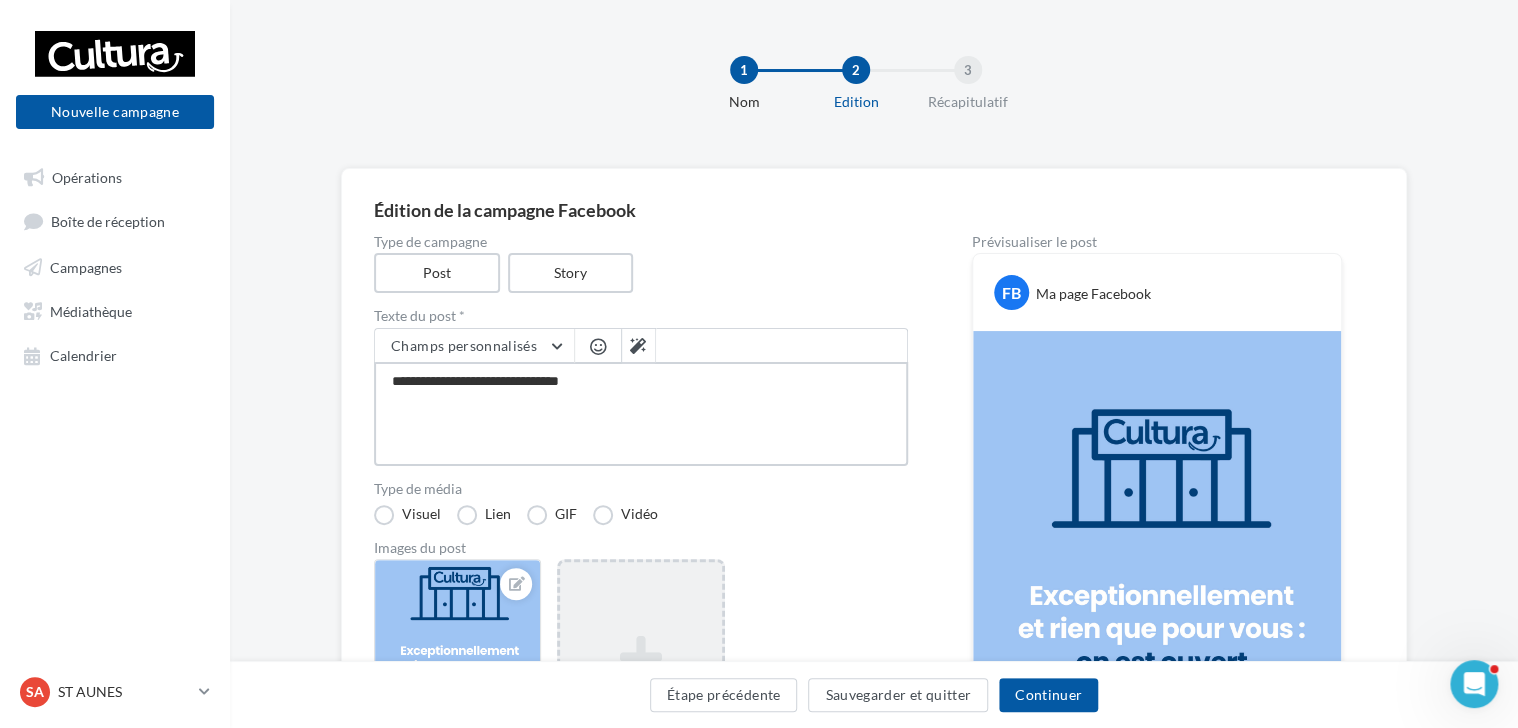 type on "**********" 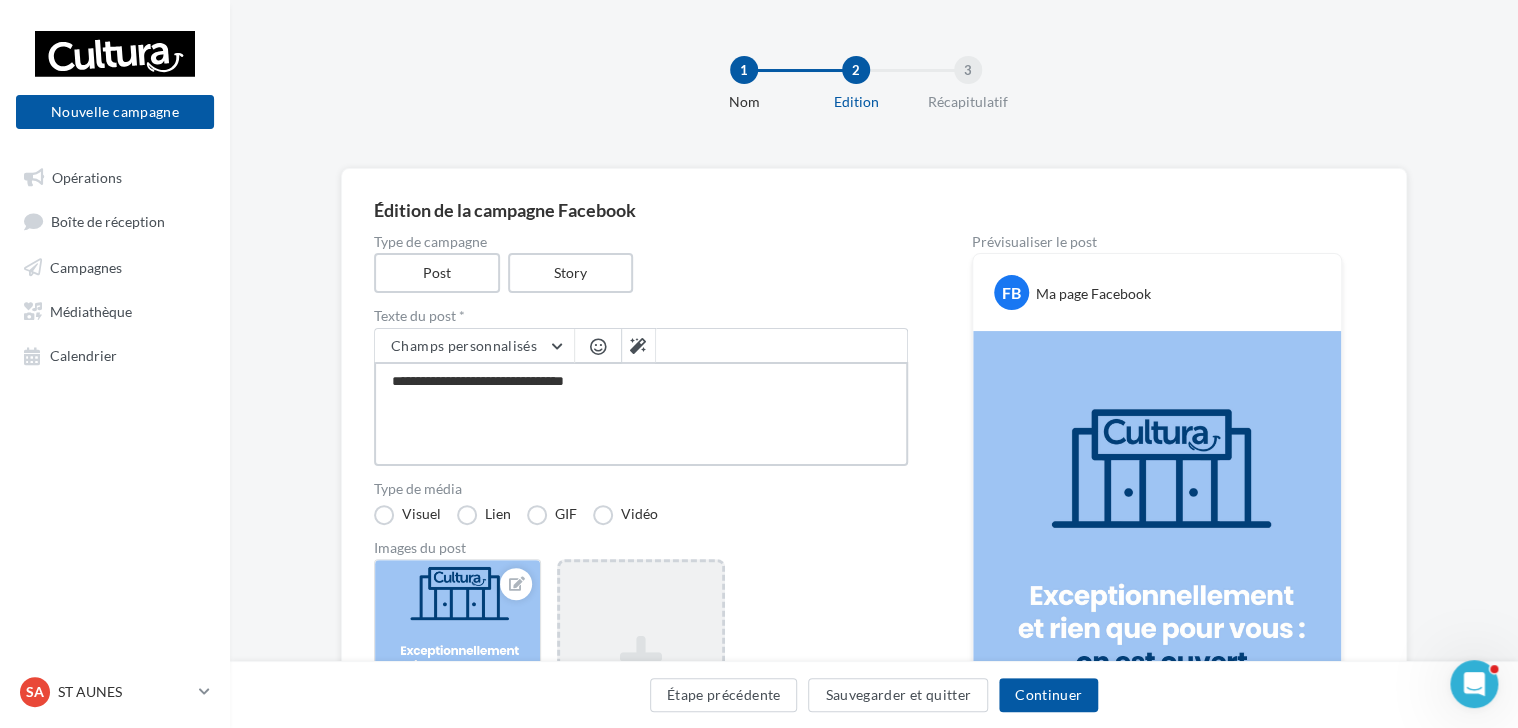 type on "**********" 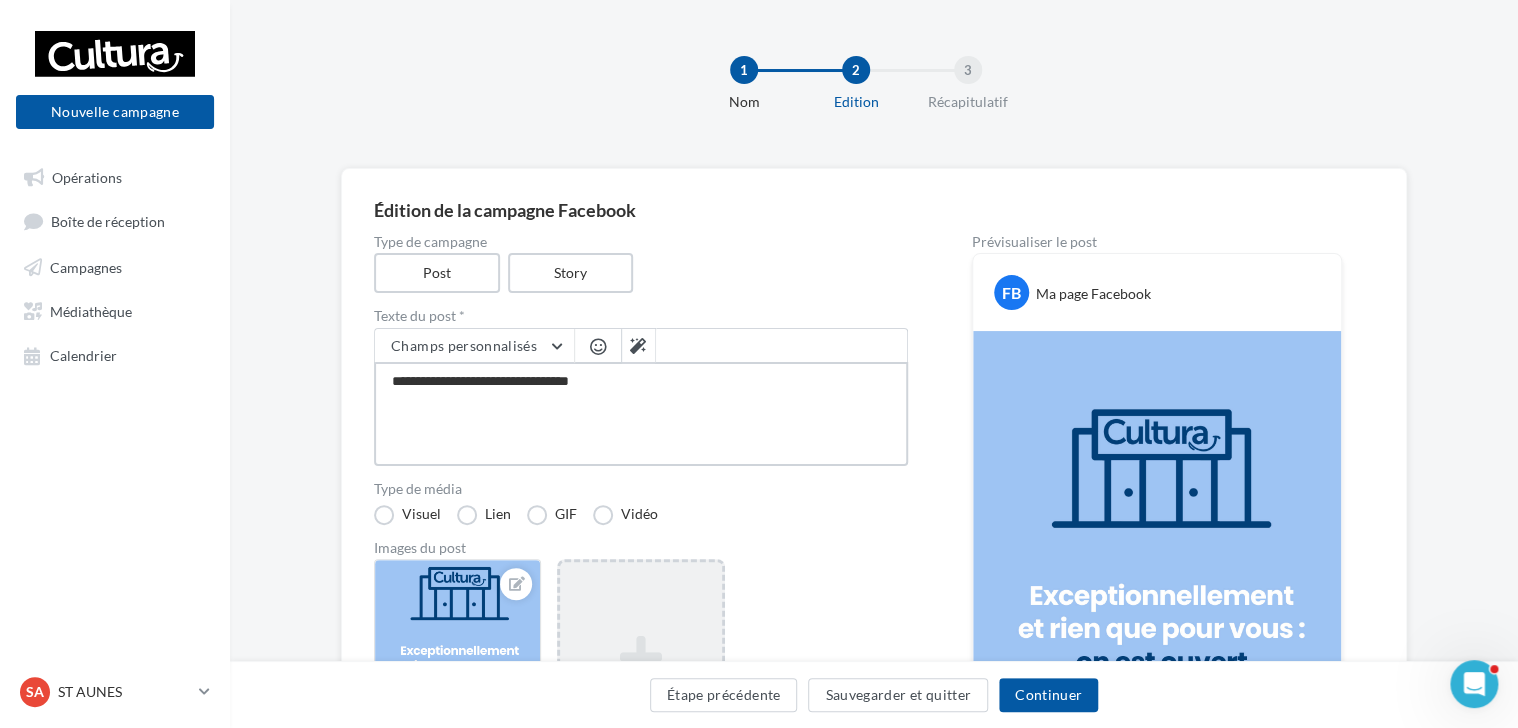 type on "**********" 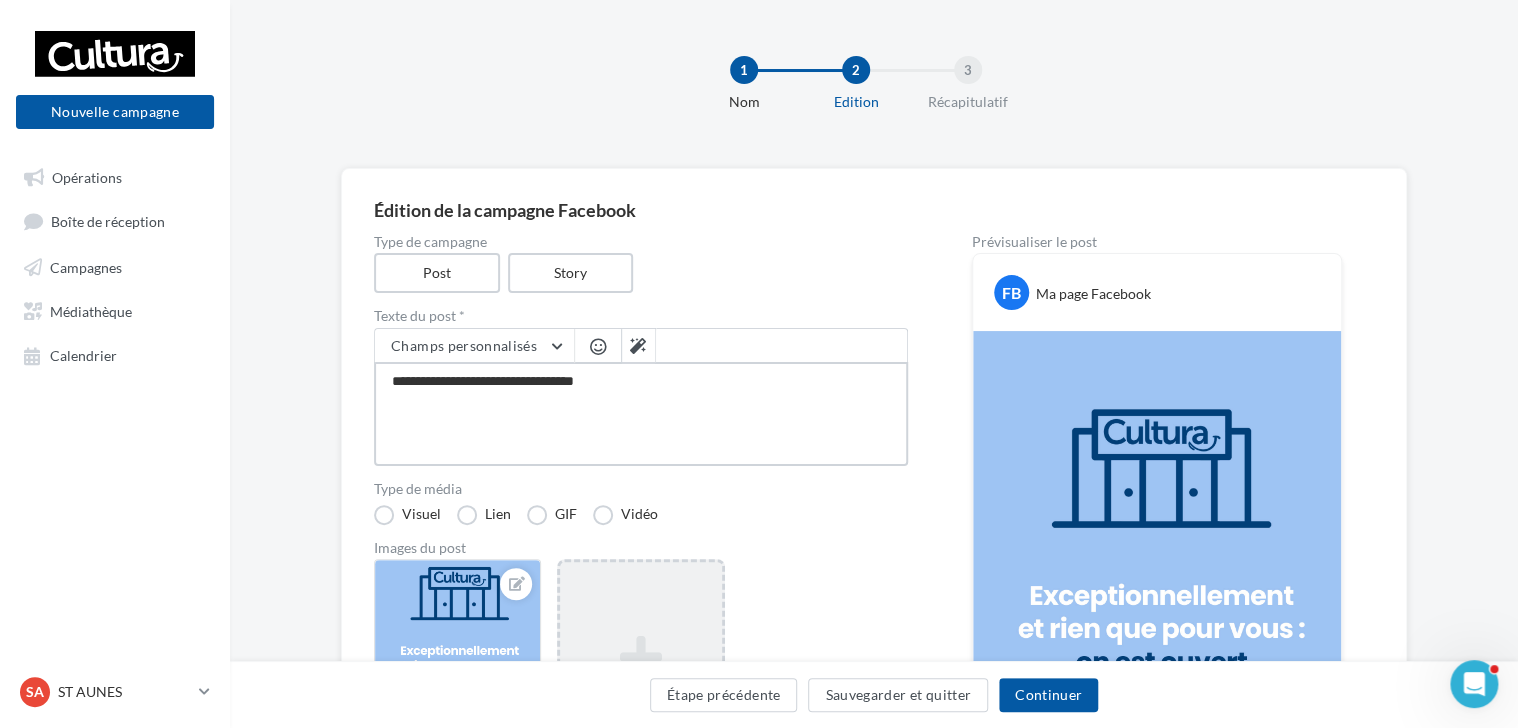 type on "**********" 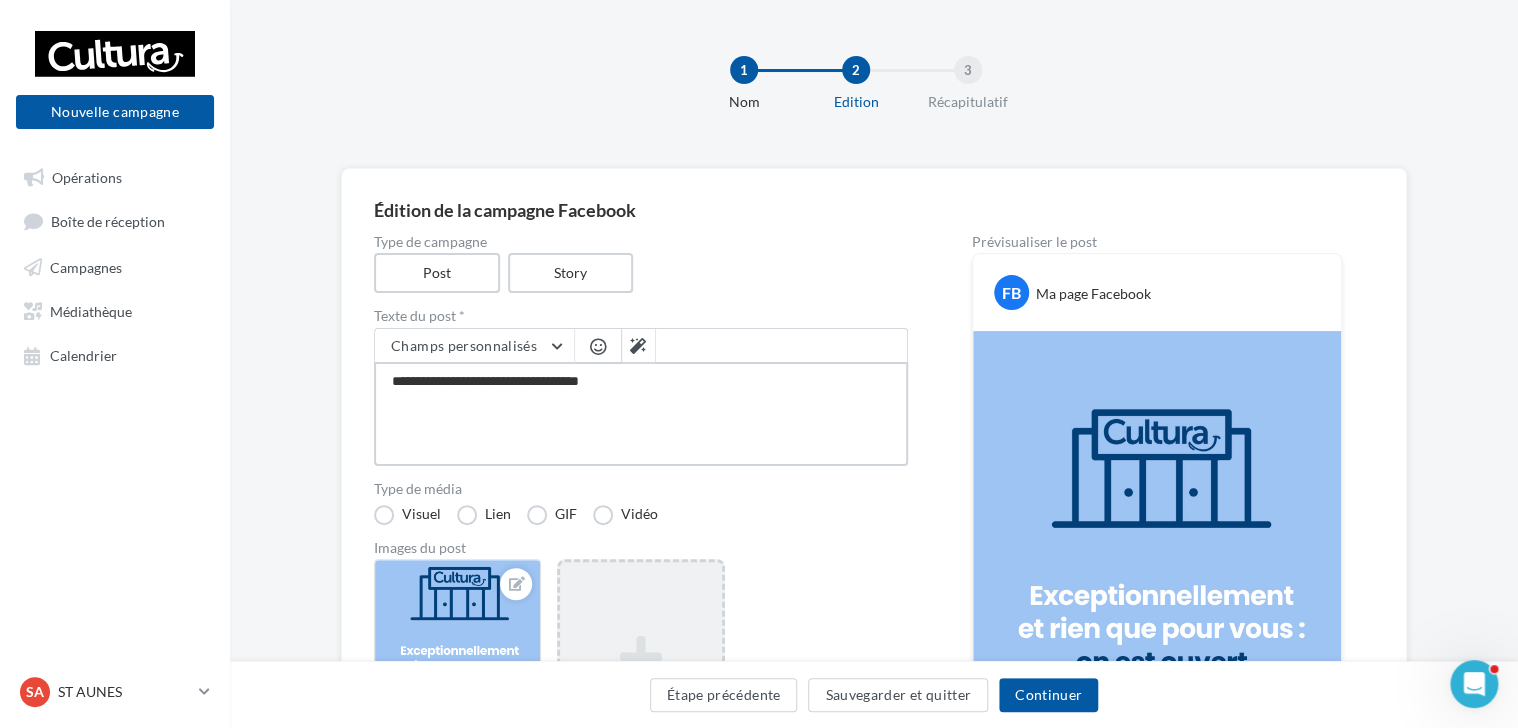 type on "**********" 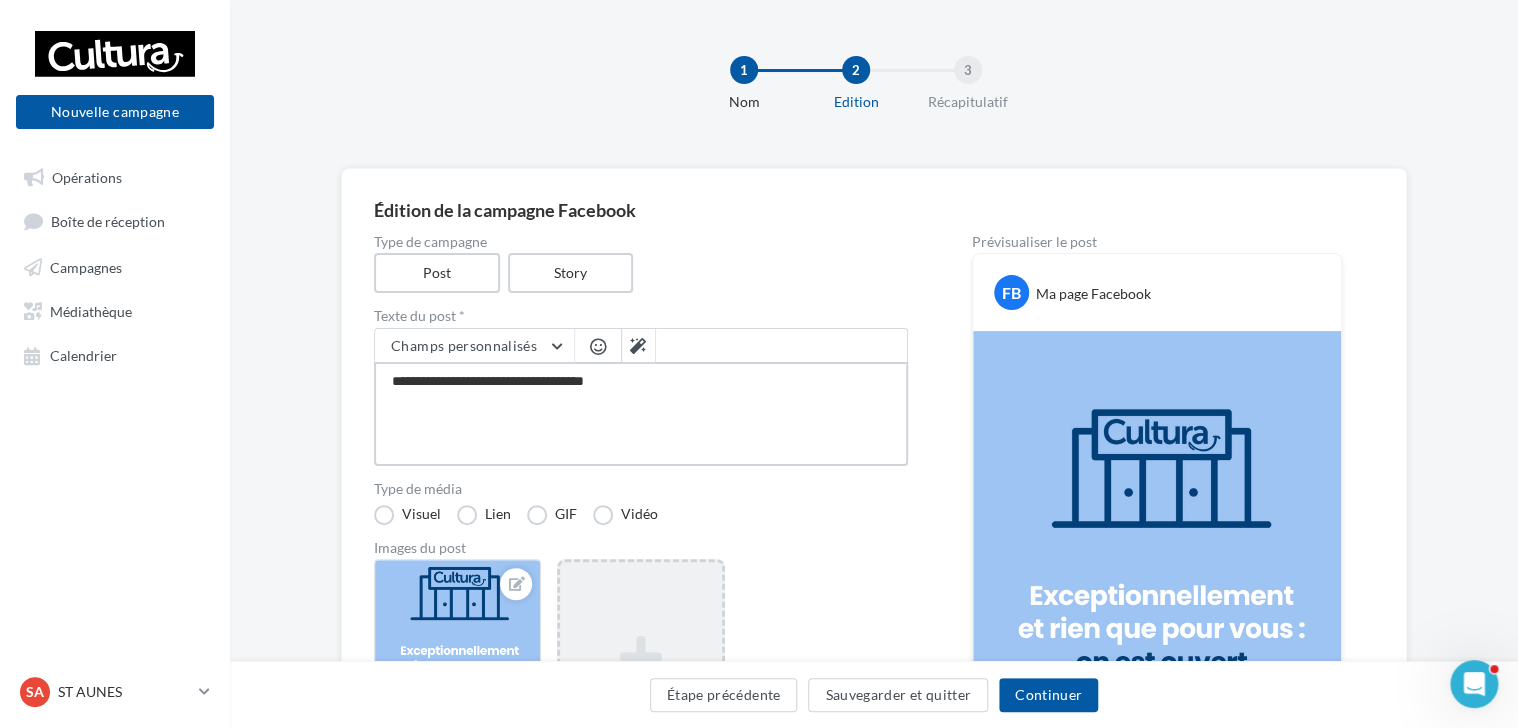 type on "**********" 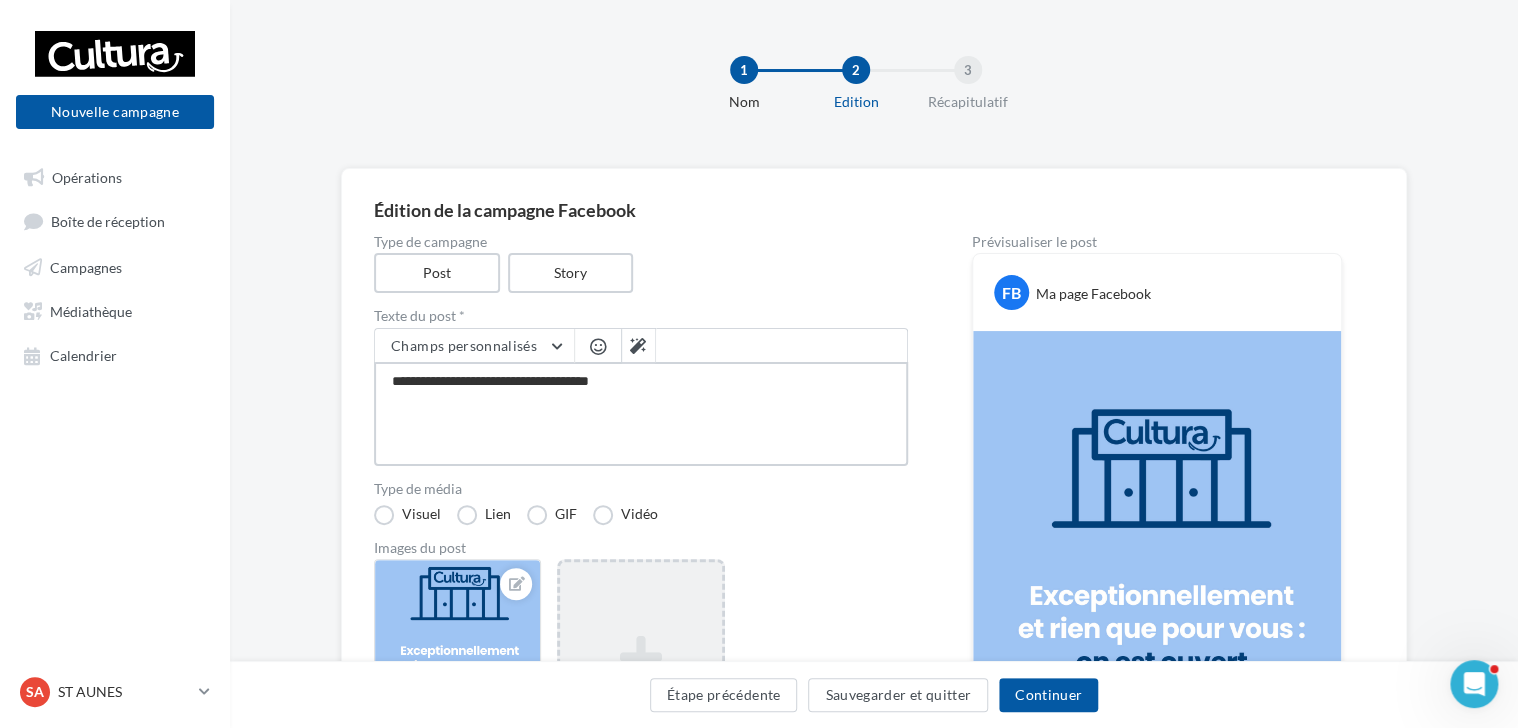 type on "**********" 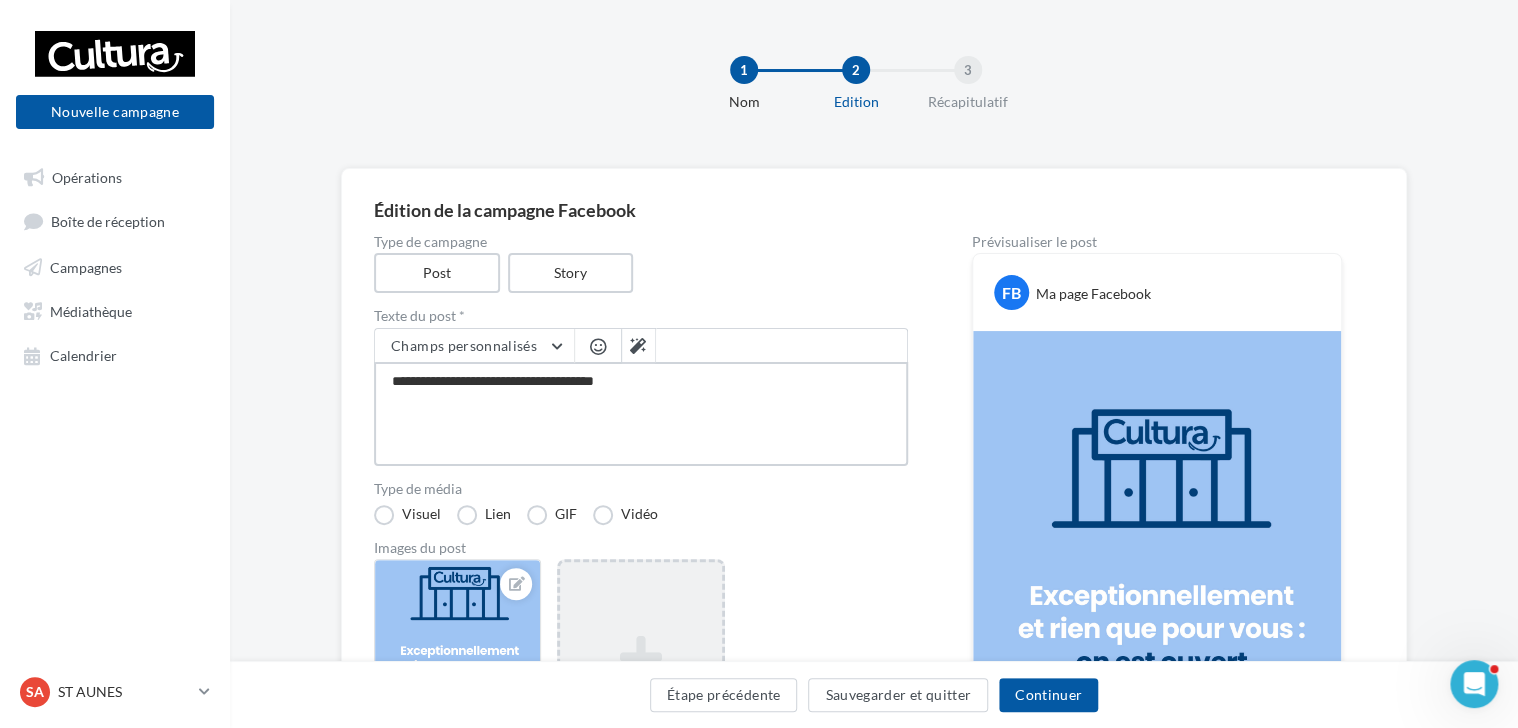 type on "**********" 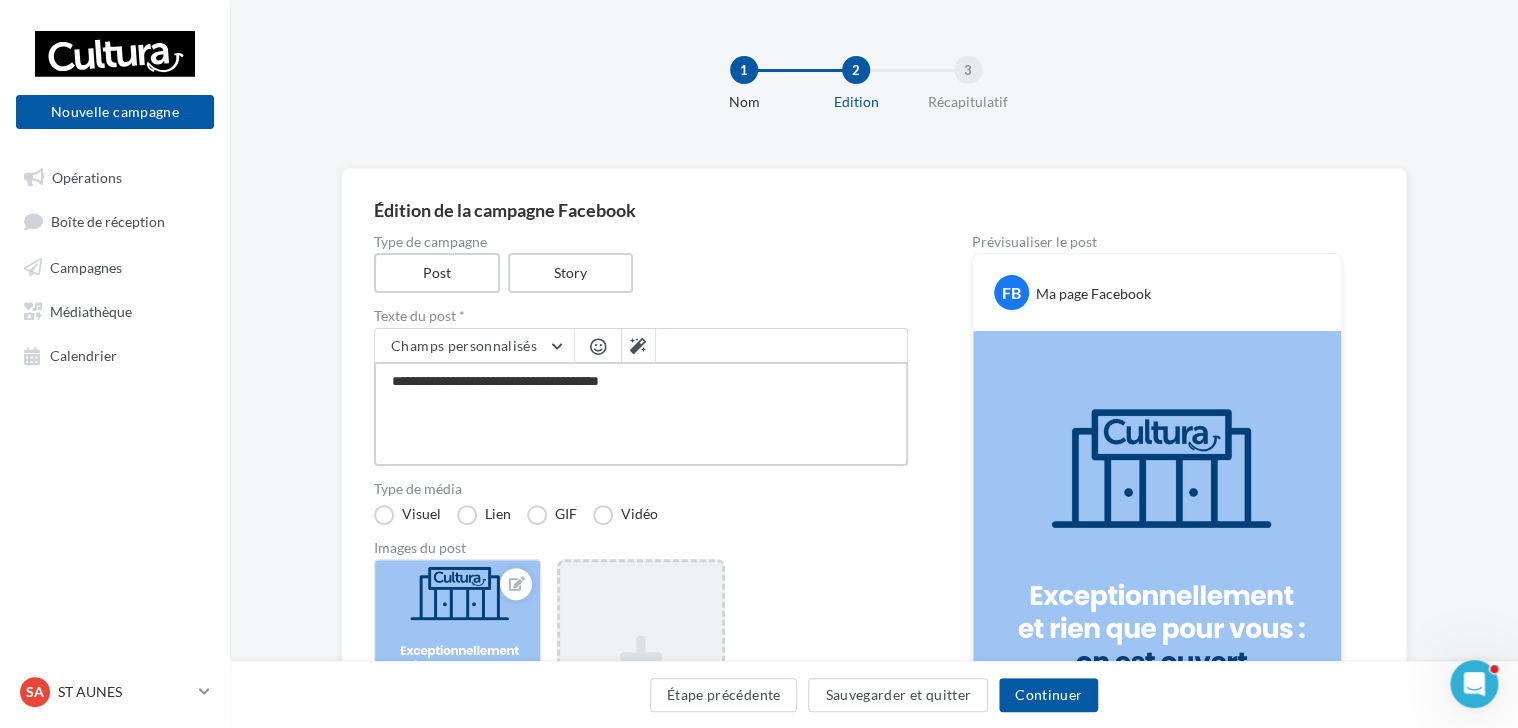 type on "**********" 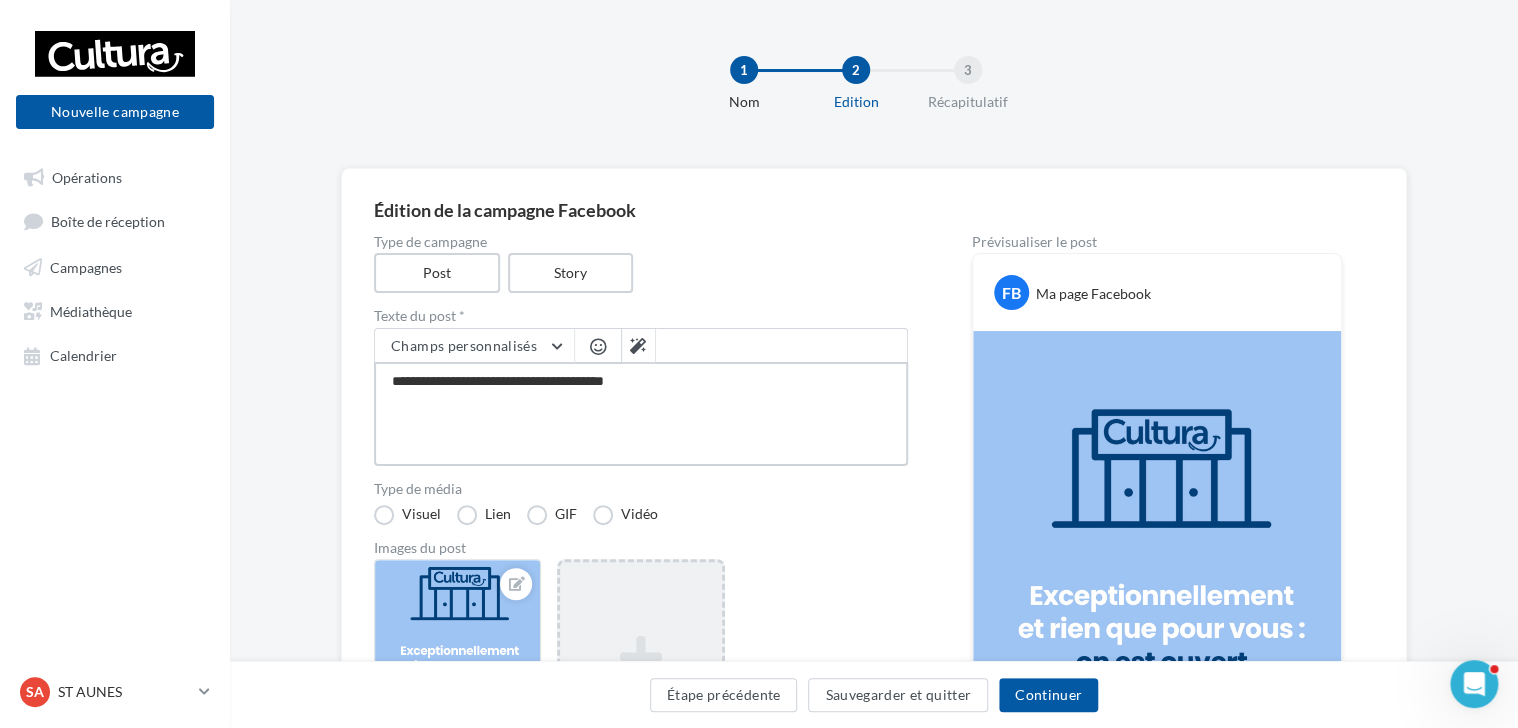 type on "**********" 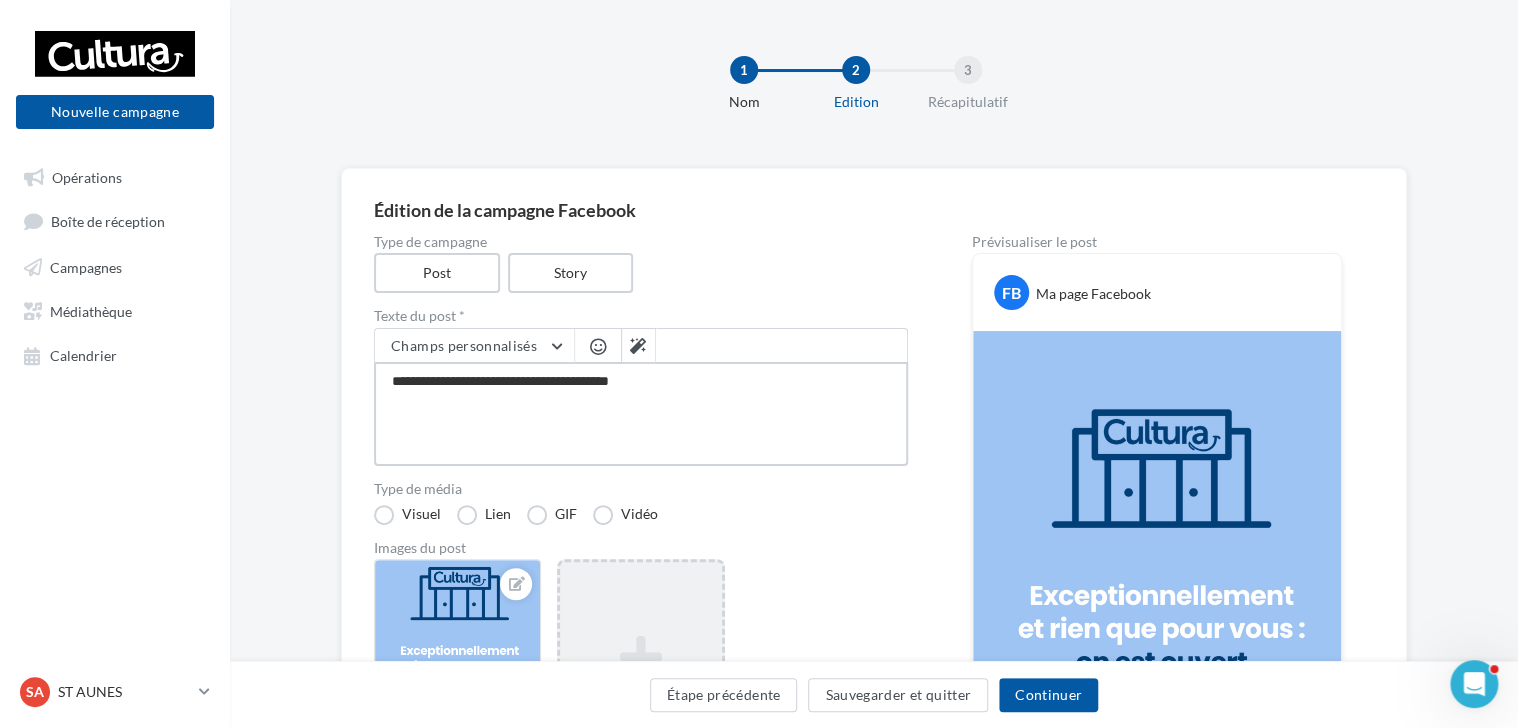 type on "**********" 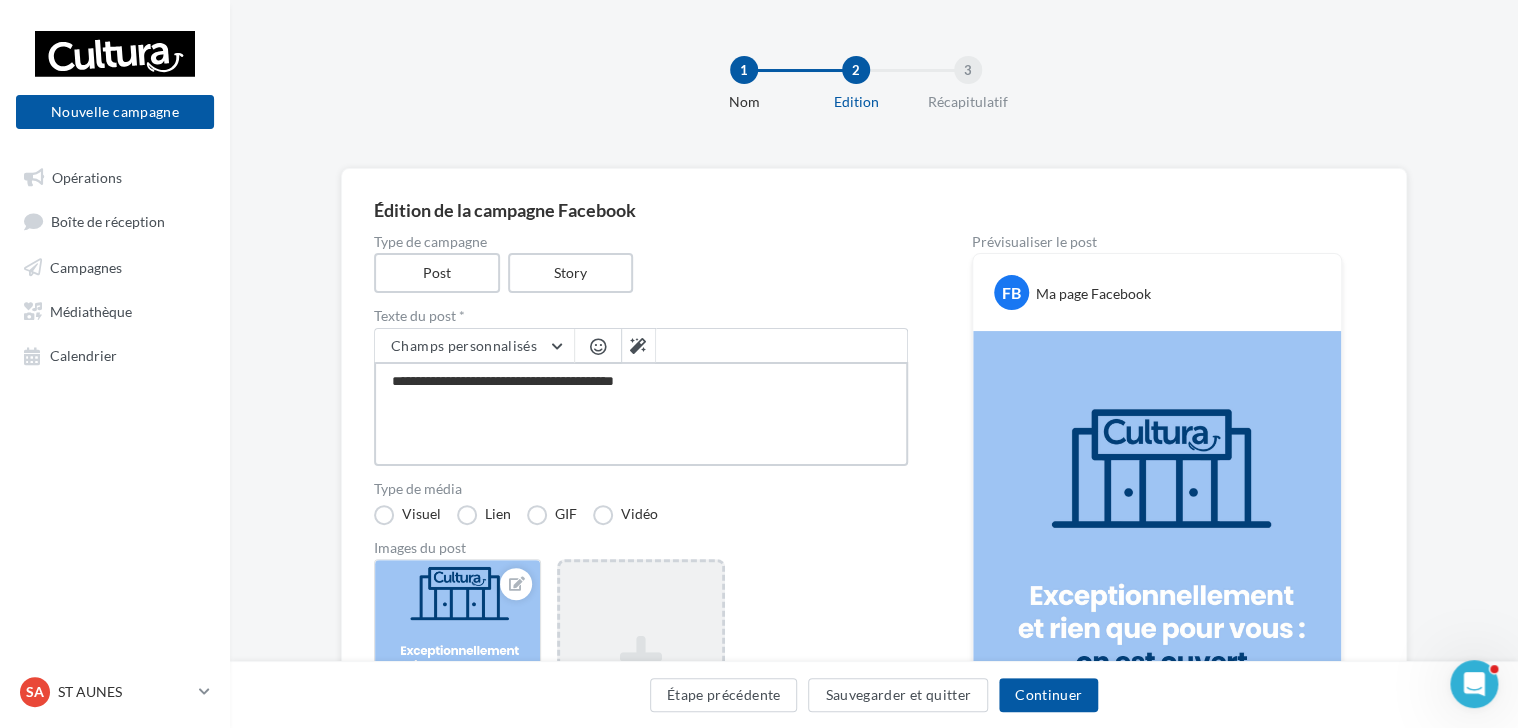 type on "**********" 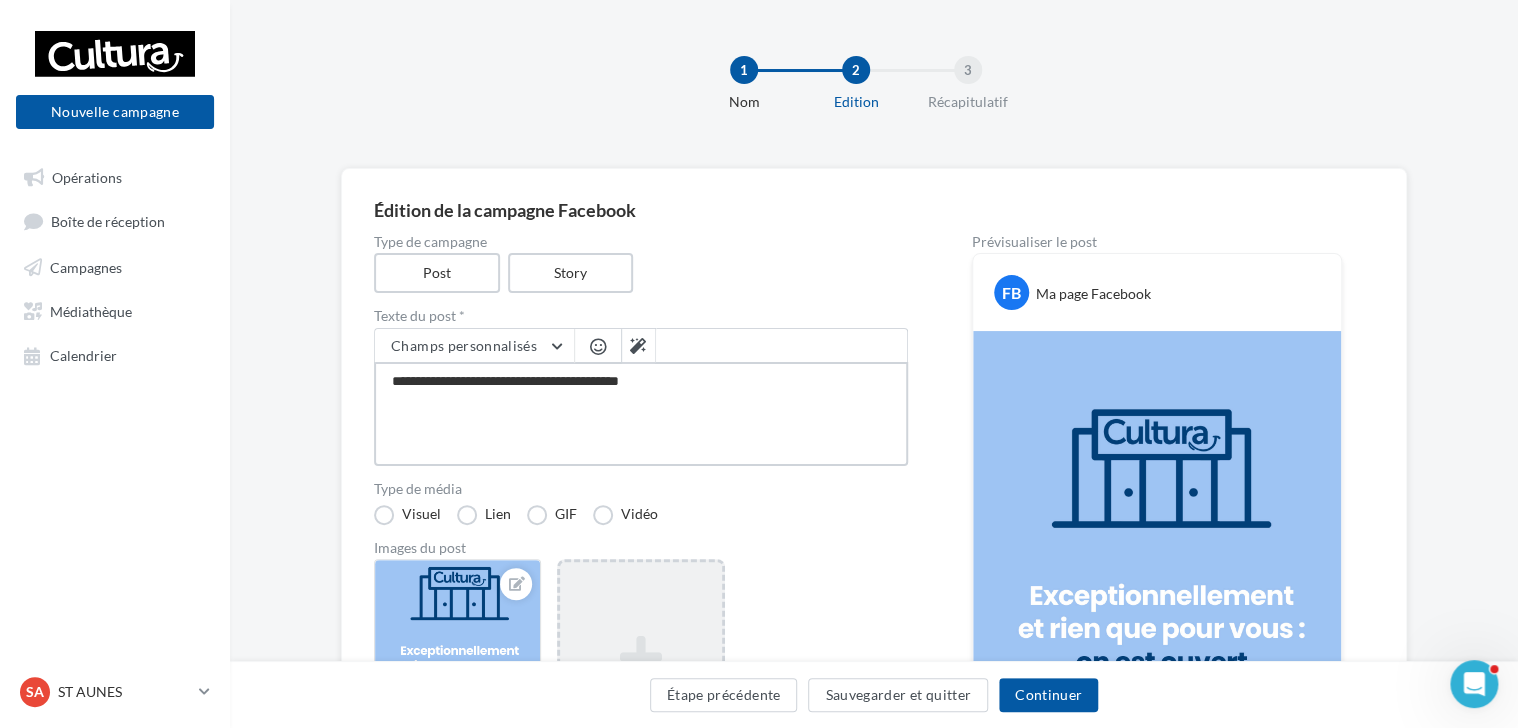 type on "**********" 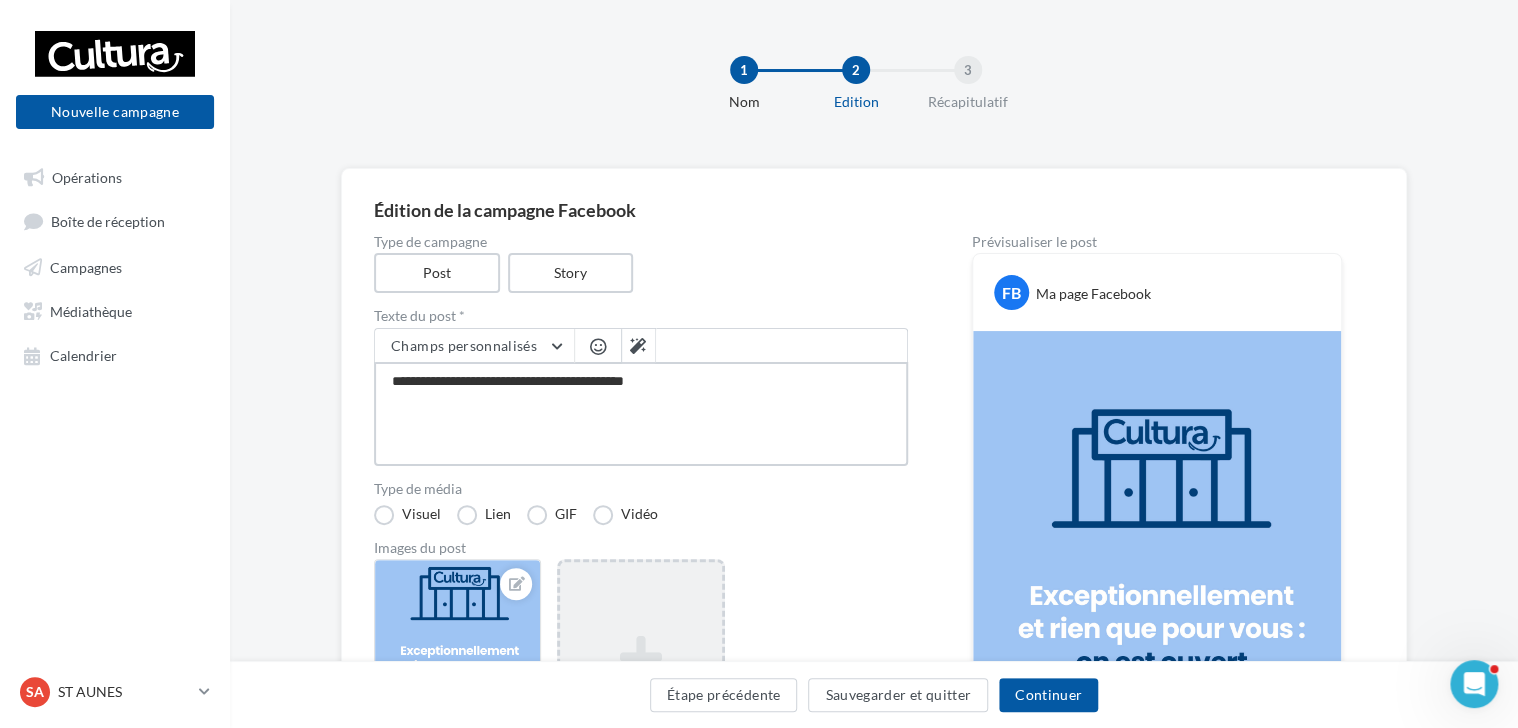 type on "**********" 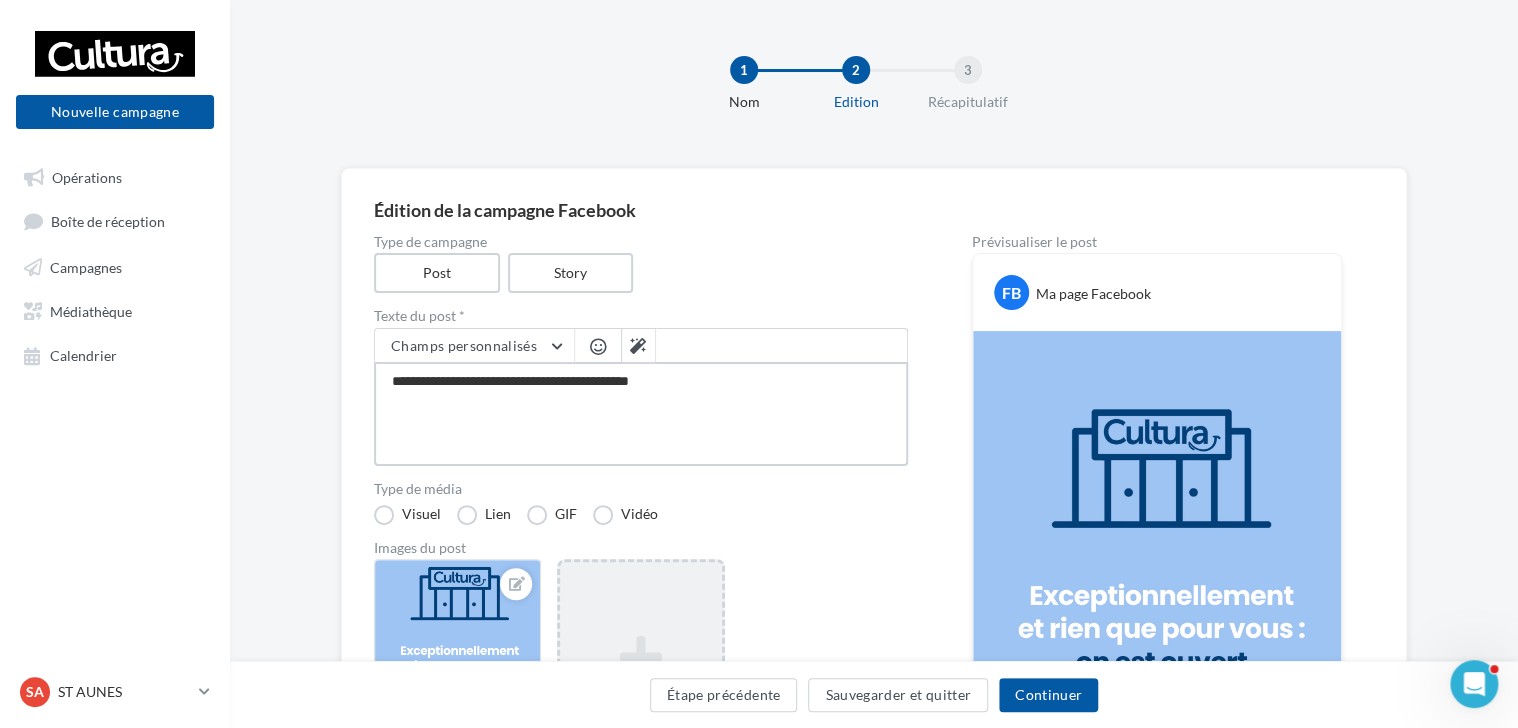 type on "**********" 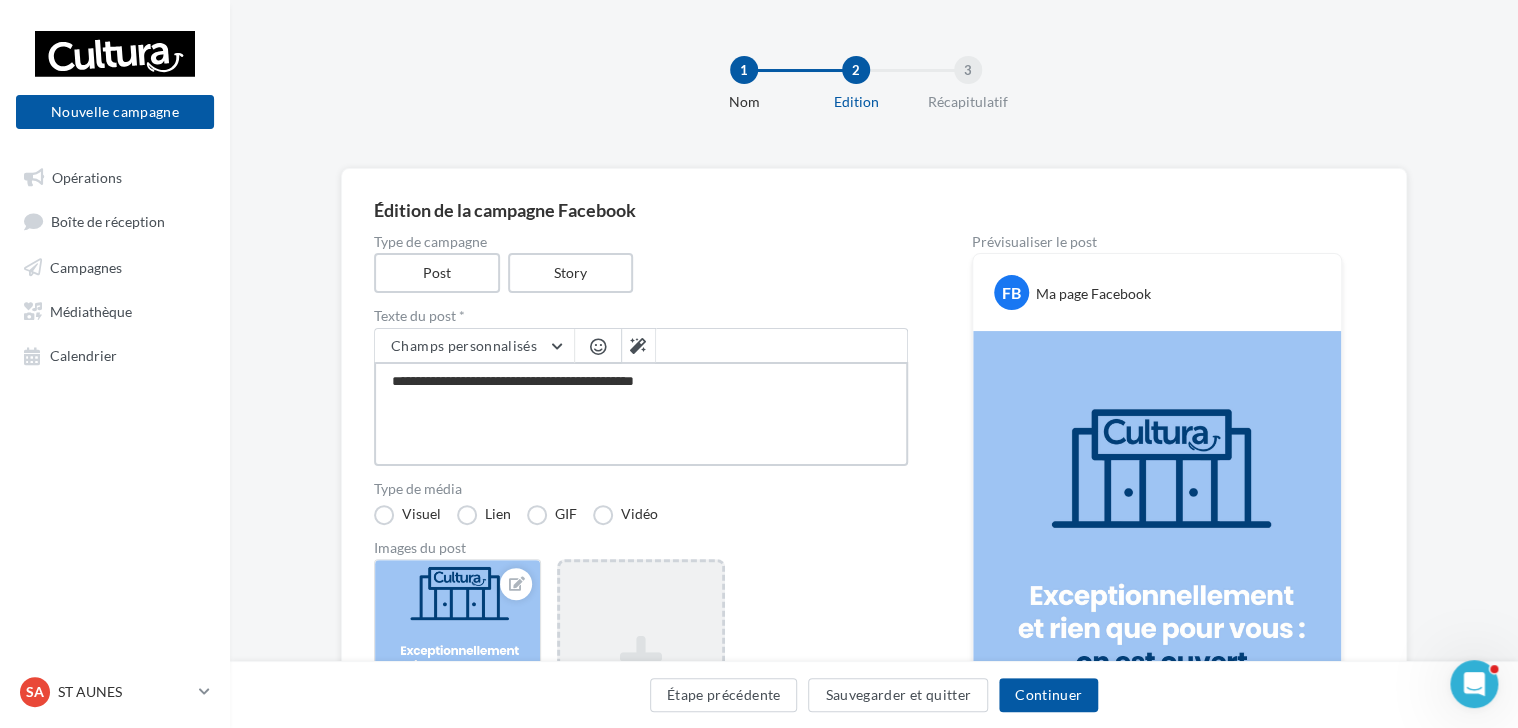 type on "**********" 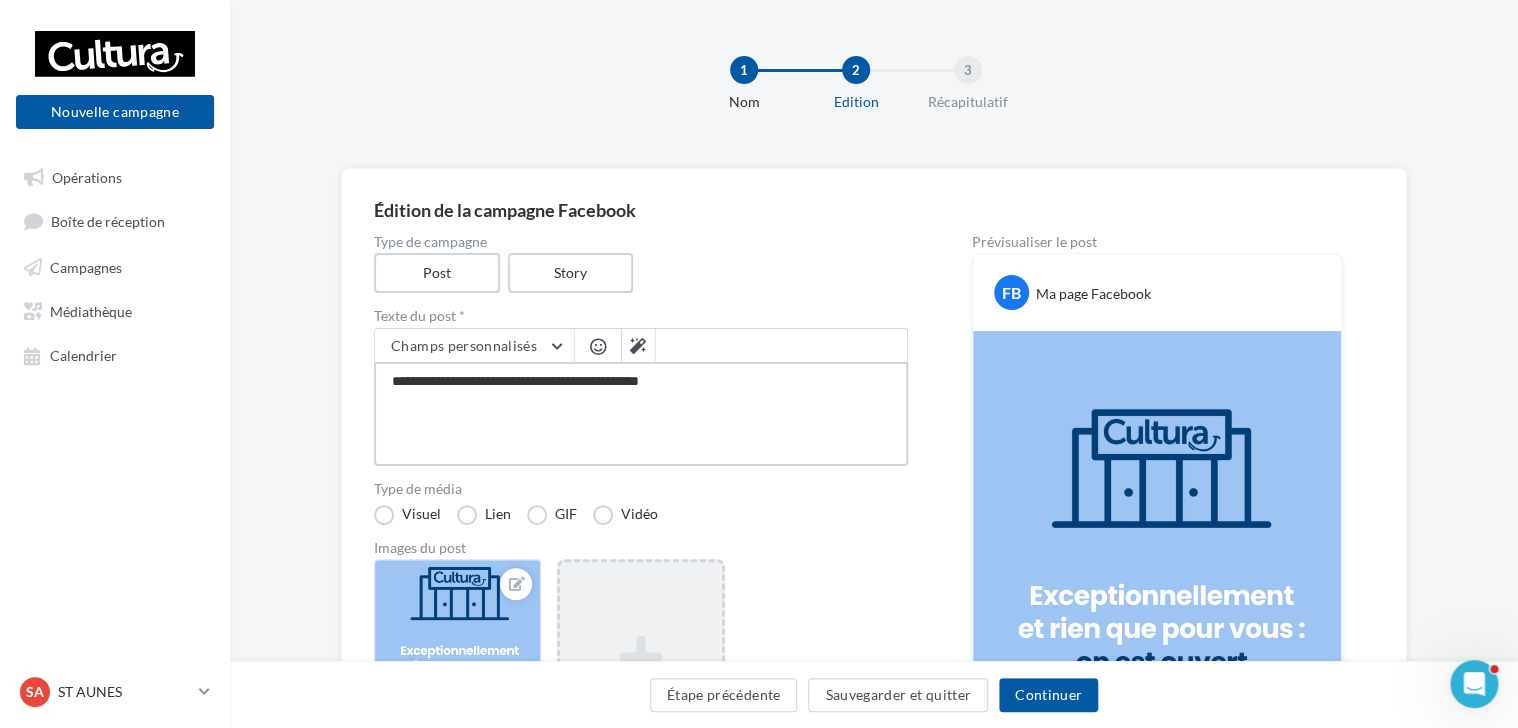 type on "**********" 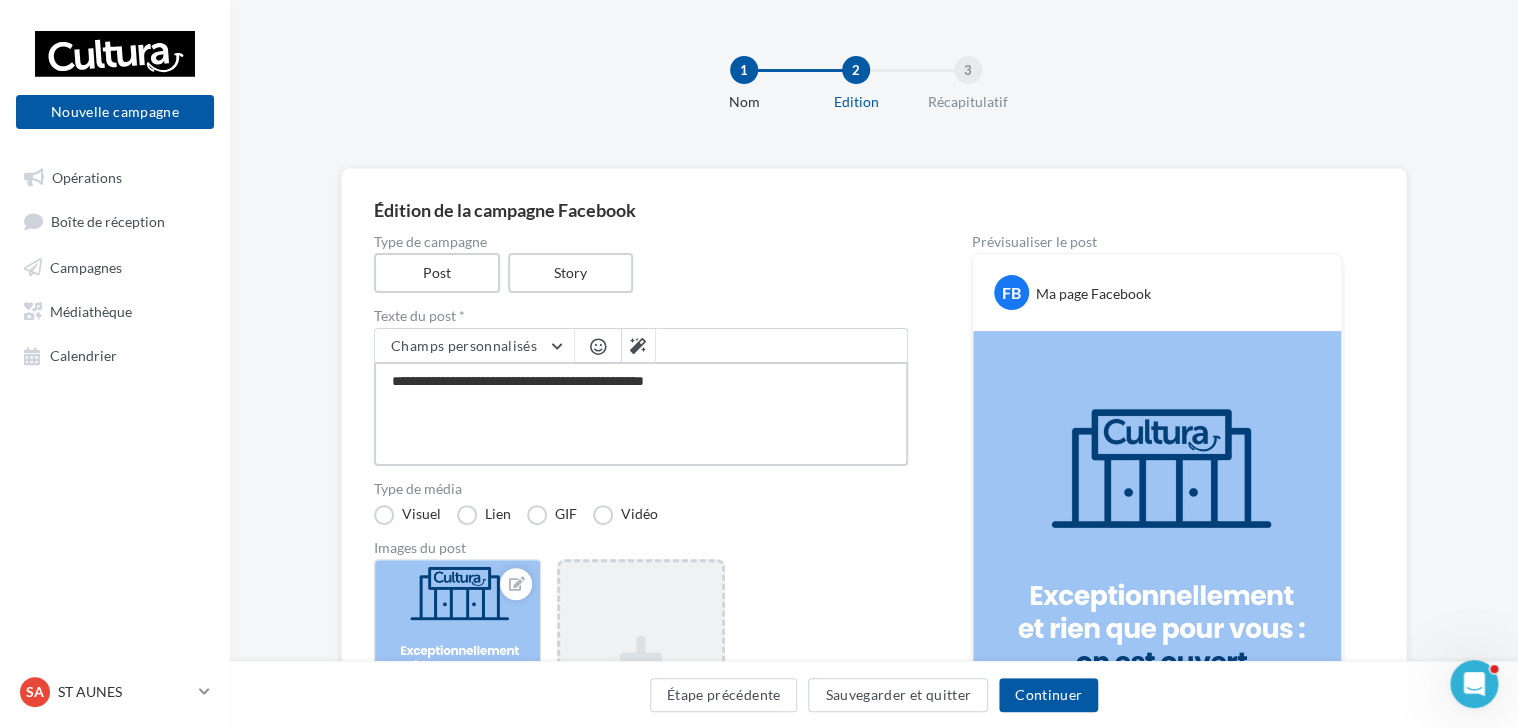 type on "**********" 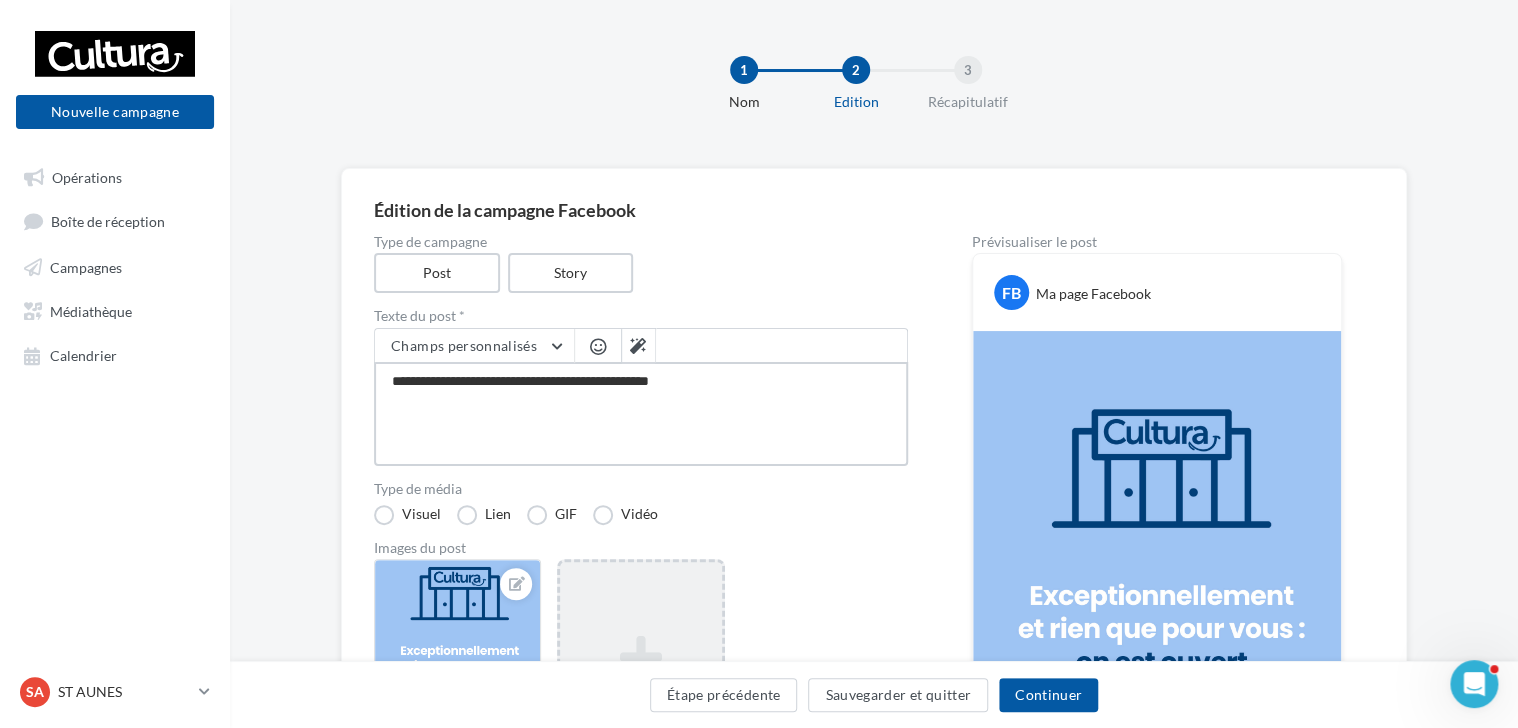 type on "**********" 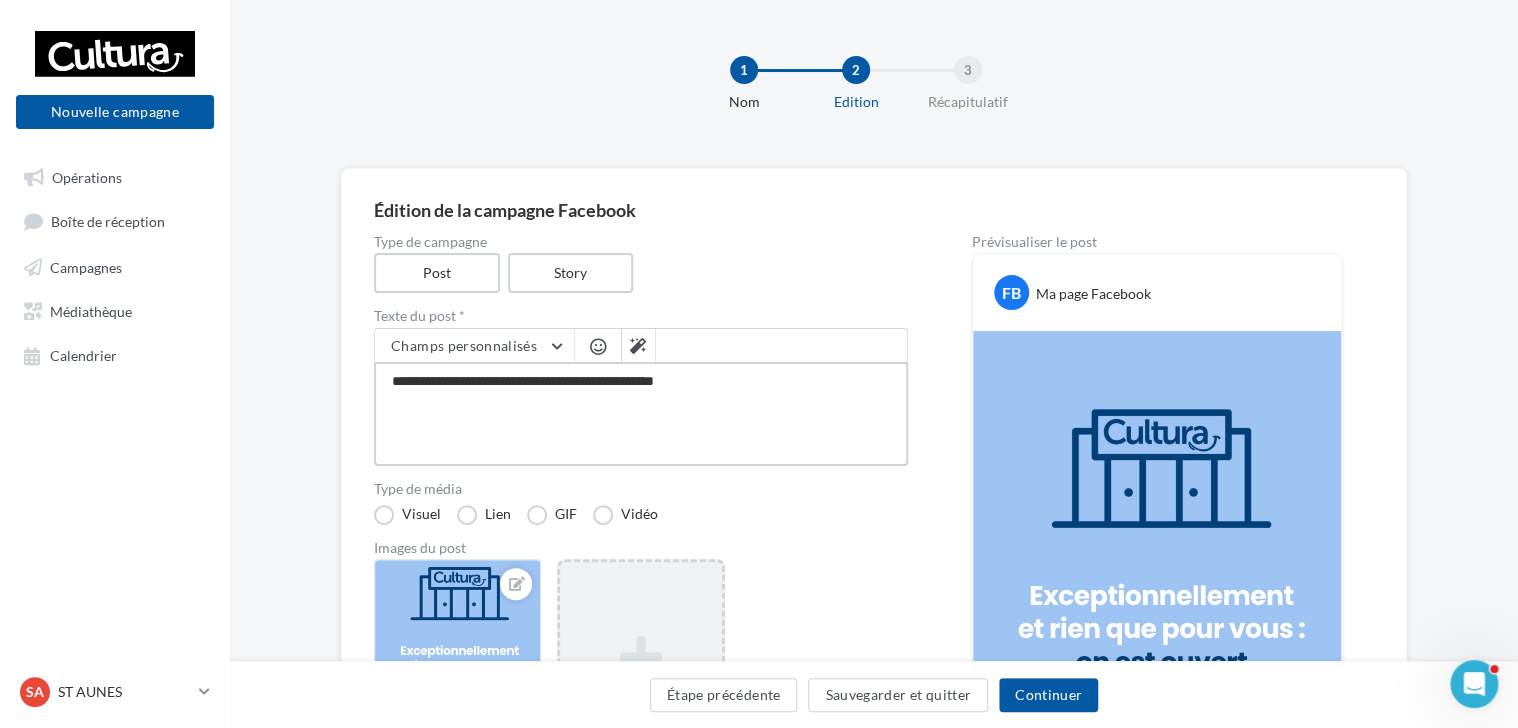 type on "**********" 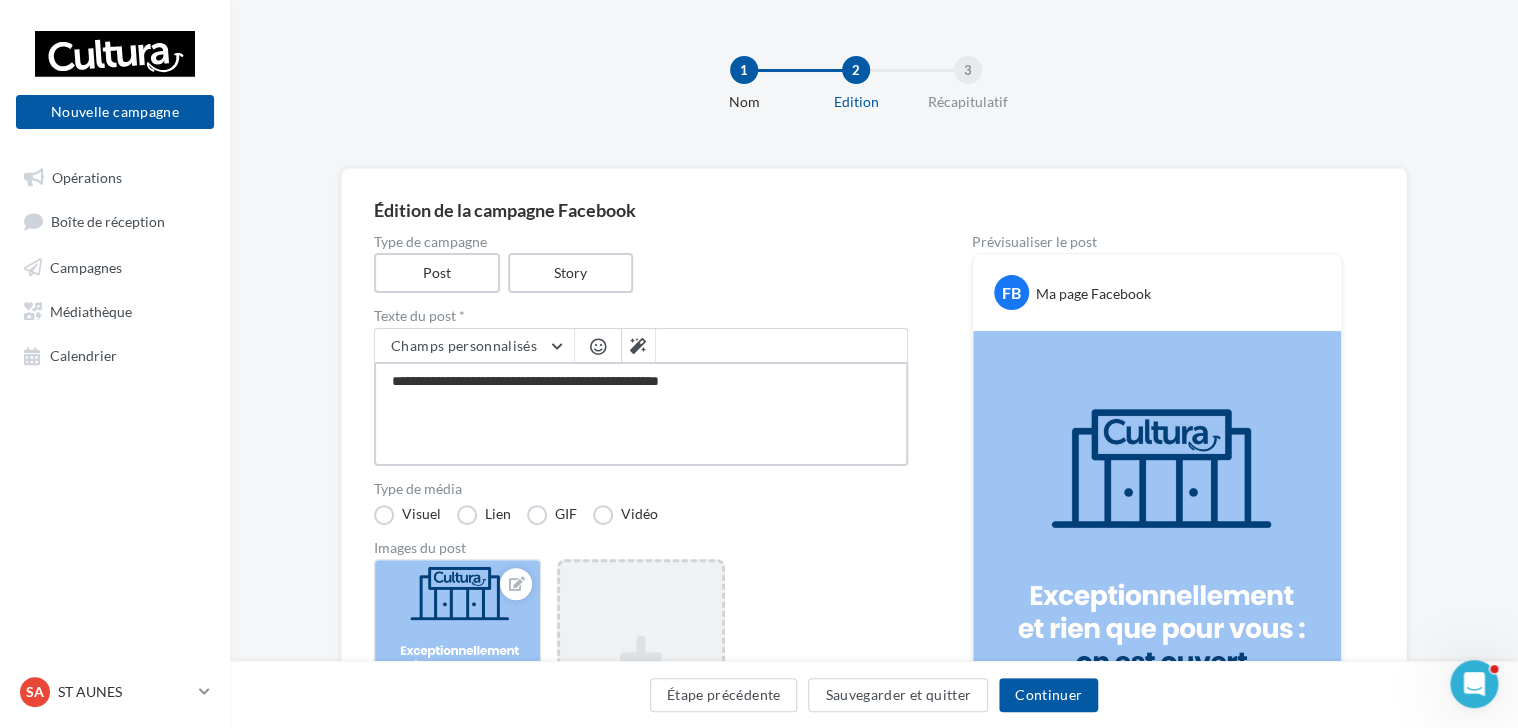 type on "**********" 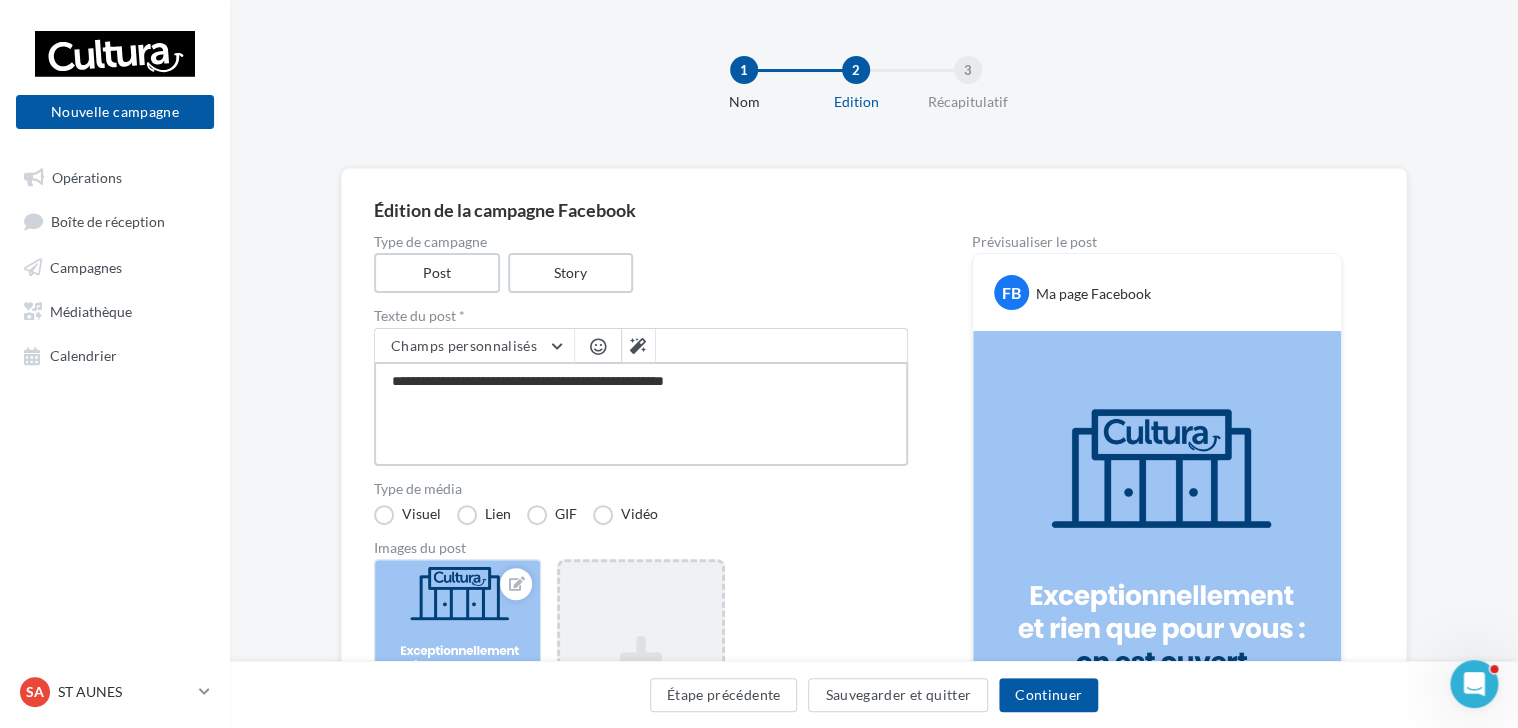 type on "**********" 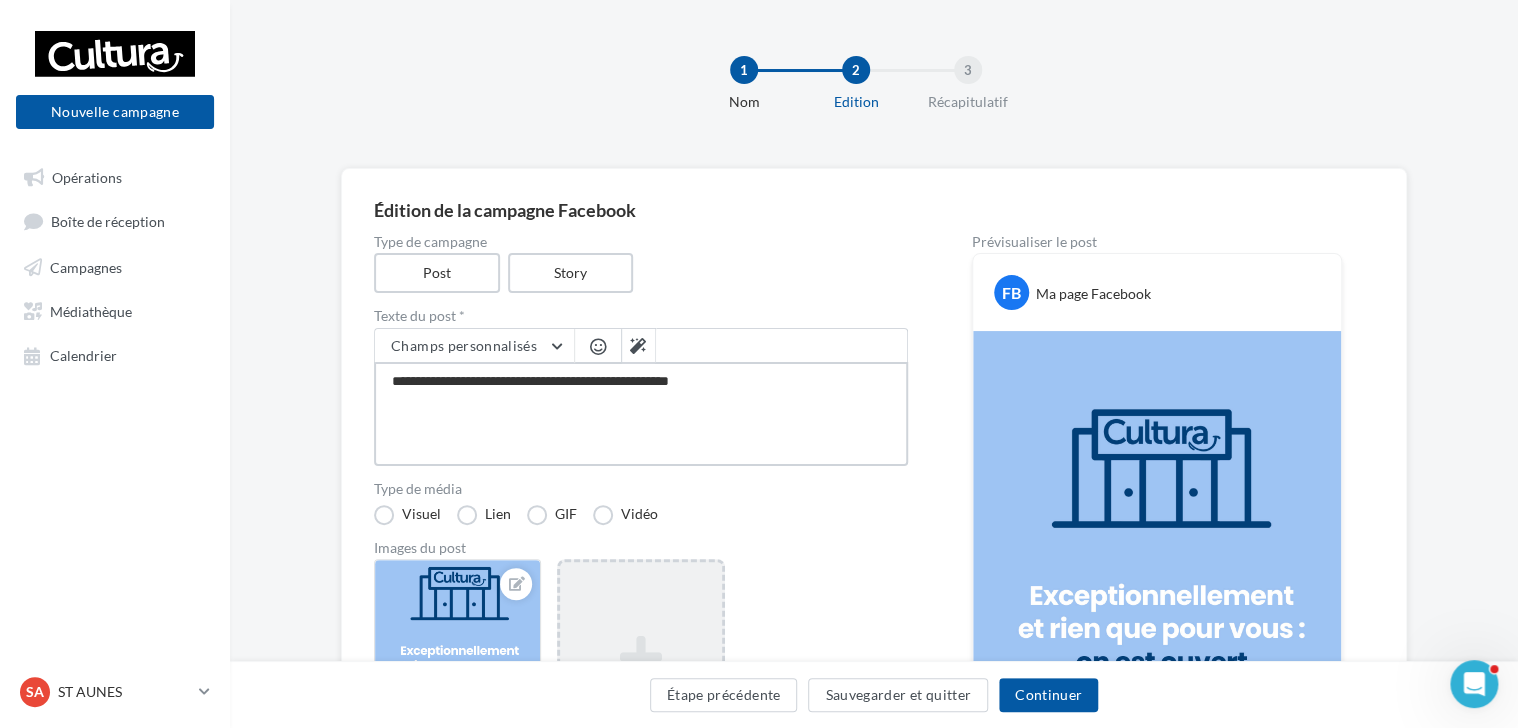 type on "**********" 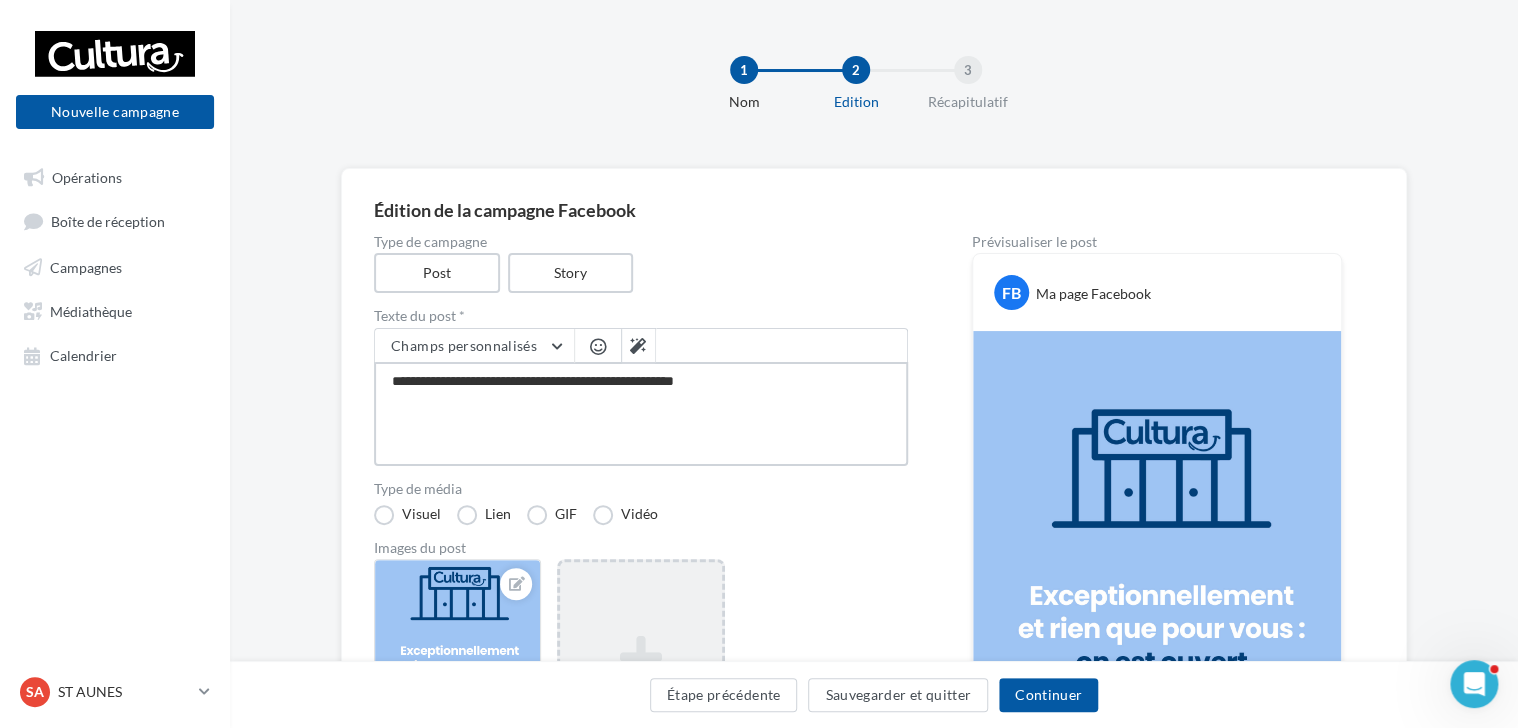 type on "**********" 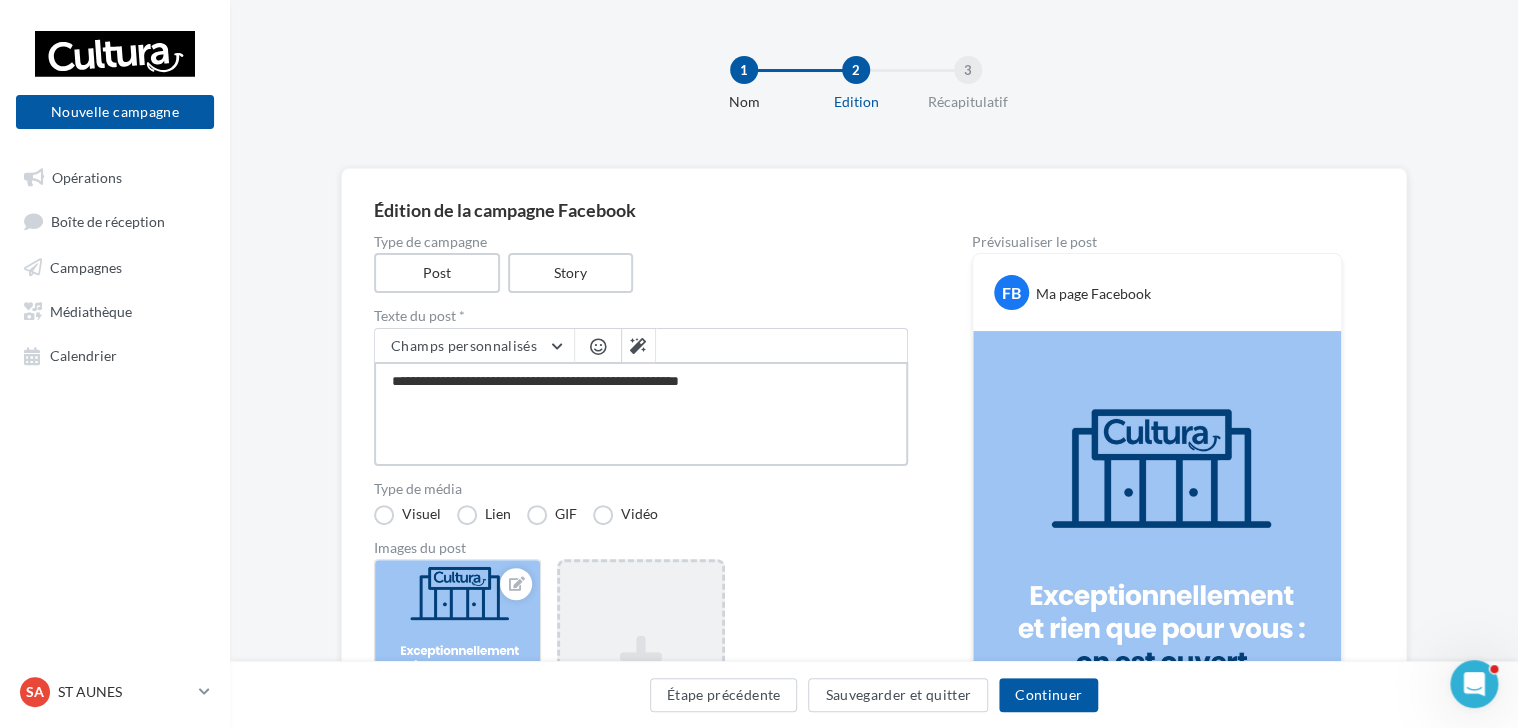type on "**********" 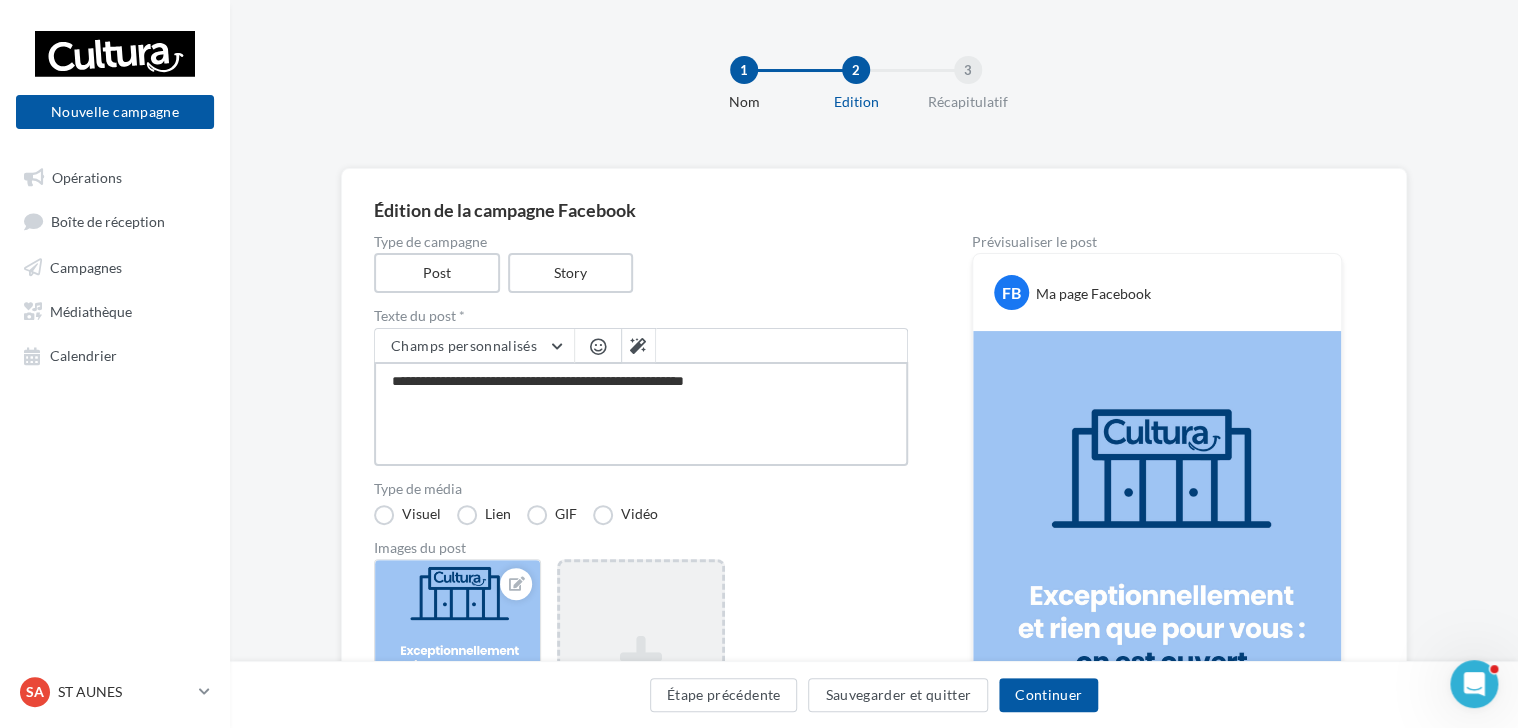 type on "**********" 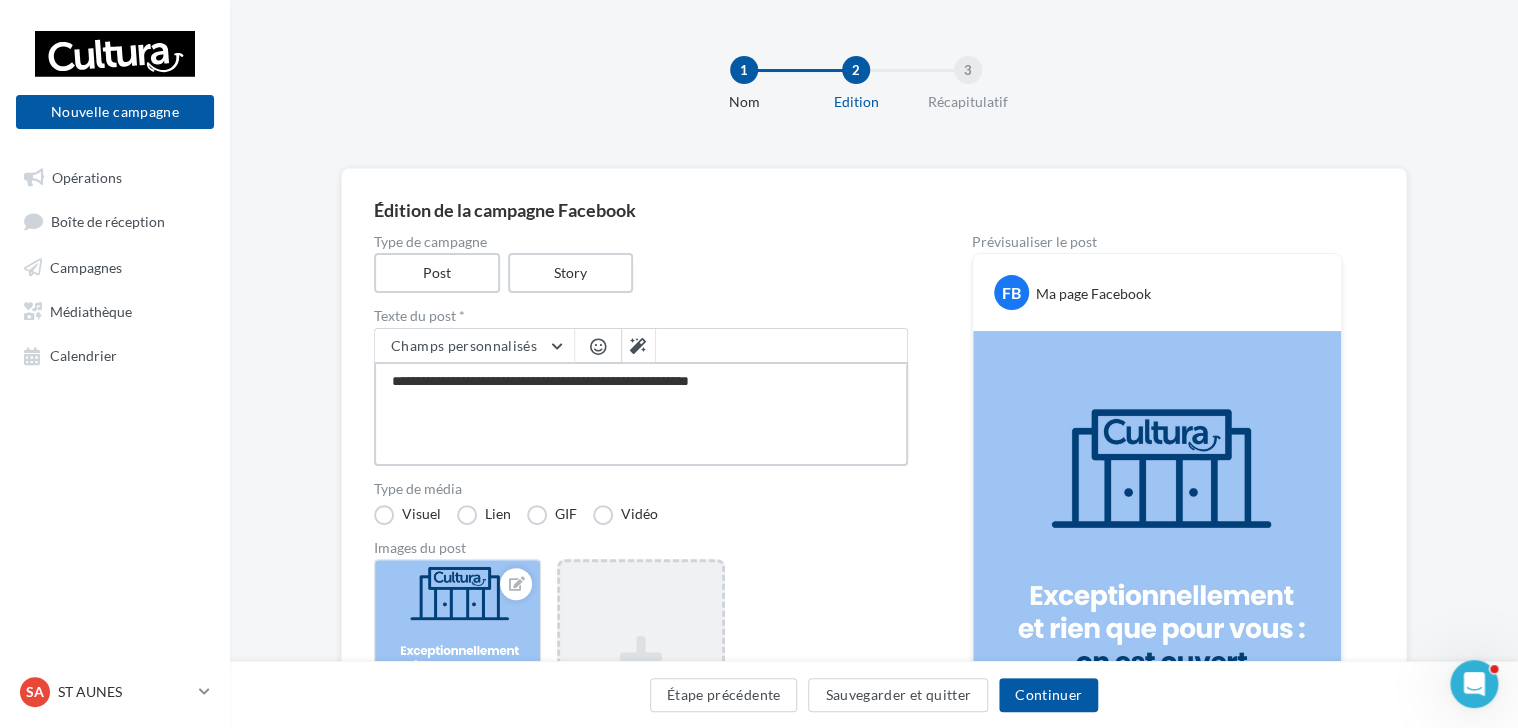 type on "**********" 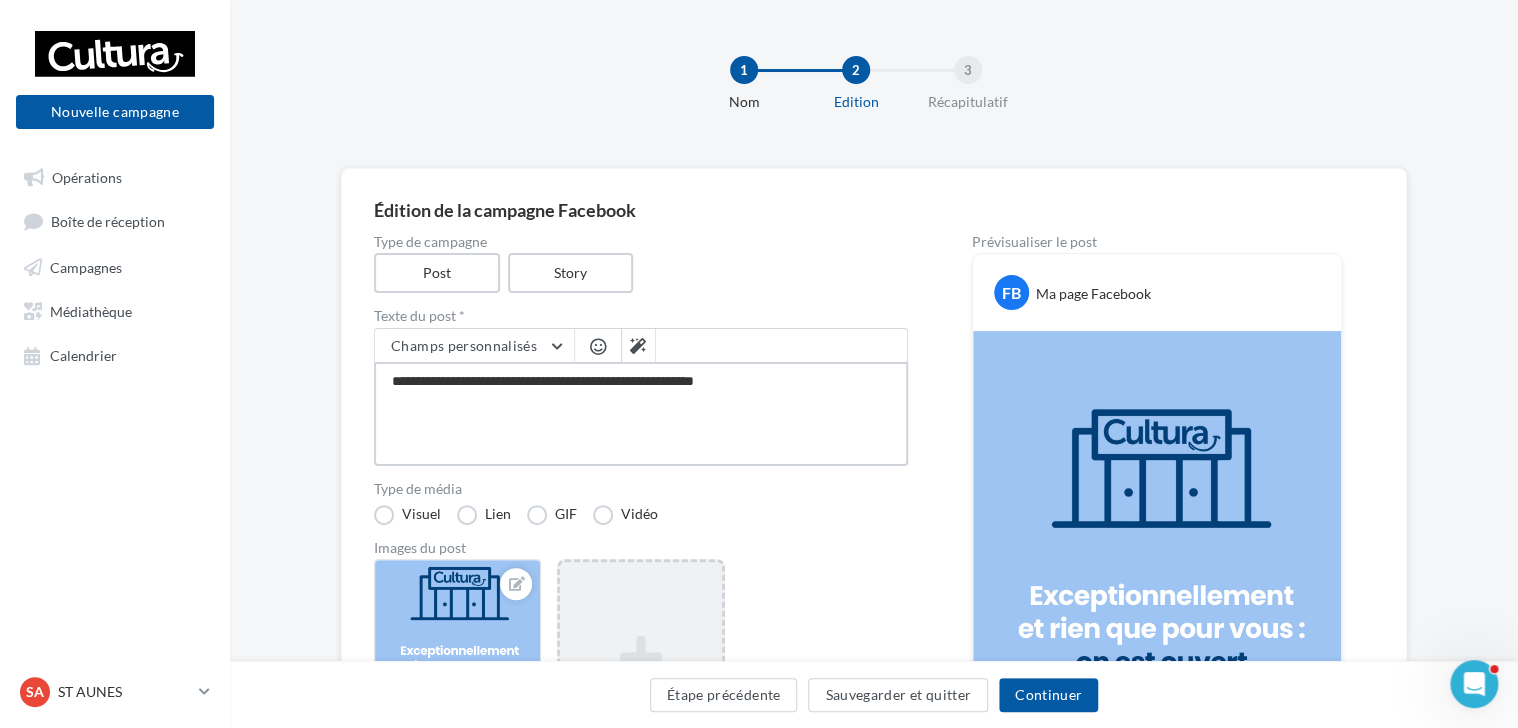 type on "**********" 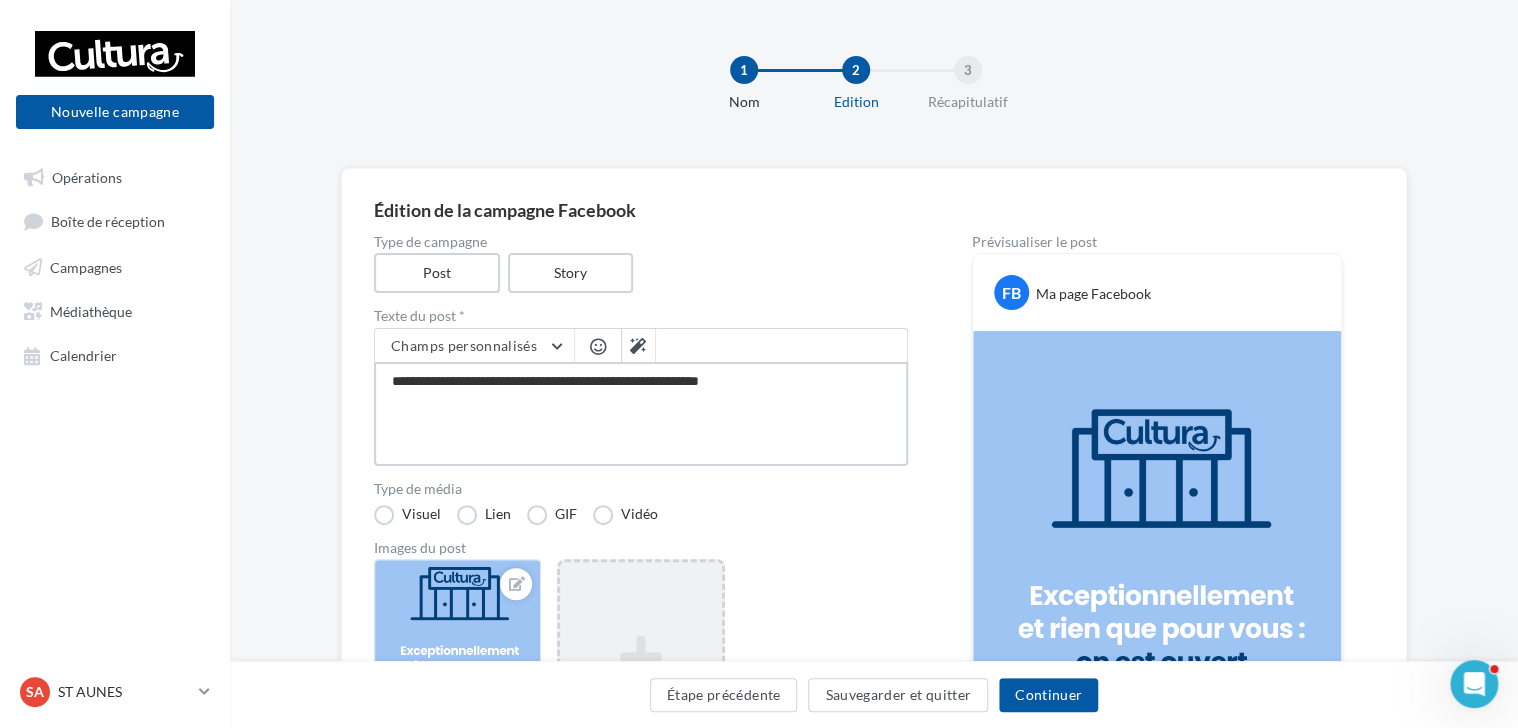 type on "**********" 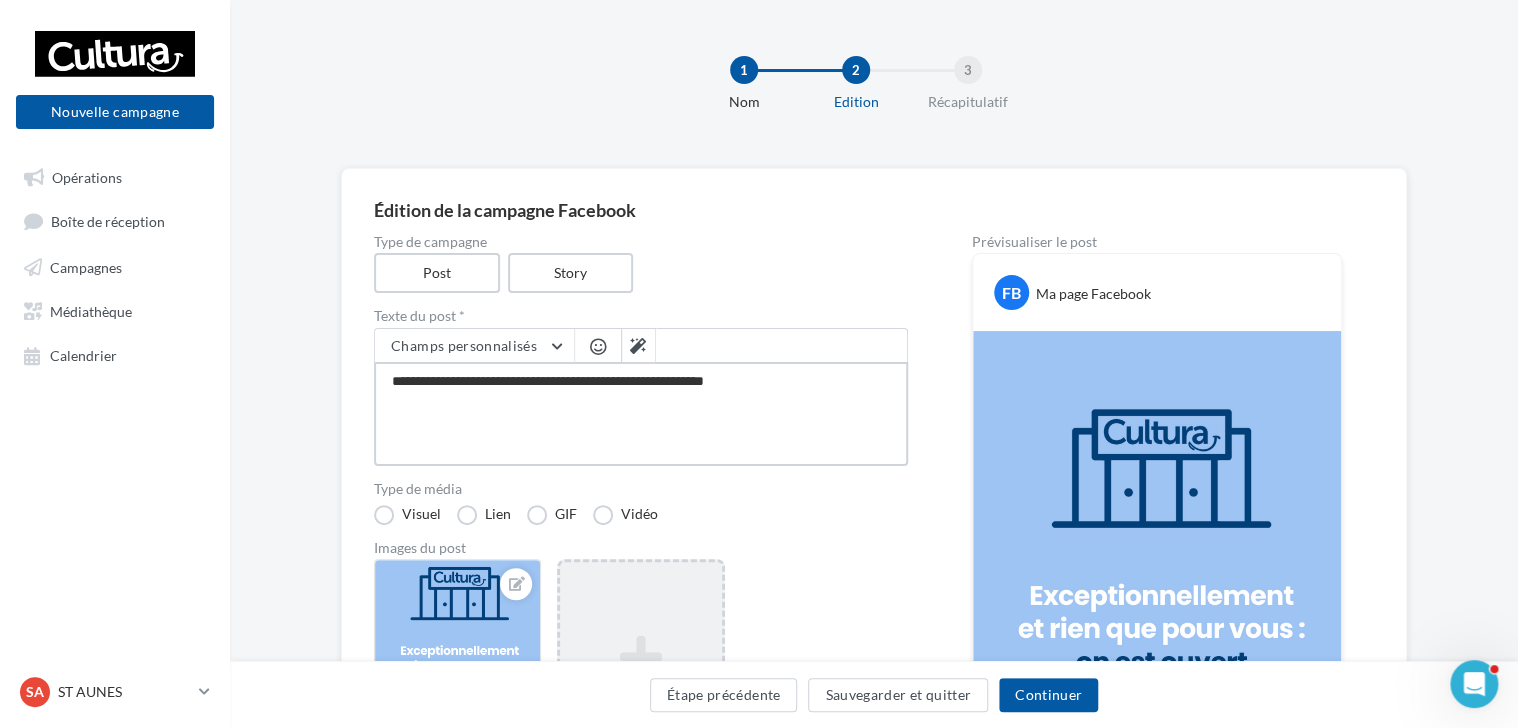 type on "**********" 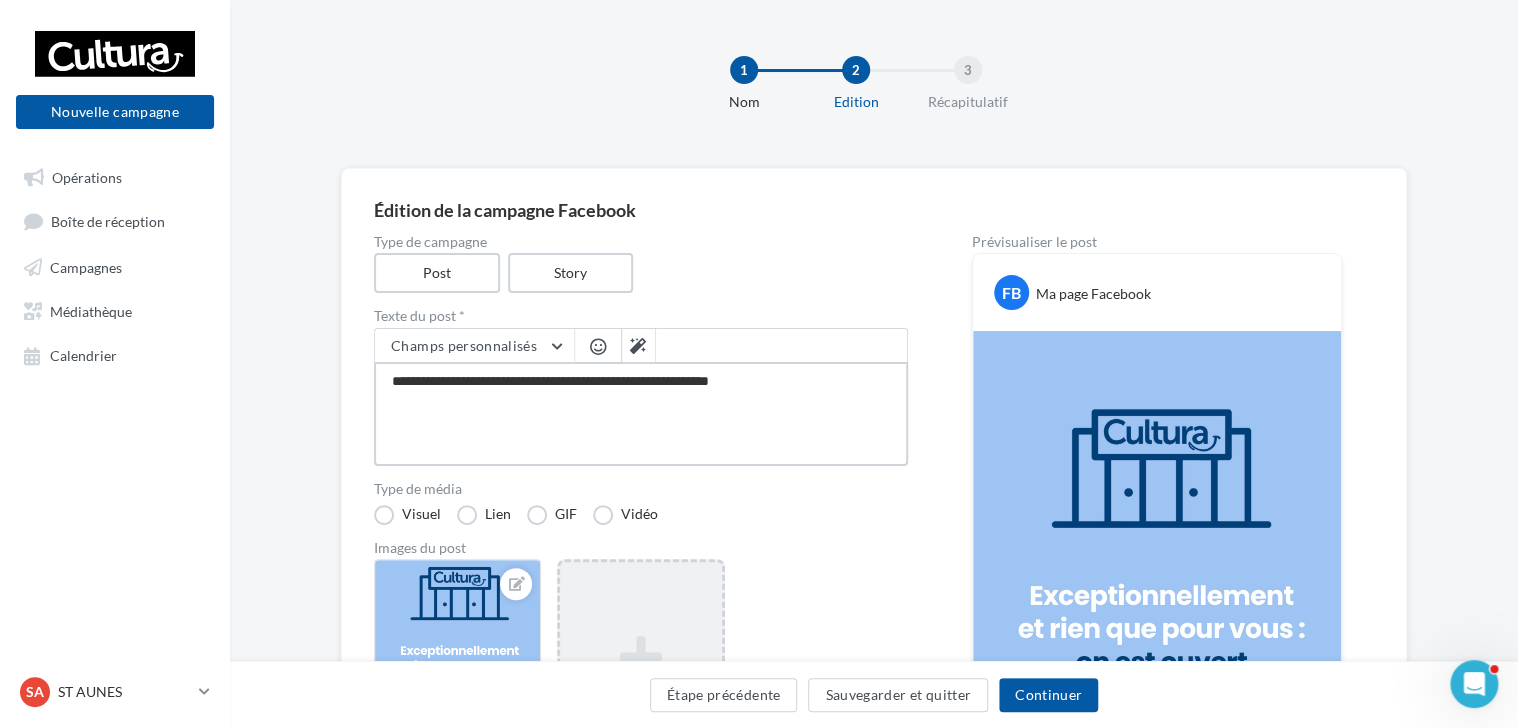 type on "**********" 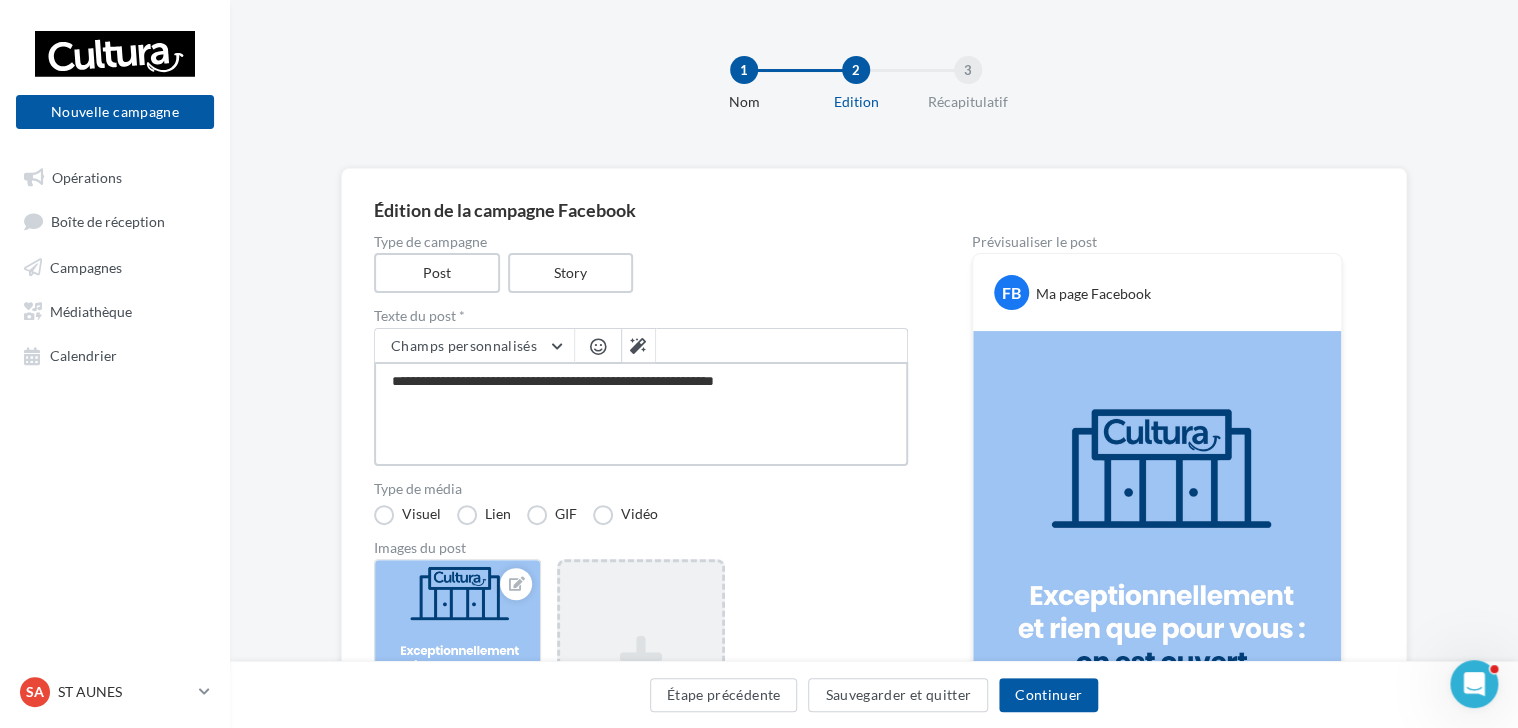 type on "**********" 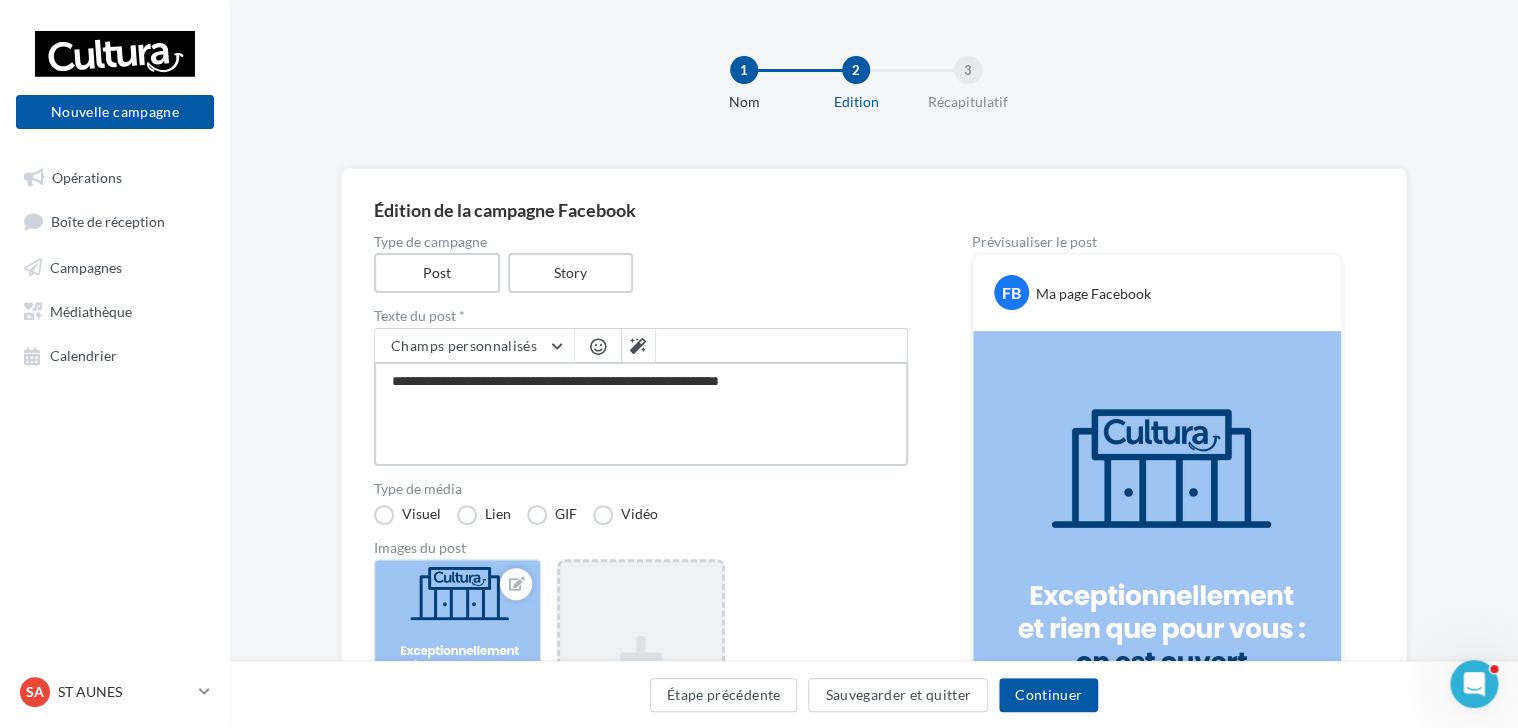 type on "**********" 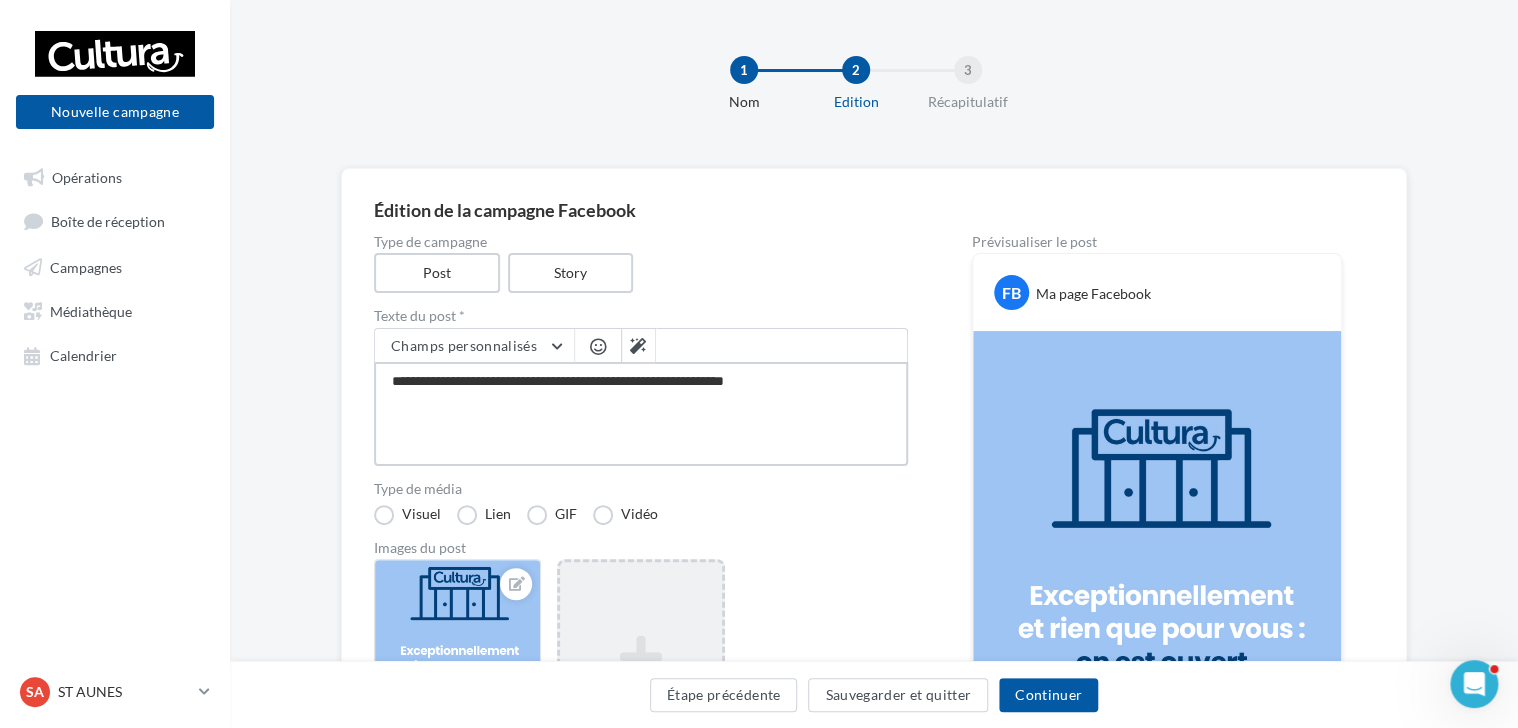 type on "**********" 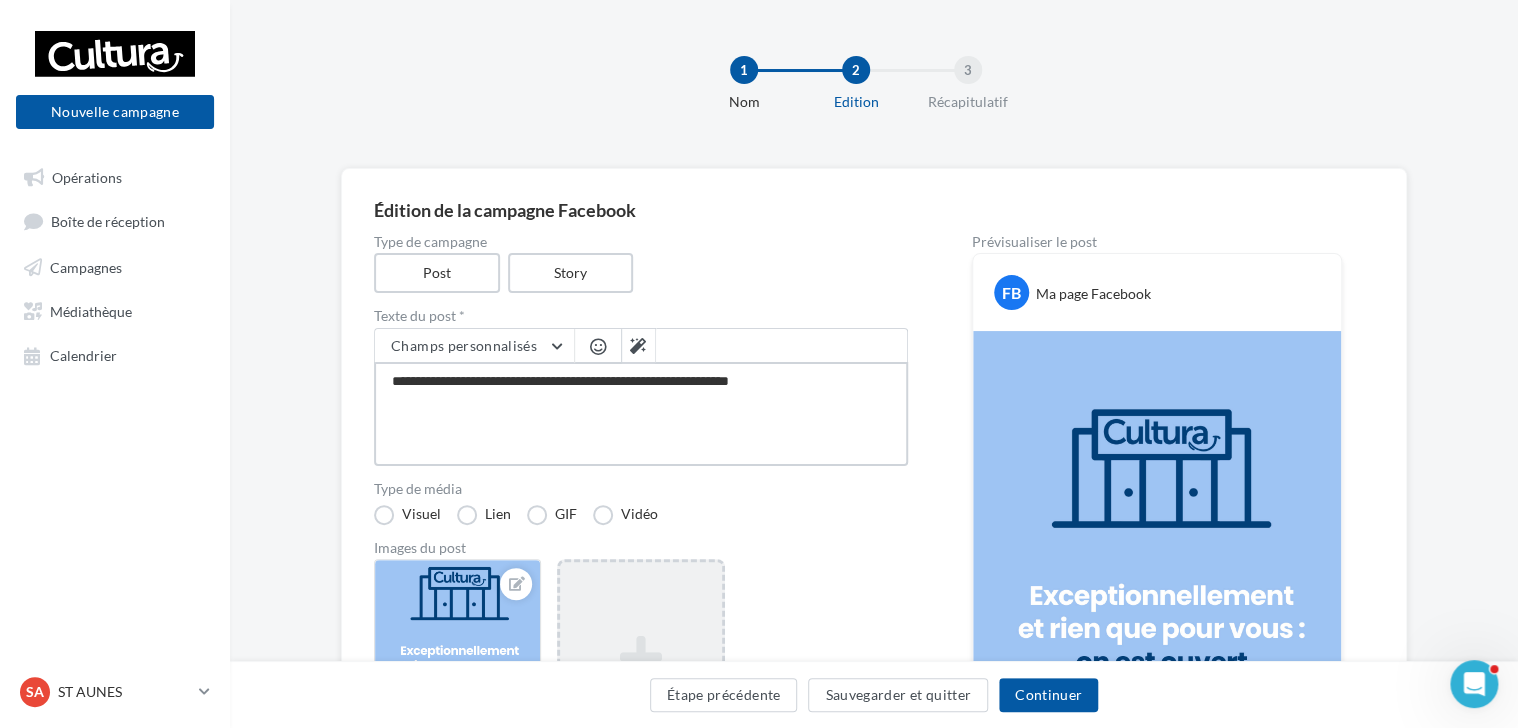 type on "**********" 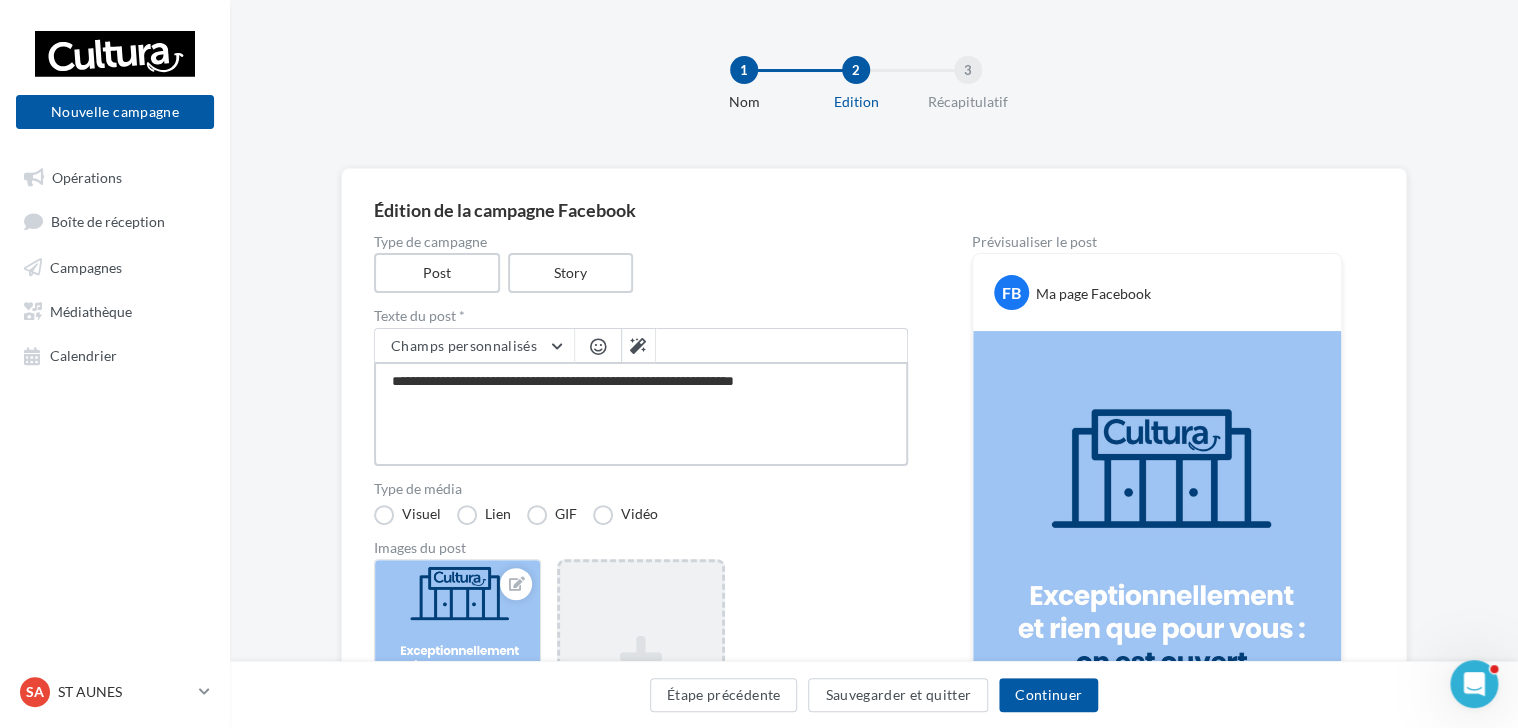 type on "**********" 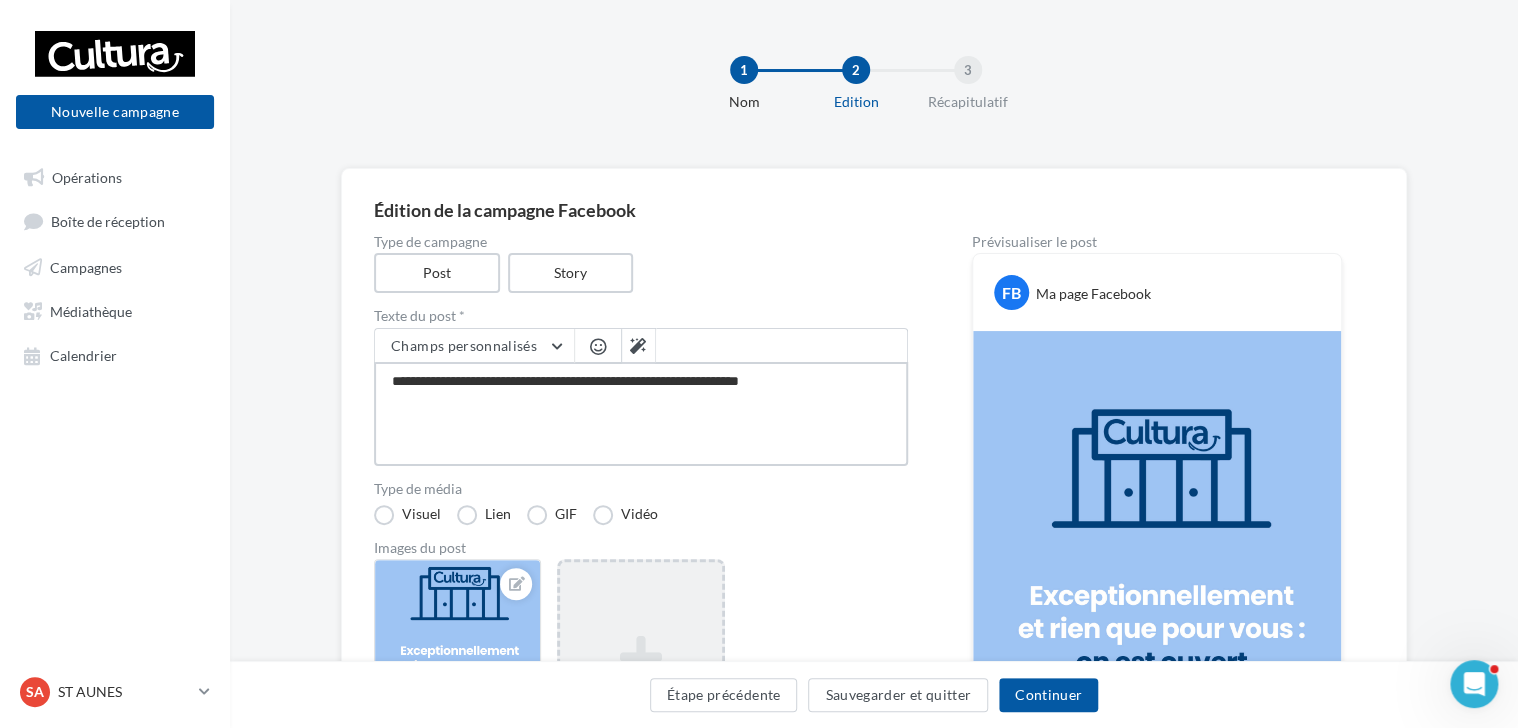 type on "**********" 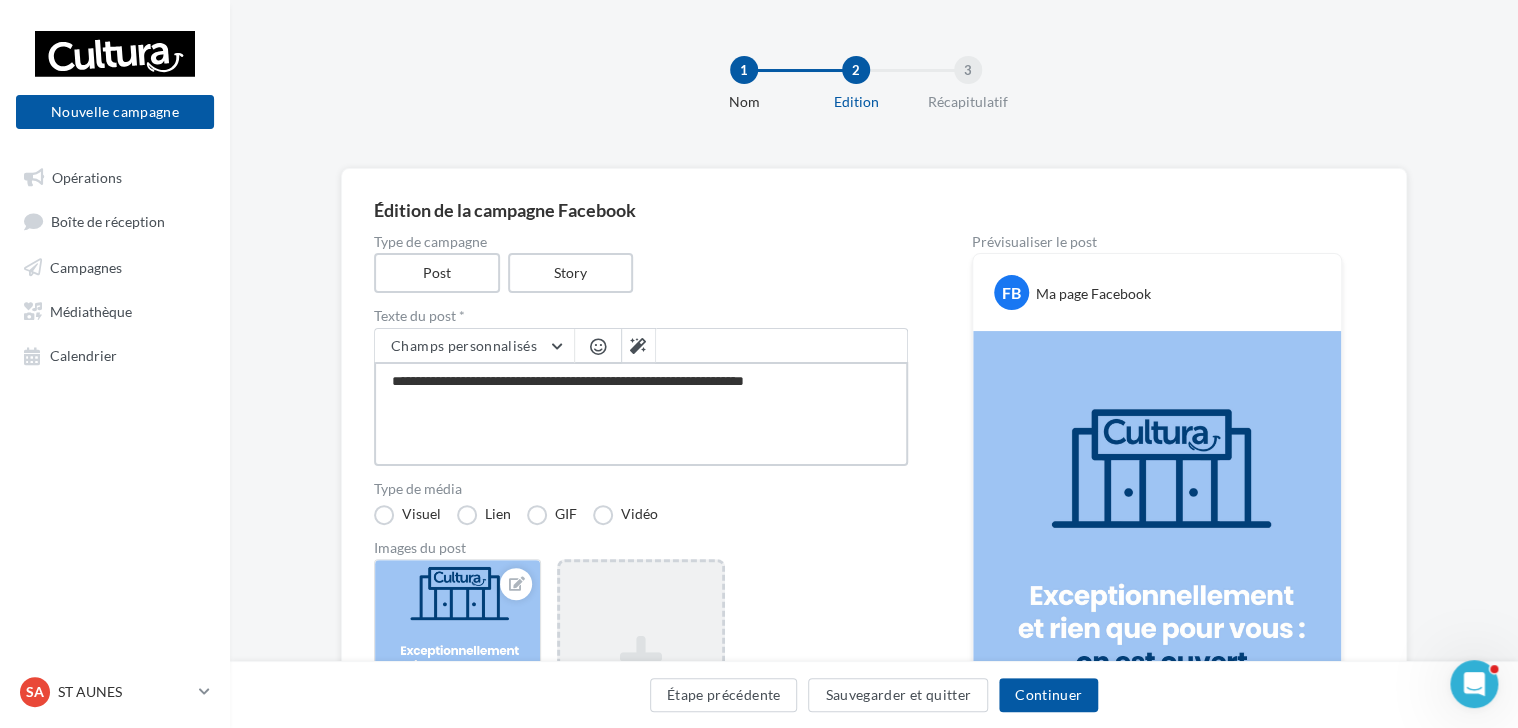 type on "**********" 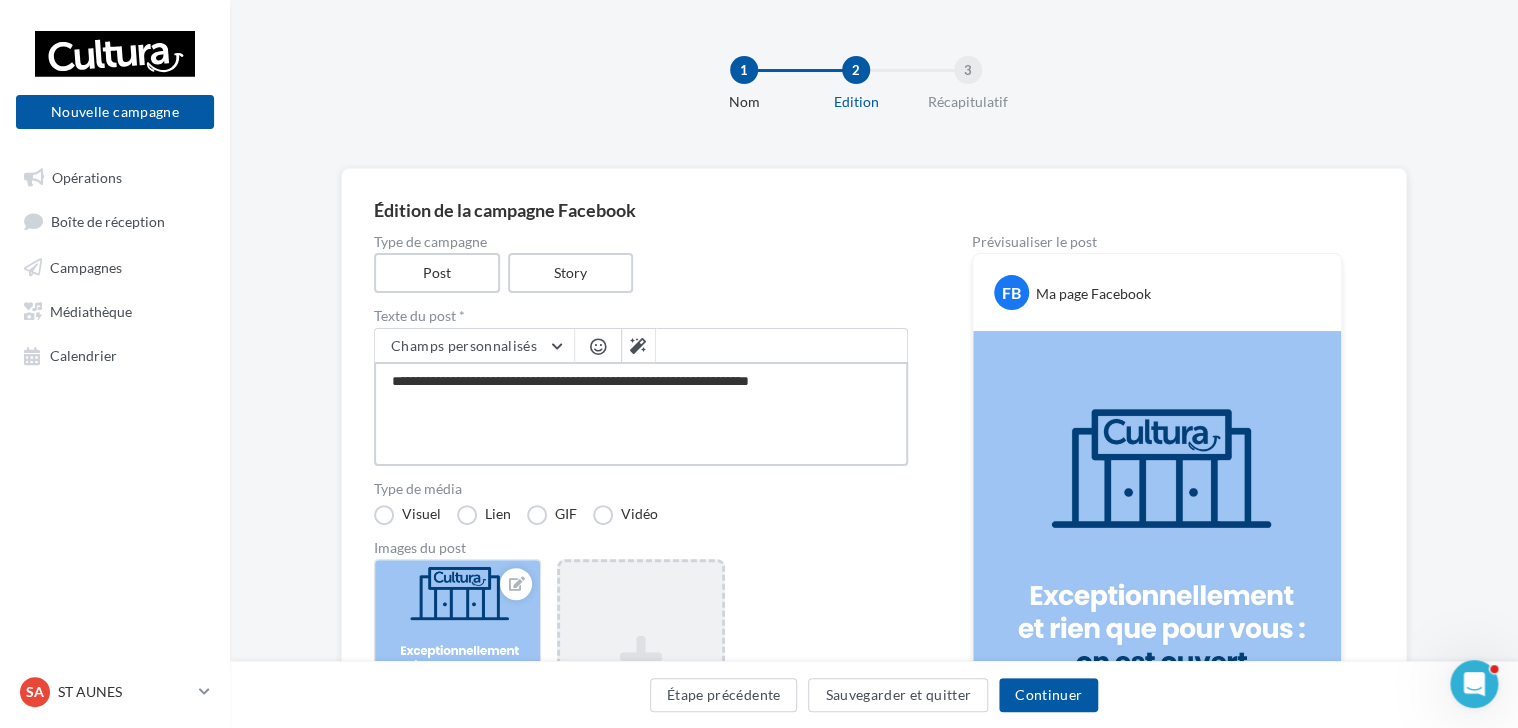type on "**********" 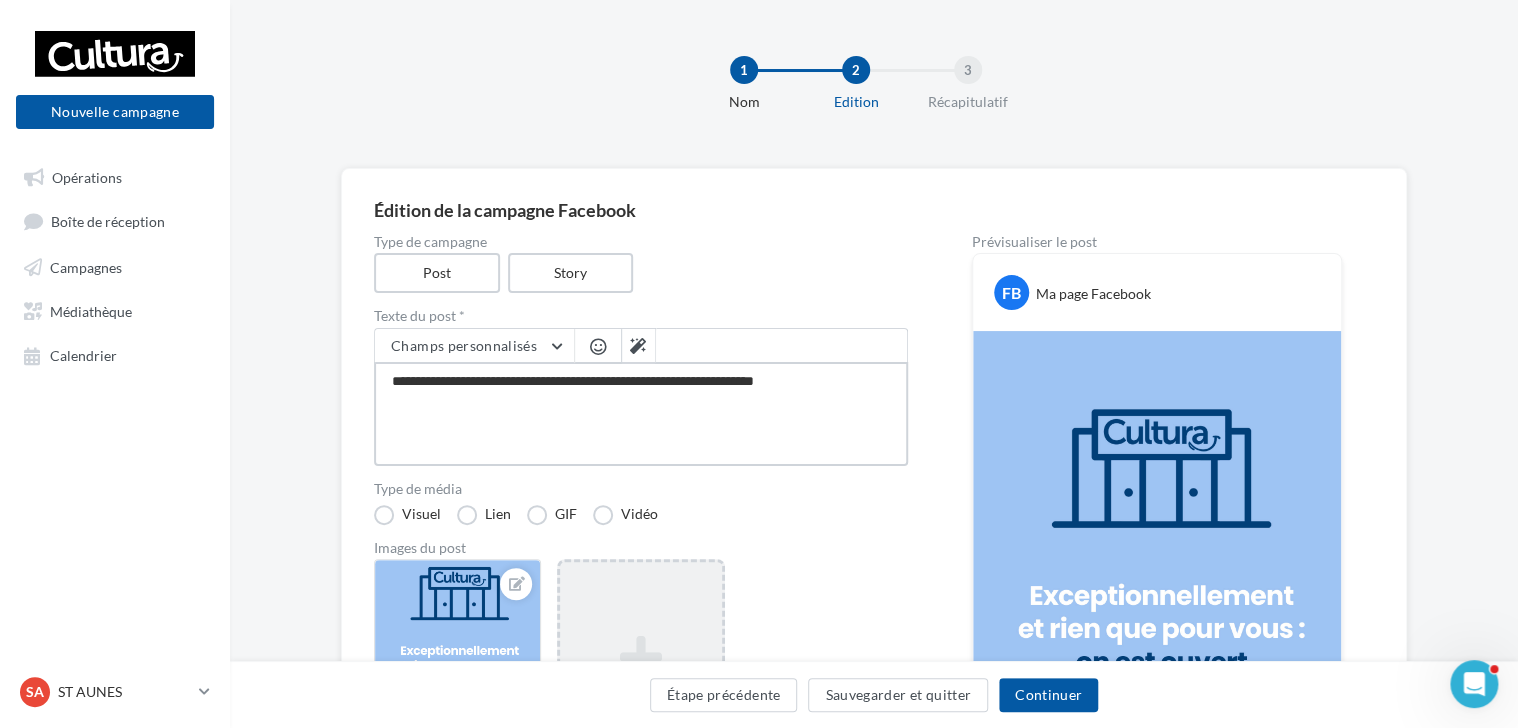 type on "**********" 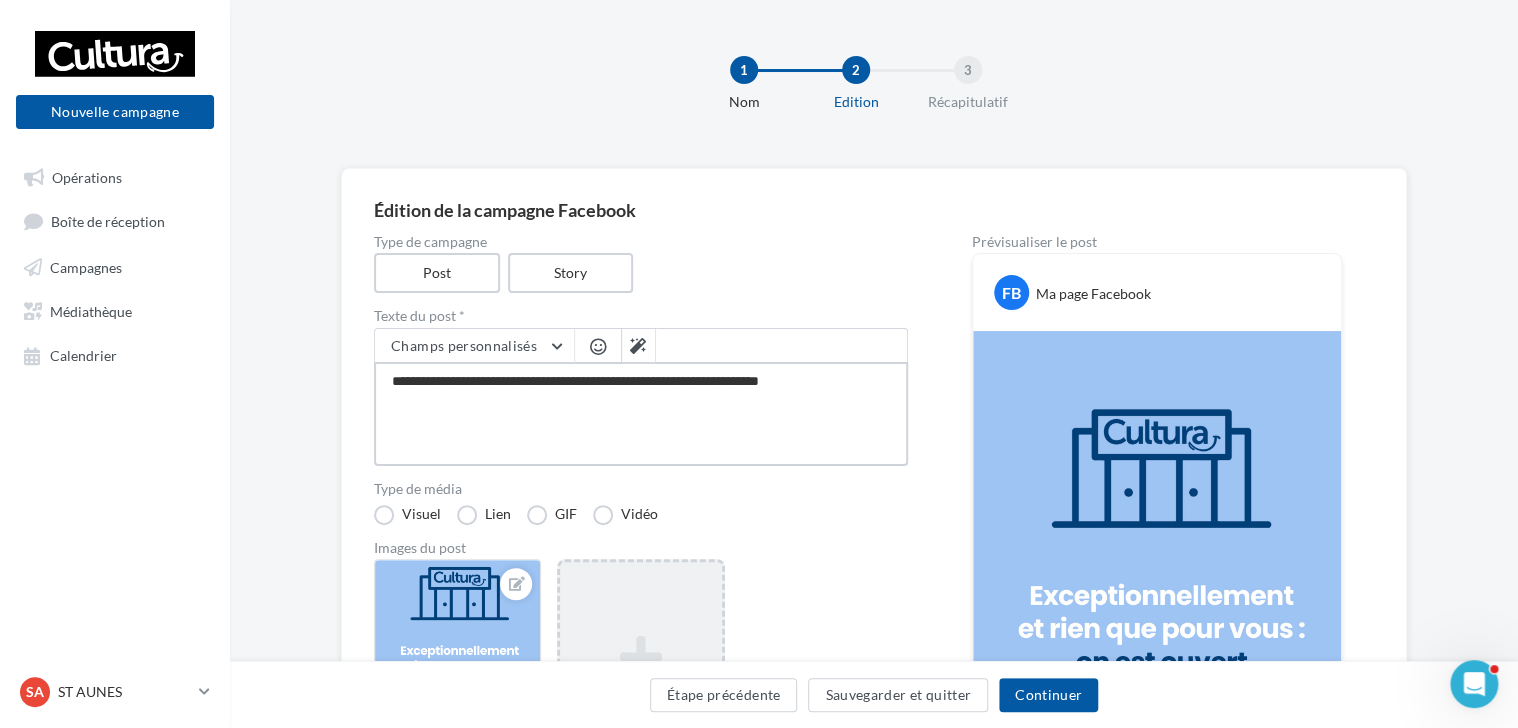 type on "**********" 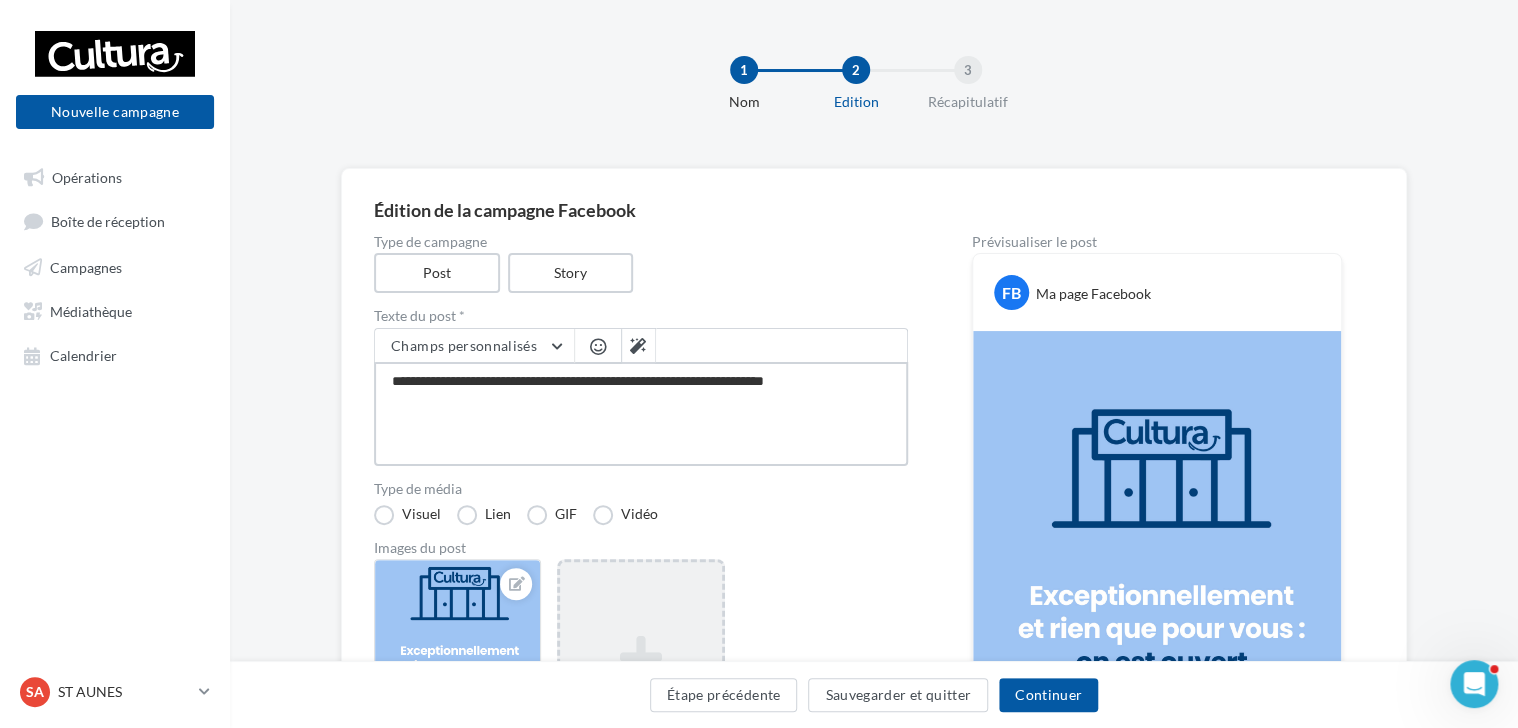 type on "**********" 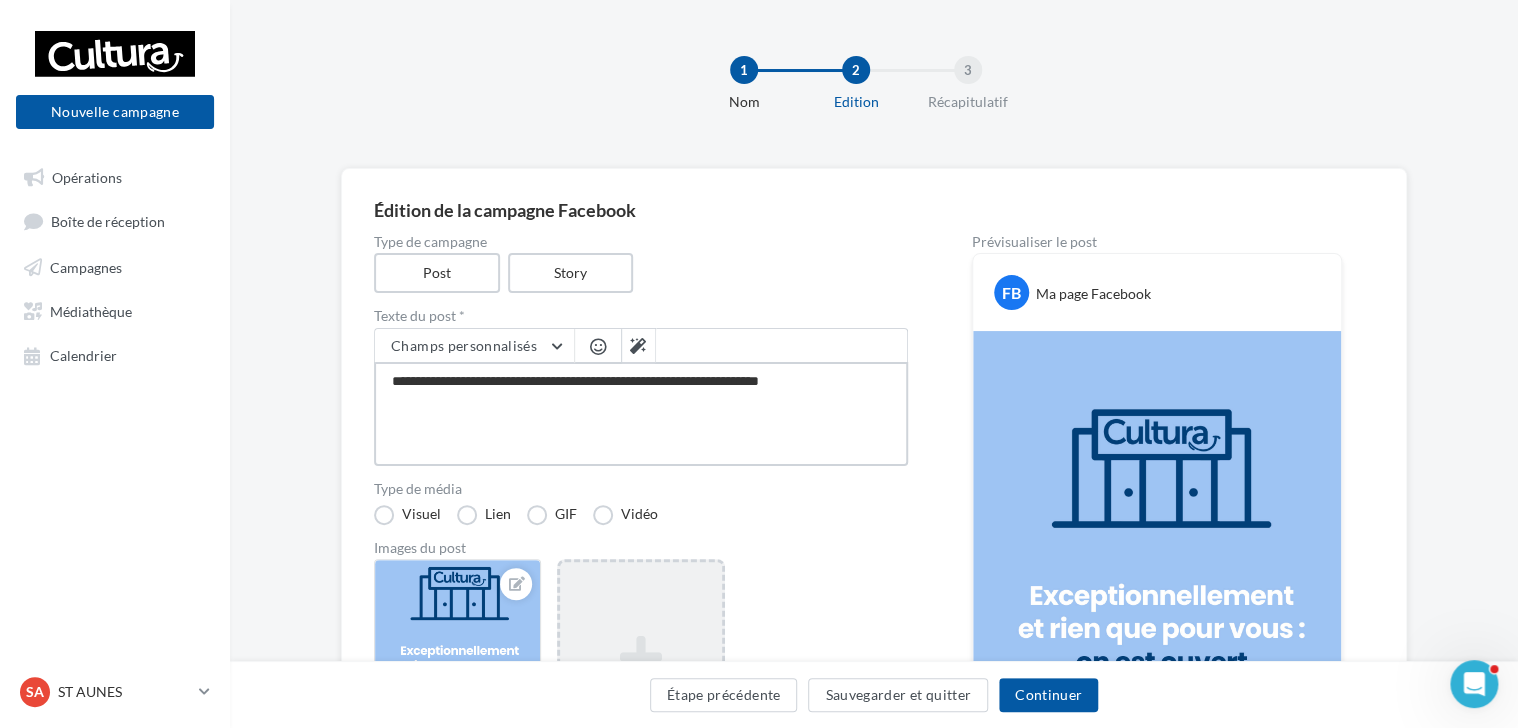 type on "**********" 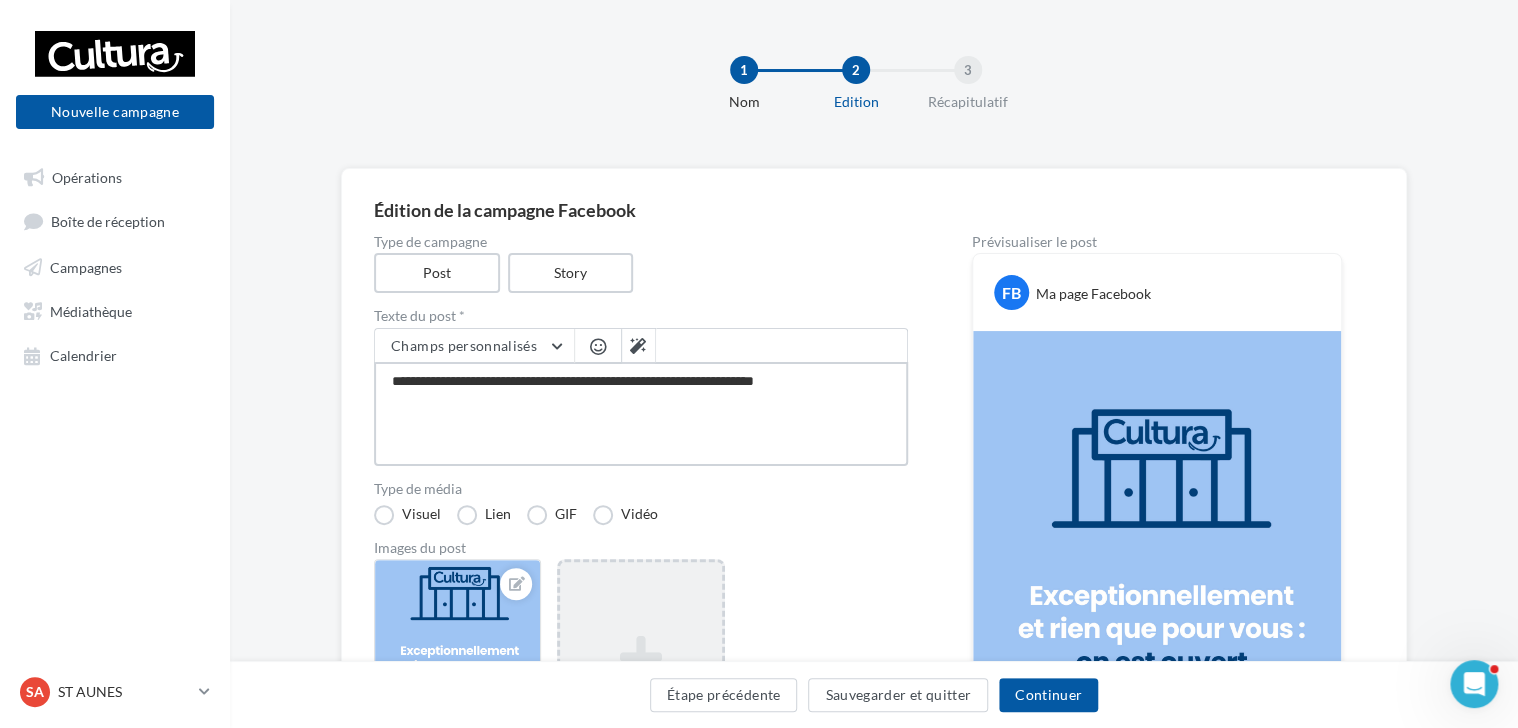 type on "**********" 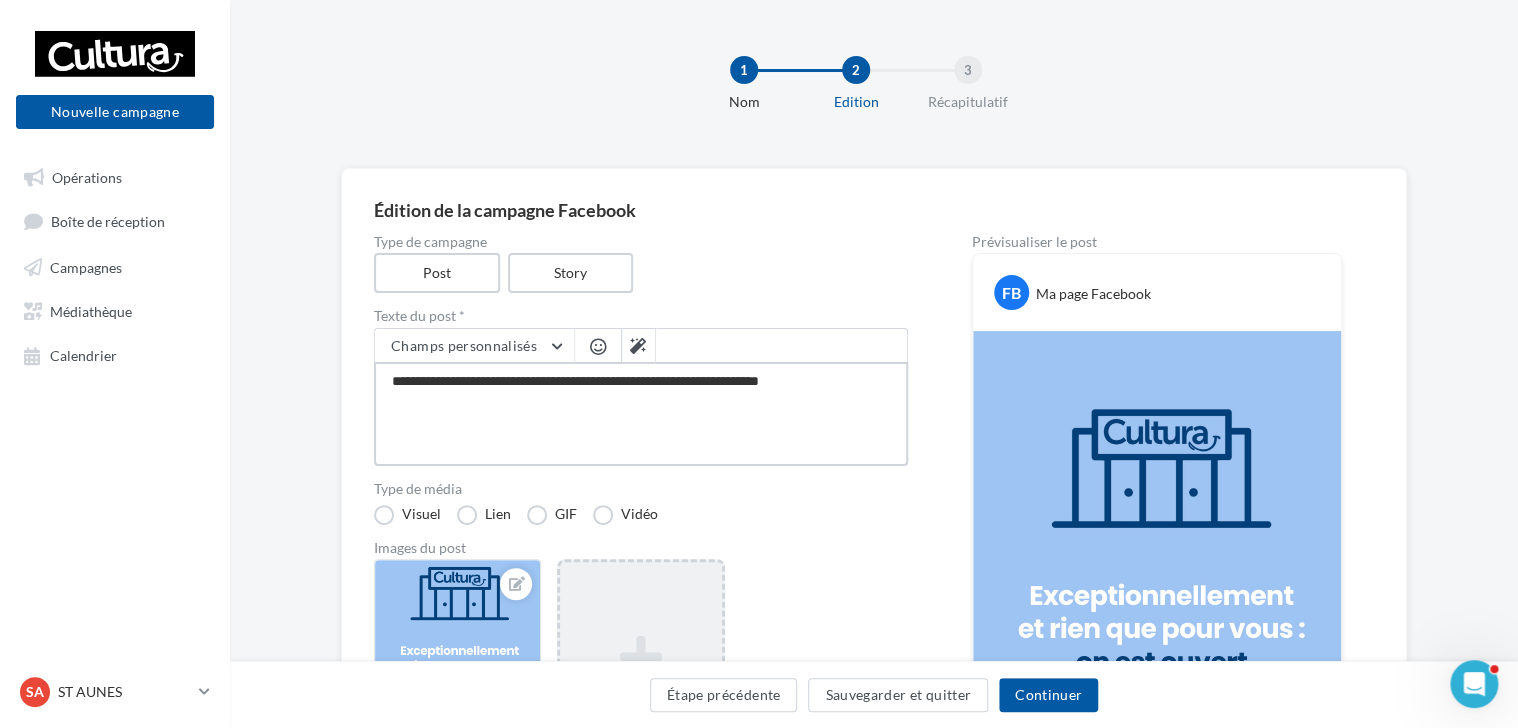 type on "**********" 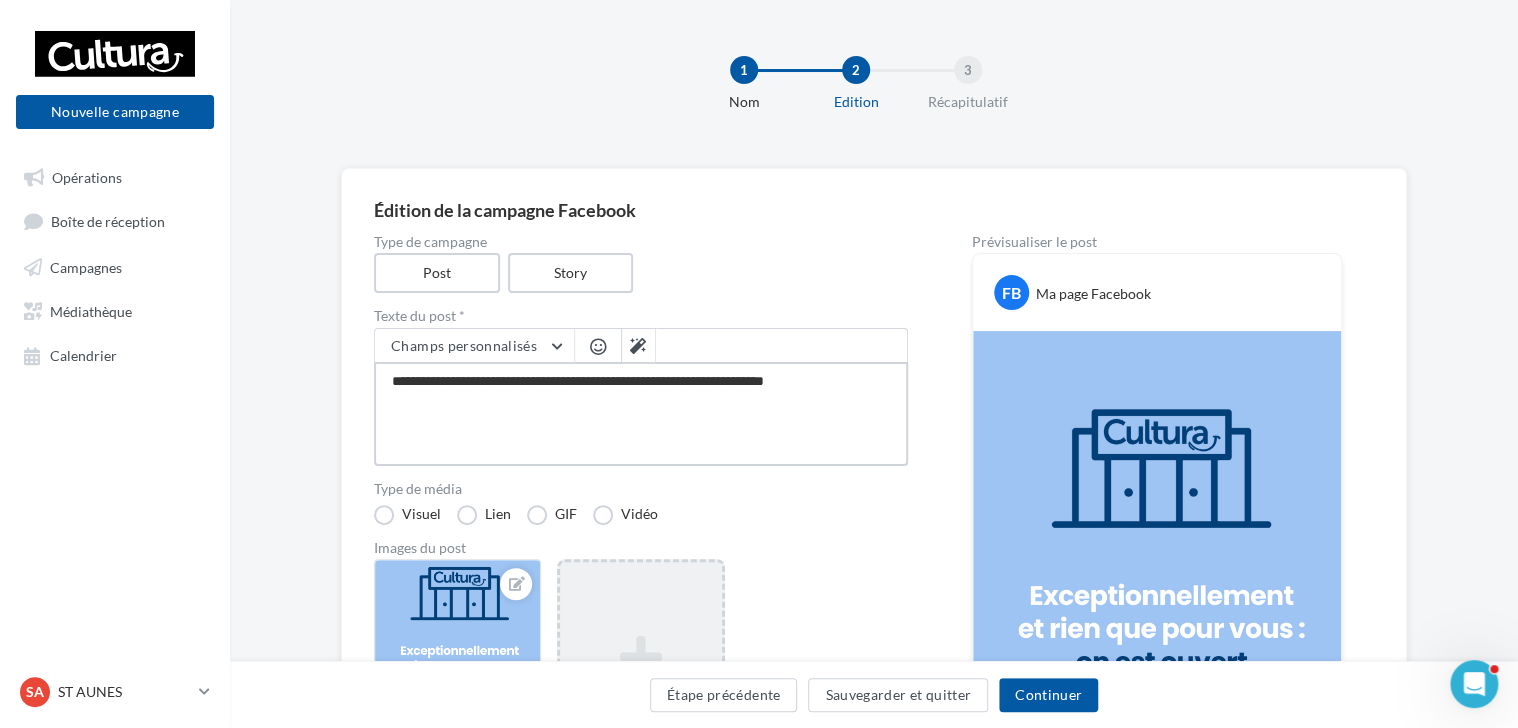 type on "**********" 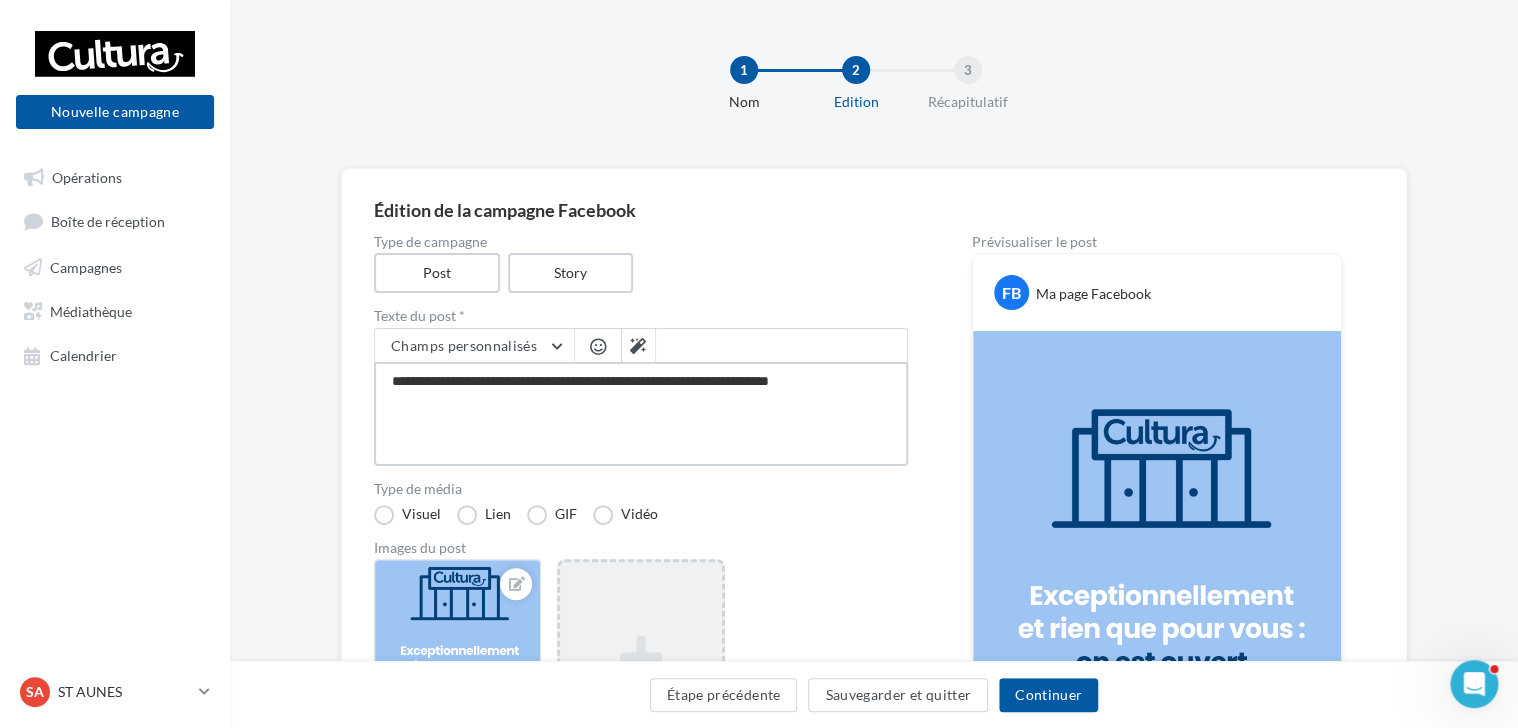 type on "**********" 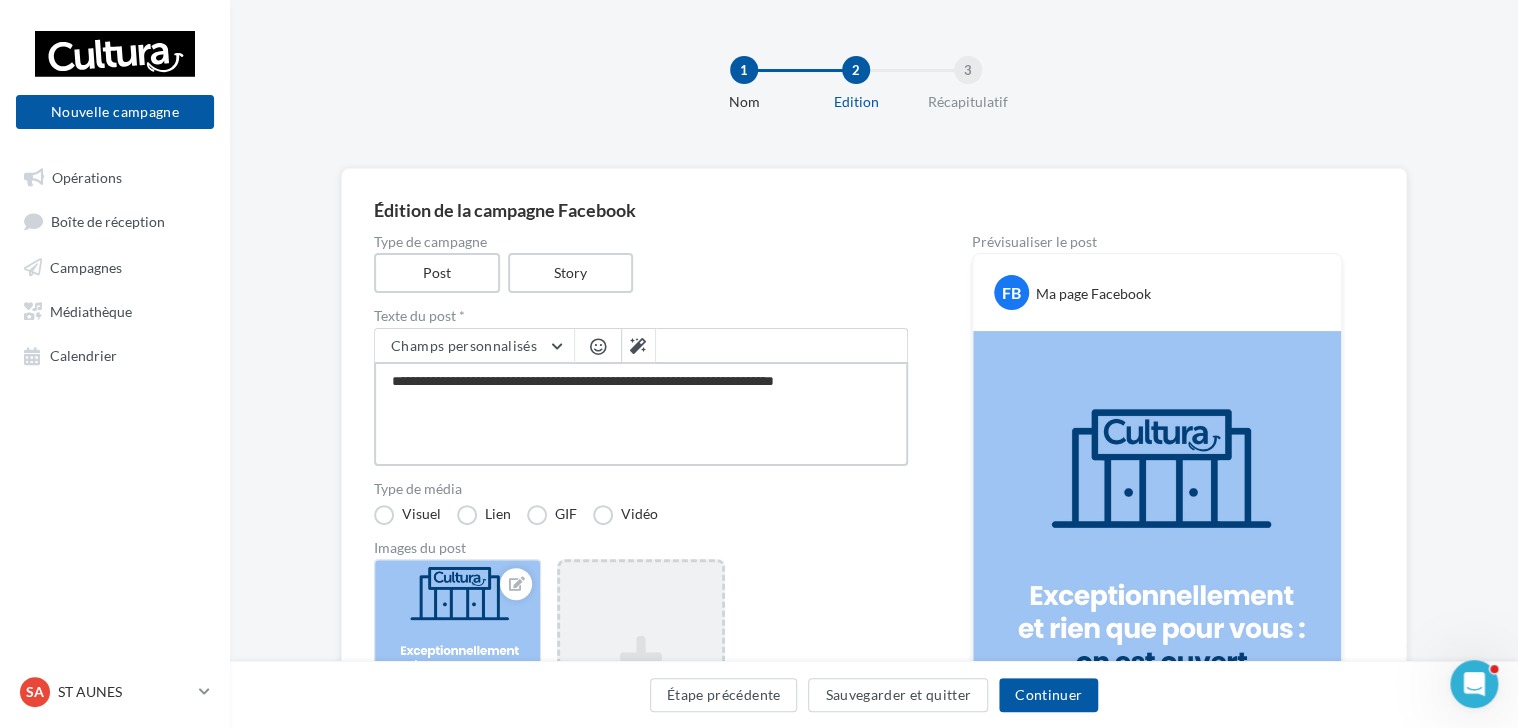type on "**********" 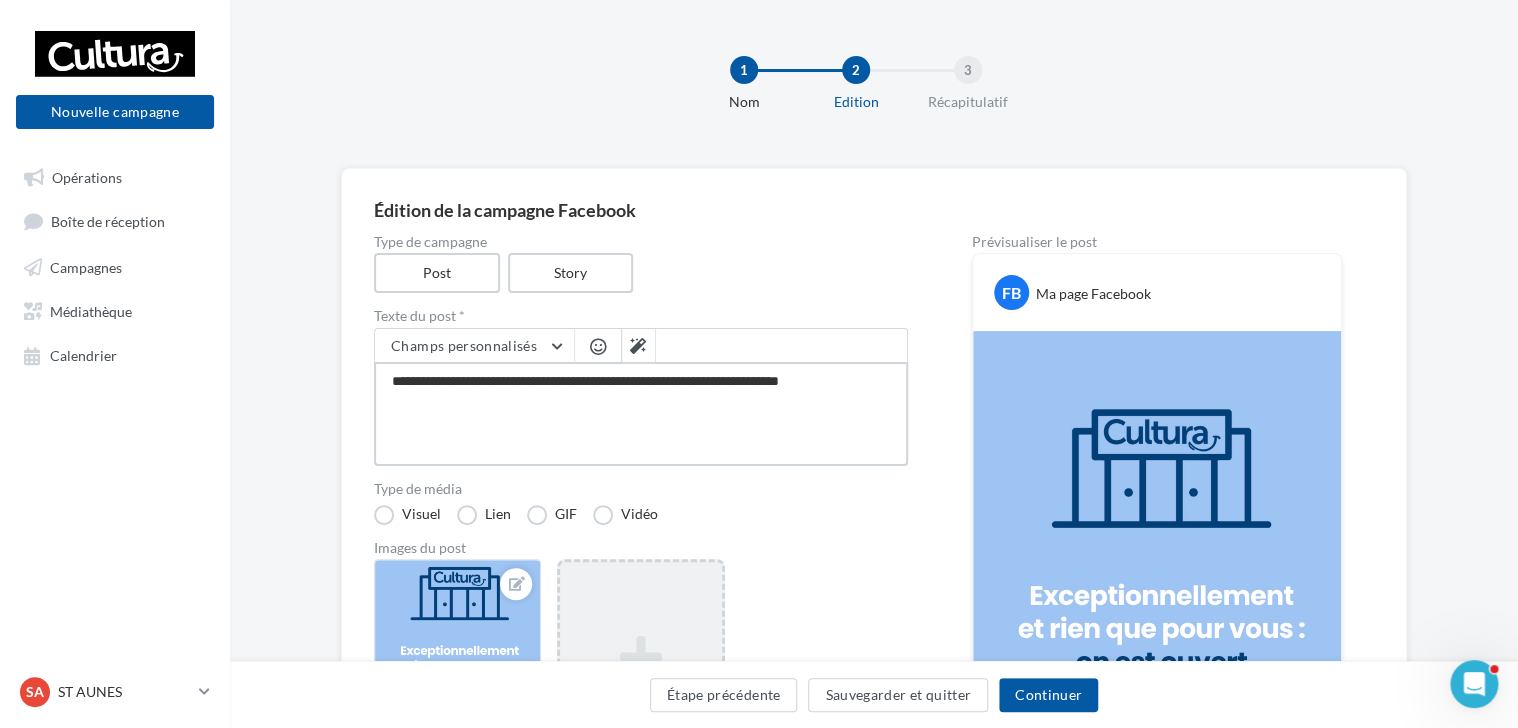 type on "**********" 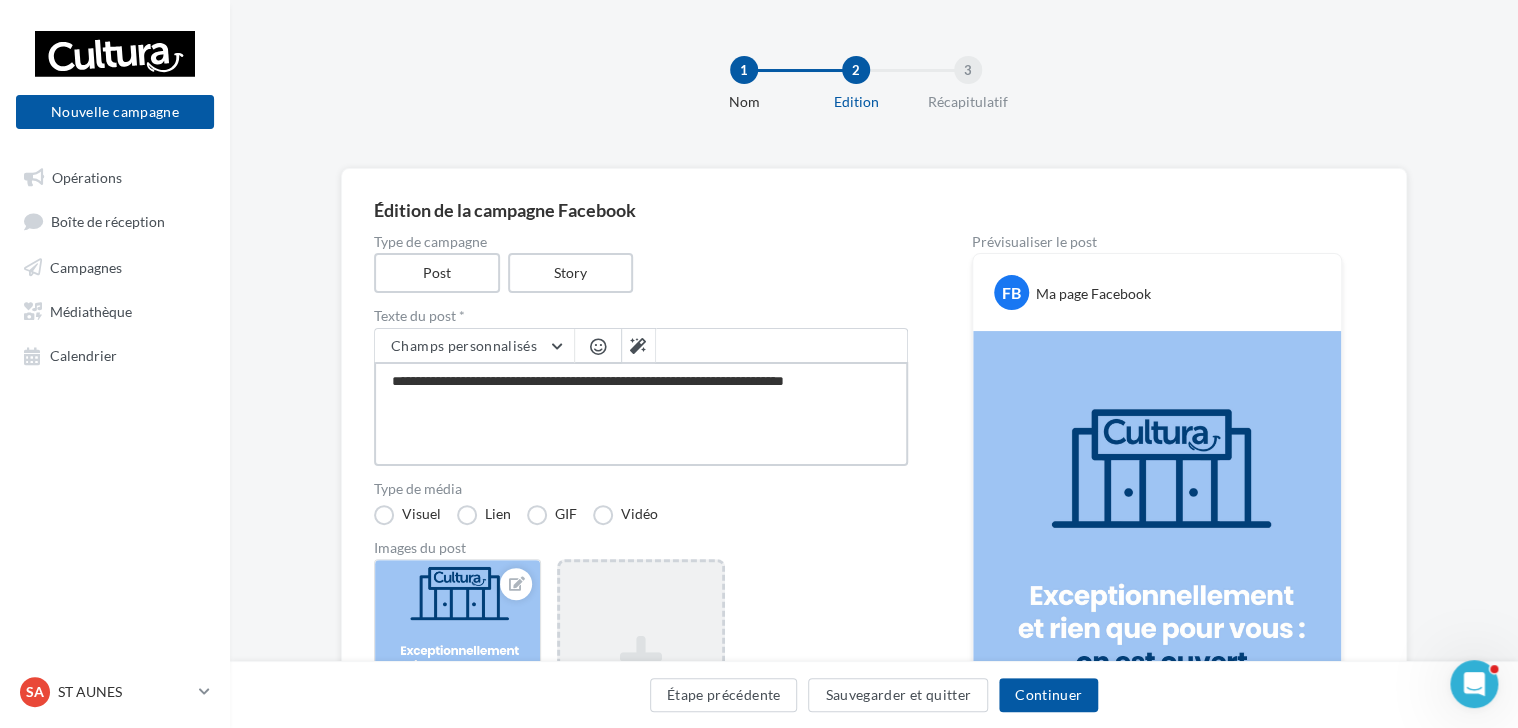 type on "**********" 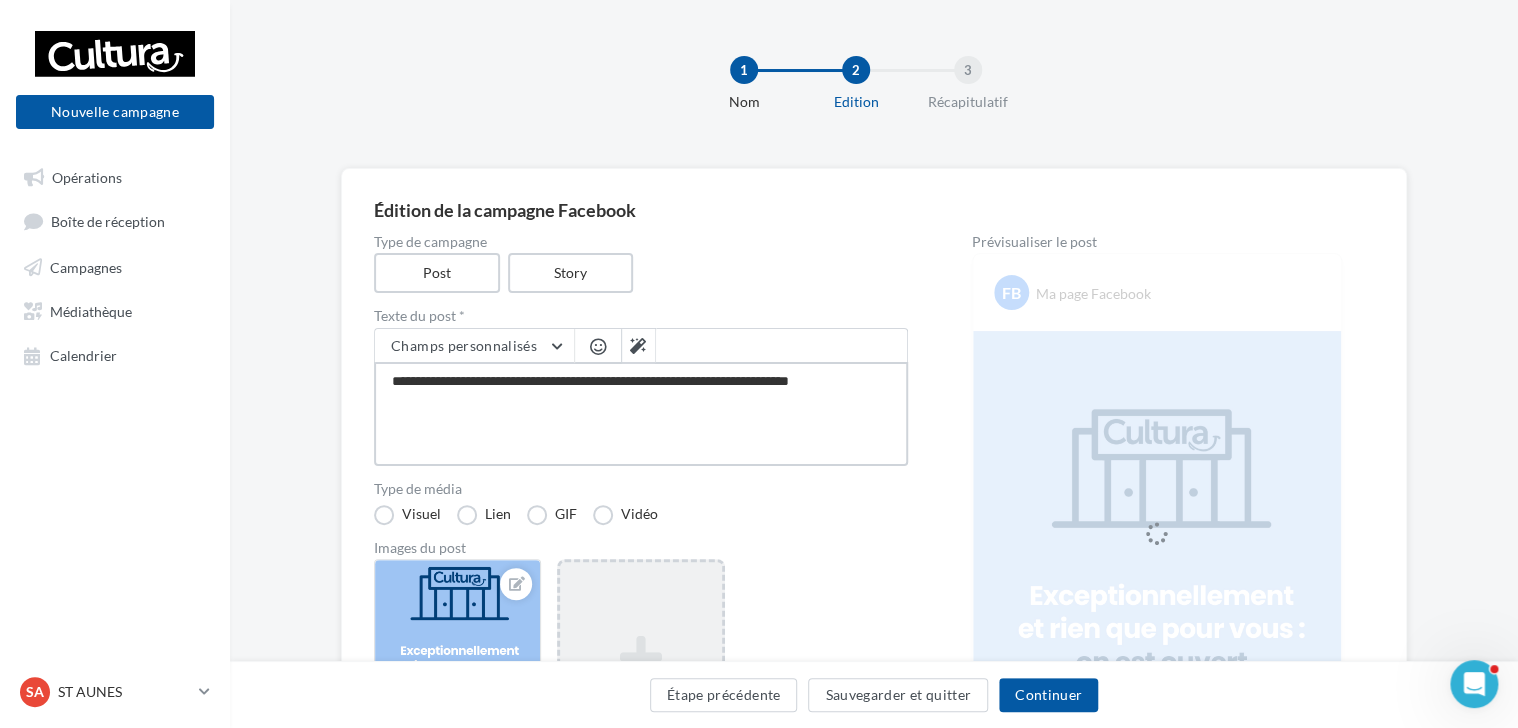 click on "**********" at bounding box center [641, 414] 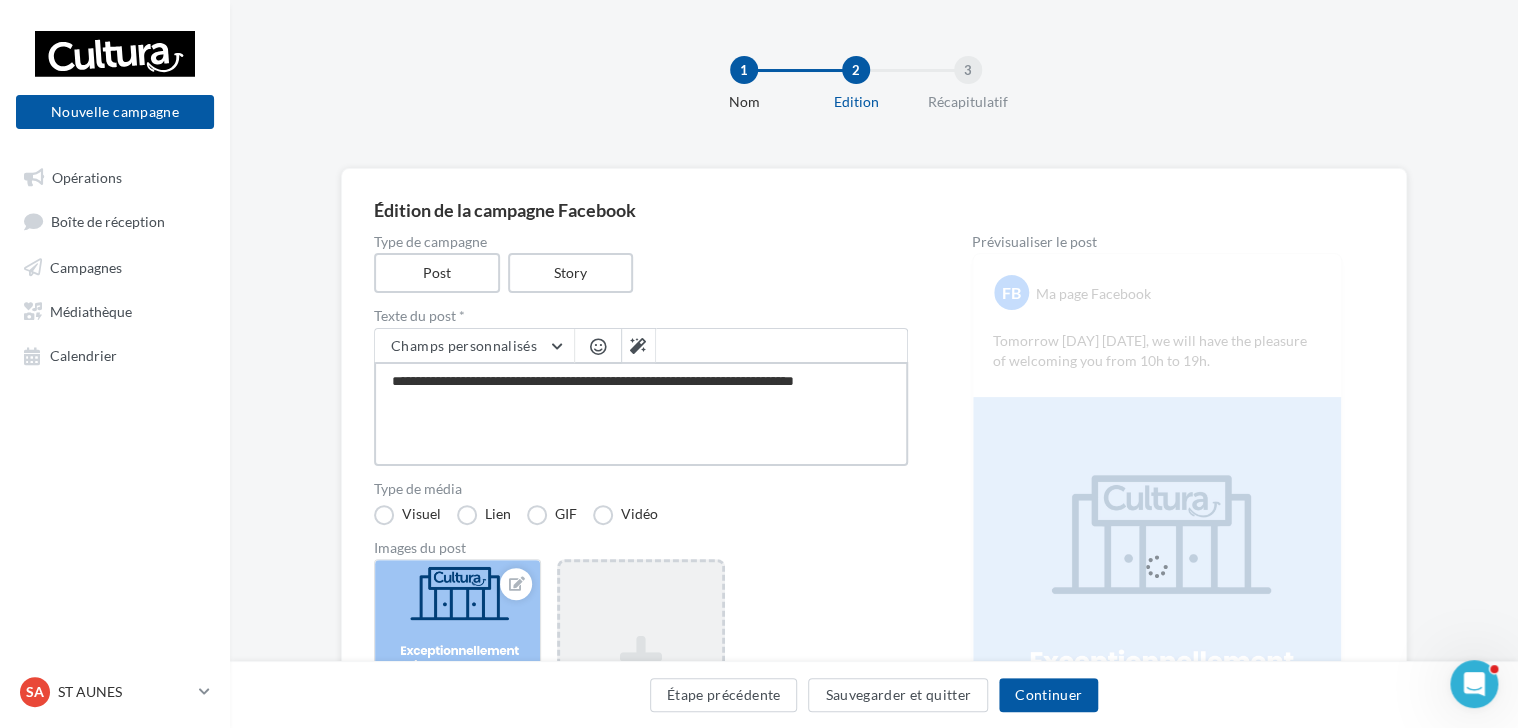 click on "**********" at bounding box center (641, 414) 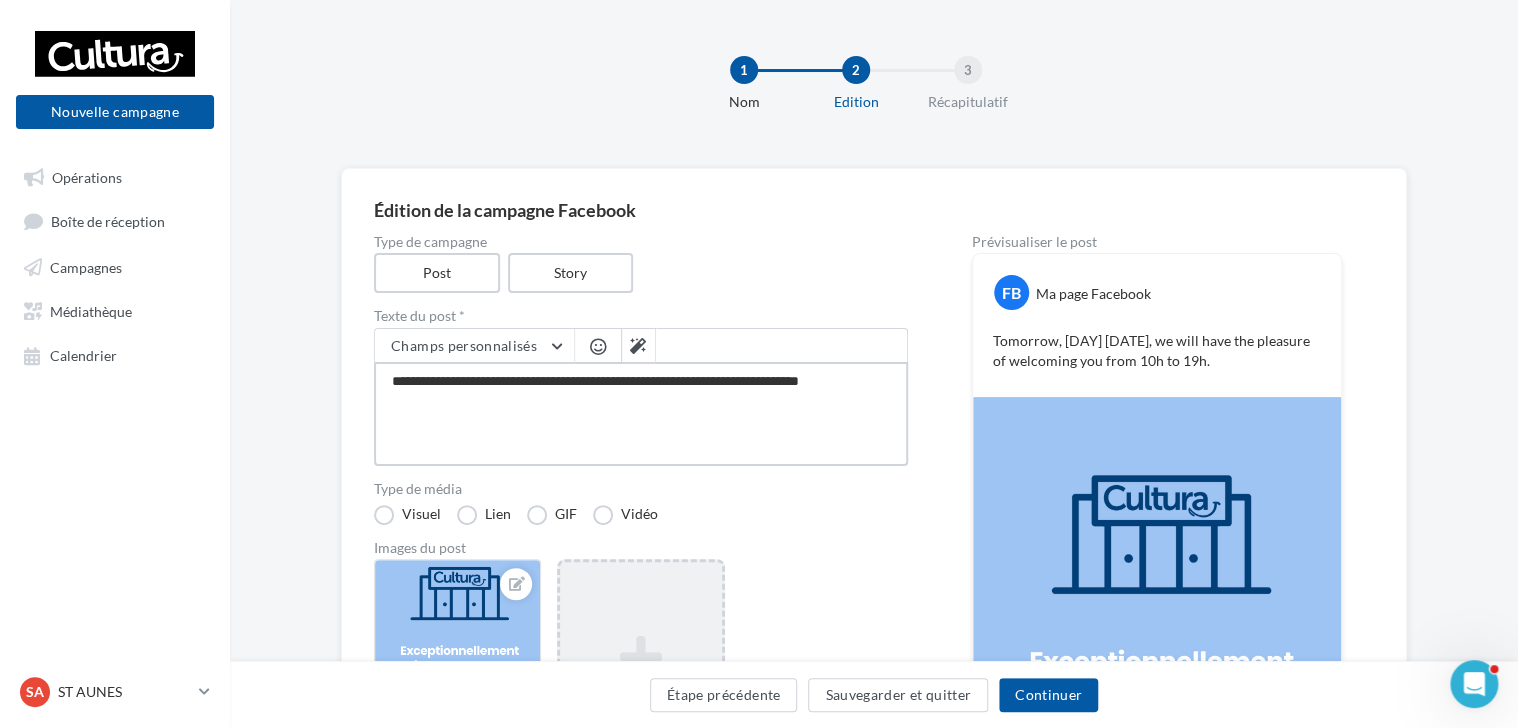 drag, startPoint x: 445, startPoint y: 384, endPoint x: 296, endPoint y: 394, distance: 149.33519 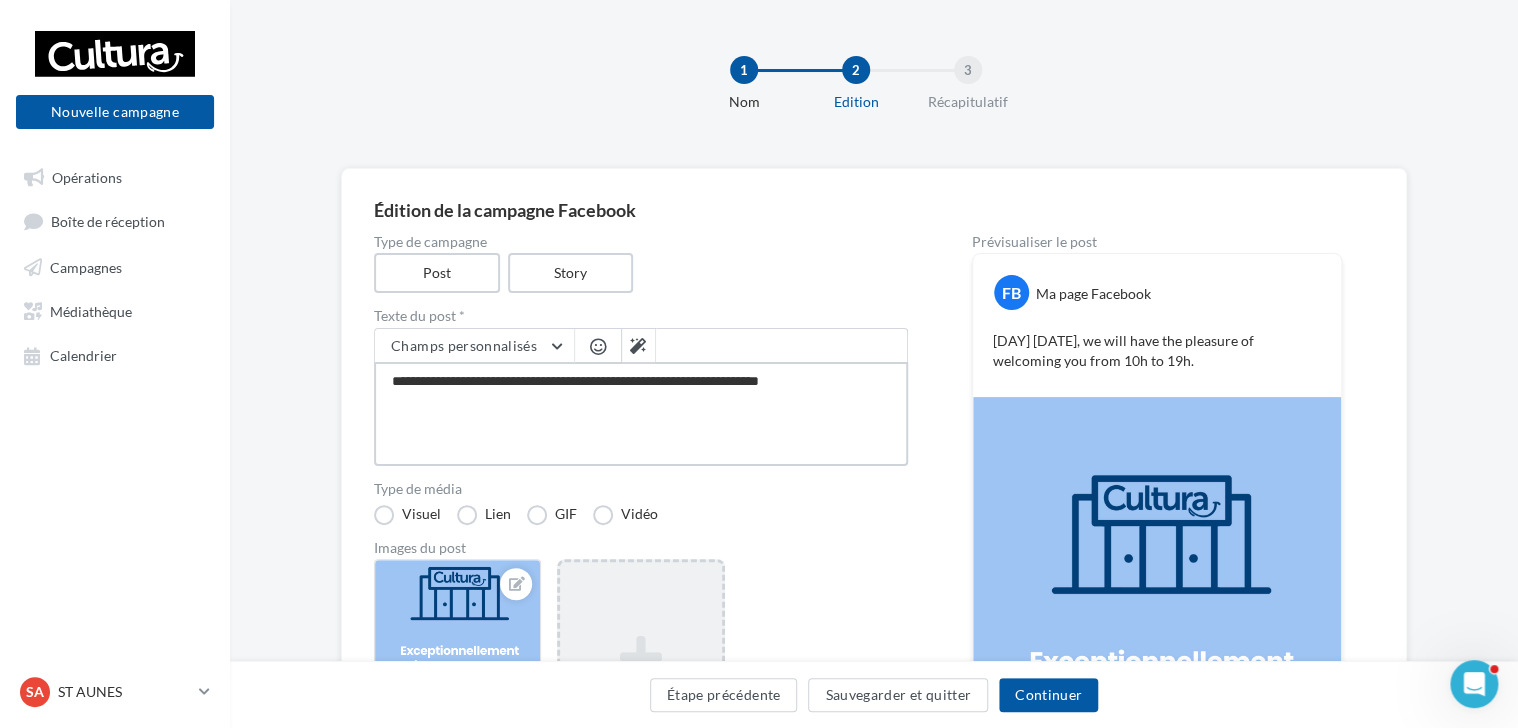 click on "**********" at bounding box center (641, 414) 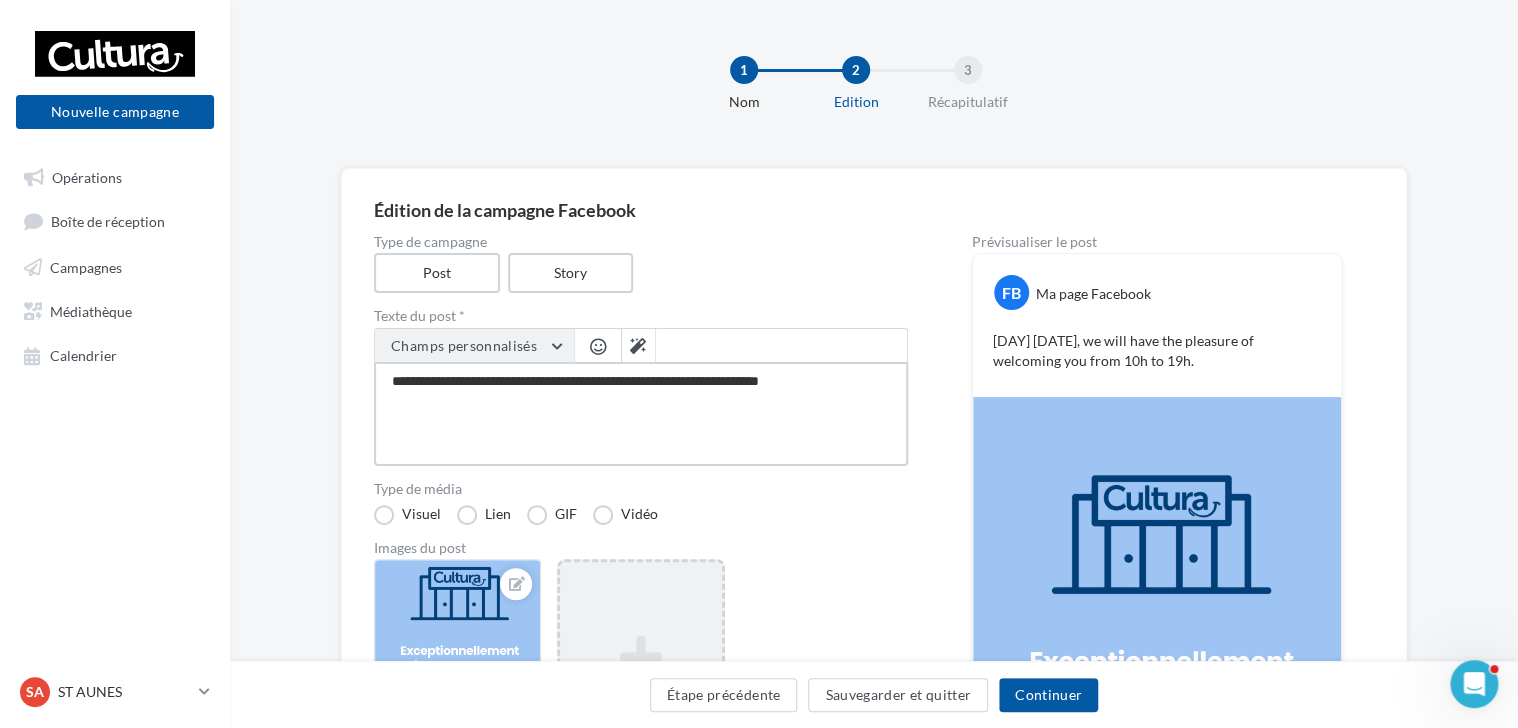 type on "**********" 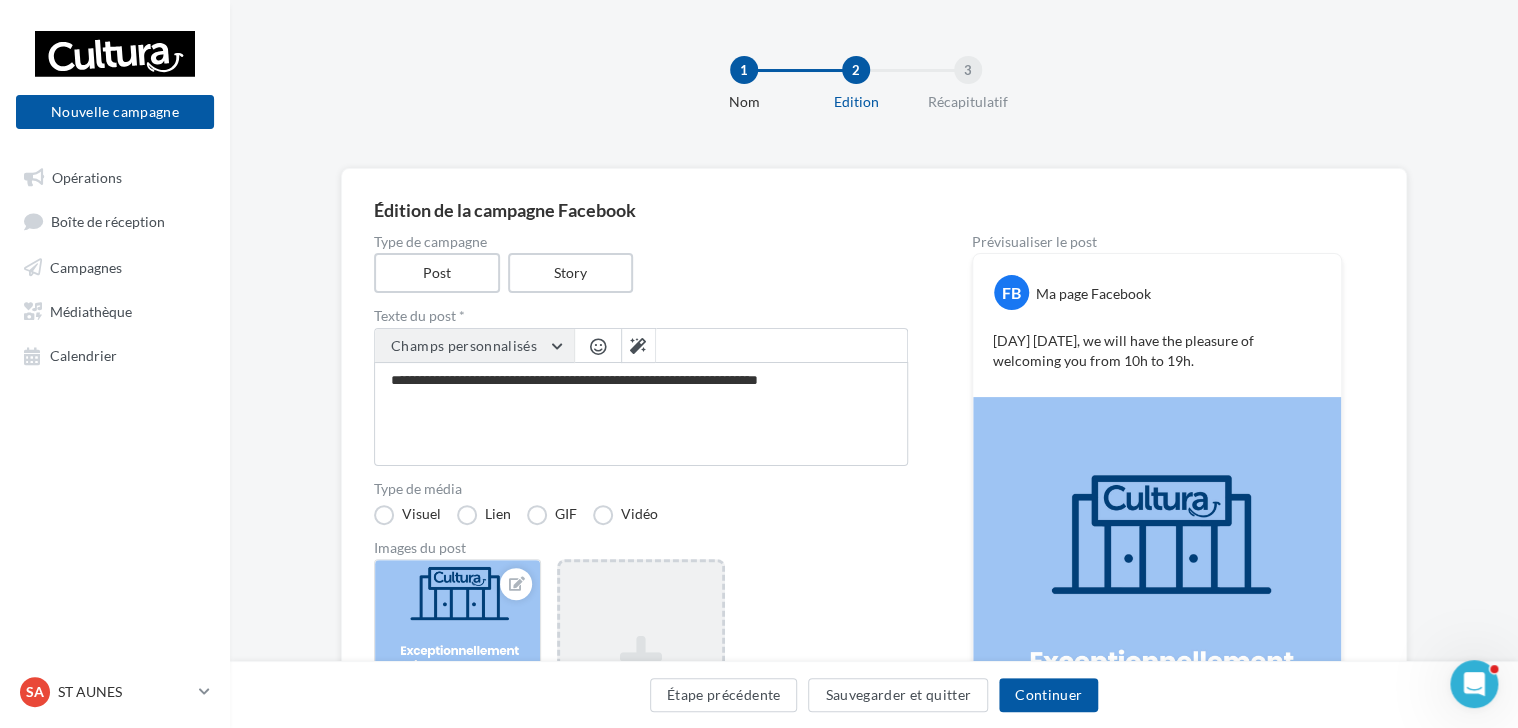 click on "Champs personnalisés" at bounding box center [474, 346] 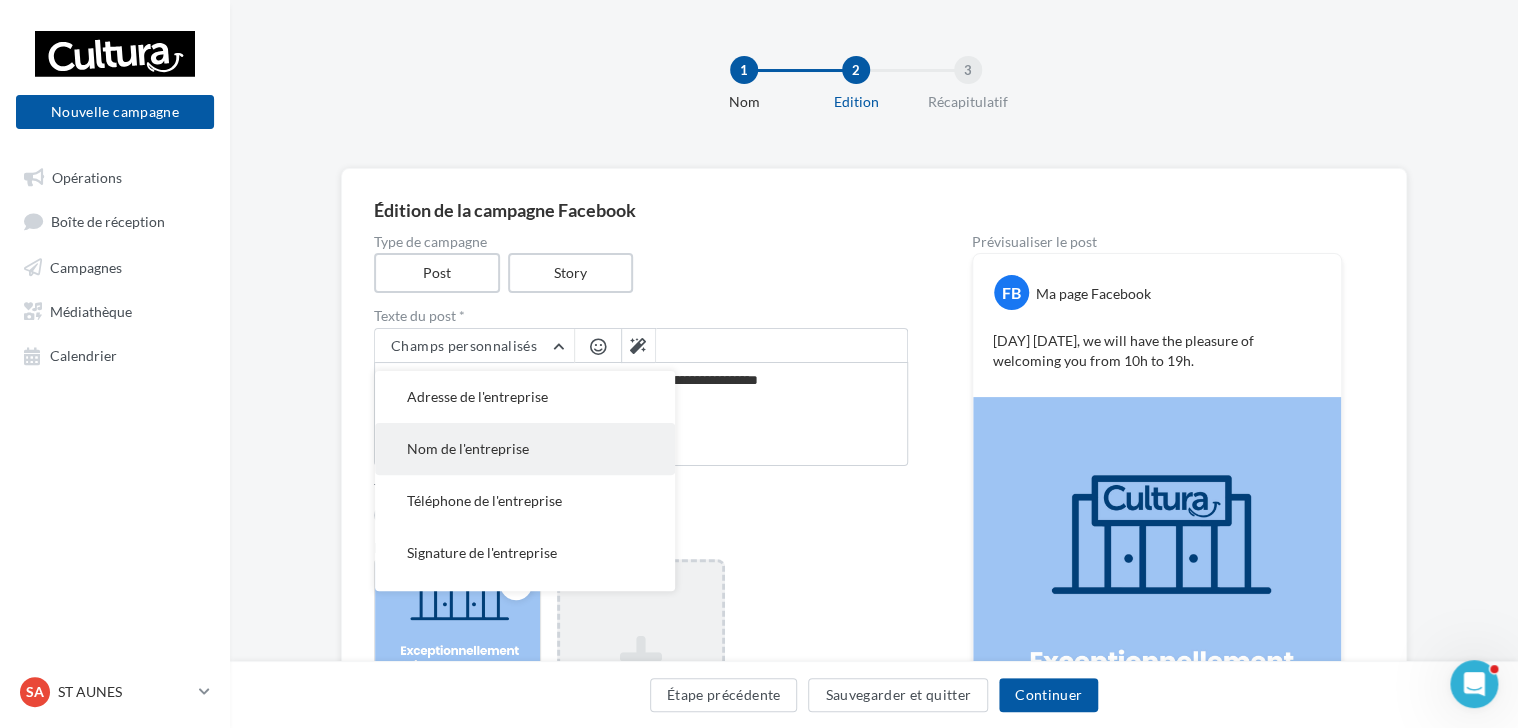 click on "Nom de l'entreprise" at bounding box center (468, 448) 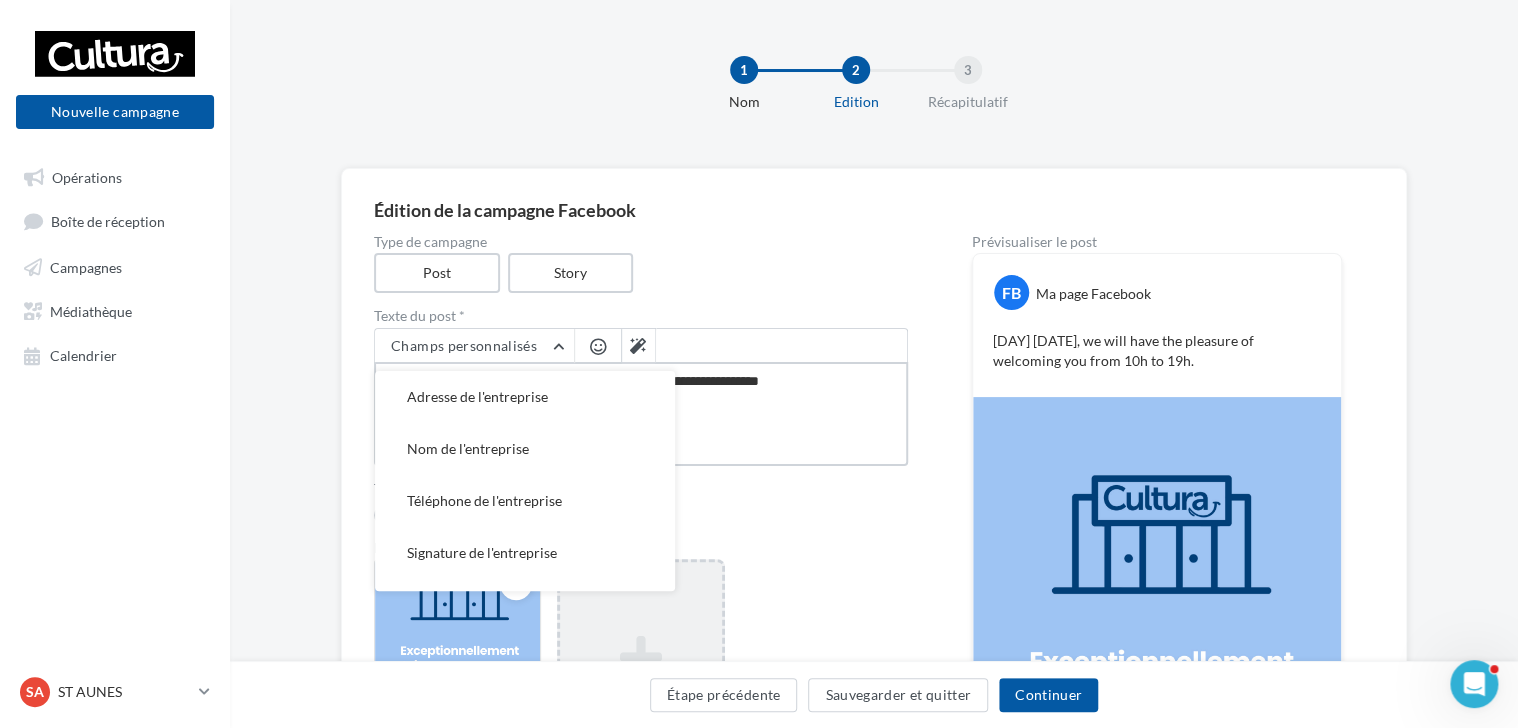 type on "**********" 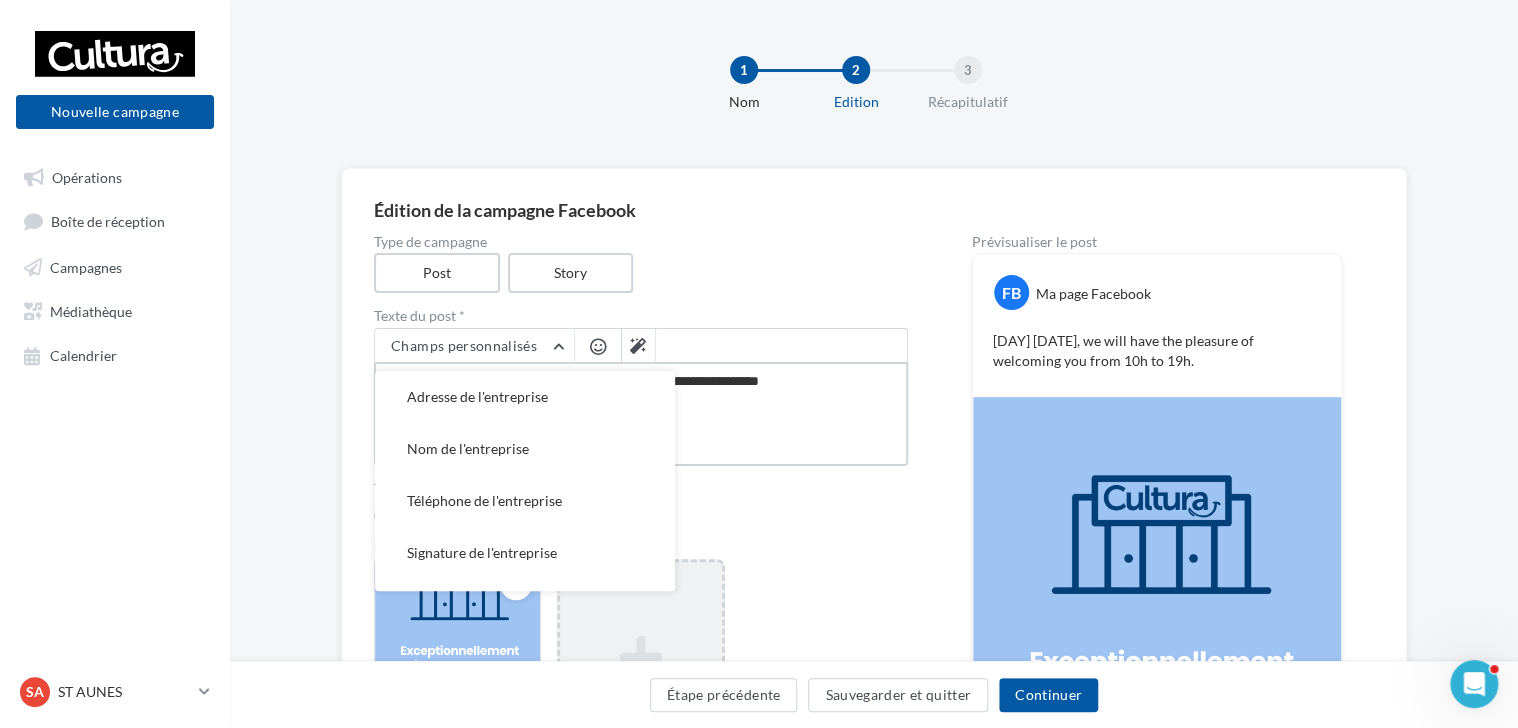 type on "**********" 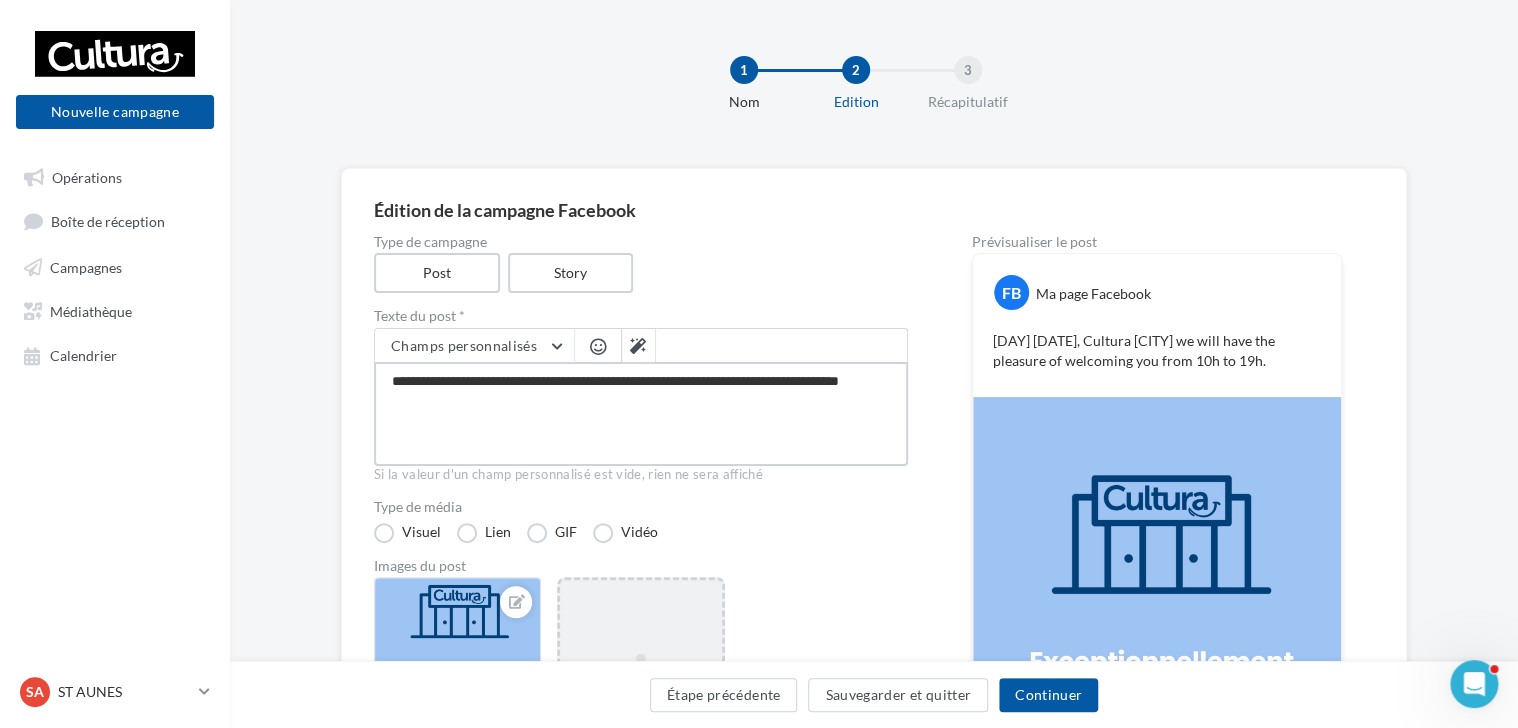 drag, startPoint x: 598, startPoint y: 383, endPoint x: 490, endPoint y: 382, distance: 108.00463 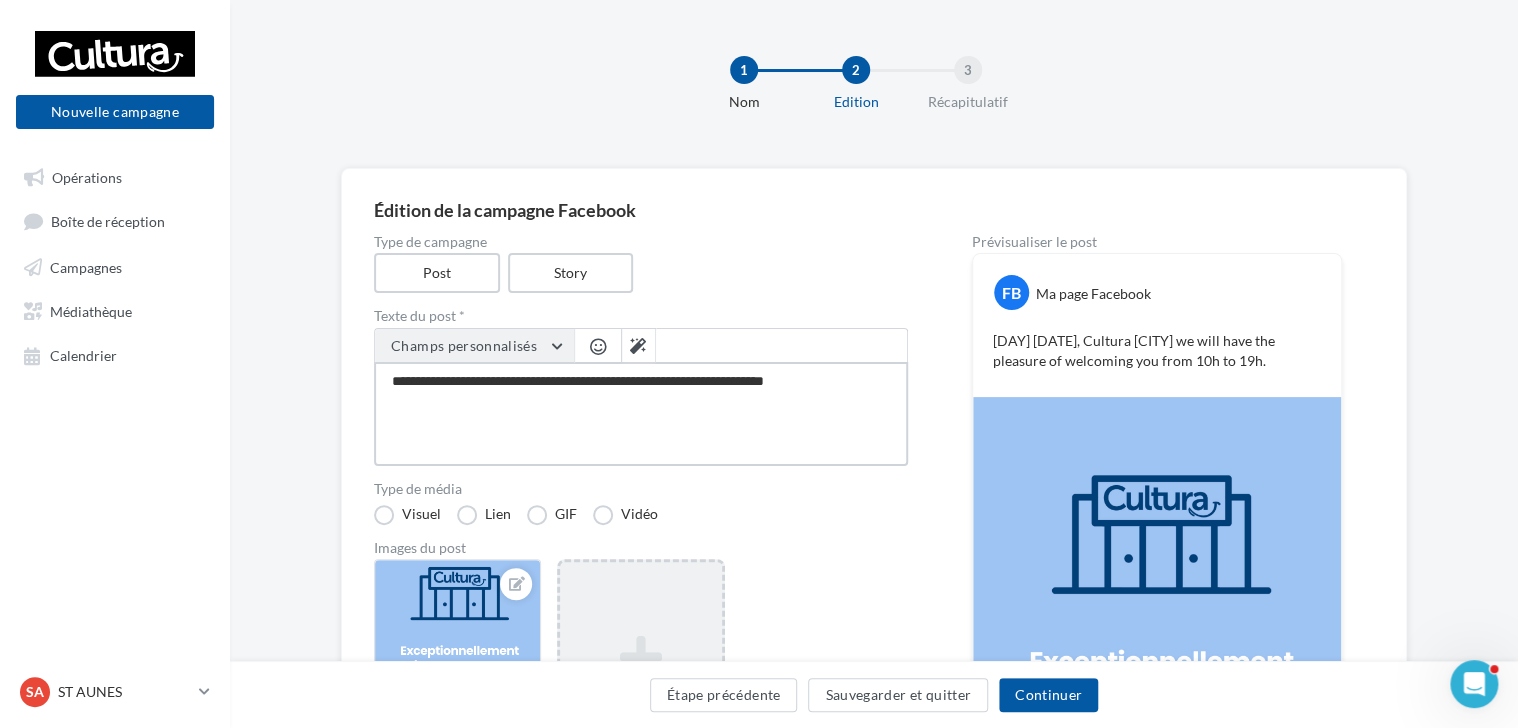 type on "**********" 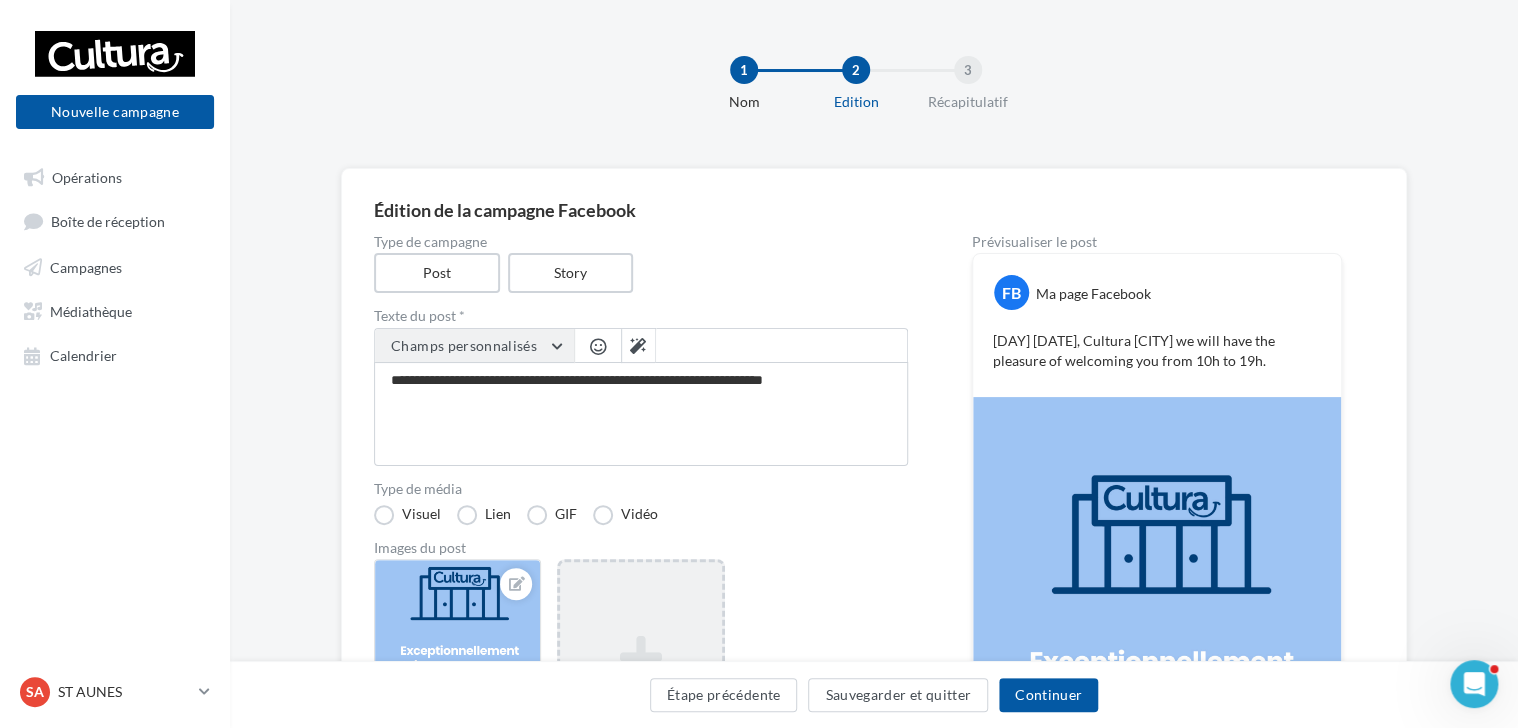 click on "Champs personnalisés" at bounding box center [474, 346] 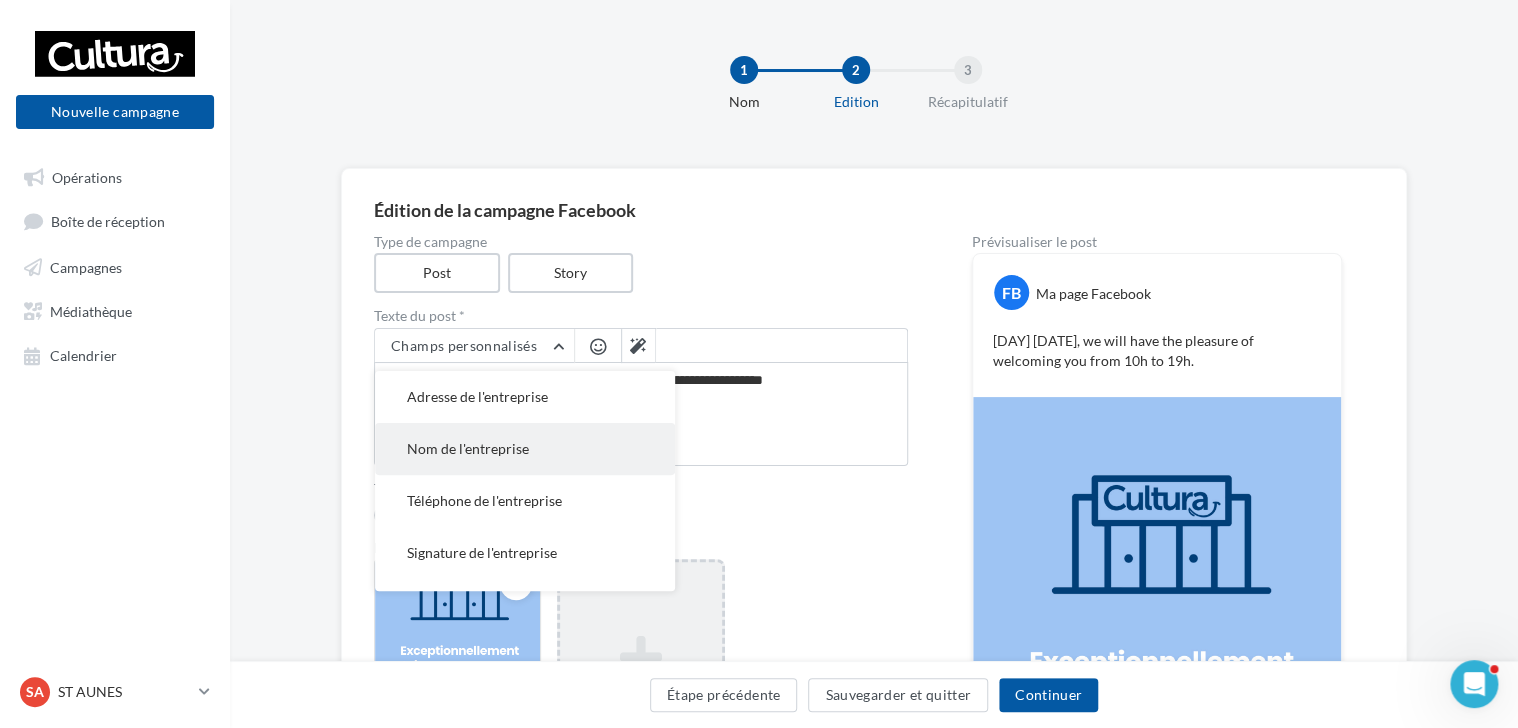 click on "Nom de l'entreprise" at bounding box center (468, 448) 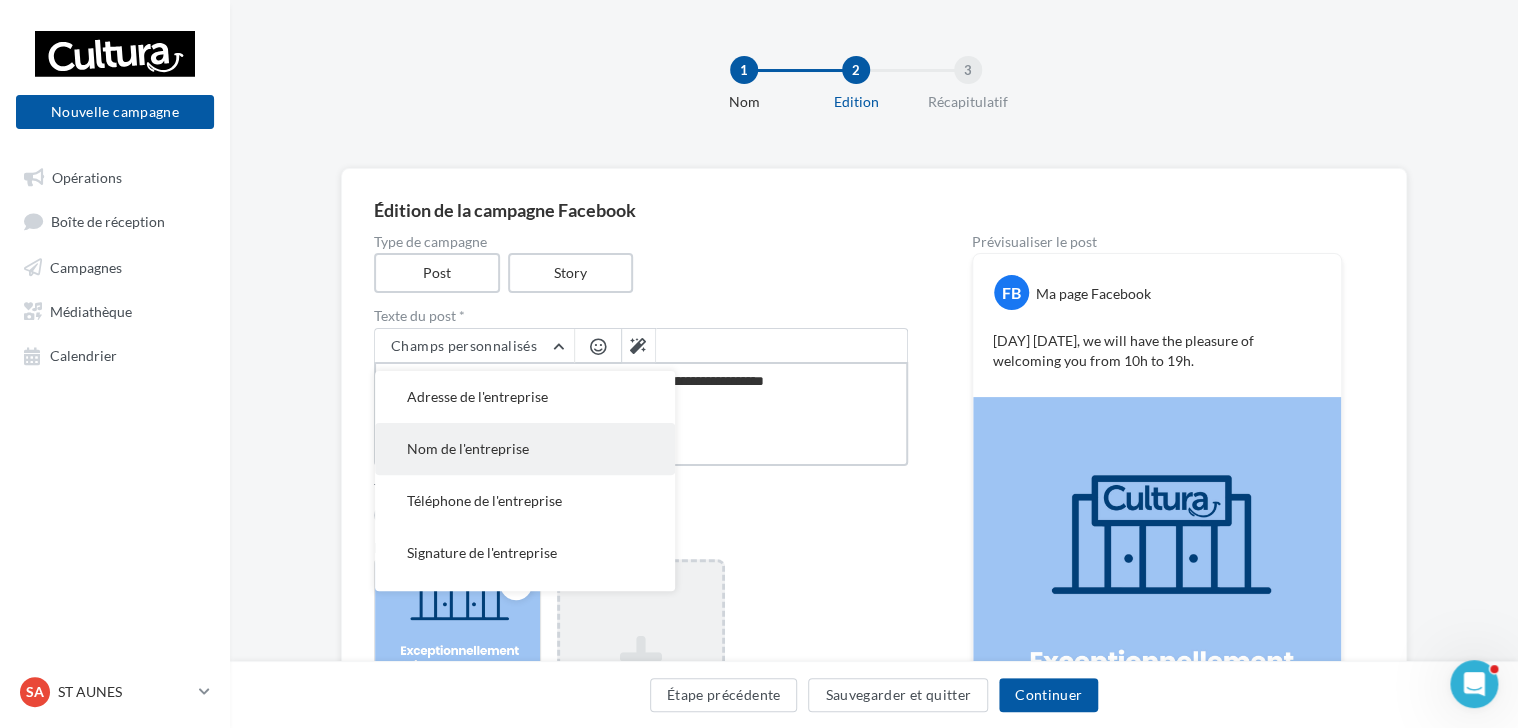 type on "**********" 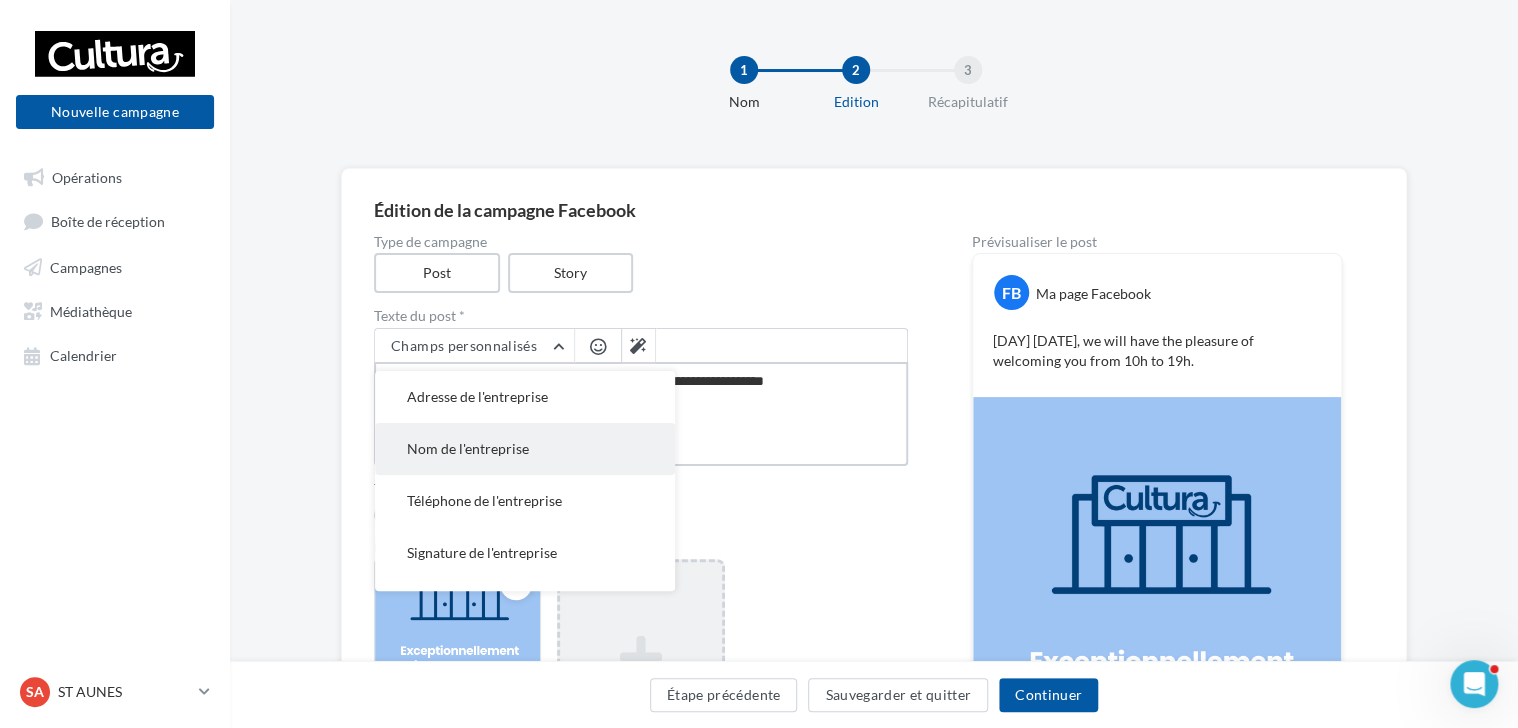 type on "**********" 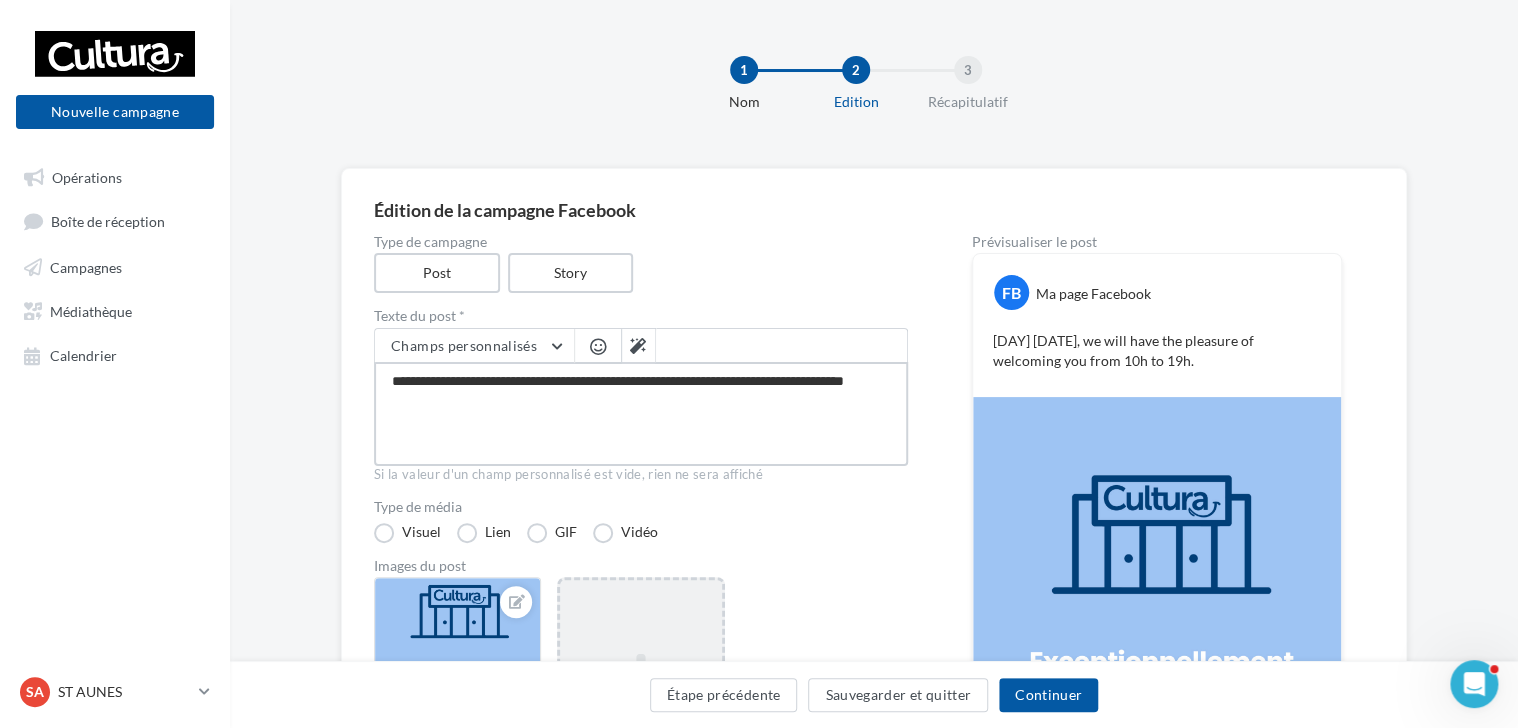 type on "**********" 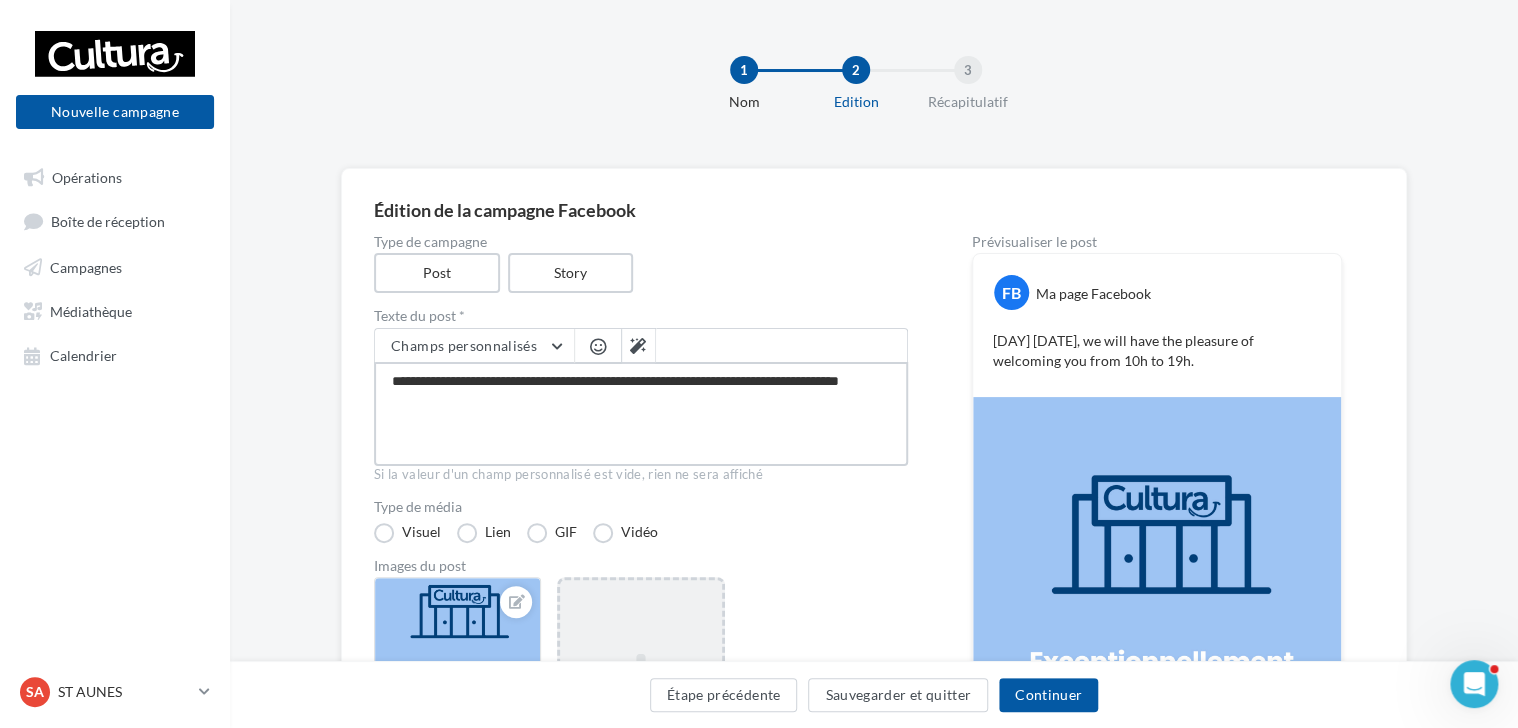 drag, startPoint x: 585, startPoint y: 379, endPoint x: 518, endPoint y: 384, distance: 67.18631 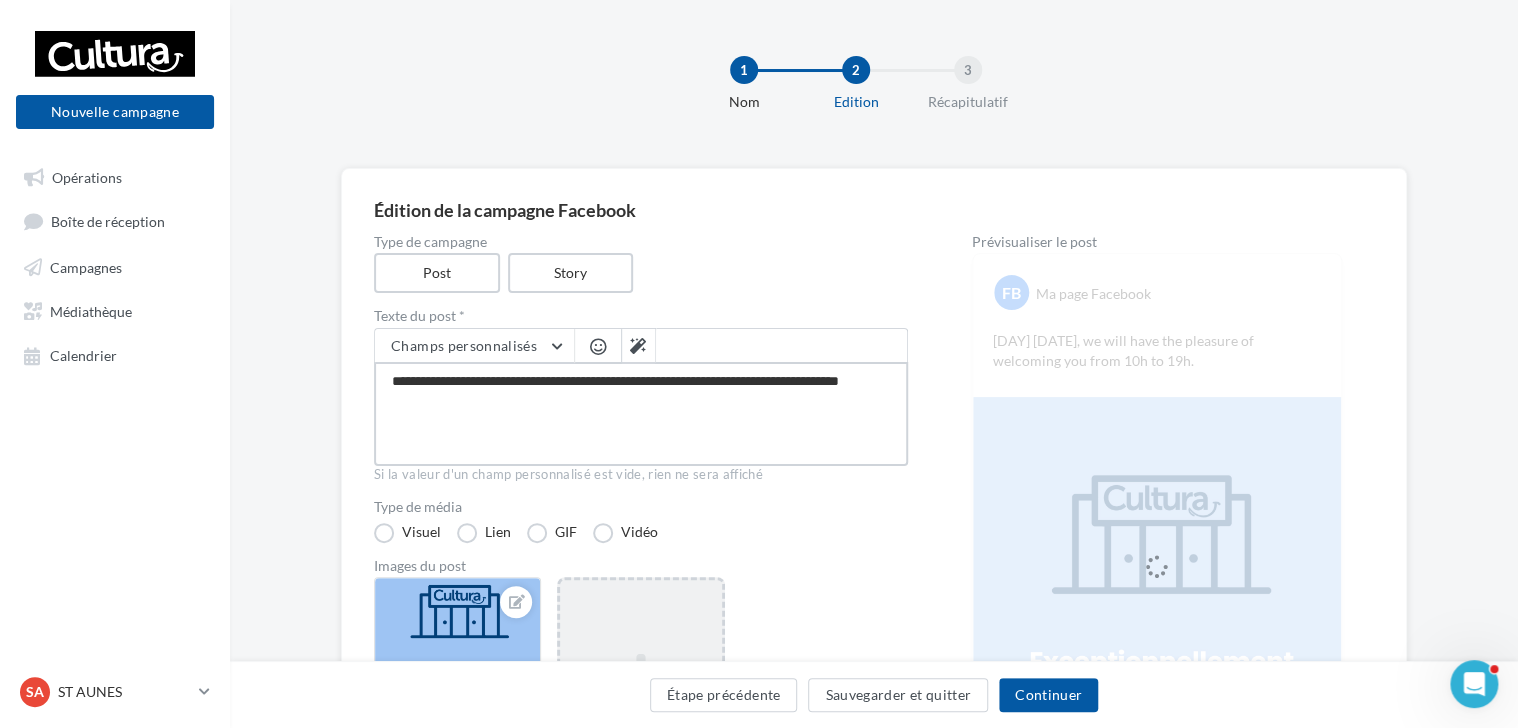 type on "**********" 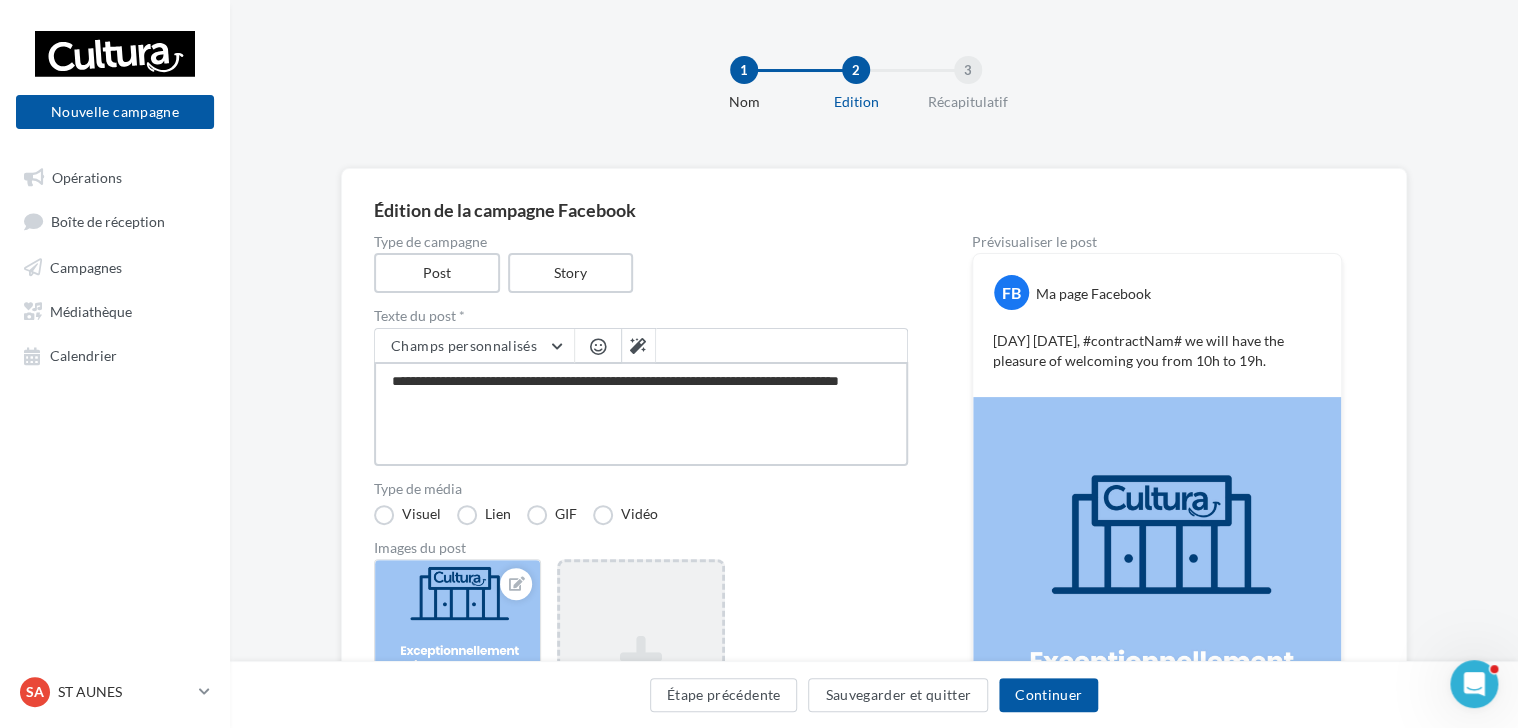 type on "**********" 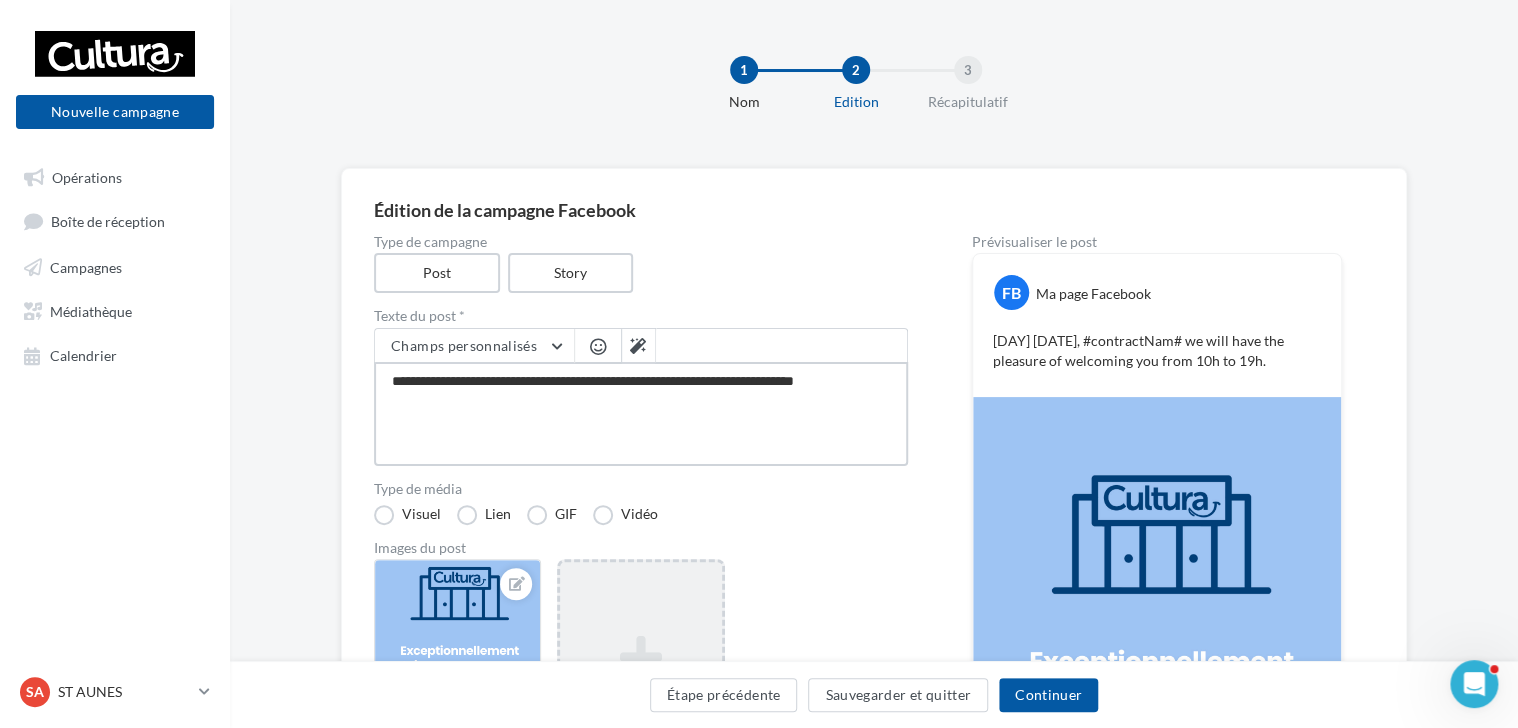 drag, startPoint x: 528, startPoint y: 382, endPoint x: 490, endPoint y: 379, distance: 38.118237 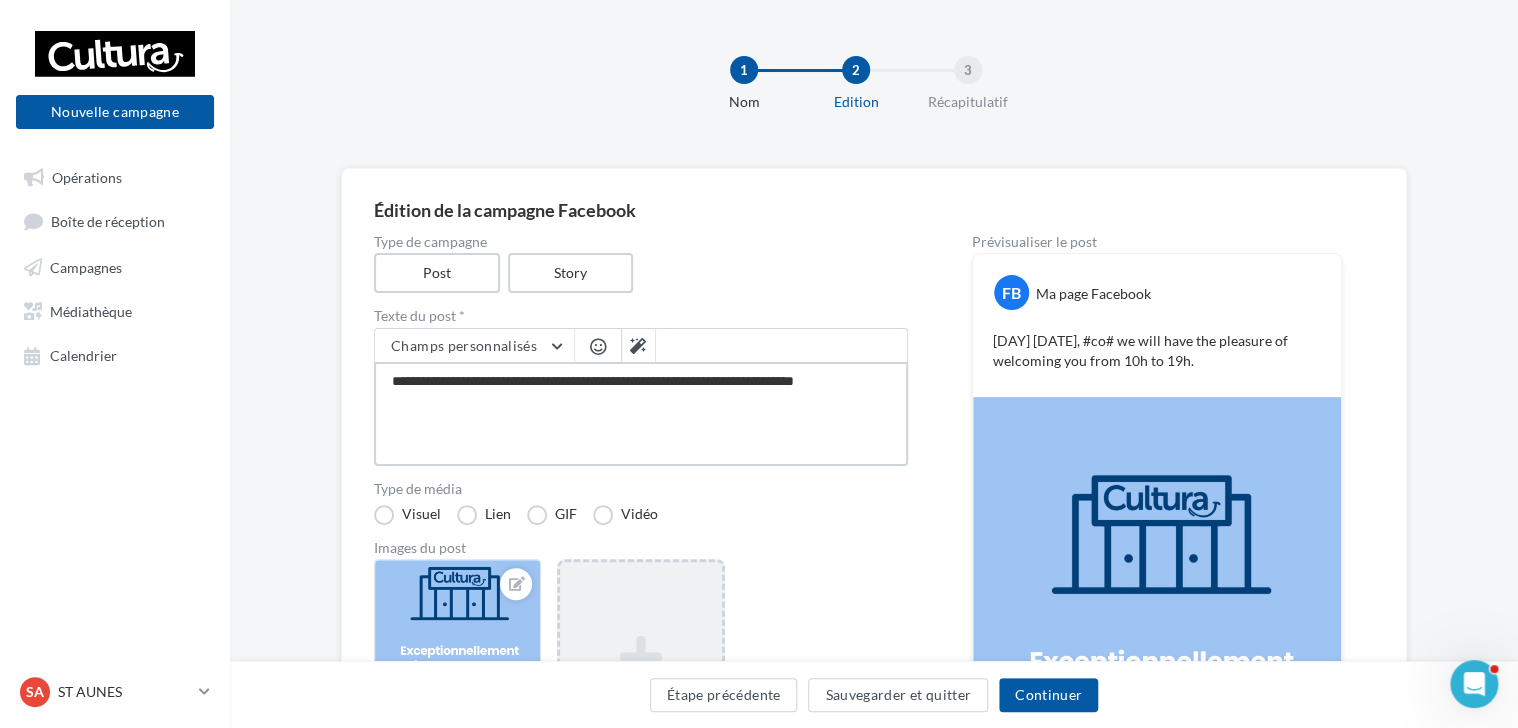 type on "**********" 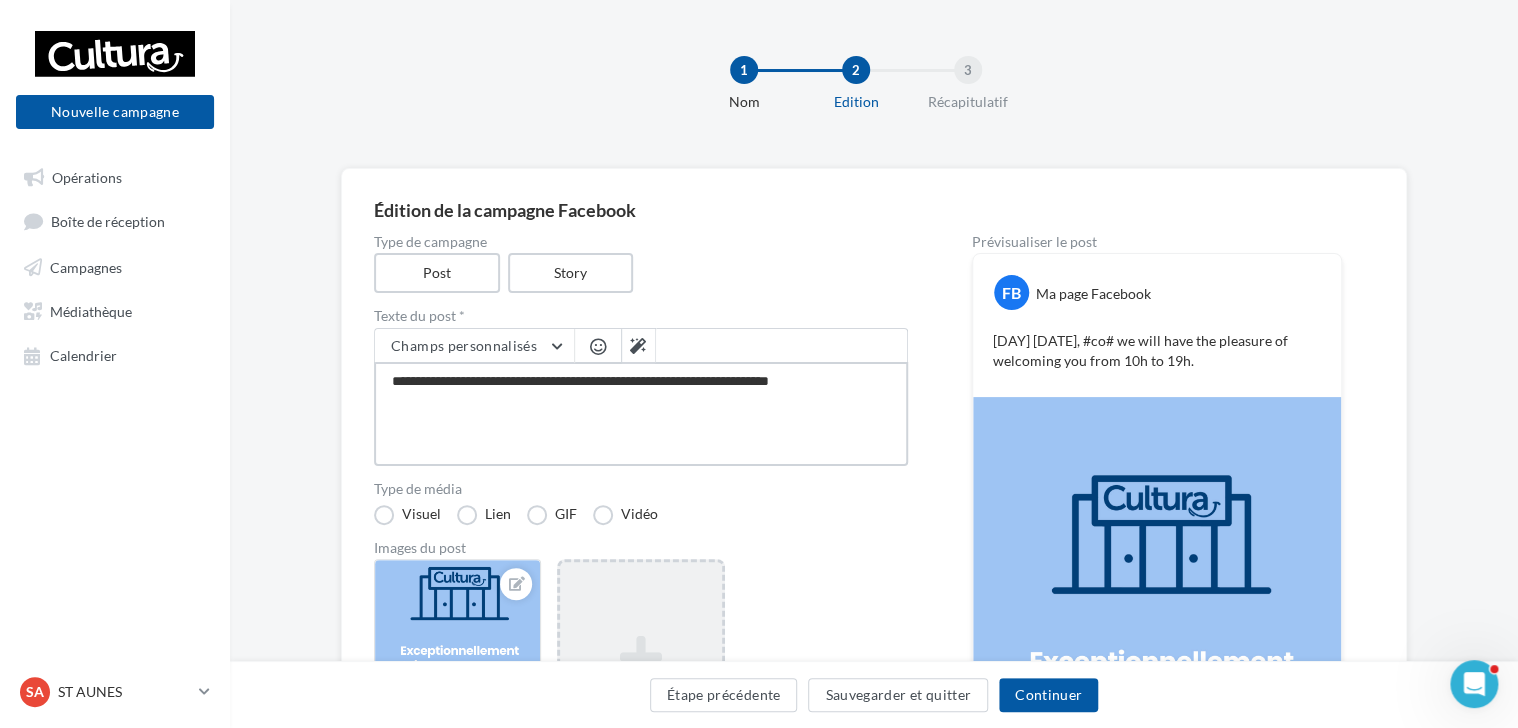 type on "**********" 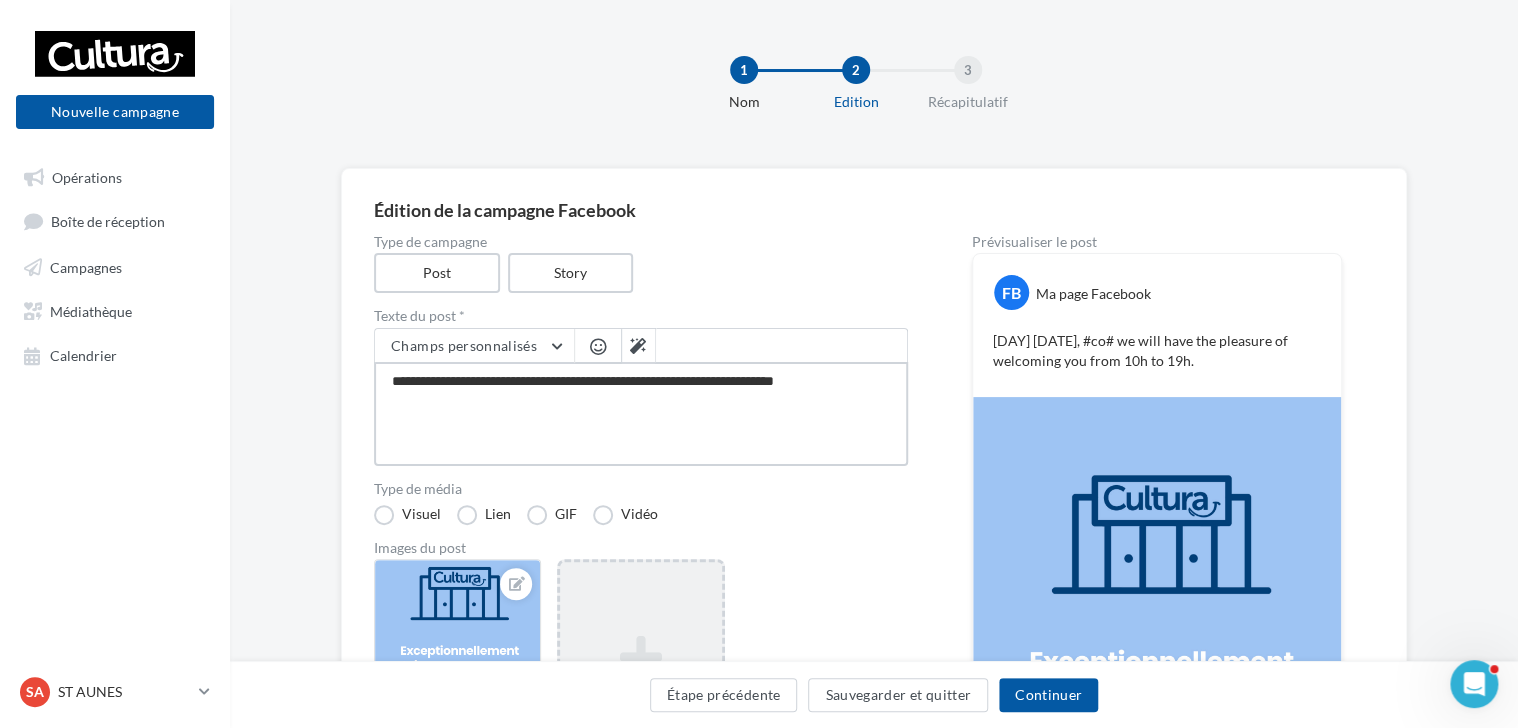 type on "**********" 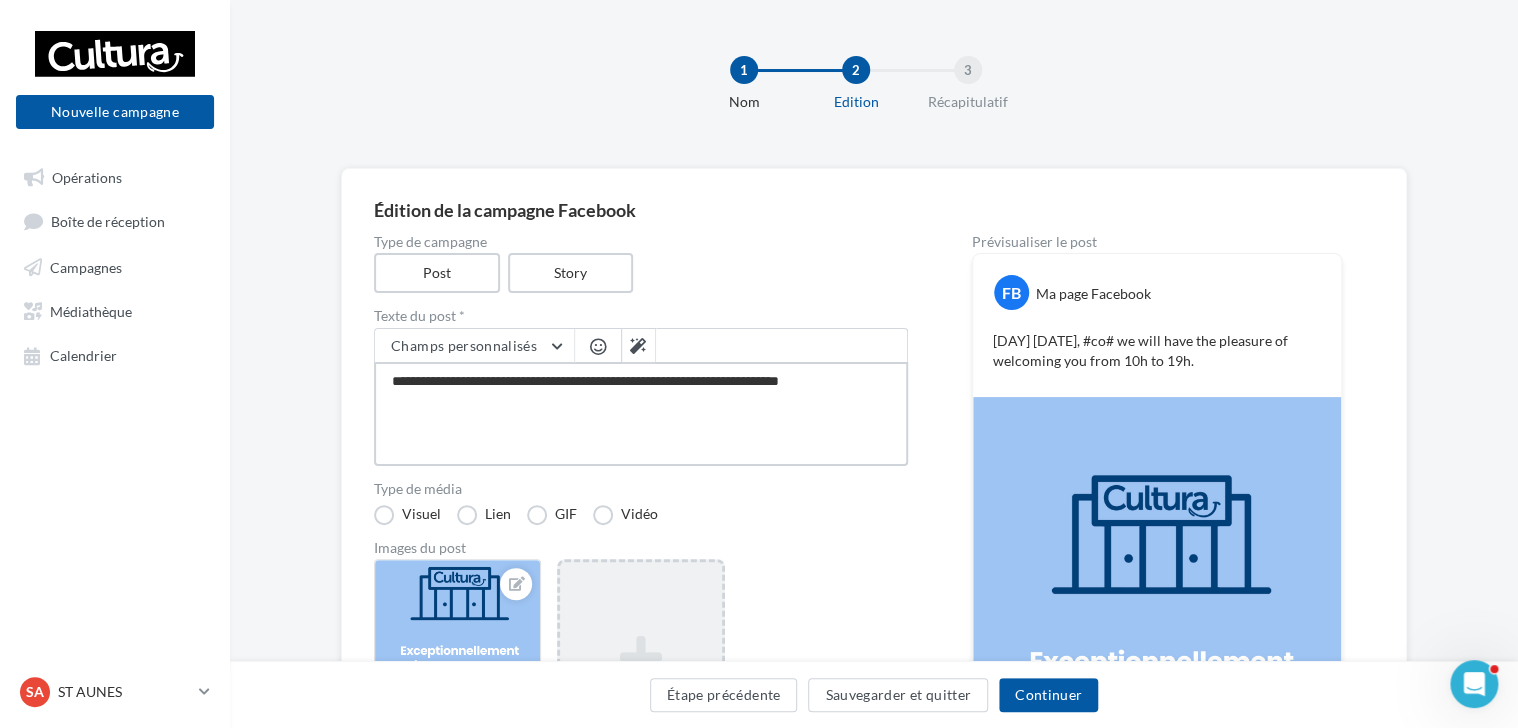 type on "**********" 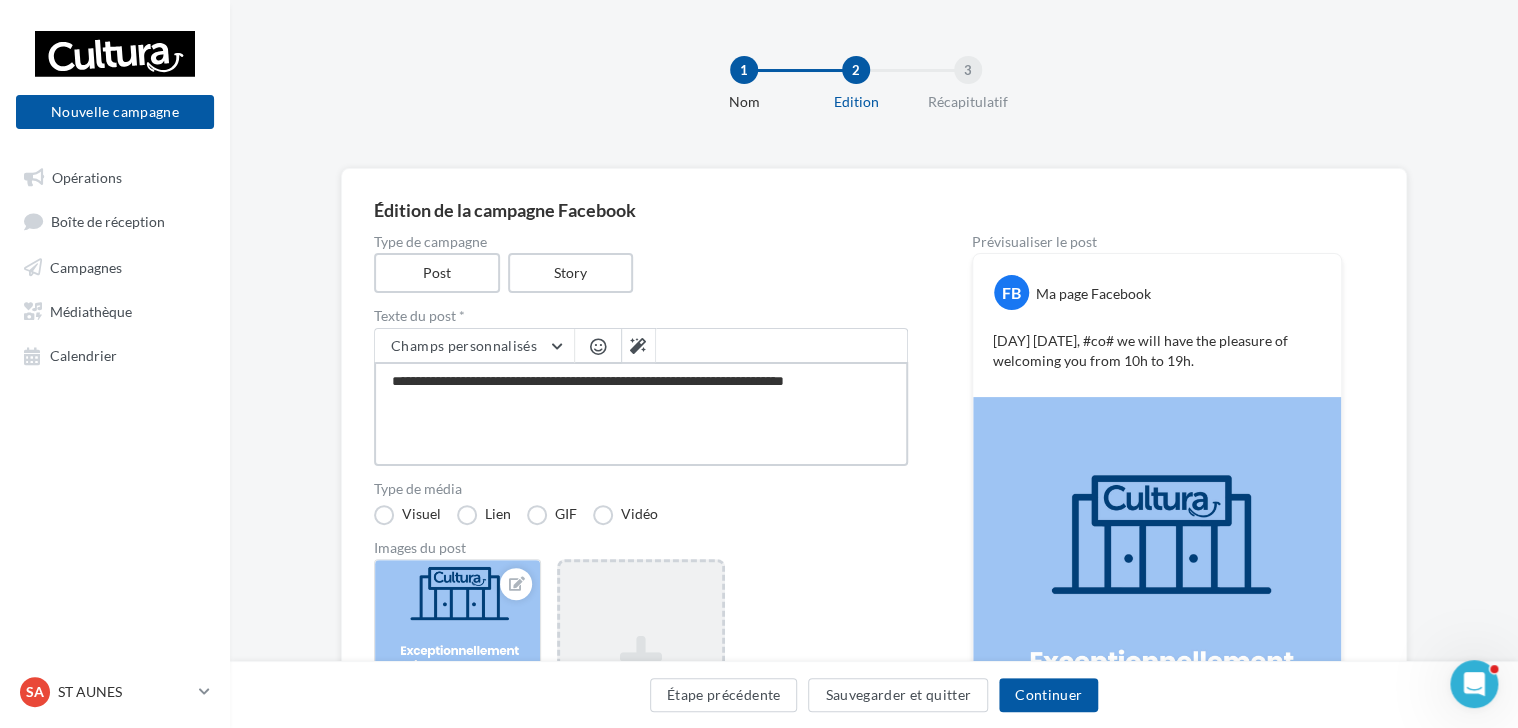 type on "**********" 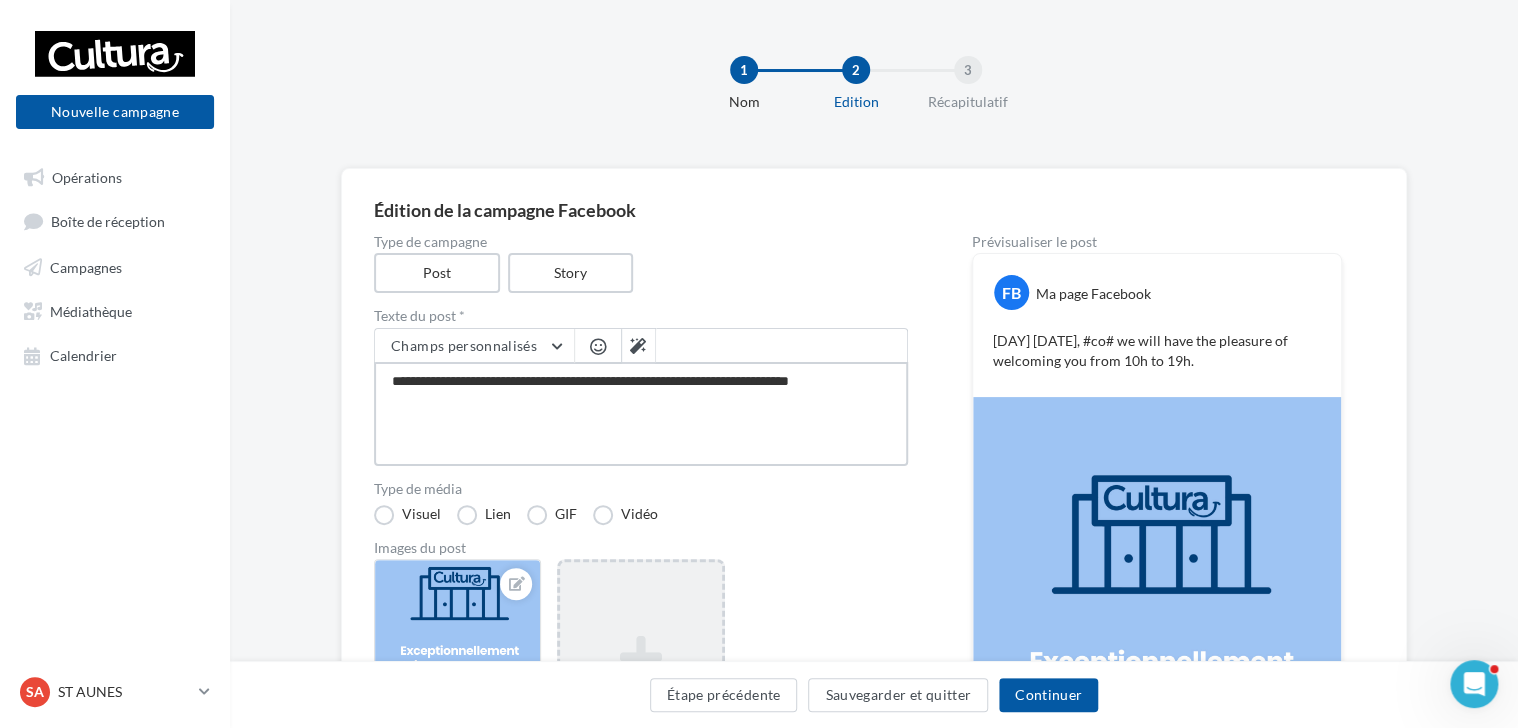 type on "**********" 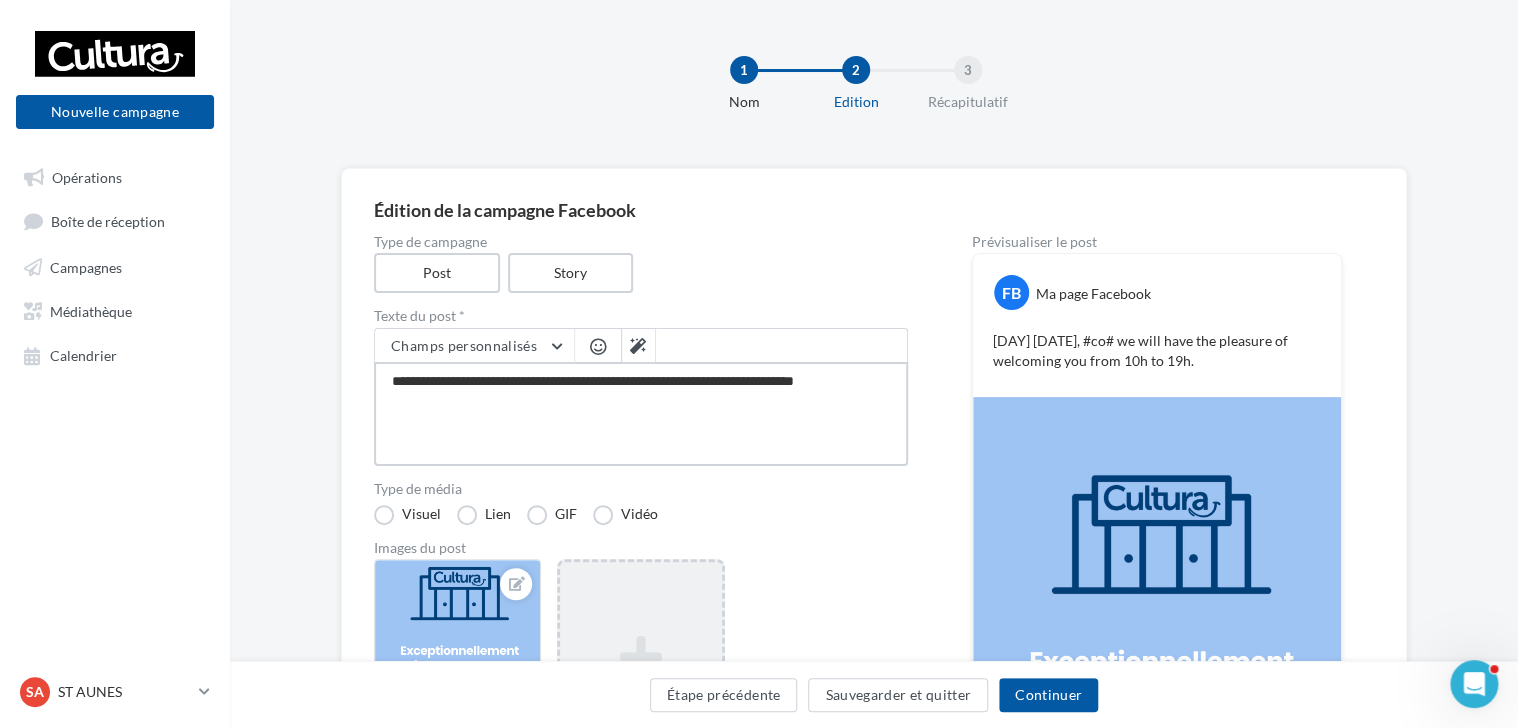 type on "**********" 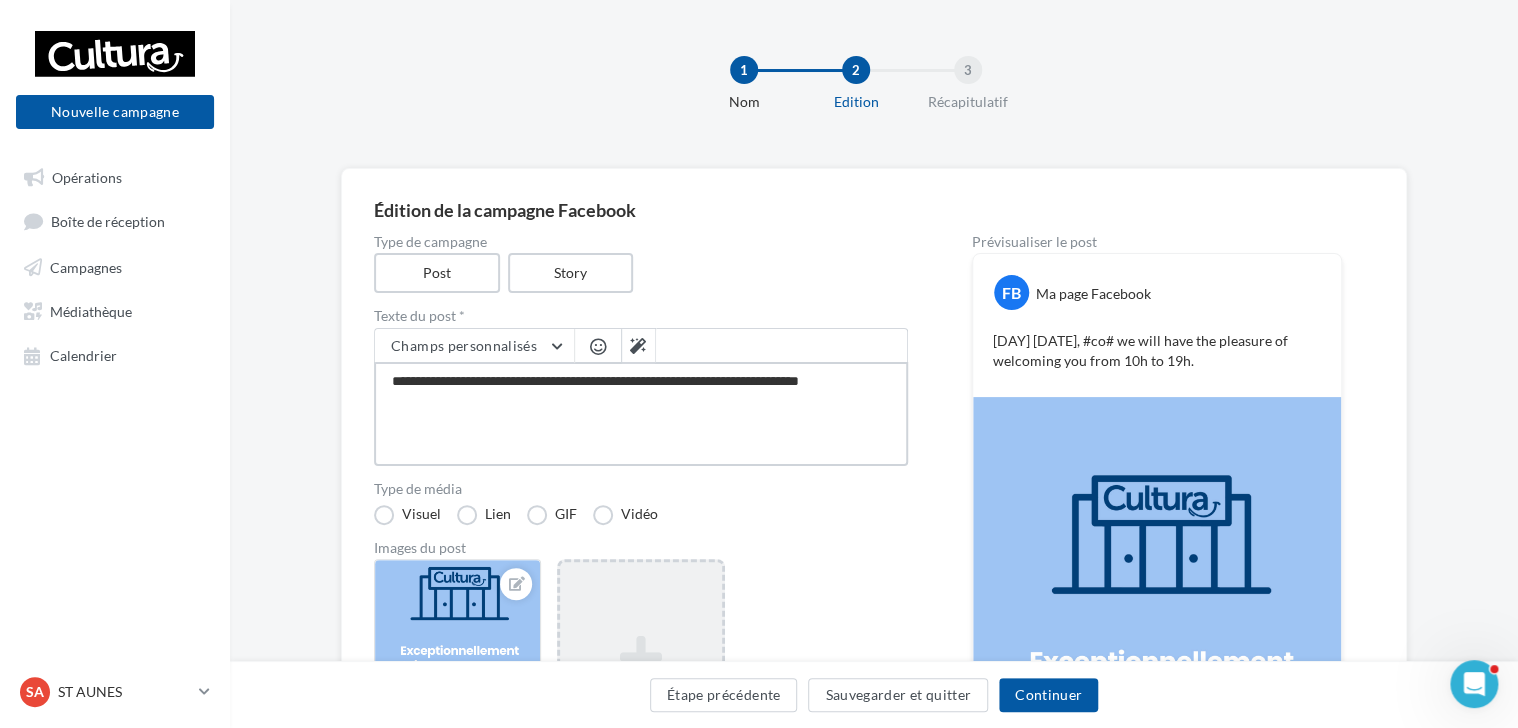 type on "**********" 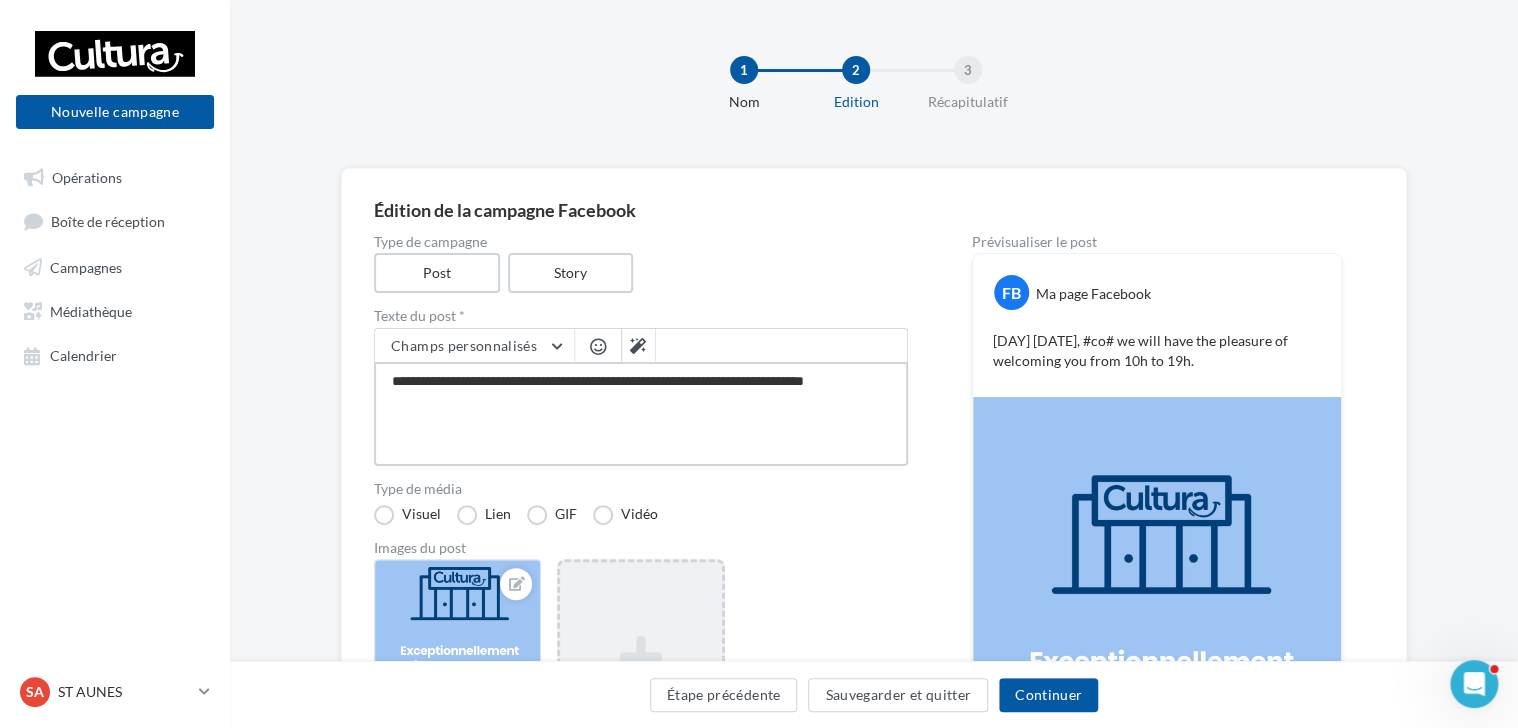 type on "**********" 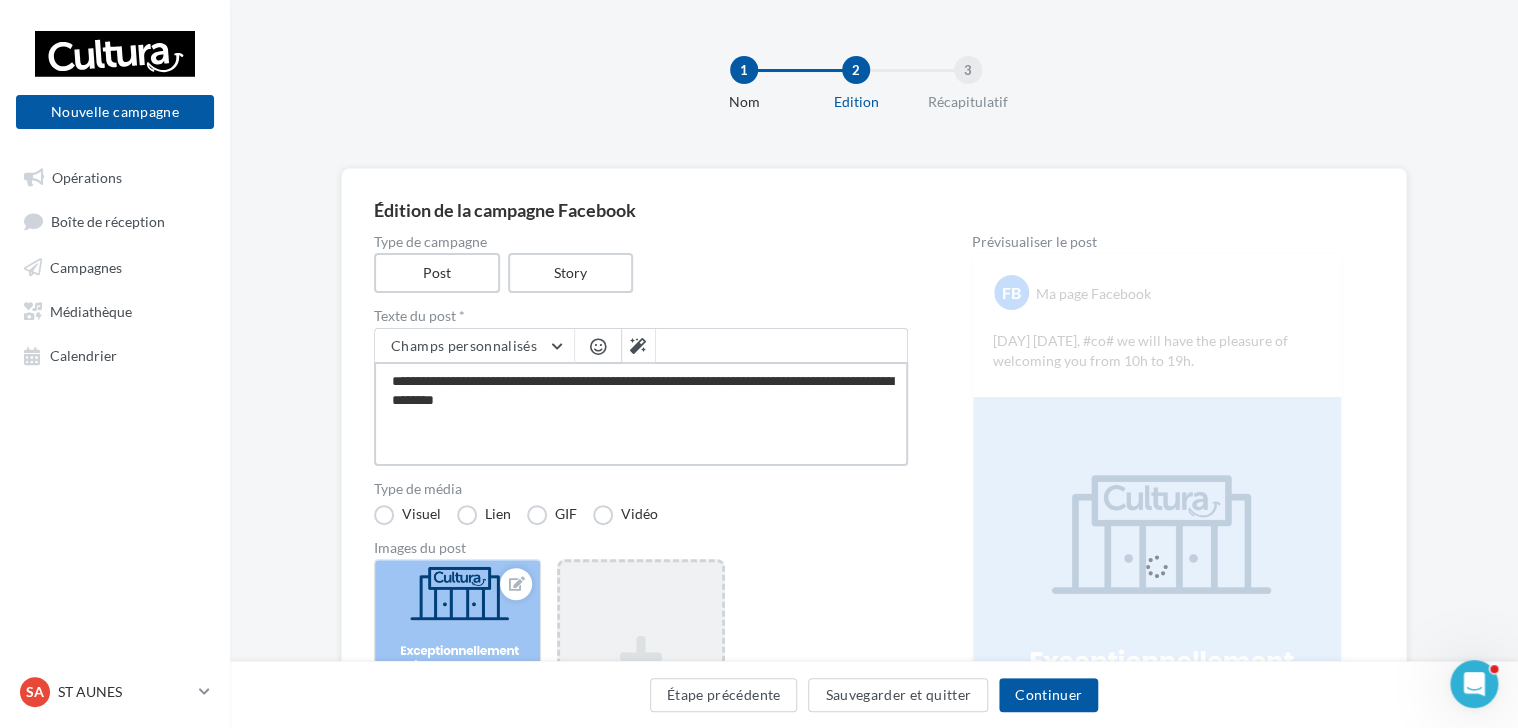 drag, startPoint x: 778, startPoint y: 385, endPoint x: 704, endPoint y: 379, distance: 74.24284 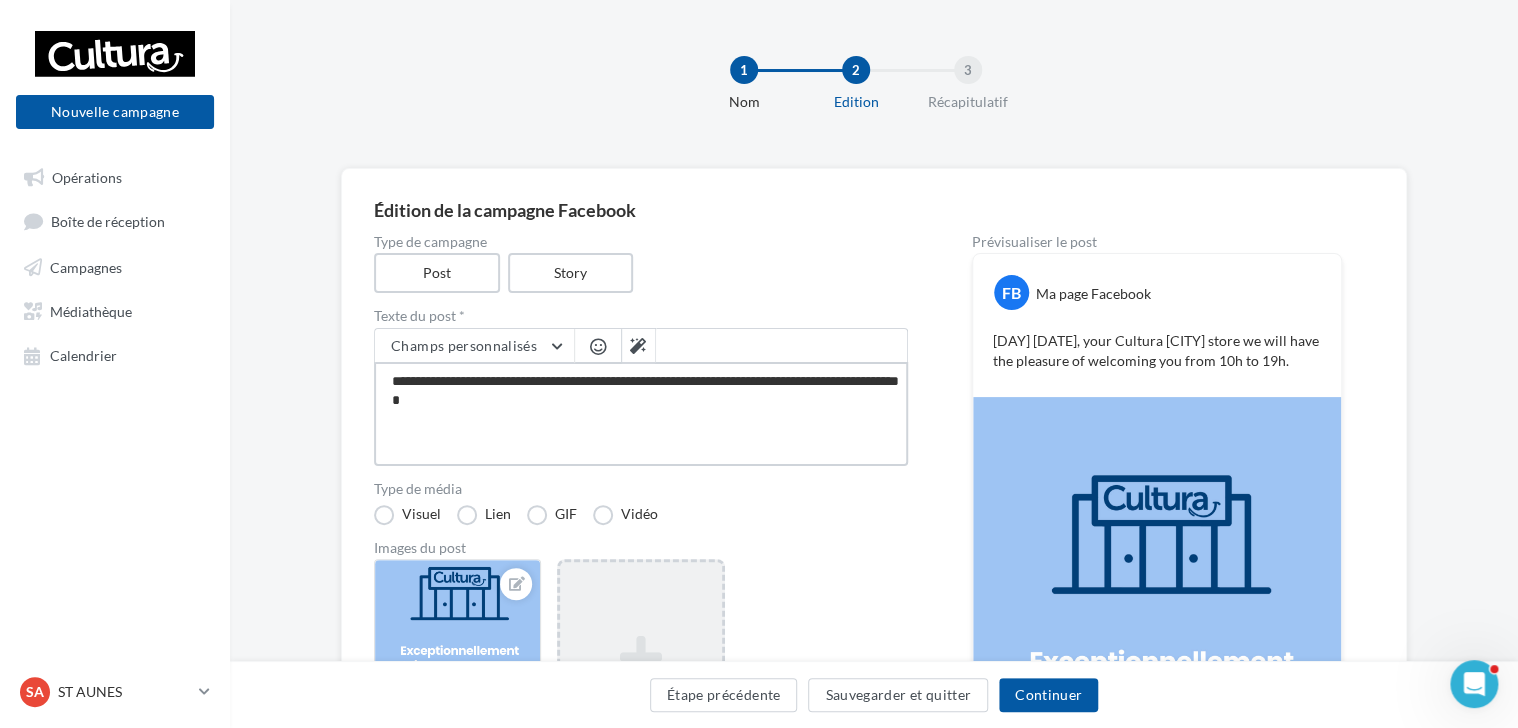 click on "**********" at bounding box center (641, 414) 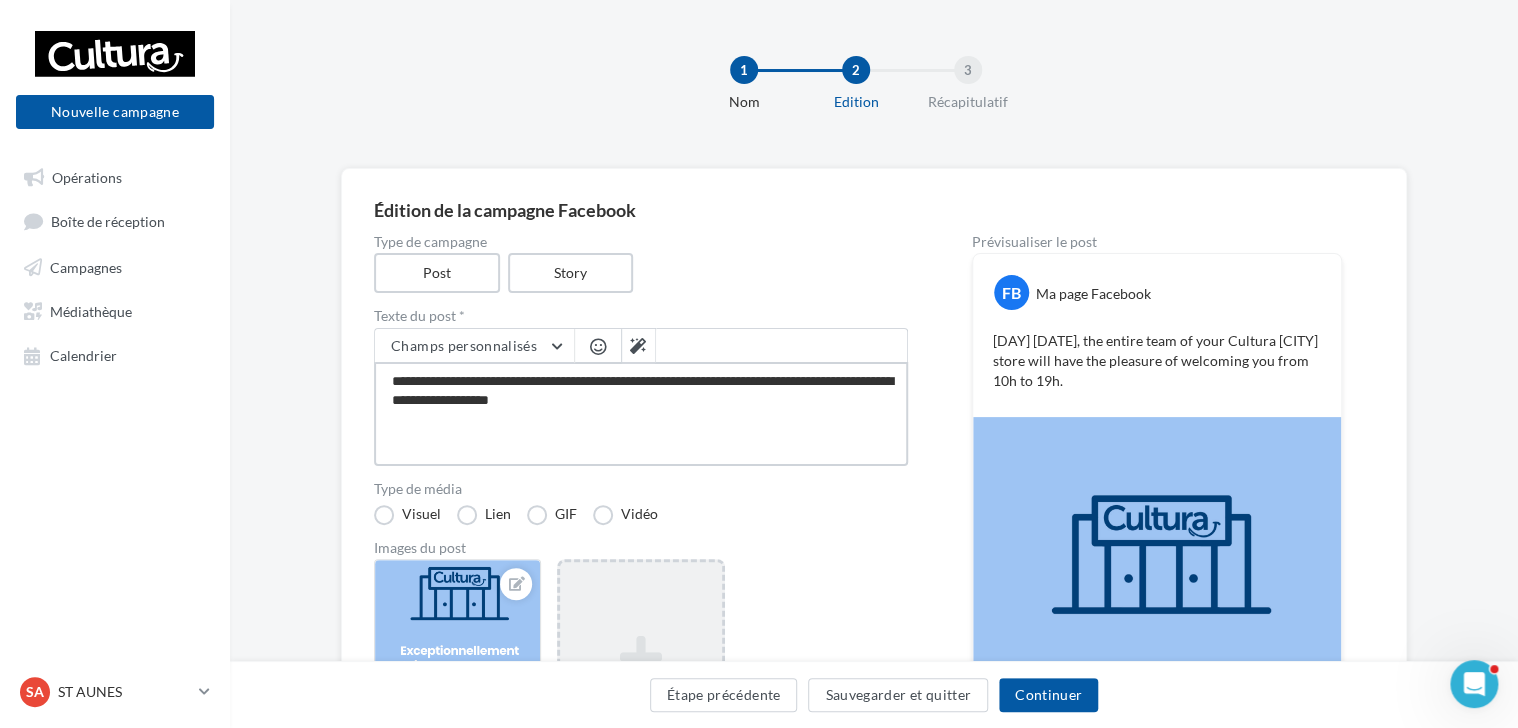 drag, startPoint x: 592, startPoint y: 398, endPoint x: 365, endPoint y: 382, distance: 227.56317 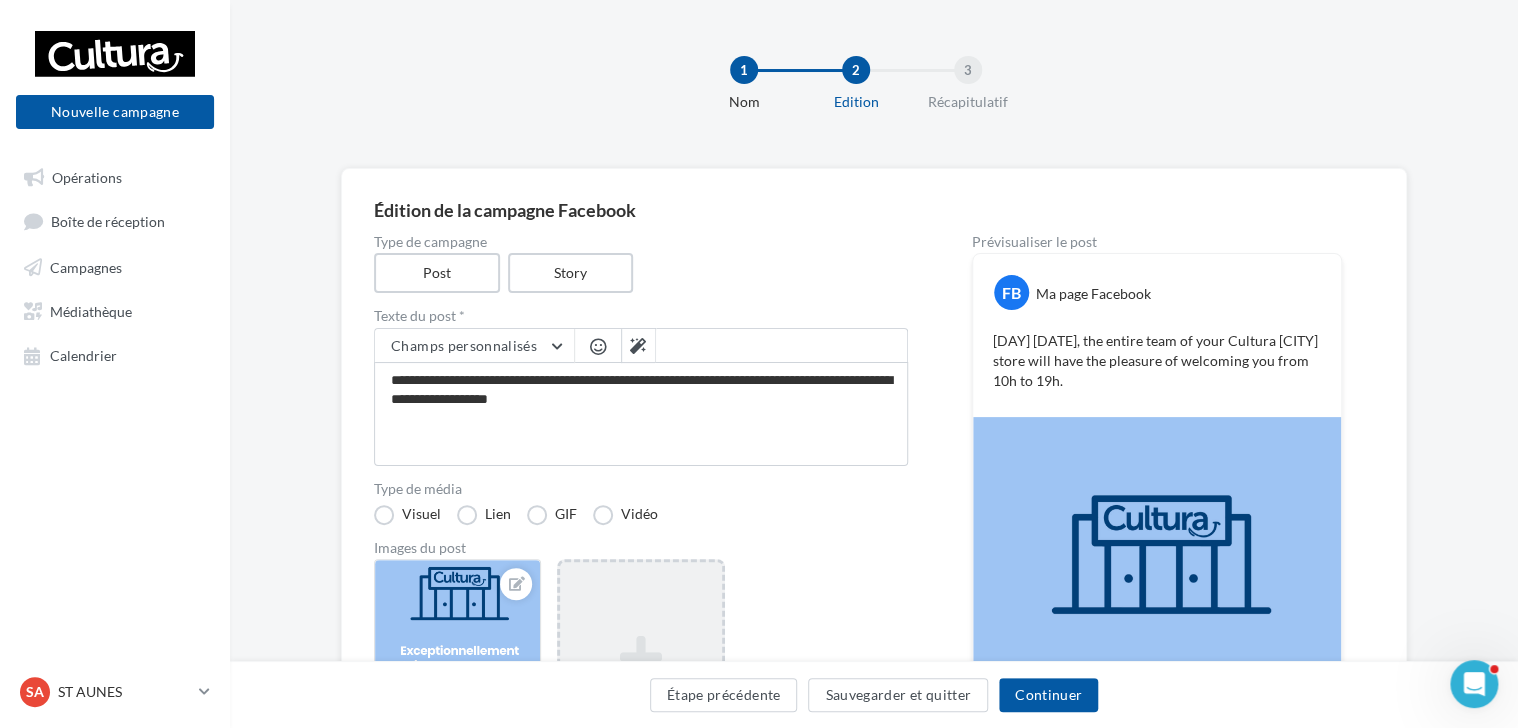 click on "Images du post" at bounding box center [641, 548] 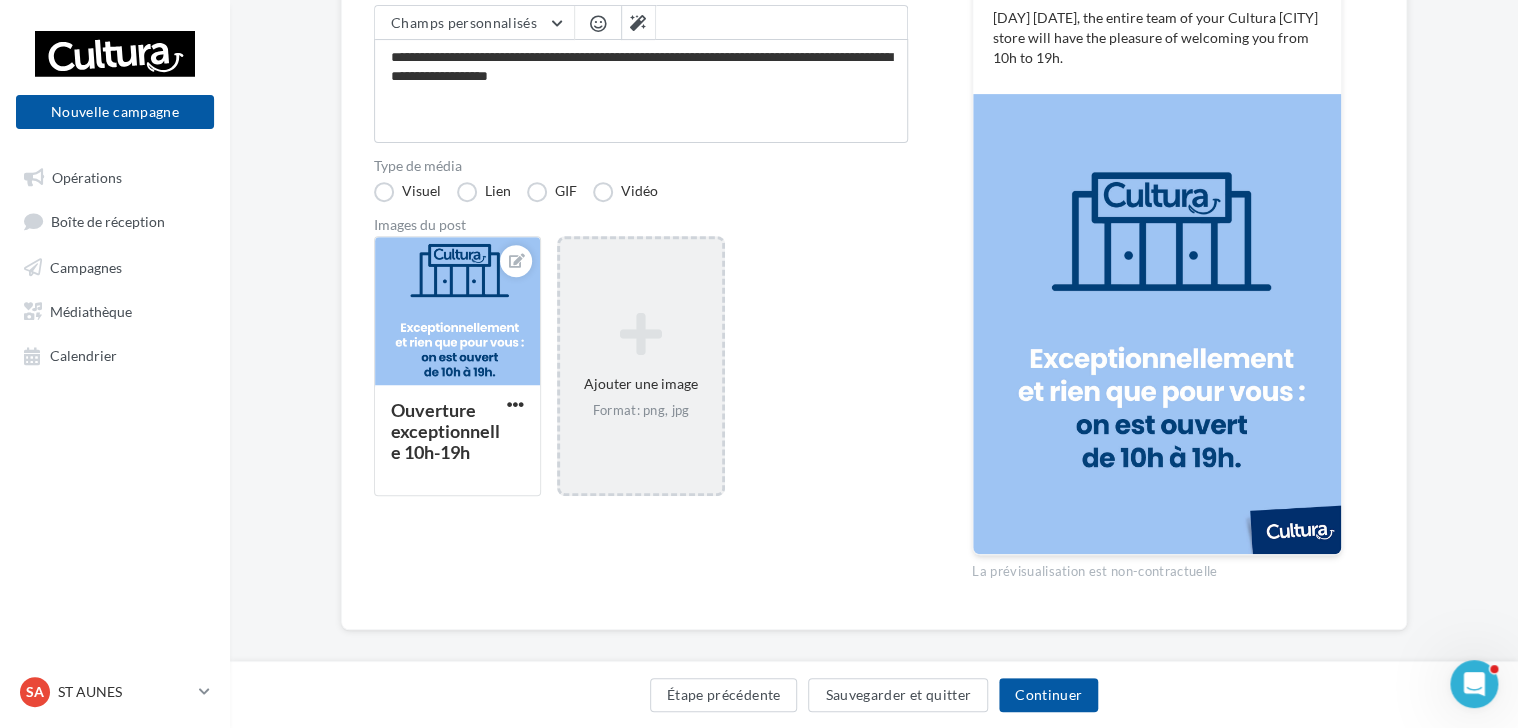 scroll, scrollTop: 342, scrollLeft: 0, axis: vertical 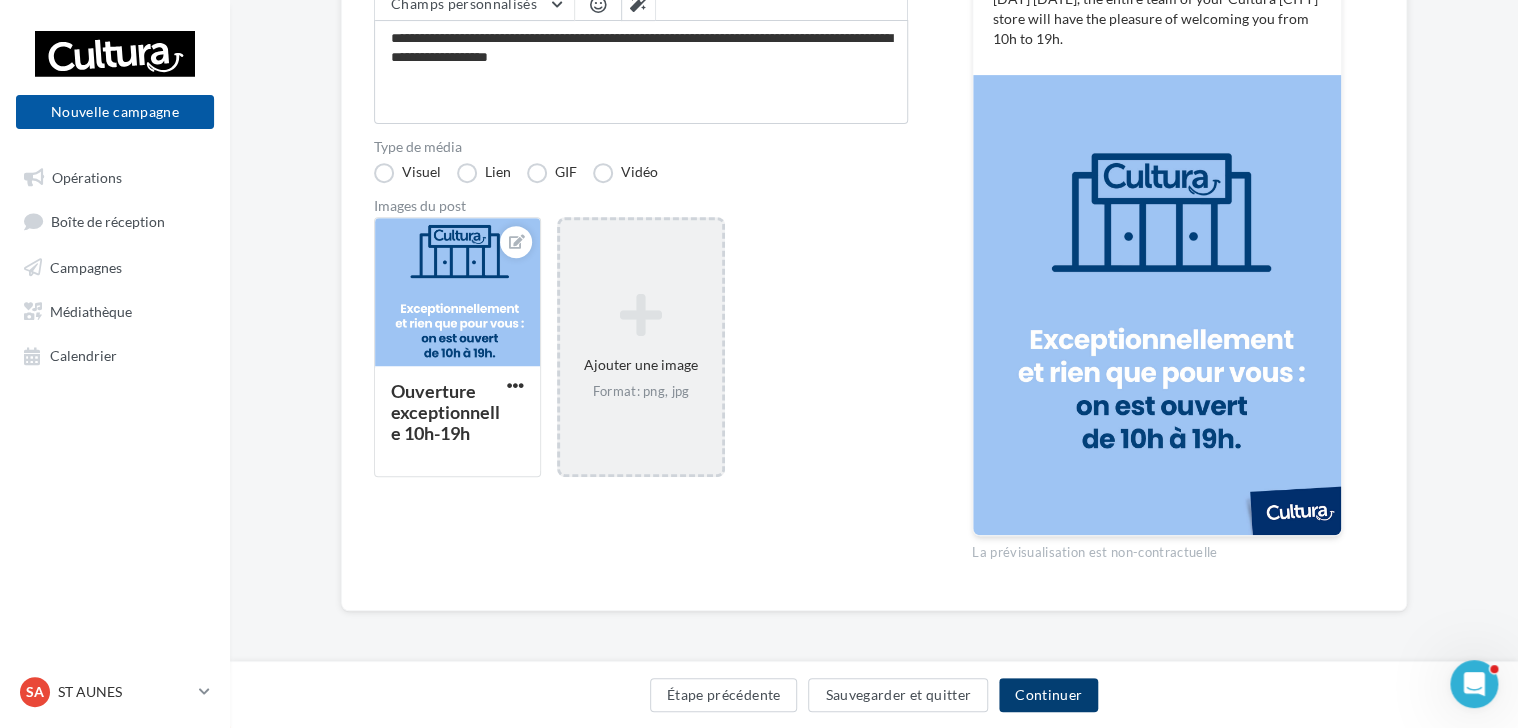 click on "Continuer" at bounding box center [1048, 695] 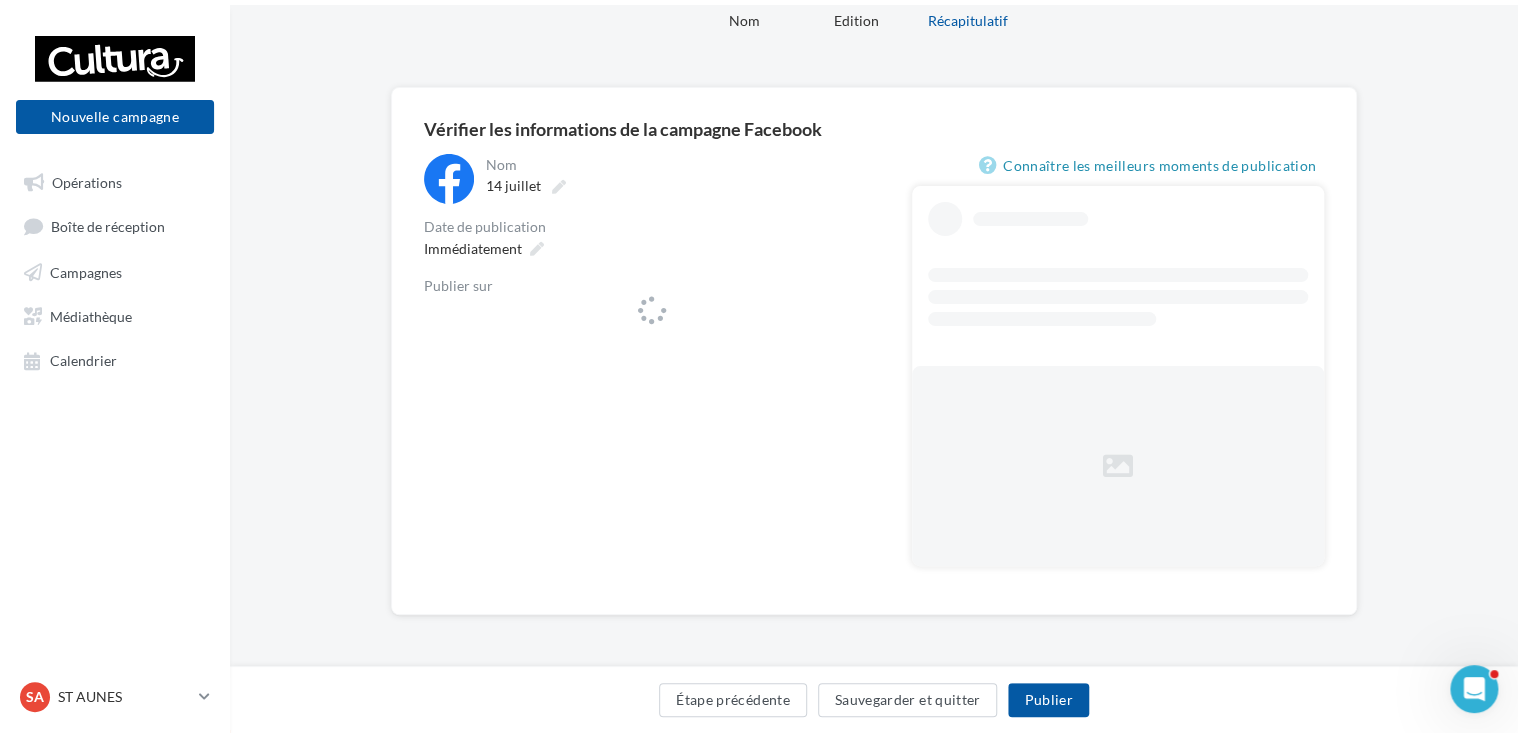 scroll, scrollTop: 0, scrollLeft: 0, axis: both 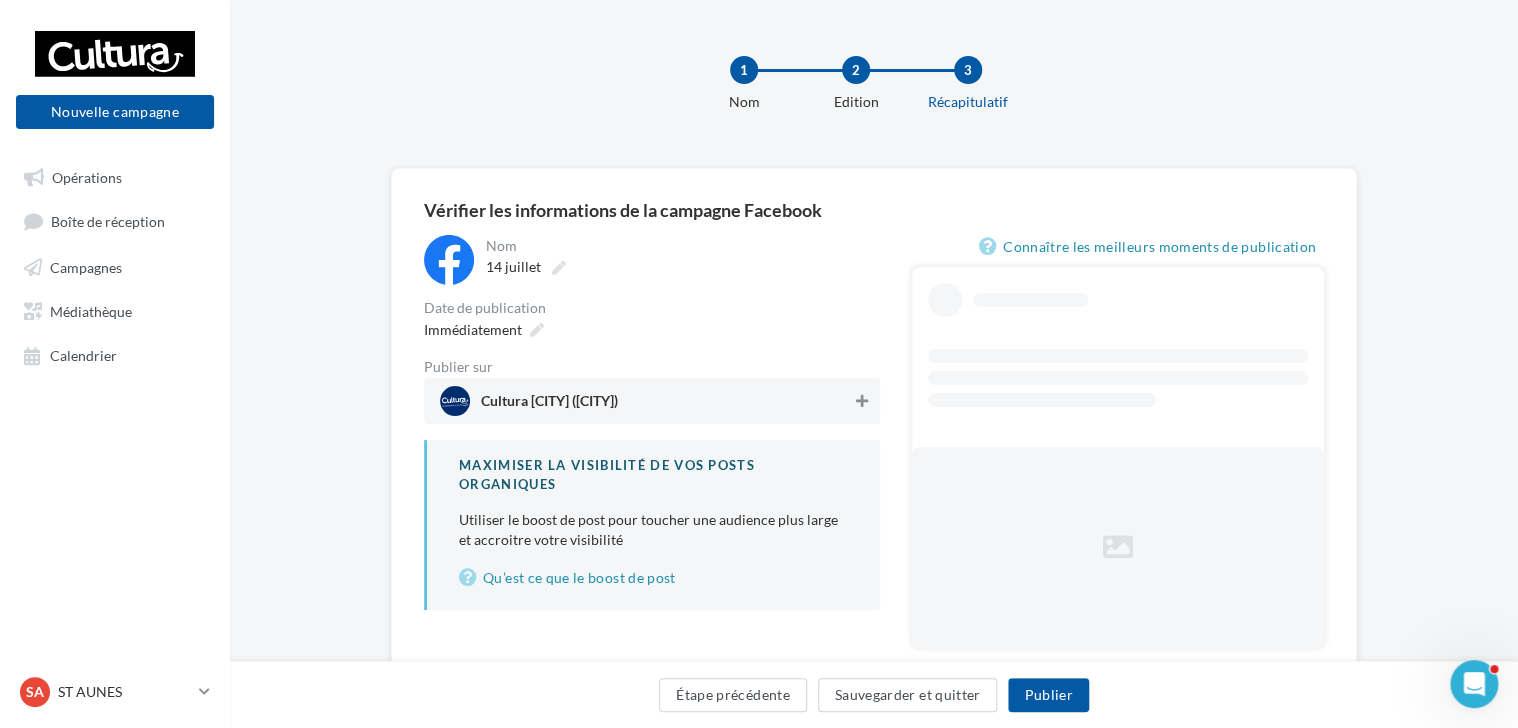 drag, startPoint x: 864, startPoint y: 403, endPoint x: 751, endPoint y: 386, distance: 114.27161 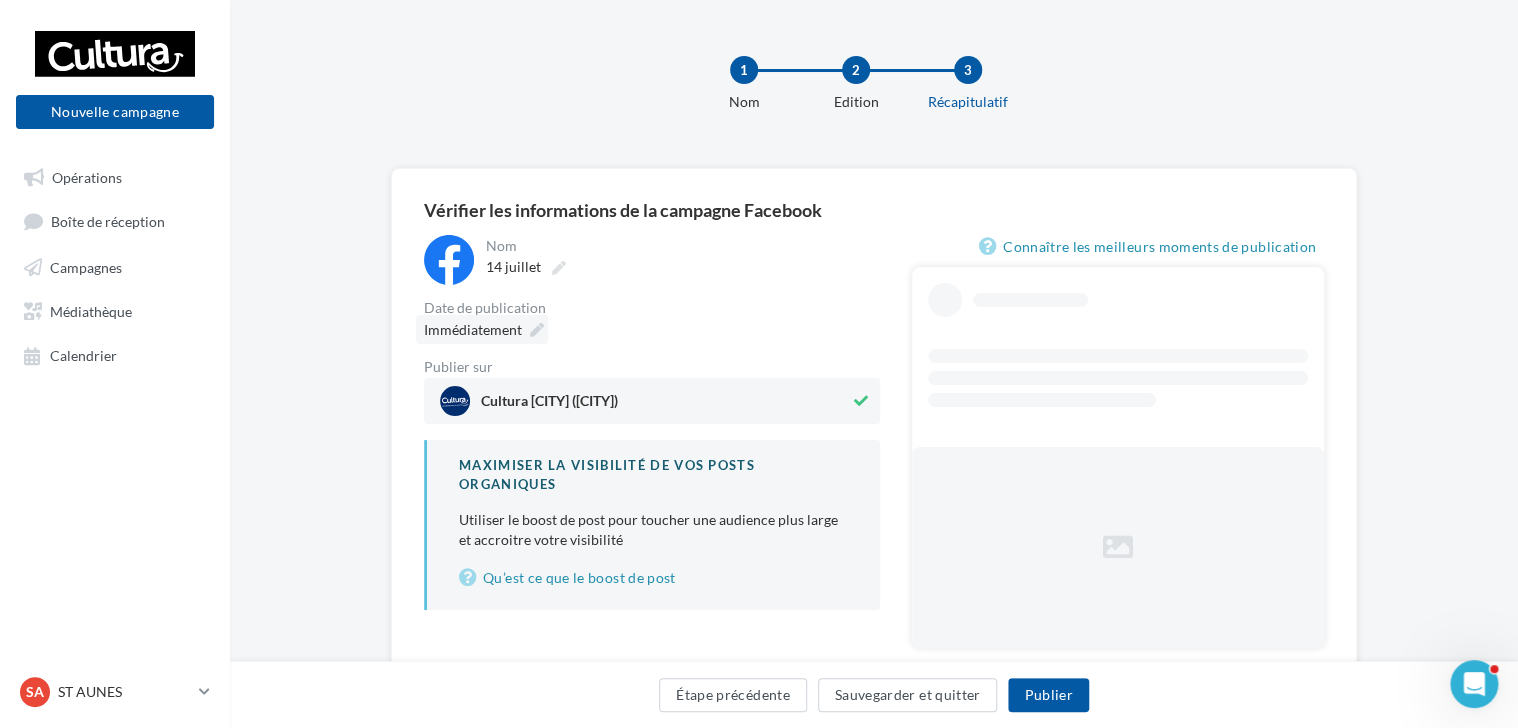 click on "Immédiatement" at bounding box center (473, 329) 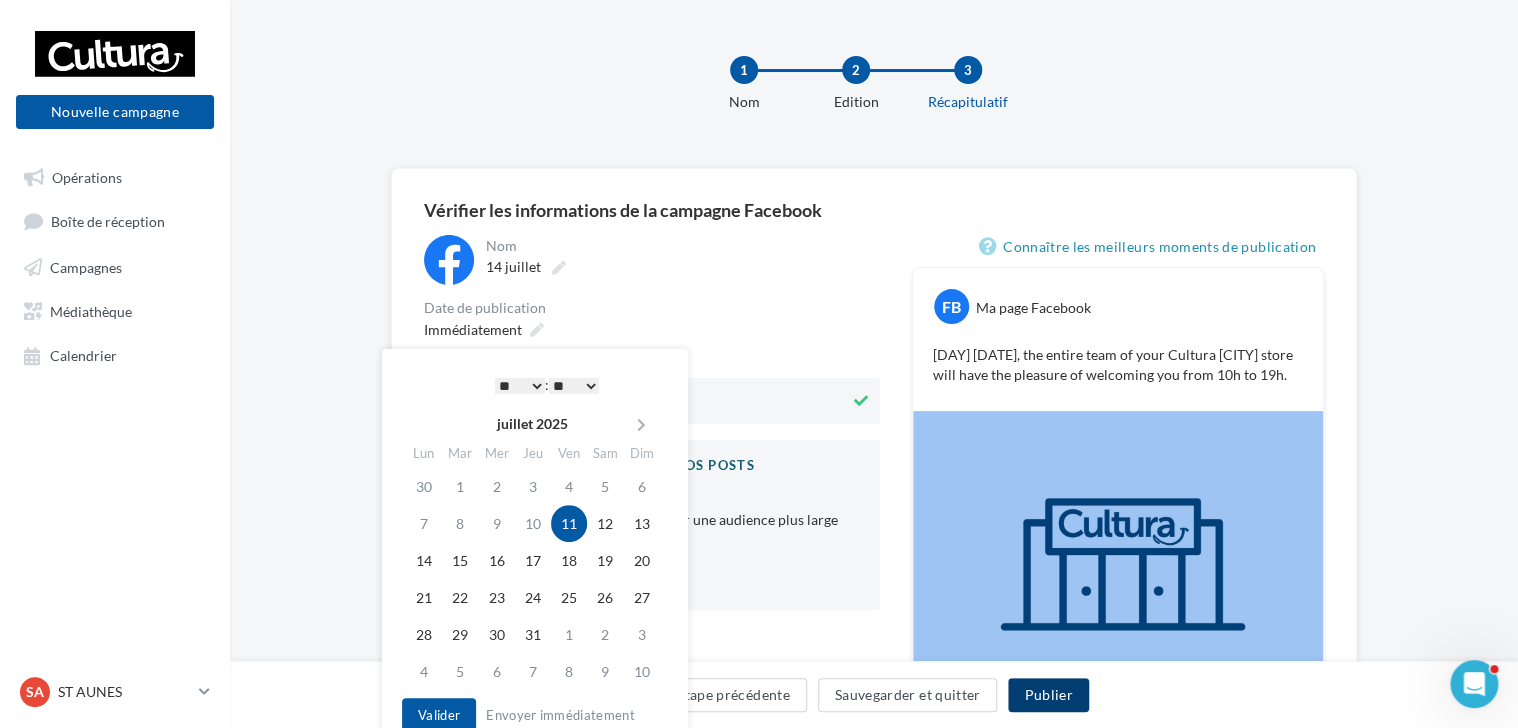 click on "Publier" at bounding box center (1048, 695) 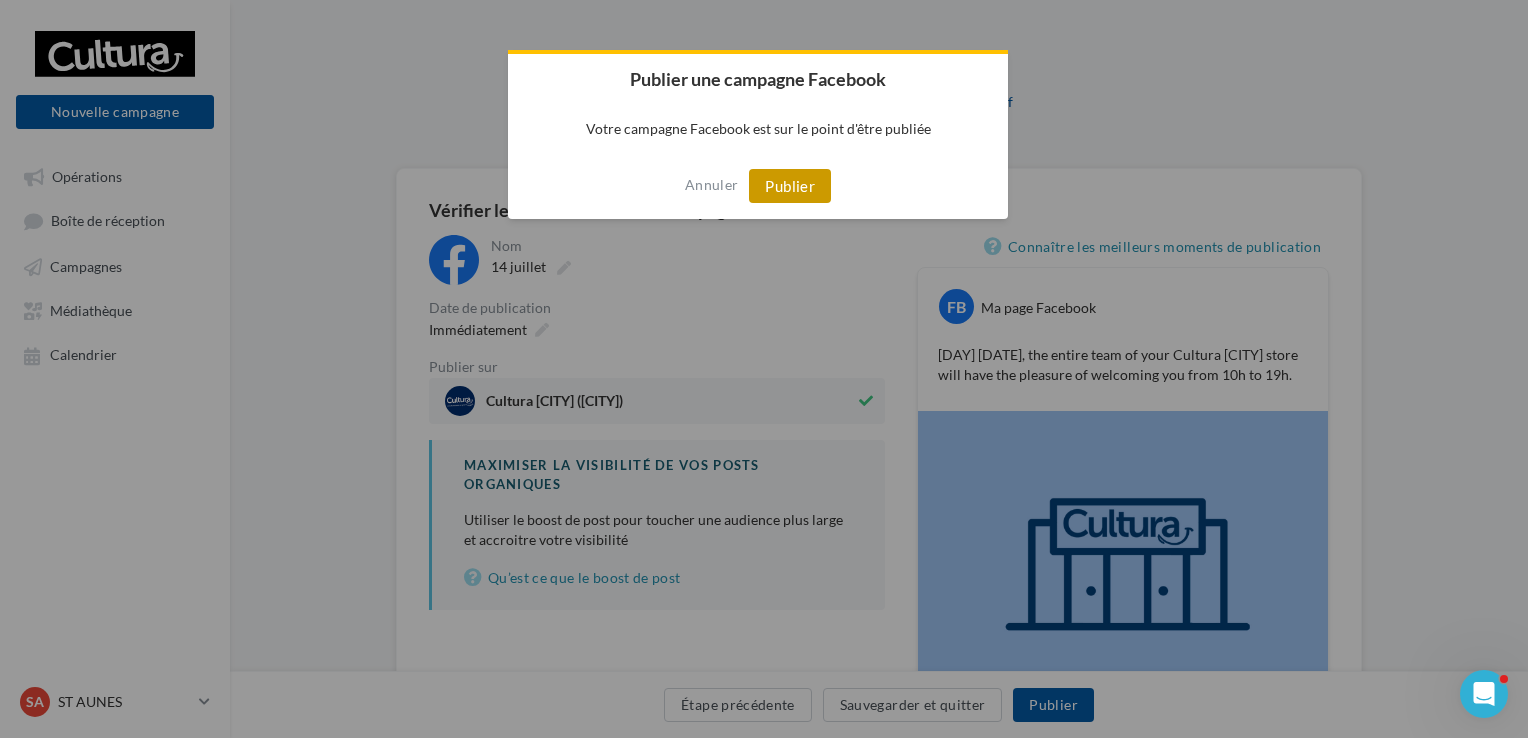 click on "Publier" at bounding box center (790, 186) 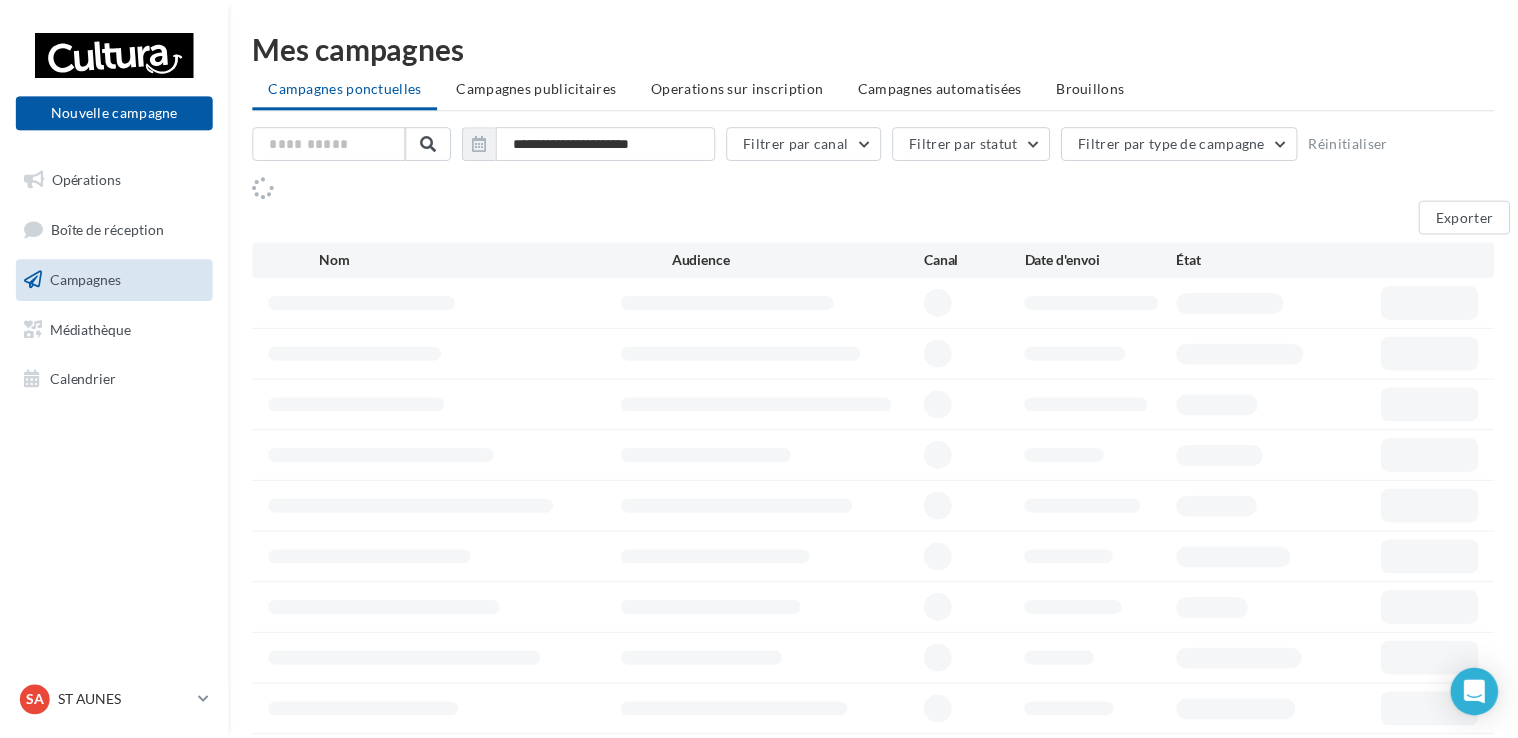 scroll, scrollTop: 0, scrollLeft: 0, axis: both 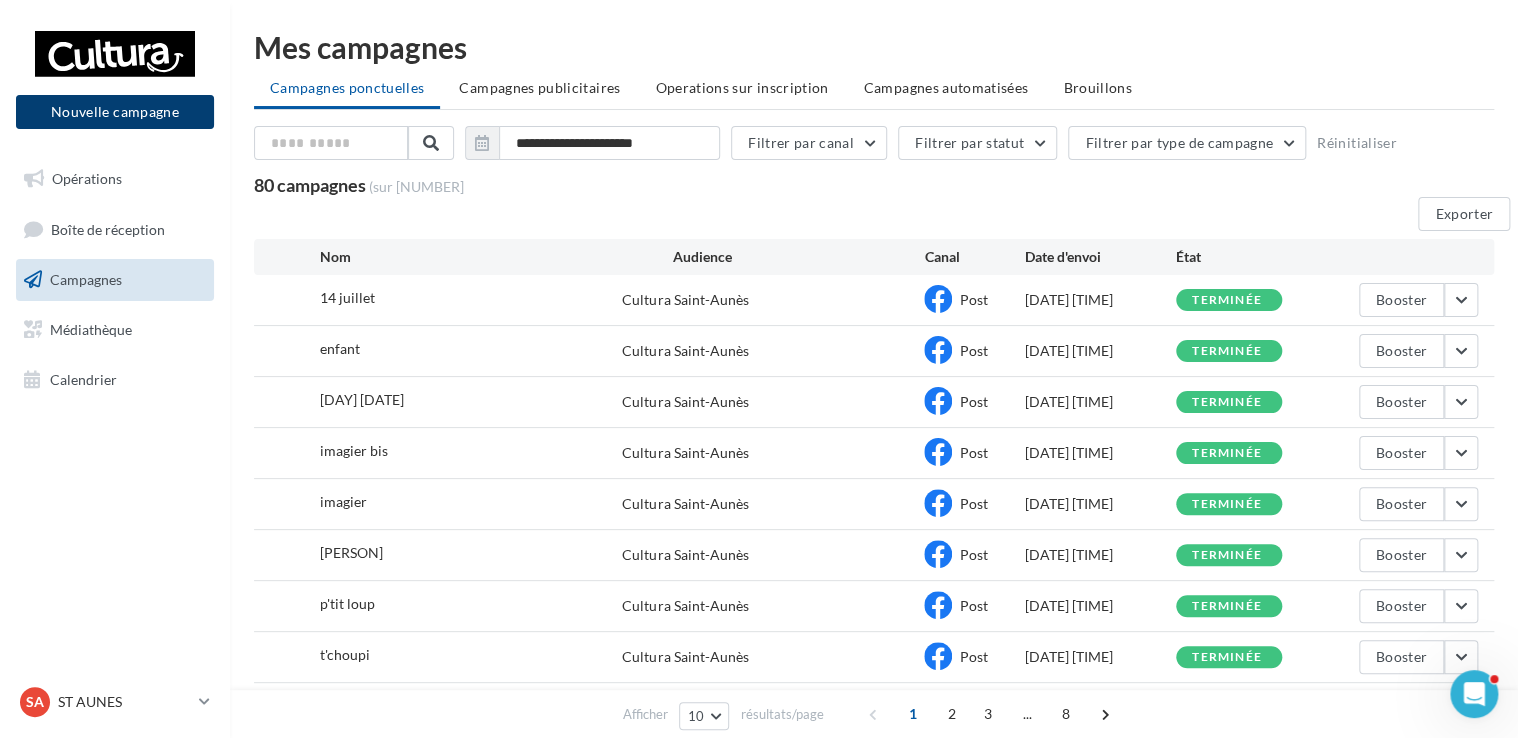 click on "Nouvelle campagne" at bounding box center [115, 112] 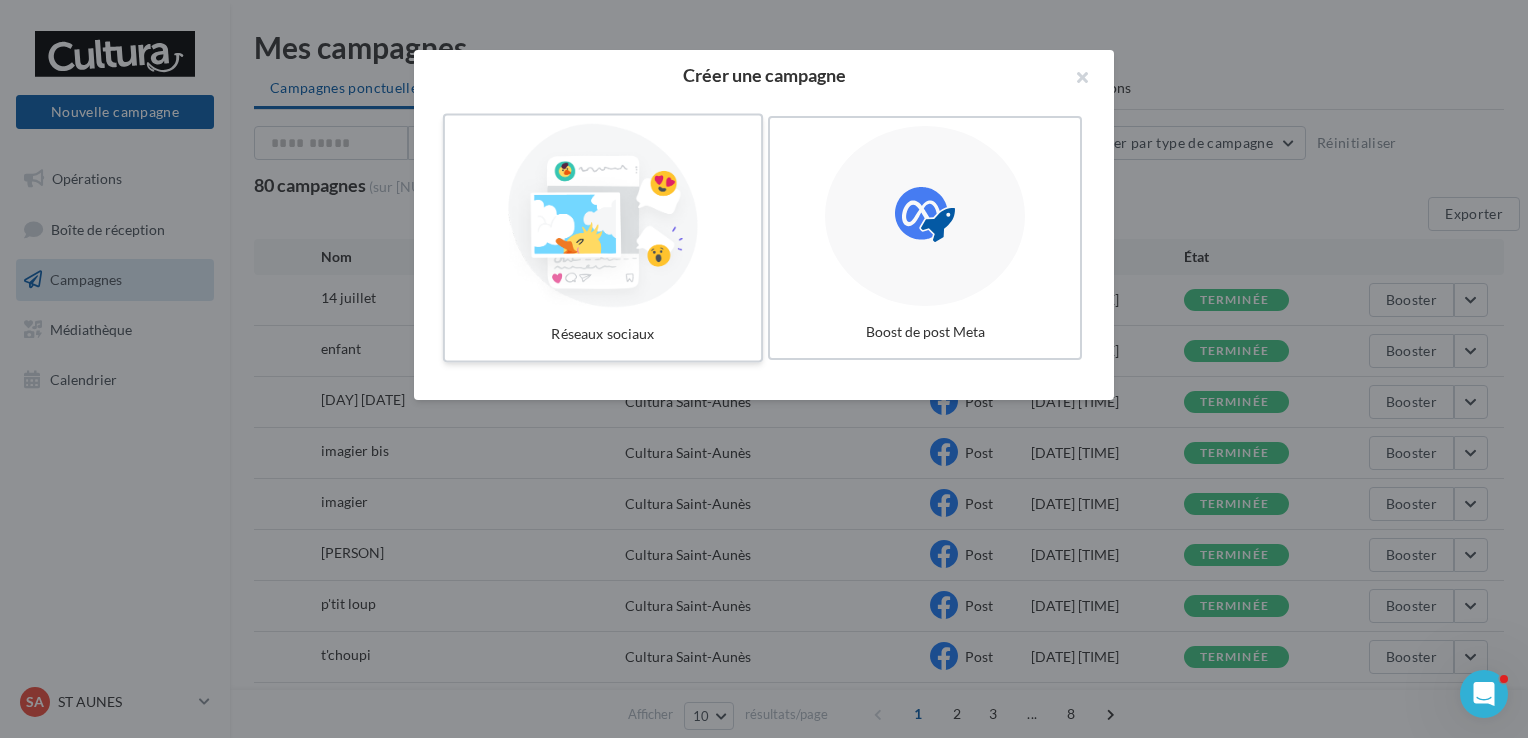 click at bounding box center [603, 216] 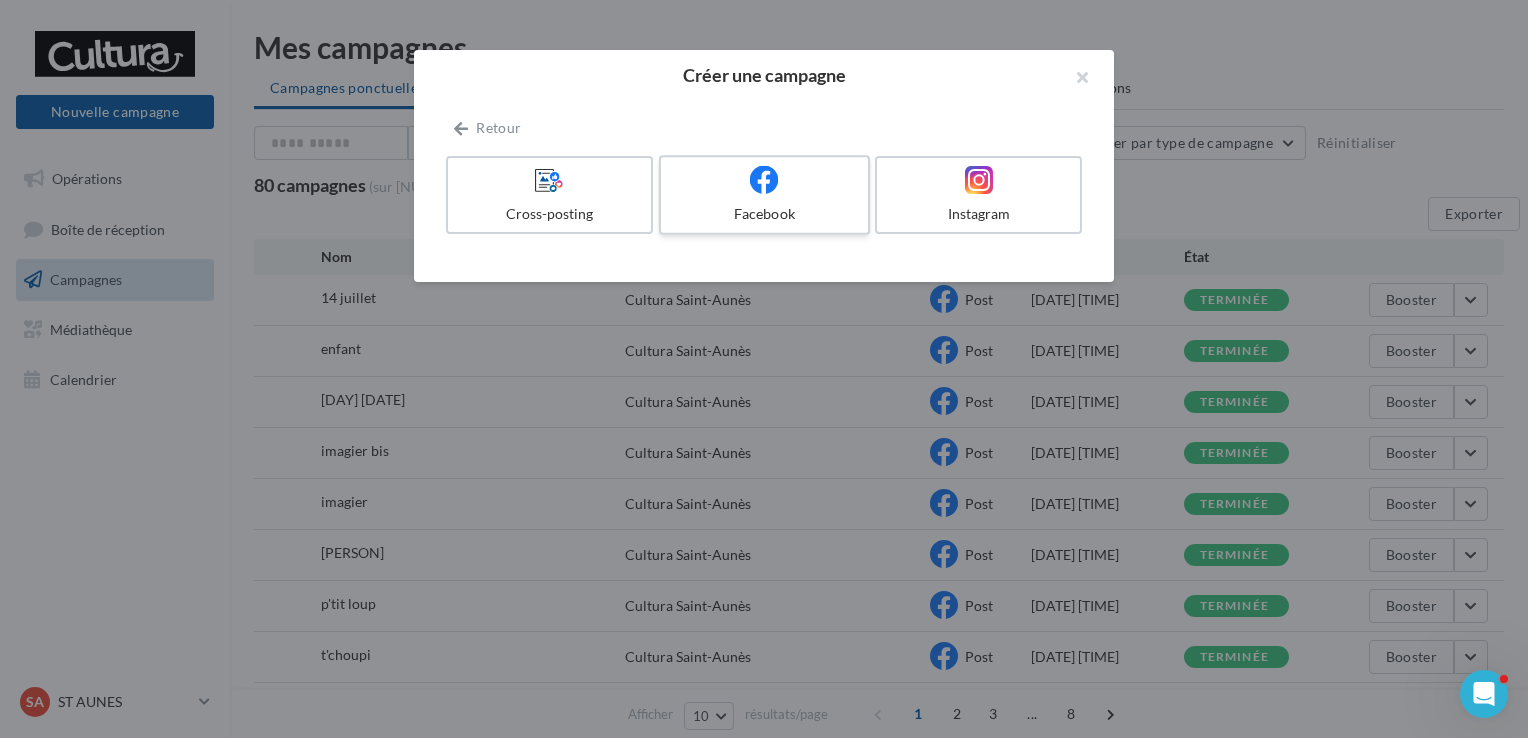 click on "Facebook" at bounding box center [764, 214] 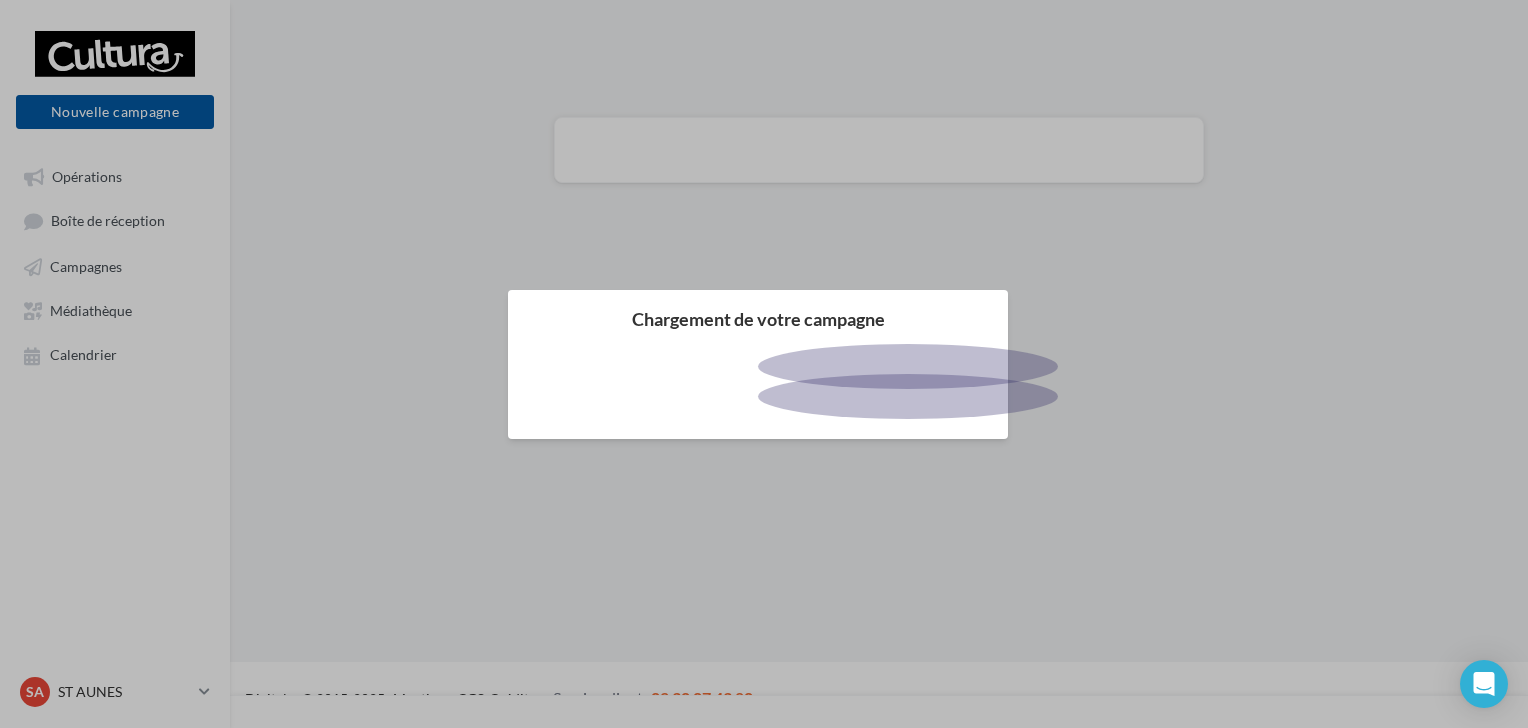 scroll, scrollTop: 0, scrollLeft: 0, axis: both 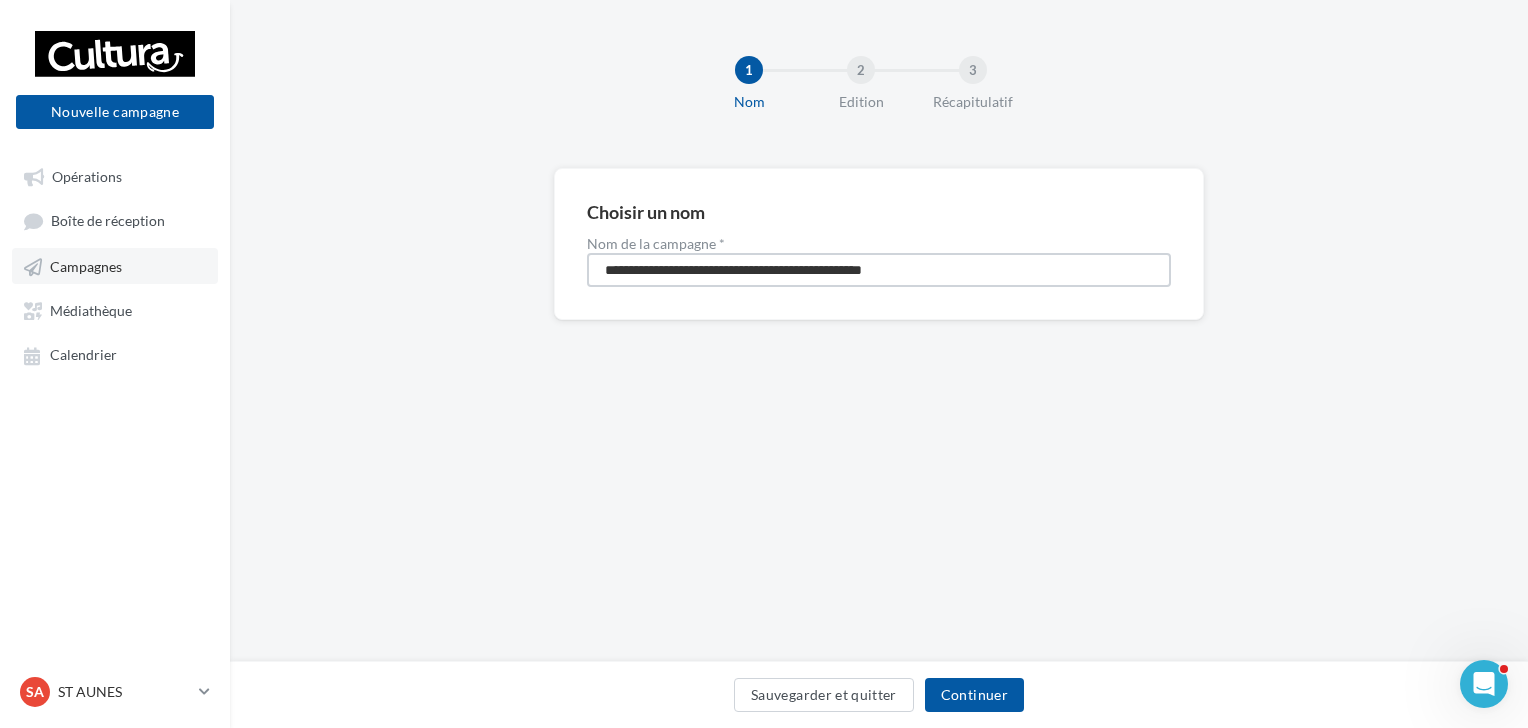 drag, startPoint x: 889, startPoint y: 266, endPoint x: 216, endPoint y: 268, distance: 673.003 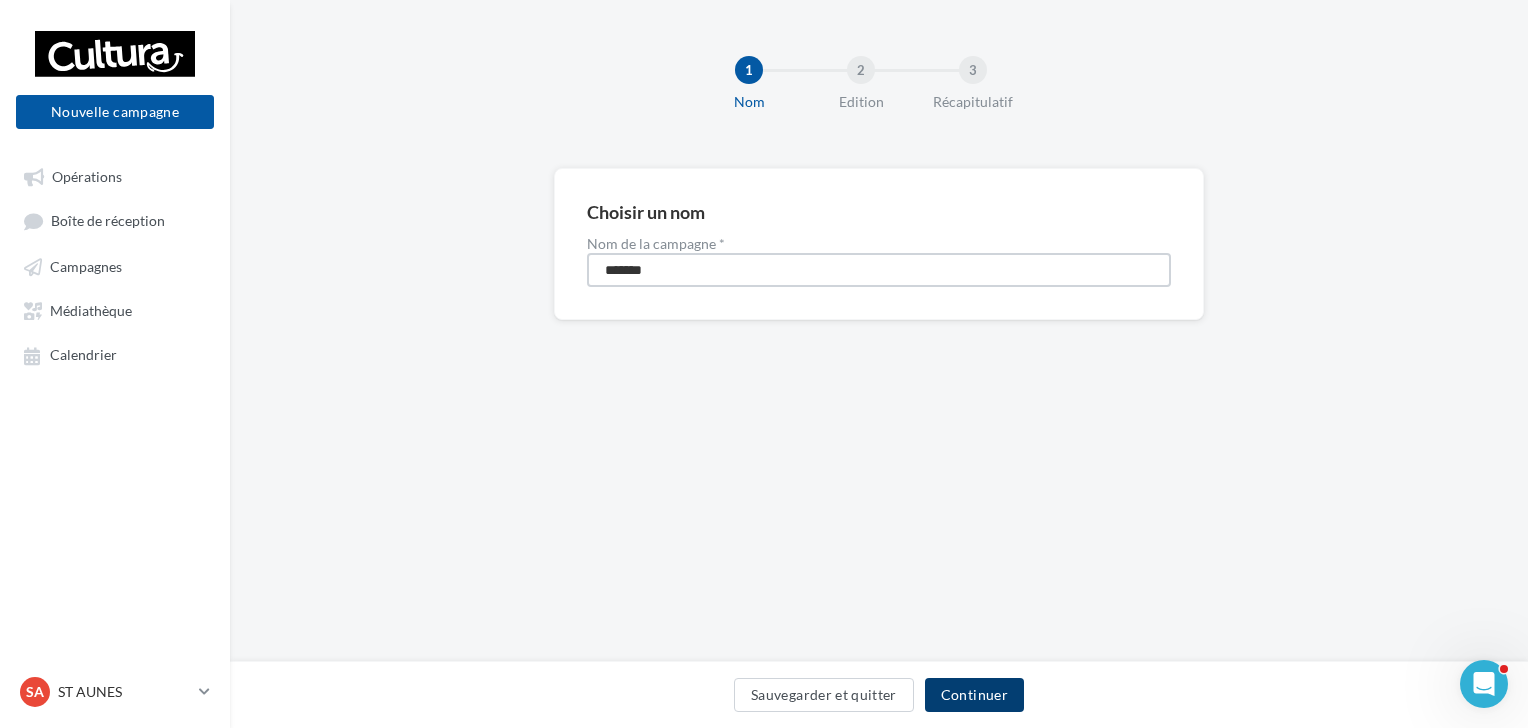 type on "*******" 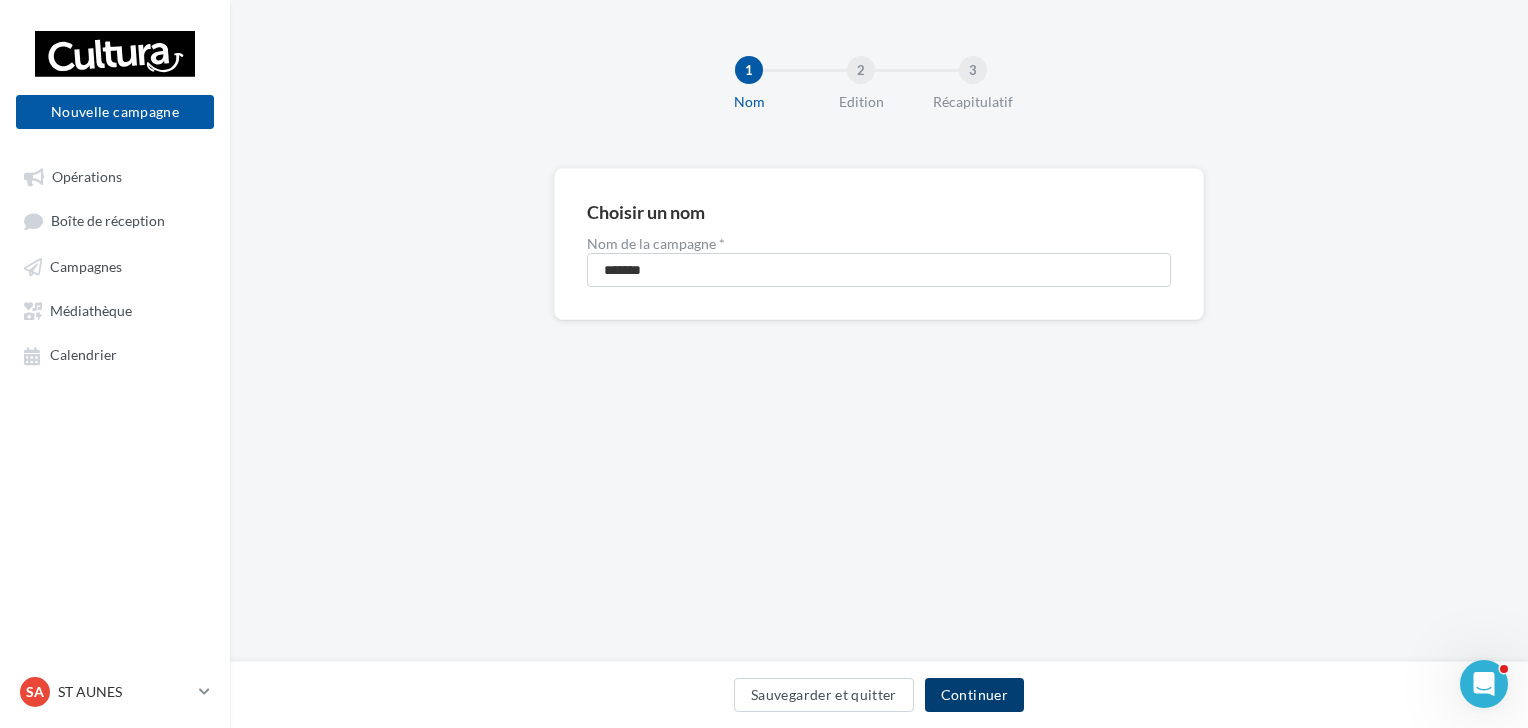click on "Continuer" at bounding box center (974, 695) 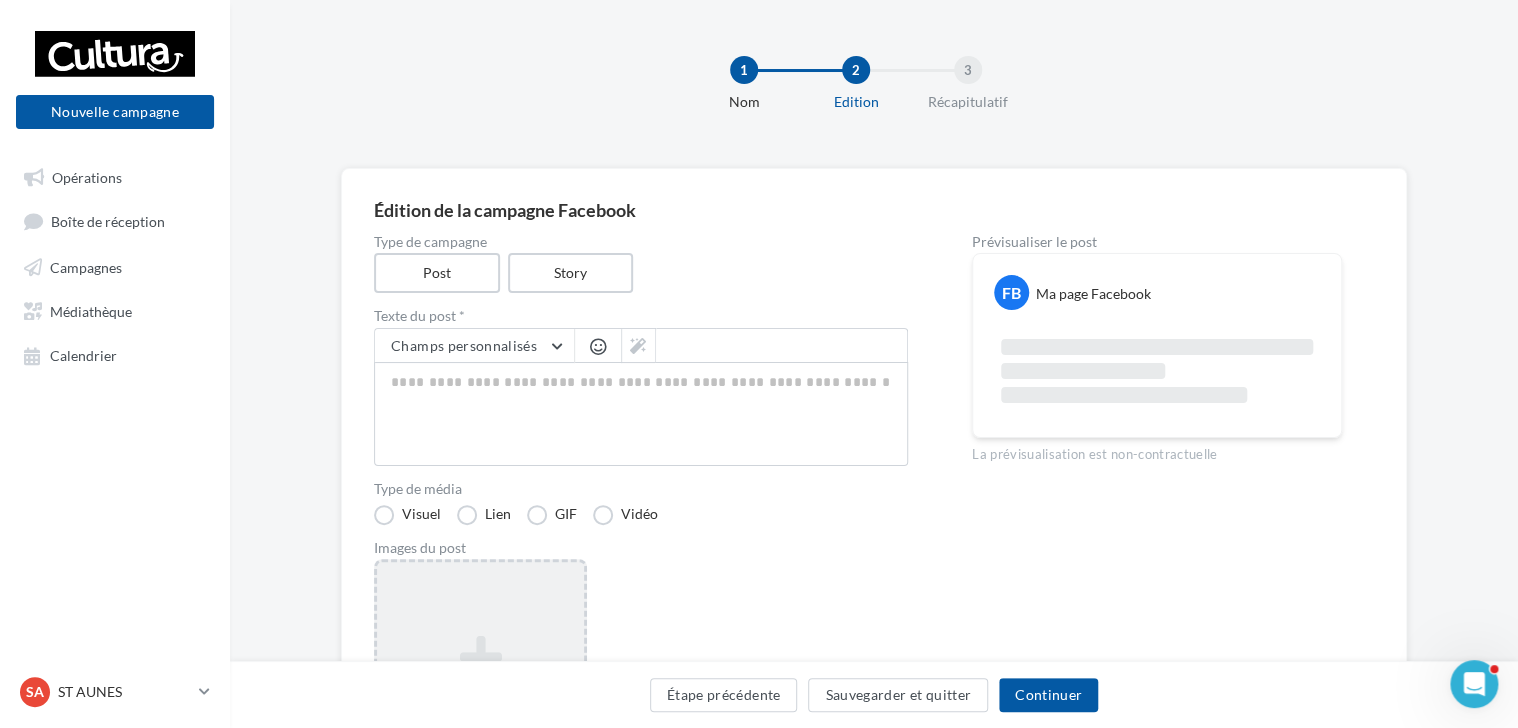 click on "Ajouter une image     Format: png, jpg" at bounding box center [480, 689] 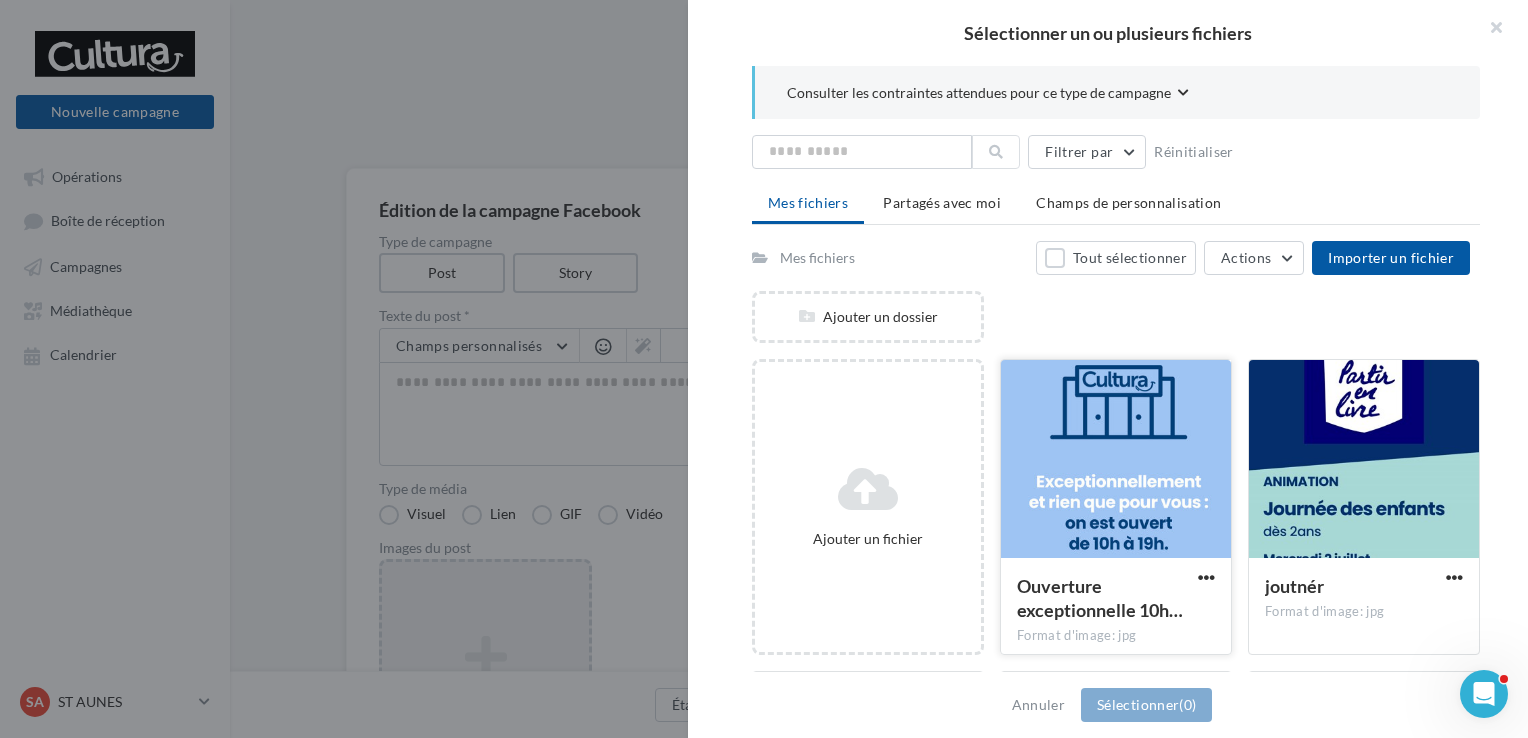 click at bounding box center (1116, 460) 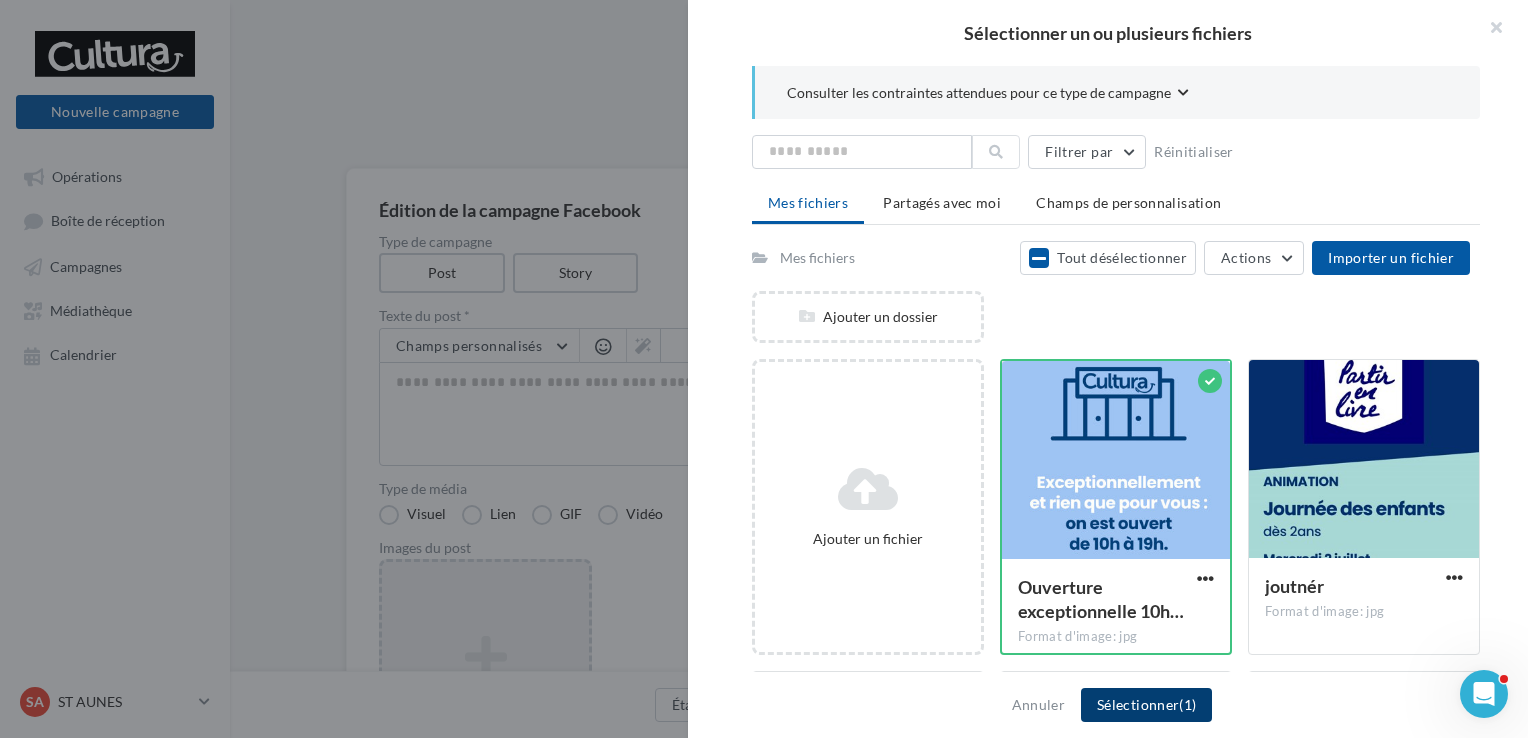 click on "Sélectionner   (1)" at bounding box center (1146, 705) 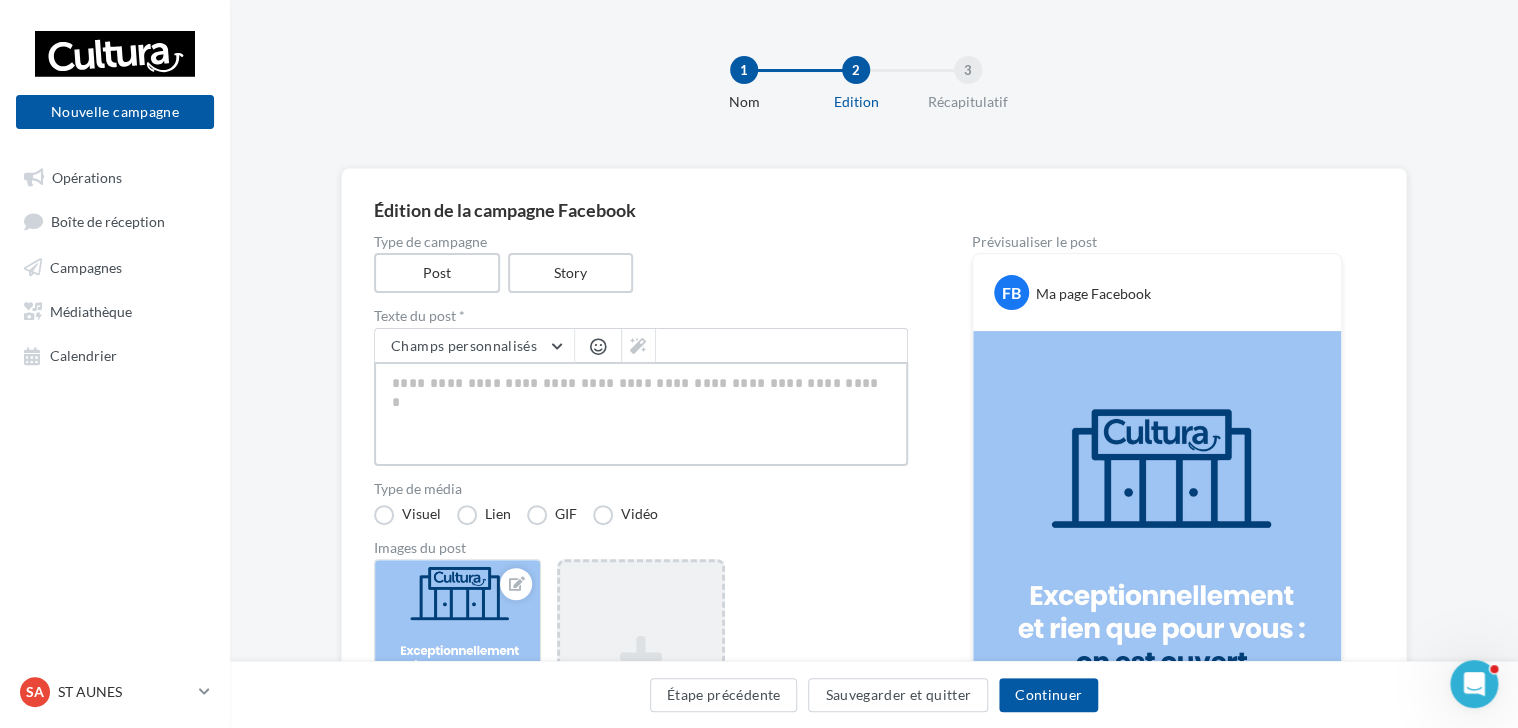 click at bounding box center (641, 414) 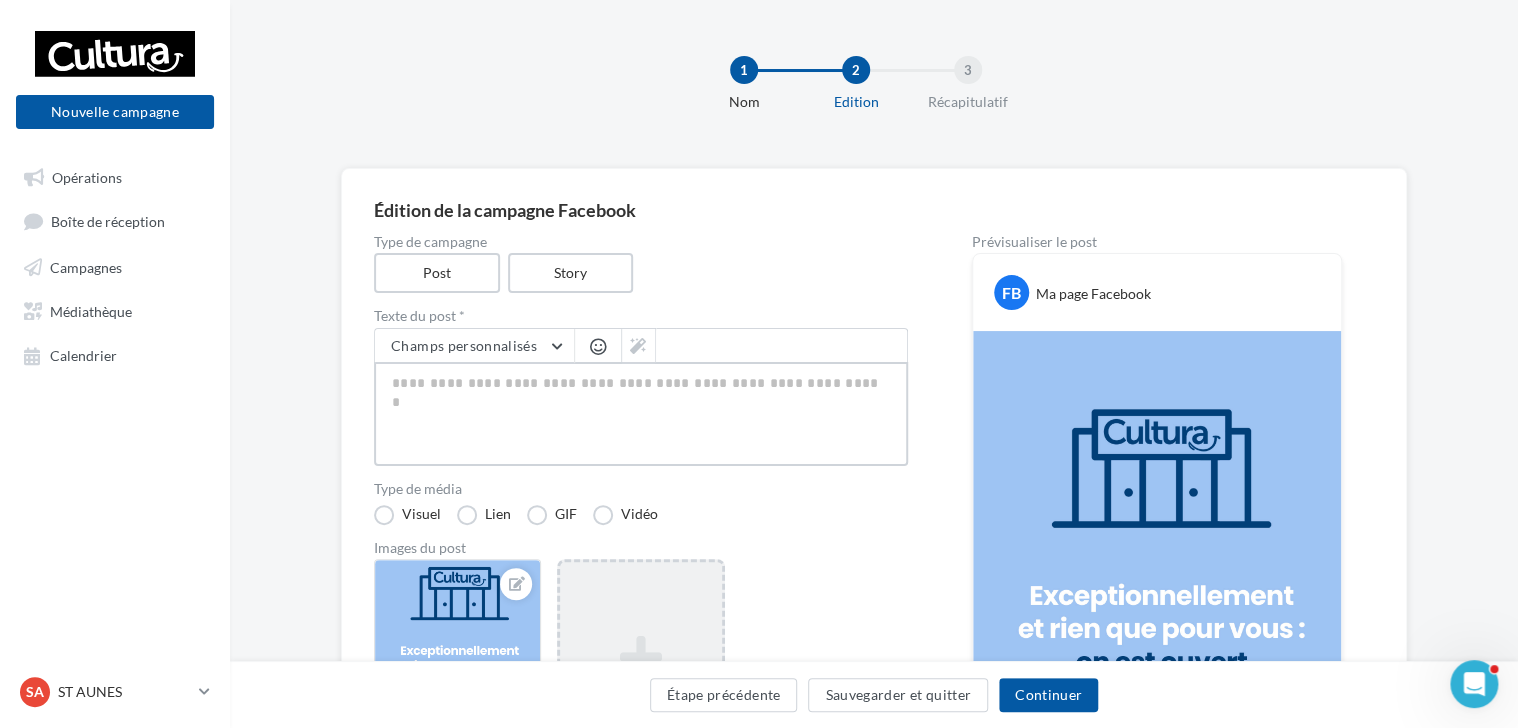 paste on "**********" 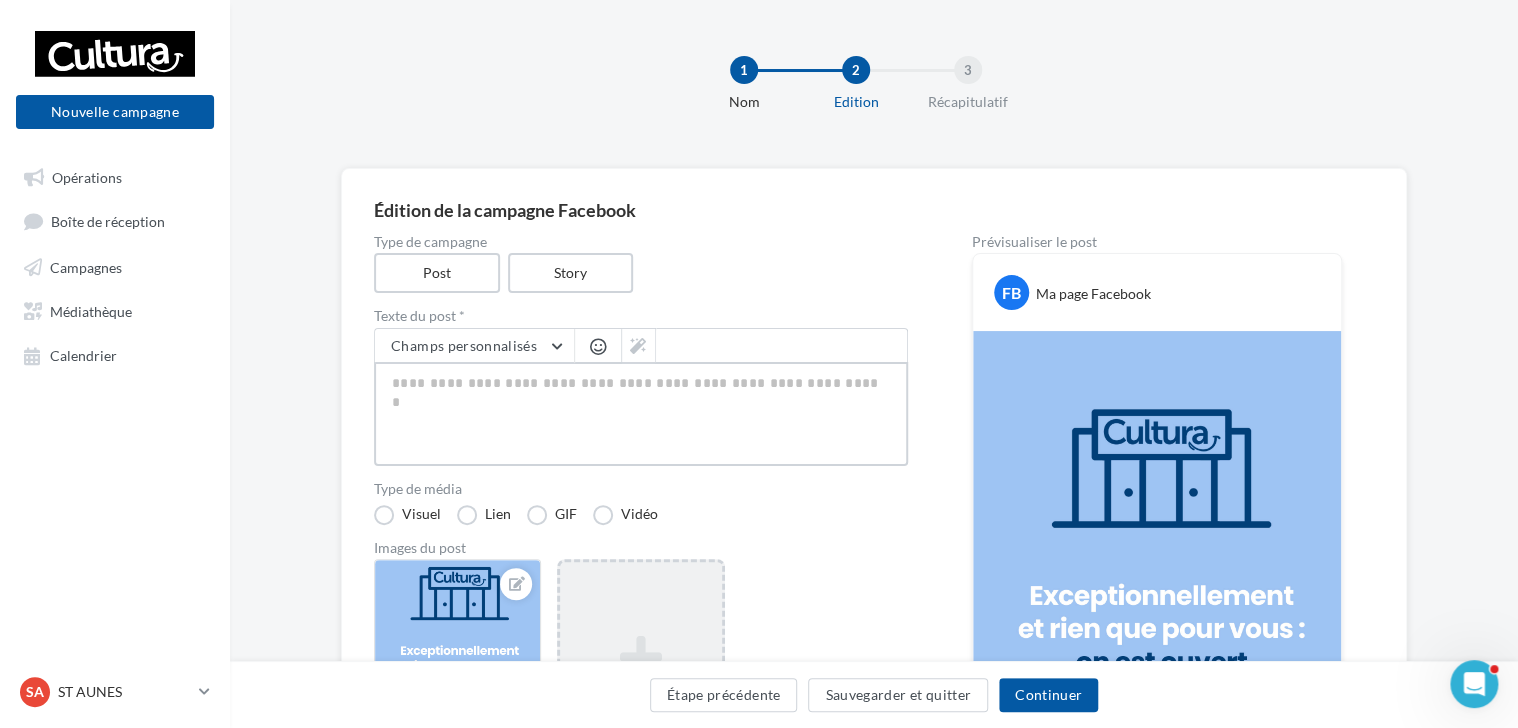 type on "**********" 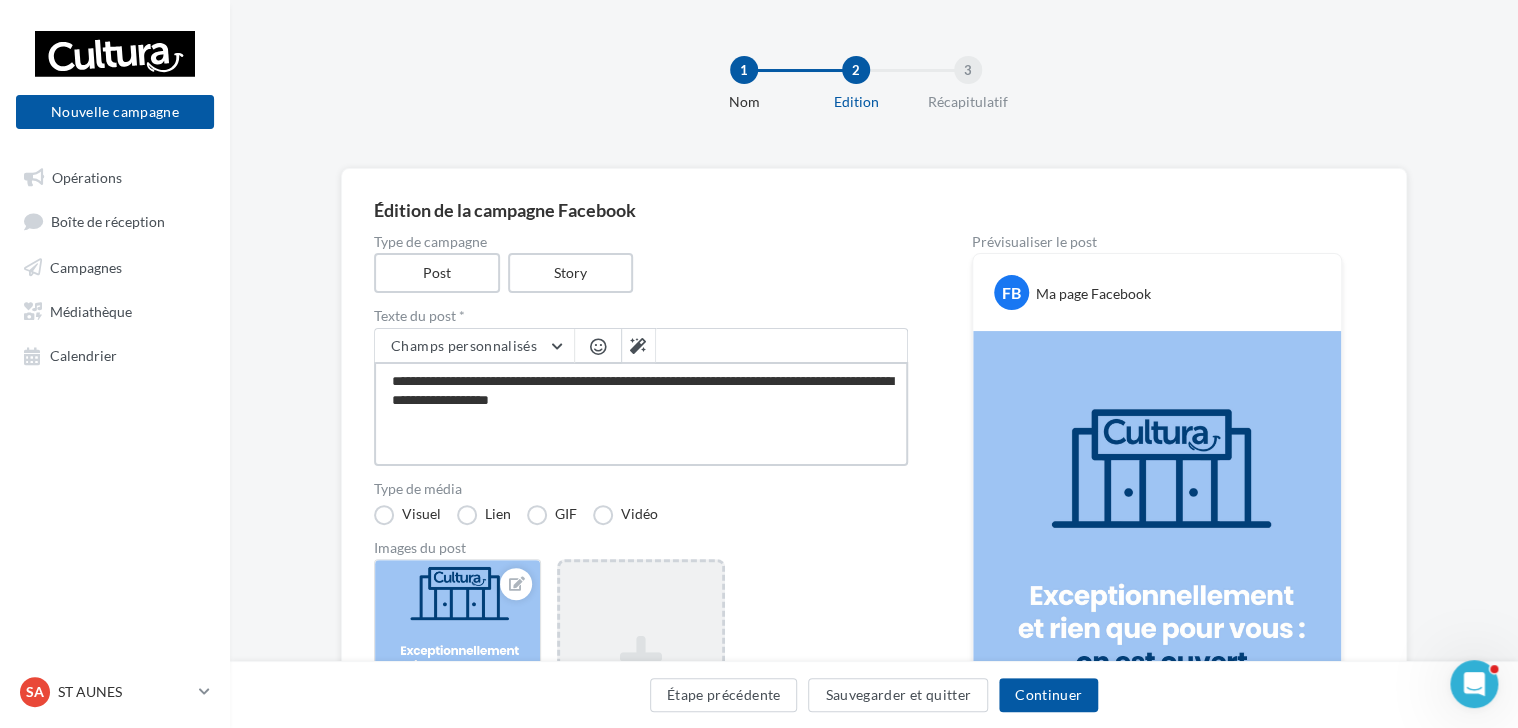 drag, startPoint x: 480, startPoint y: 379, endPoint x: 374, endPoint y: 382, distance: 106.04244 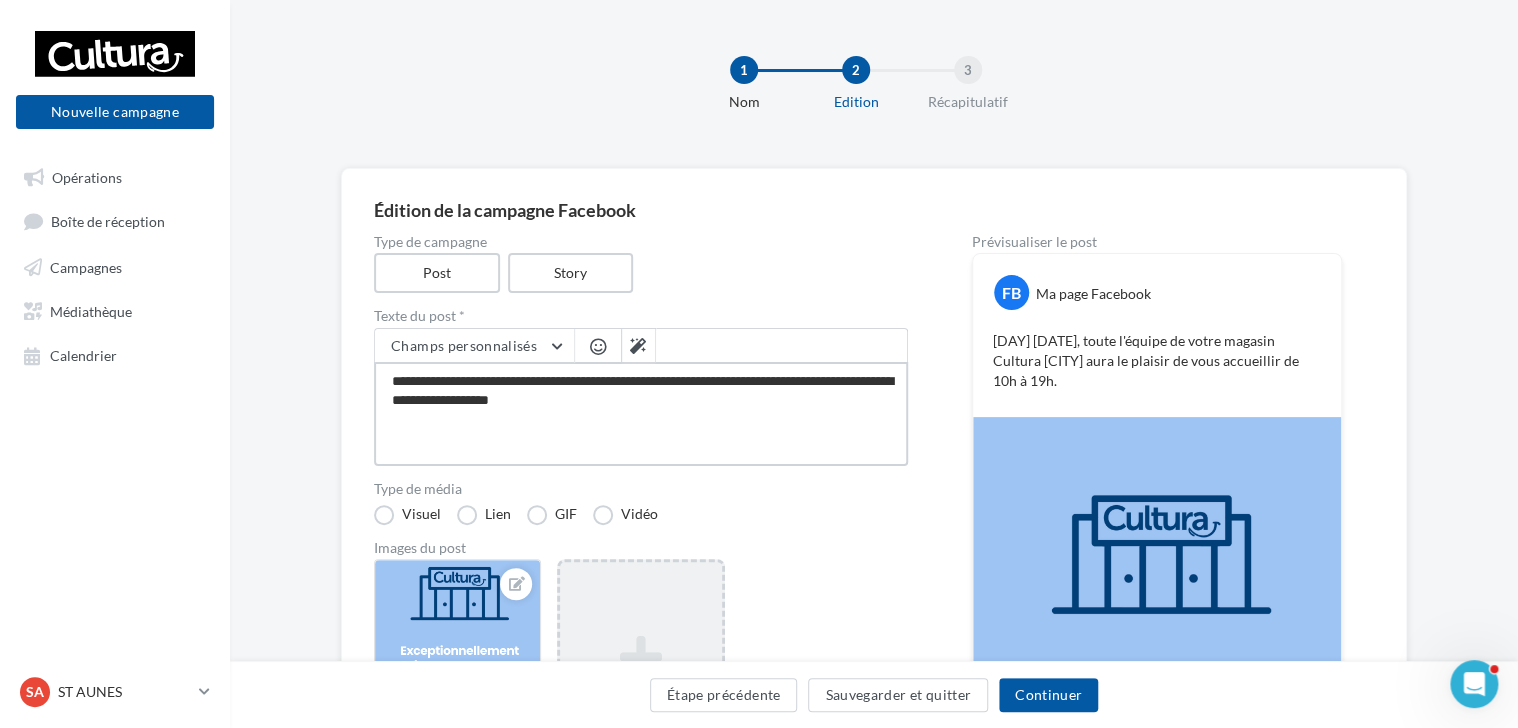 type on "**********" 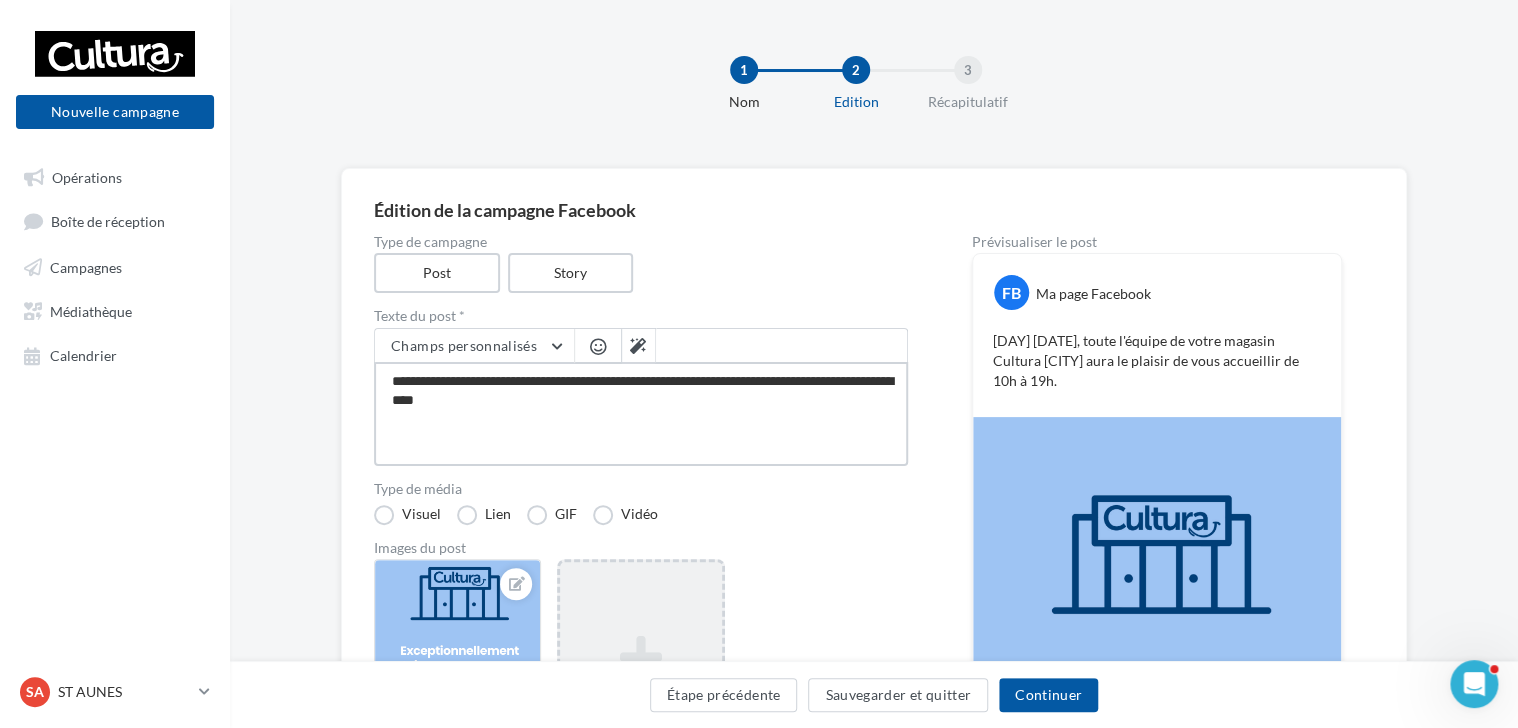 type on "**********" 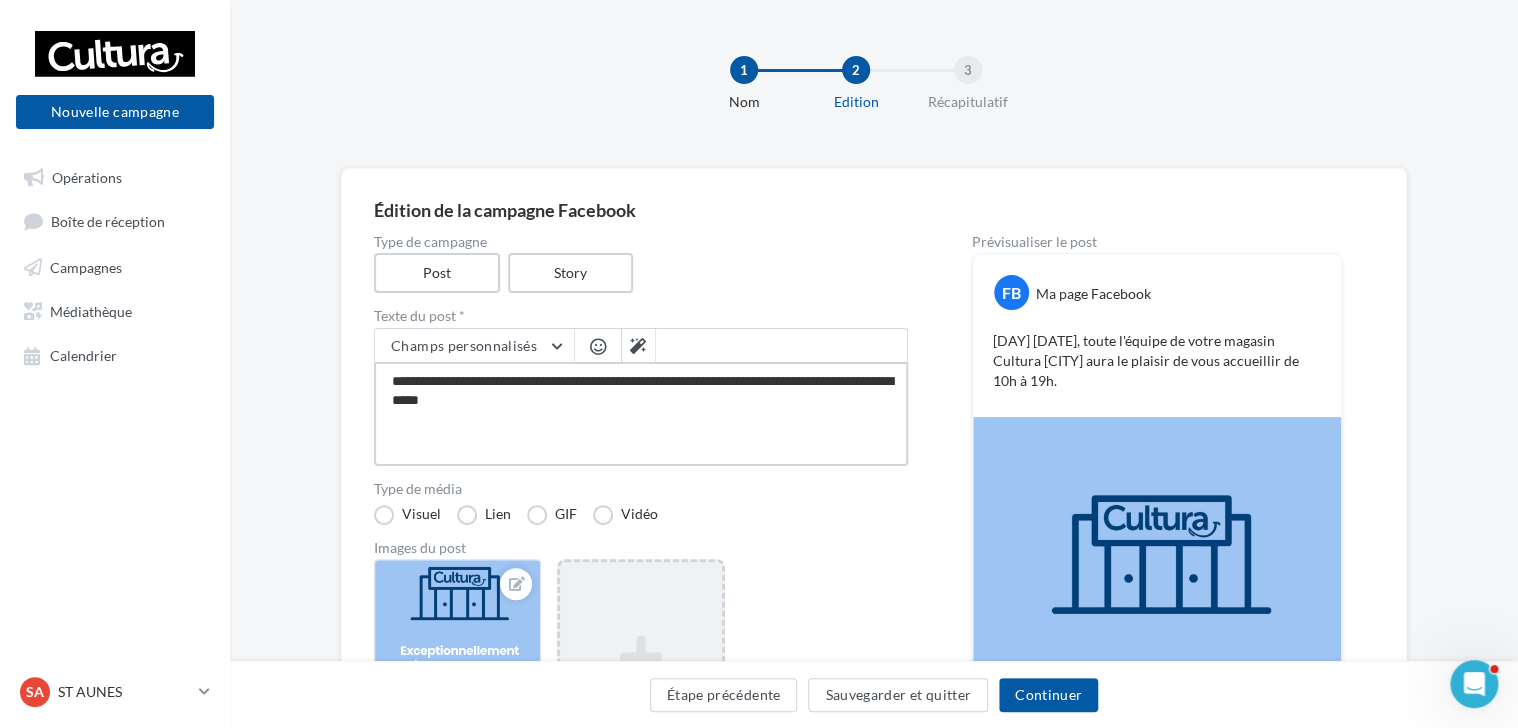 type on "**********" 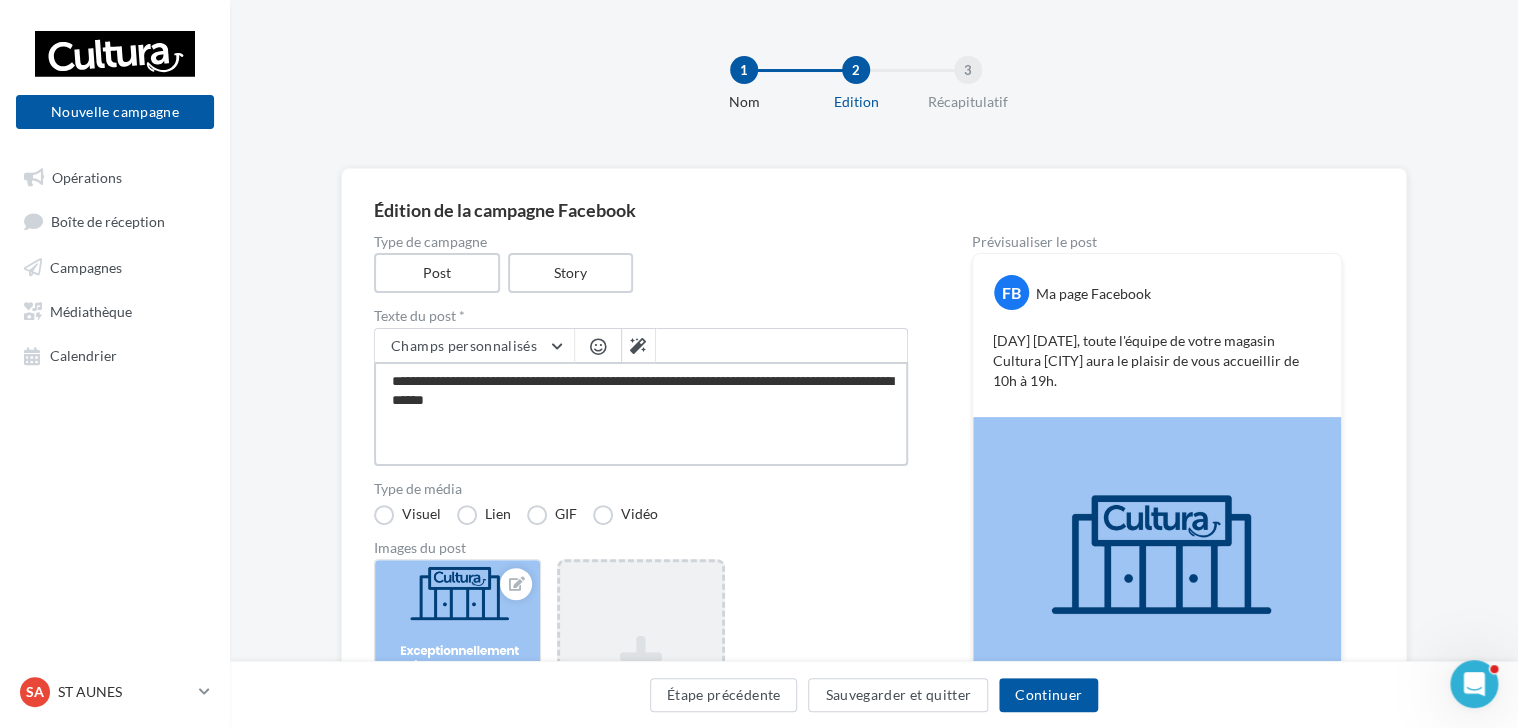 type on "**********" 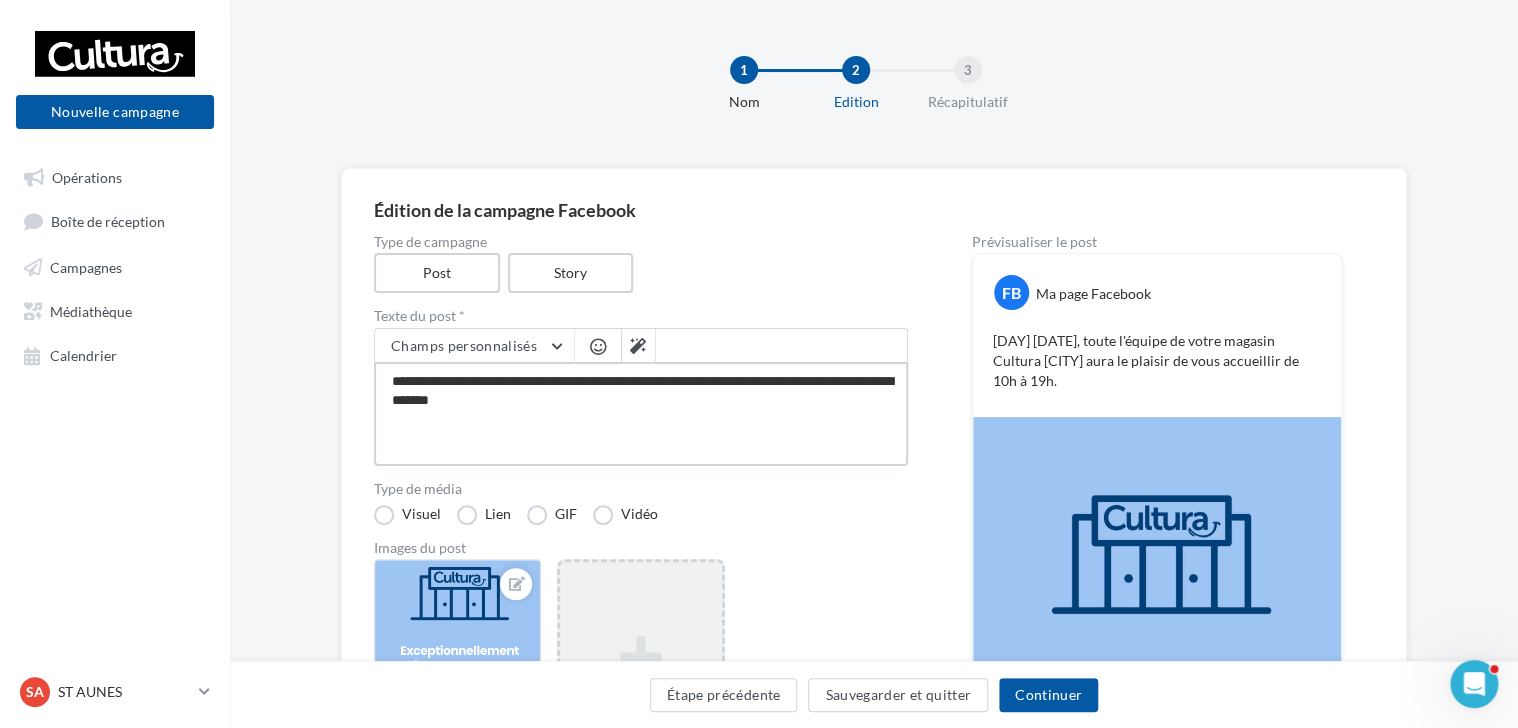 type on "**********" 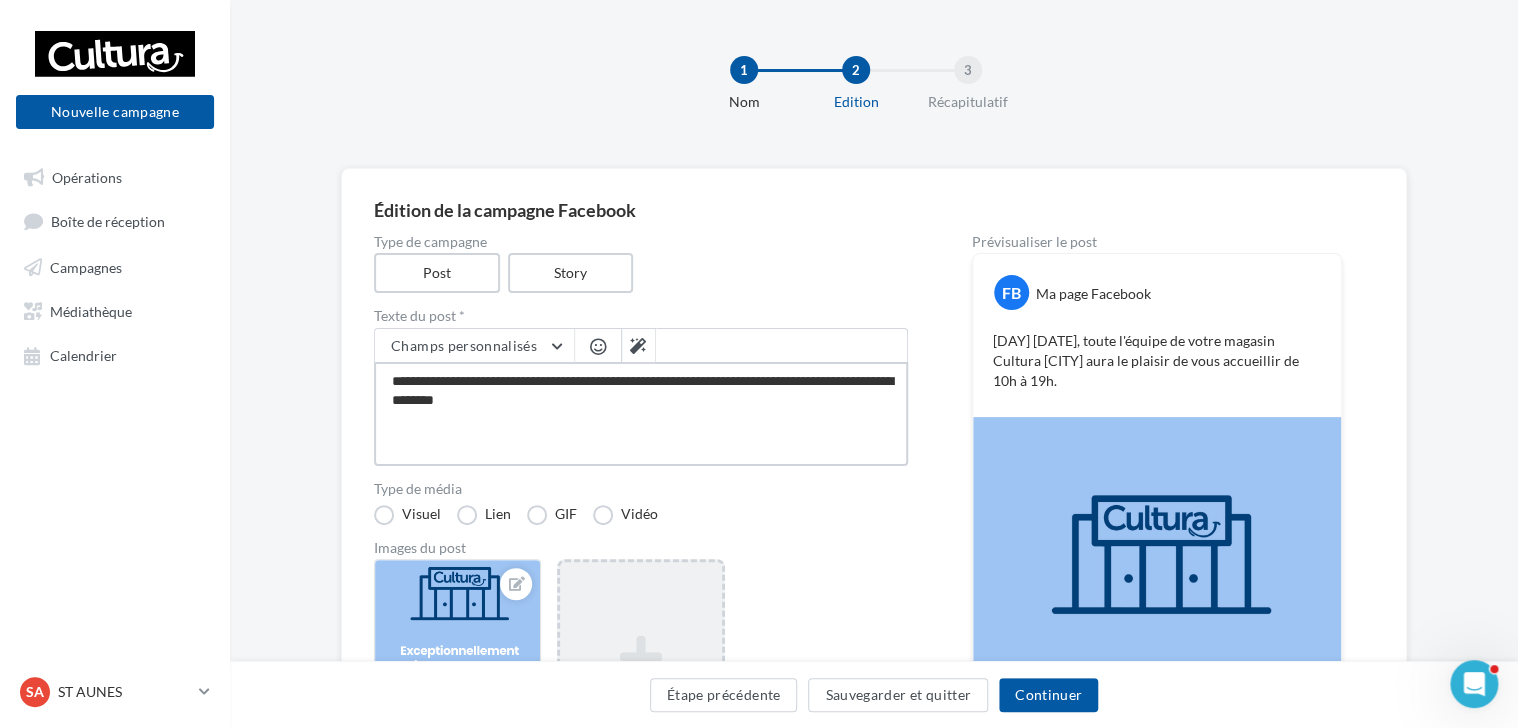 type on "**********" 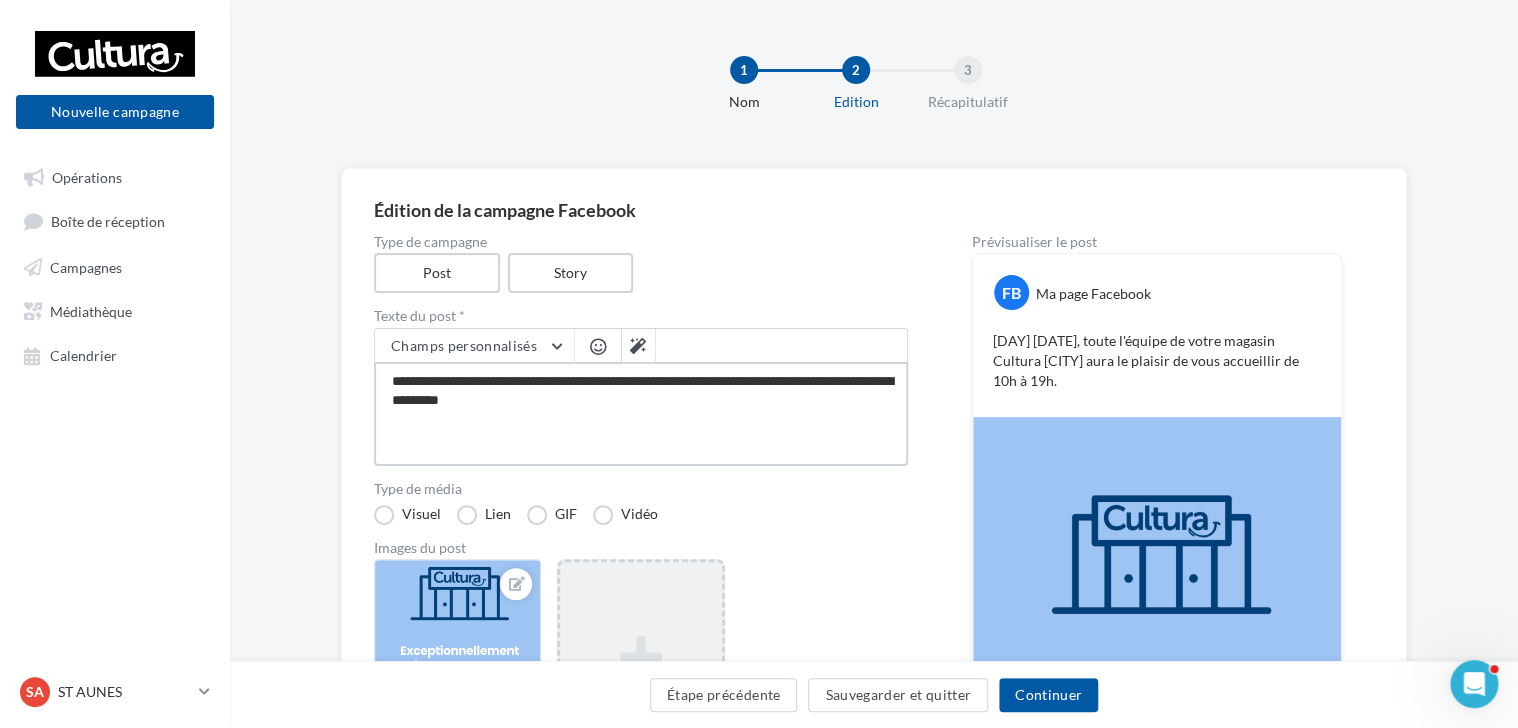 type on "**********" 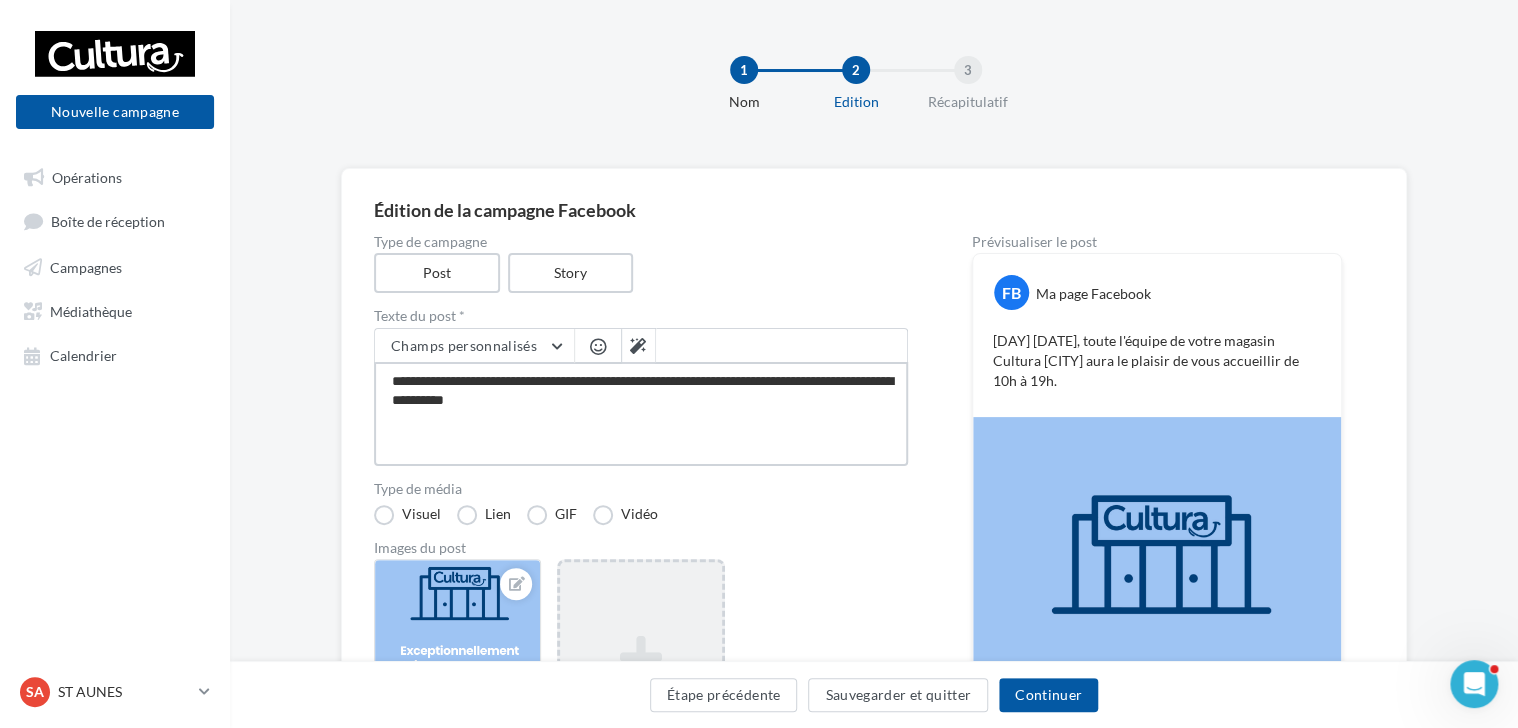 type on "**********" 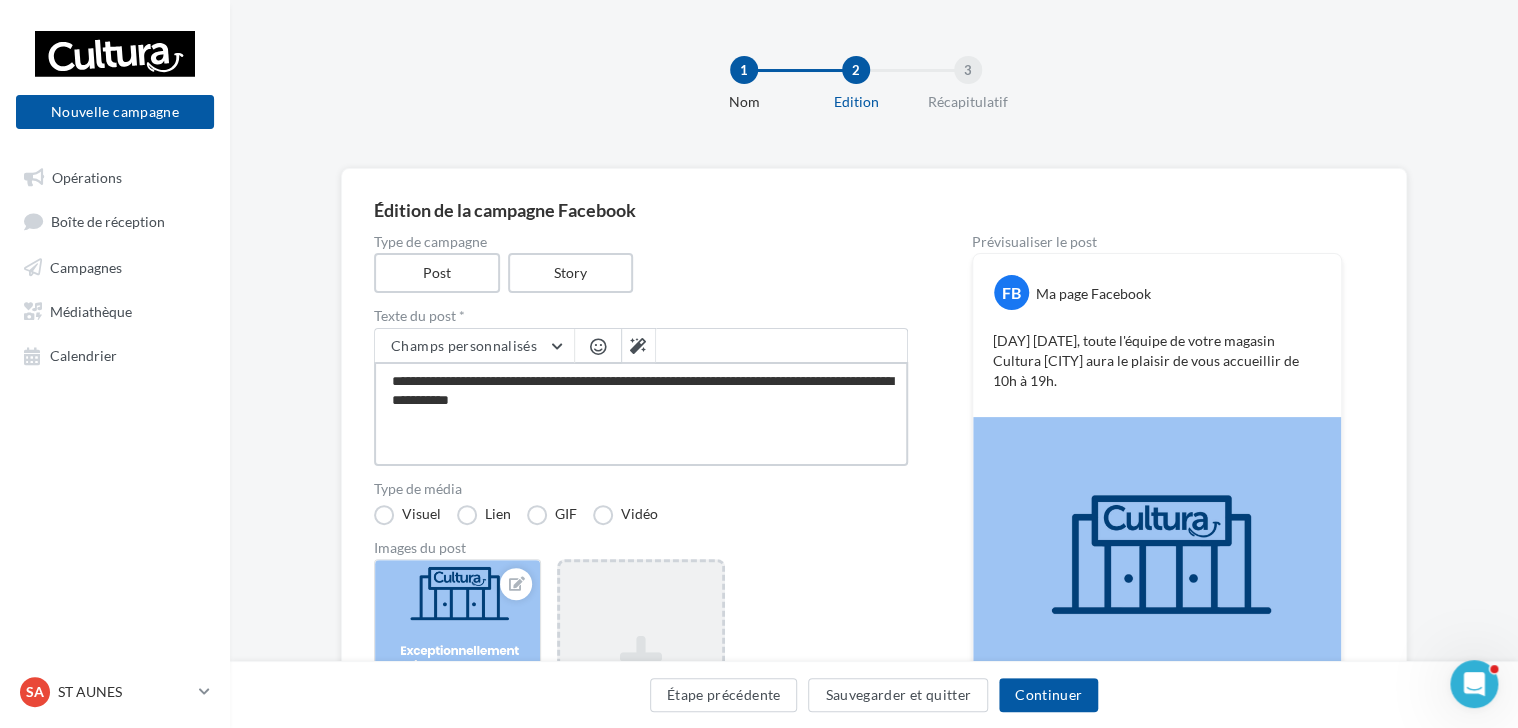 type on "**********" 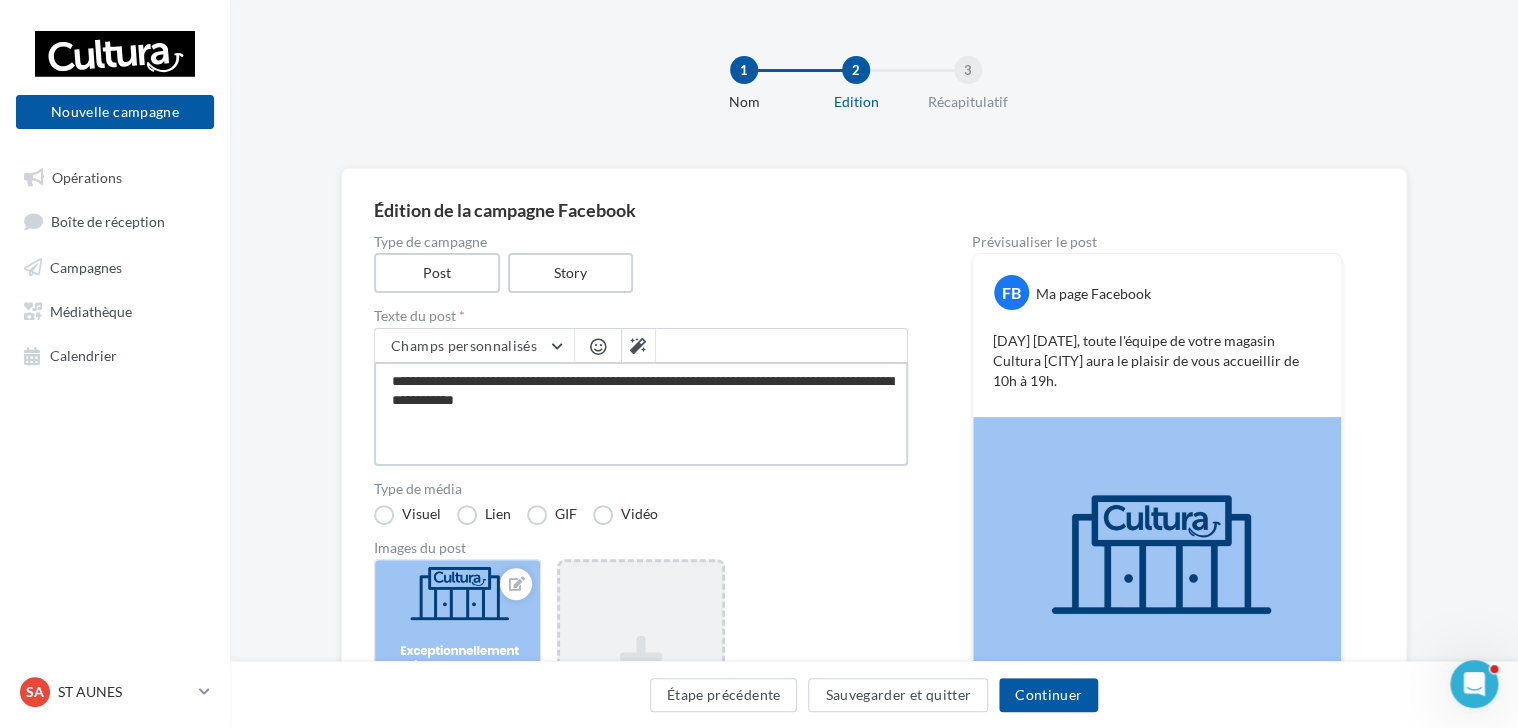 type on "**********" 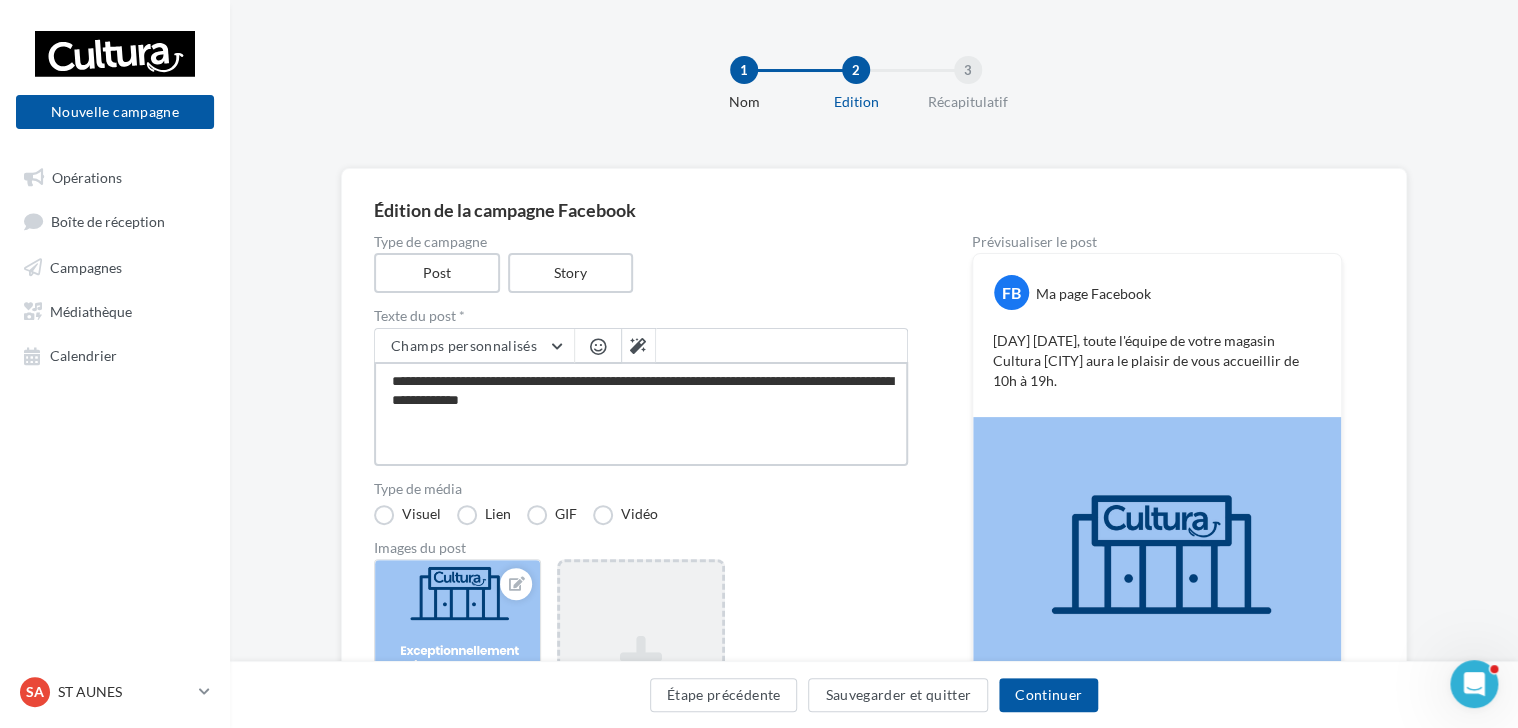 type on "**********" 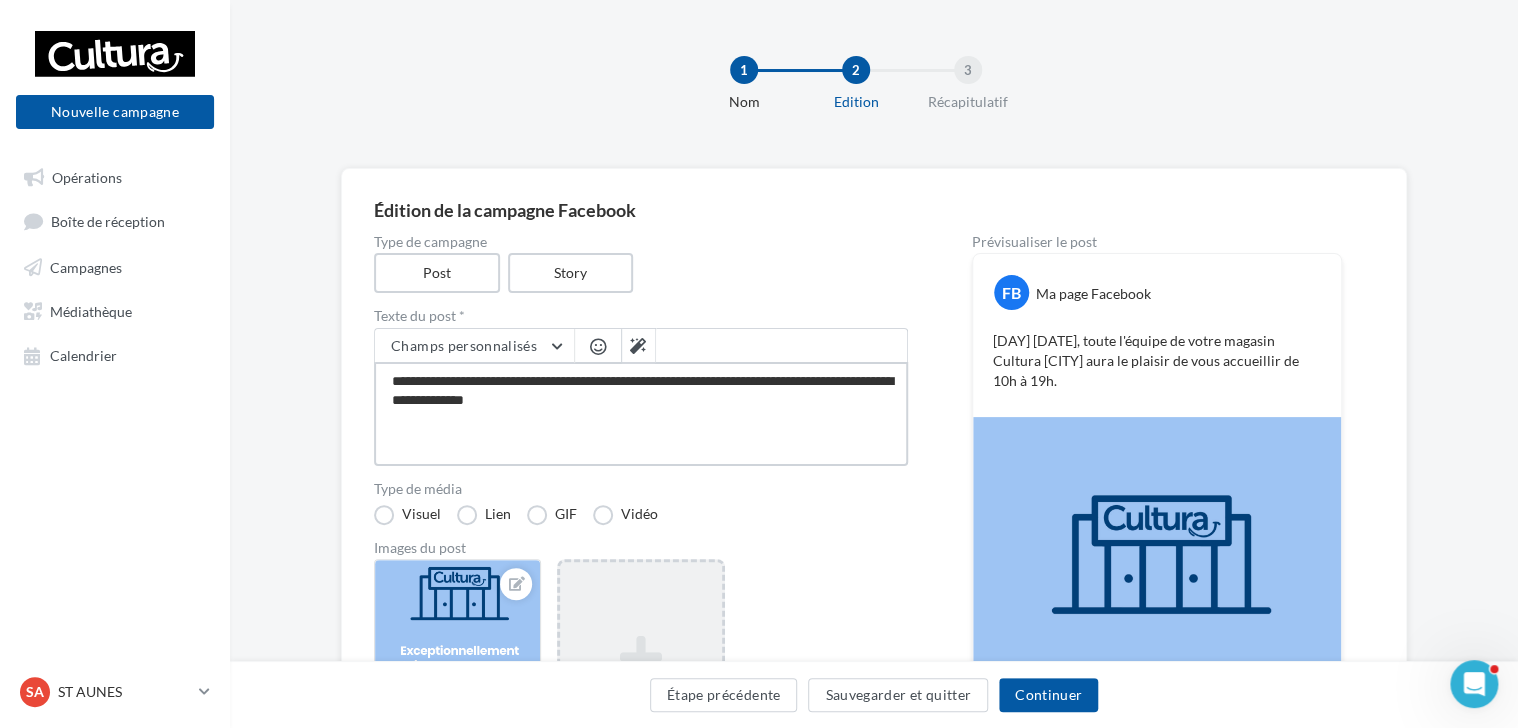 type on "**********" 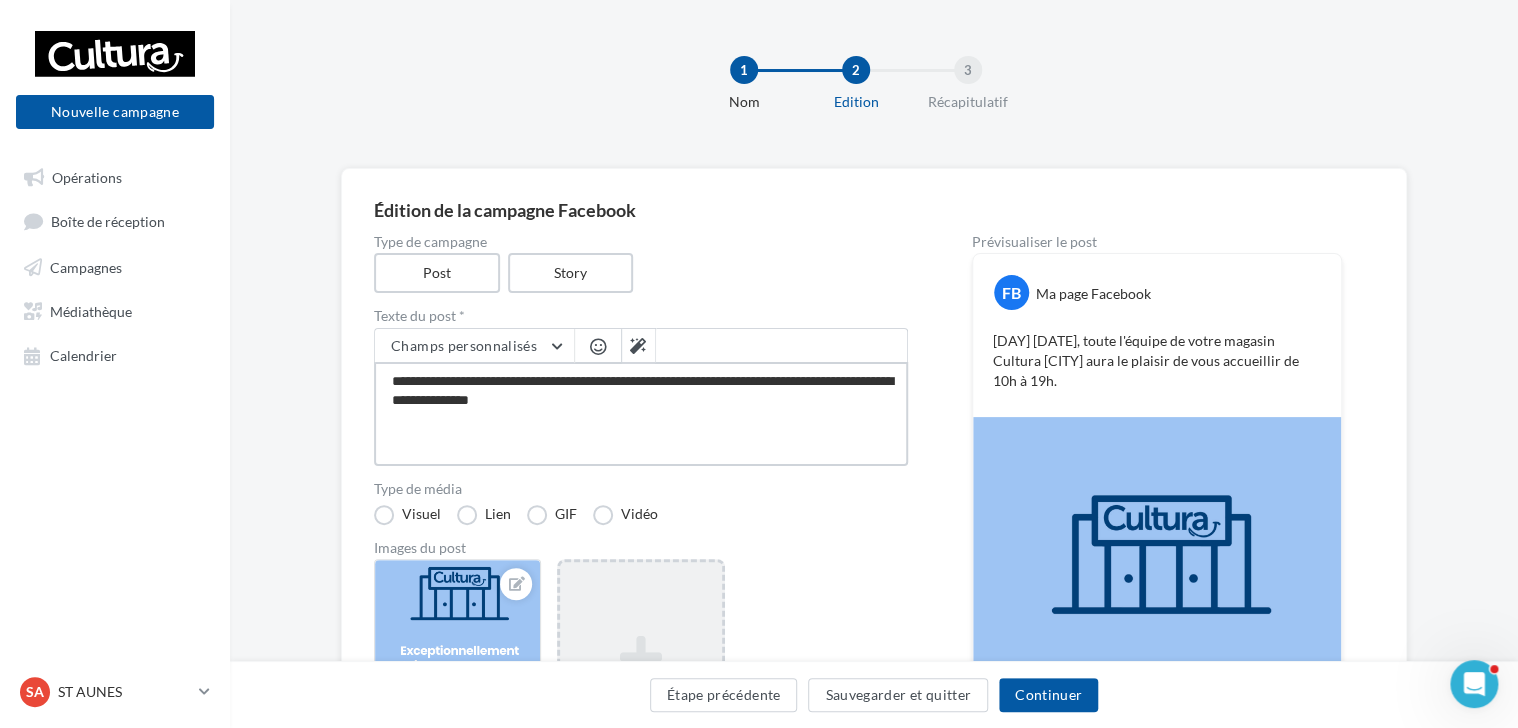 type on "**********" 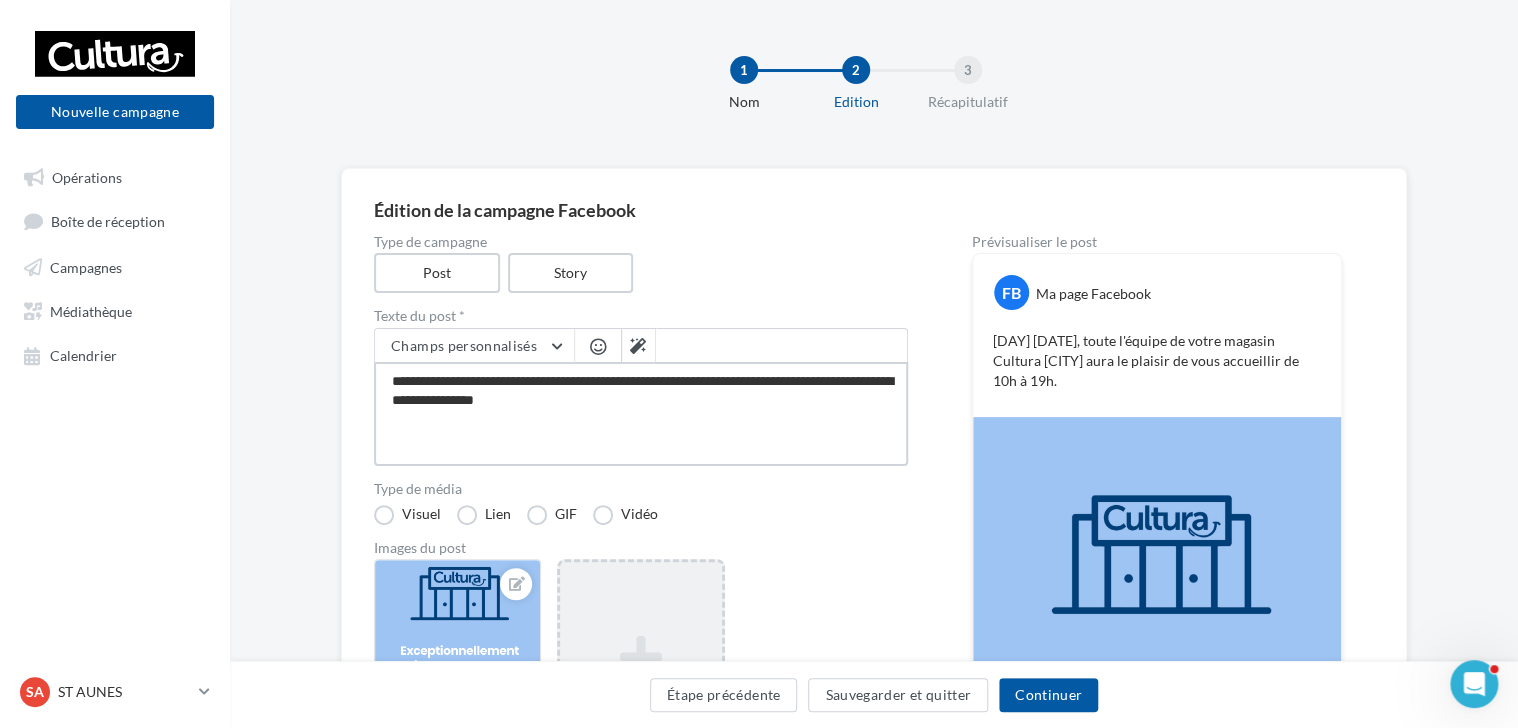 type on "**********" 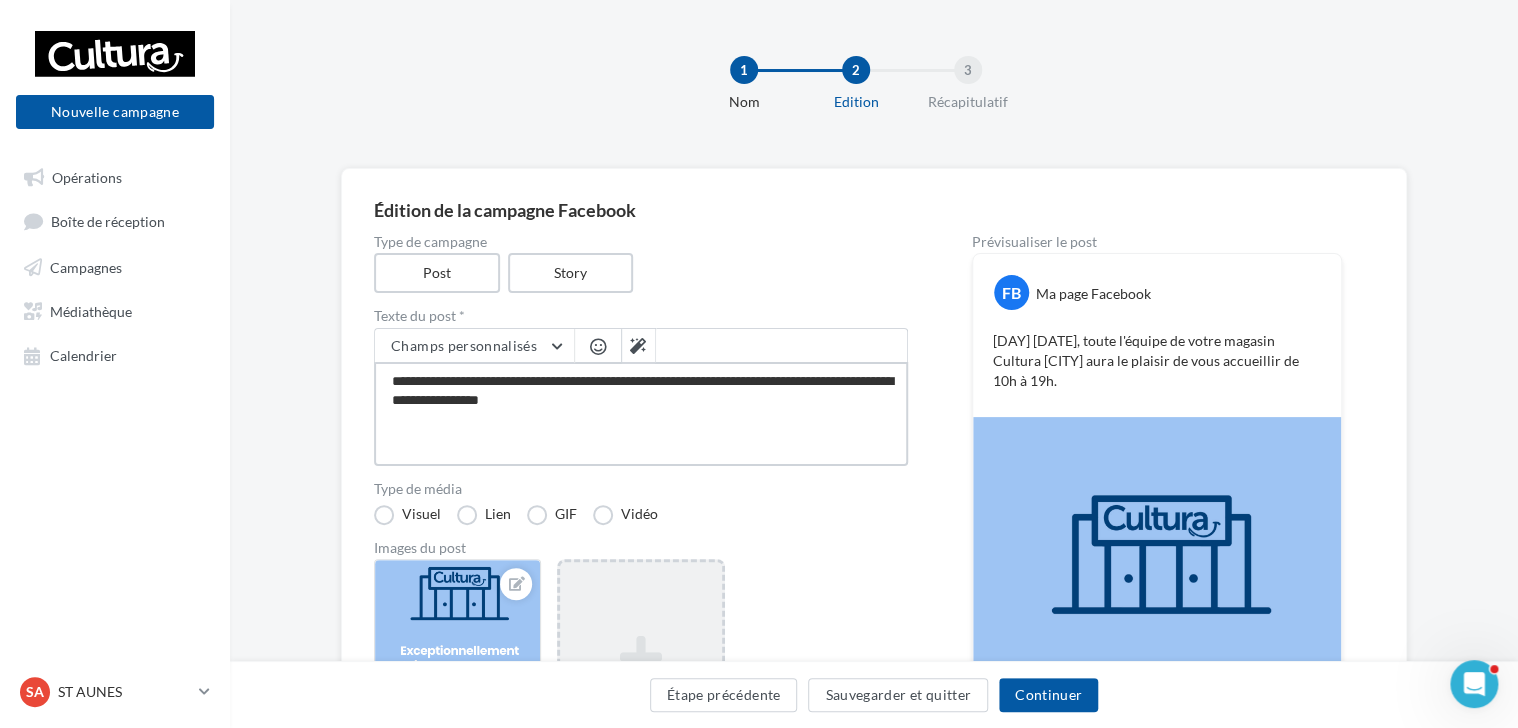 type on "**********" 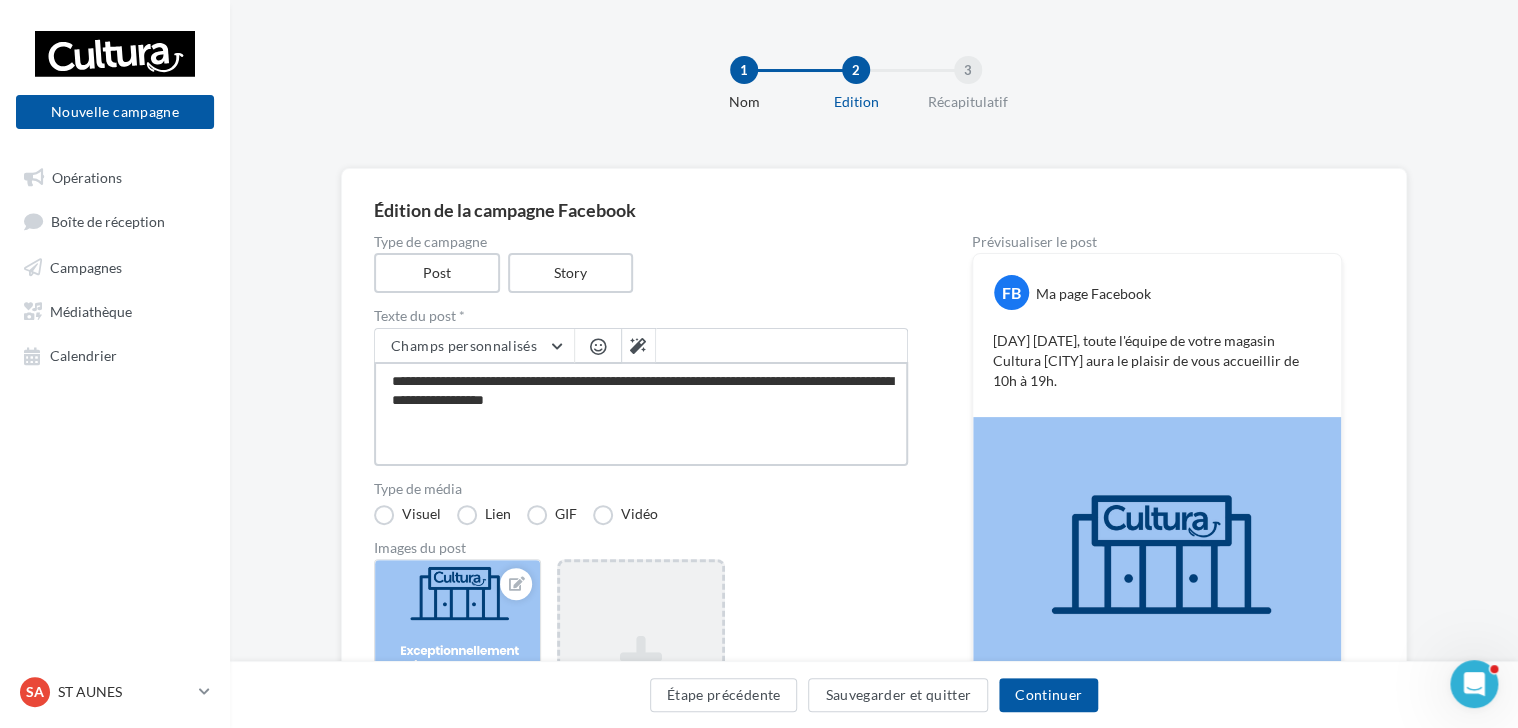 type on "**********" 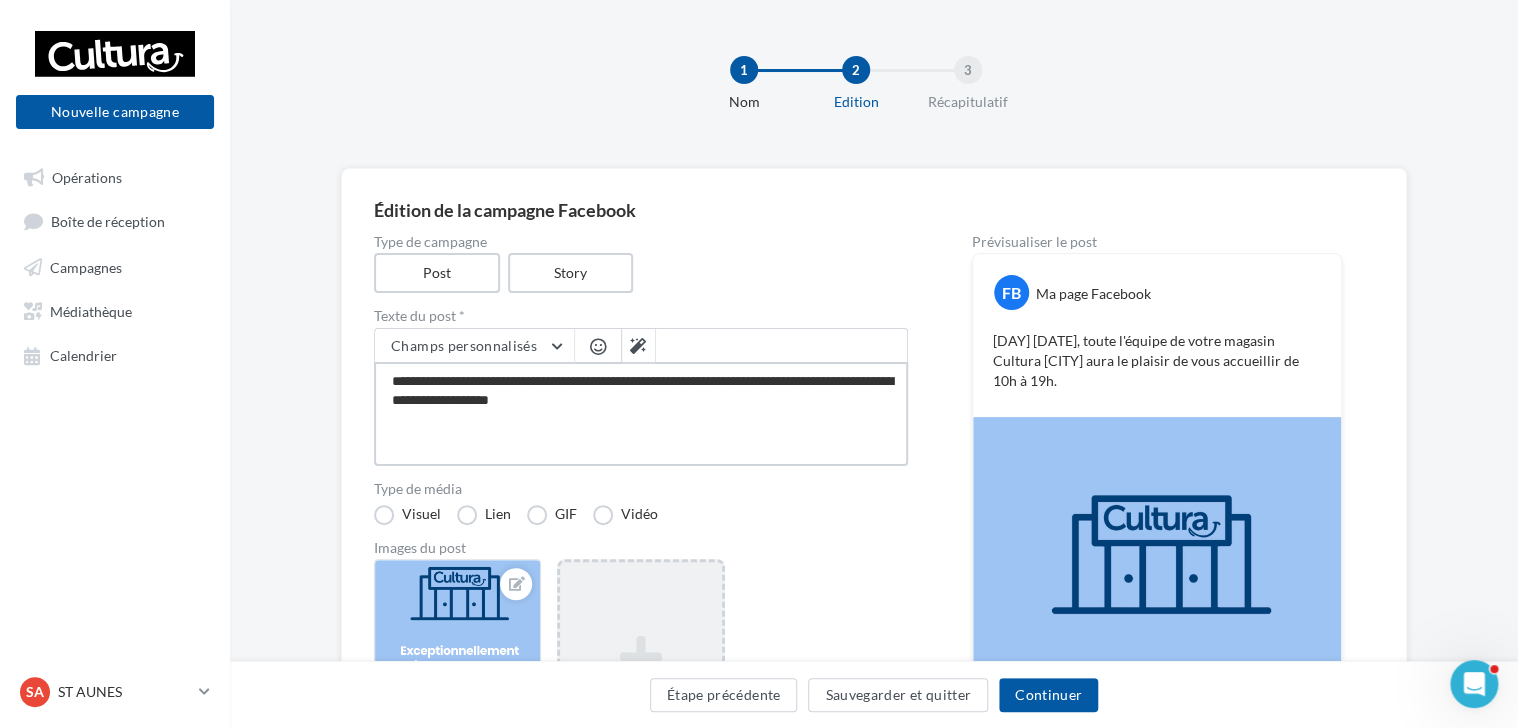 click on "**********" at bounding box center (641, 414) 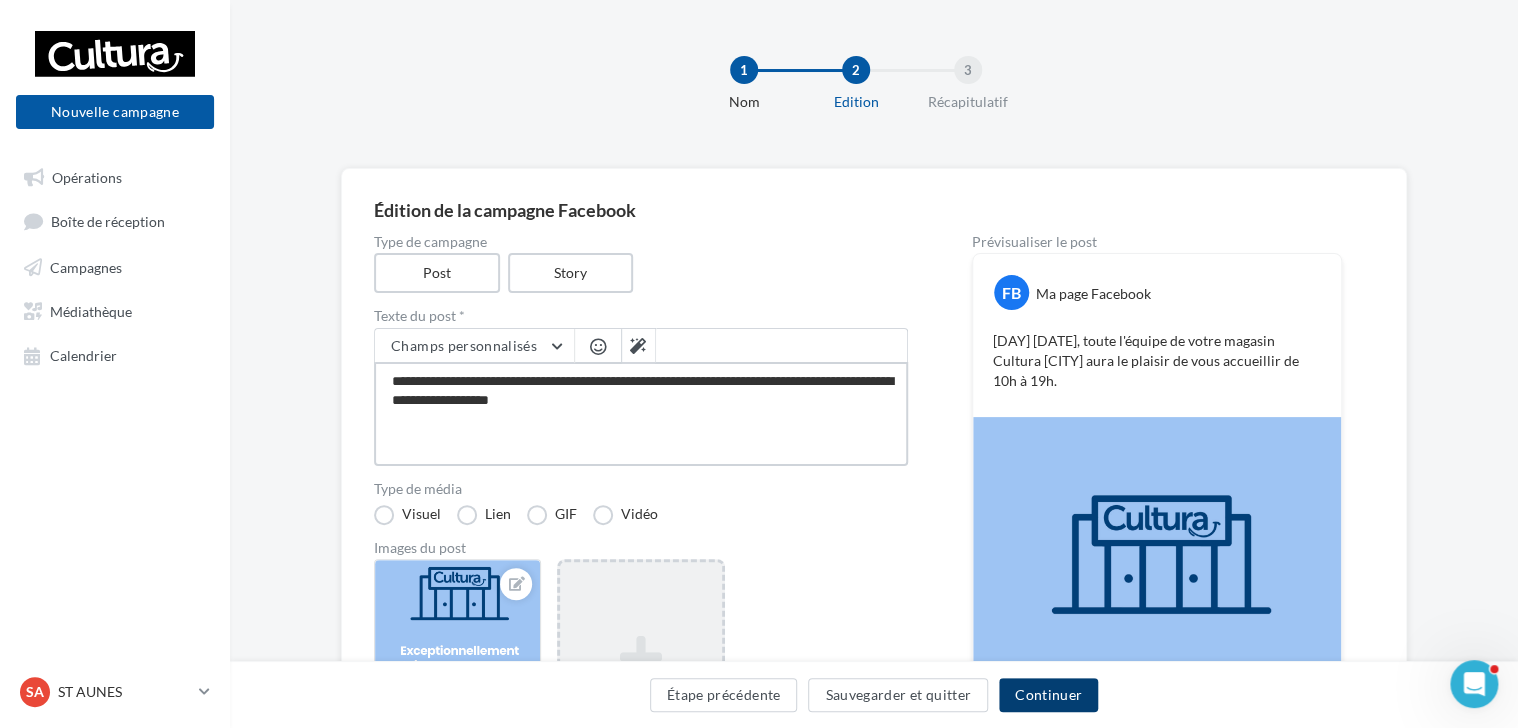 type on "**********" 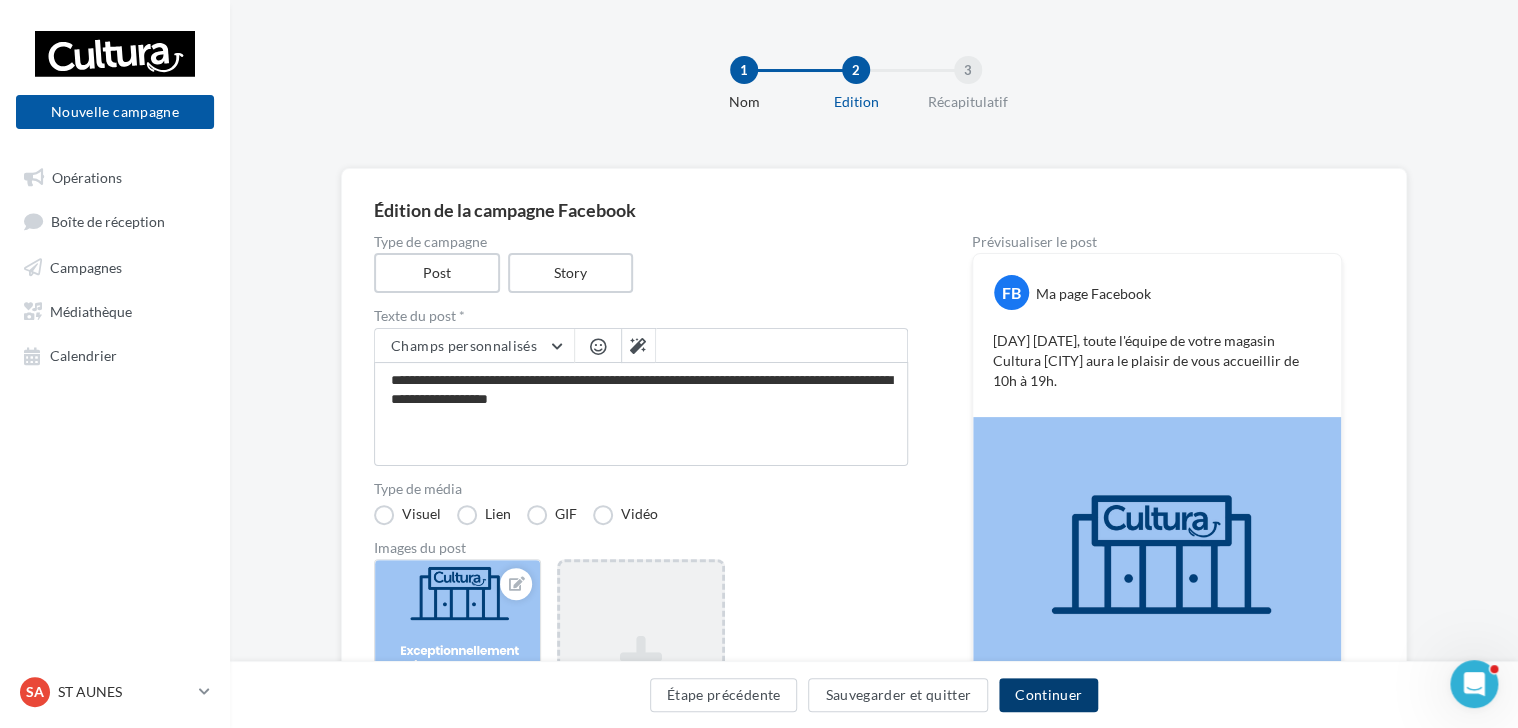 click on "Continuer" at bounding box center [1048, 695] 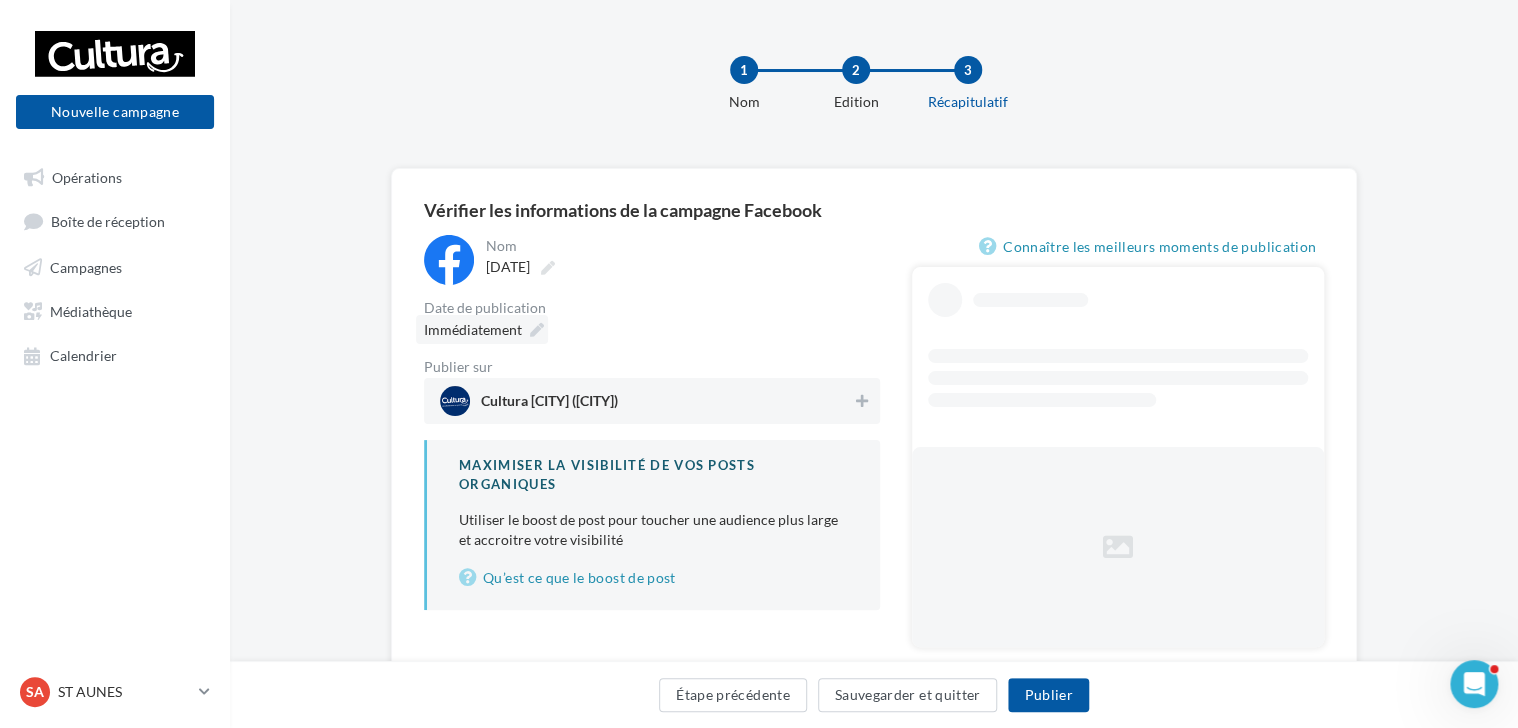 click at bounding box center [537, 330] 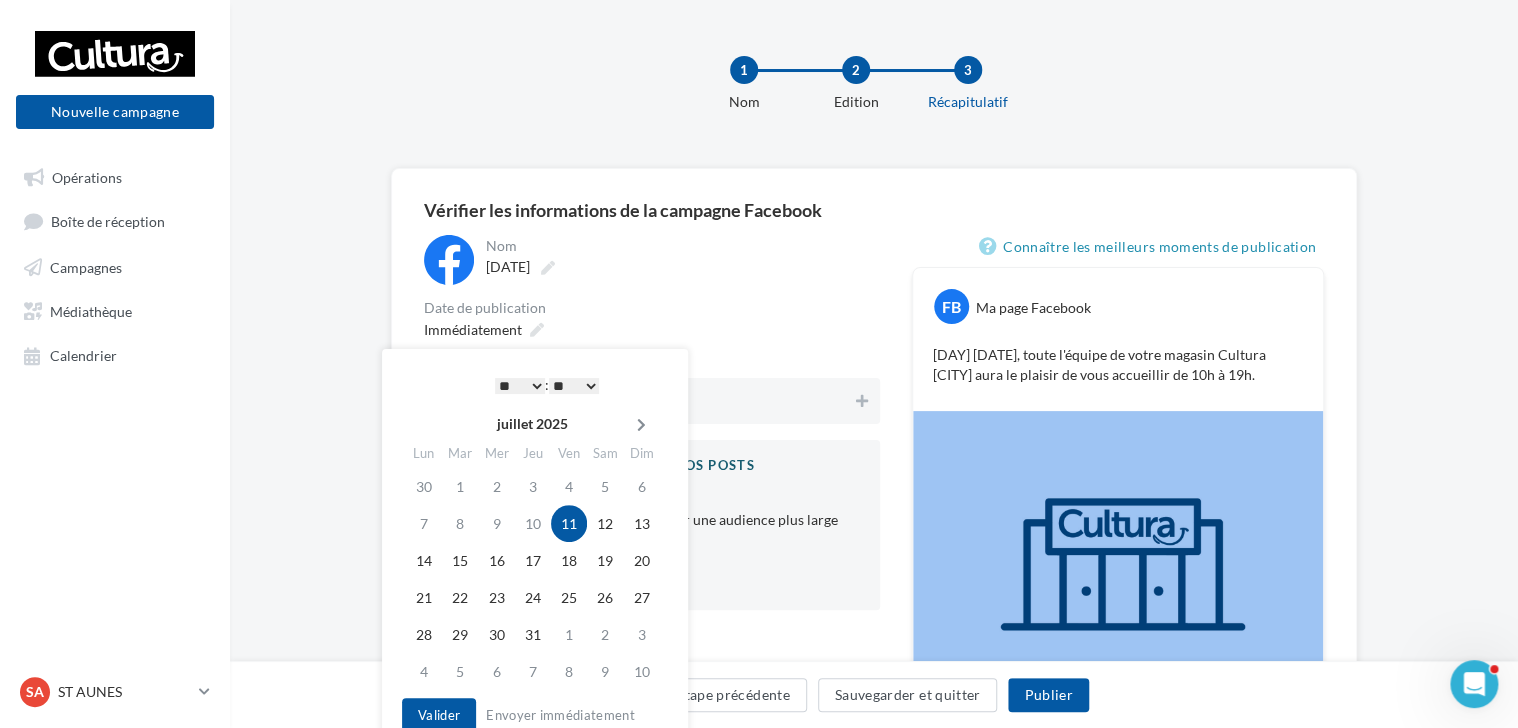 click at bounding box center [641, 425] 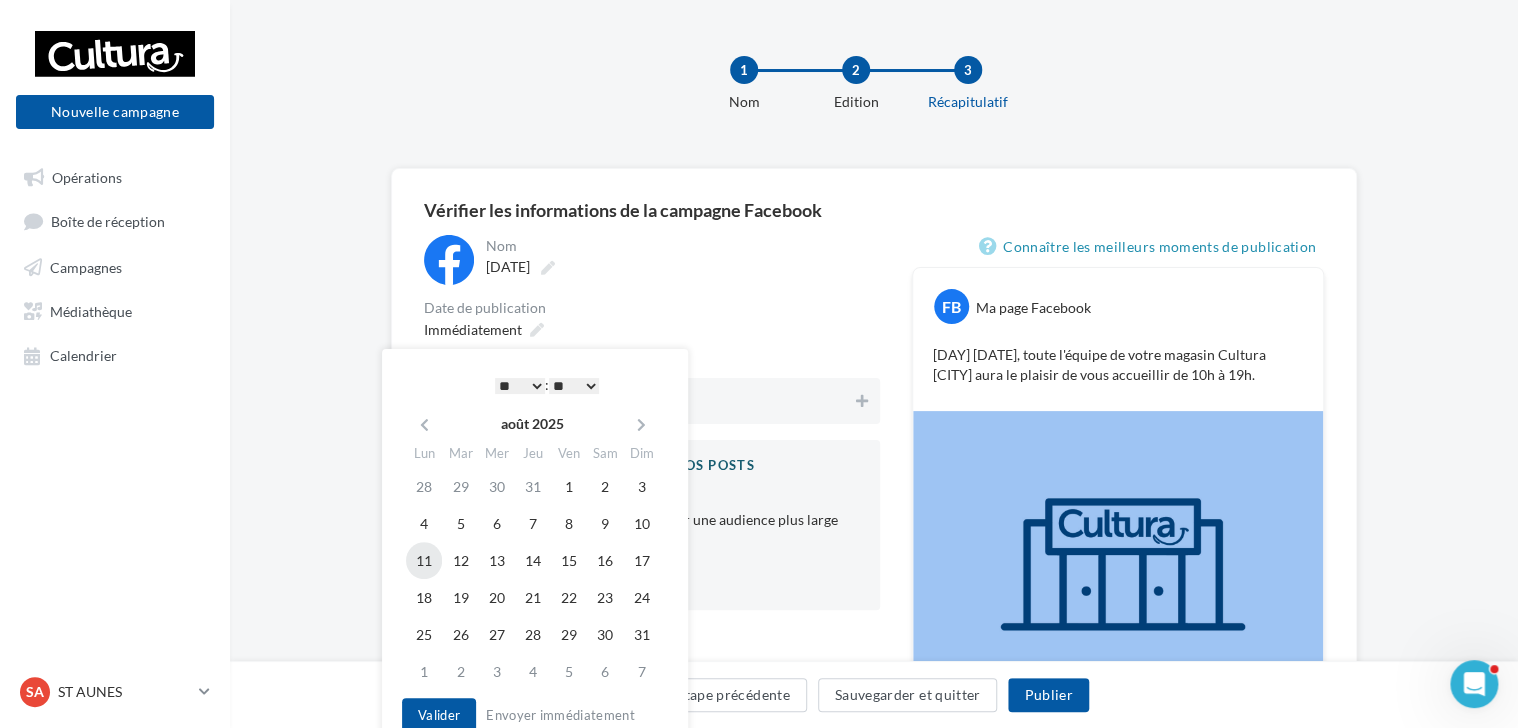 click on "11" at bounding box center [424, 560] 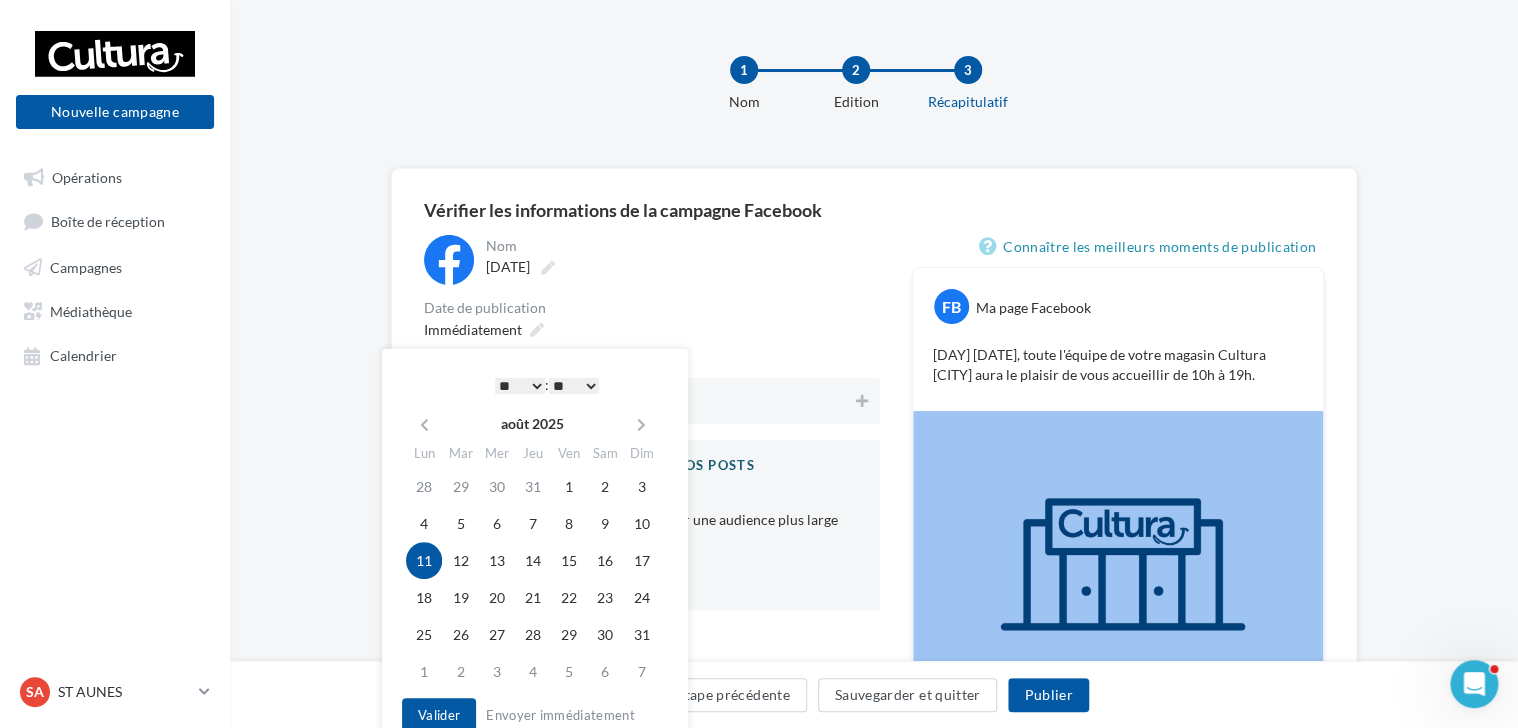 click on "* * * * * * * * * * ** ** ** ** ** ** ** ** ** ** ** ** ** **" at bounding box center [520, 386] 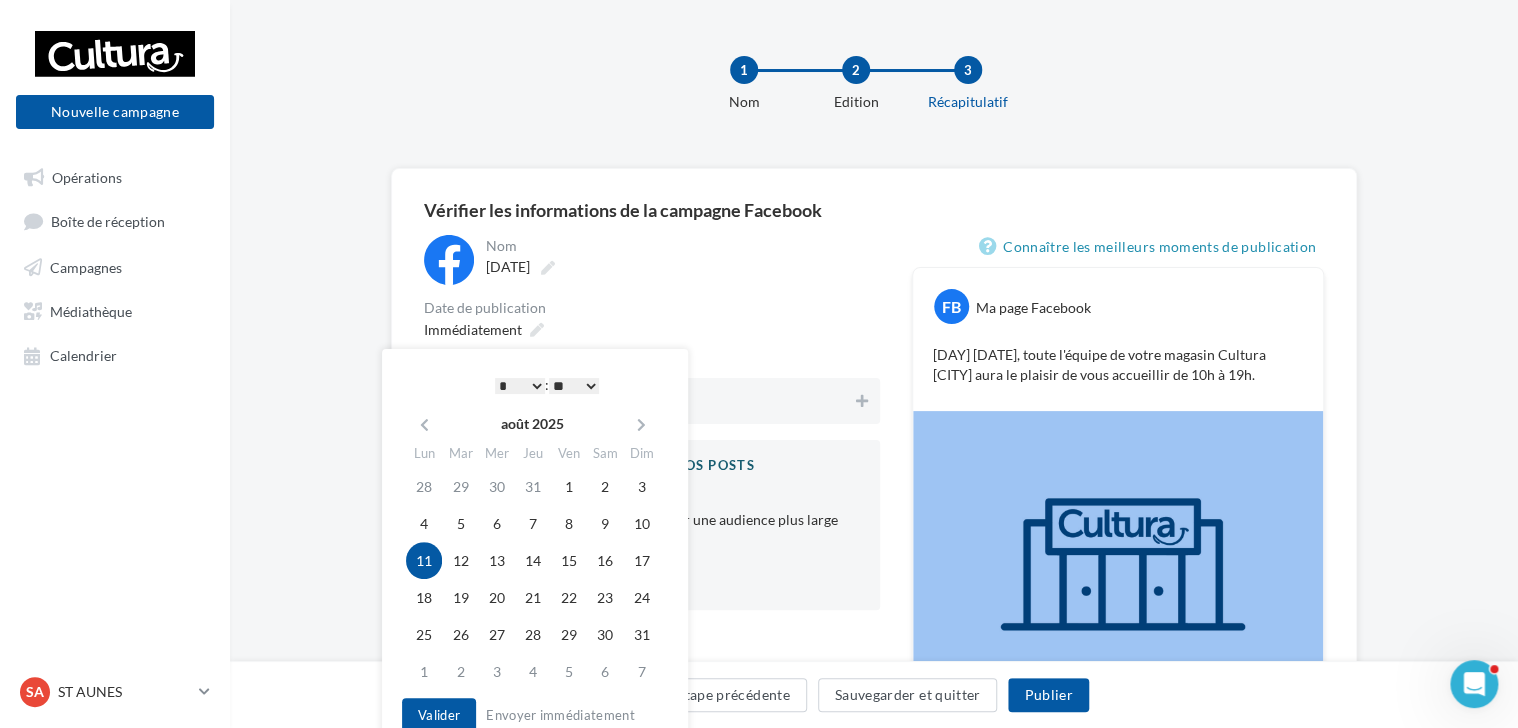 click on "* * * * * * * * * * ** ** ** ** ** ** ** ** ** ** ** ** ** **" at bounding box center [520, 386] 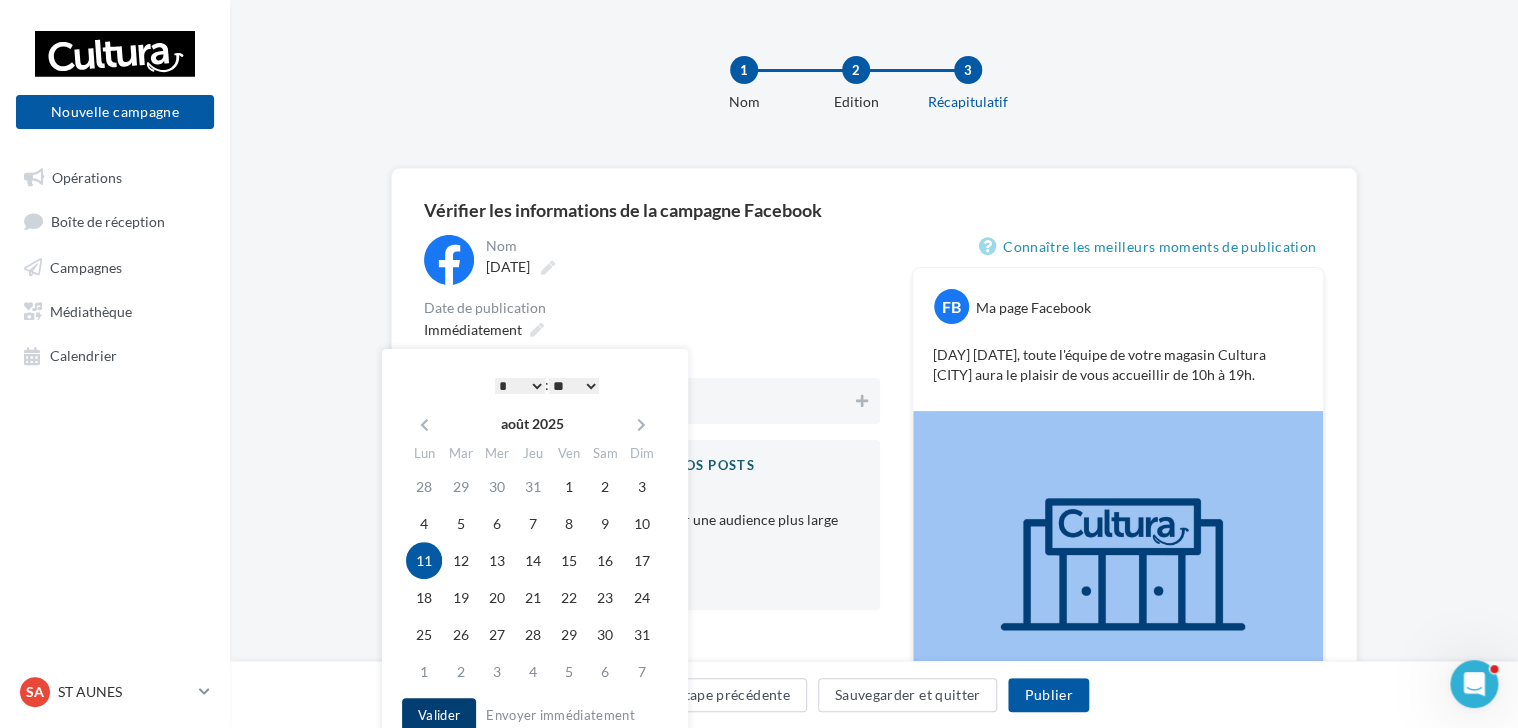 click on "Valider" at bounding box center (439, 715) 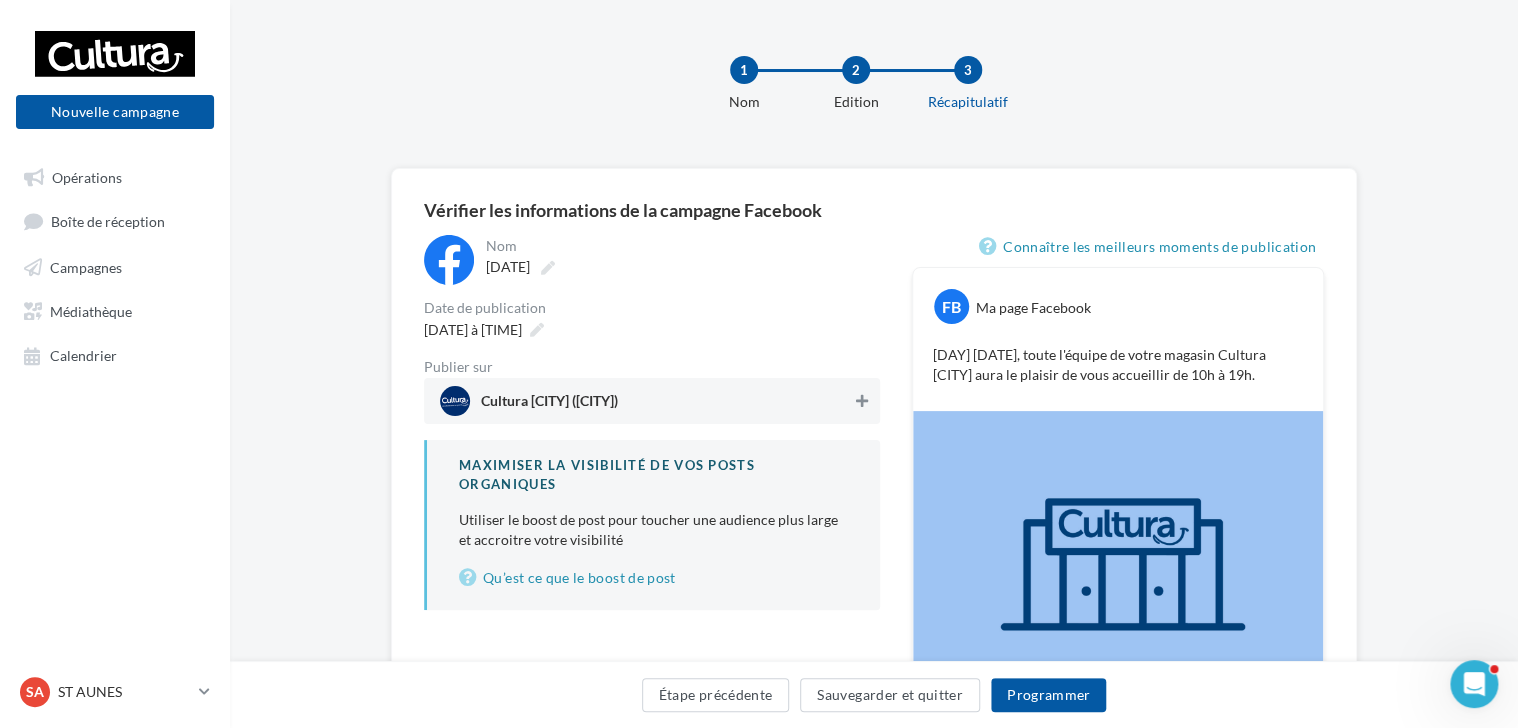 drag, startPoint x: 864, startPoint y: 399, endPoint x: 836, endPoint y: 376, distance: 36.23534 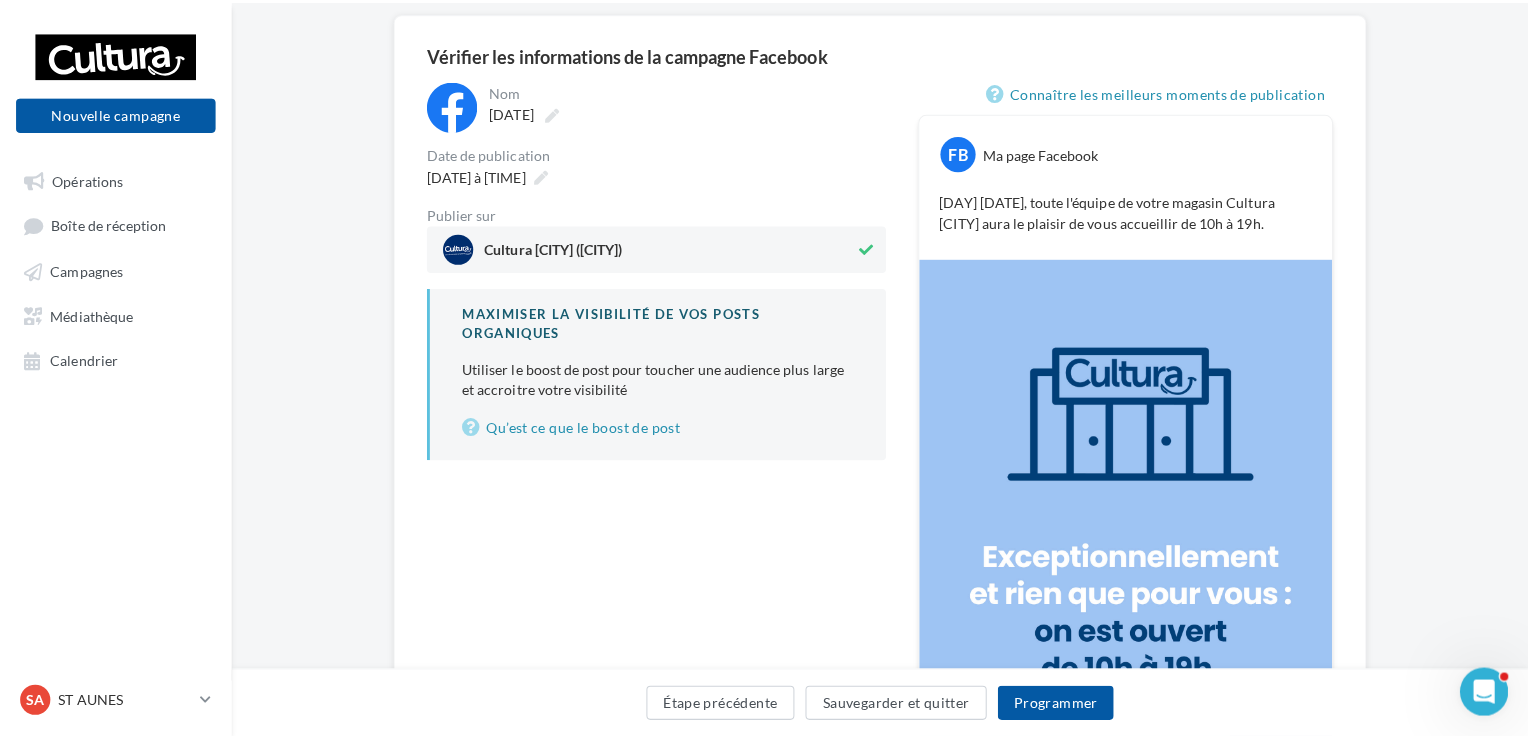 scroll, scrollTop: 300, scrollLeft: 0, axis: vertical 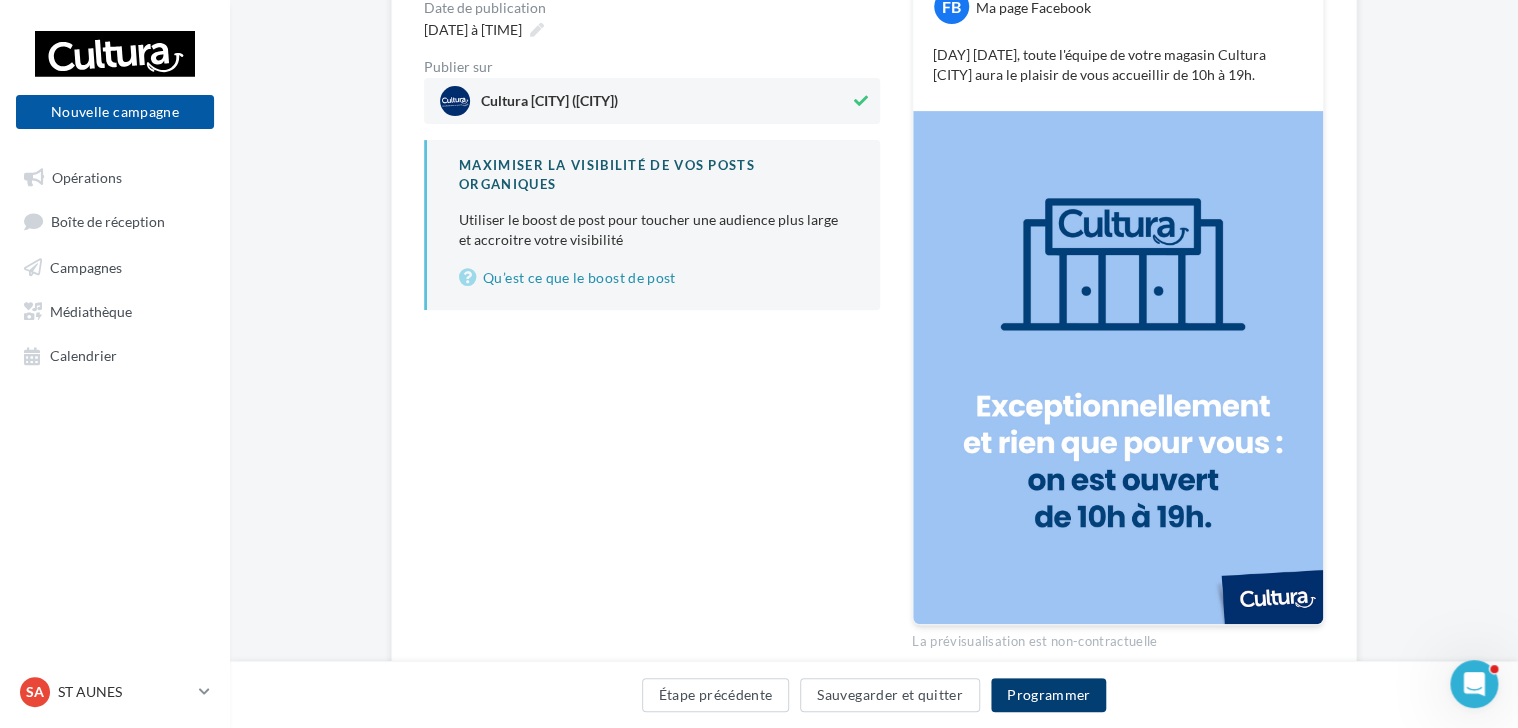 click on "Programmer" at bounding box center [1049, 695] 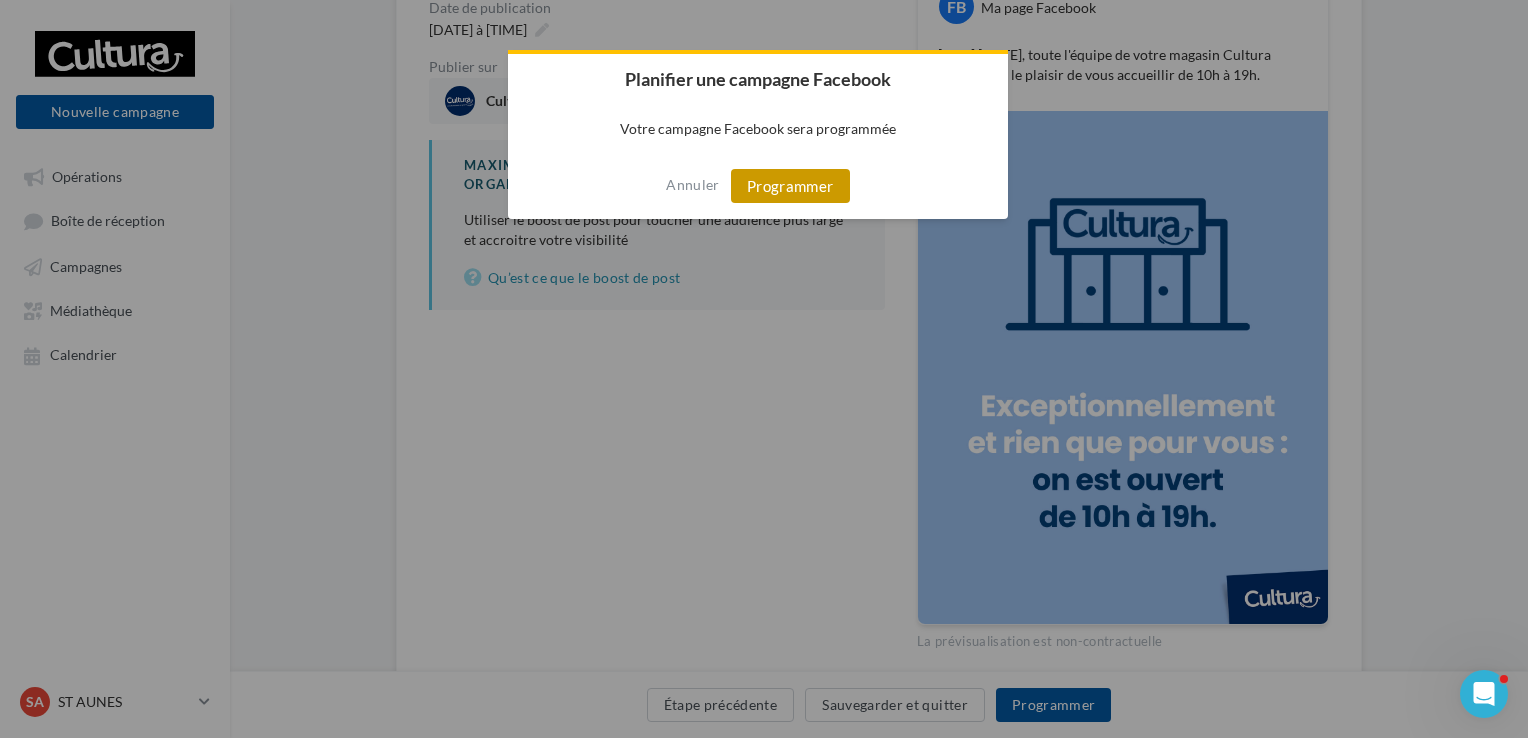 click on "Programmer" at bounding box center (790, 186) 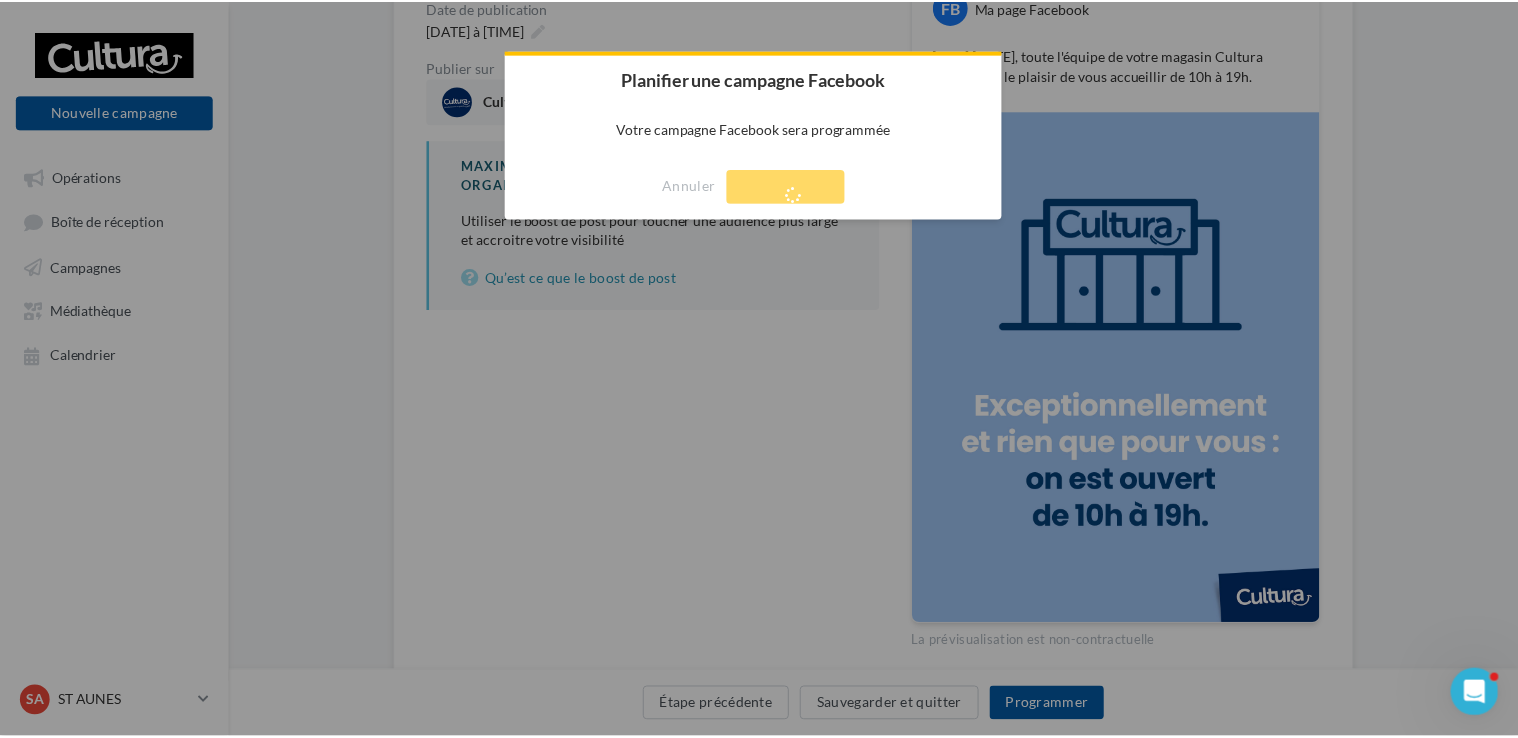 scroll, scrollTop: 32, scrollLeft: 0, axis: vertical 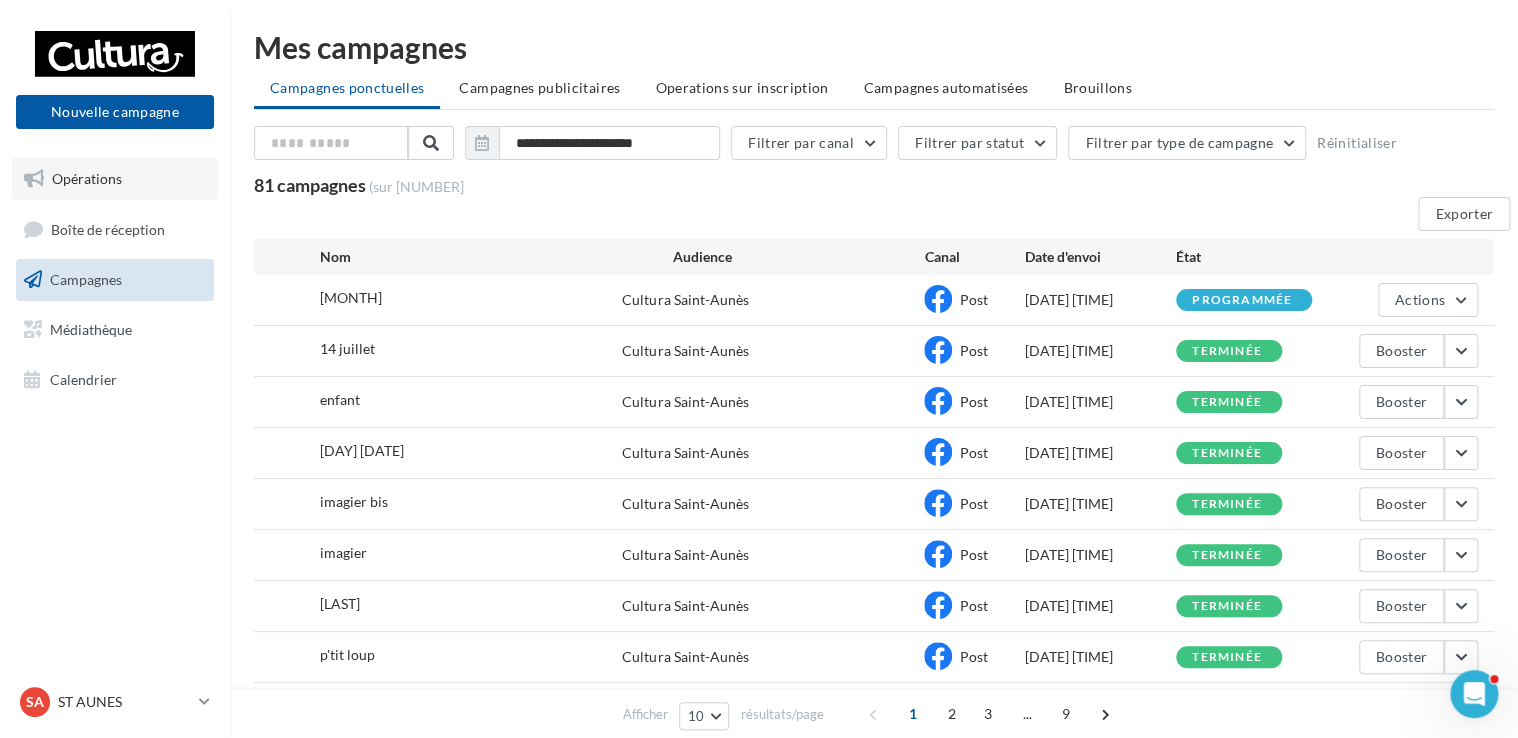 click on "Opérations" at bounding box center (87, 178) 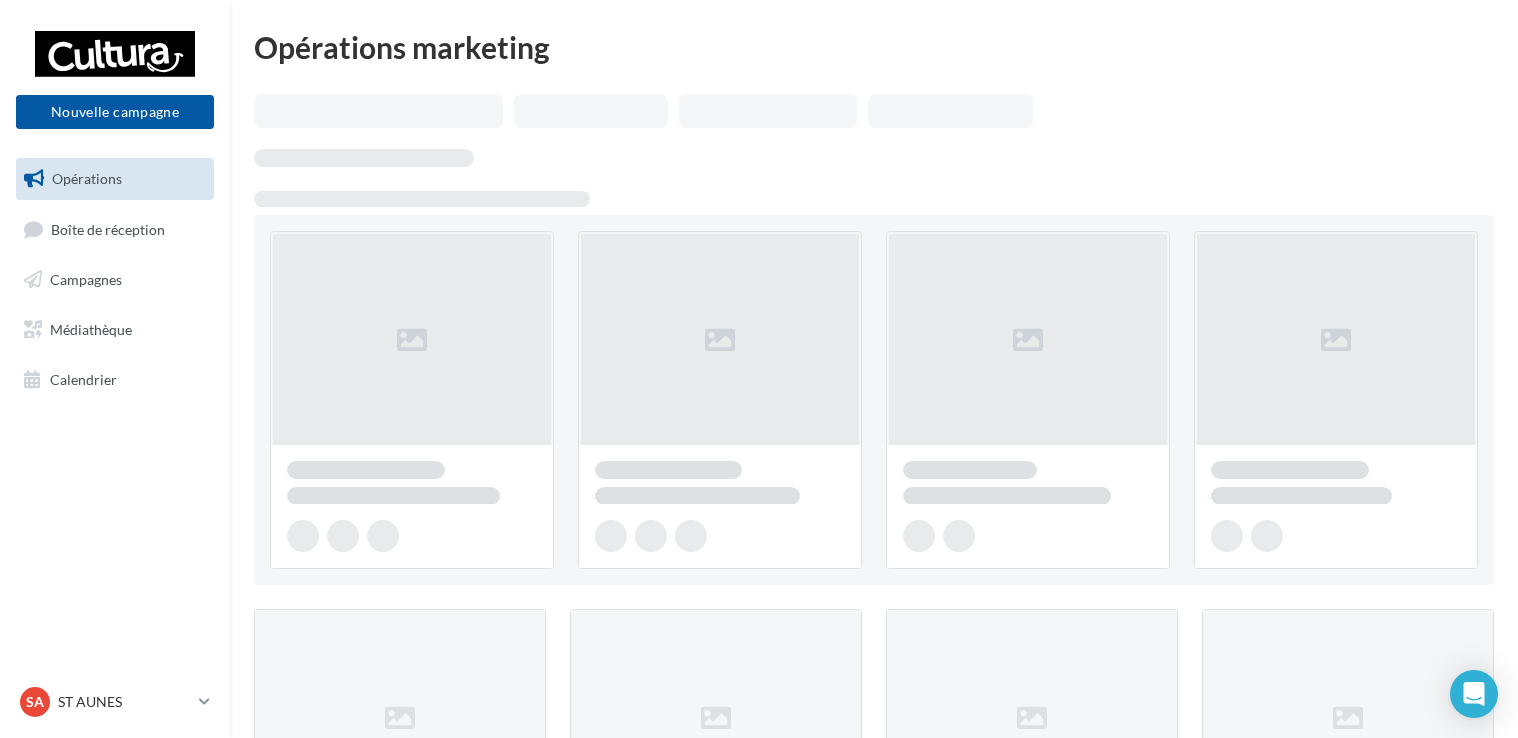 scroll, scrollTop: 0, scrollLeft: 0, axis: both 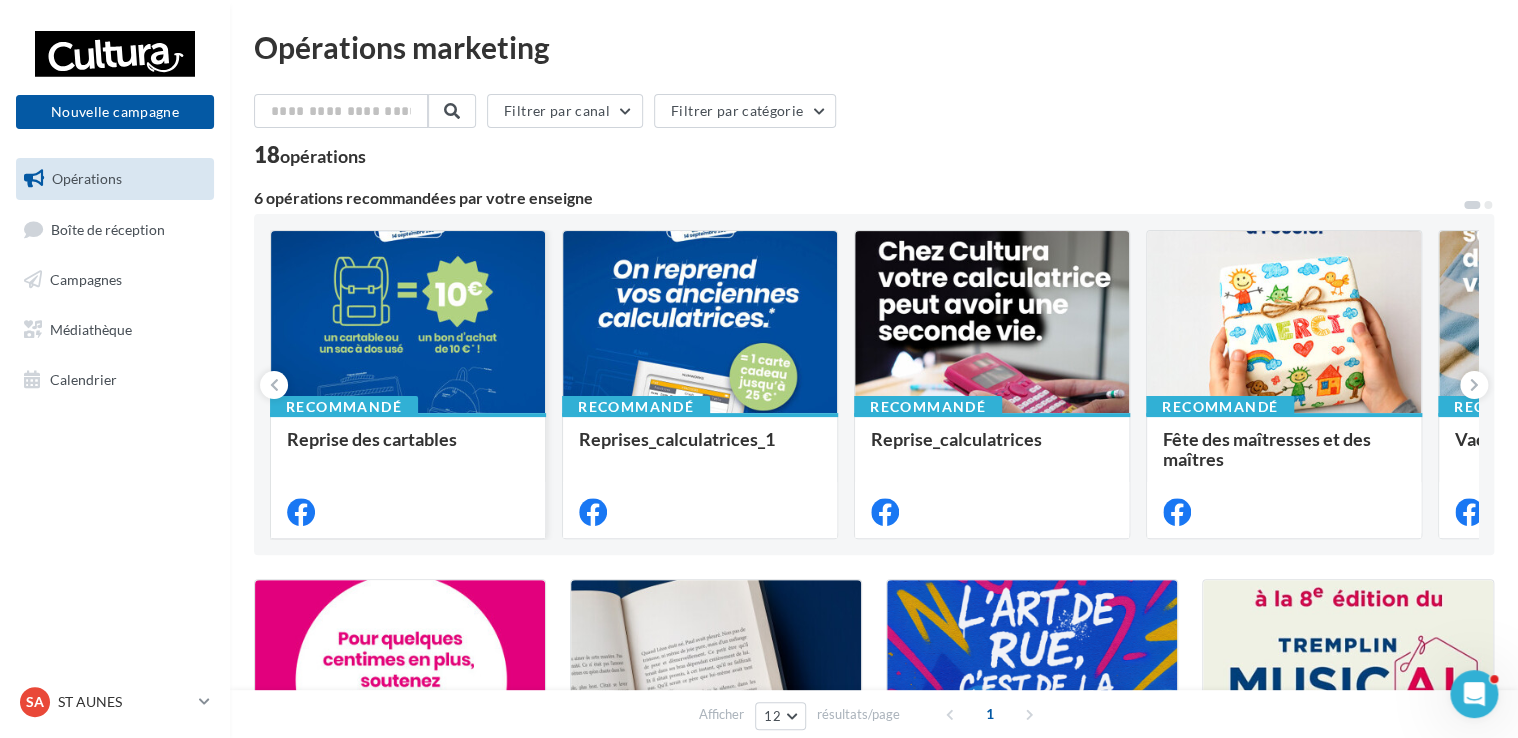 click at bounding box center (408, 323) 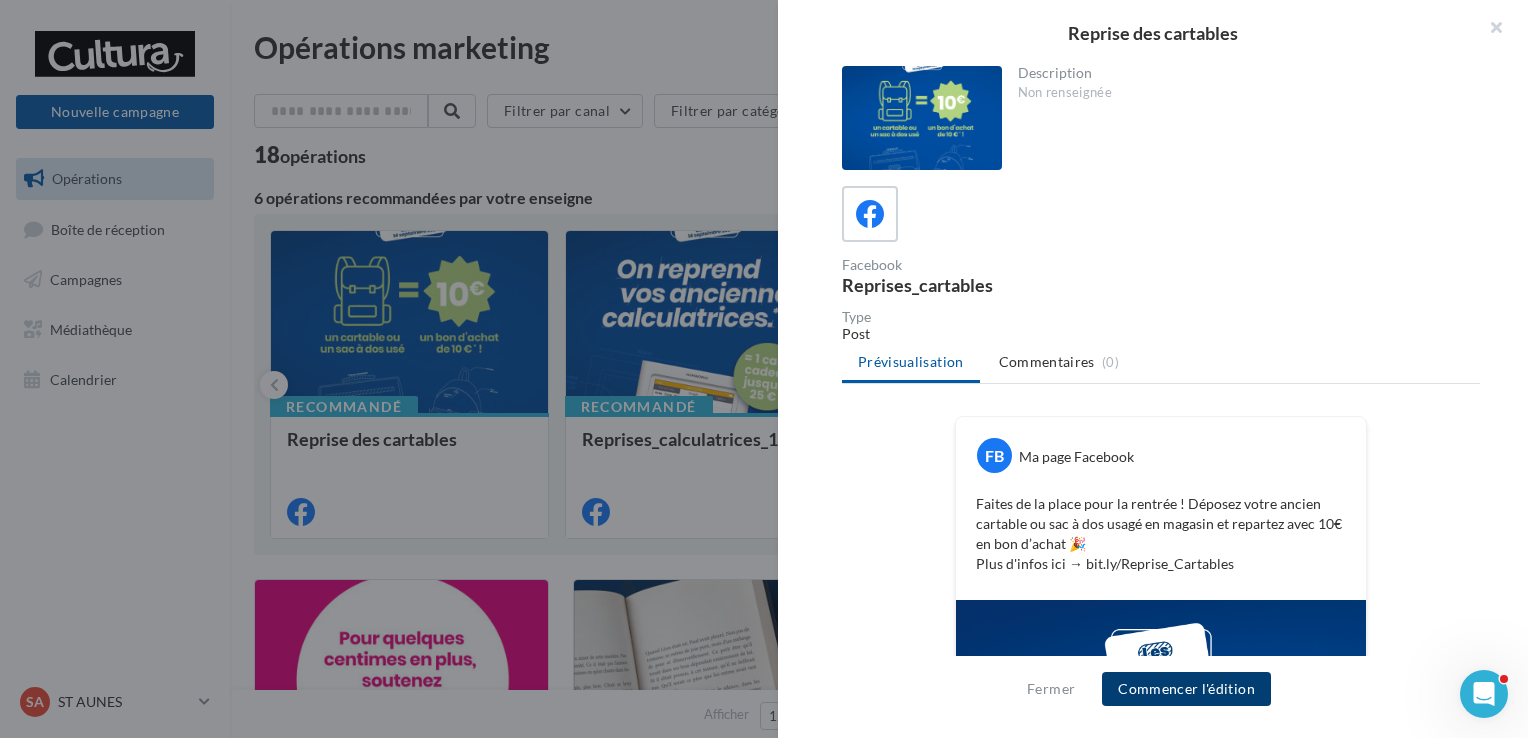click on "Commencer l'édition" at bounding box center (1186, 689) 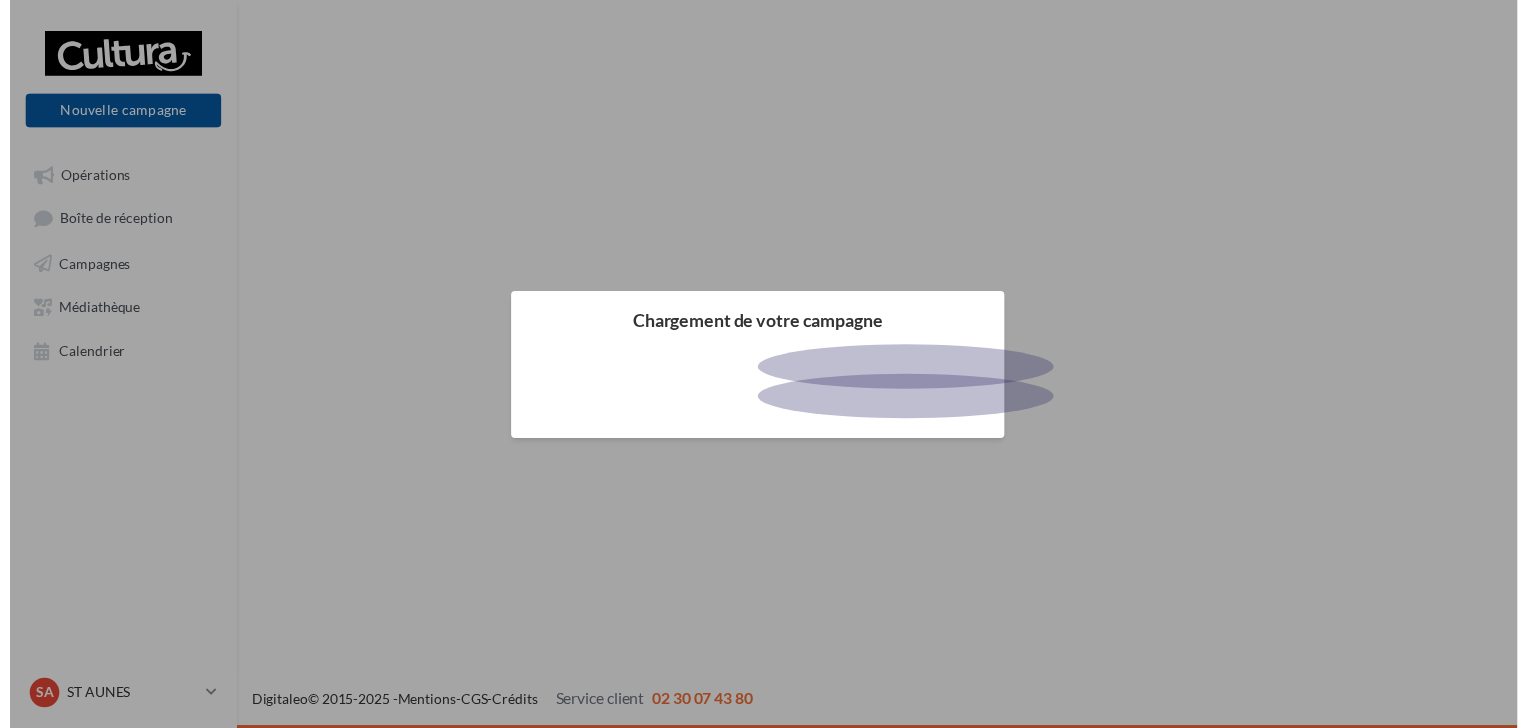 scroll, scrollTop: 0, scrollLeft: 0, axis: both 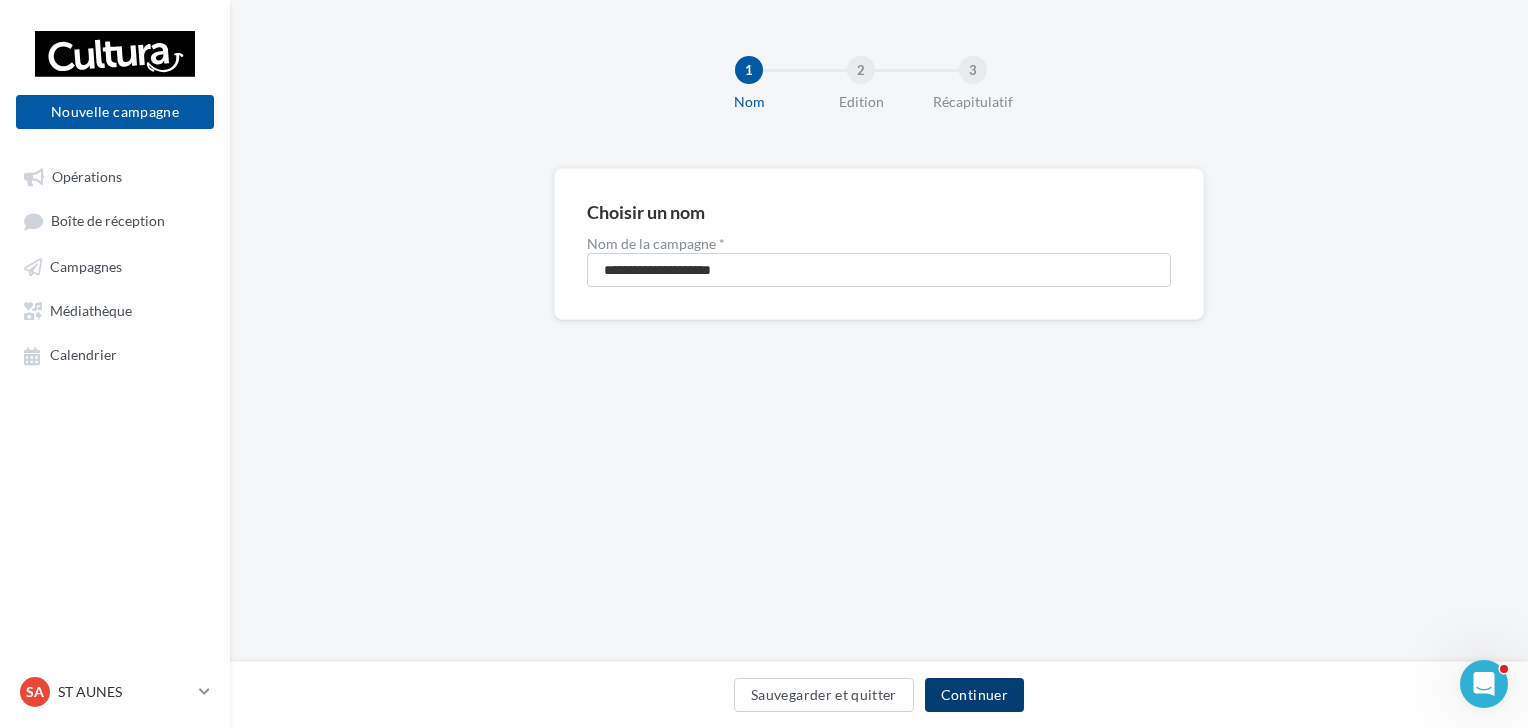 click on "Continuer" at bounding box center (974, 695) 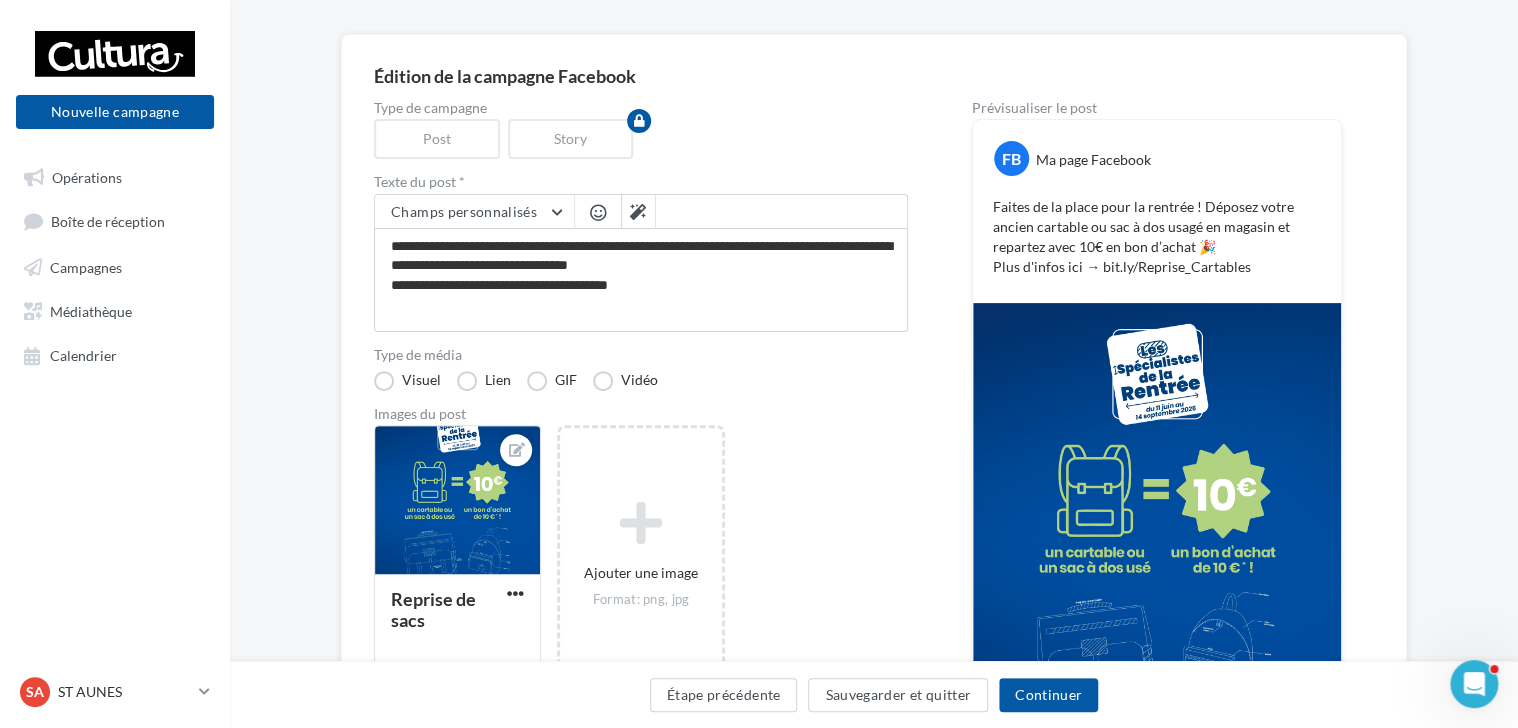 scroll, scrollTop: 100, scrollLeft: 0, axis: vertical 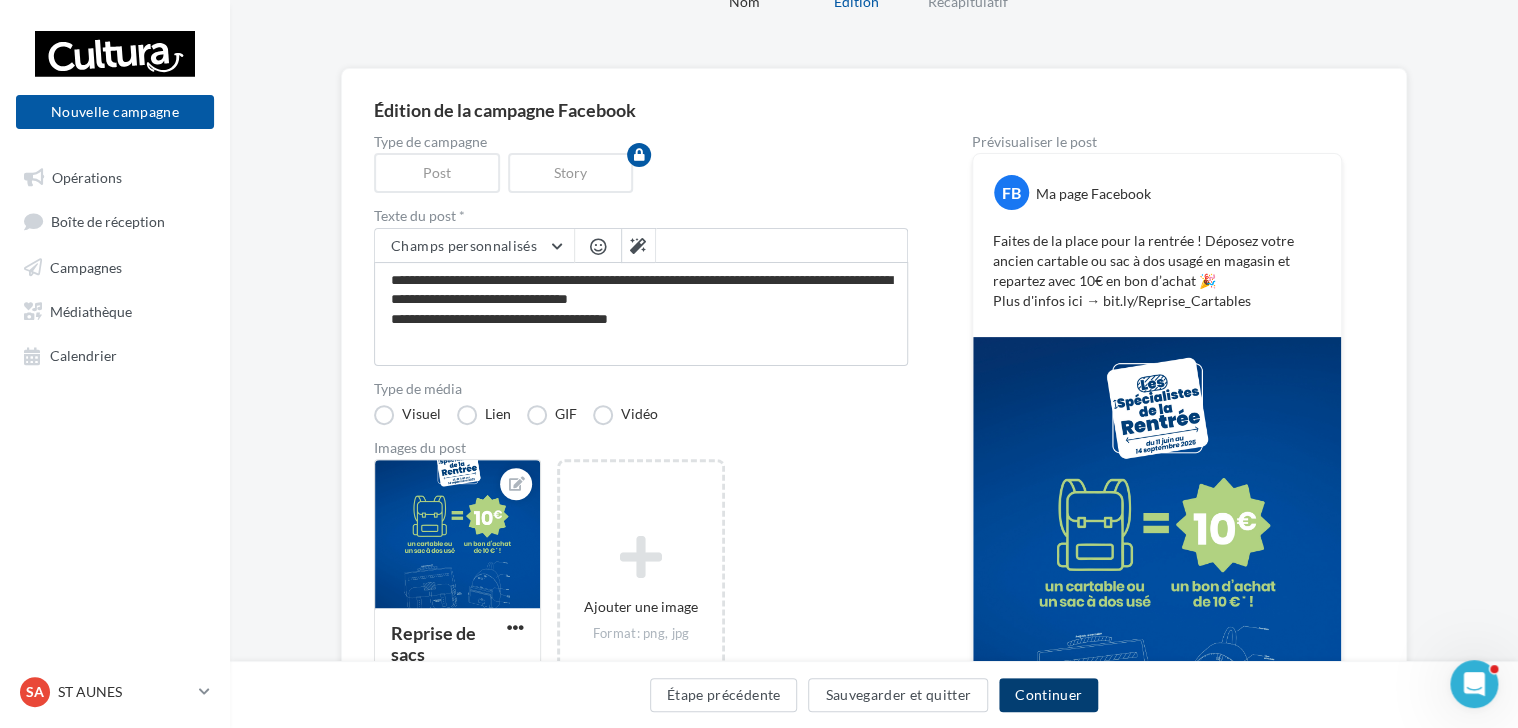 click on "Continuer" at bounding box center [1048, 695] 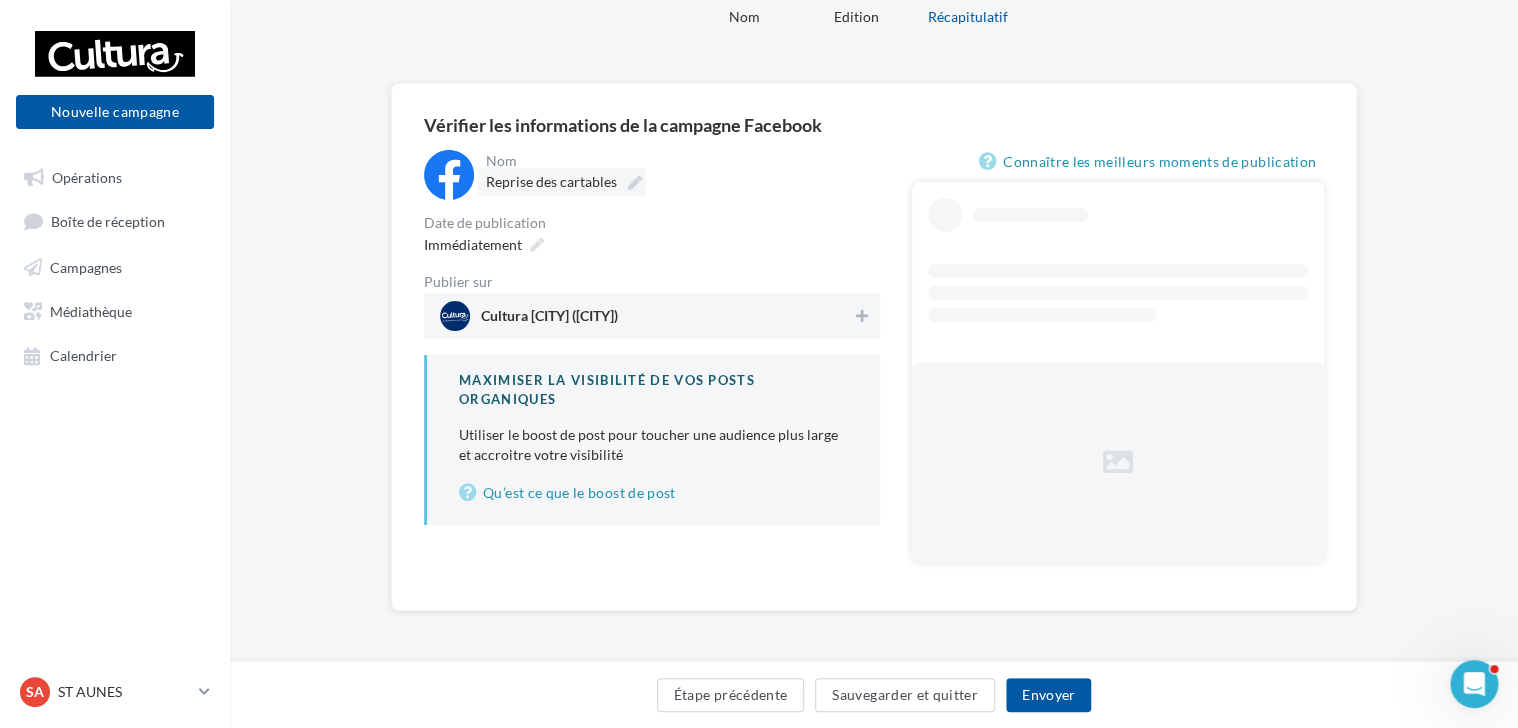 scroll, scrollTop: 32, scrollLeft: 0, axis: vertical 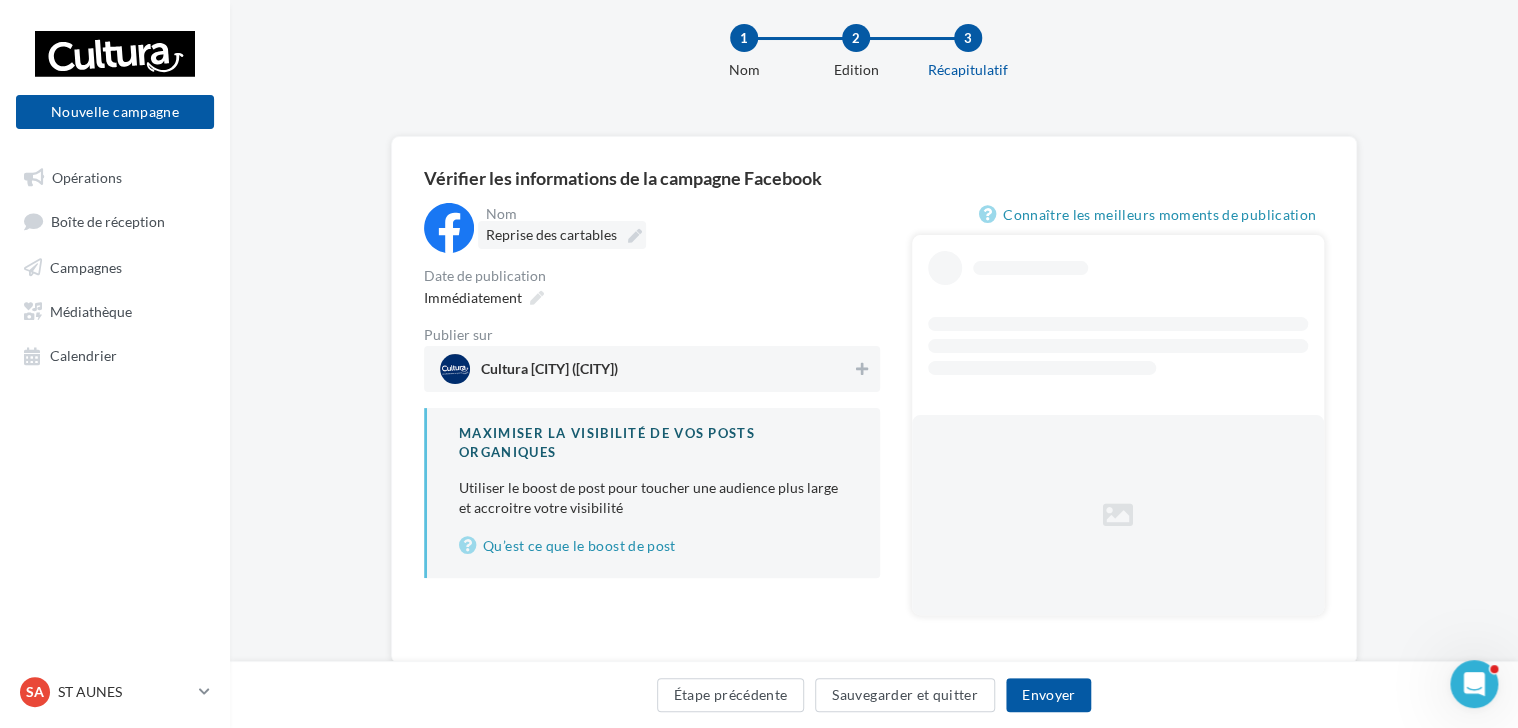 click on "Reprise des cartables" at bounding box center (562, 235) 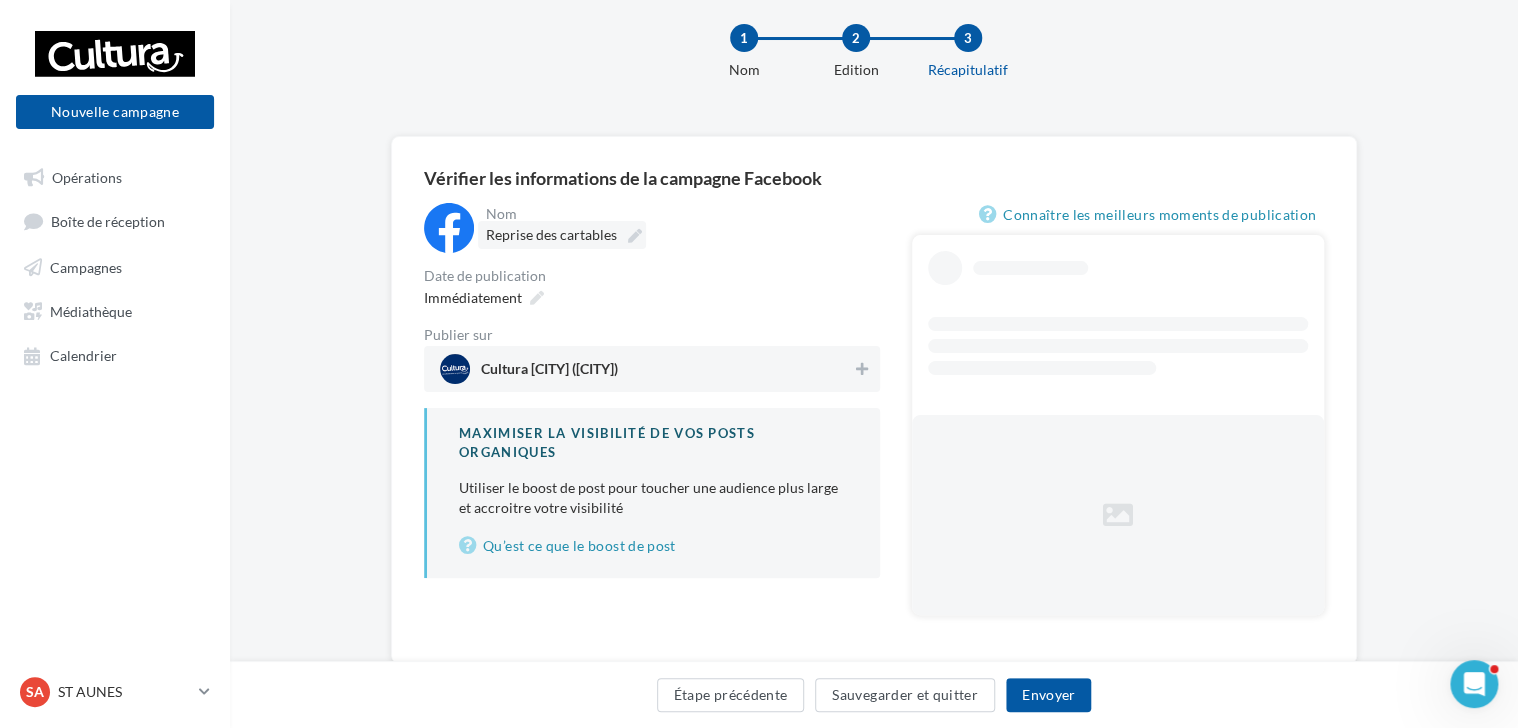 click on "**********" at bounding box center (574, 238) 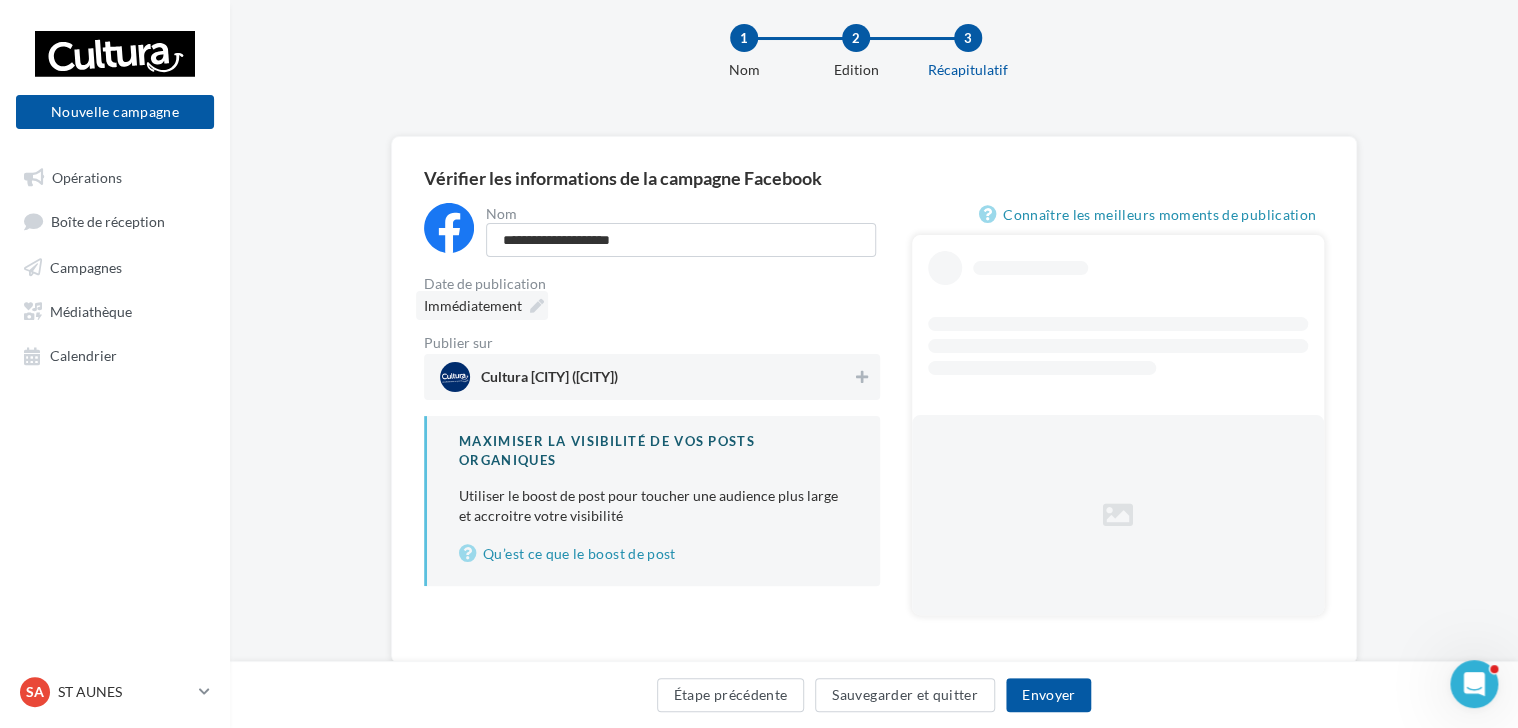 click at bounding box center (537, 306) 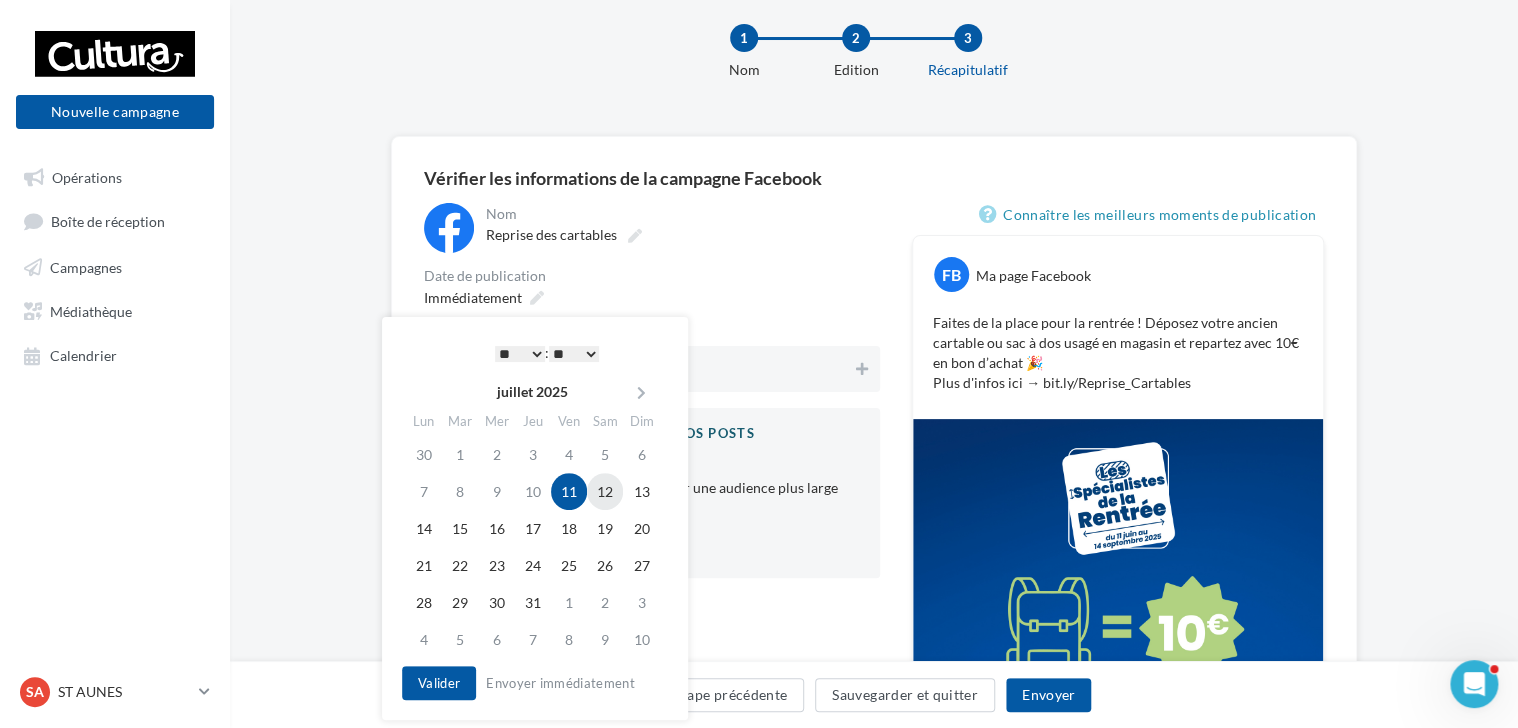 click on "12" at bounding box center [605, 491] 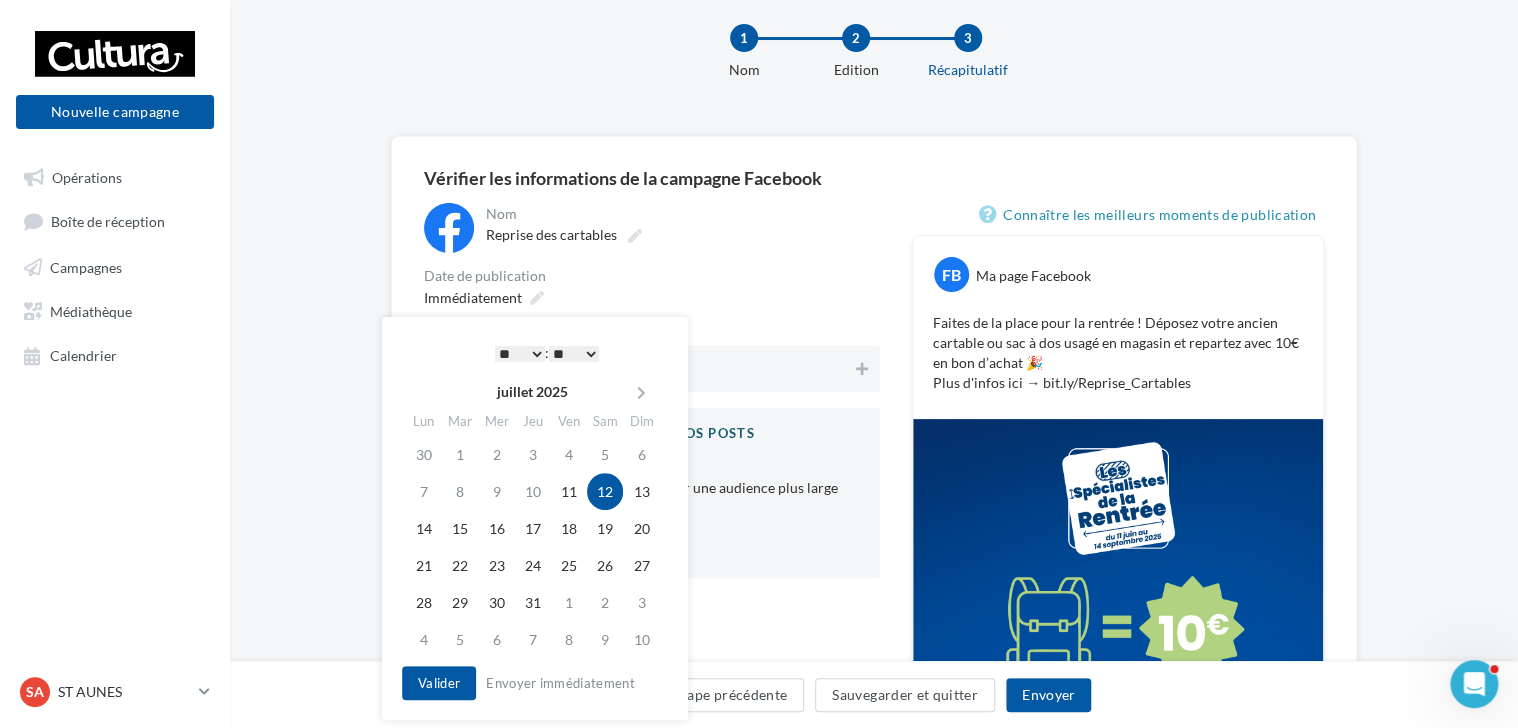 click on "* * * * * * * * * * ** ** ** ** ** ** ** ** ** ** ** ** ** **" at bounding box center (520, 354) 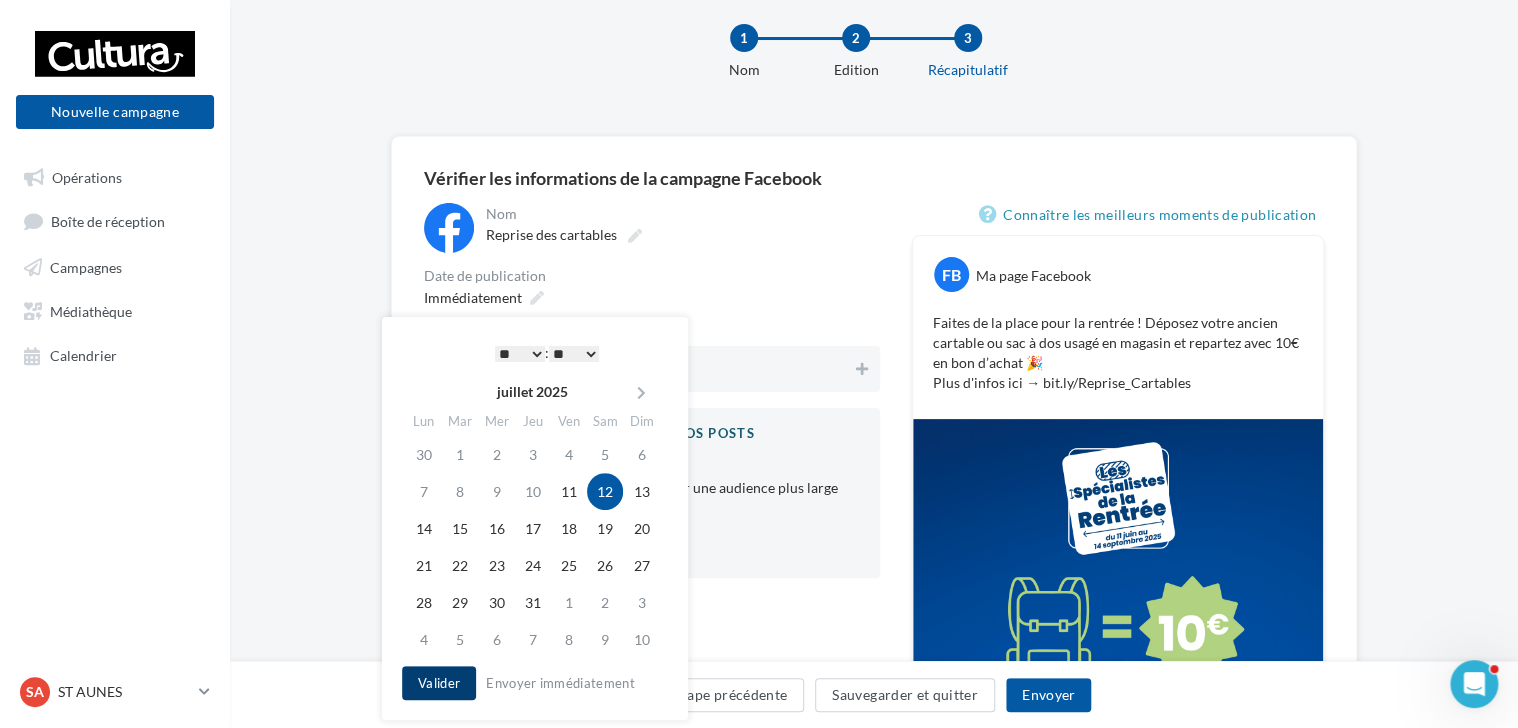 click on "Valider" at bounding box center (439, 683) 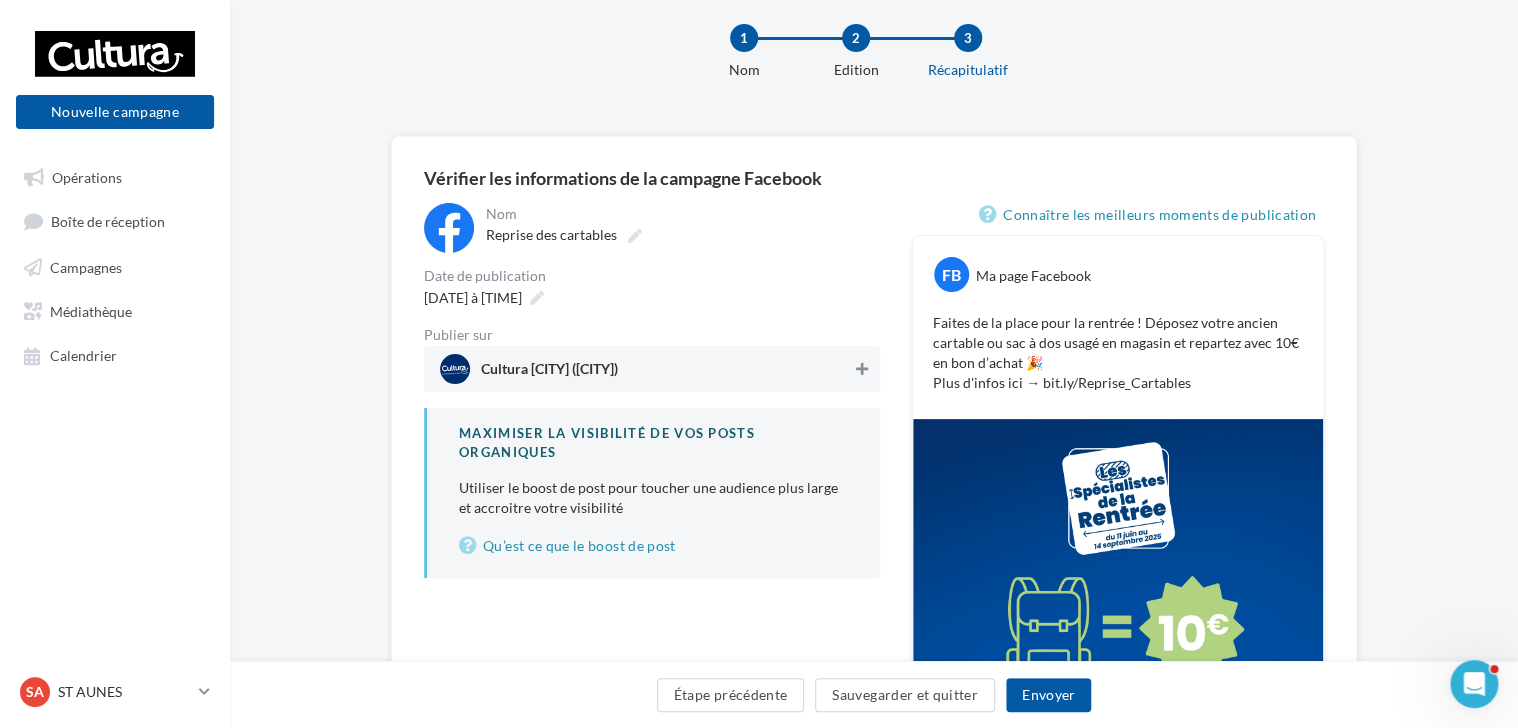 click at bounding box center [862, 369] 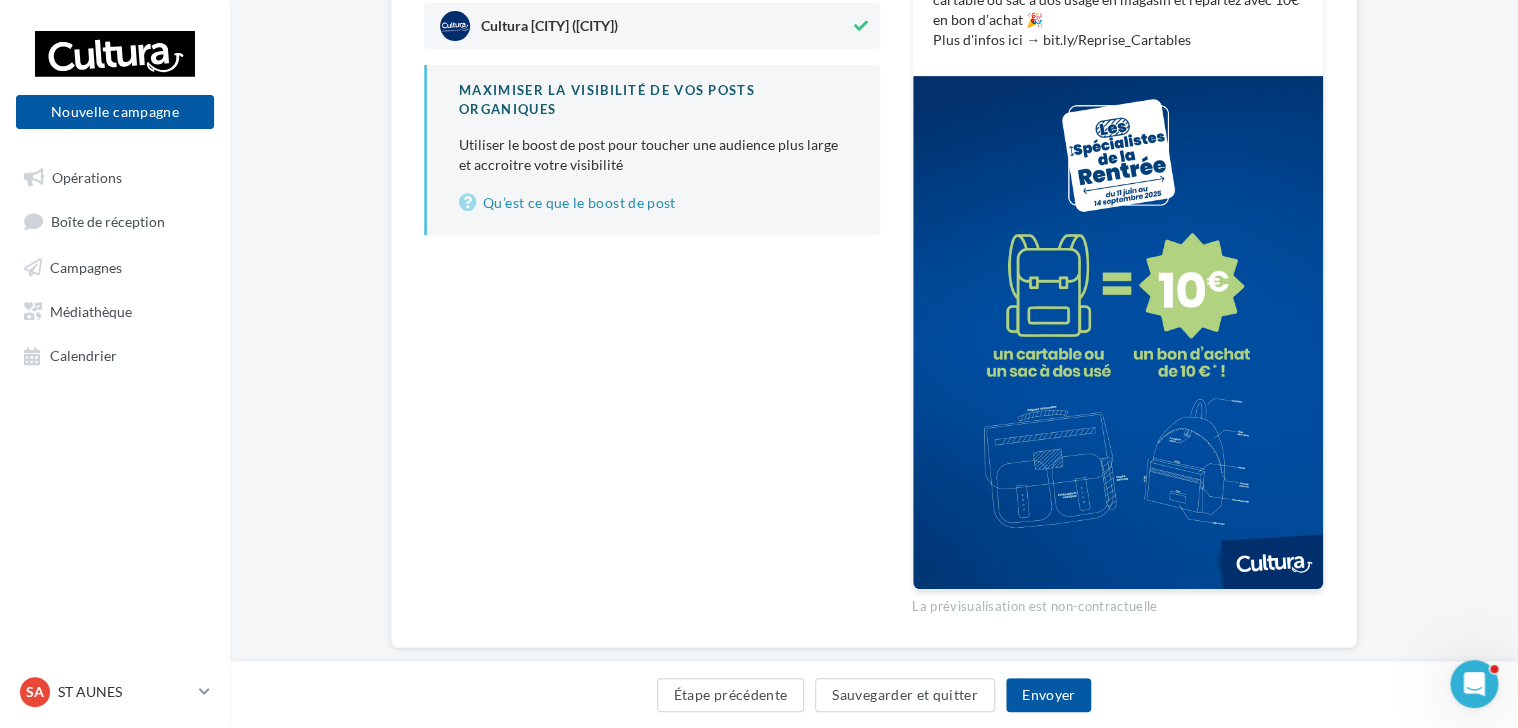 scroll, scrollTop: 412, scrollLeft: 0, axis: vertical 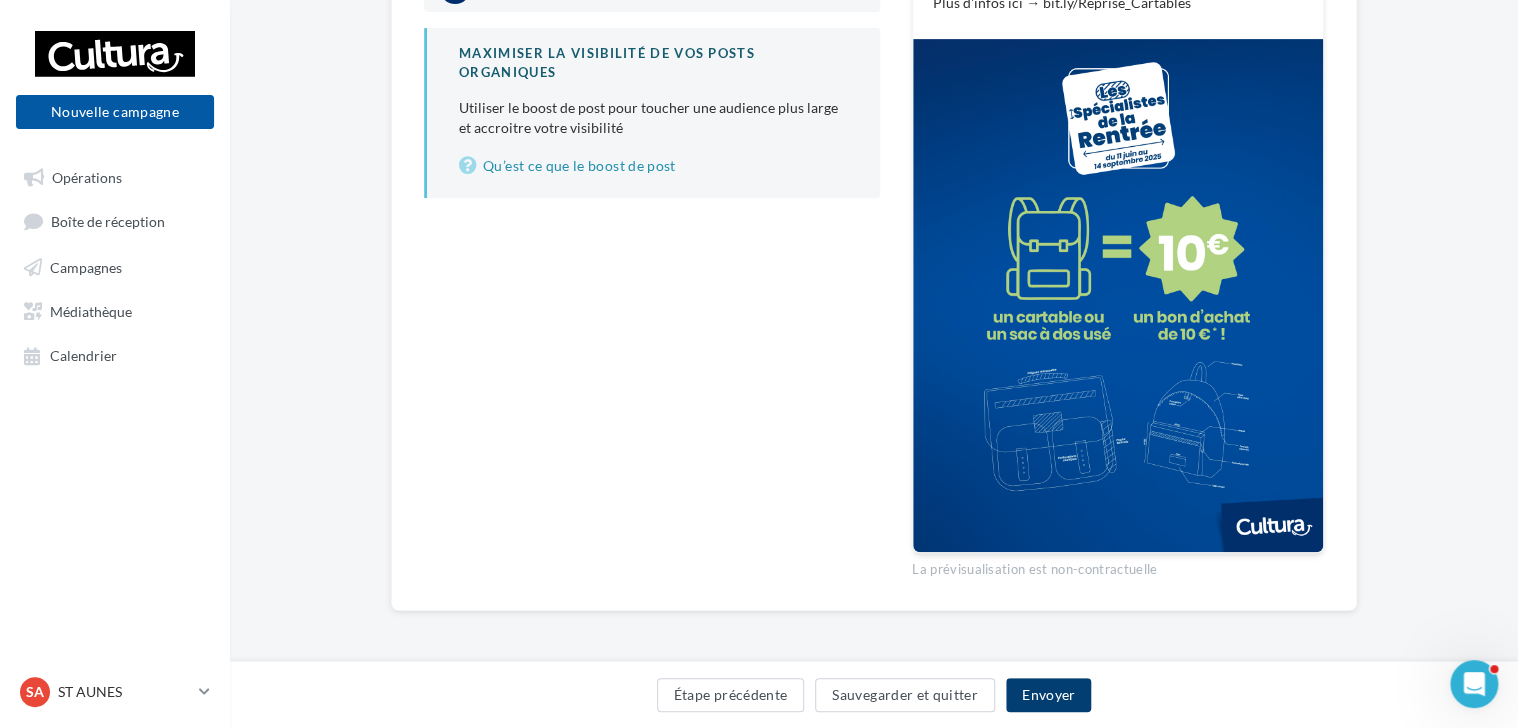 click on "Envoyer" at bounding box center (1048, 695) 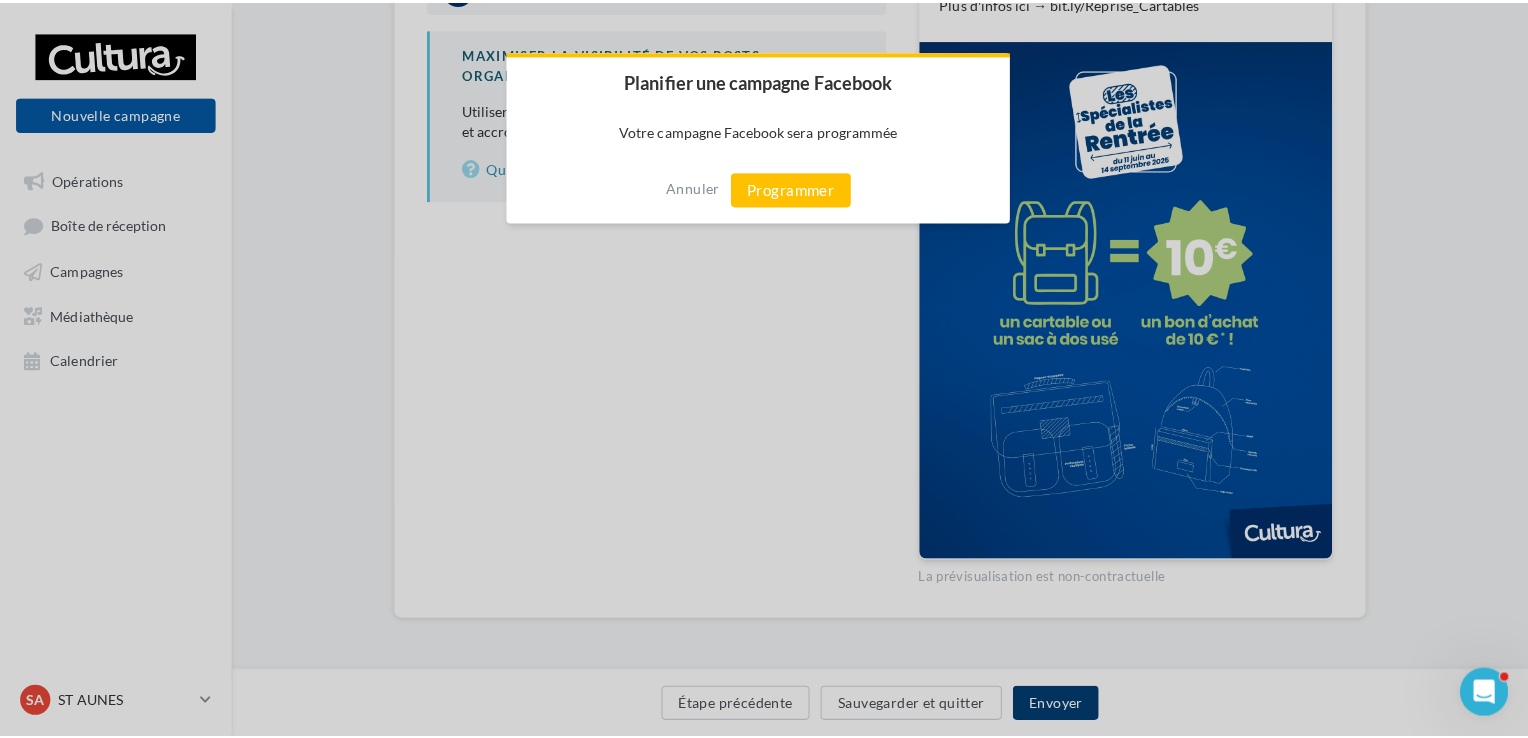 scroll, scrollTop: 402, scrollLeft: 0, axis: vertical 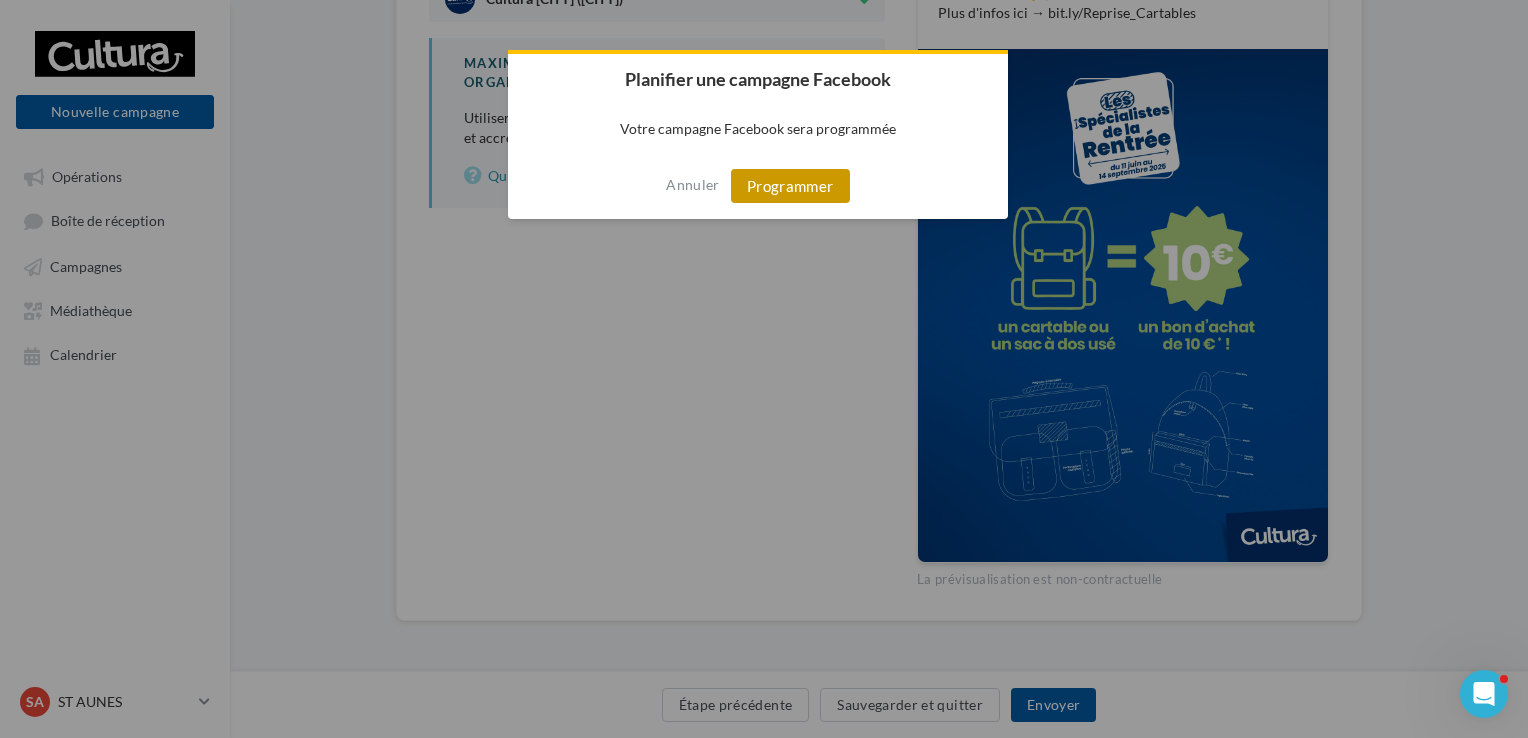 click on "Programmer" at bounding box center [790, 186] 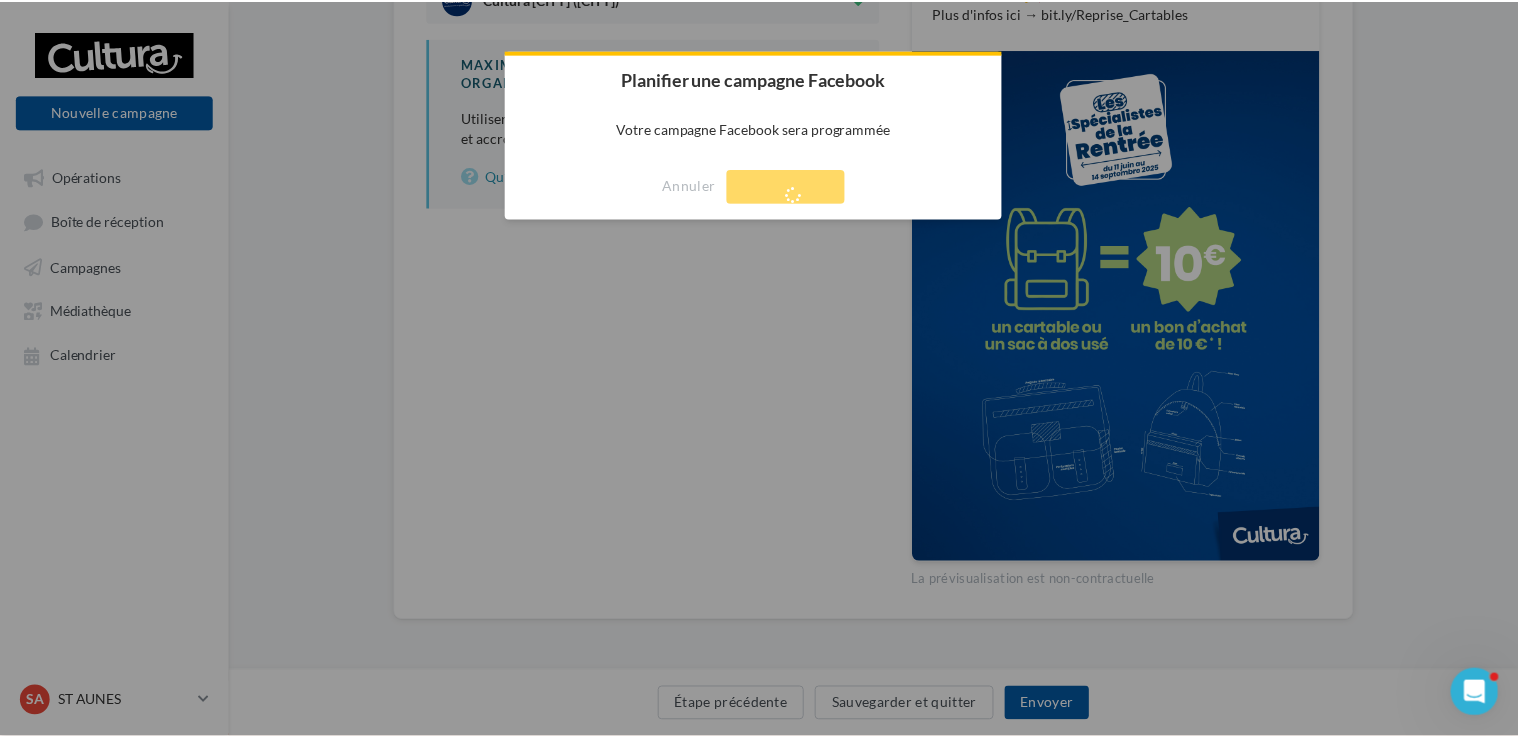 scroll, scrollTop: 32, scrollLeft: 0, axis: vertical 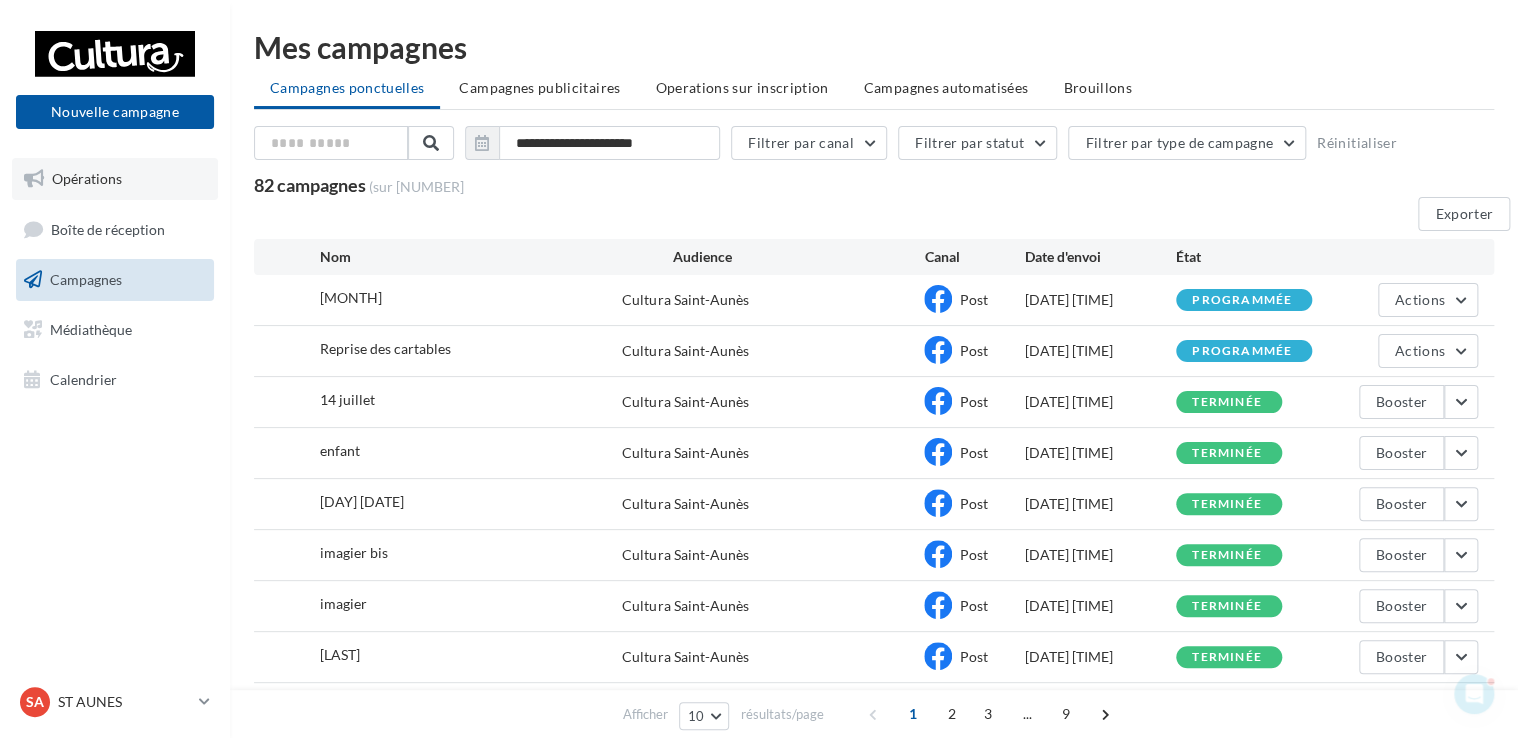 click on "Opérations" at bounding box center [87, 178] 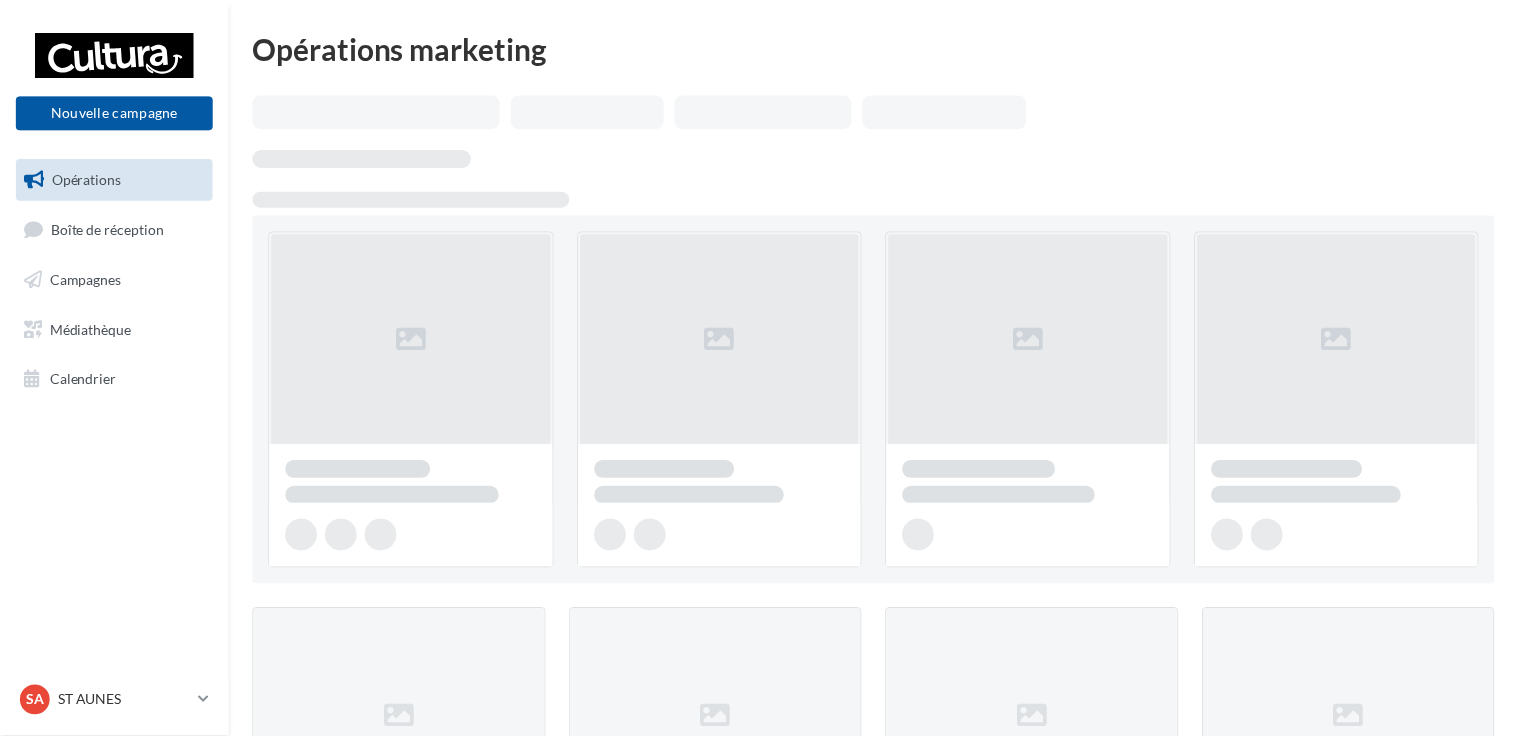 scroll, scrollTop: 0, scrollLeft: 0, axis: both 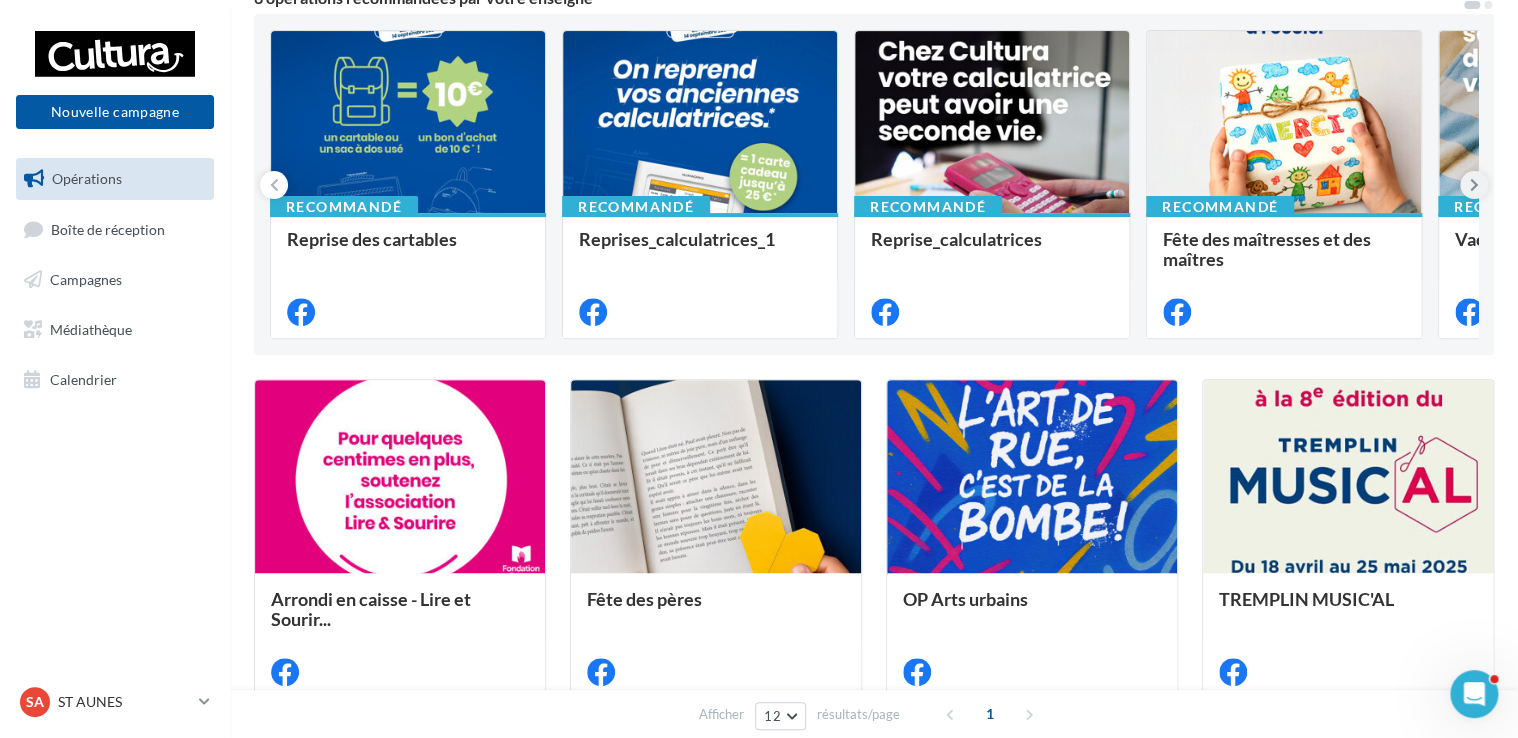 click at bounding box center [1474, 185] 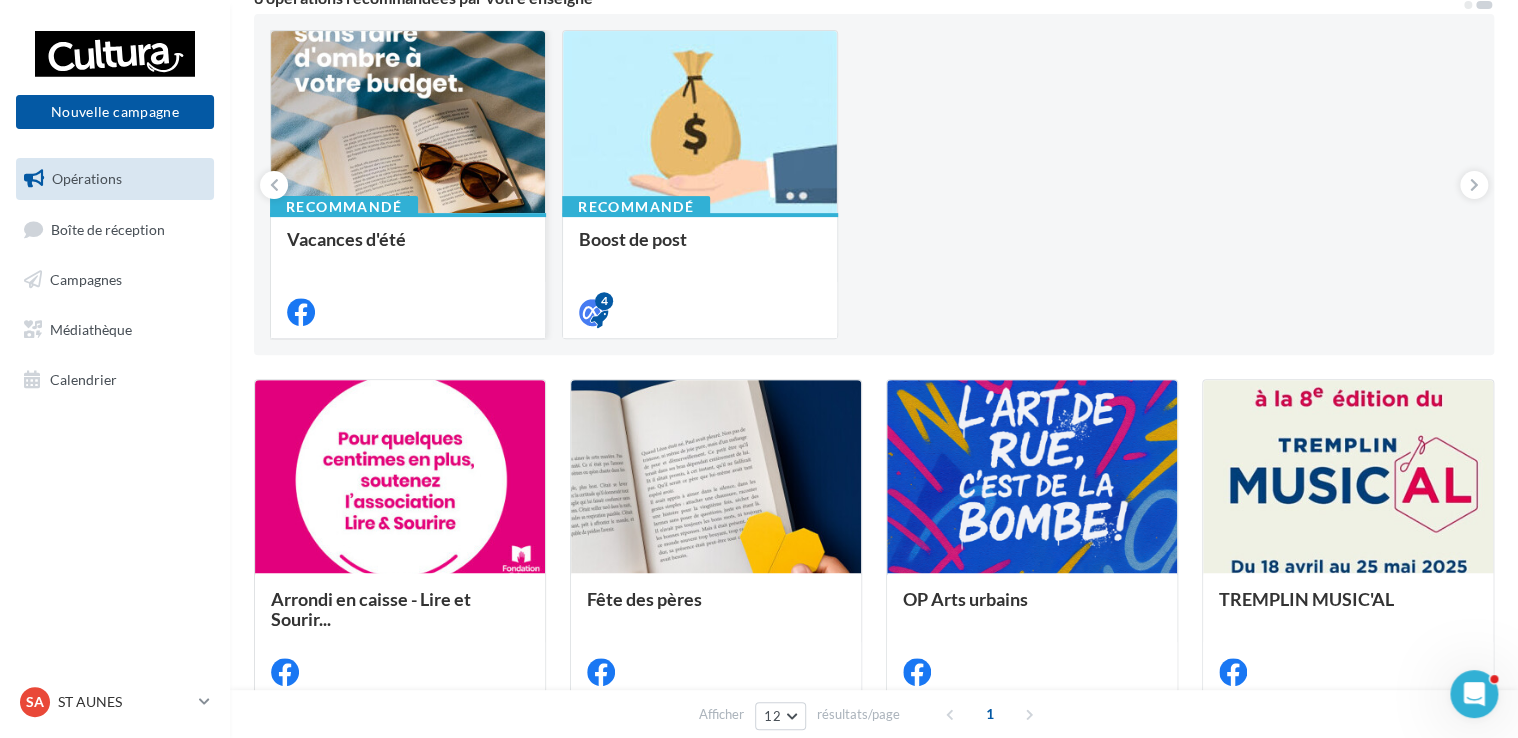 click at bounding box center [408, 123] 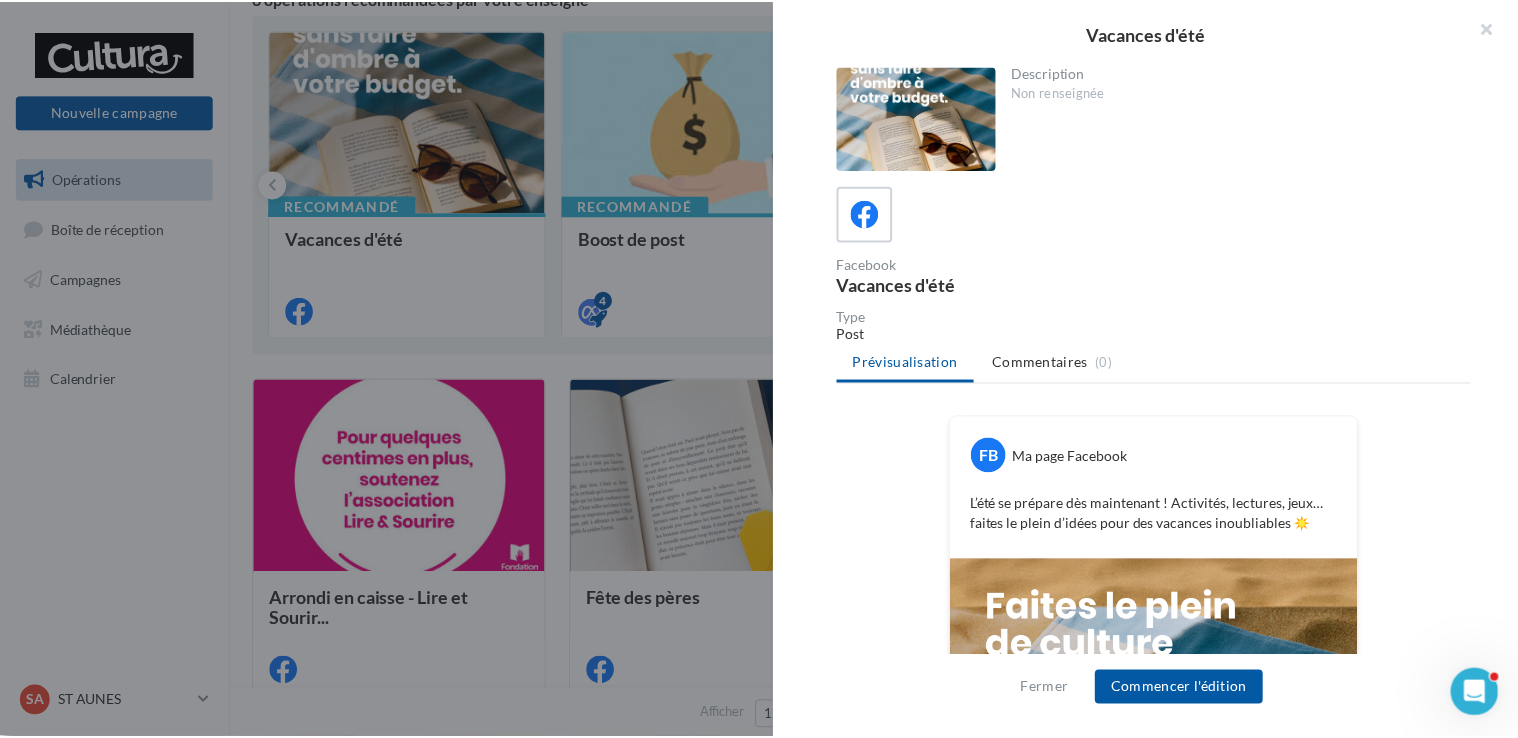 scroll, scrollTop: 100, scrollLeft: 0, axis: vertical 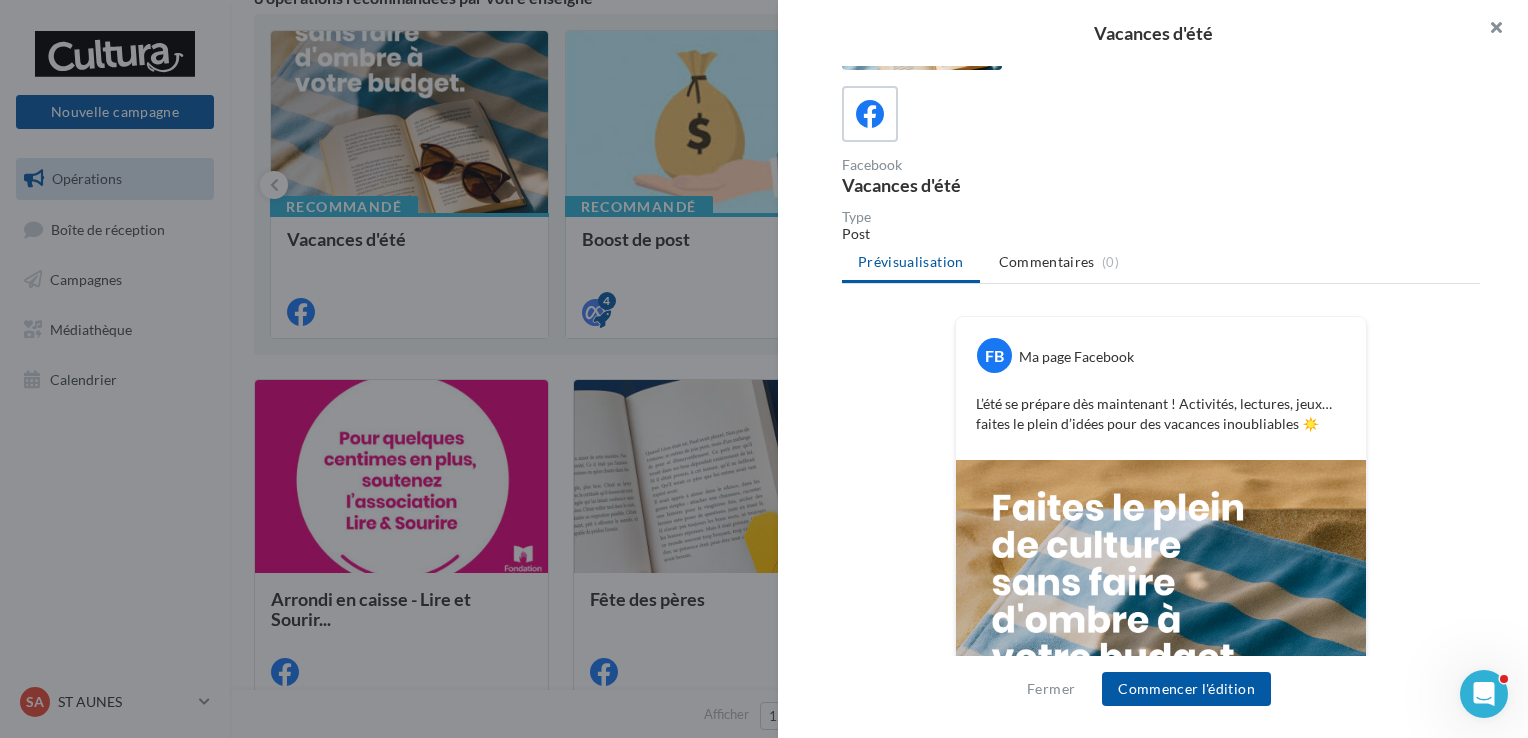 click at bounding box center [1488, 30] 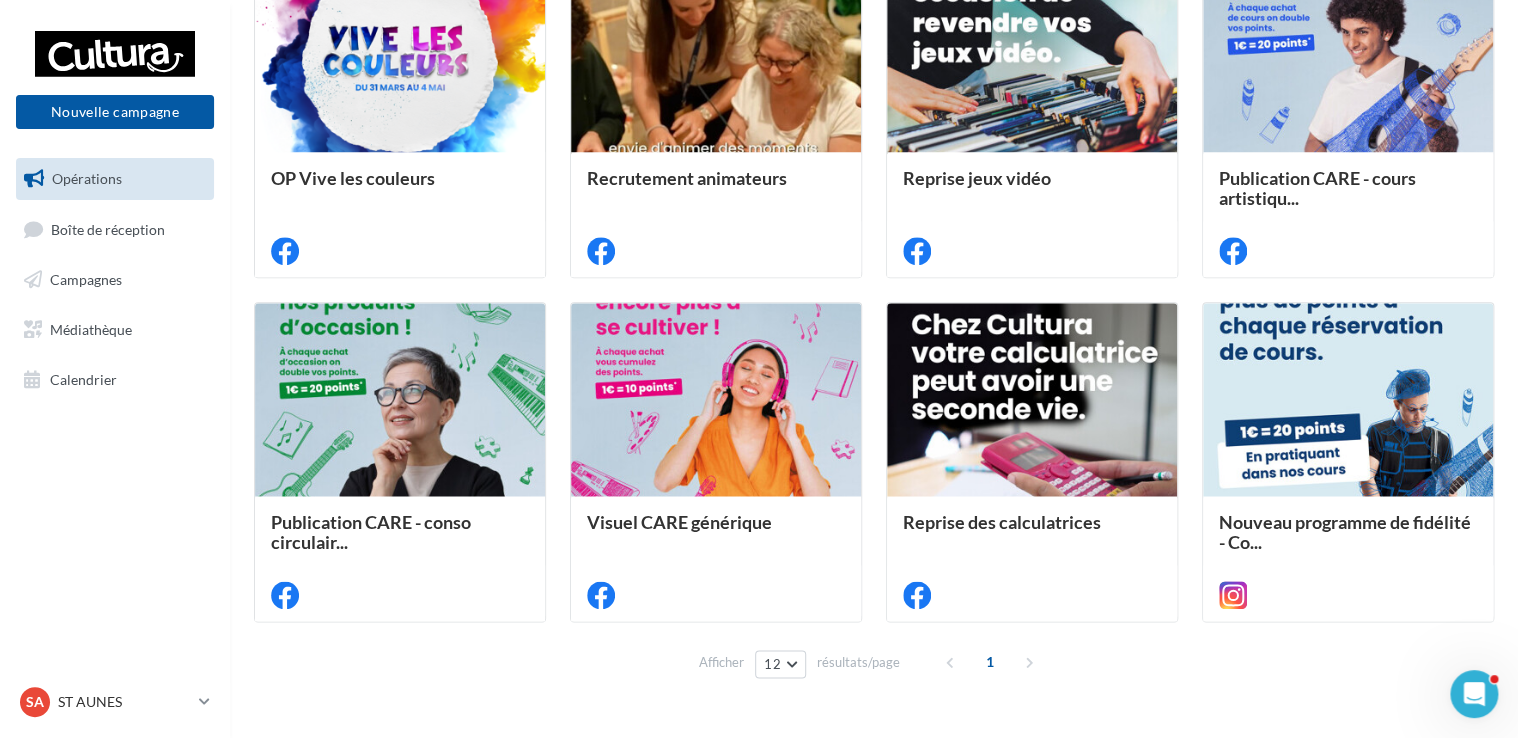 scroll, scrollTop: 1000, scrollLeft: 0, axis: vertical 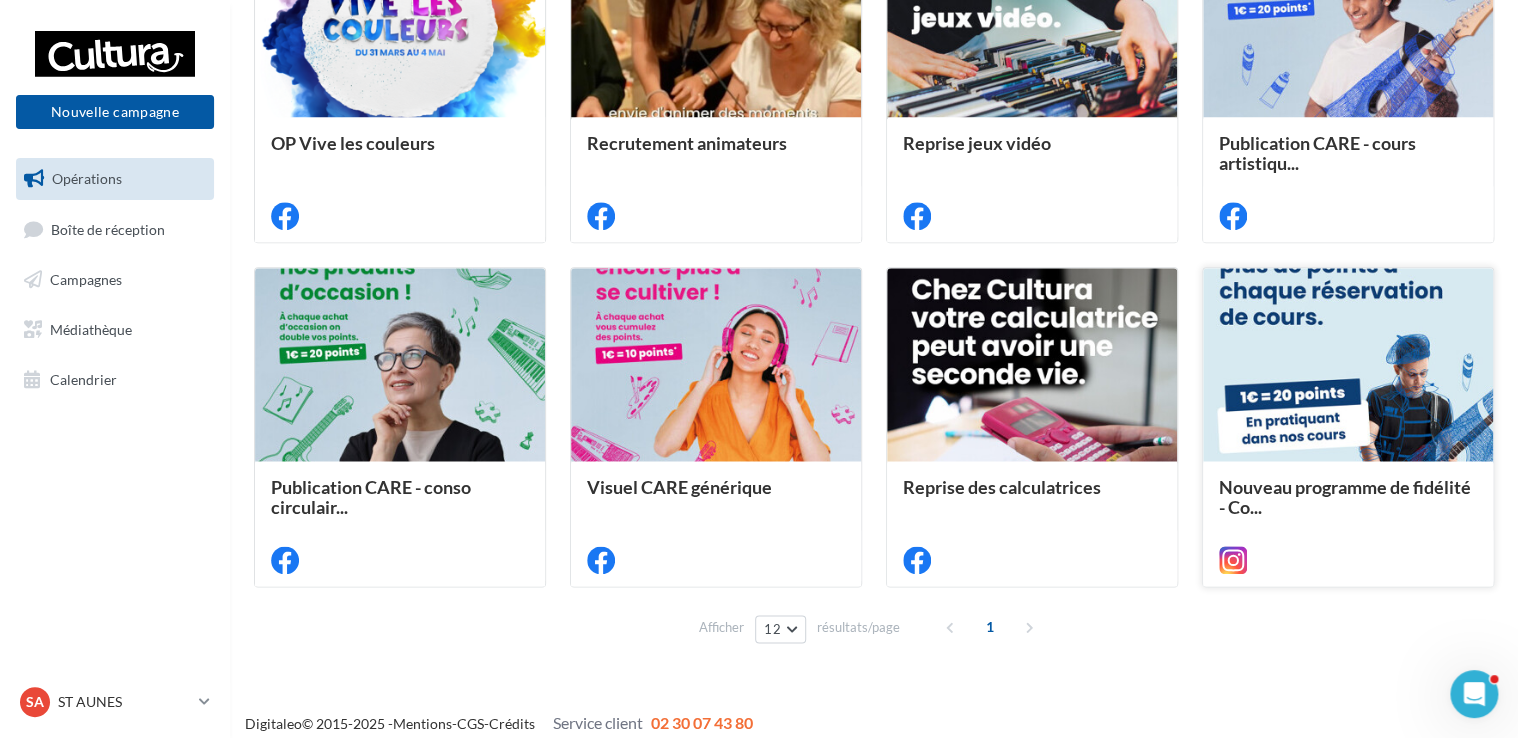 click at bounding box center [1348, 365] 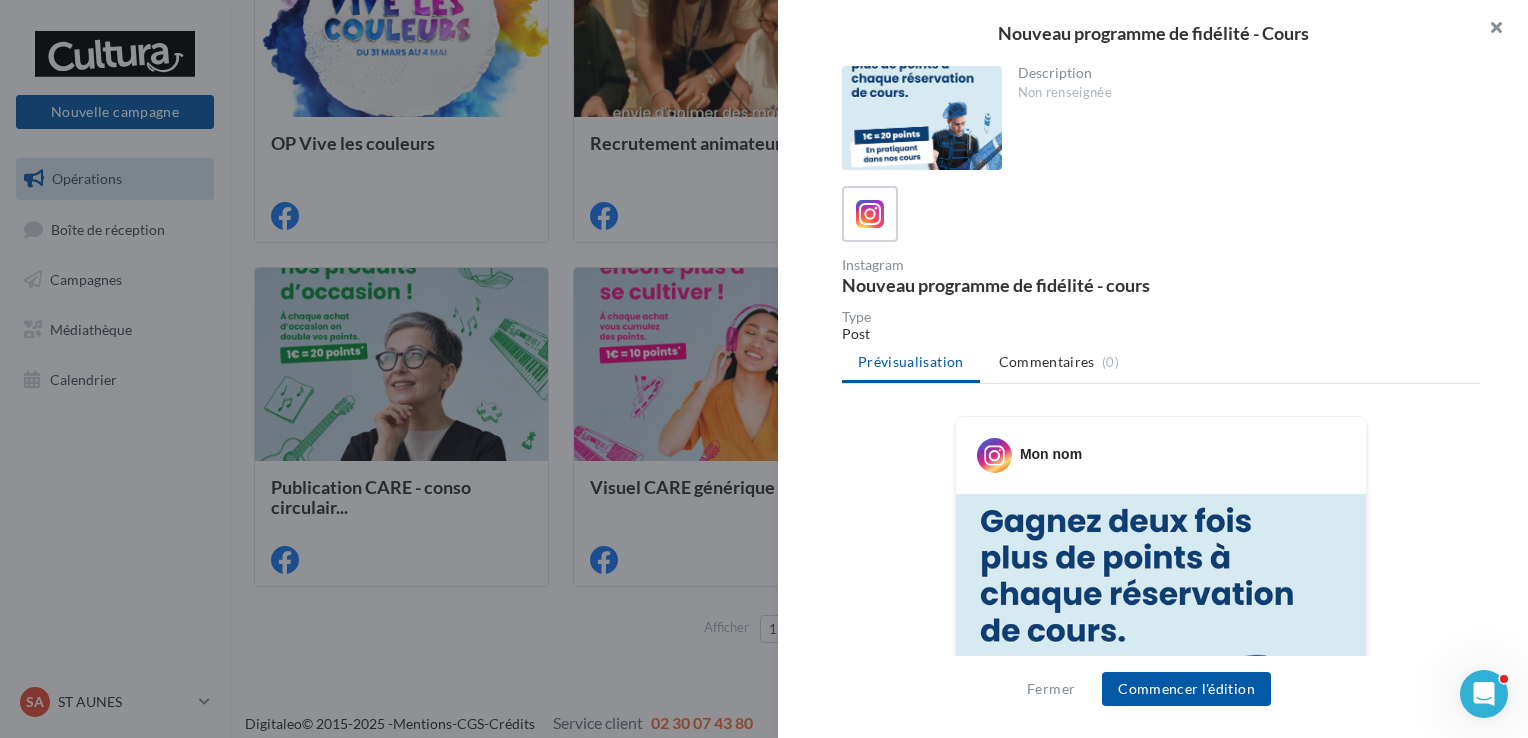 click at bounding box center (1488, 30) 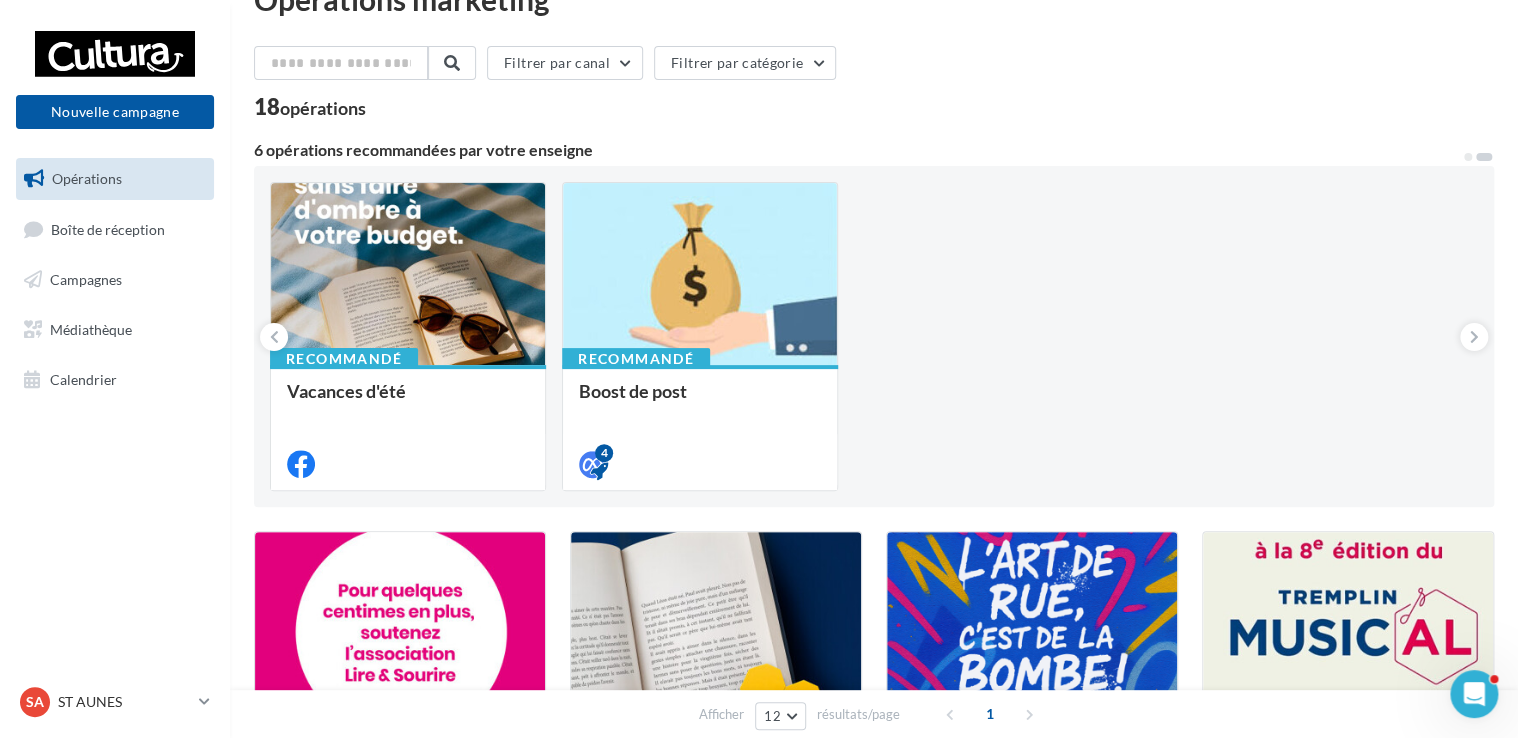 scroll, scrollTop: 0, scrollLeft: 0, axis: both 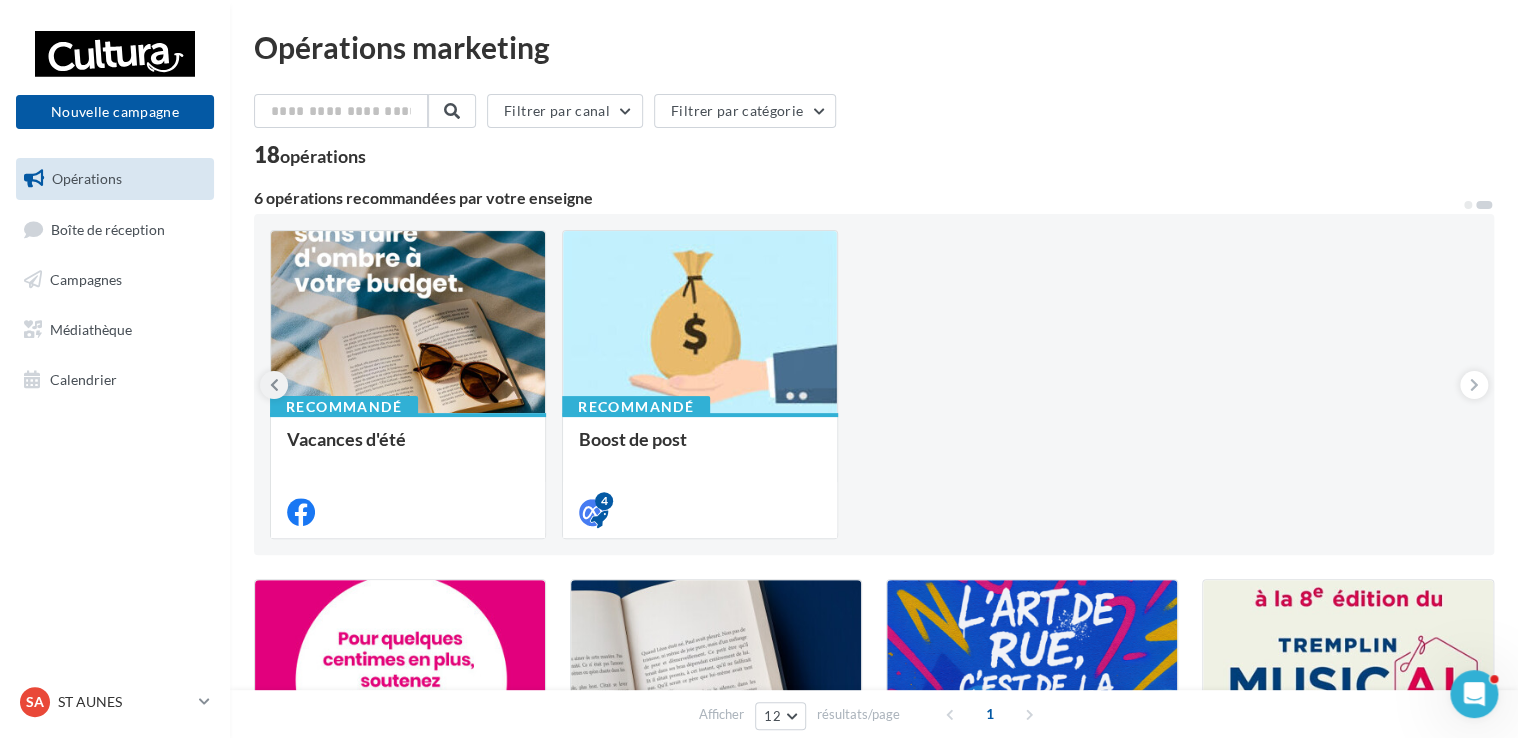 click at bounding box center [274, 385] 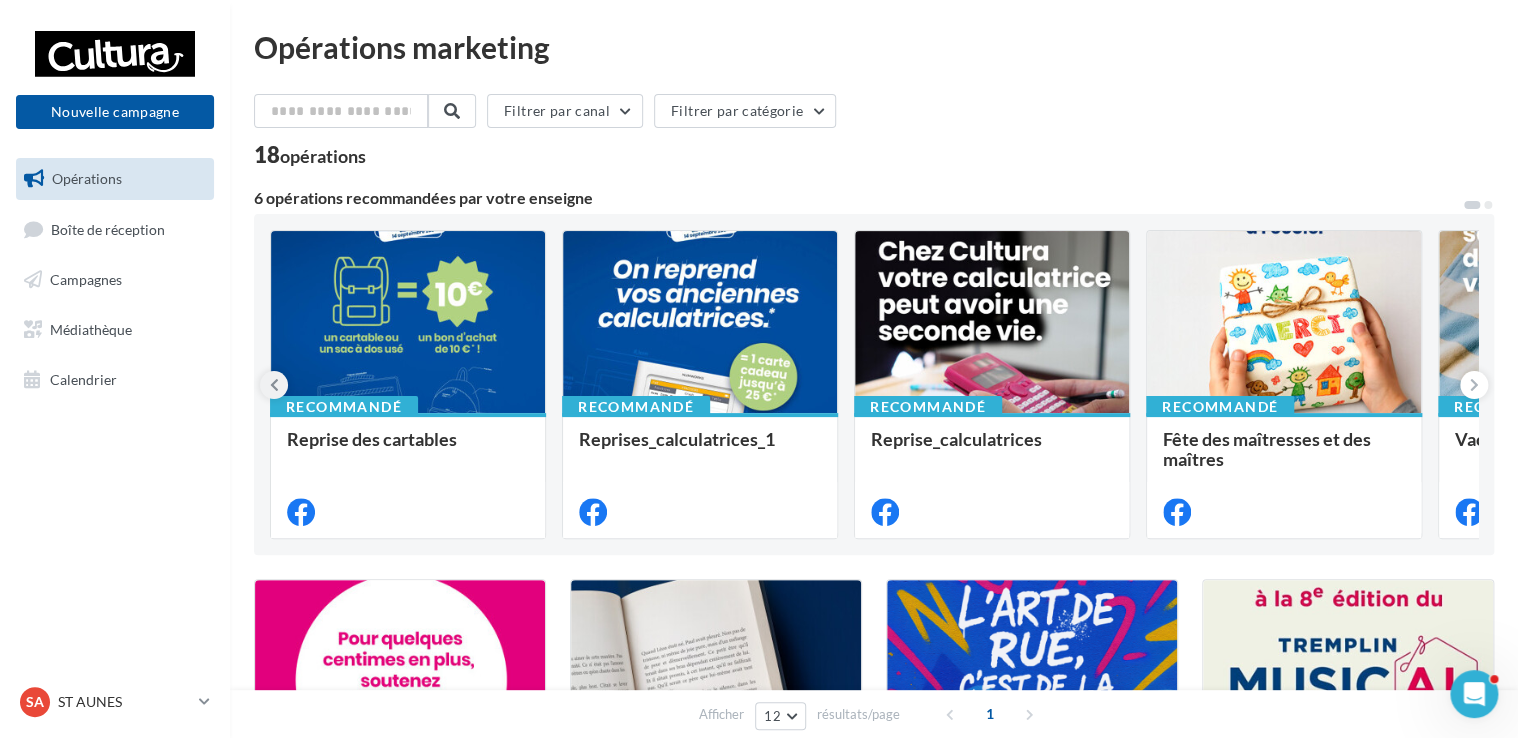 click at bounding box center (274, 385) 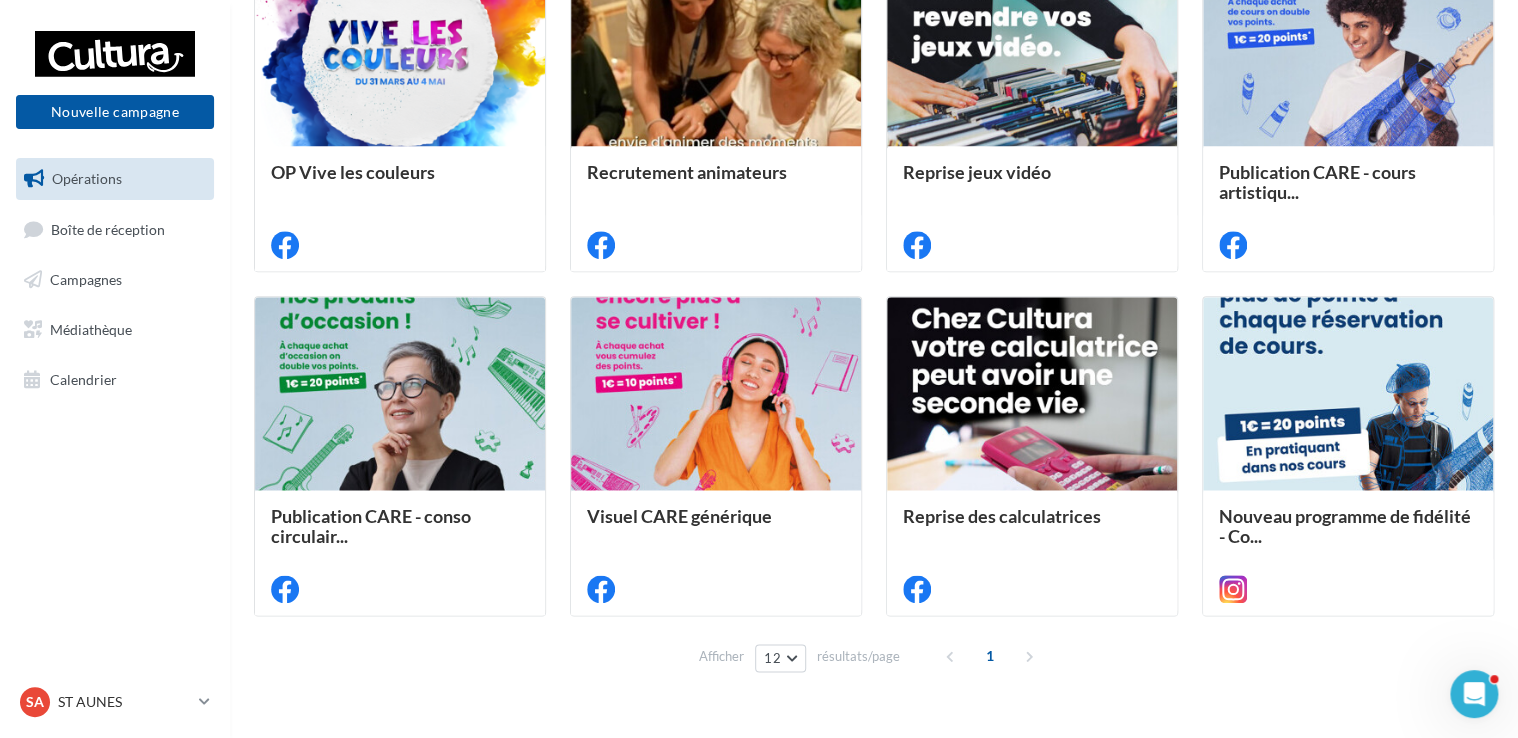 scroll, scrollTop: 1000, scrollLeft: 0, axis: vertical 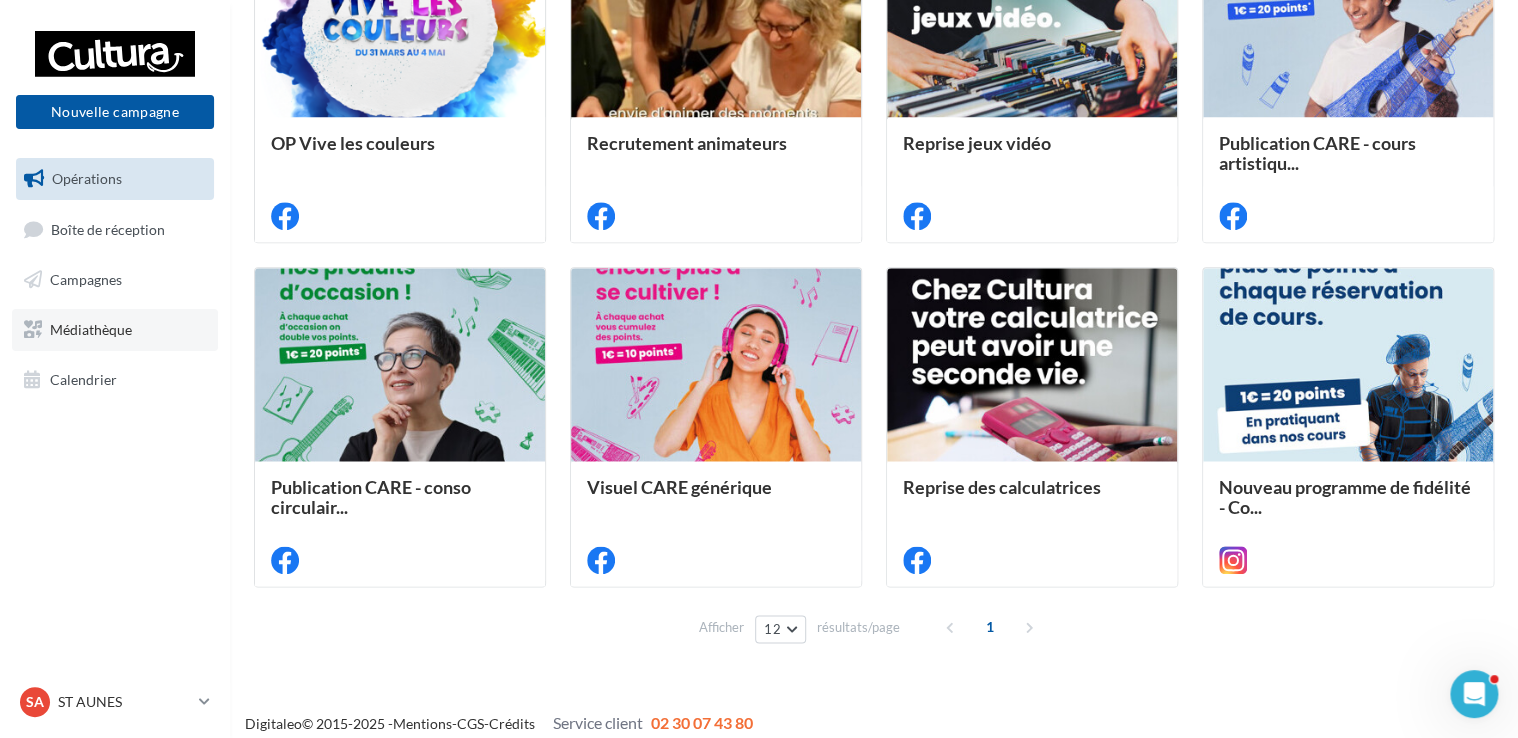 click on "Médiathèque" at bounding box center [91, 329] 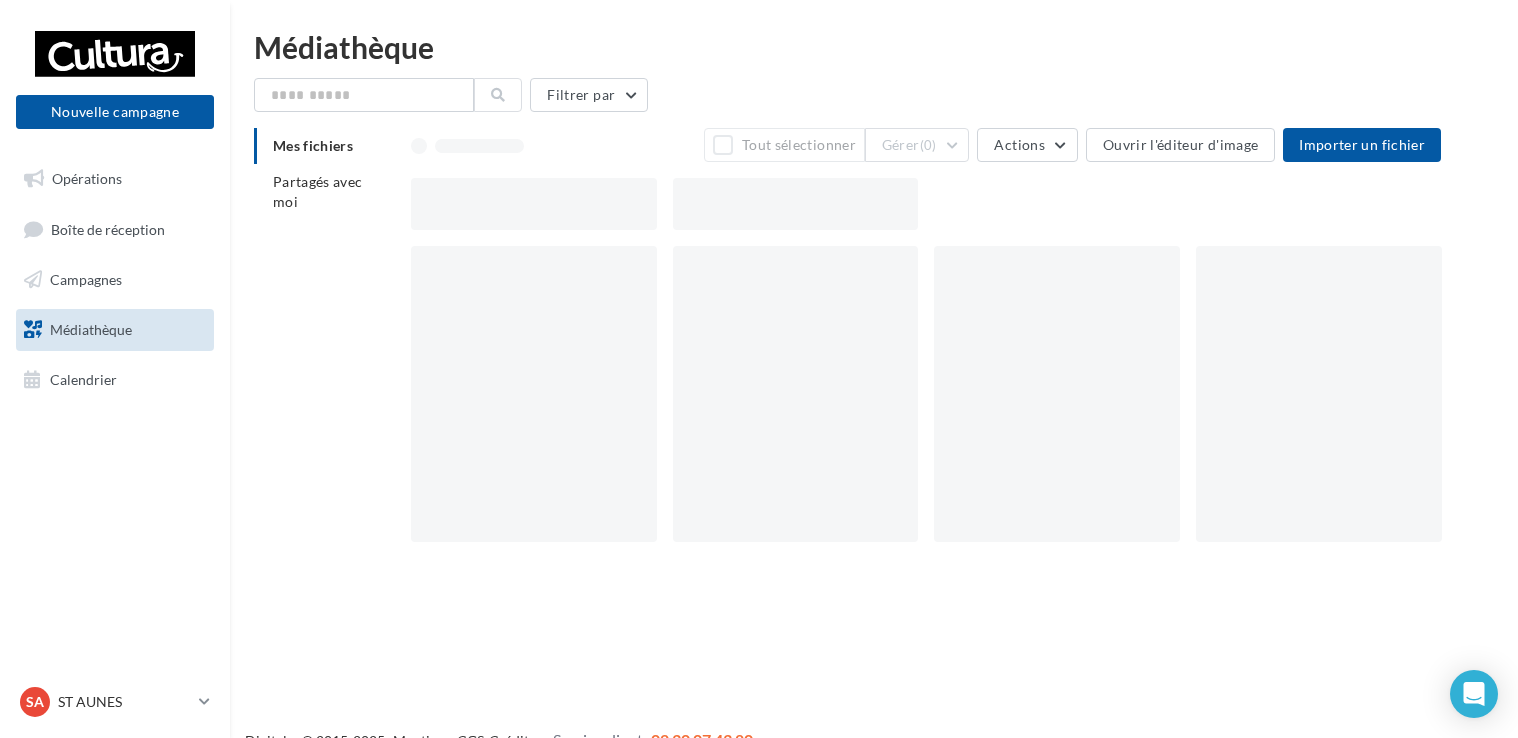 scroll, scrollTop: 0, scrollLeft: 0, axis: both 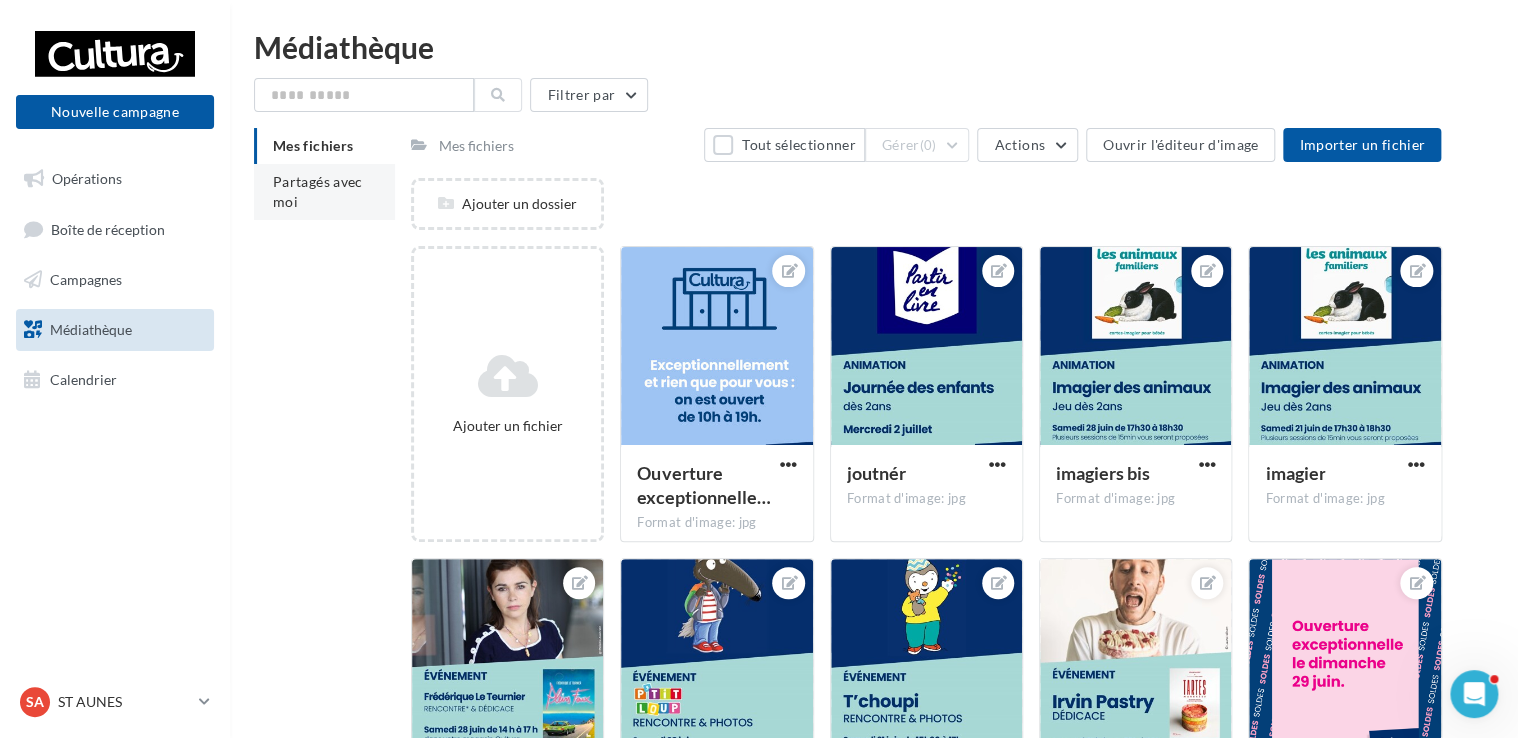 click on "Partagés avec moi" at bounding box center [324, 192] 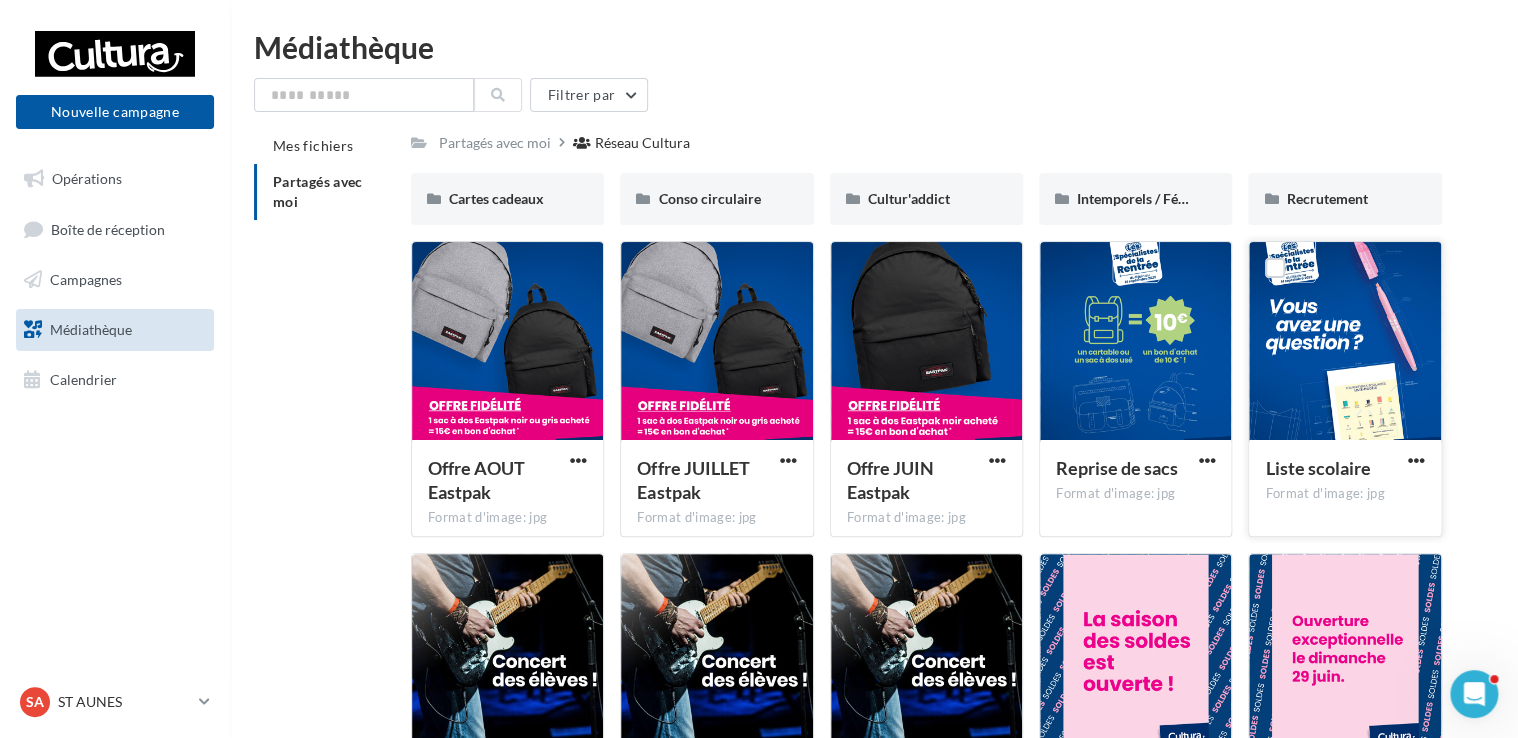 click at bounding box center (1344, 342) 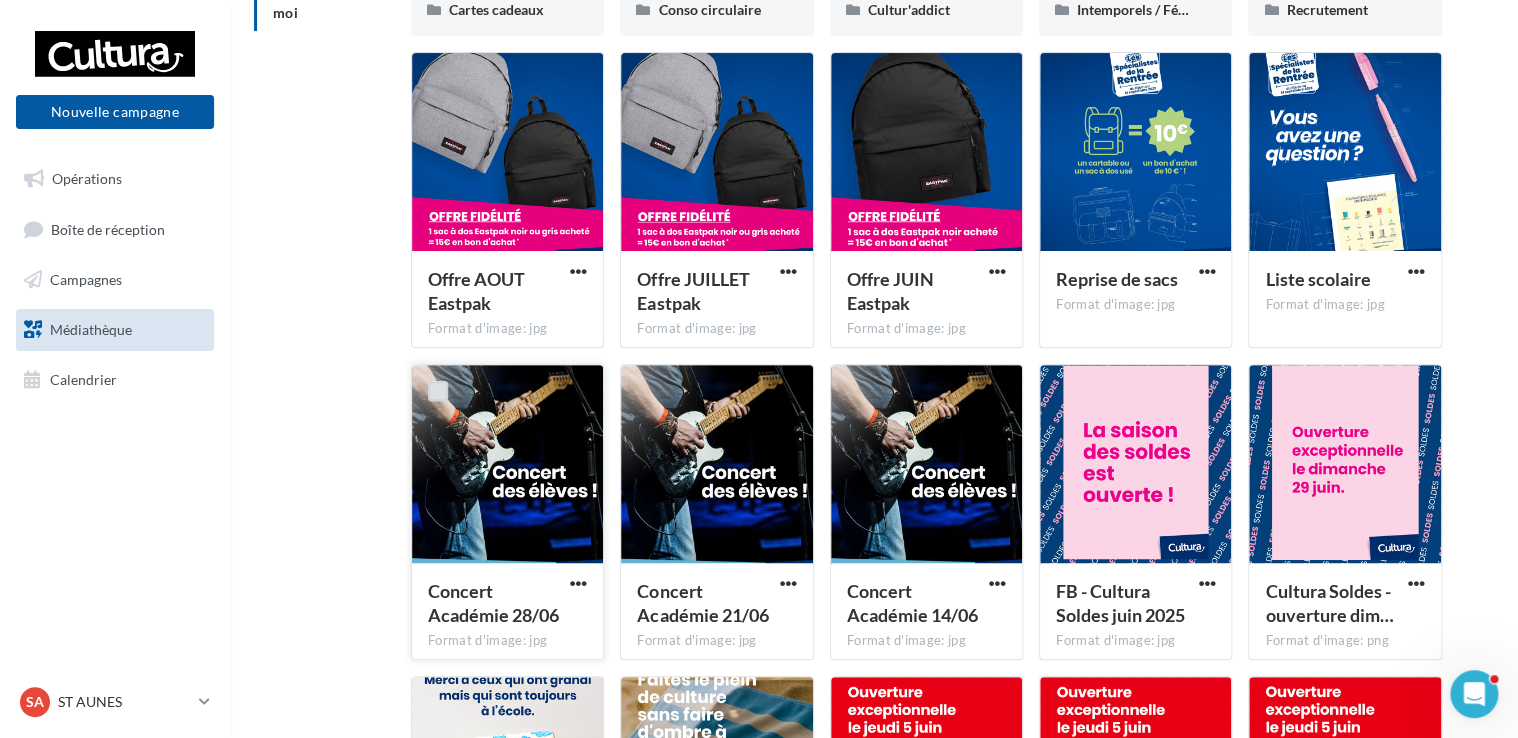 scroll, scrollTop: 0, scrollLeft: 0, axis: both 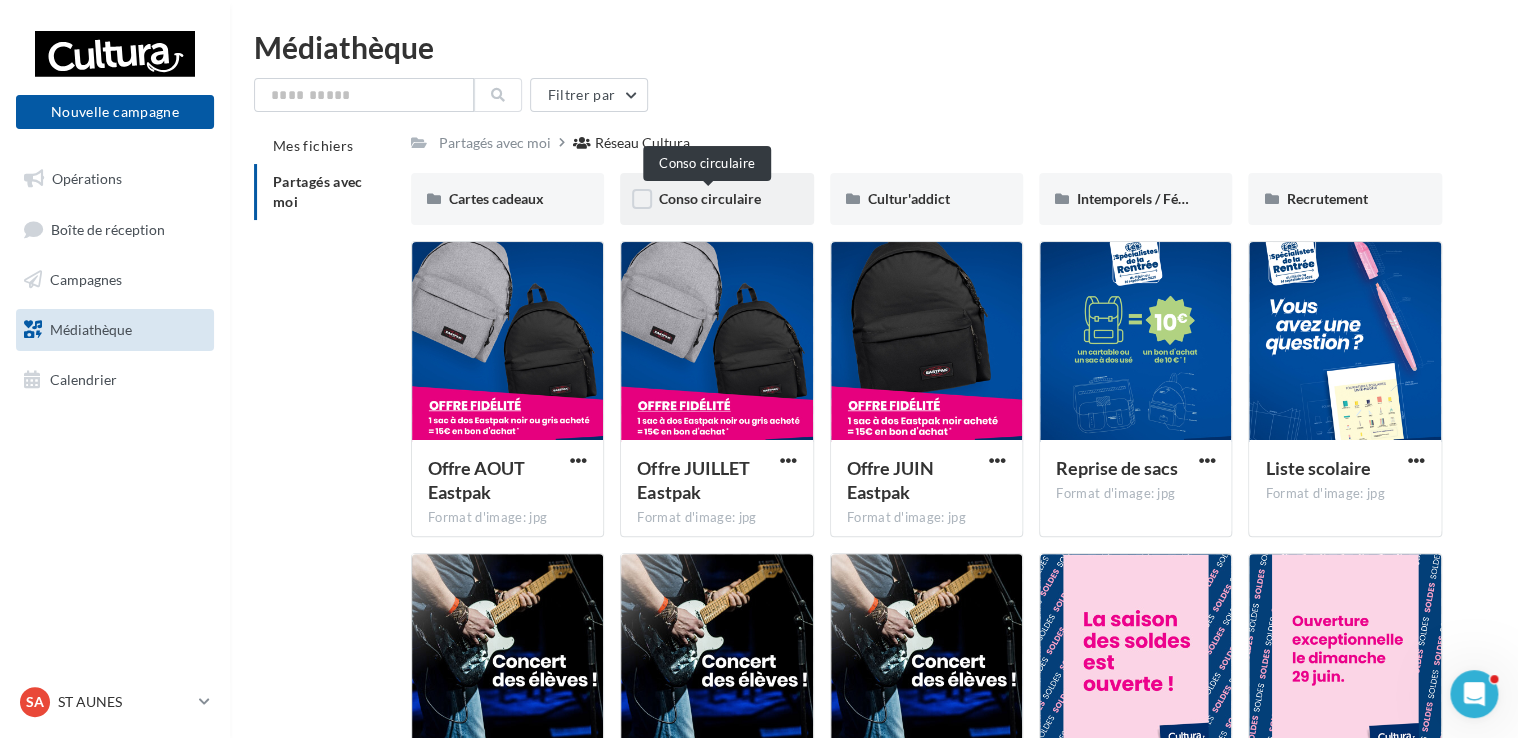 click on "Conso circulaire" at bounding box center [709, 198] 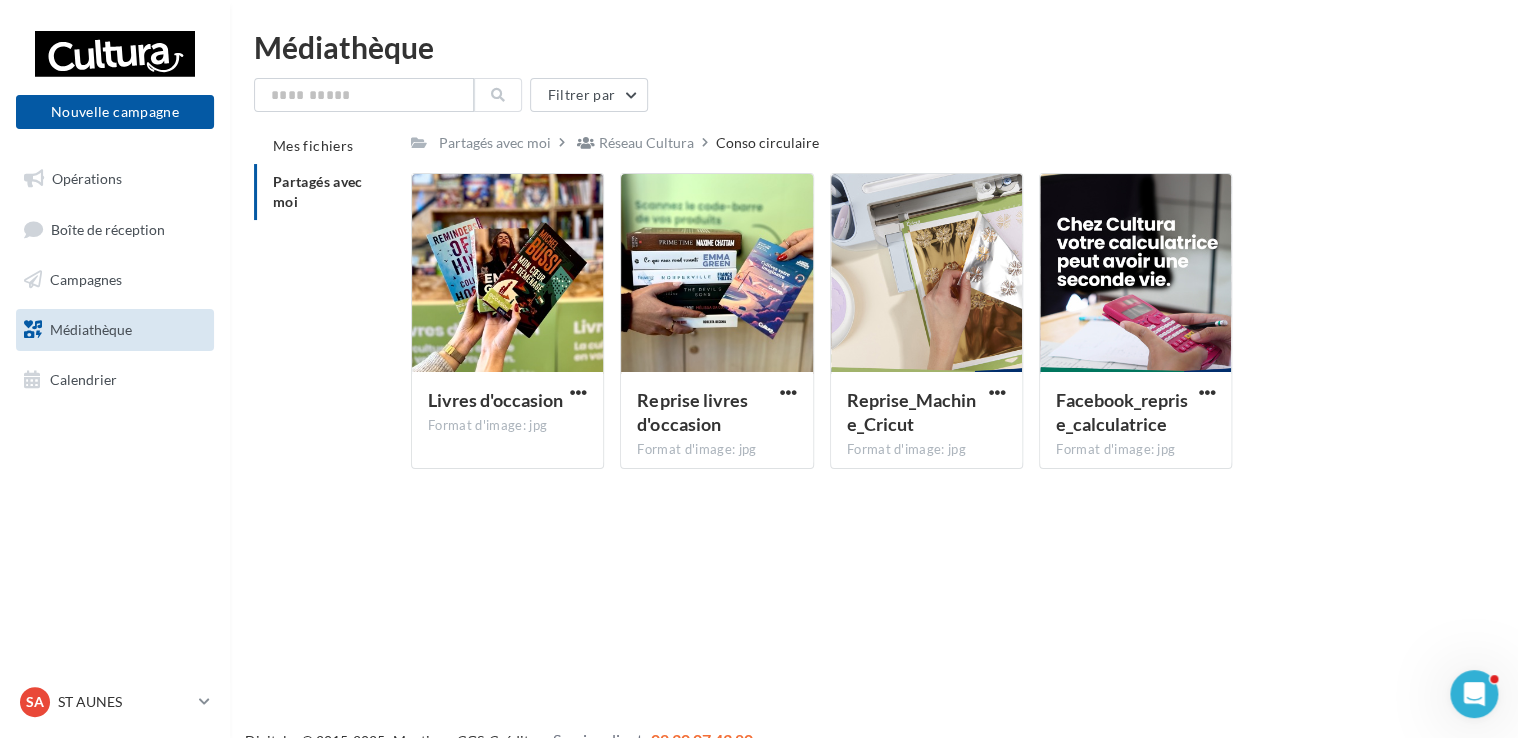 click on "Partagés avec moi" at bounding box center [318, 191] 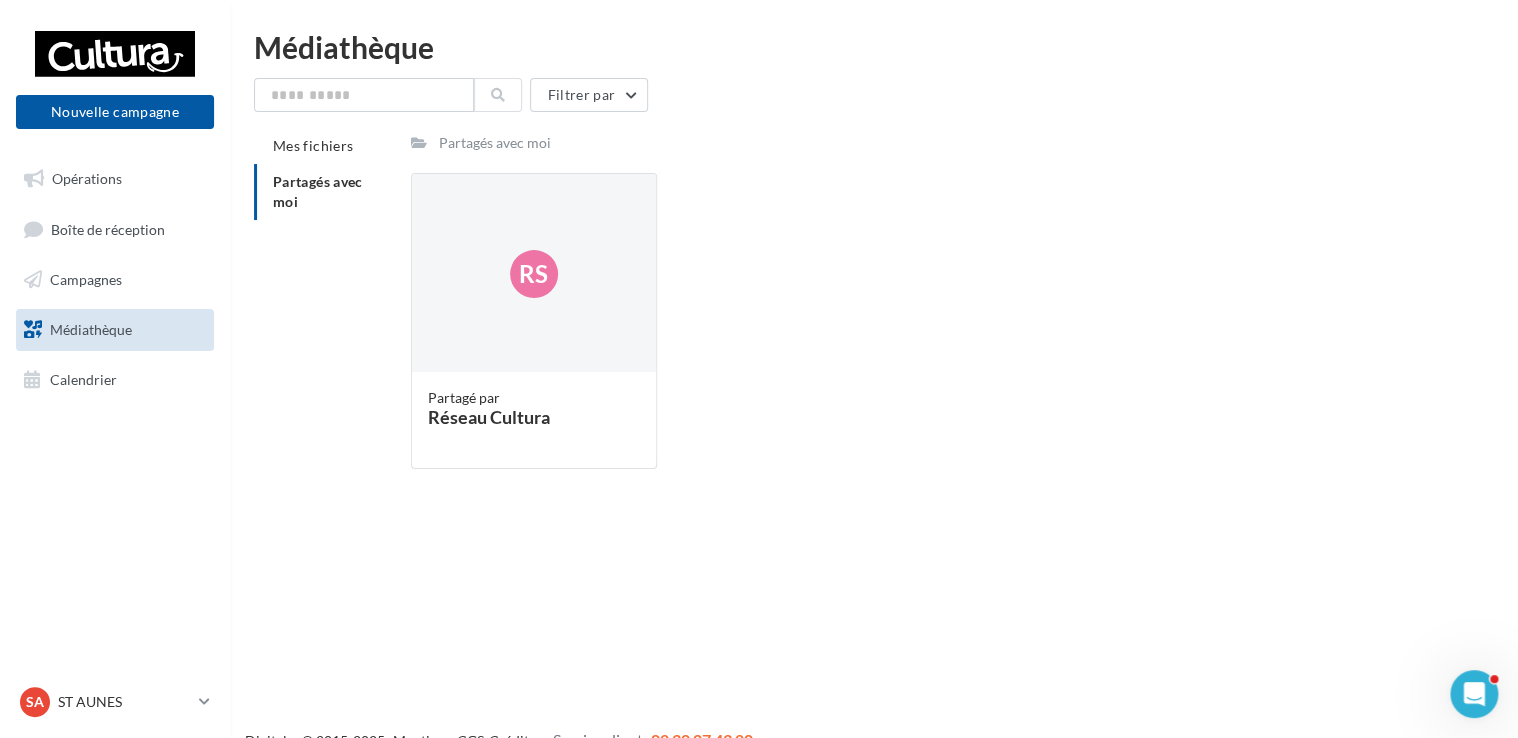 click on "Partagés avec moi" at bounding box center (318, 191) 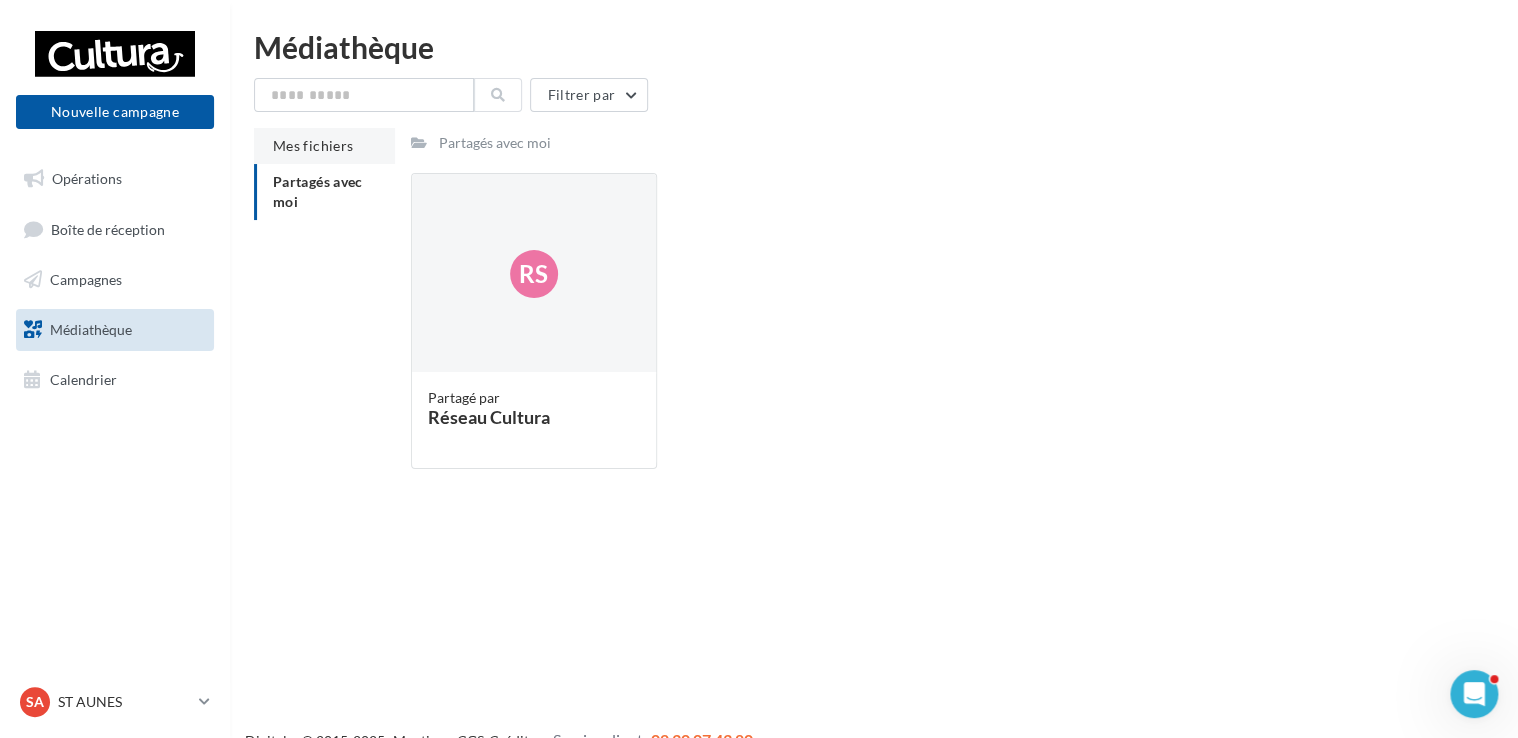 click on "Mes fichiers" at bounding box center (313, 145) 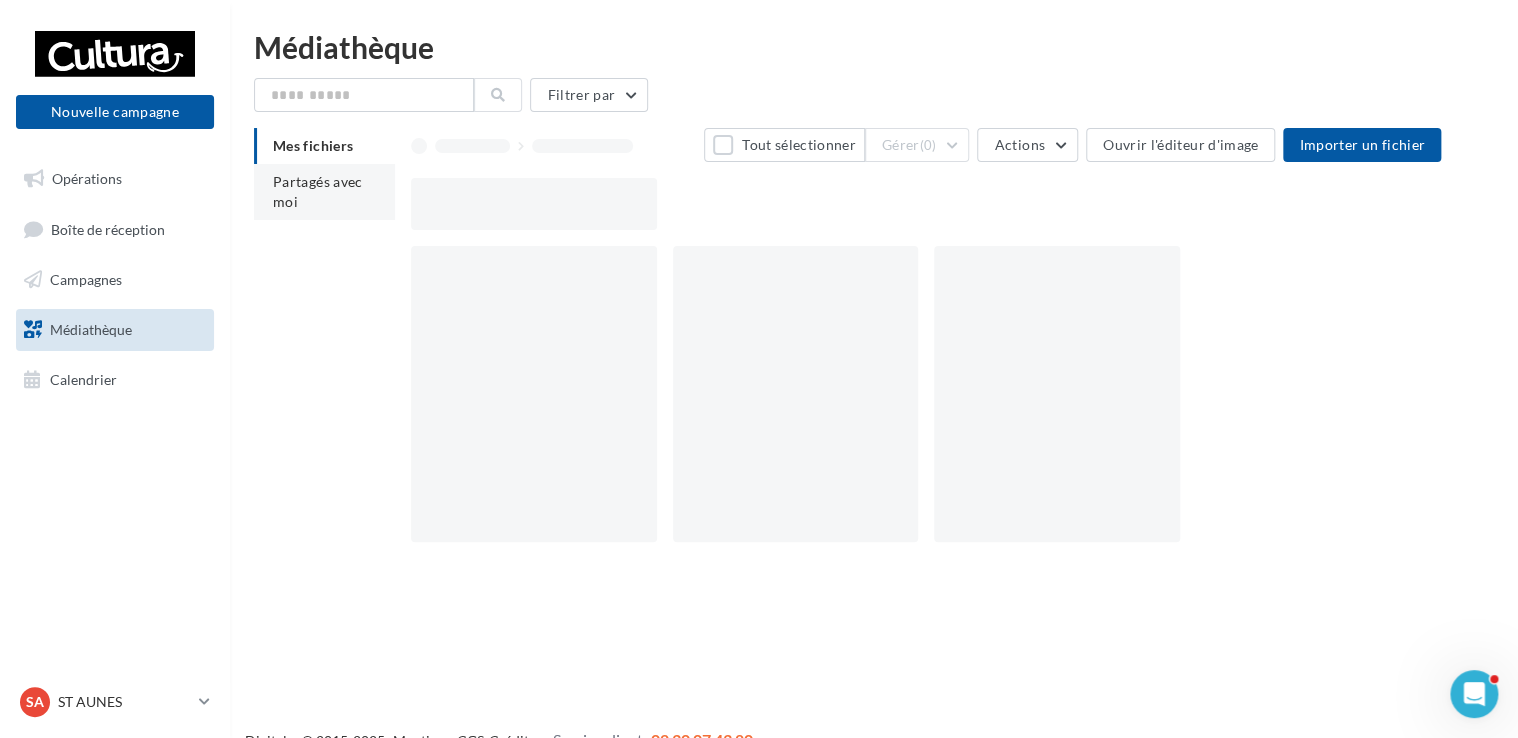 click on "Partagés avec moi" at bounding box center [318, 191] 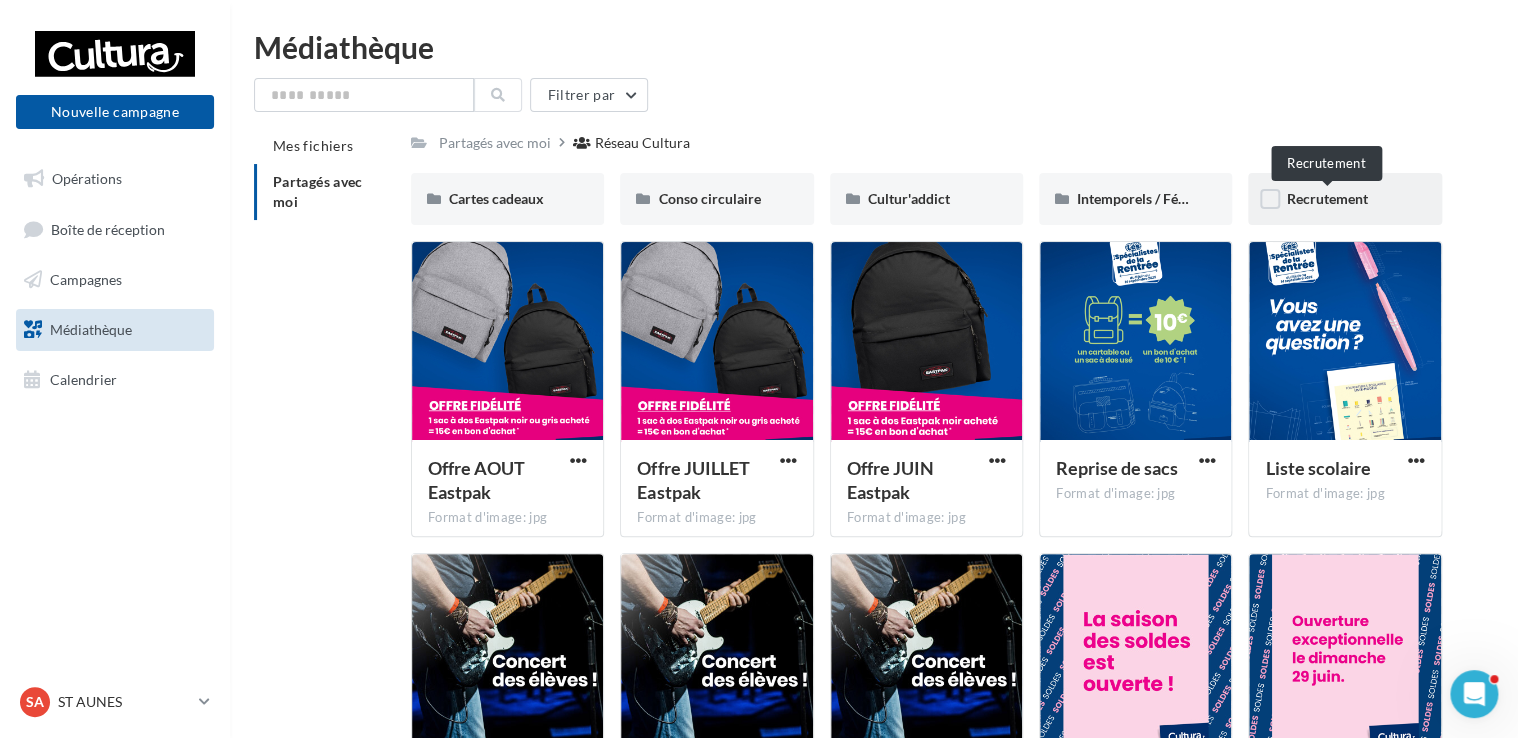 click on "Recrutement" at bounding box center (1326, 198) 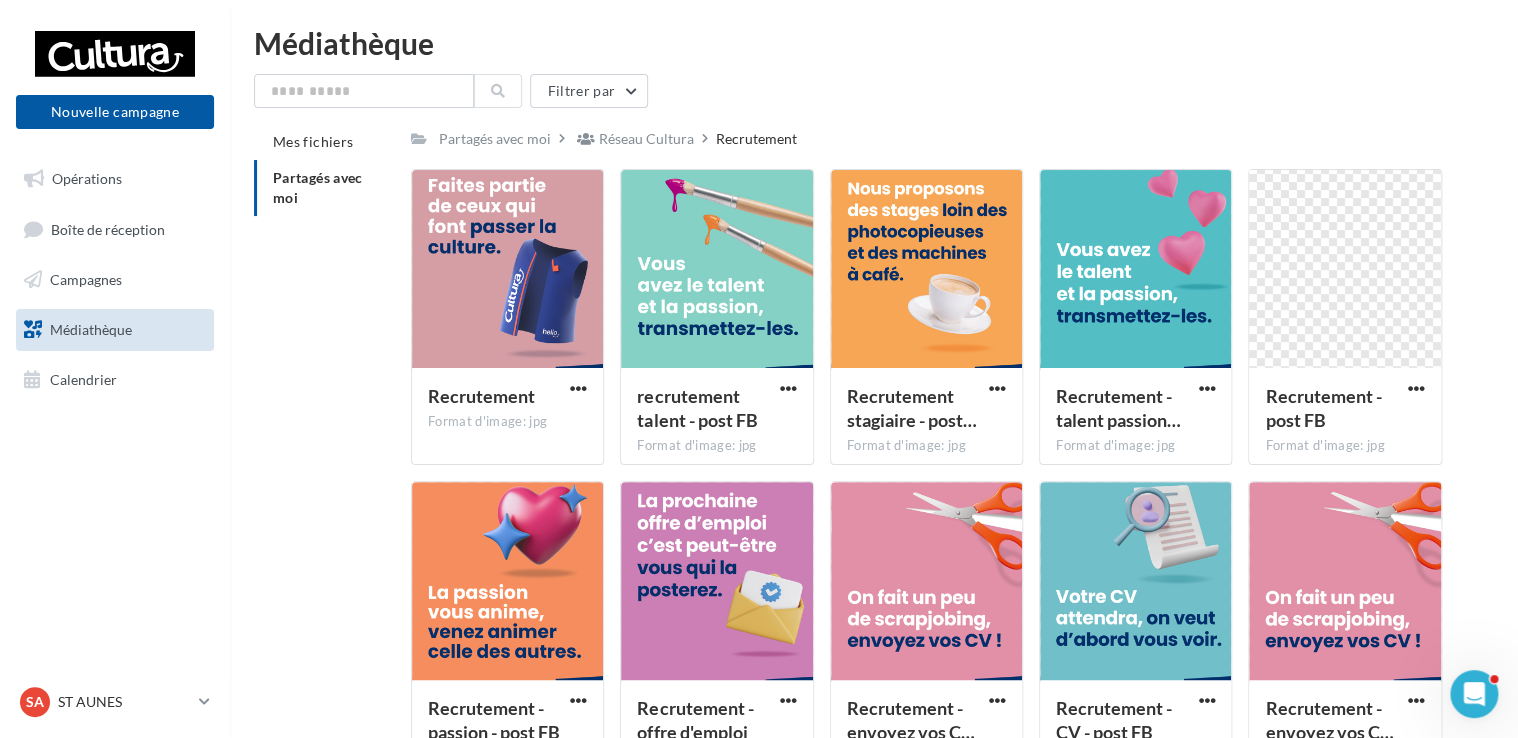 scroll, scrollTop: 0, scrollLeft: 0, axis: both 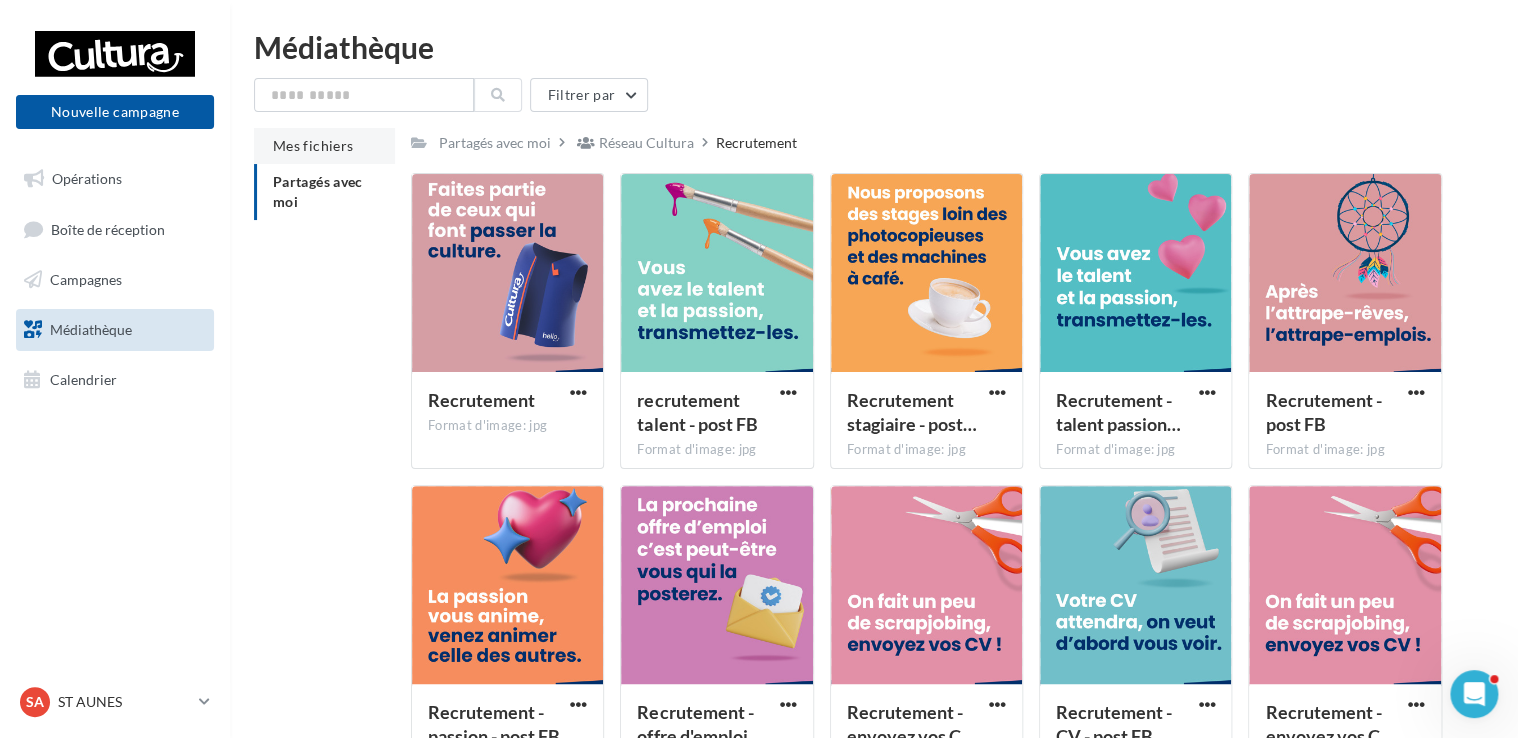 click on "Mes fichiers" at bounding box center (313, 145) 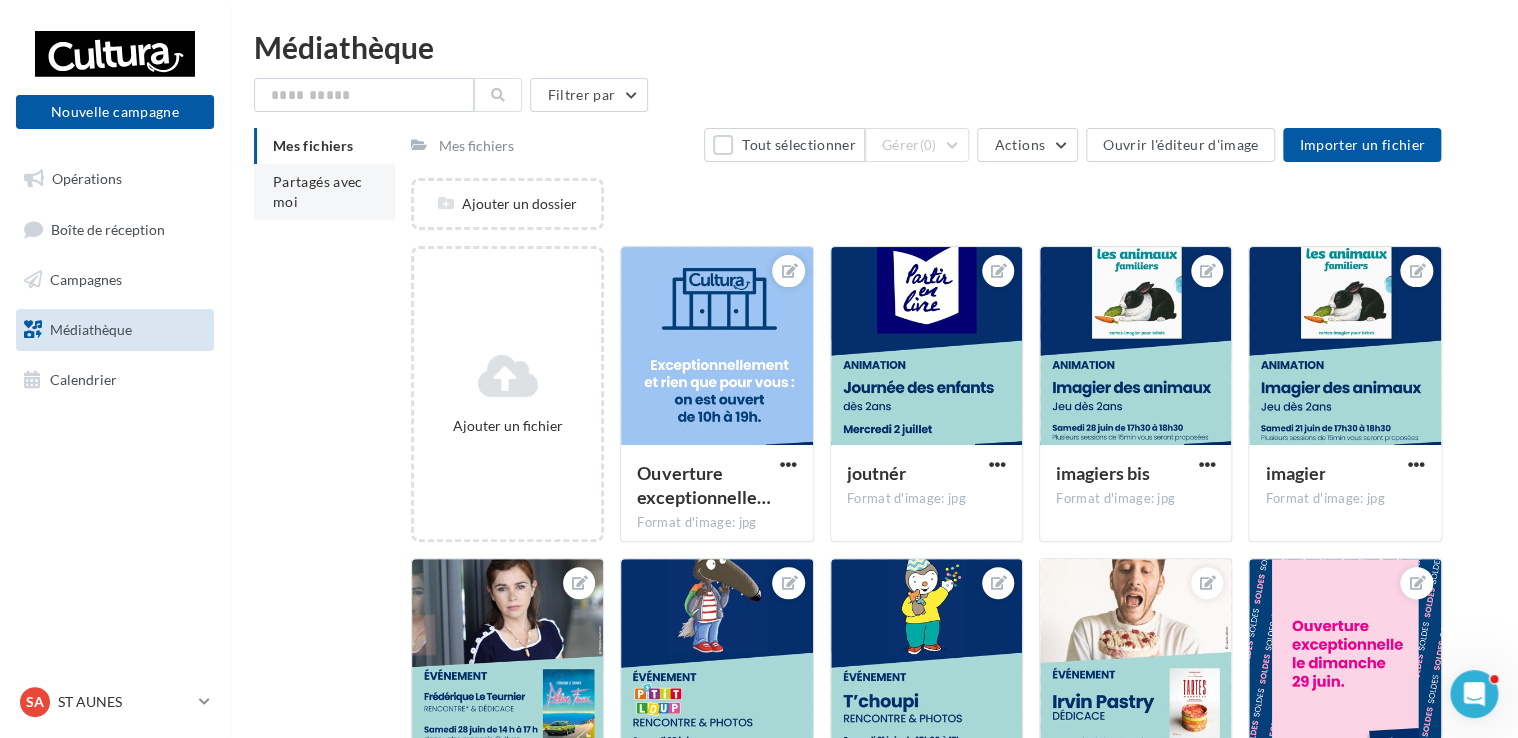 click on "Partagés avec moi" at bounding box center (324, 192) 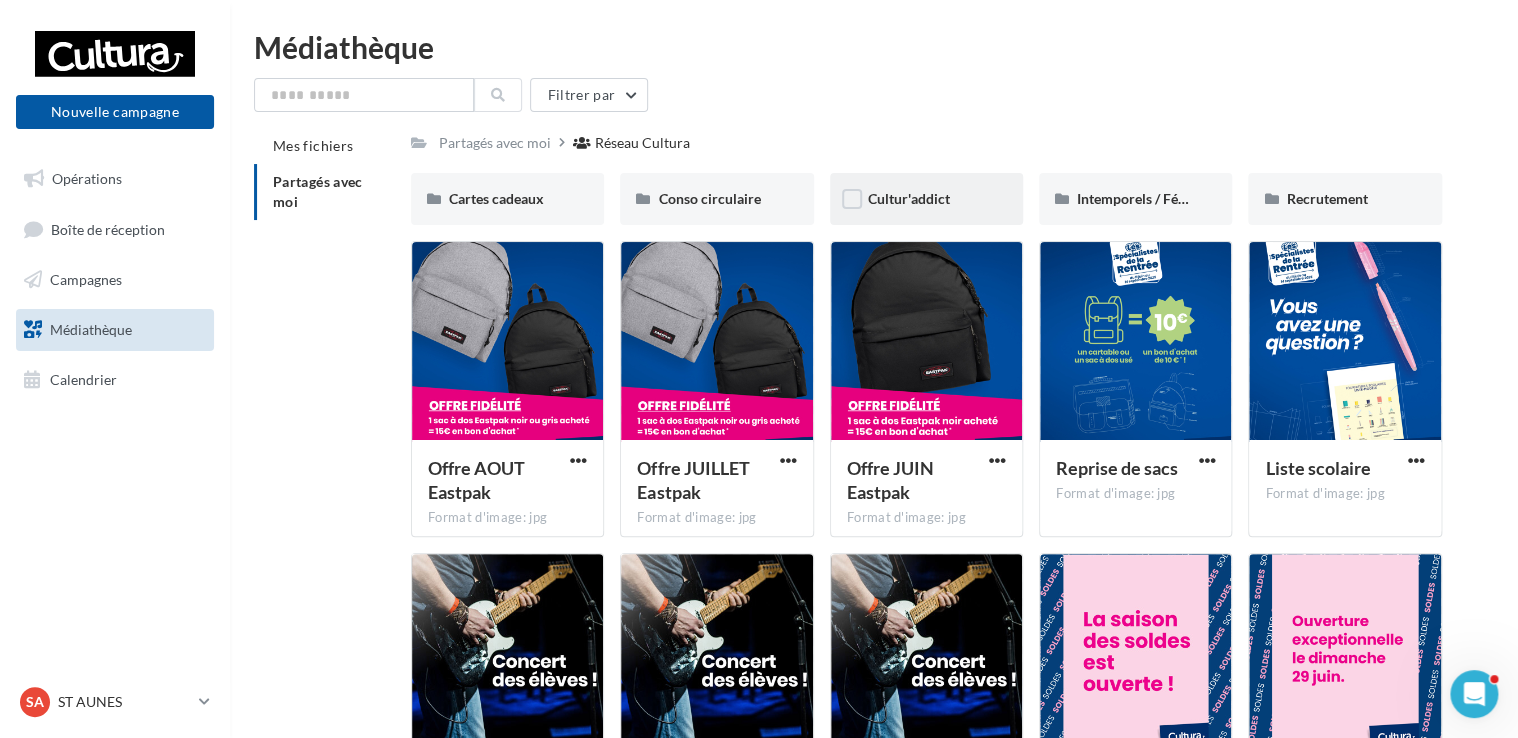click on "Cultur'addict" at bounding box center (926, 199) 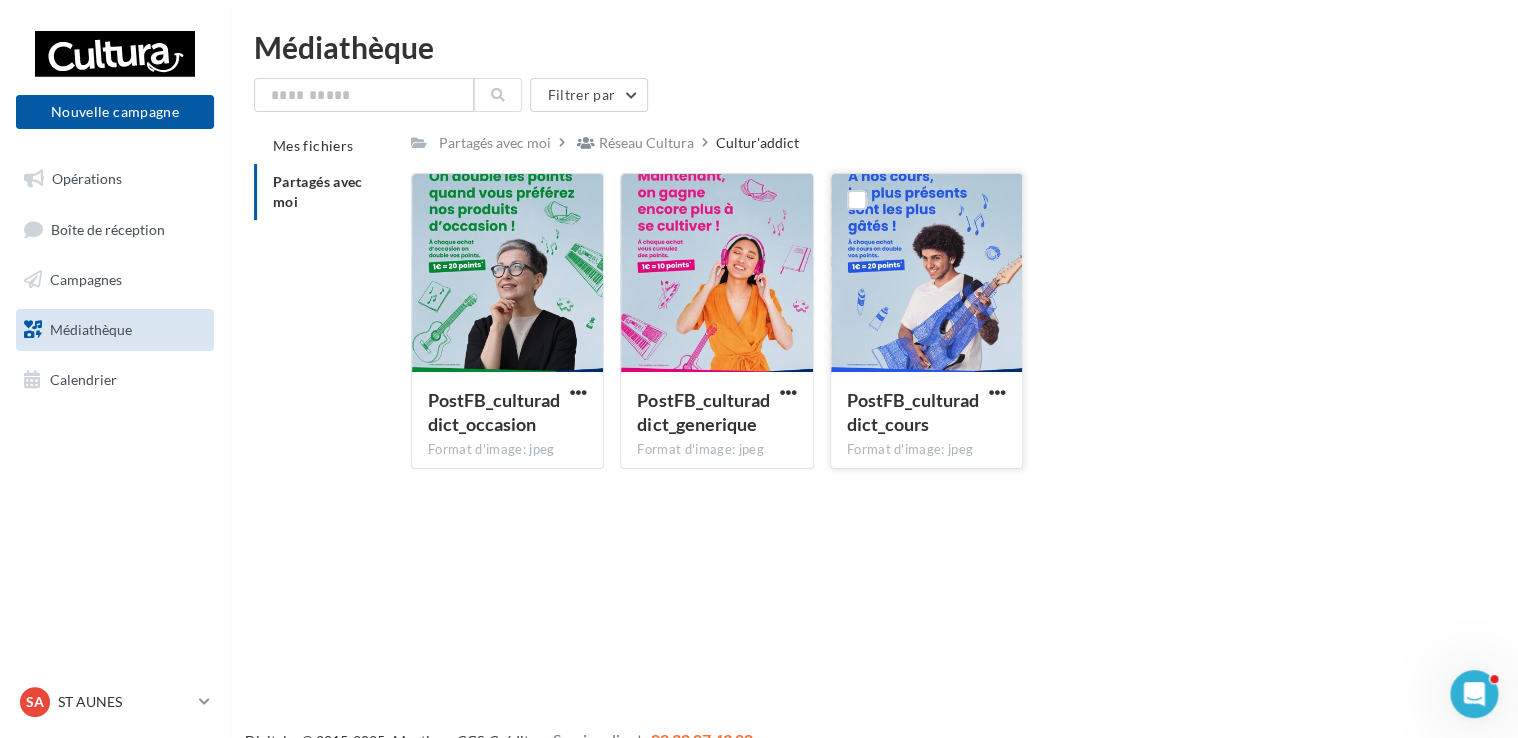 click at bounding box center (926, 274) 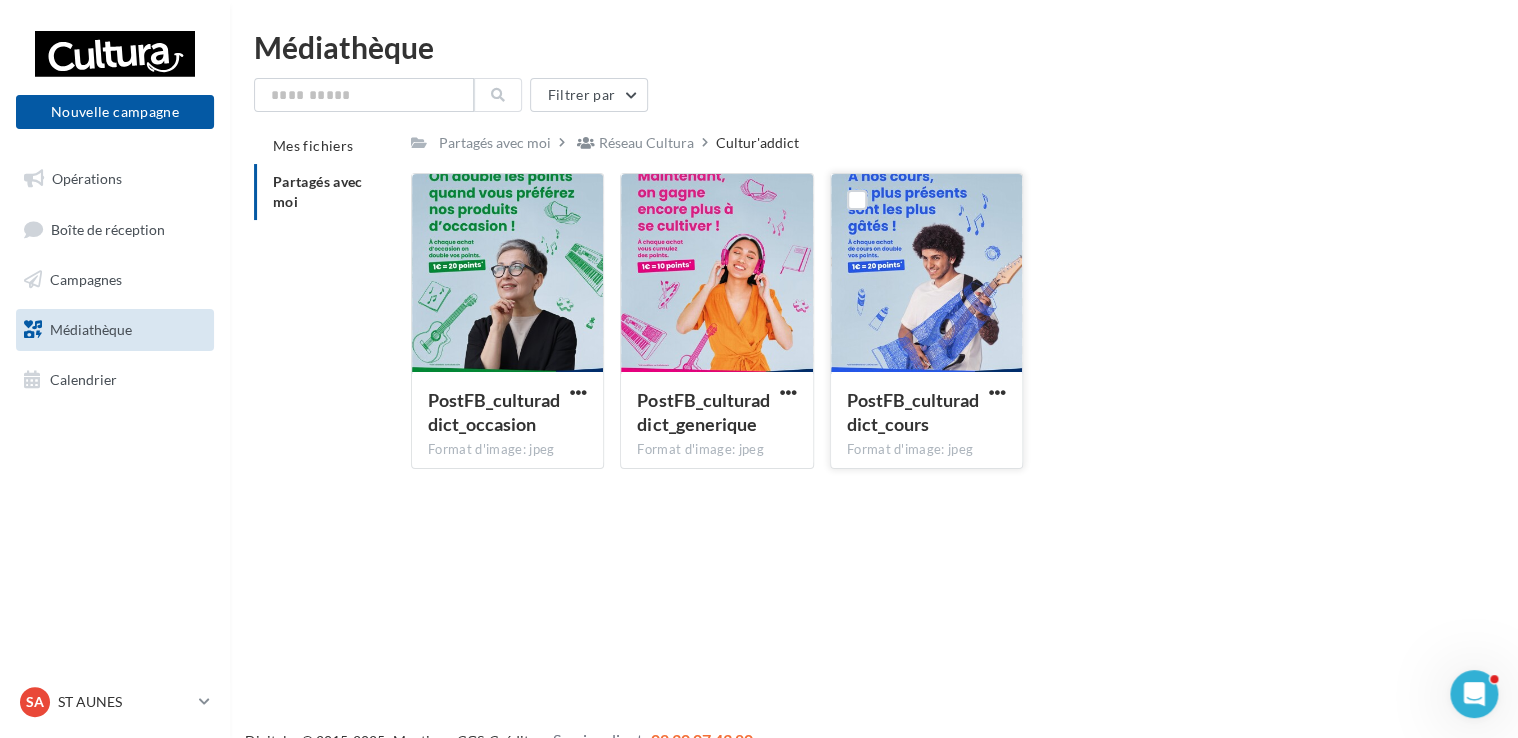 click at bounding box center (997, 392) 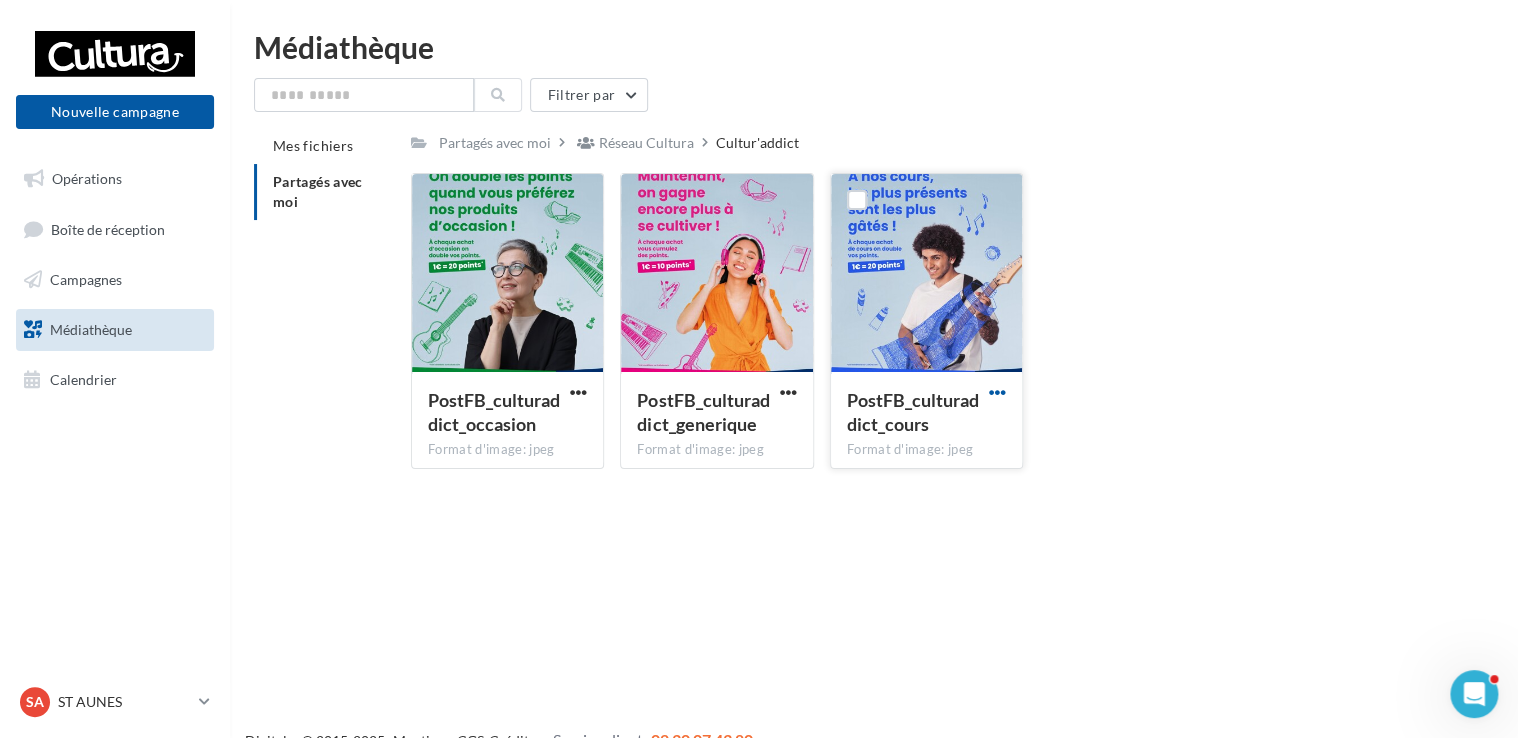 click at bounding box center [997, 392] 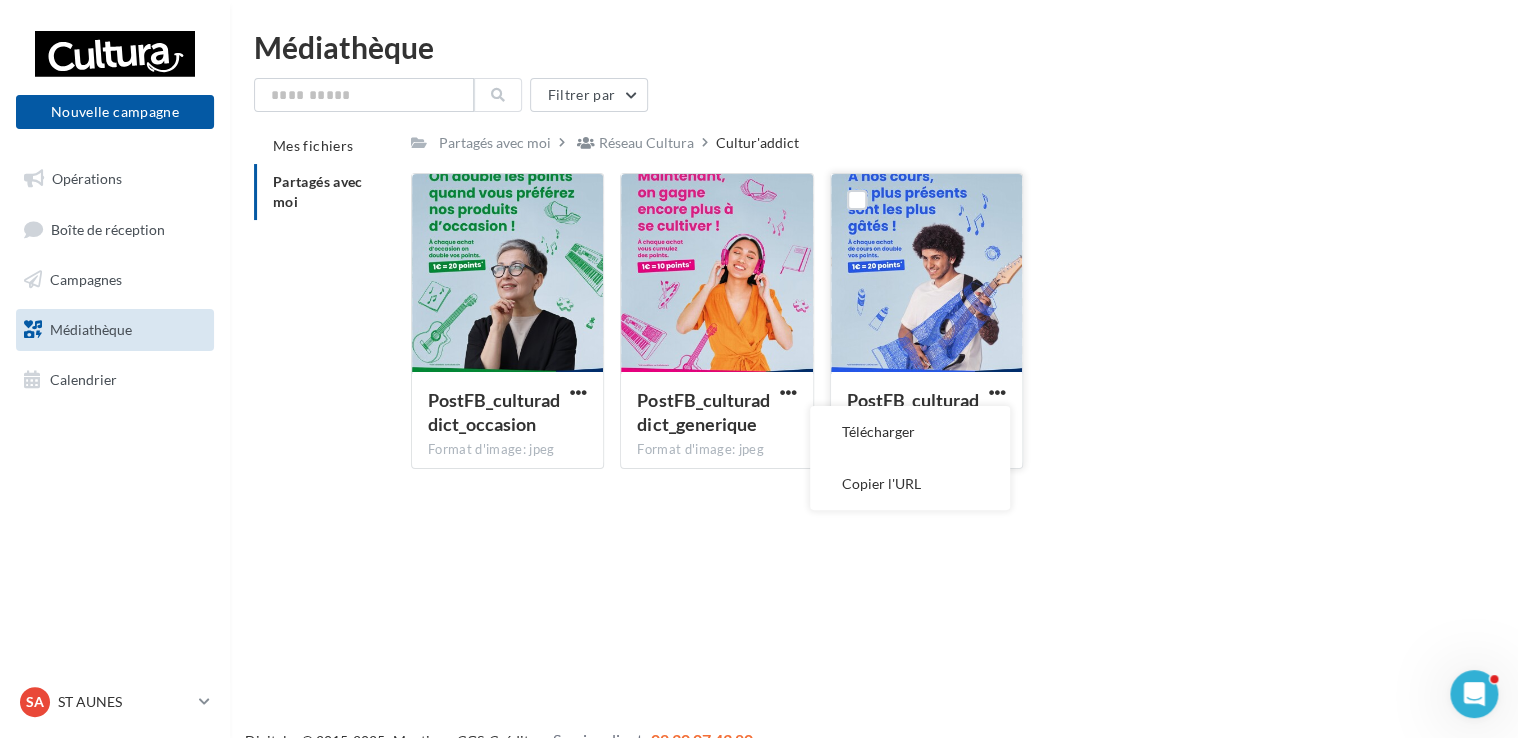 click on "Télécharger" at bounding box center [910, 432] 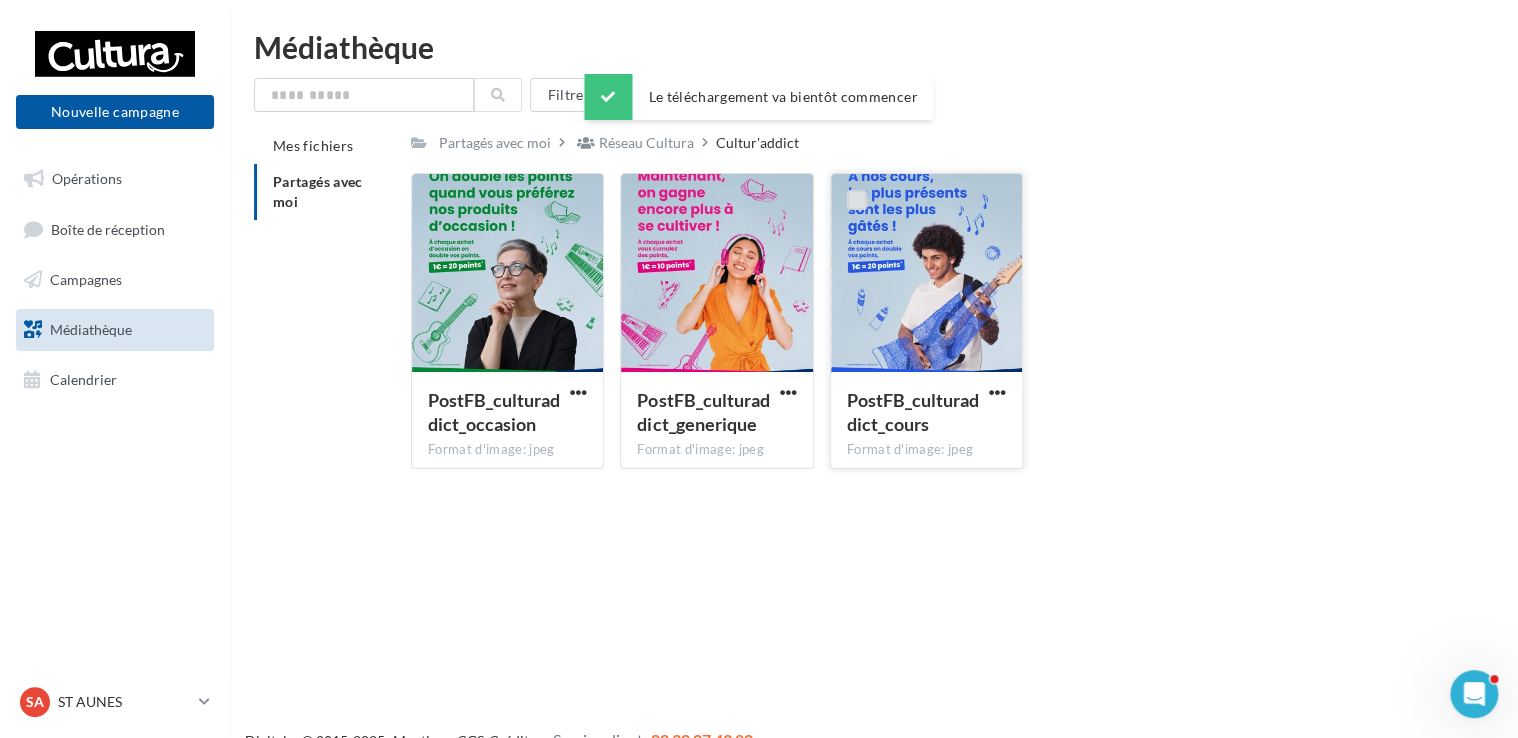 click at bounding box center (857, 200) 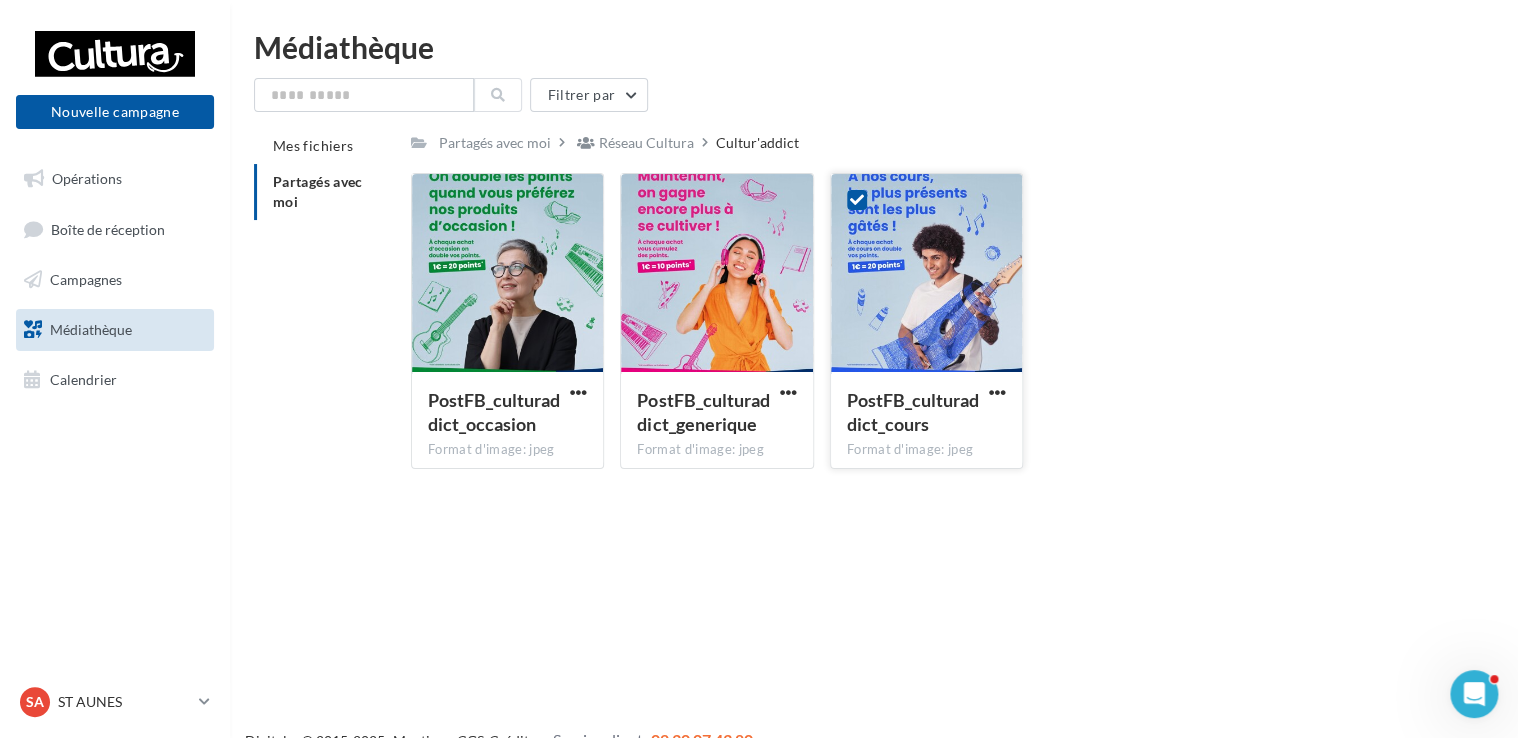 click at bounding box center [926, 274] 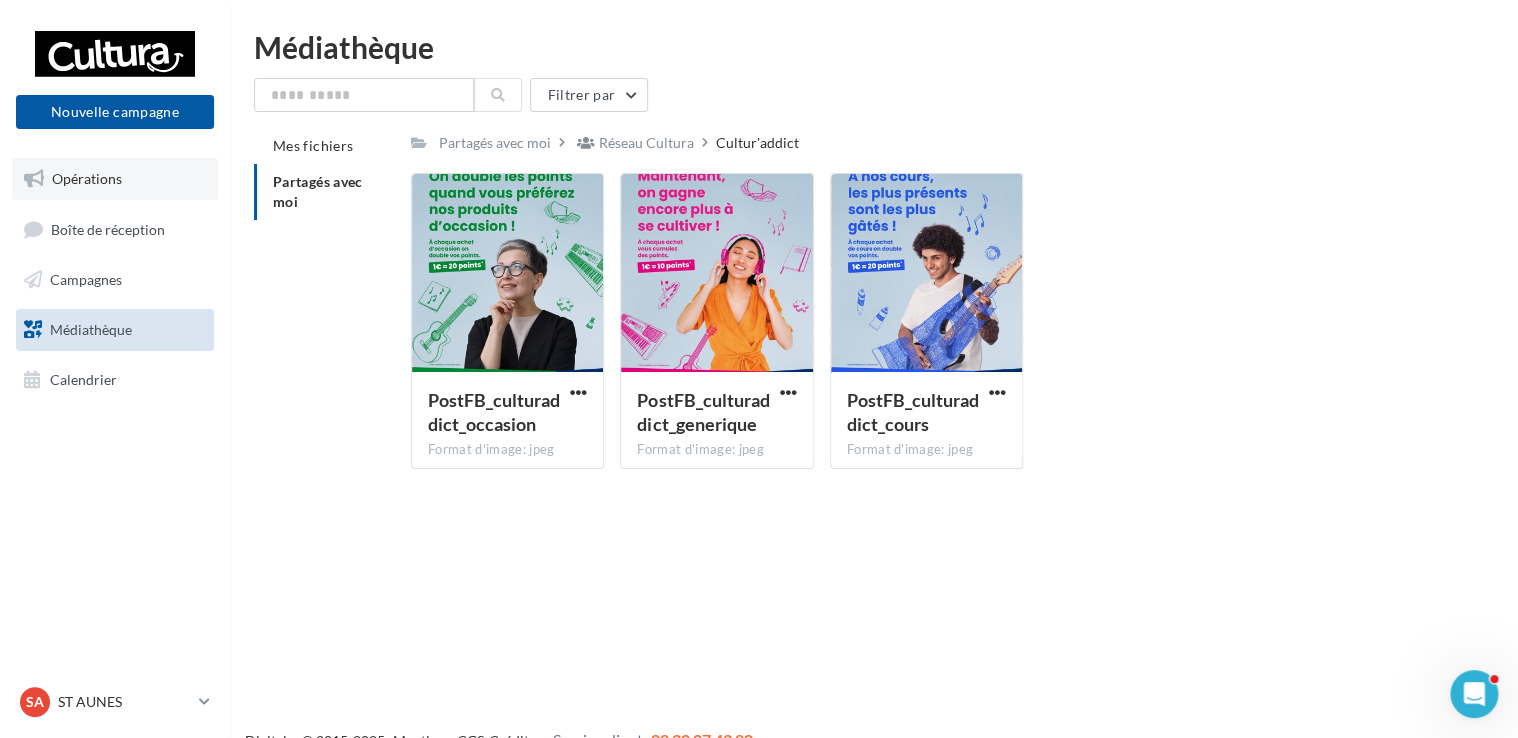 click on "Opérations" at bounding box center (115, 179) 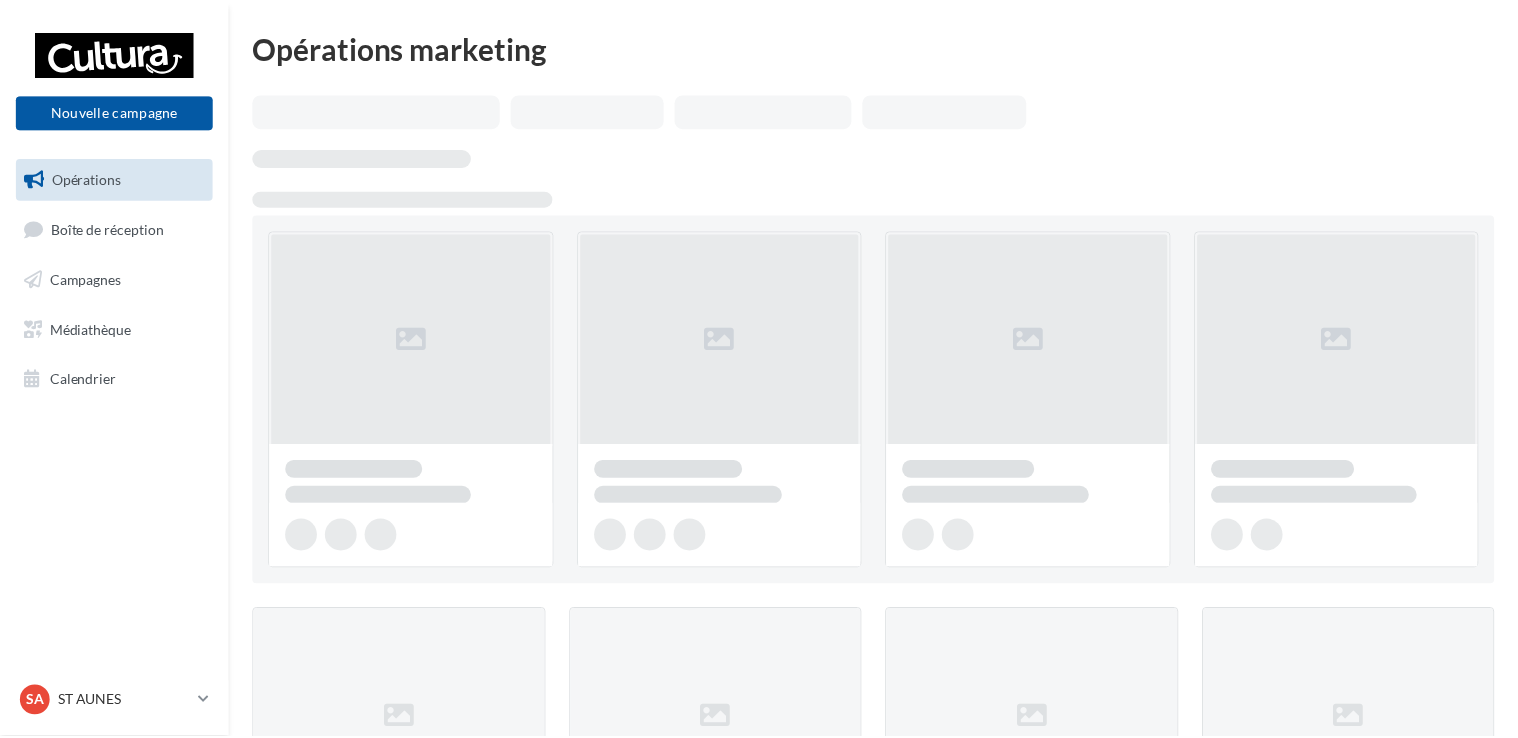 scroll, scrollTop: 0, scrollLeft: 0, axis: both 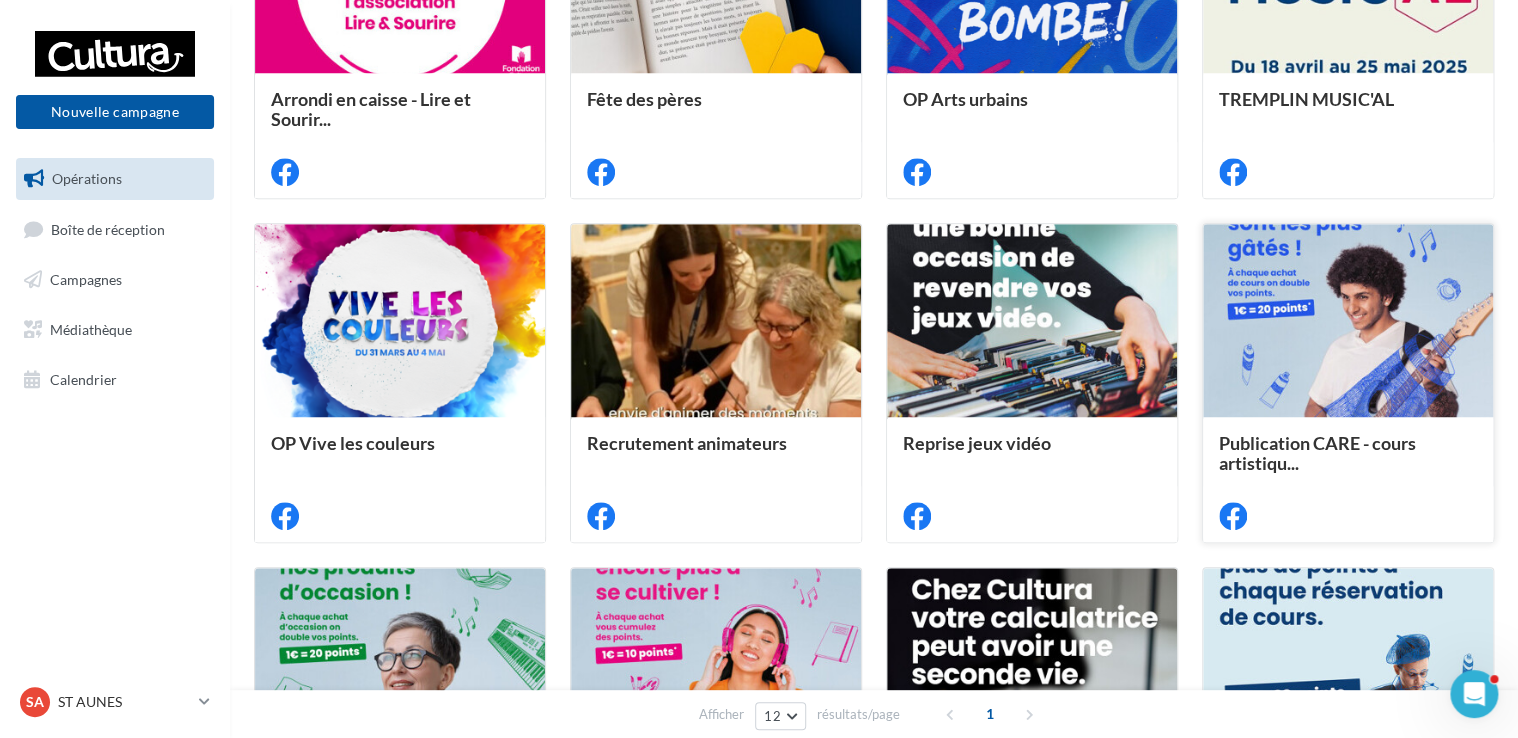 click at bounding box center (1348, 321) 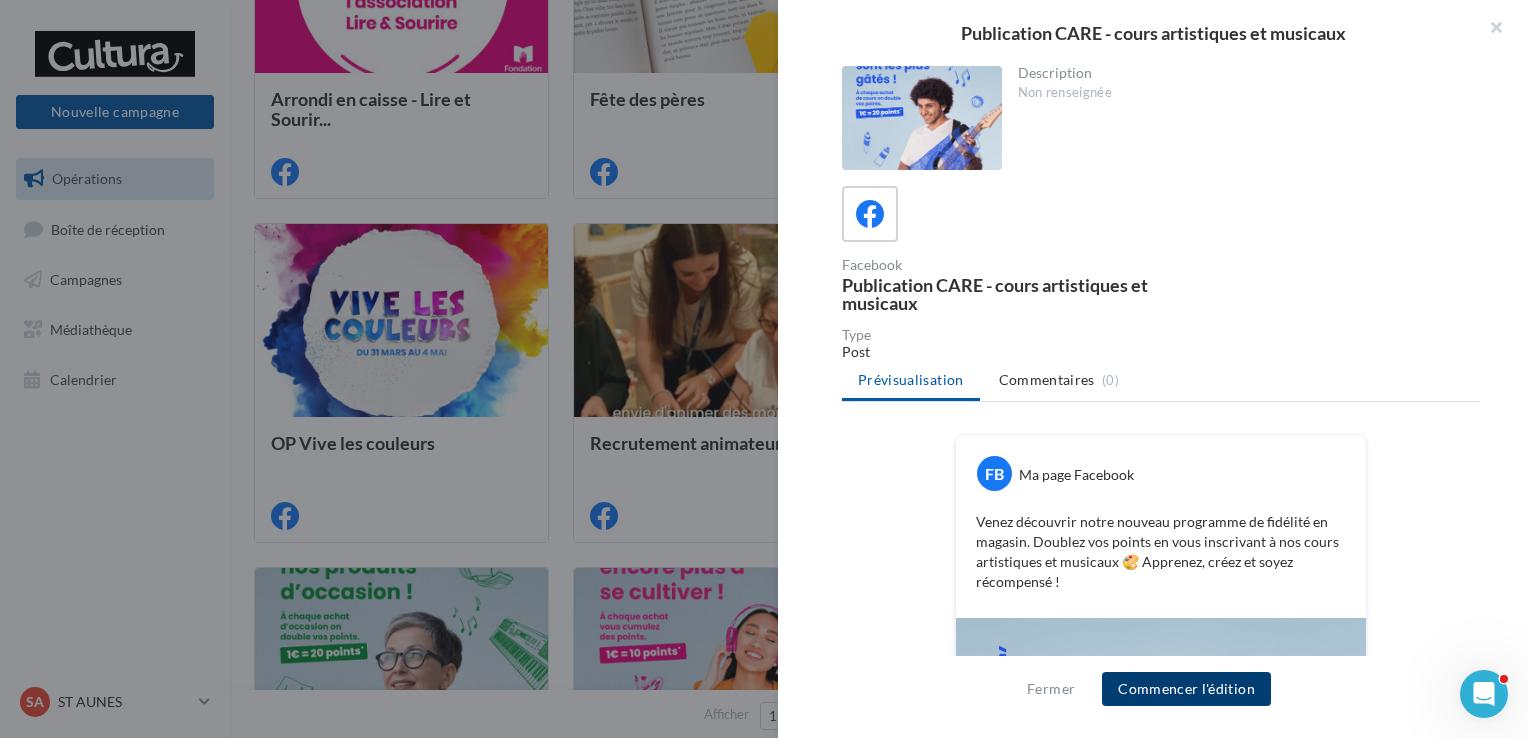 click on "Commencer l'édition" at bounding box center [1186, 689] 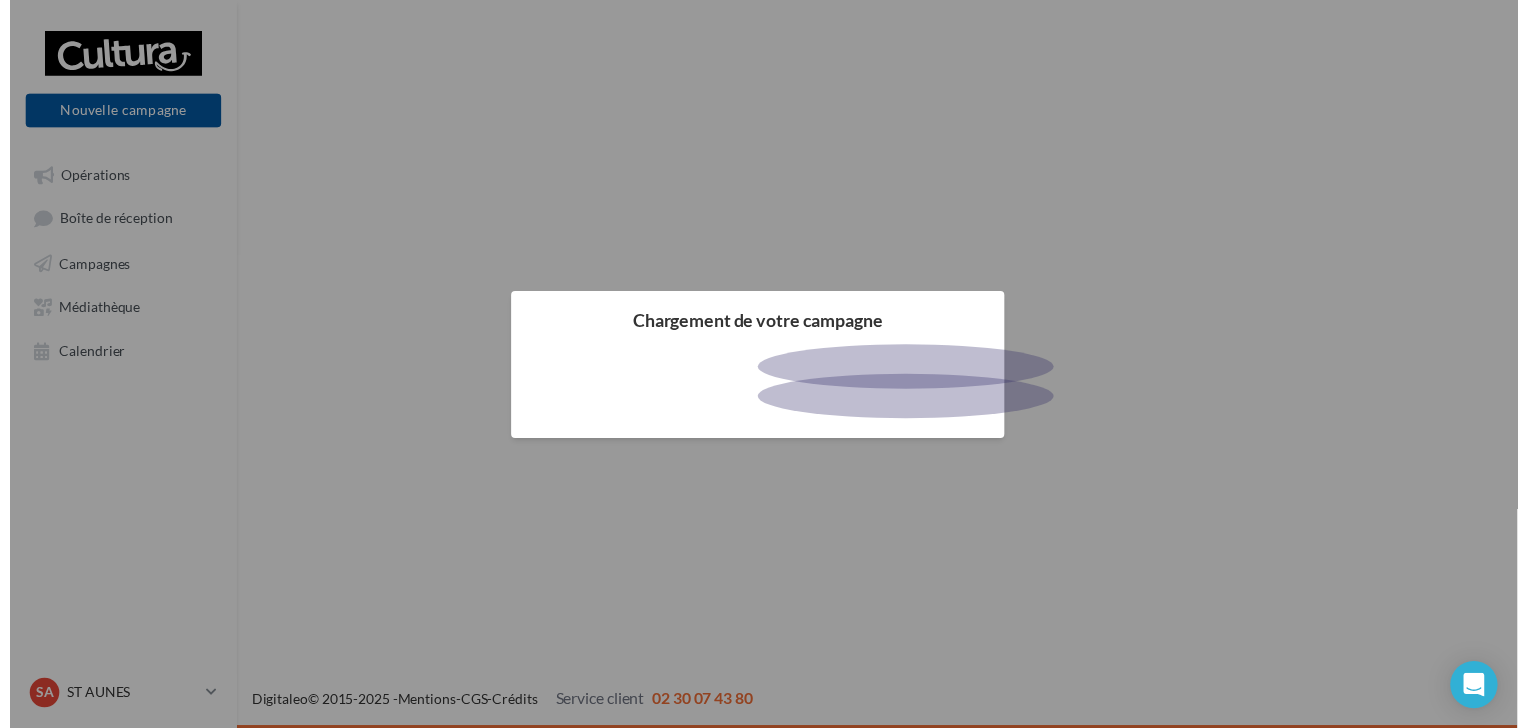scroll, scrollTop: 0, scrollLeft: 0, axis: both 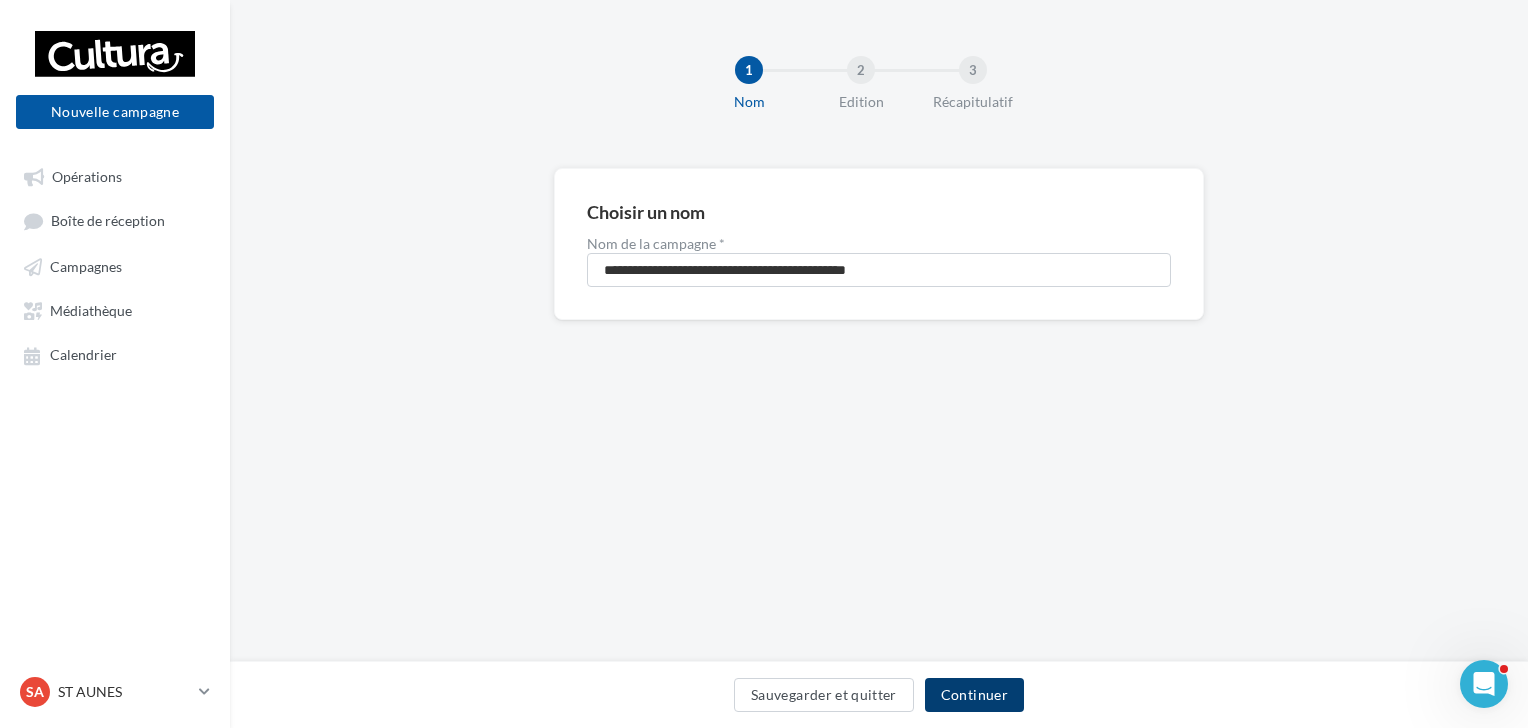 click on "Continuer" at bounding box center (974, 695) 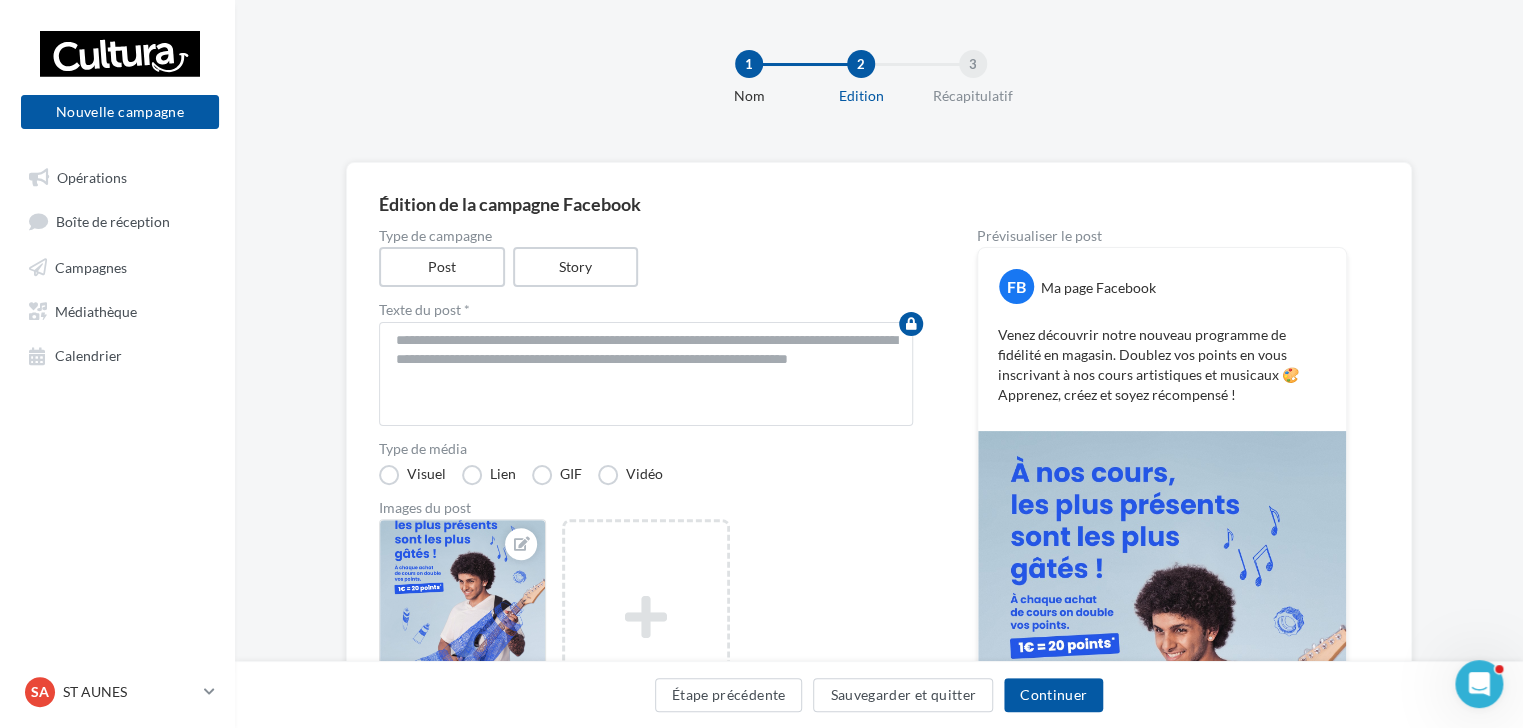 scroll, scrollTop: 0, scrollLeft: 0, axis: both 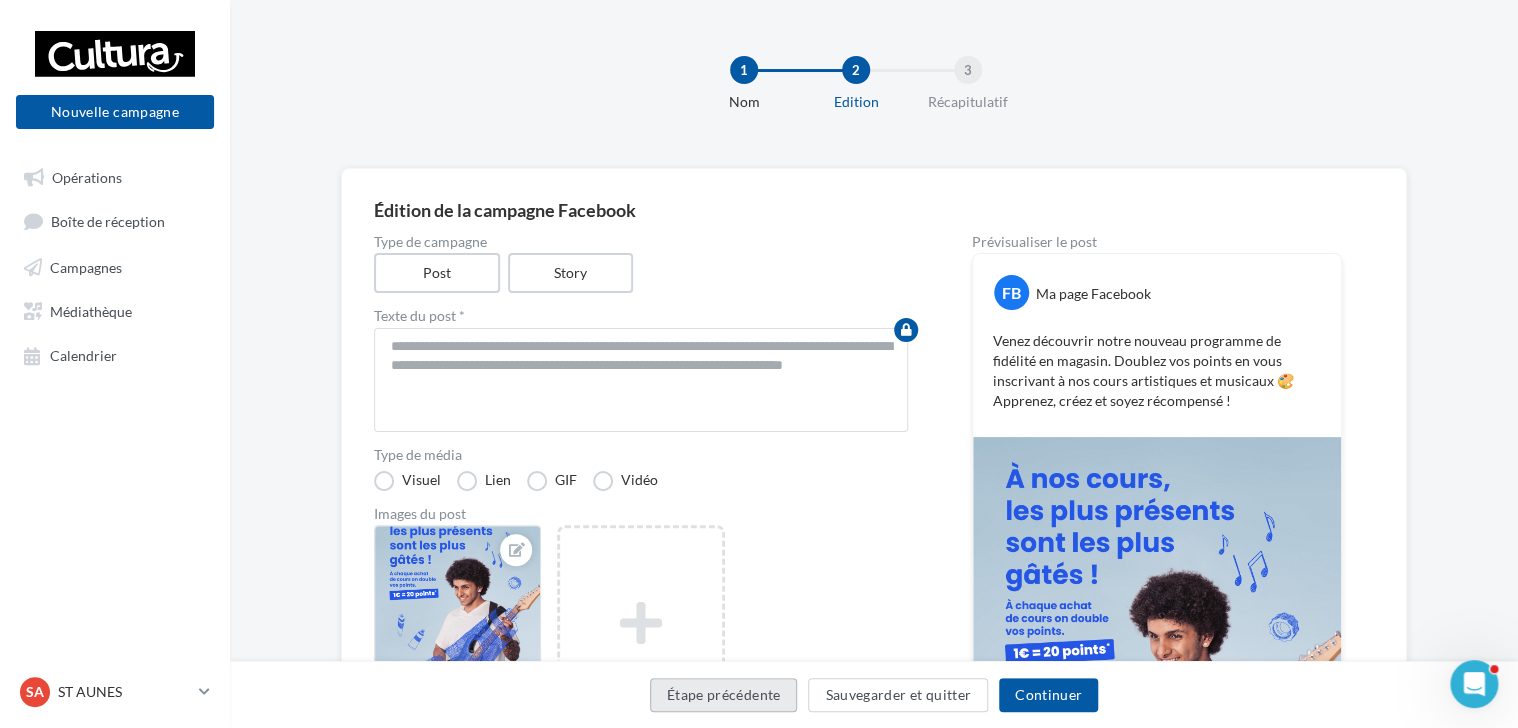 click on "Étape précédente" at bounding box center (724, 695) 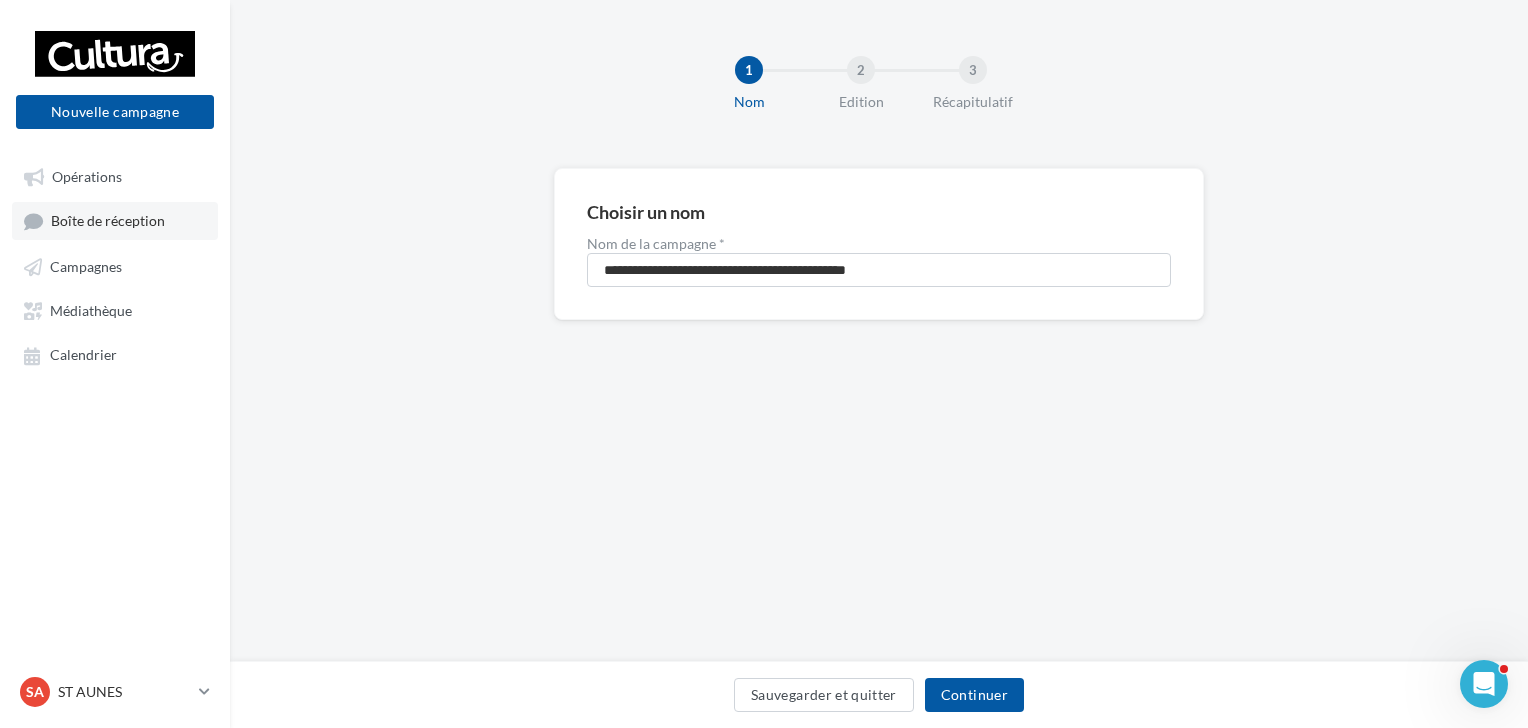 click on "Boîte de réception" at bounding box center (108, 221) 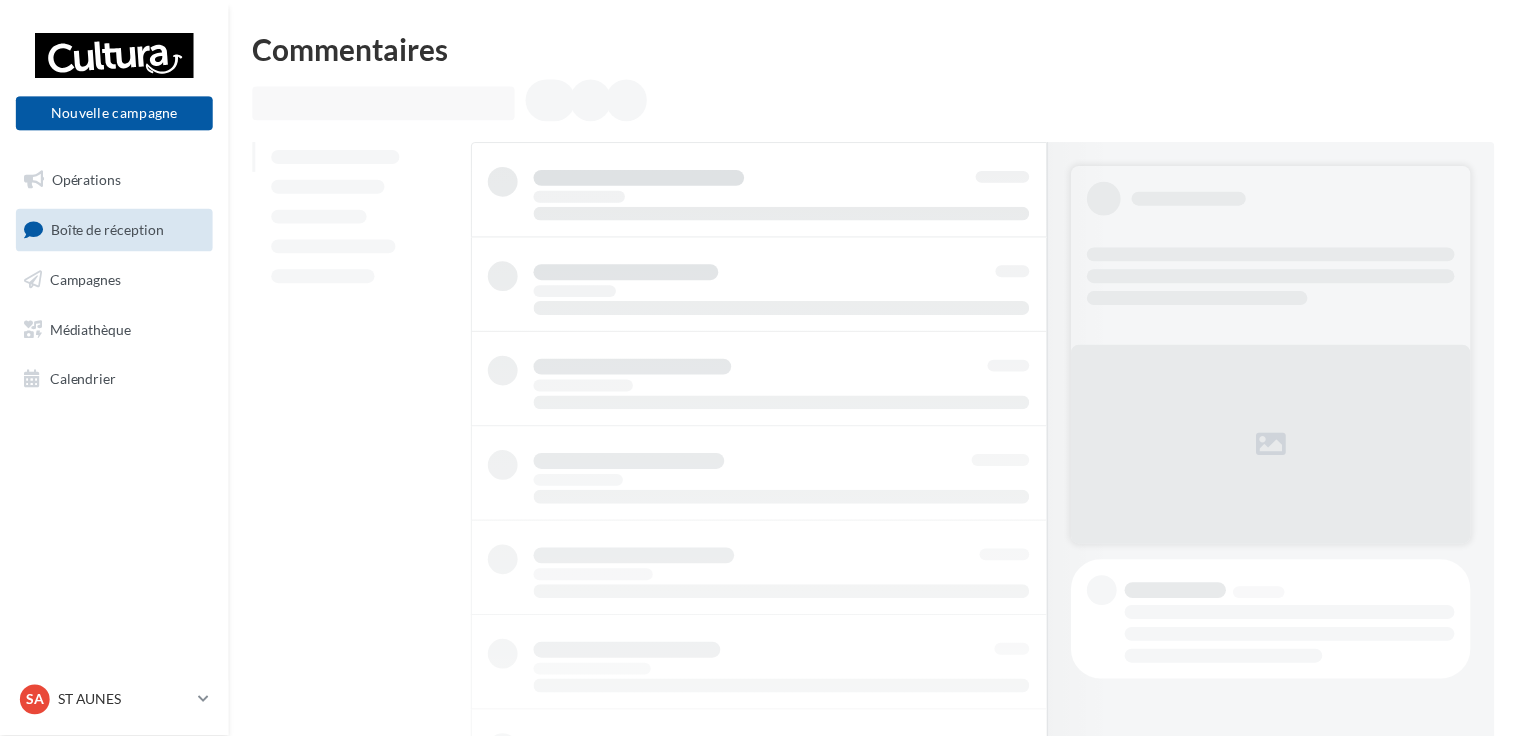 scroll, scrollTop: 0, scrollLeft: 0, axis: both 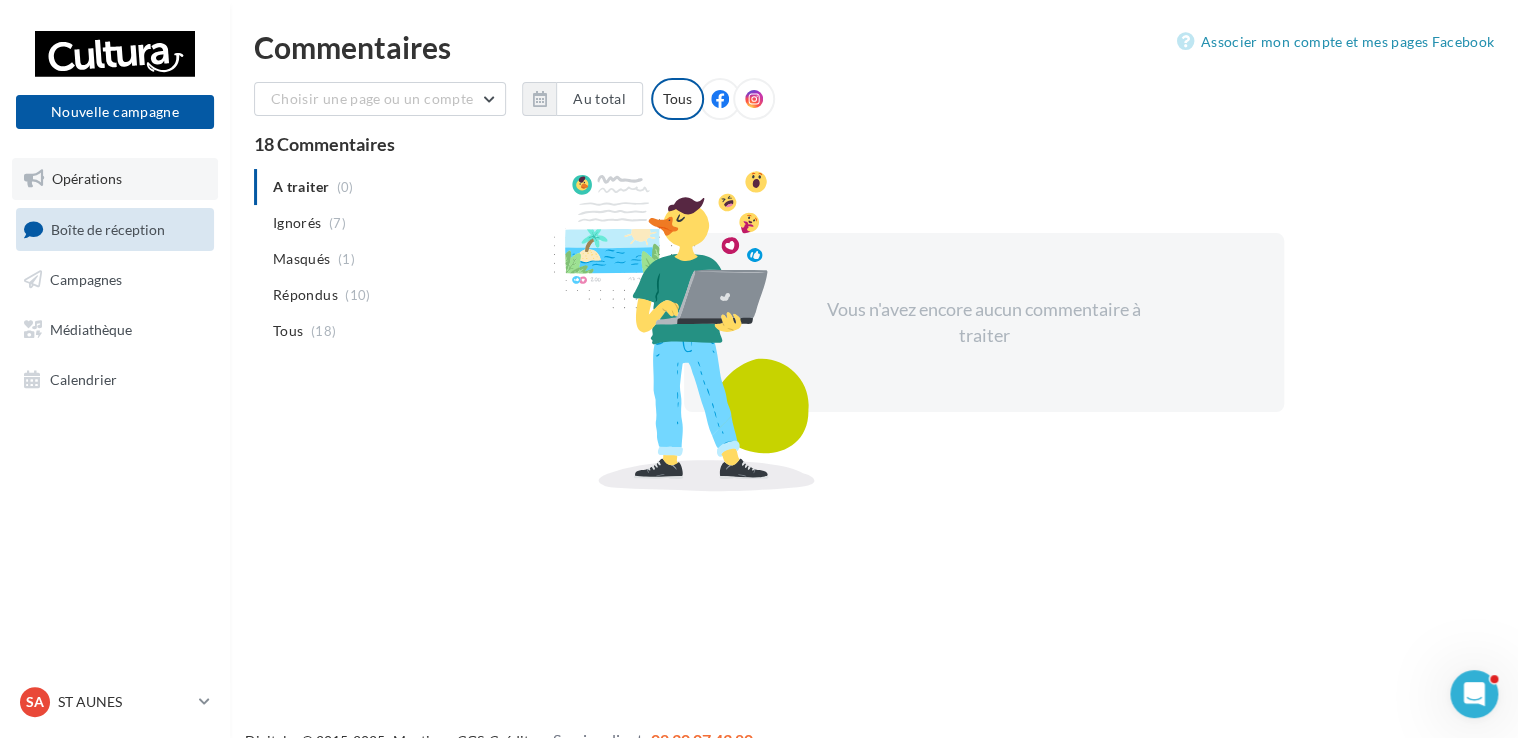 click on "Opérations" at bounding box center (87, 178) 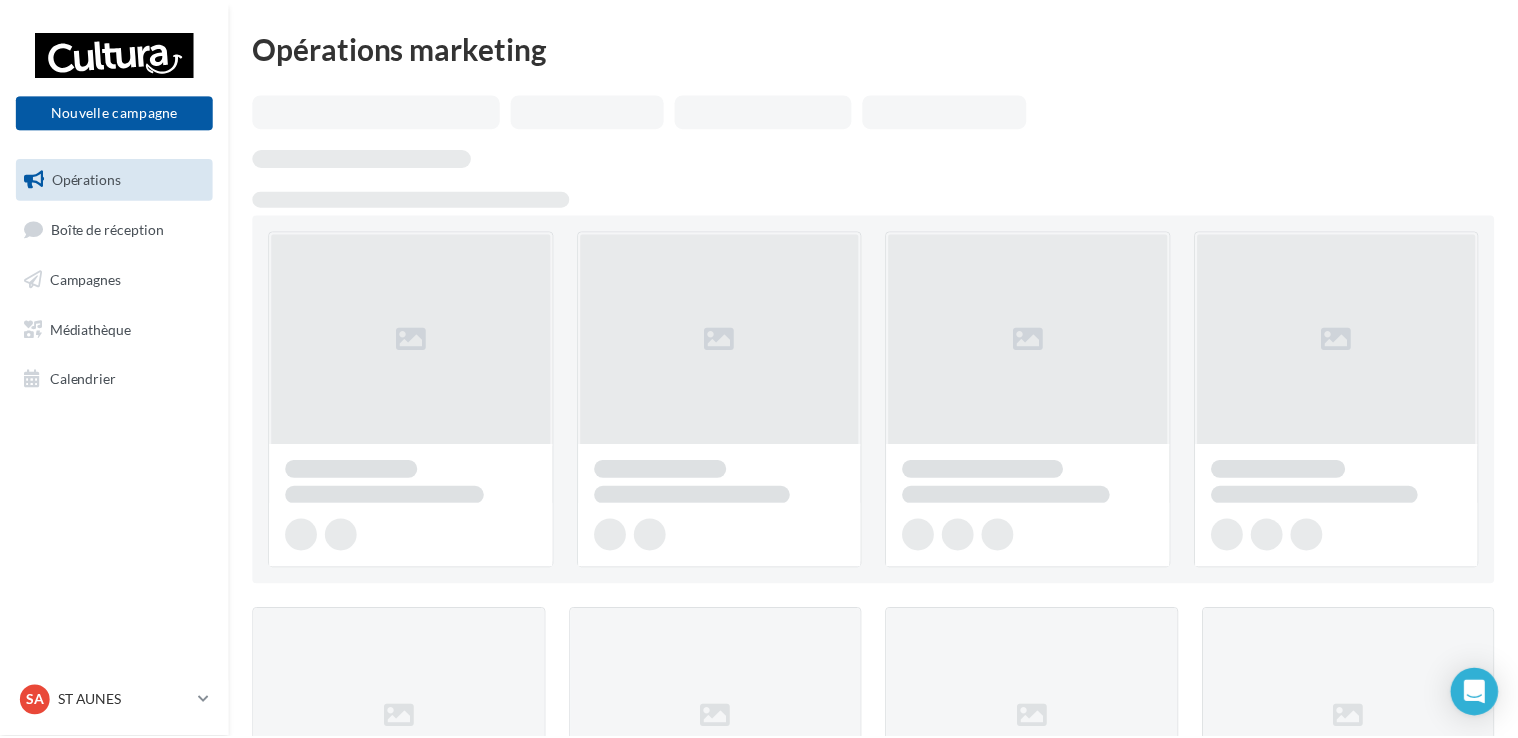 scroll, scrollTop: 0, scrollLeft: 0, axis: both 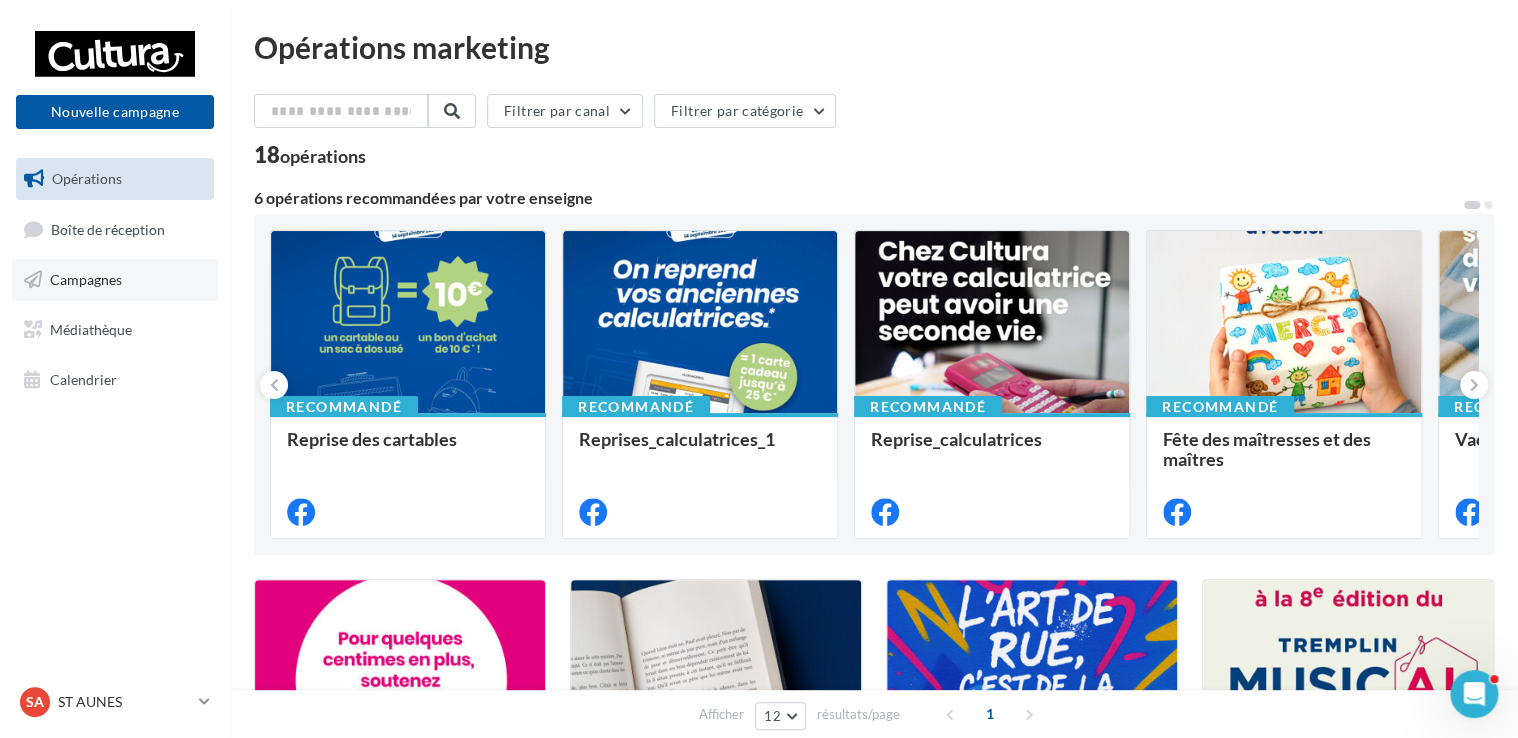 click on "Campagnes" at bounding box center (86, 279) 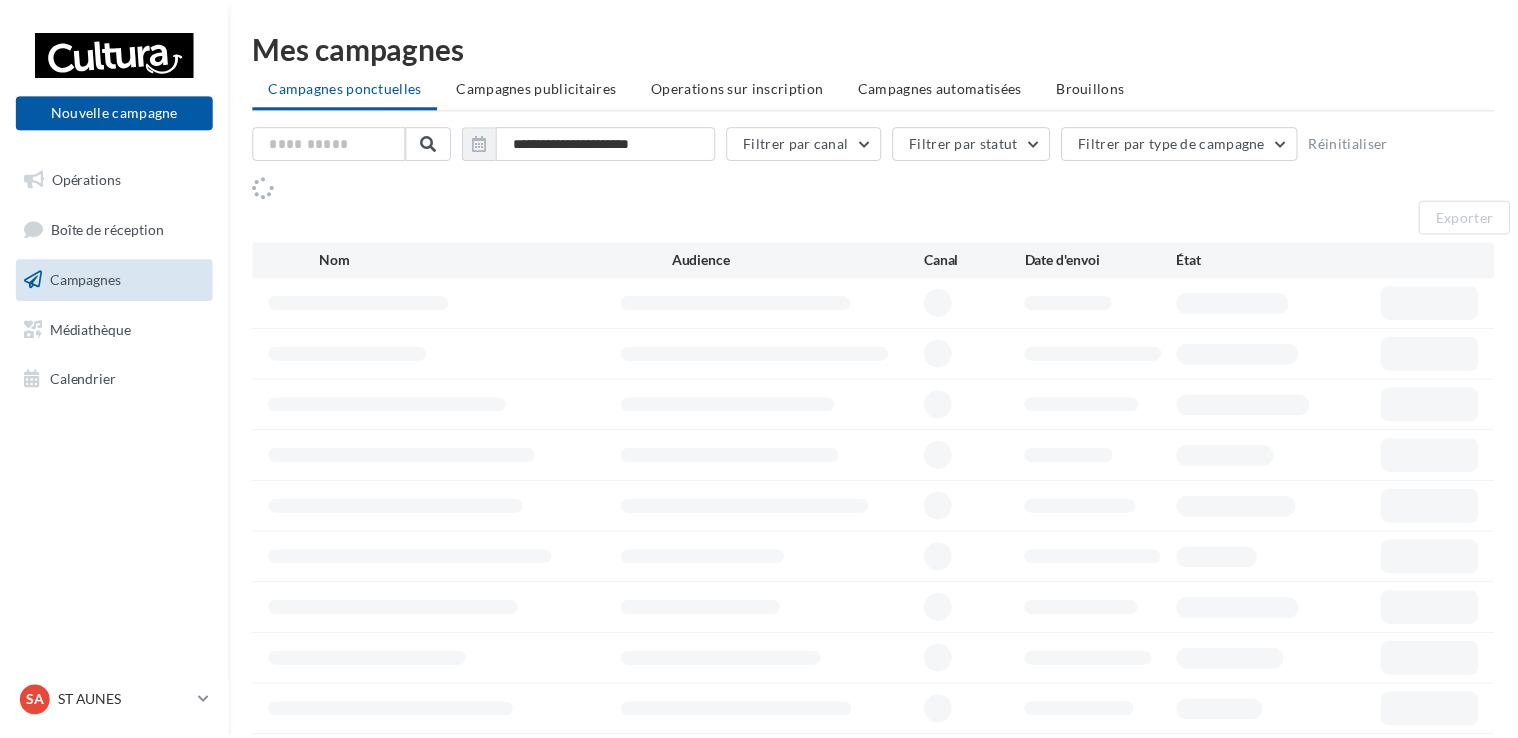 scroll, scrollTop: 0, scrollLeft: 0, axis: both 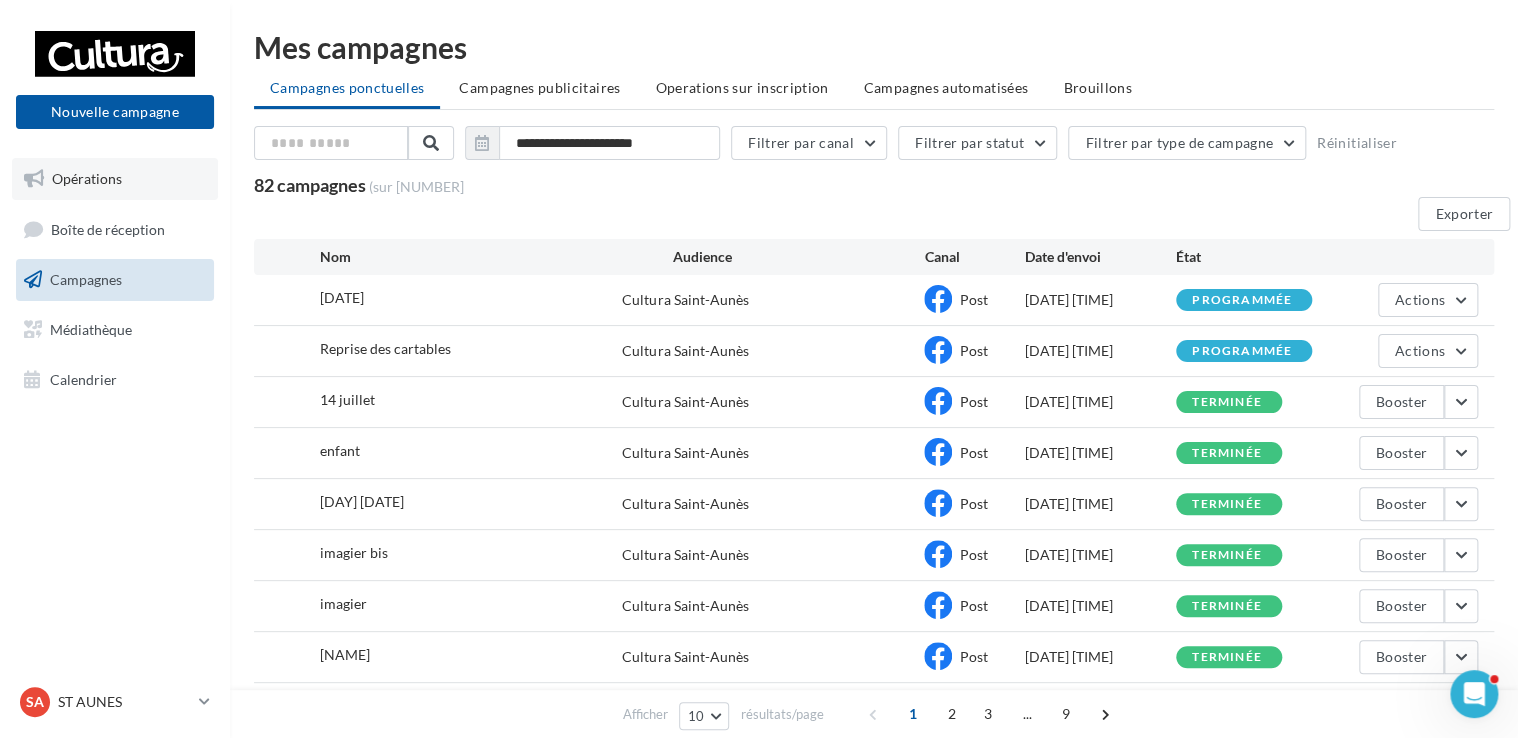 click on "Opérations" at bounding box center [87, 178] 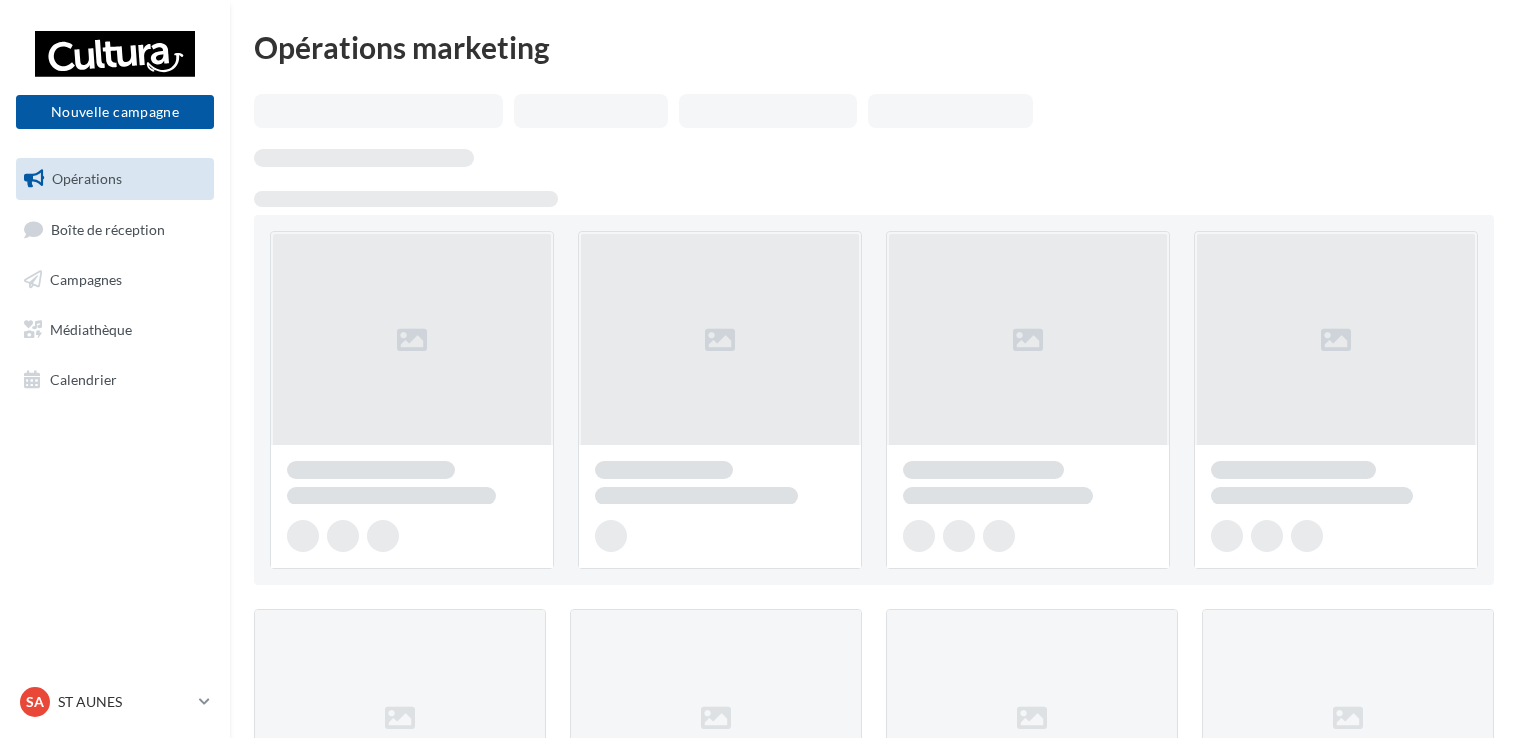 scroll, scrollTop: 0, scrollLeft: 0, axis: both 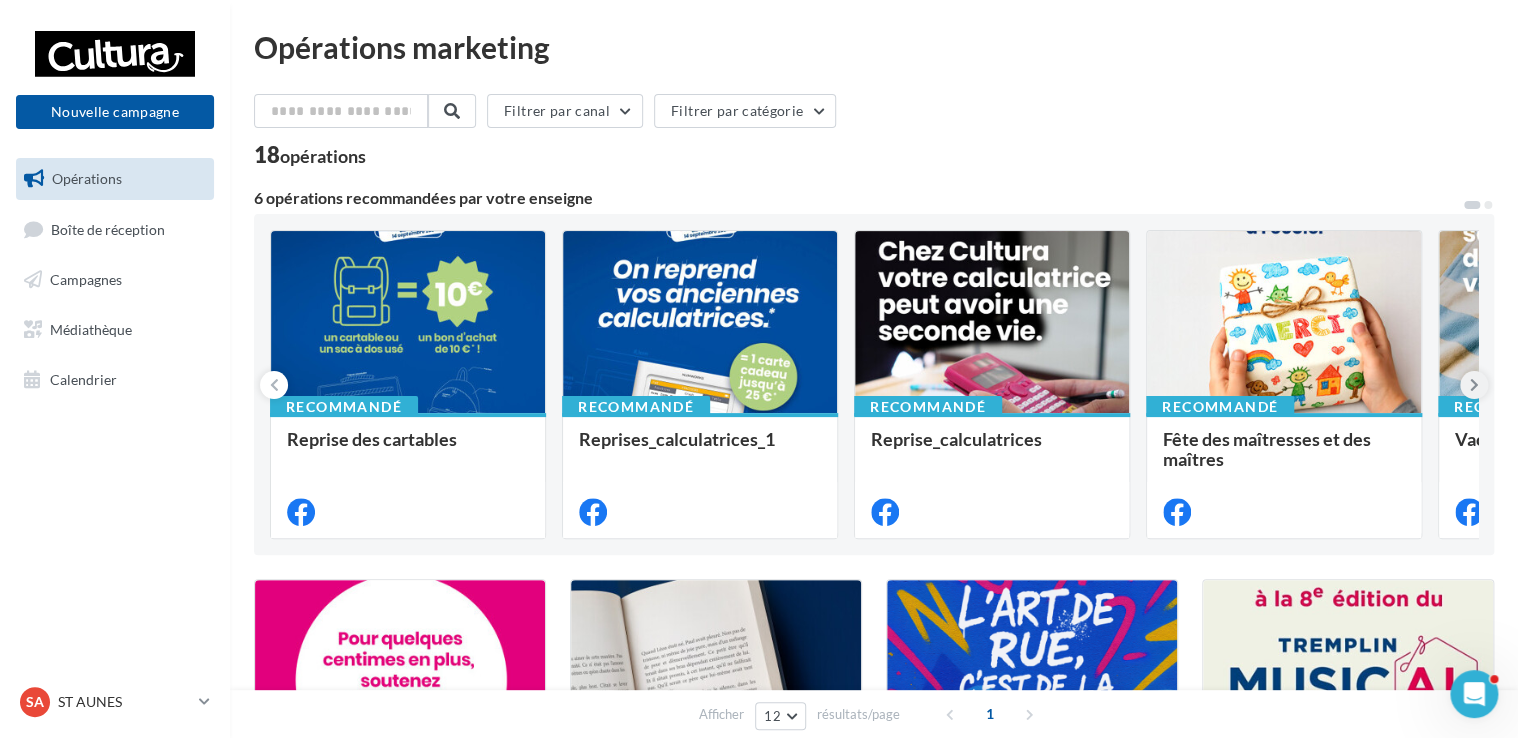 click at bounding box center (1474, 385) 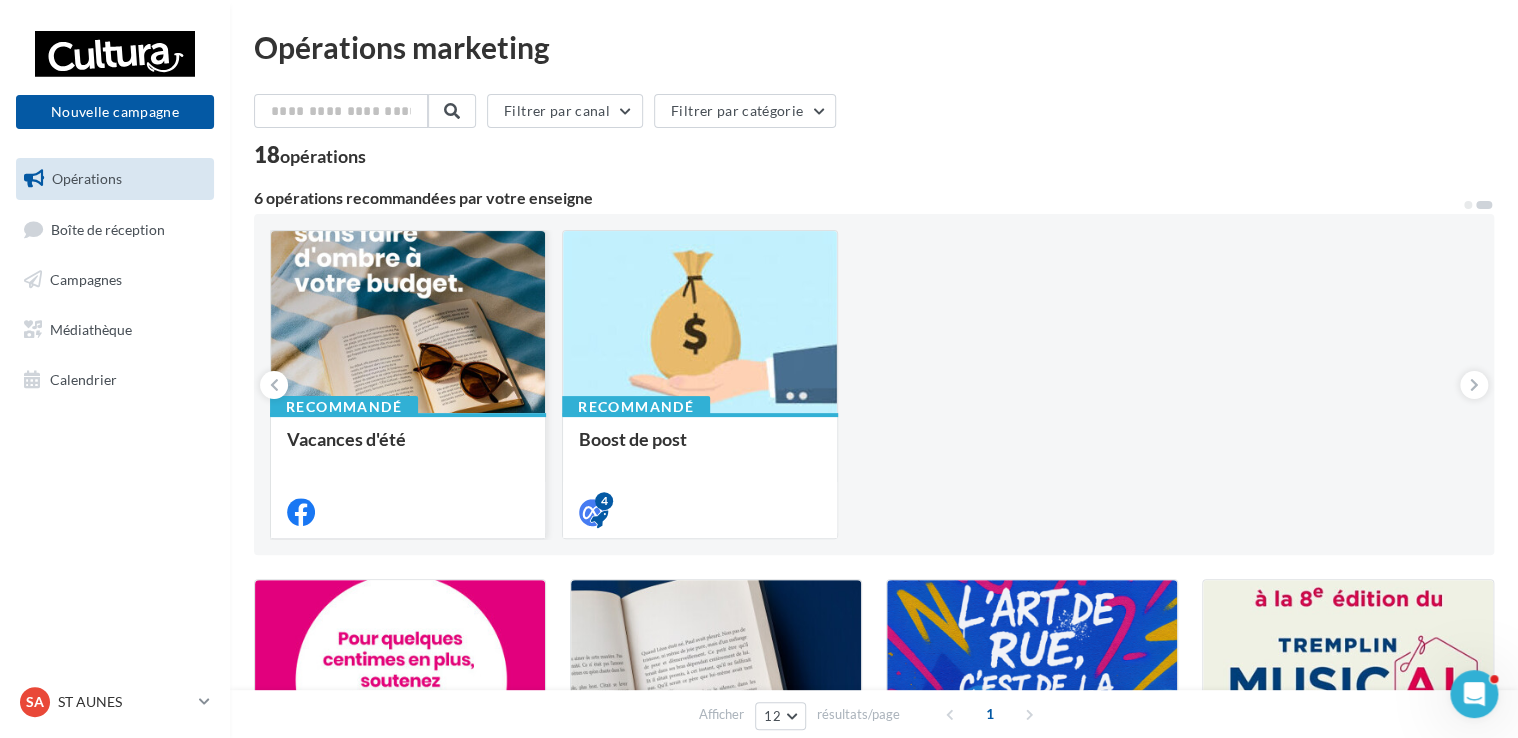 click at bounding box center [408, 323] 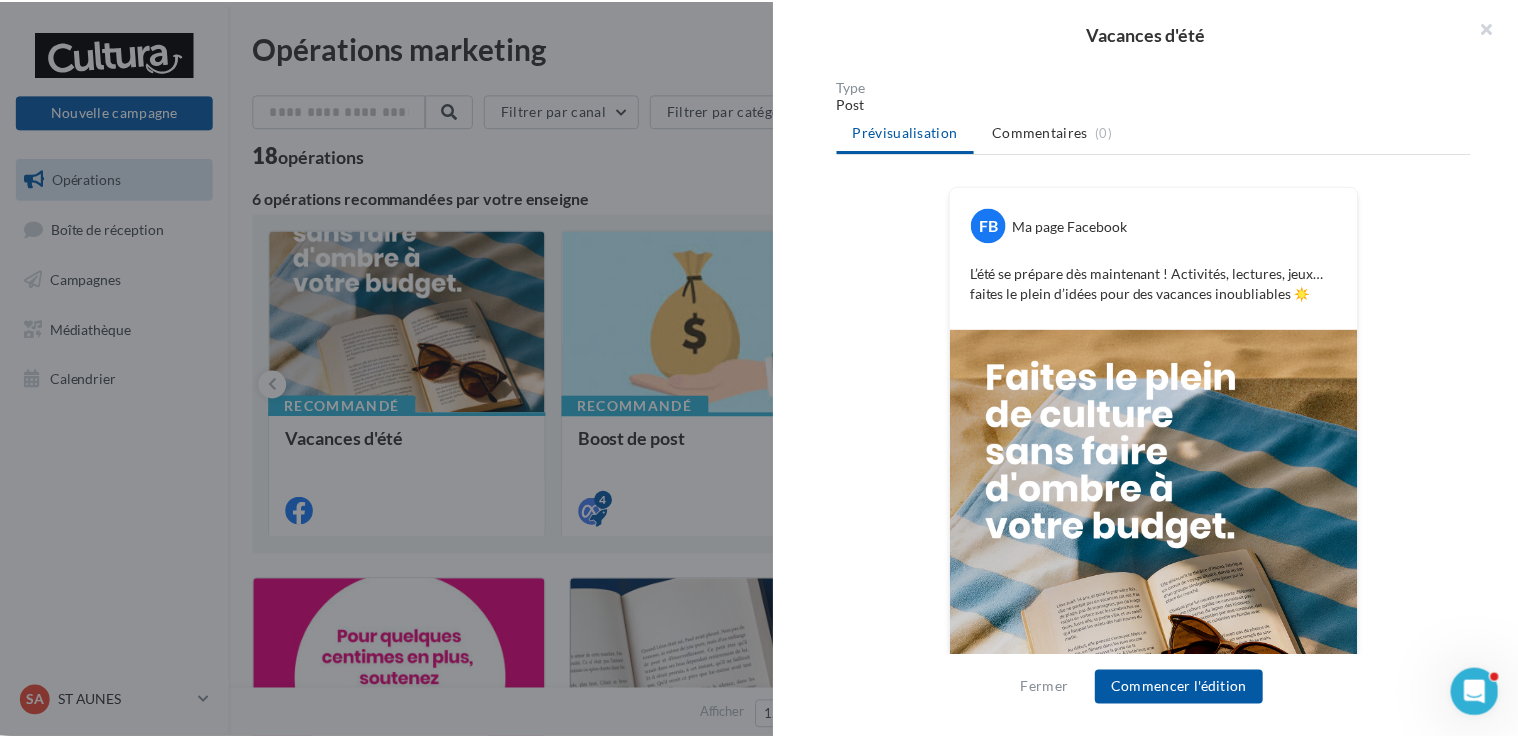 scroll, scrollTop: 223, scrollLeft: 0, axis: vertical 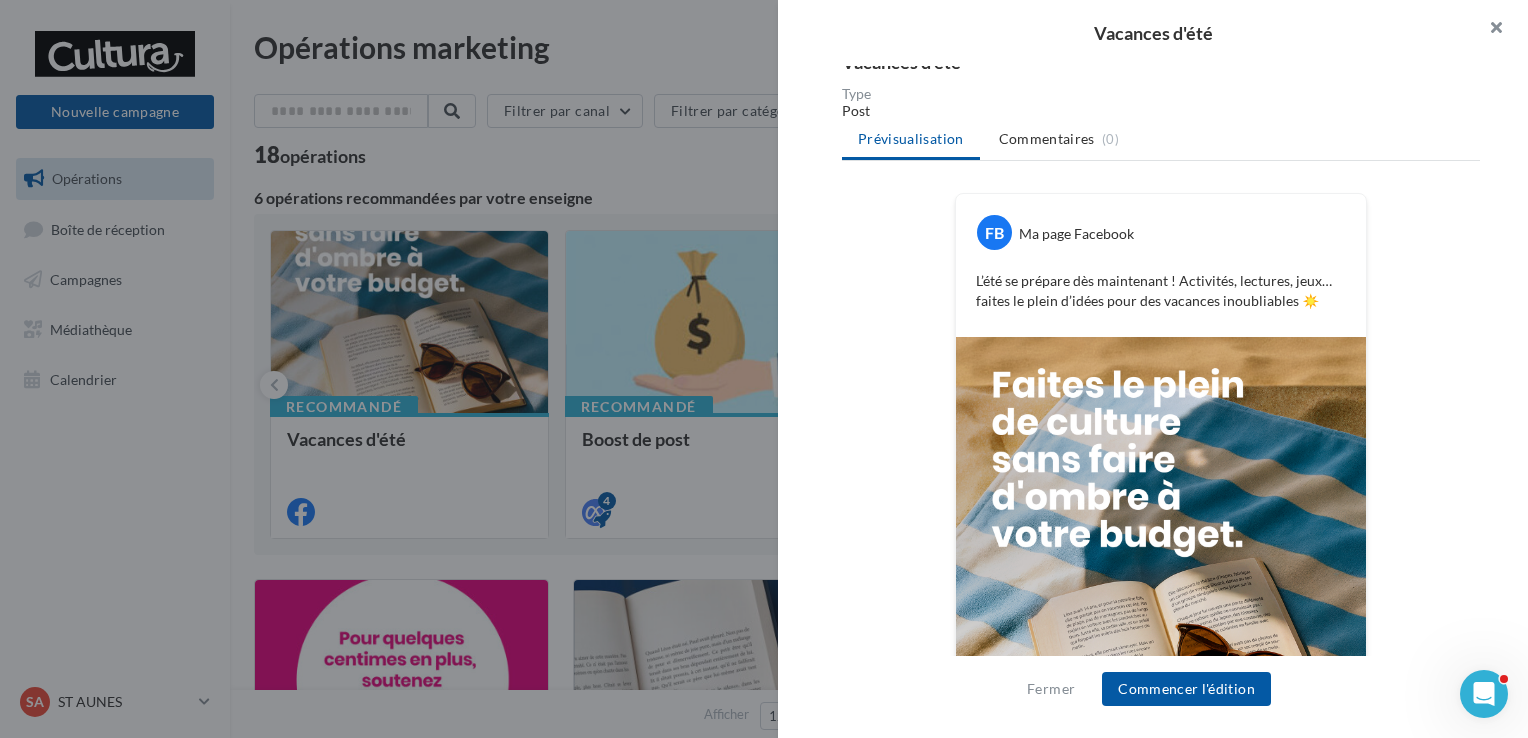 click at bounding box center (1488, 30) 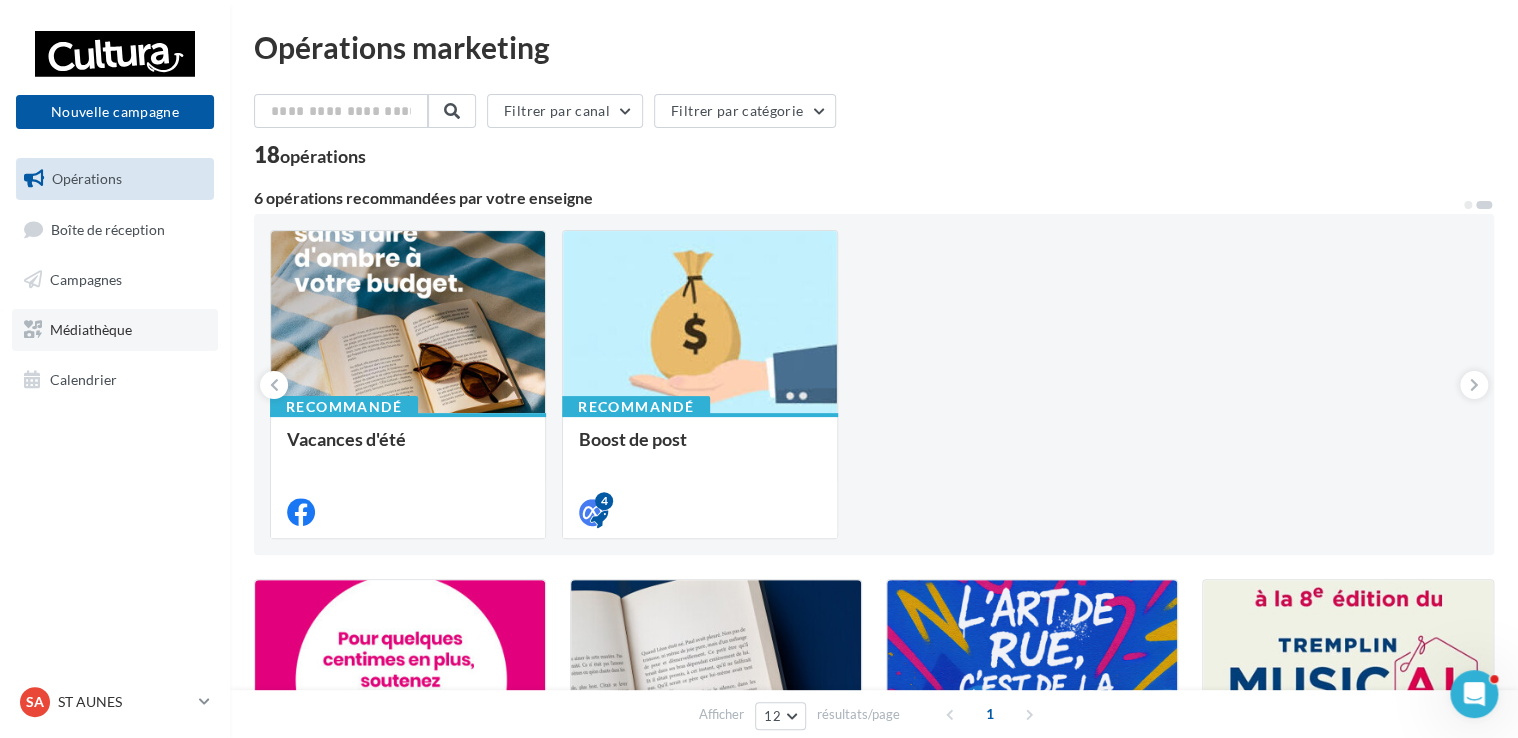 click on "Médiathèque" at bounding box center [91, 329] 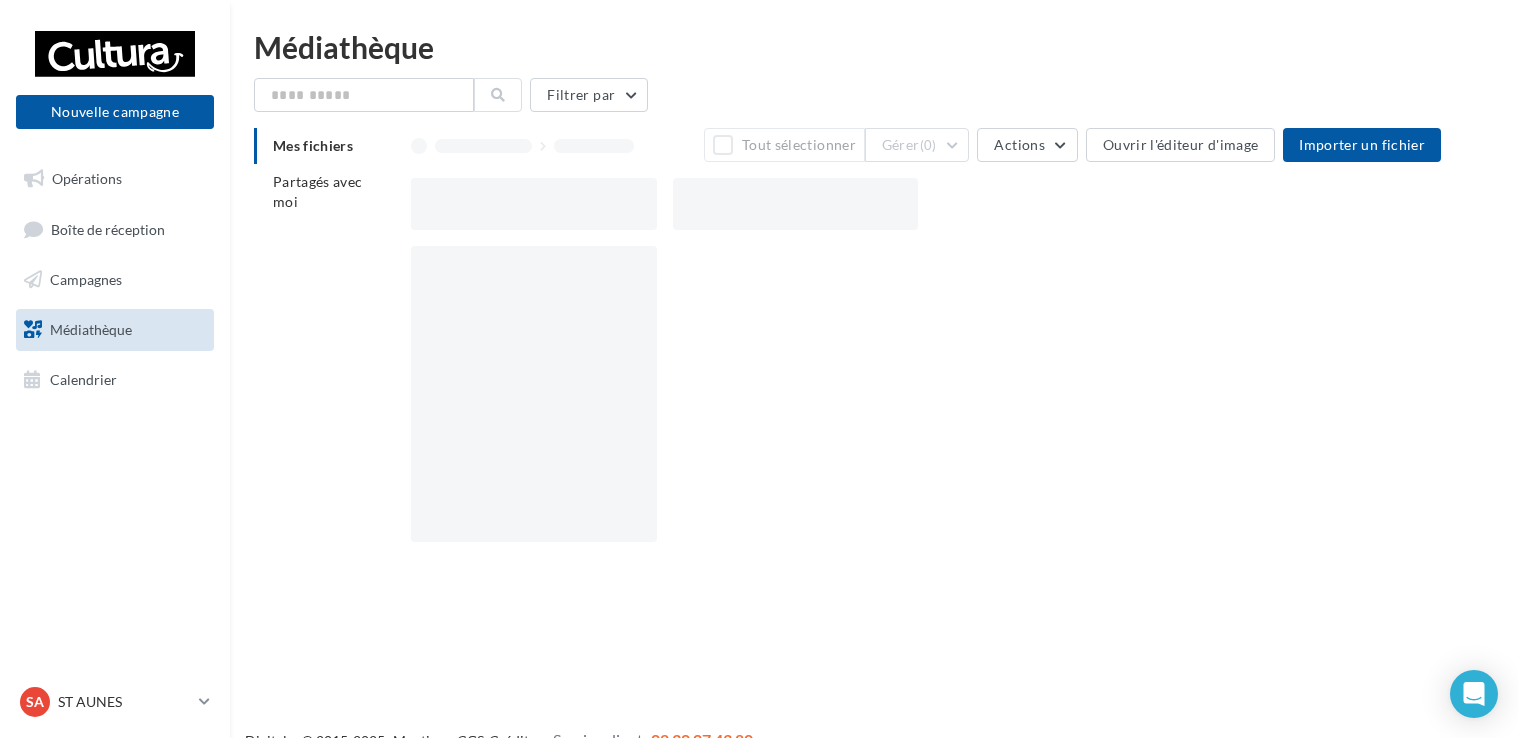 scroll, scrollTop: 0, scrollLeft: 0, axis: both 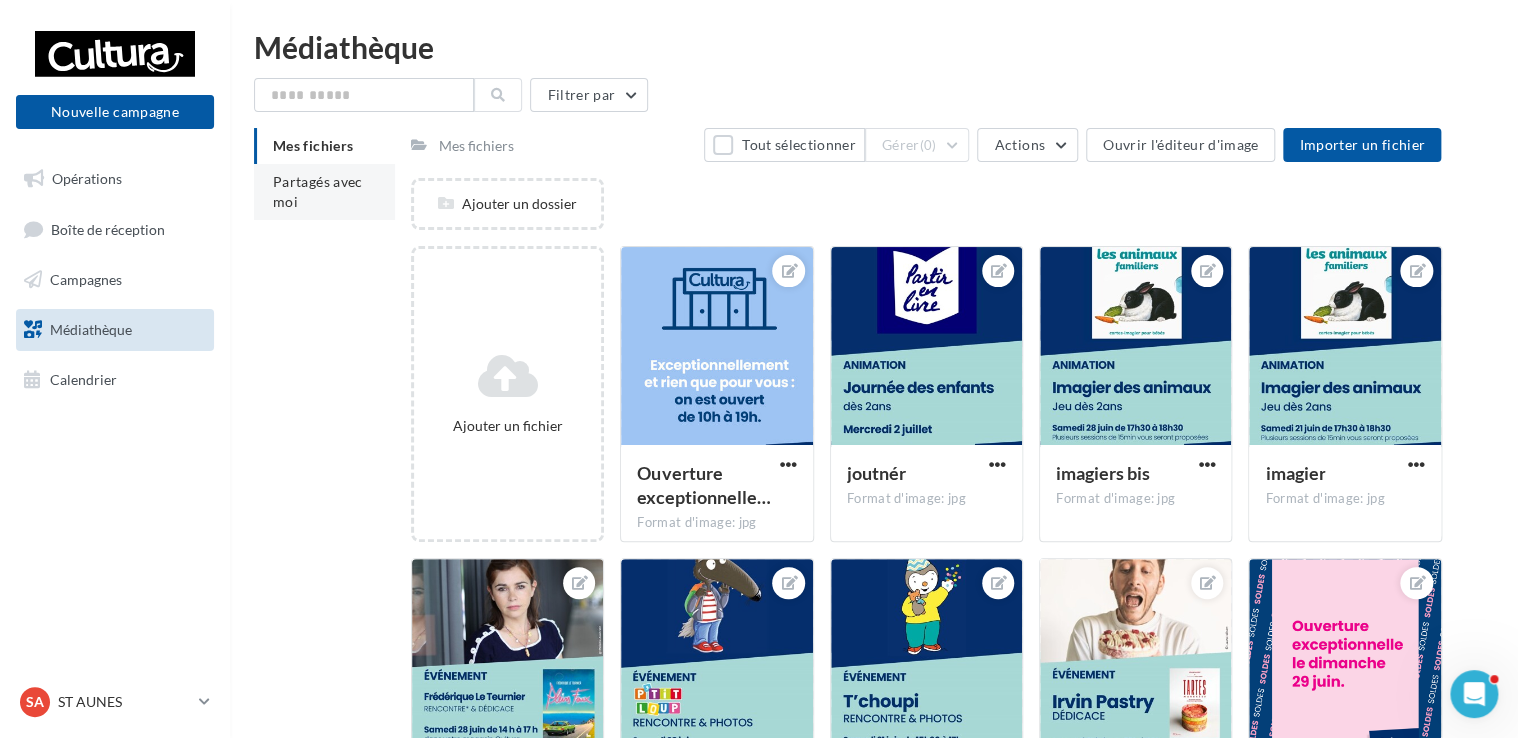 click on "Partagés avec moi" at bounding box center [318, 191] 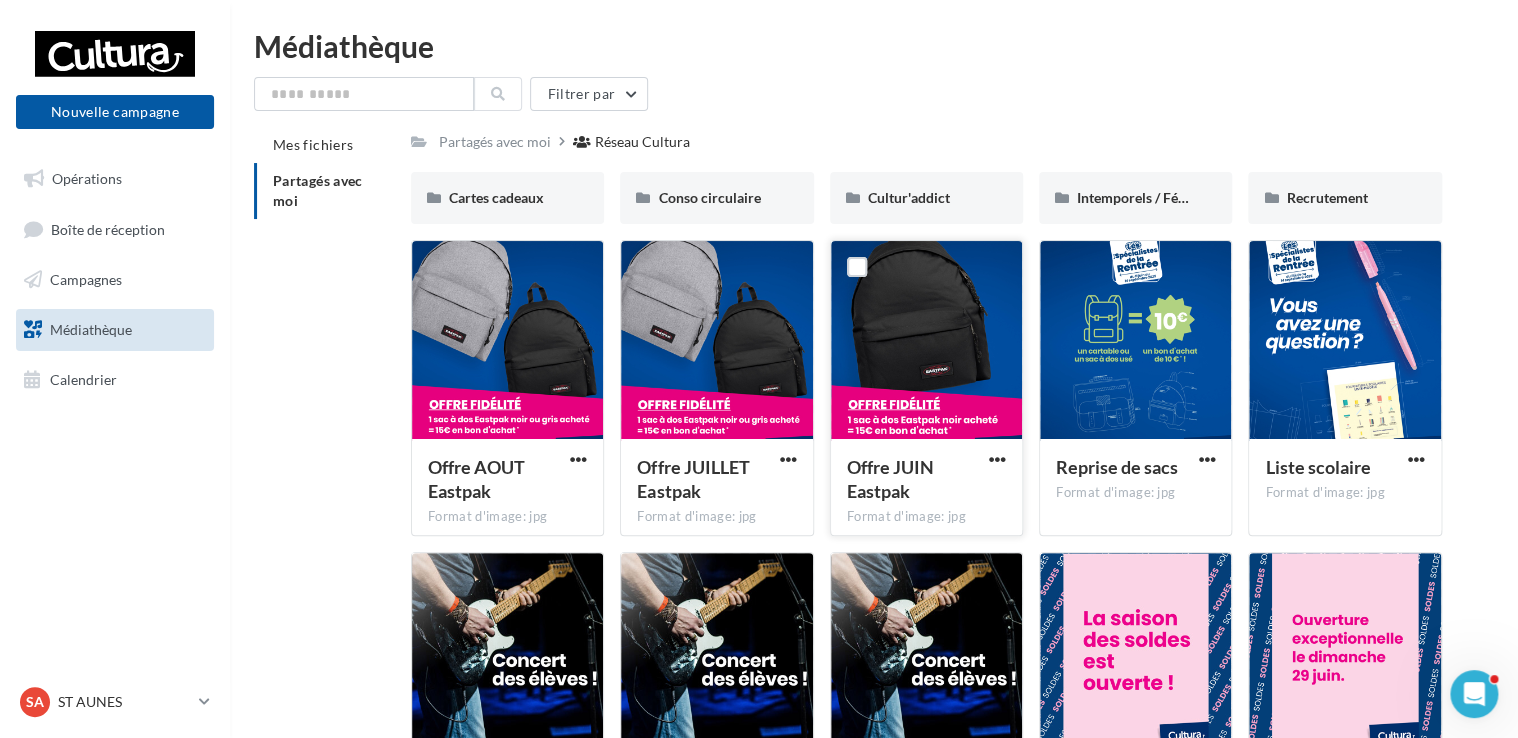 scroll, scrollTop: 0, scrollLeft: 0, axis: both 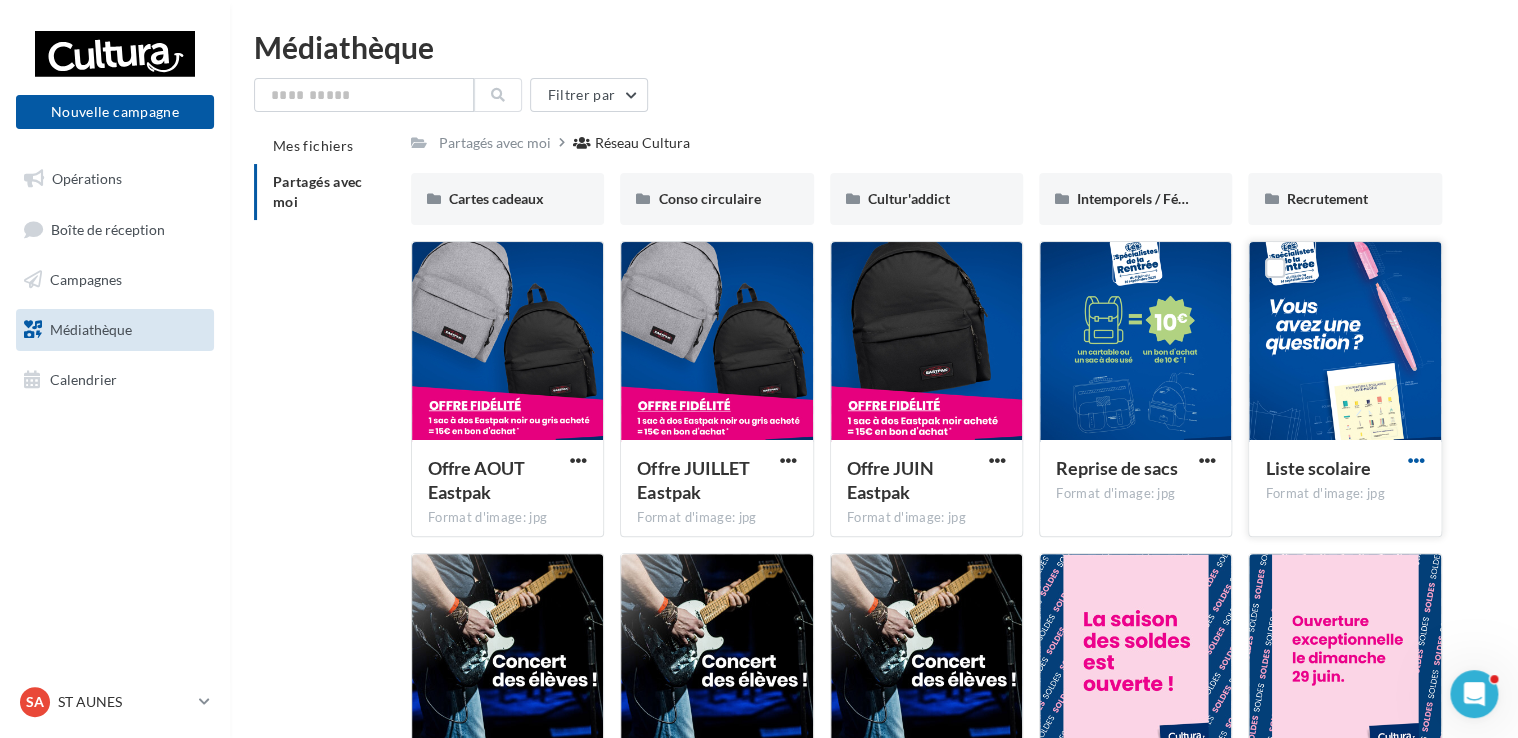 click at bounding box center [1416, 460] 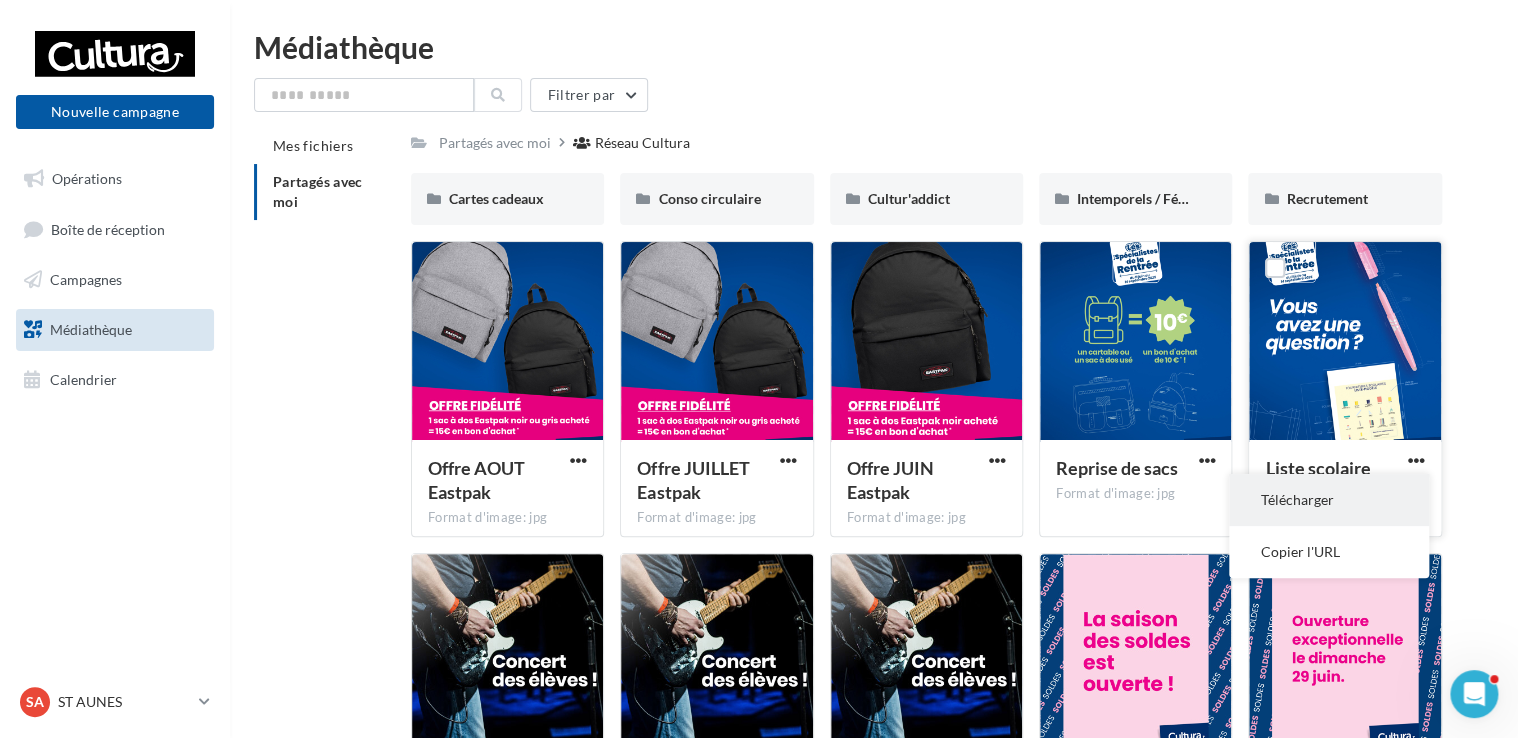 click on "Télécharger" at bounding box center (1329, 500) 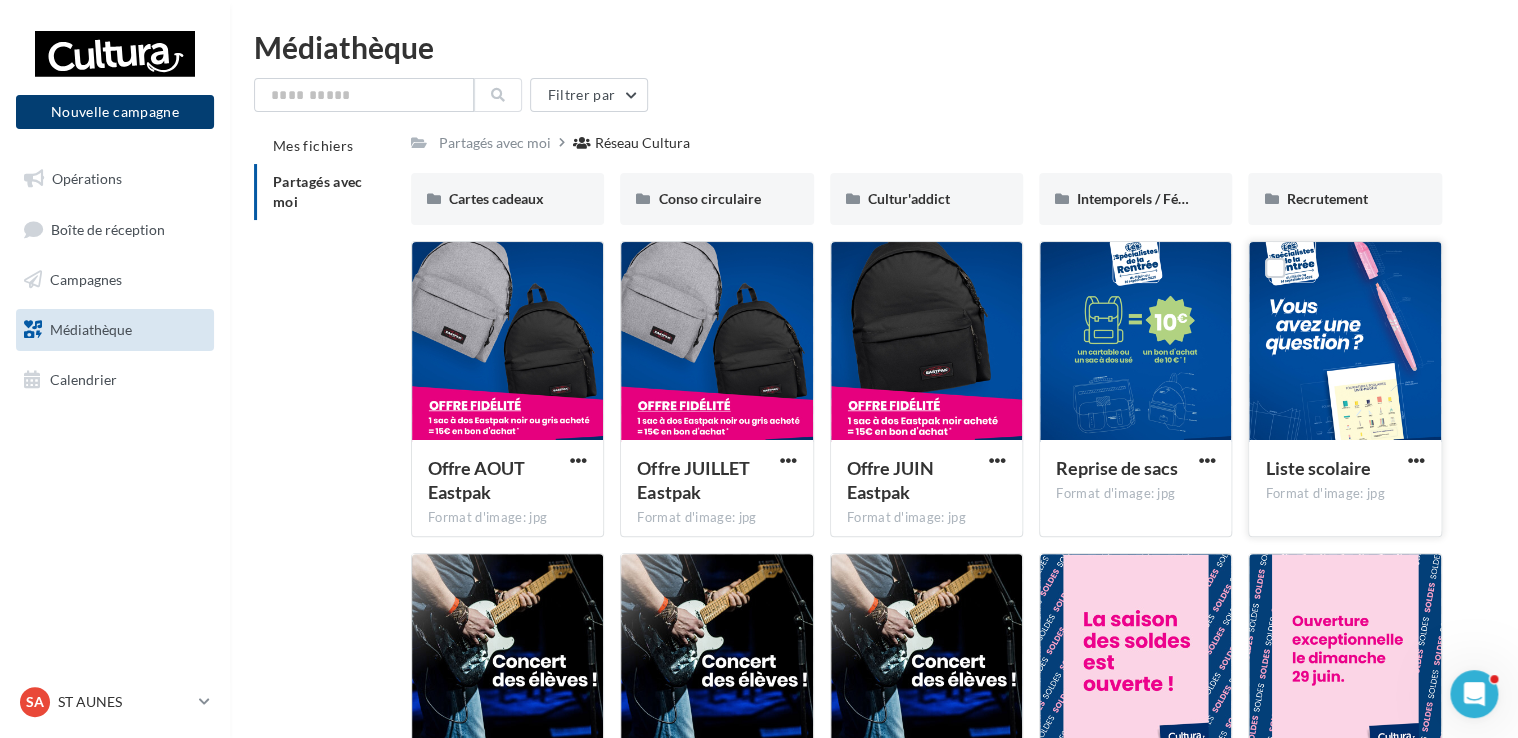 click on "Nouvelle campagne" at bounding box center (115, 112) 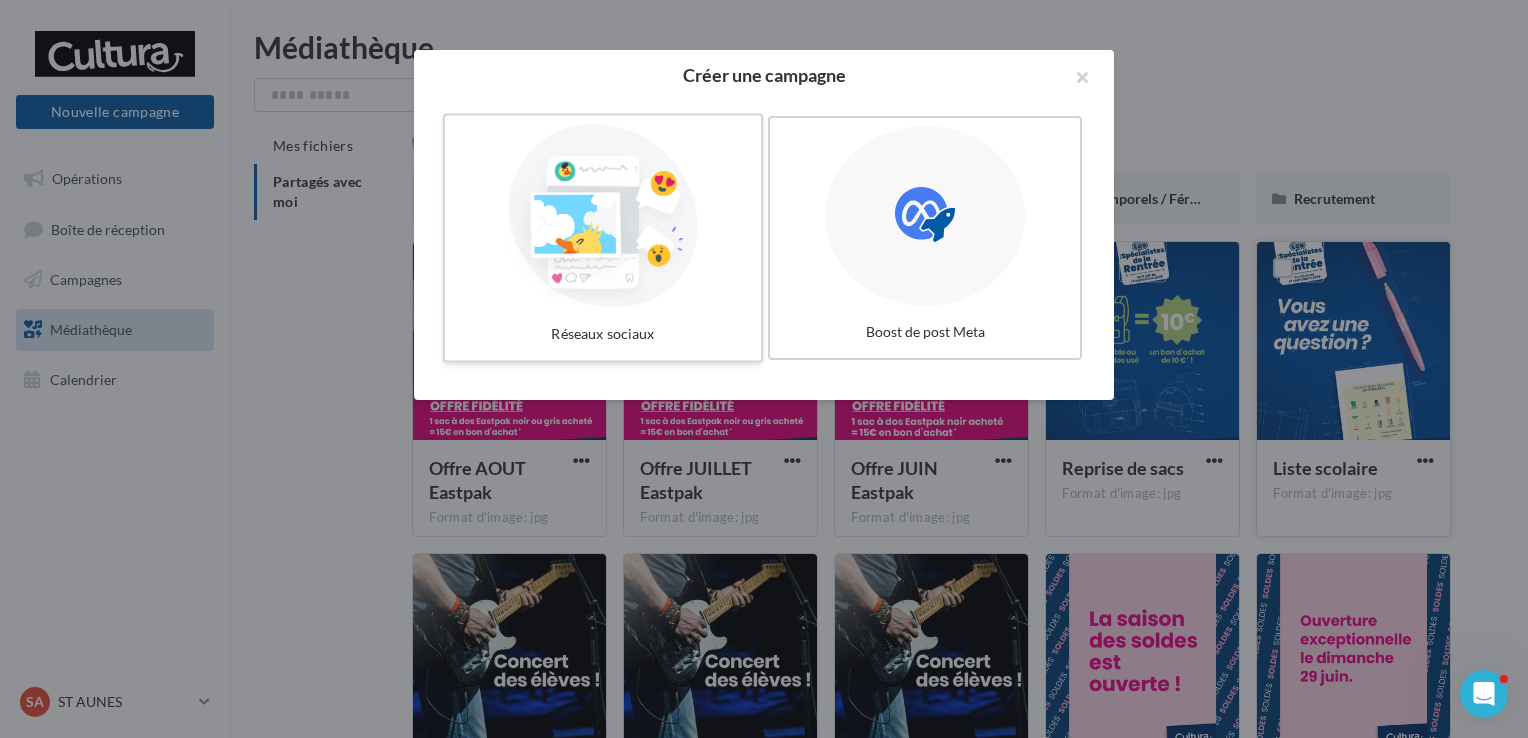 click at bounding box center [603, 216] 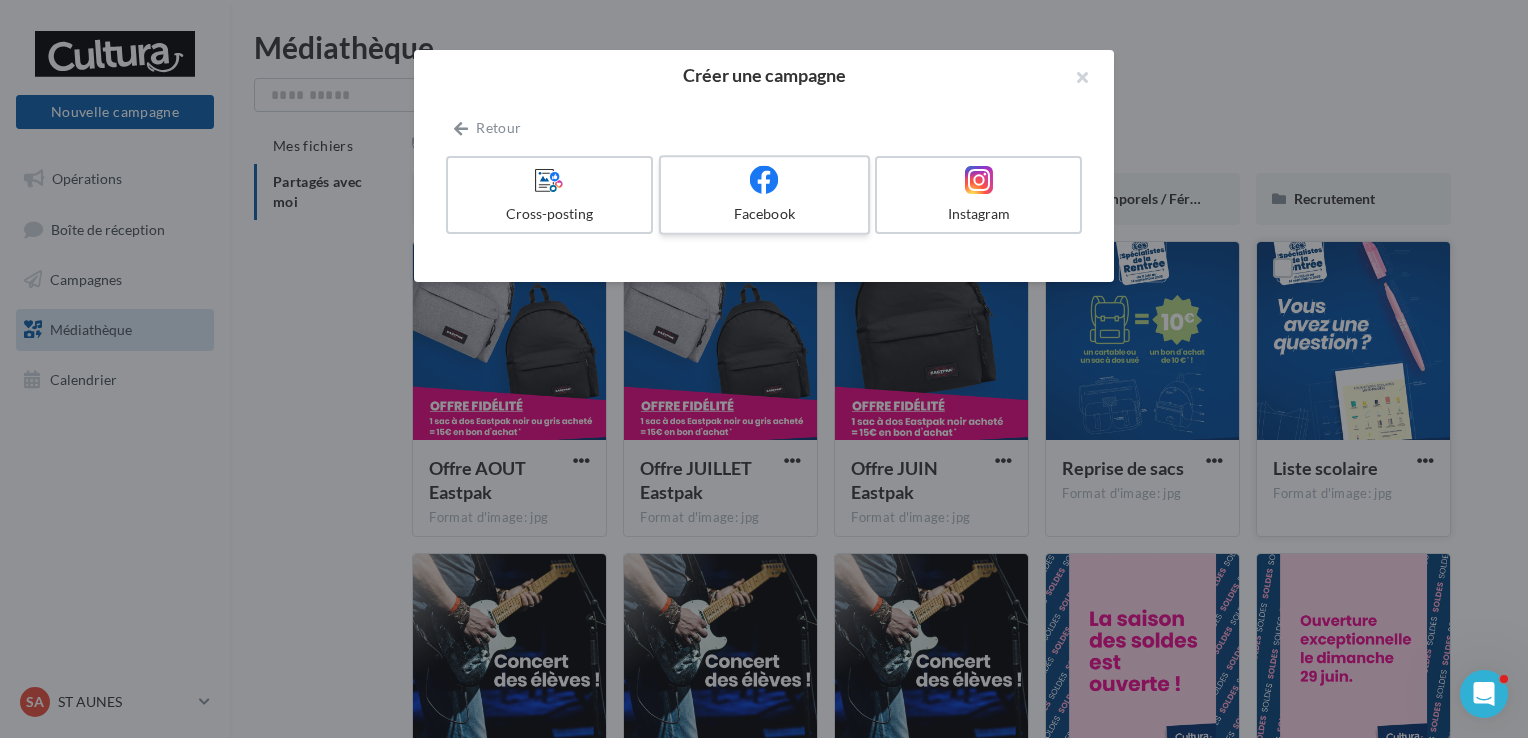 click on "Facebook" at bounding box center (764, 195) 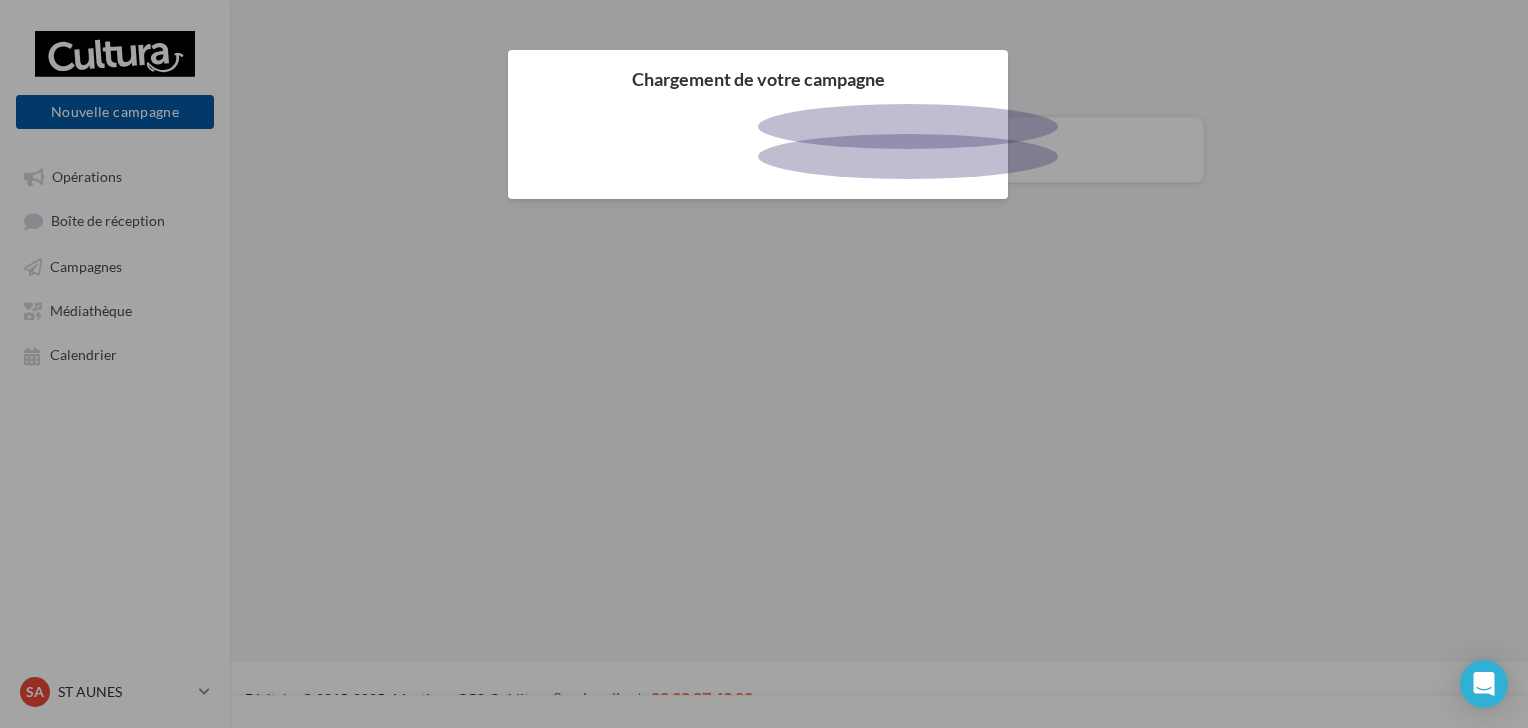 scroll, scrollTop: 0, scrollLeft: 0, axis: both 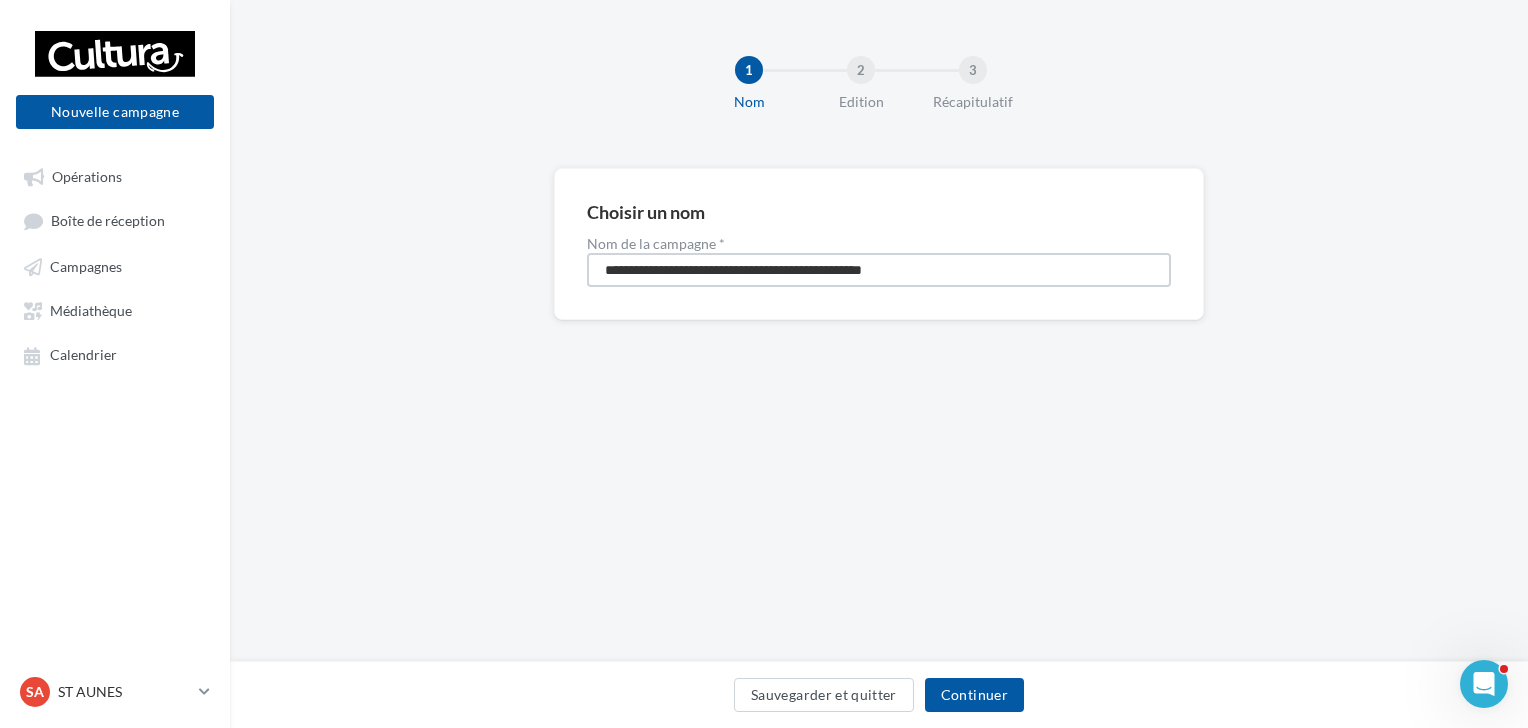 drag, startPoint x: 952, startPoint y: 271, endPoint x: 498, endPoint y: 265, distance: 454.03964 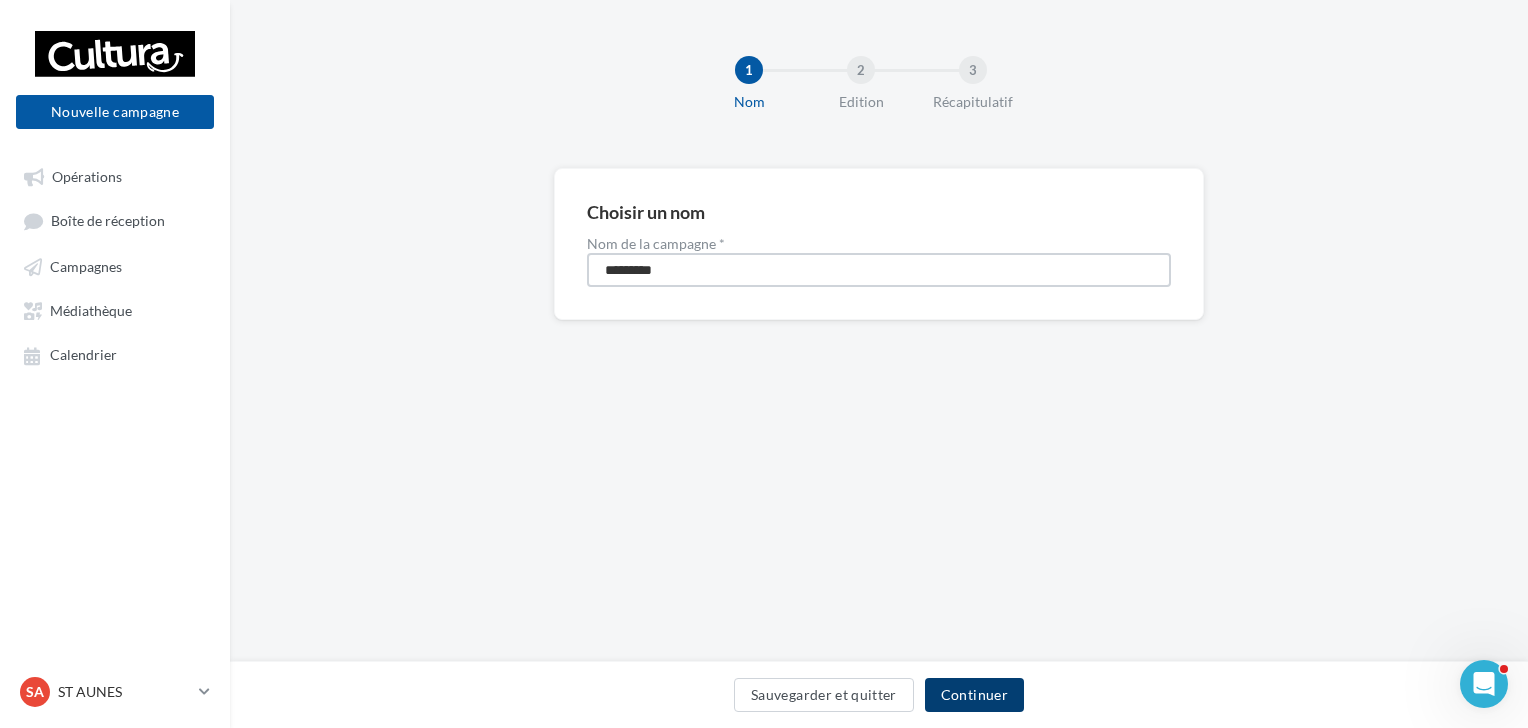 type on "*********" 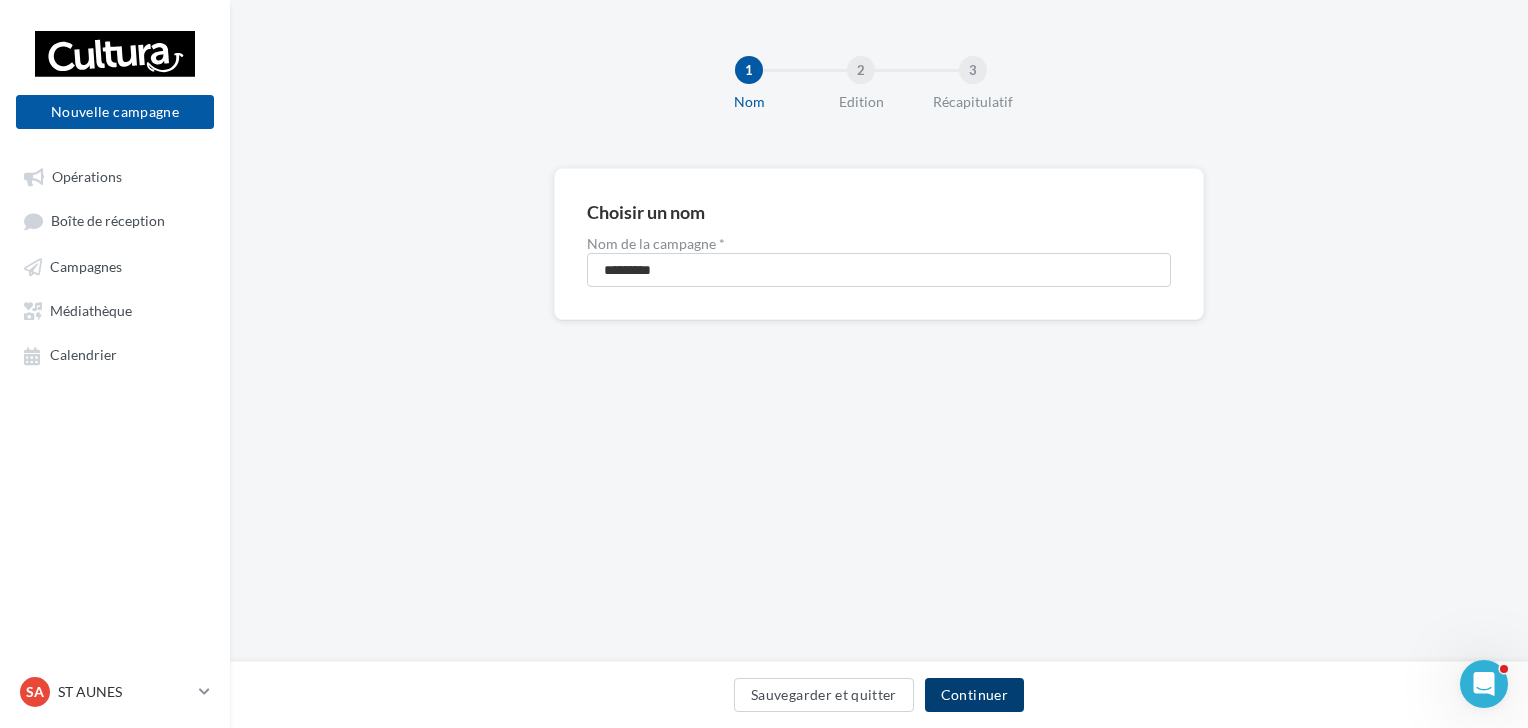 click on "Continuer" at bounding box center (974, 695) 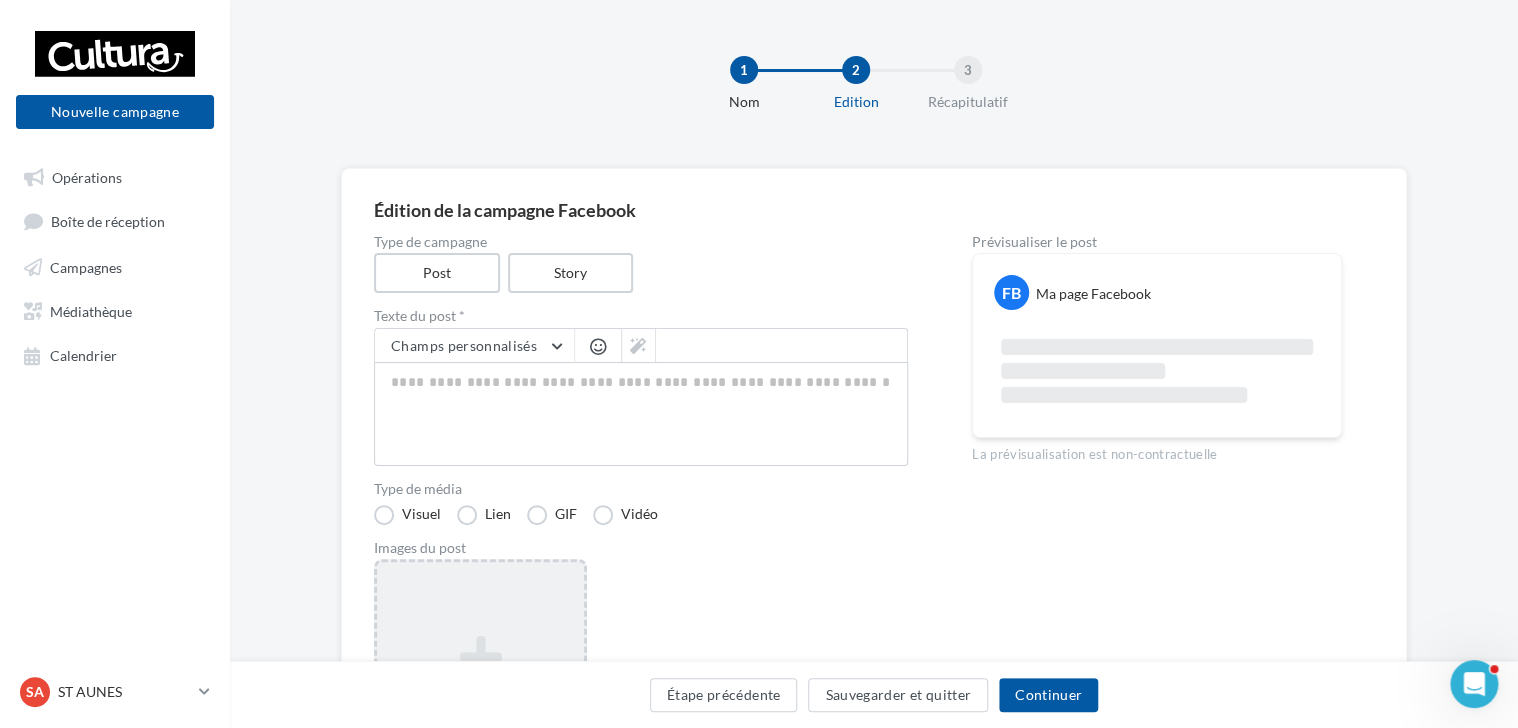 click on "Ajouter une image     Format: png, jpg" at bounding box center [480, 689] 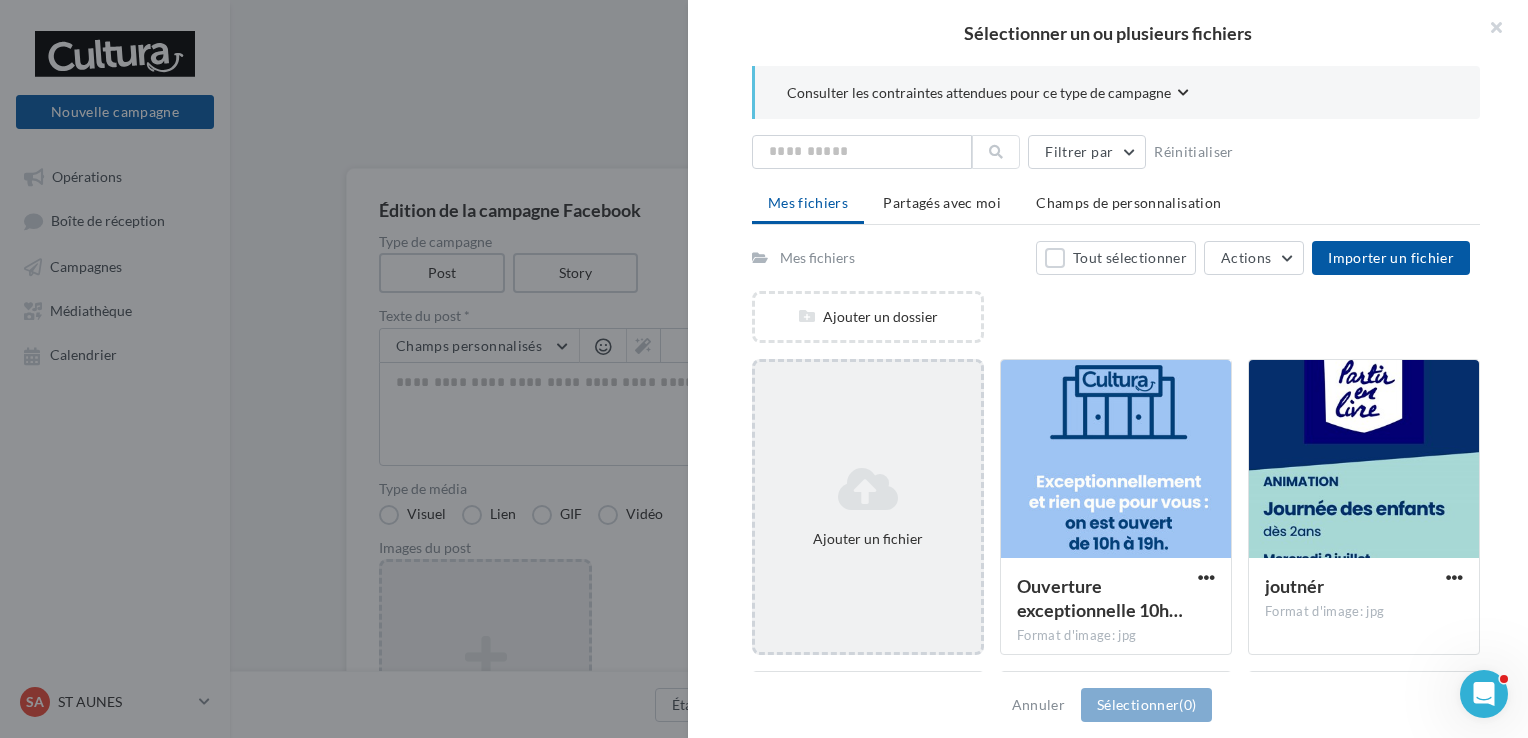 click at bounding box center [868, 489] 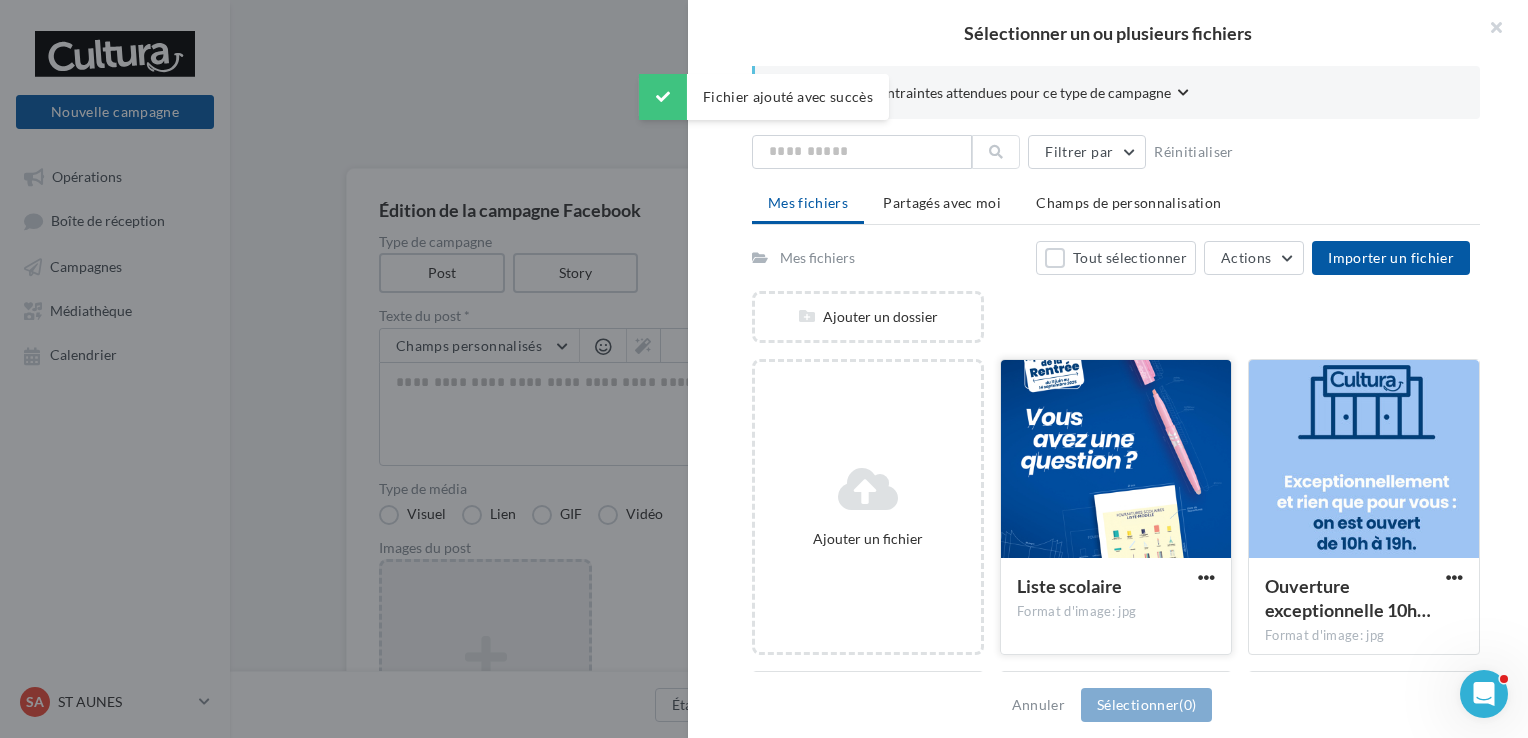 click at bounding box center (1116, 460) 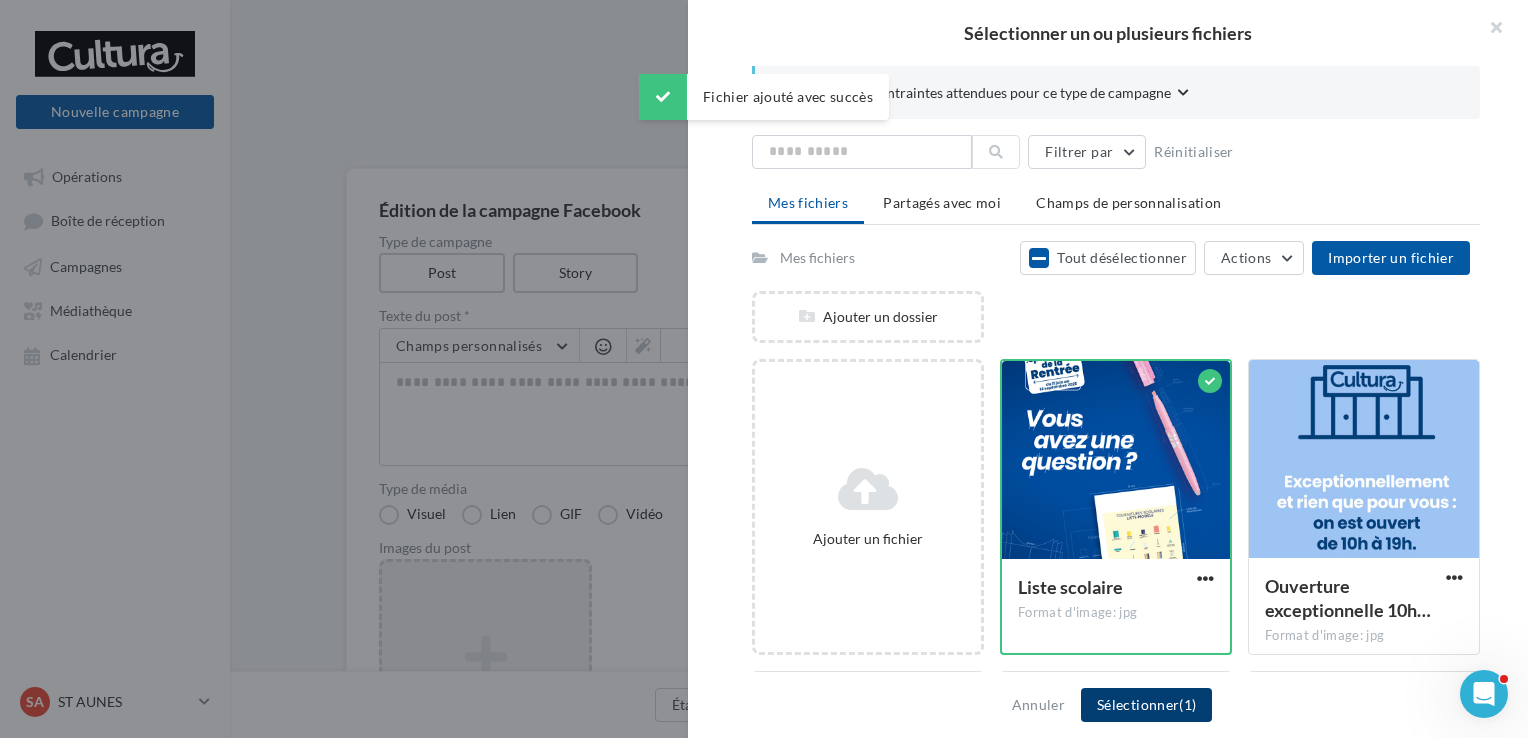 click on "Sélectionner   (1)" at bounding box center (1146, 705) 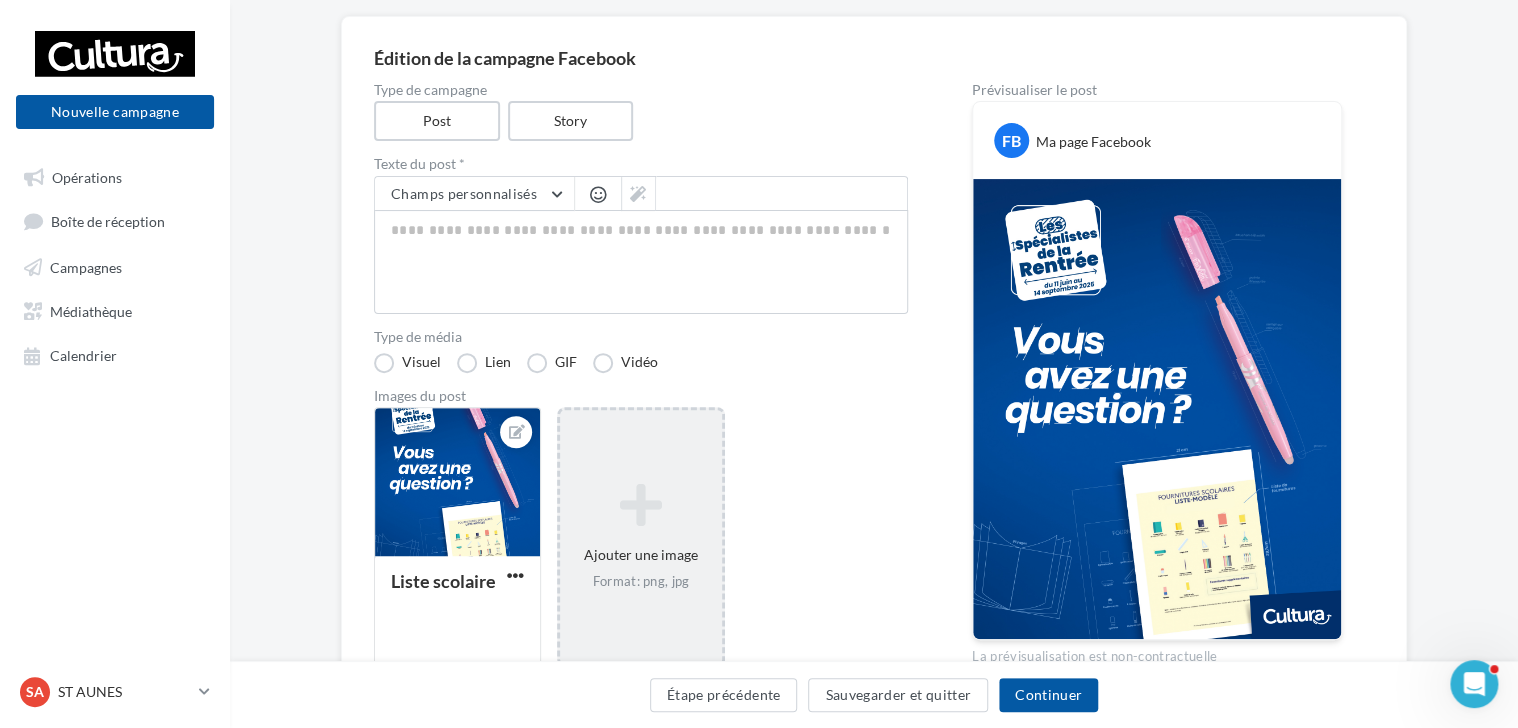 scroll, scrollTop: 200, scrollLeft: 0, axis: vertical 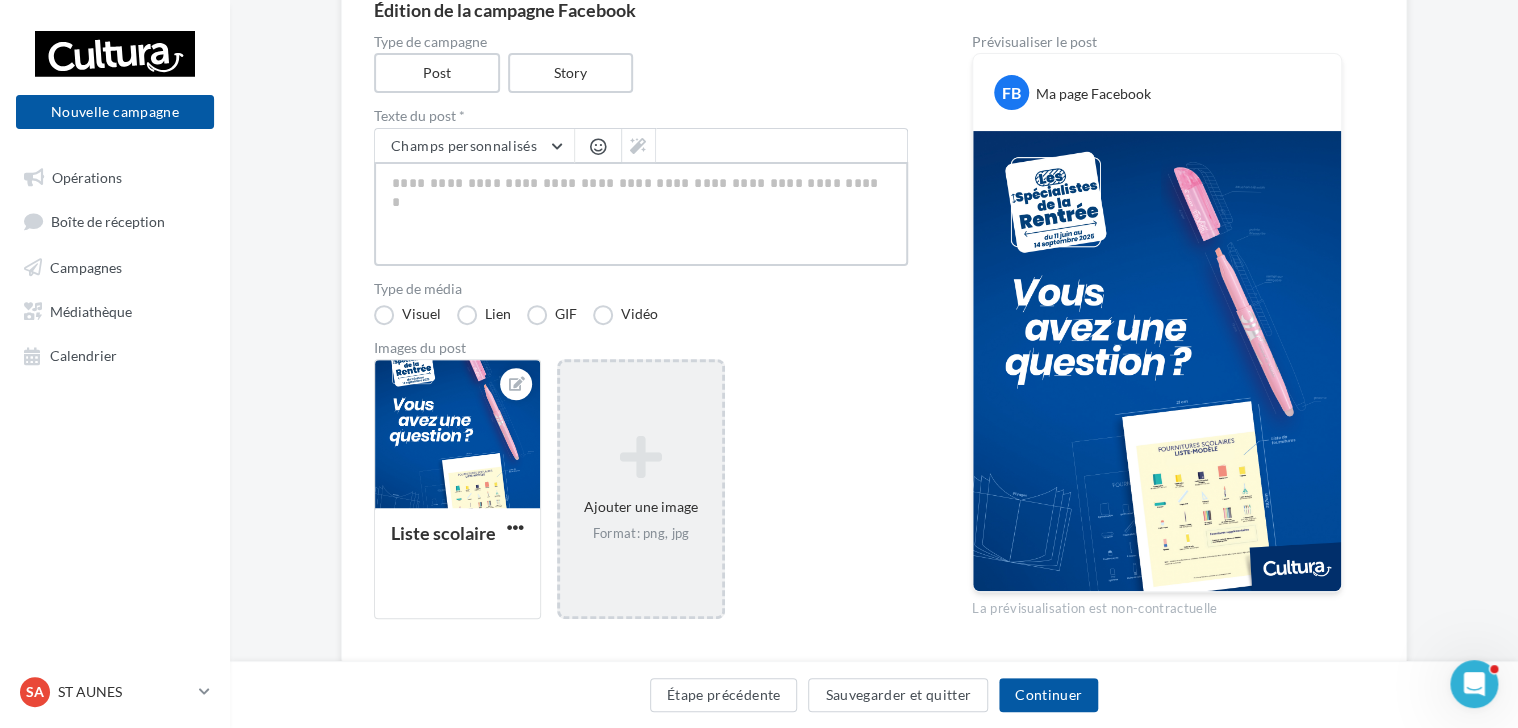 click at bounding box center (641, 214) 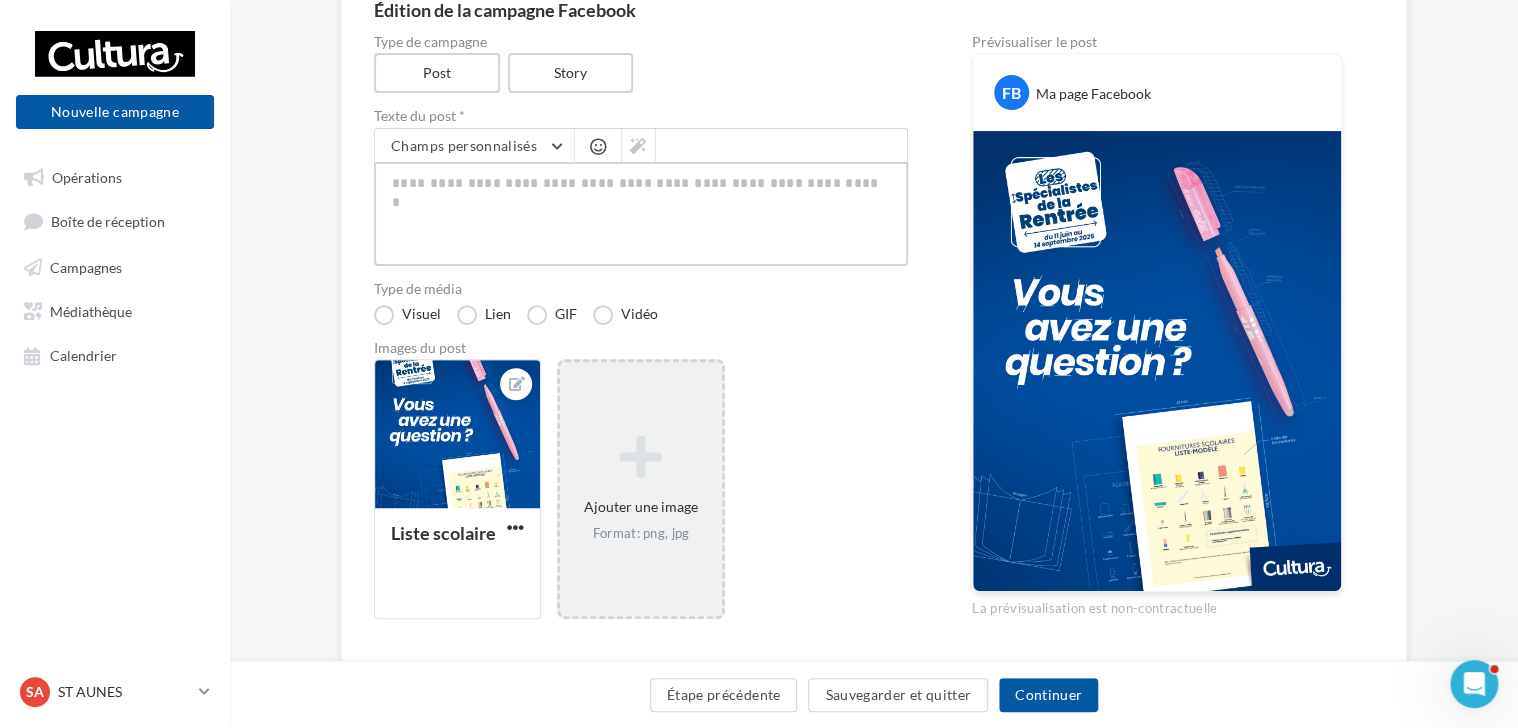 type on "*" 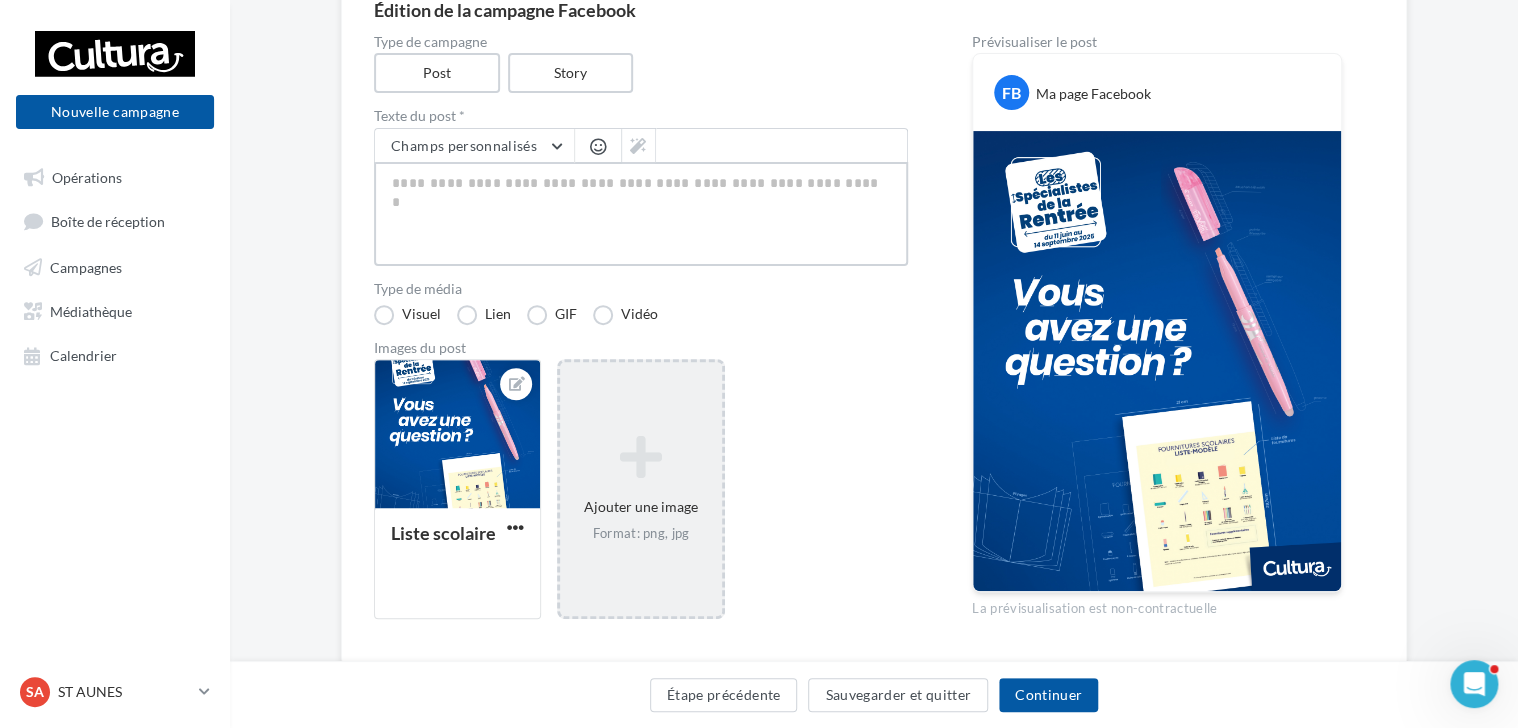 type on "*" 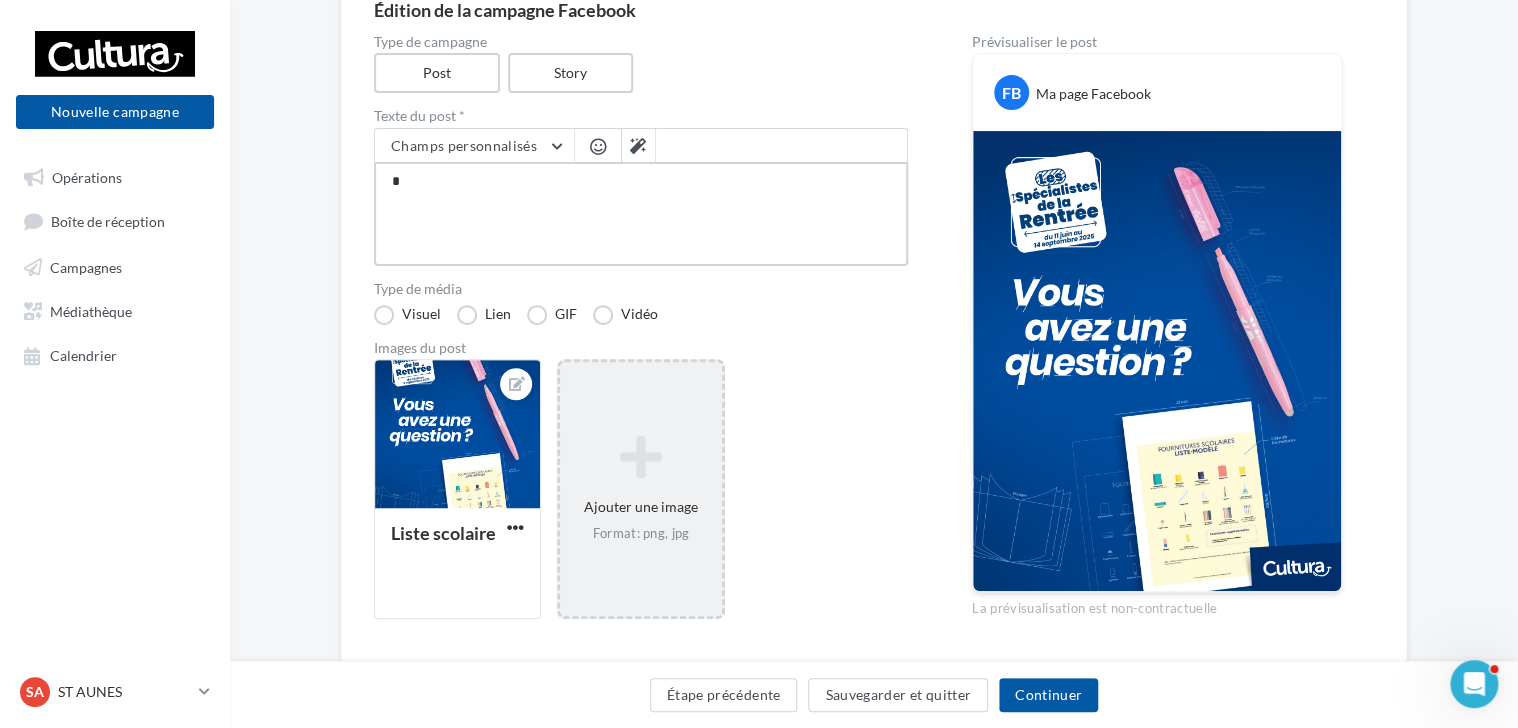 type on "**" 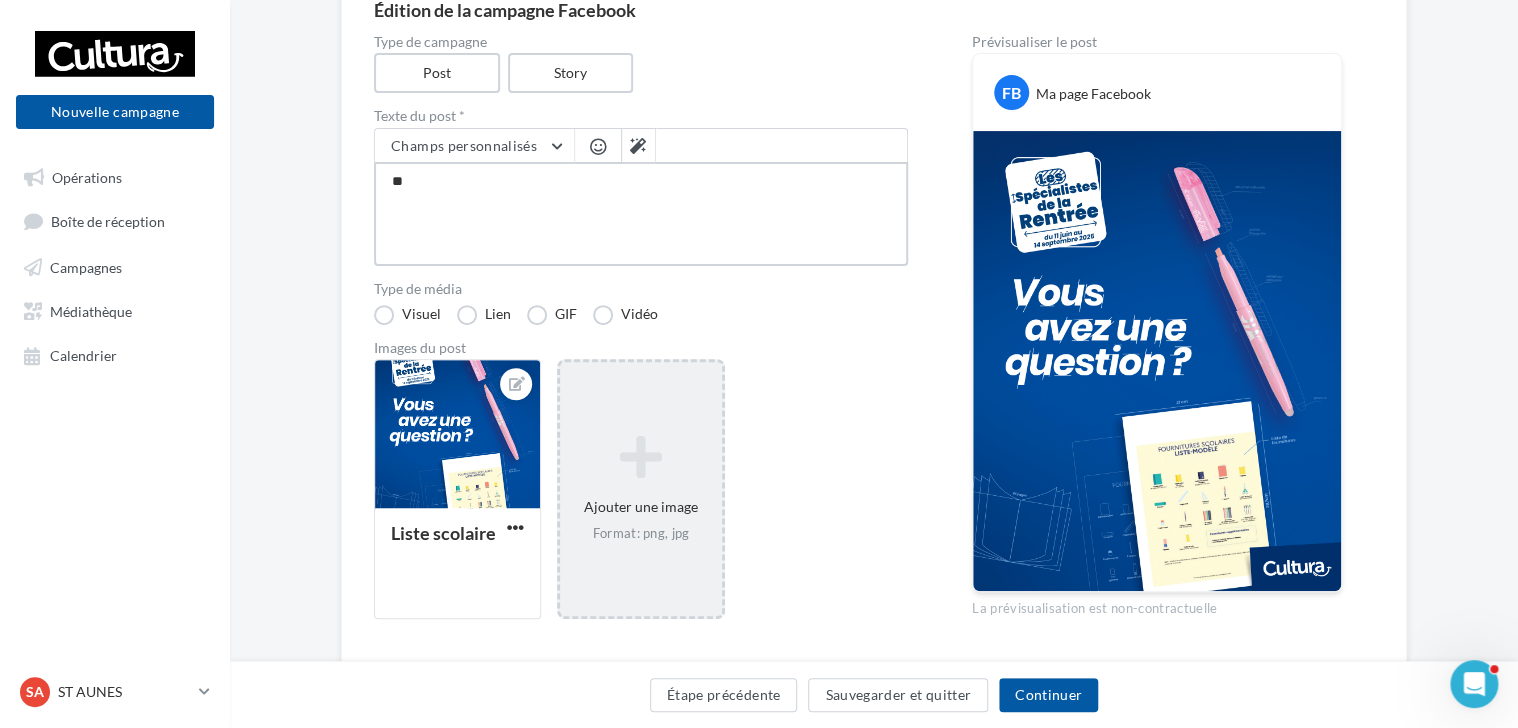 type on "**" 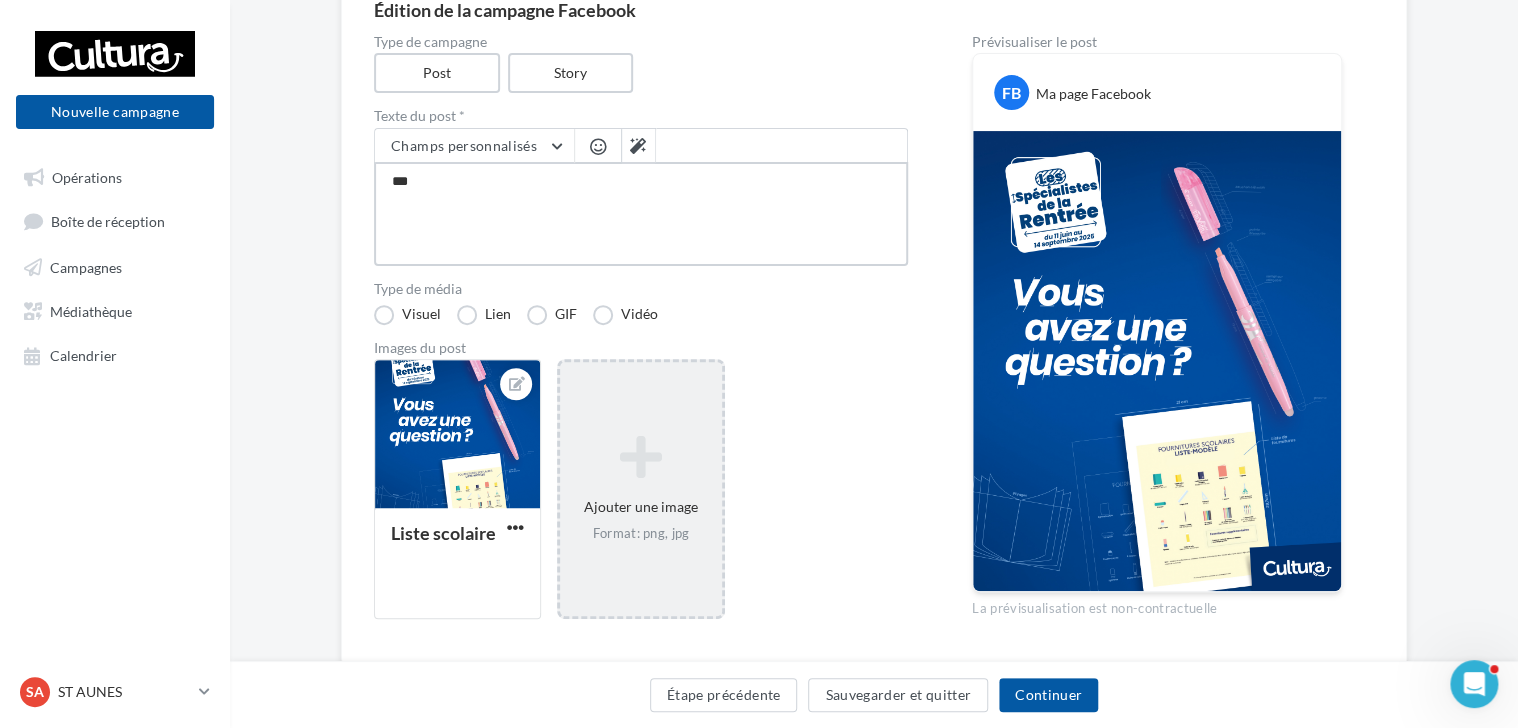 type on "****" 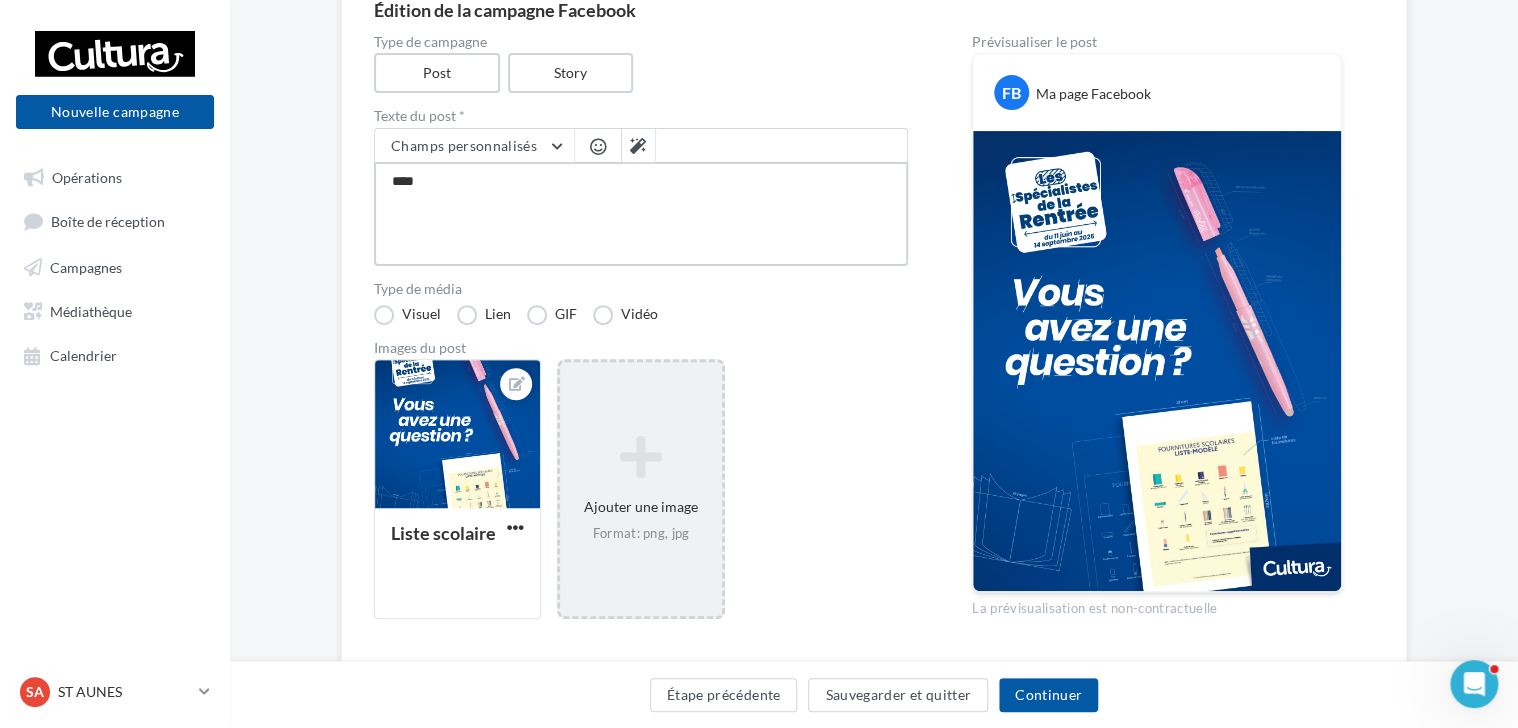 type on "*****" 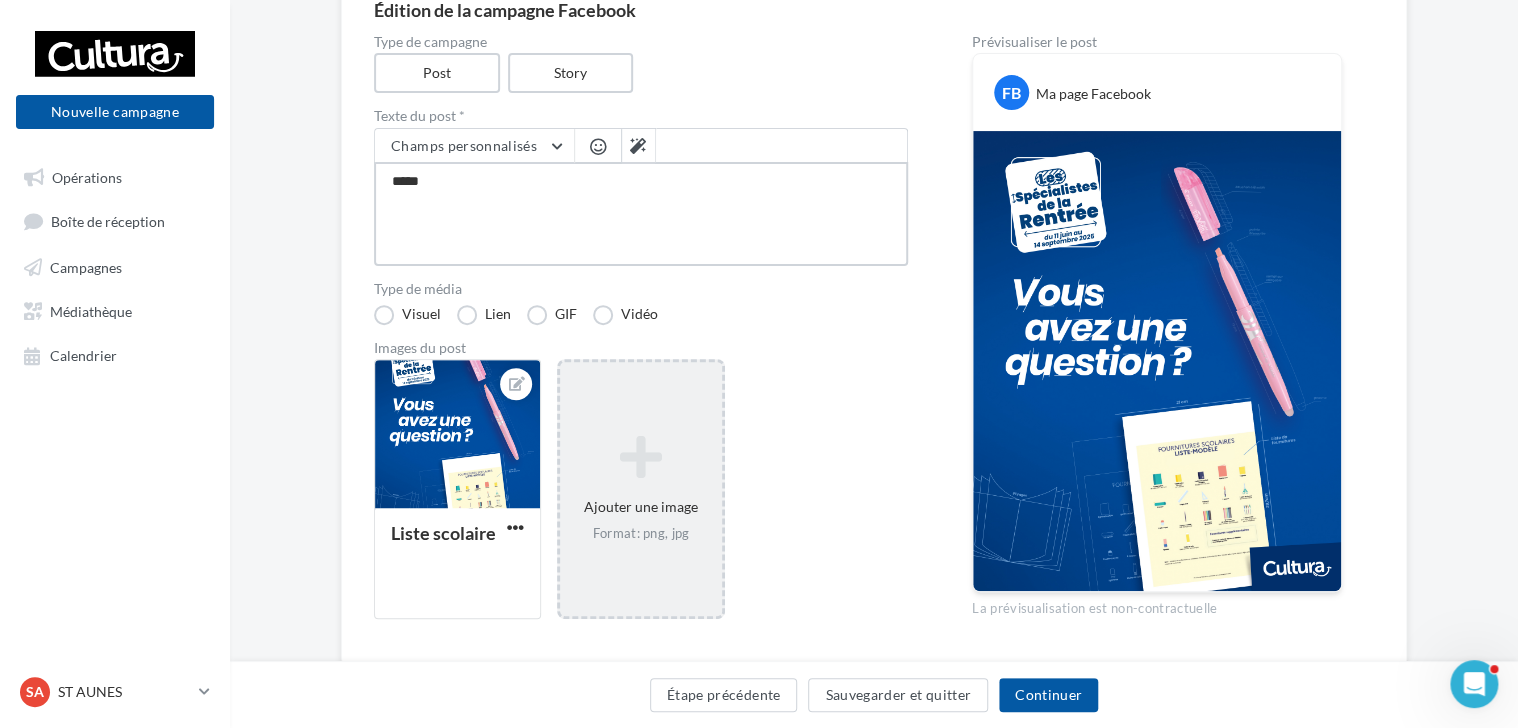 type on "******" 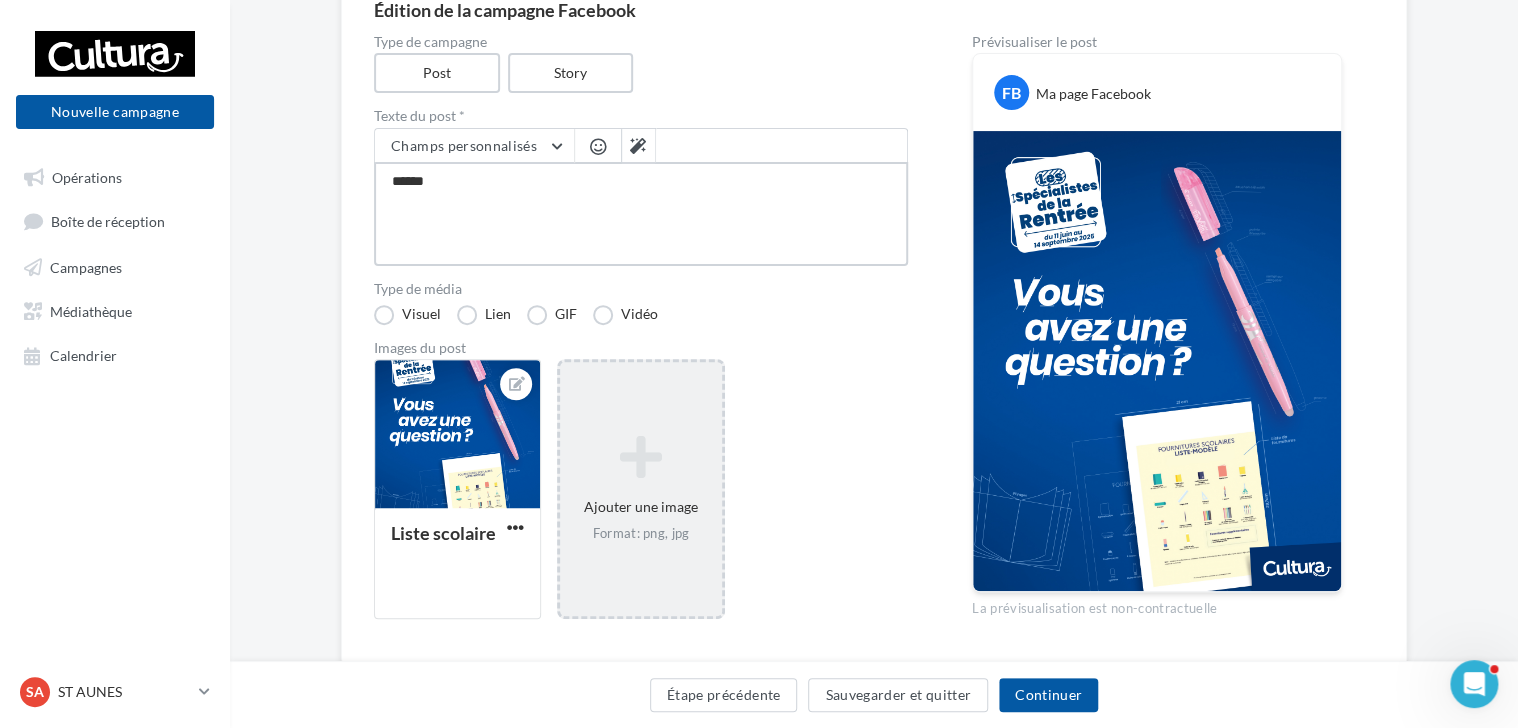 type on "*******" 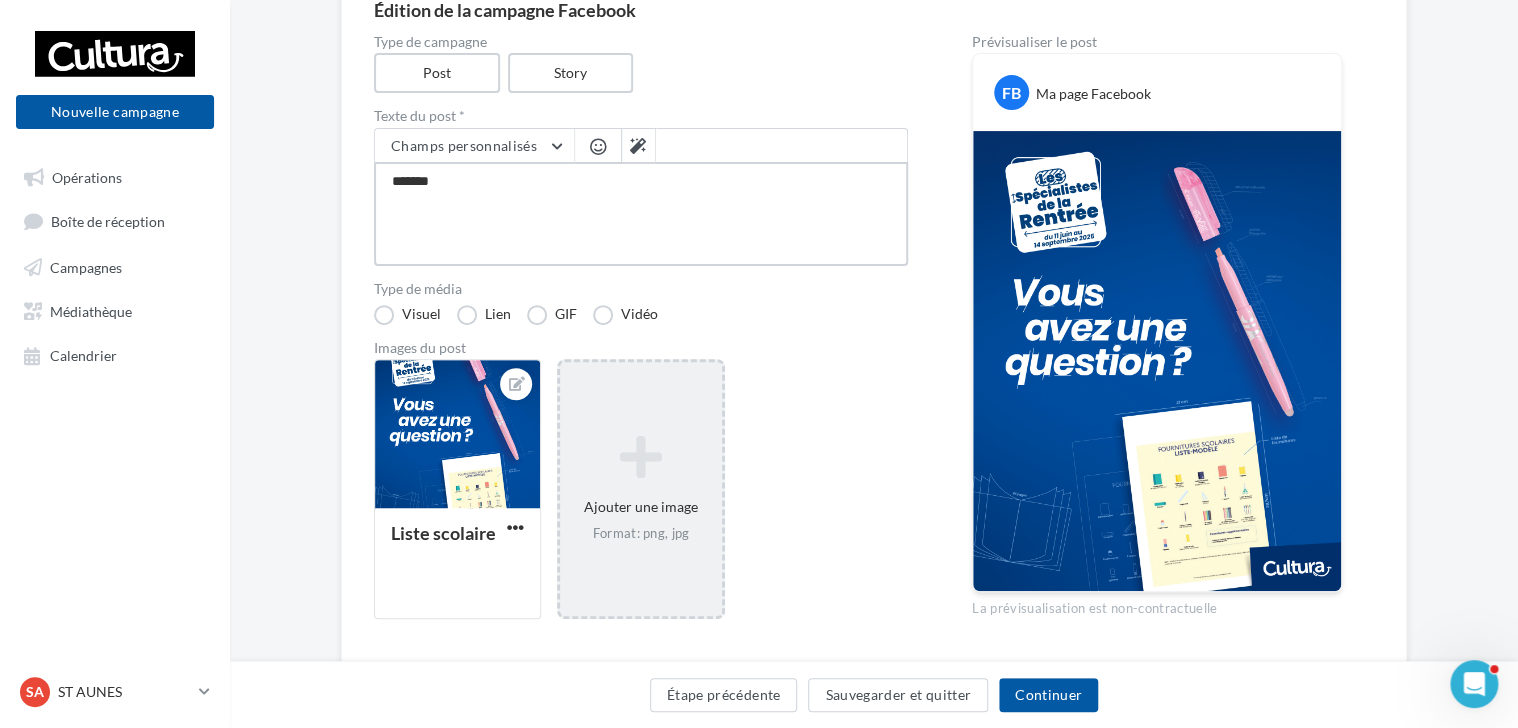 type on "********" 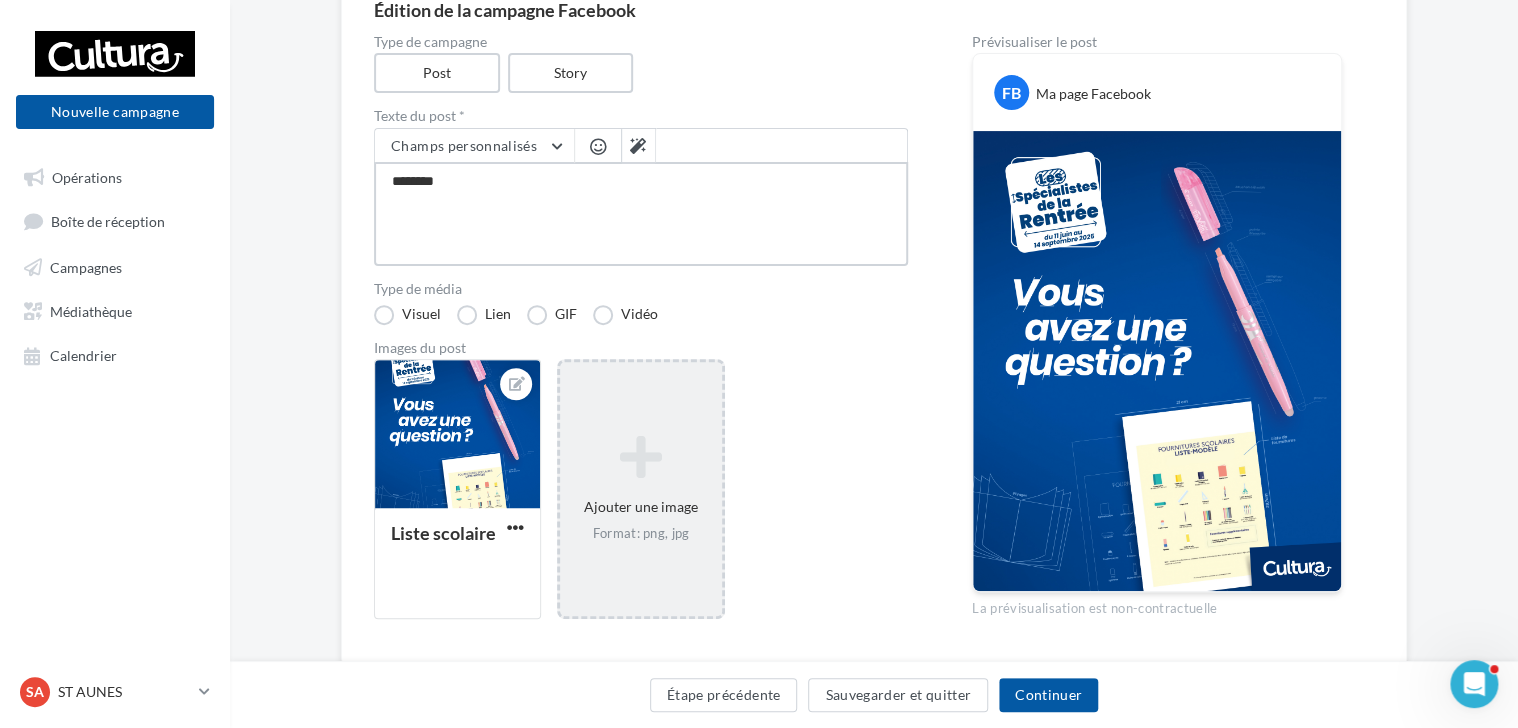 type on "*********" 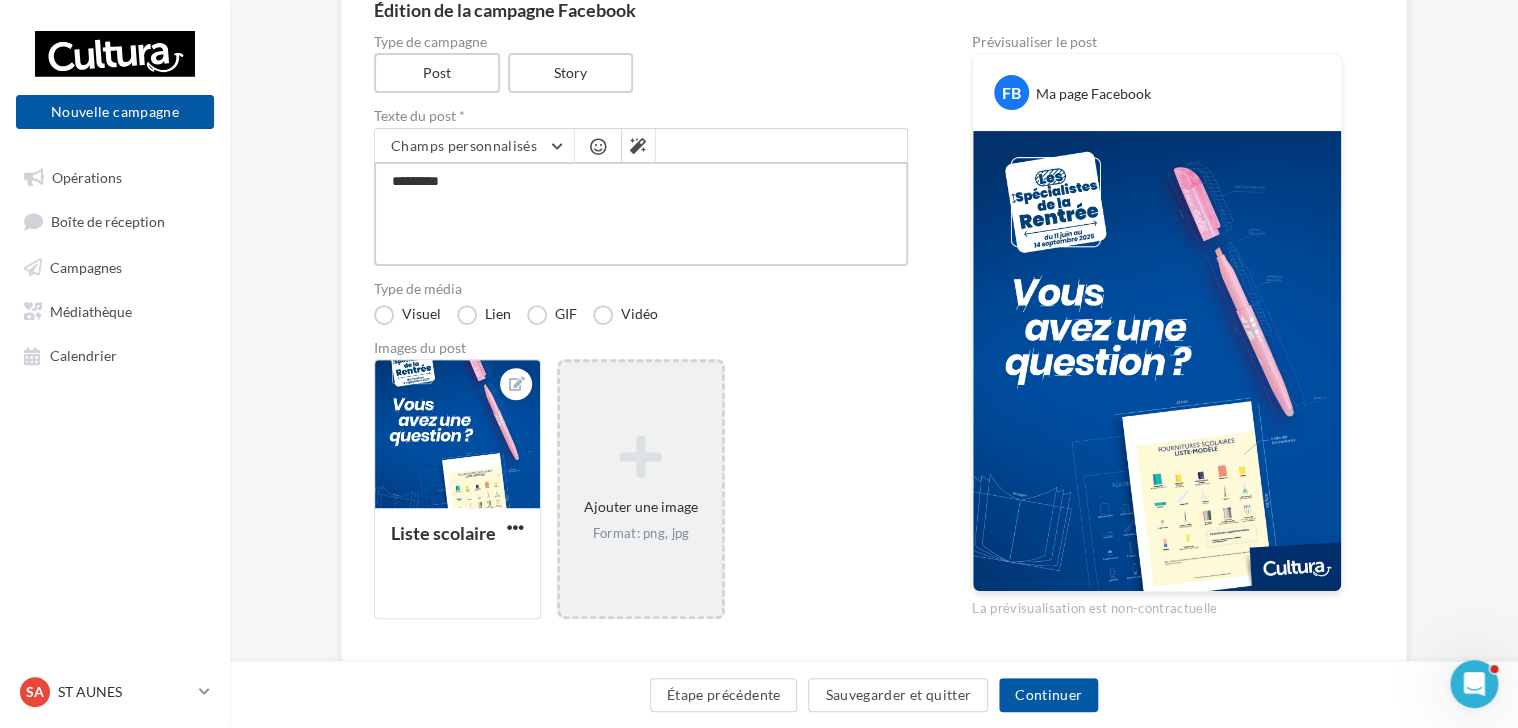 type on "**********" 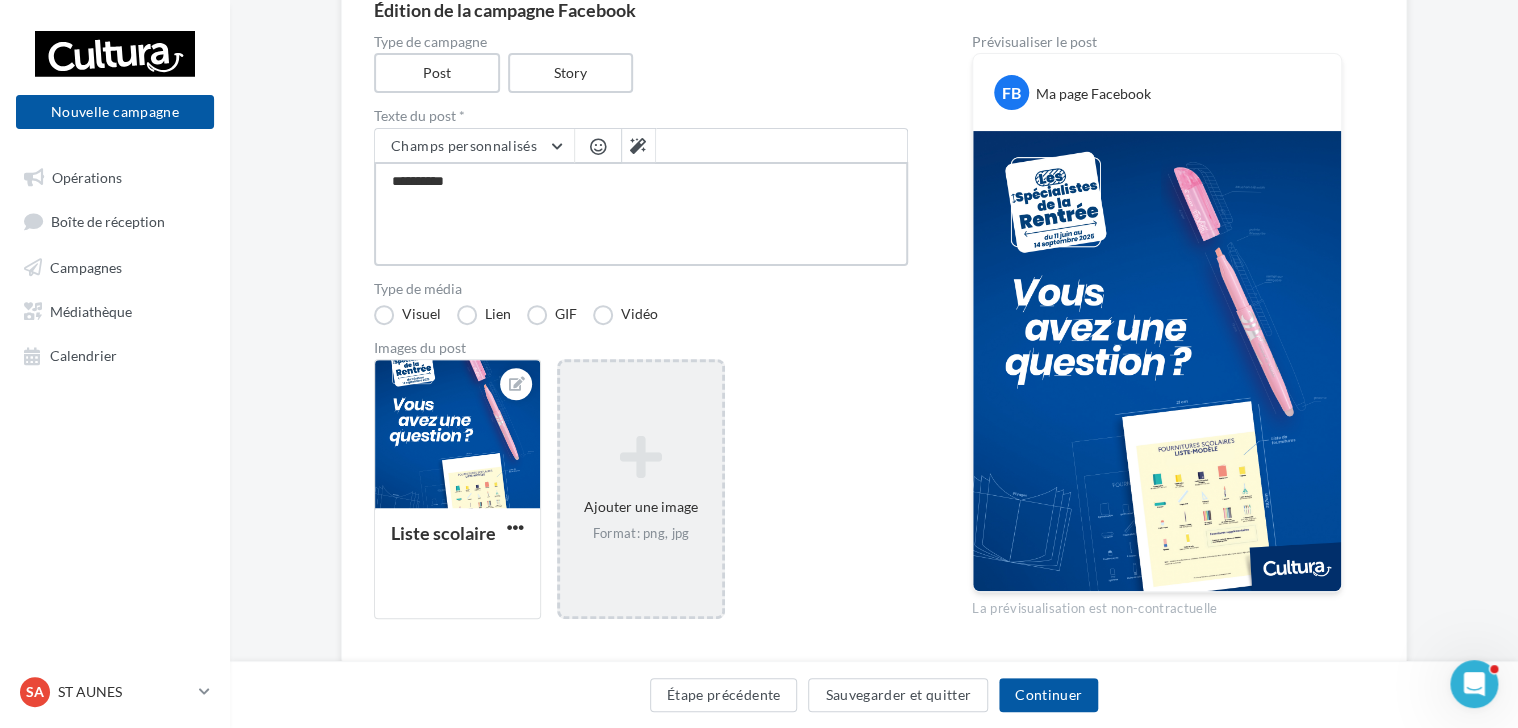 type on "**********" 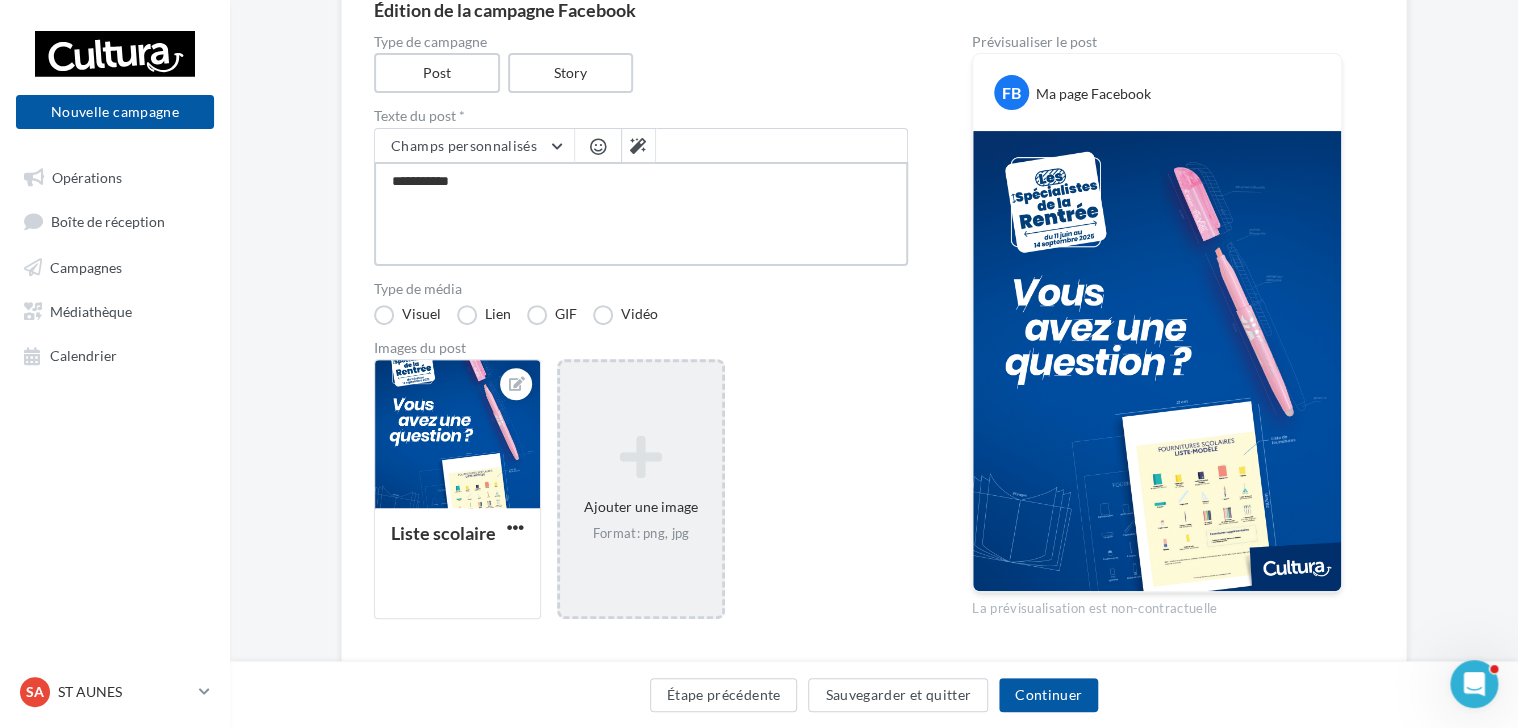 type on "**********" 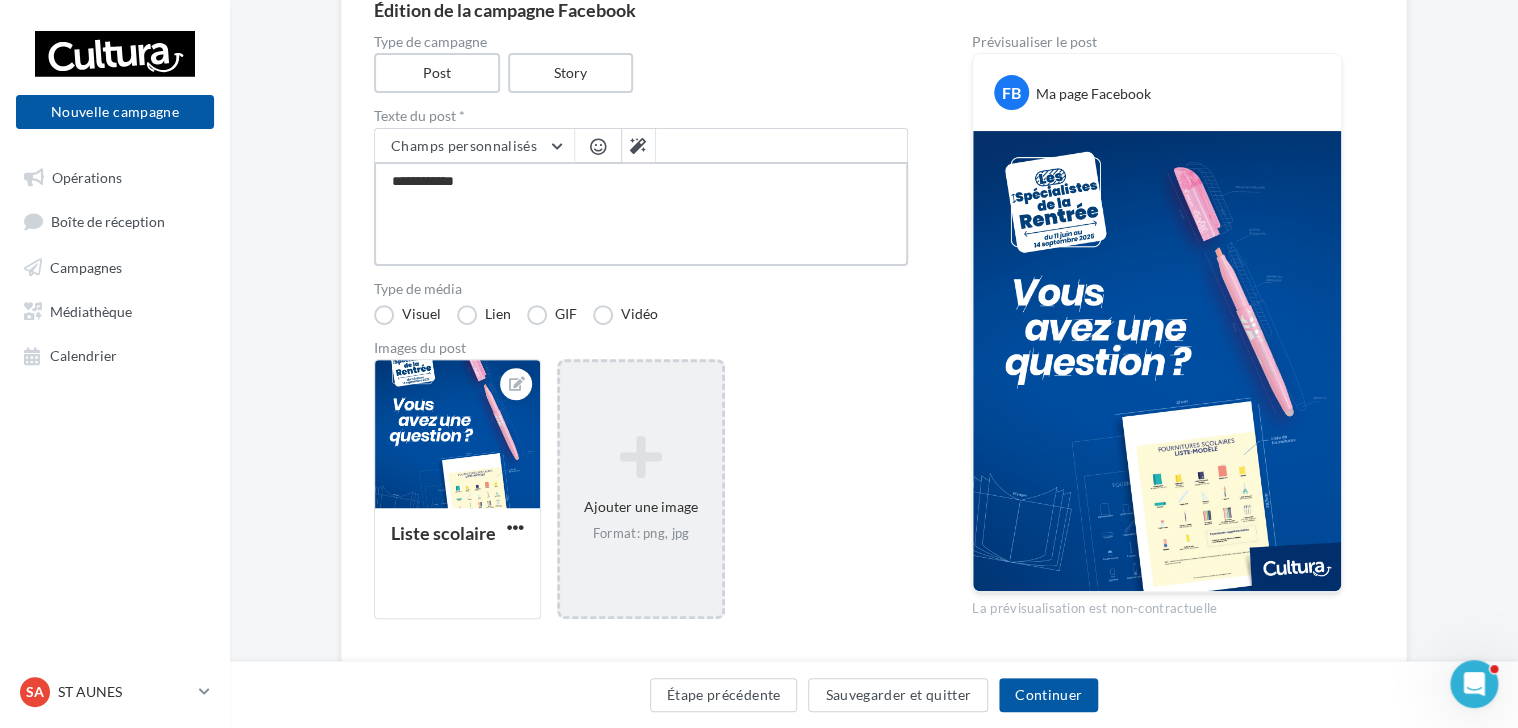 type on "**********" 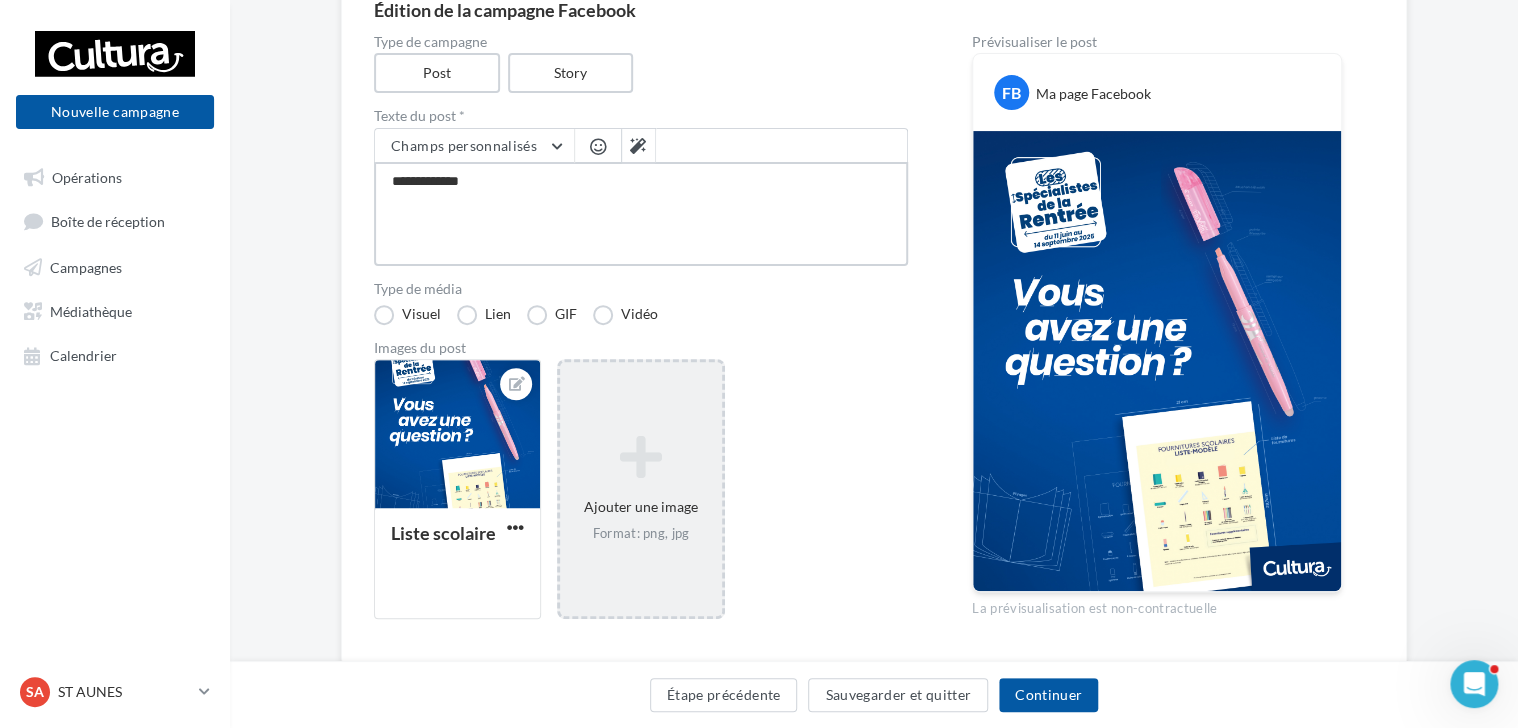 type on "**********" 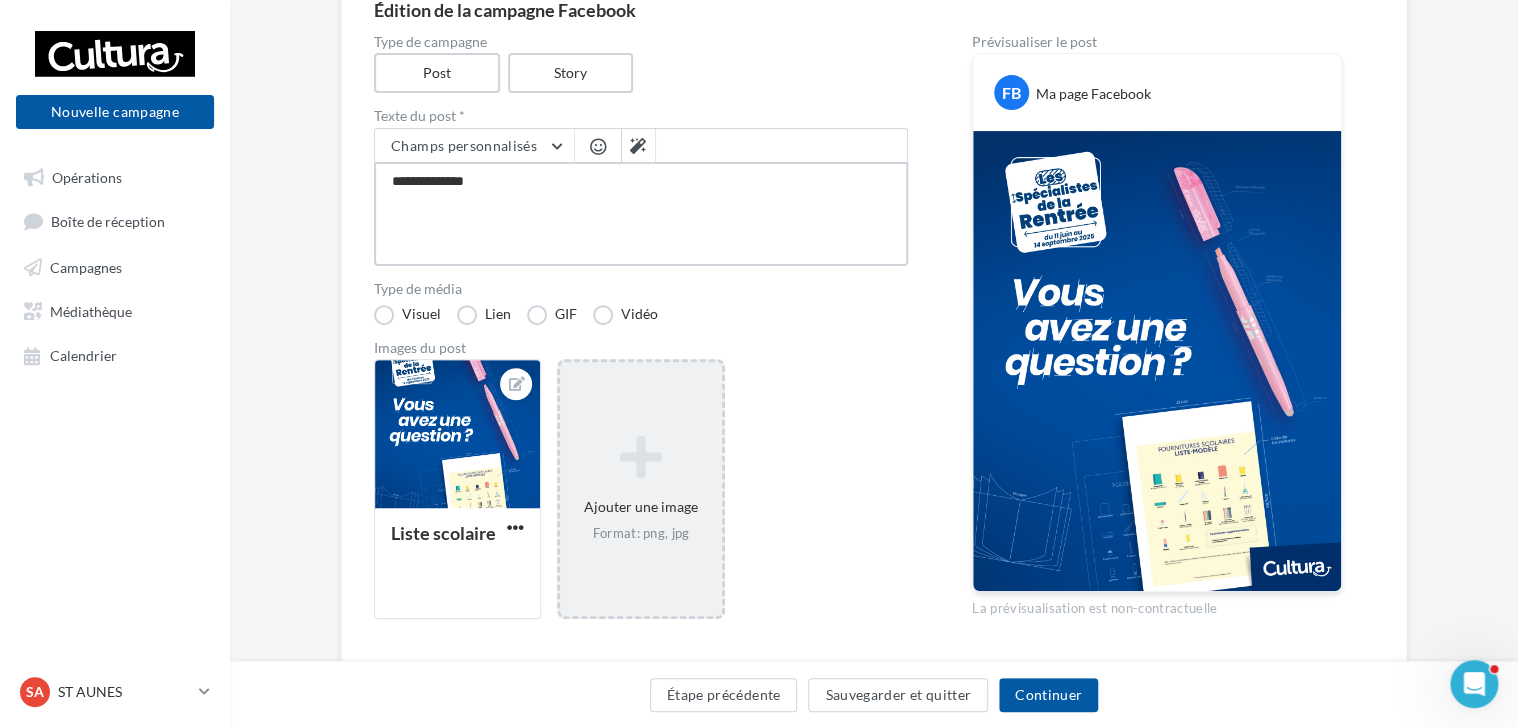 type on "**********" 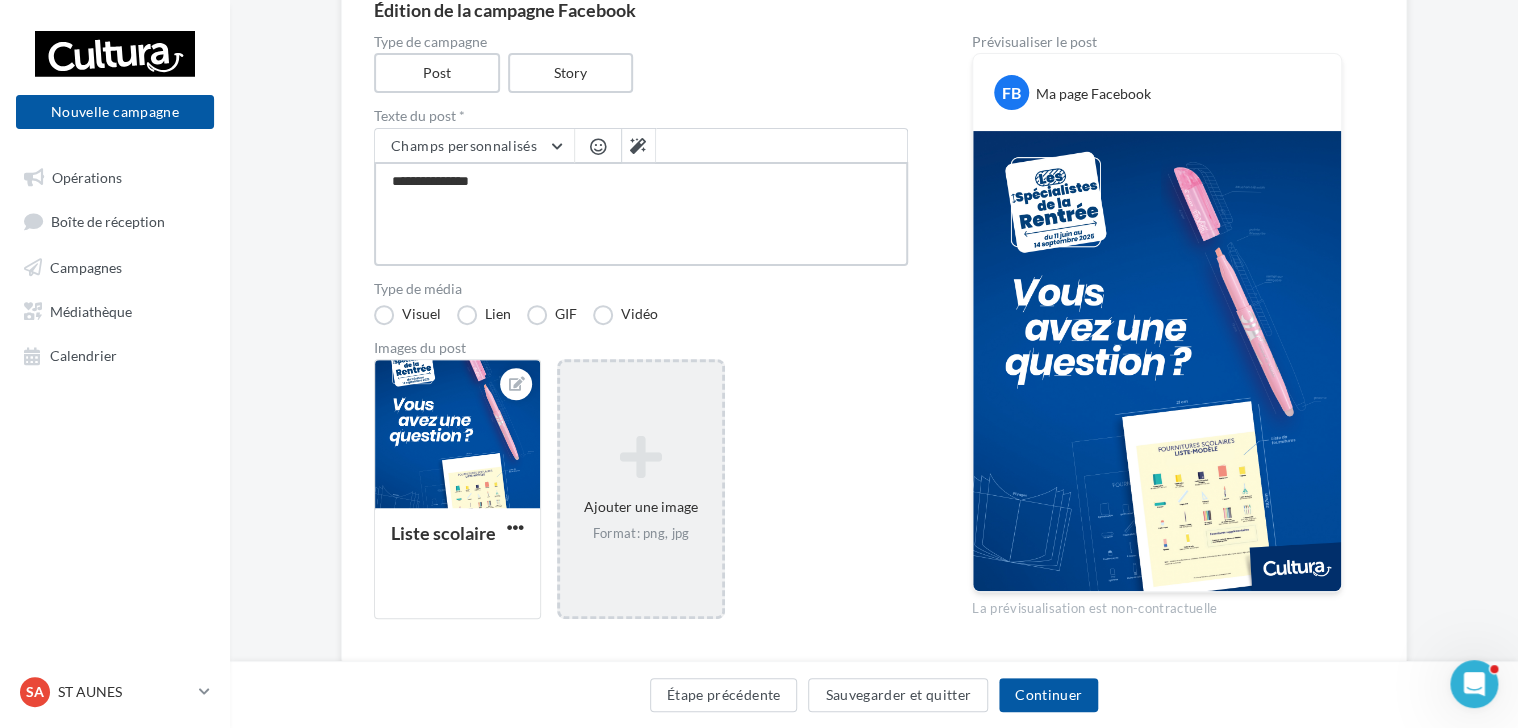 type on "**********" 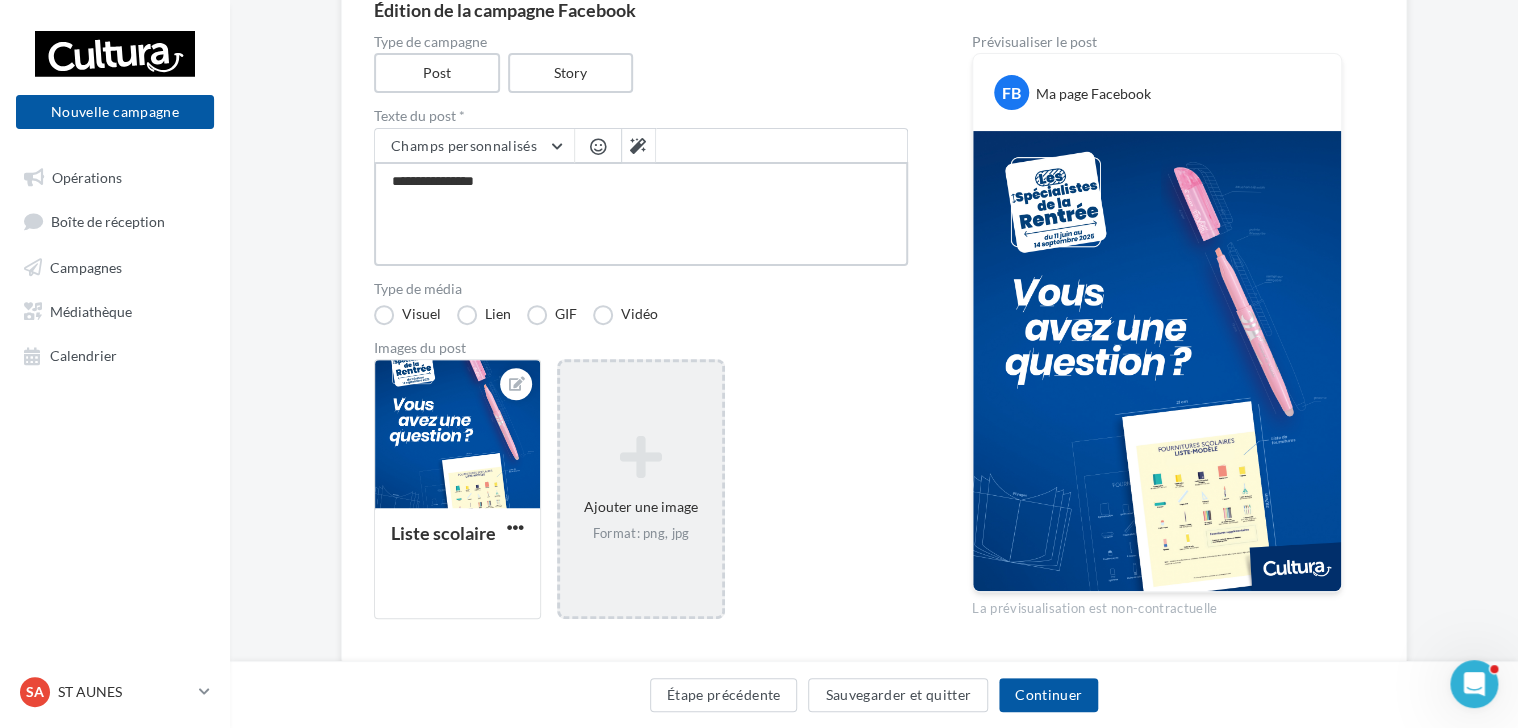 type on "**********" 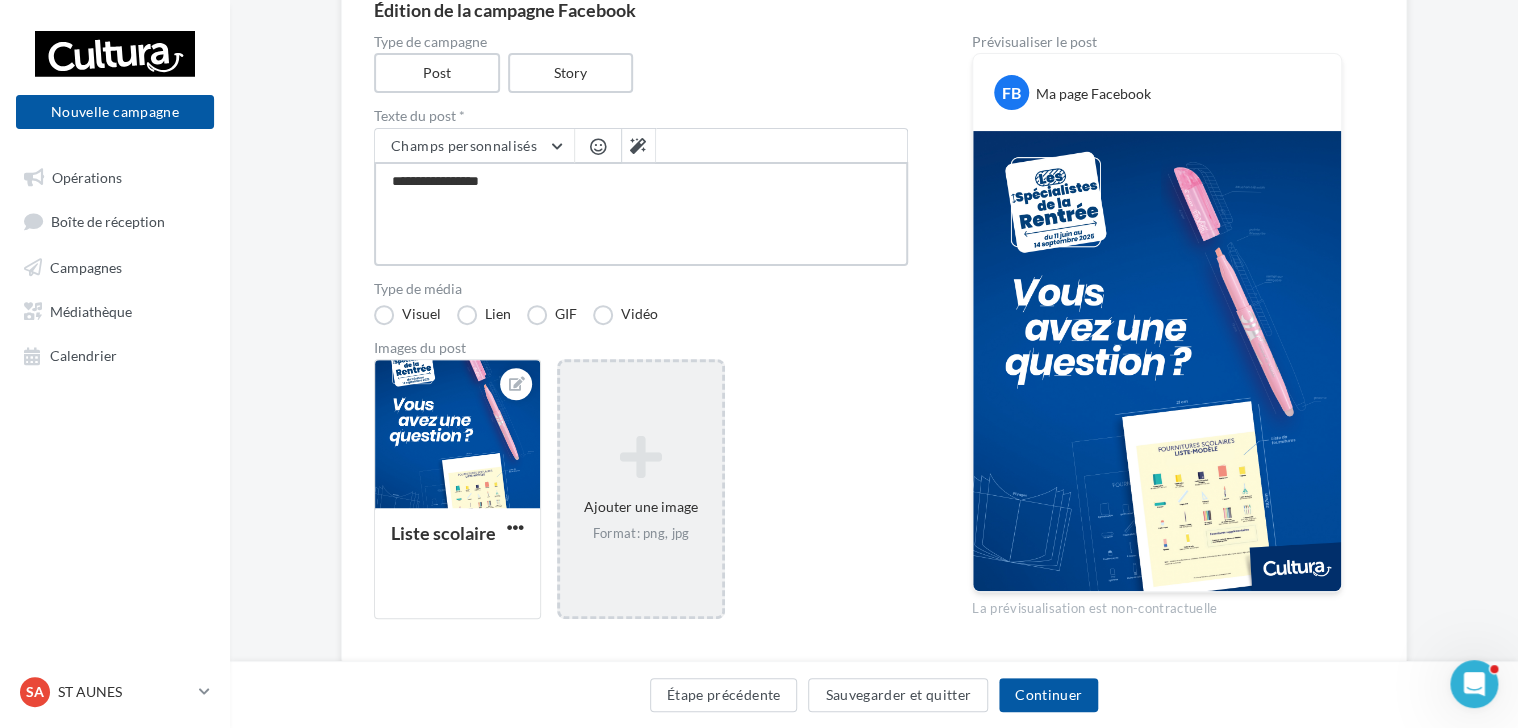 type on "**********" 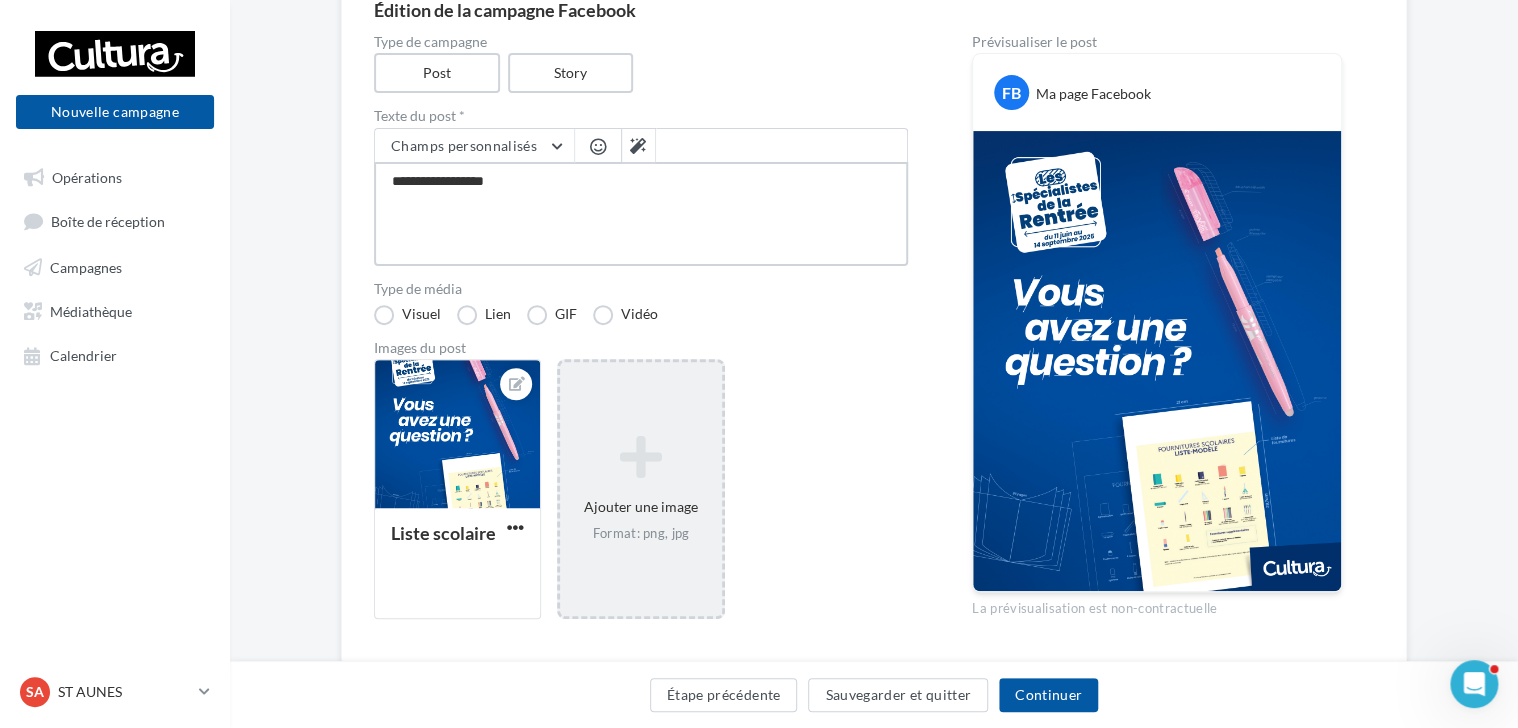 type on "**********" 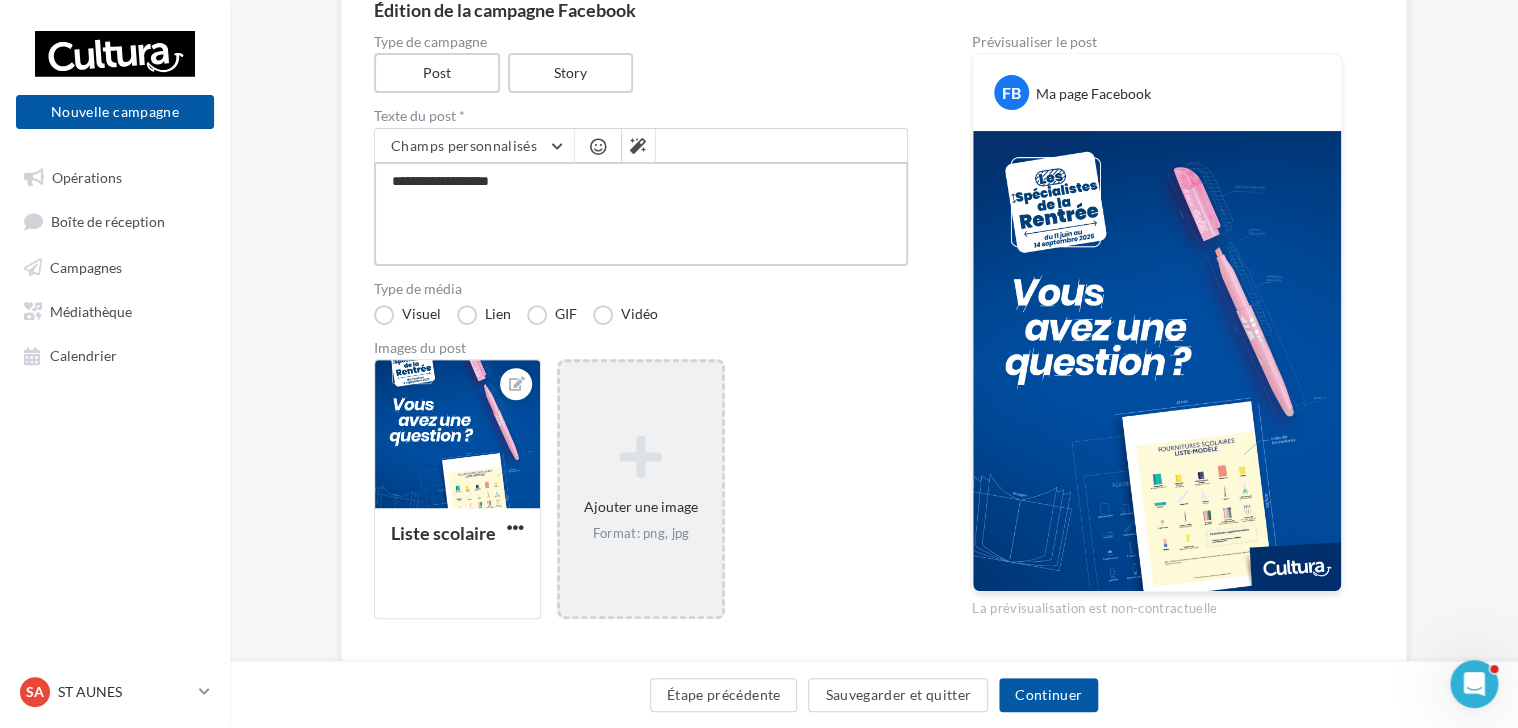 type on "**********" 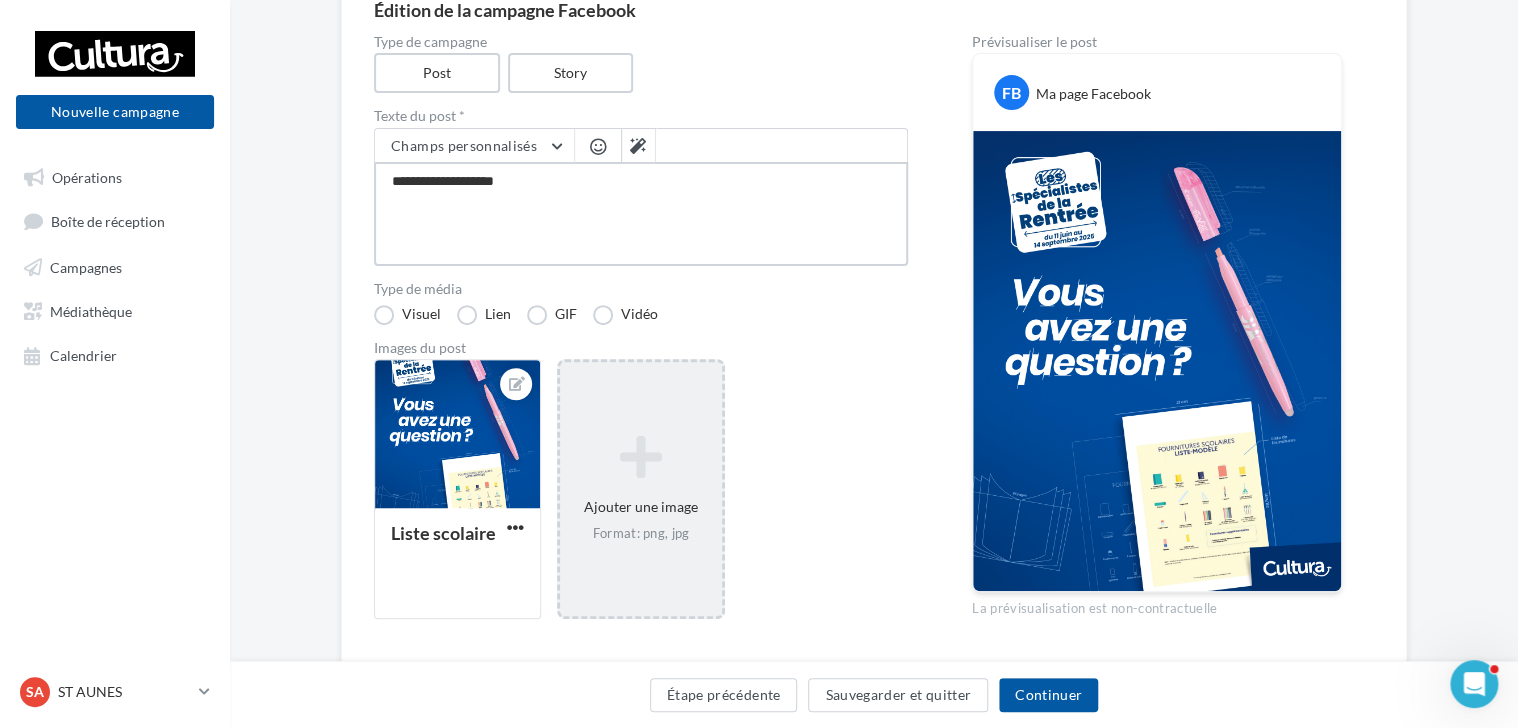 type on "**********" 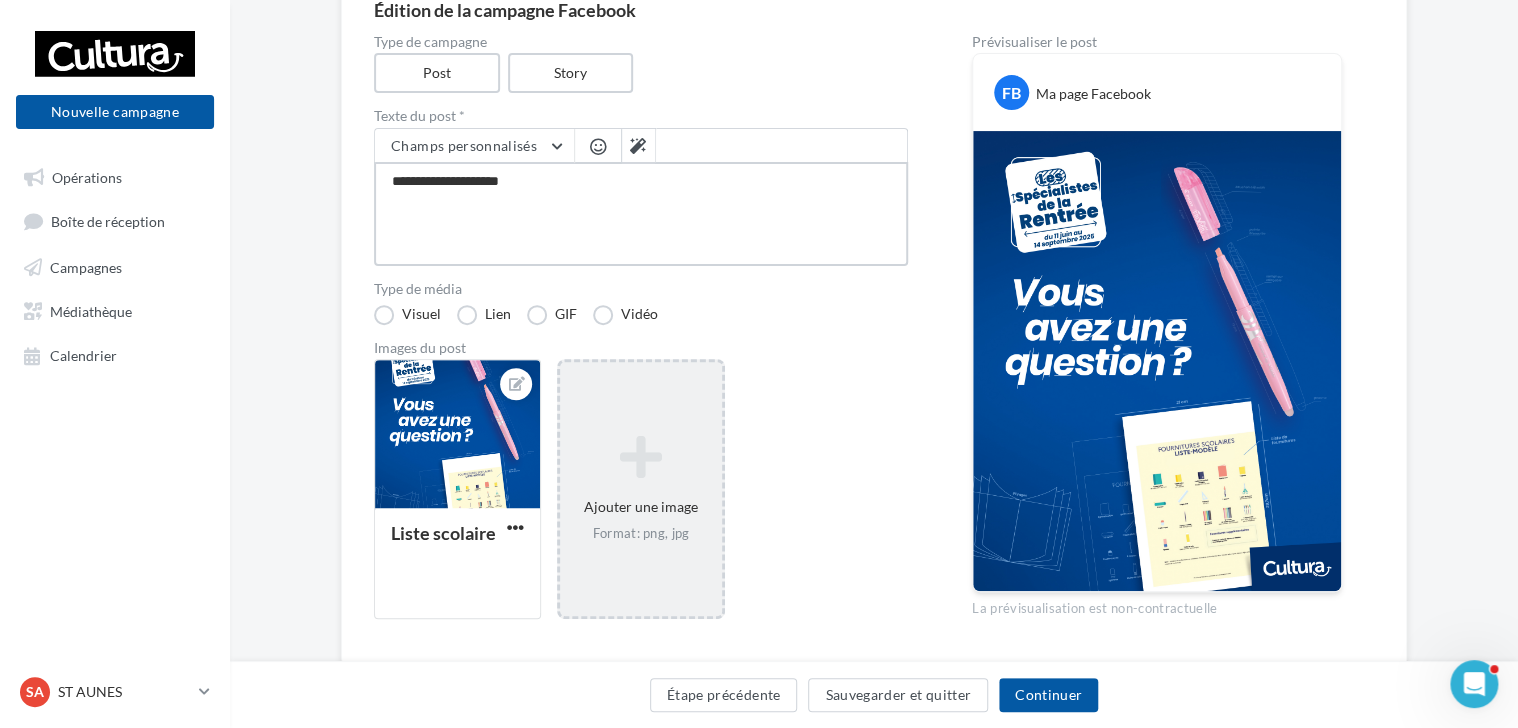 type on "**********" 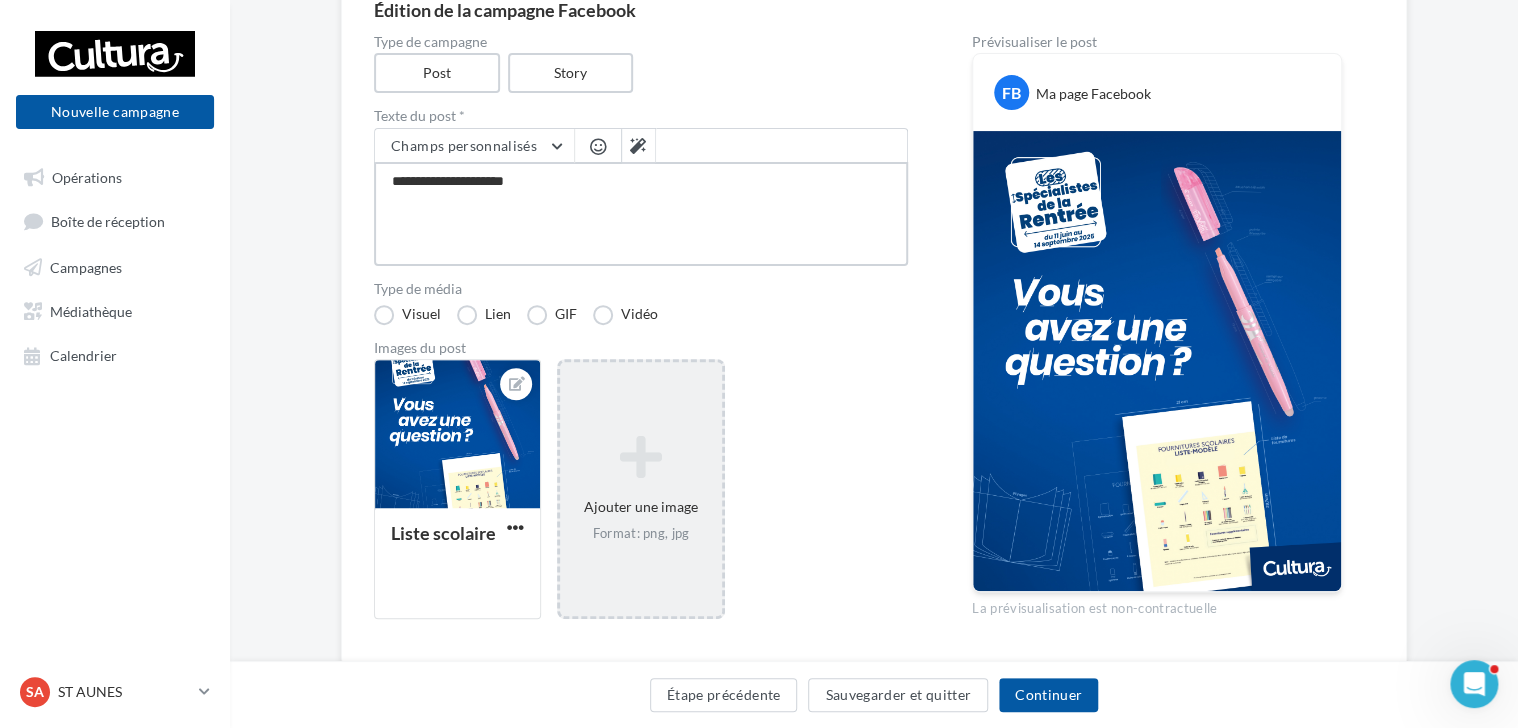 type on "**********" 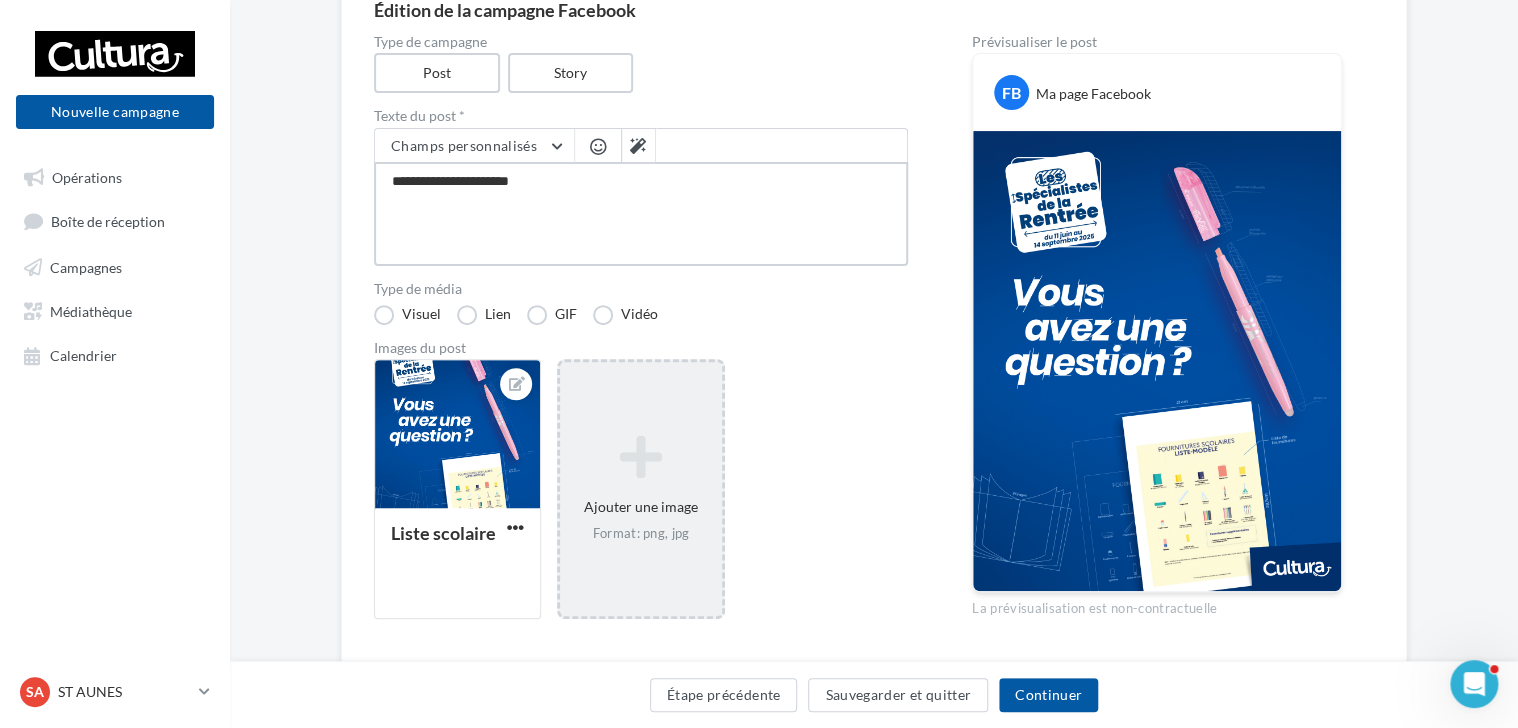 type on "**********" 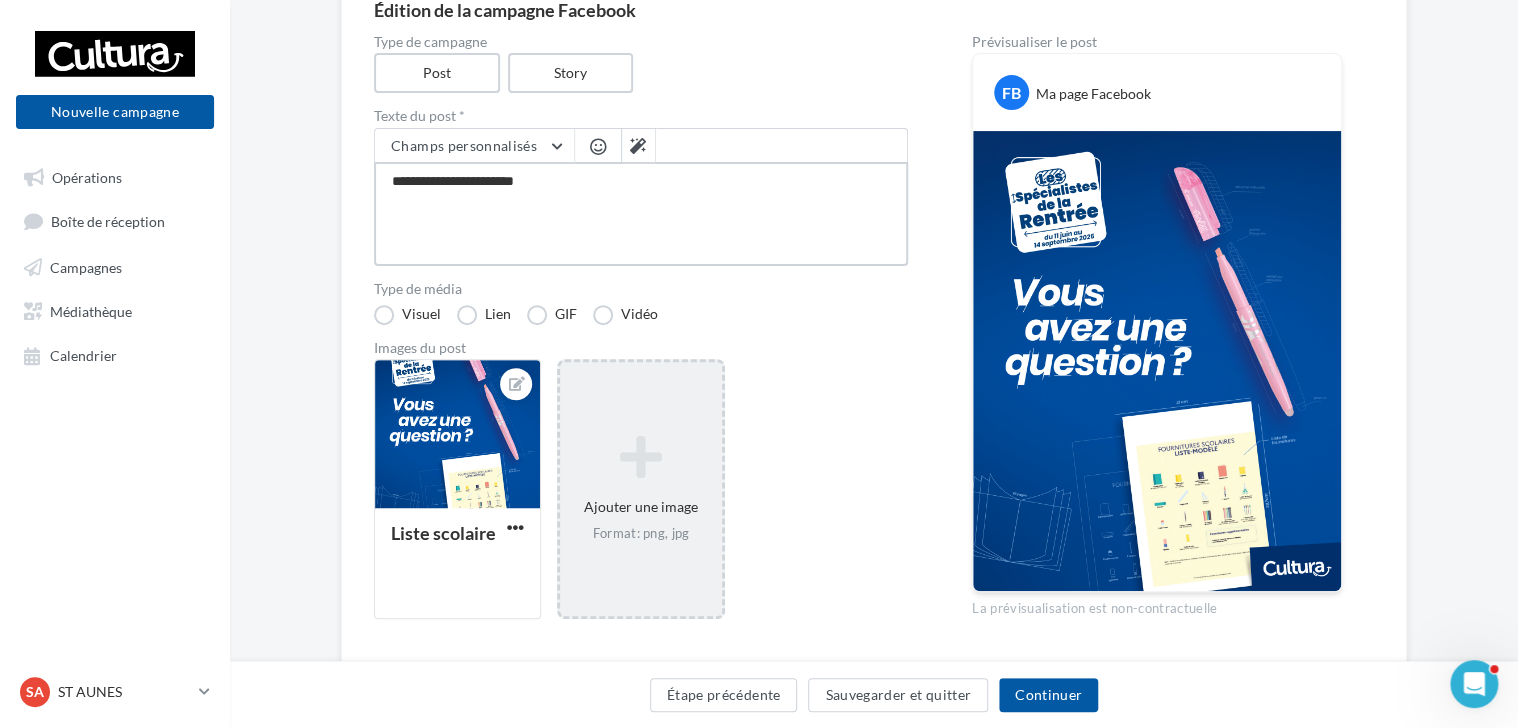 type on "**********" 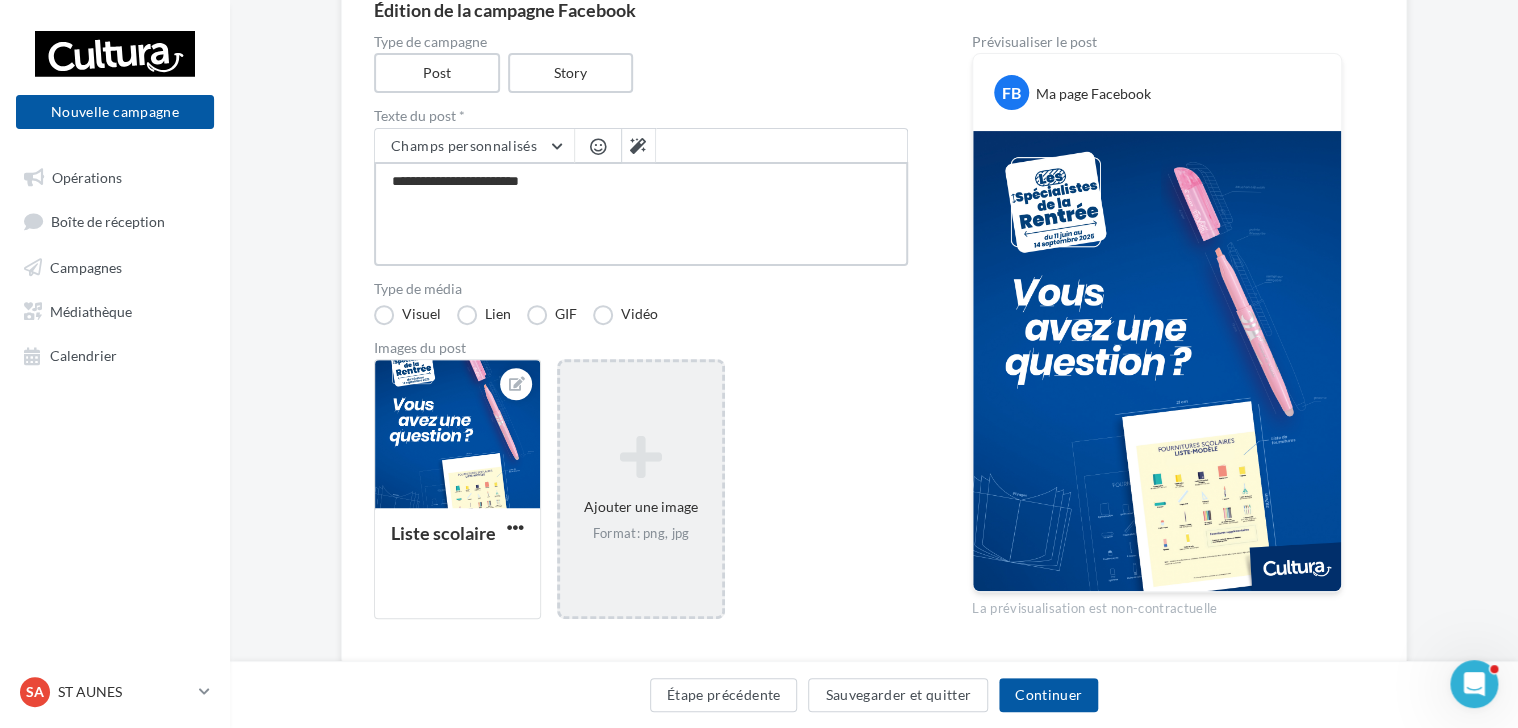 type on "**********" 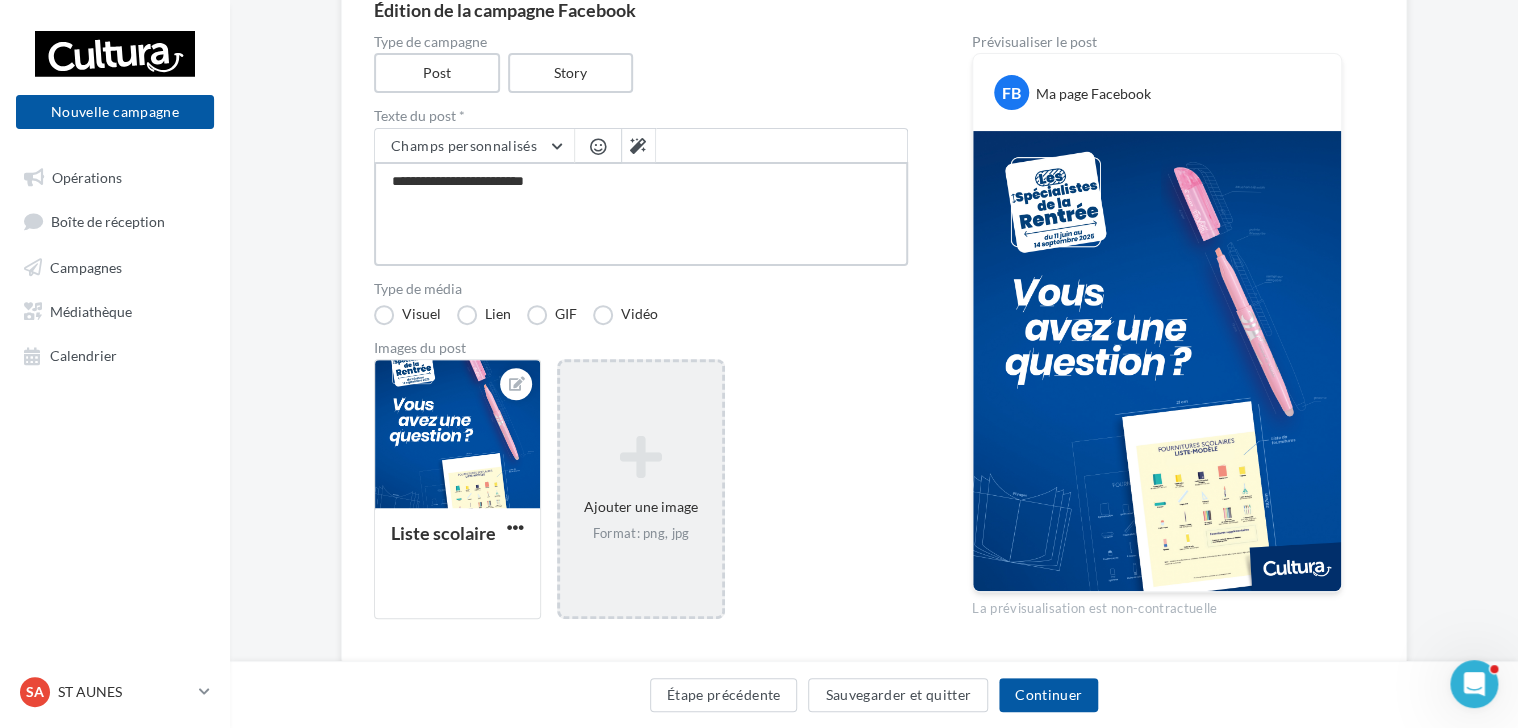 type on "**********" 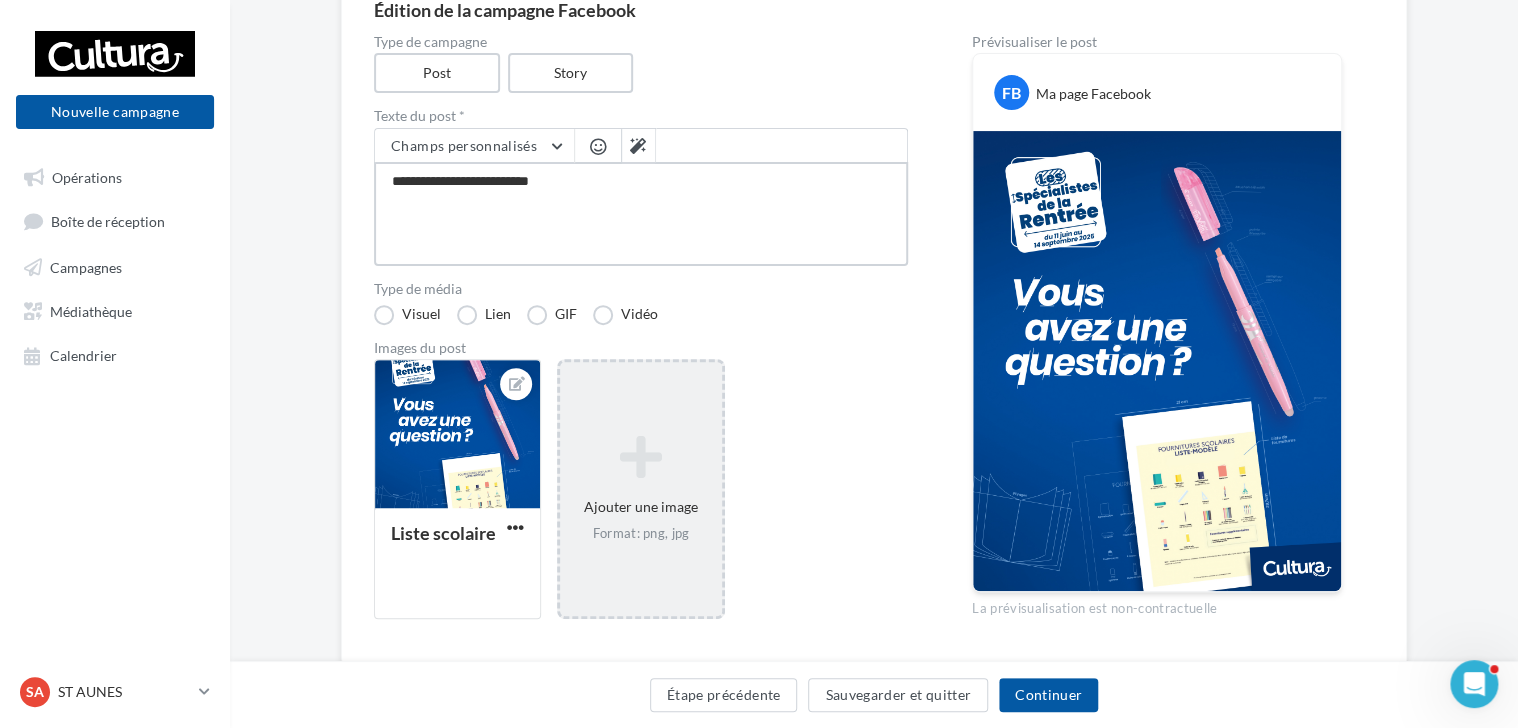 type on "**********" 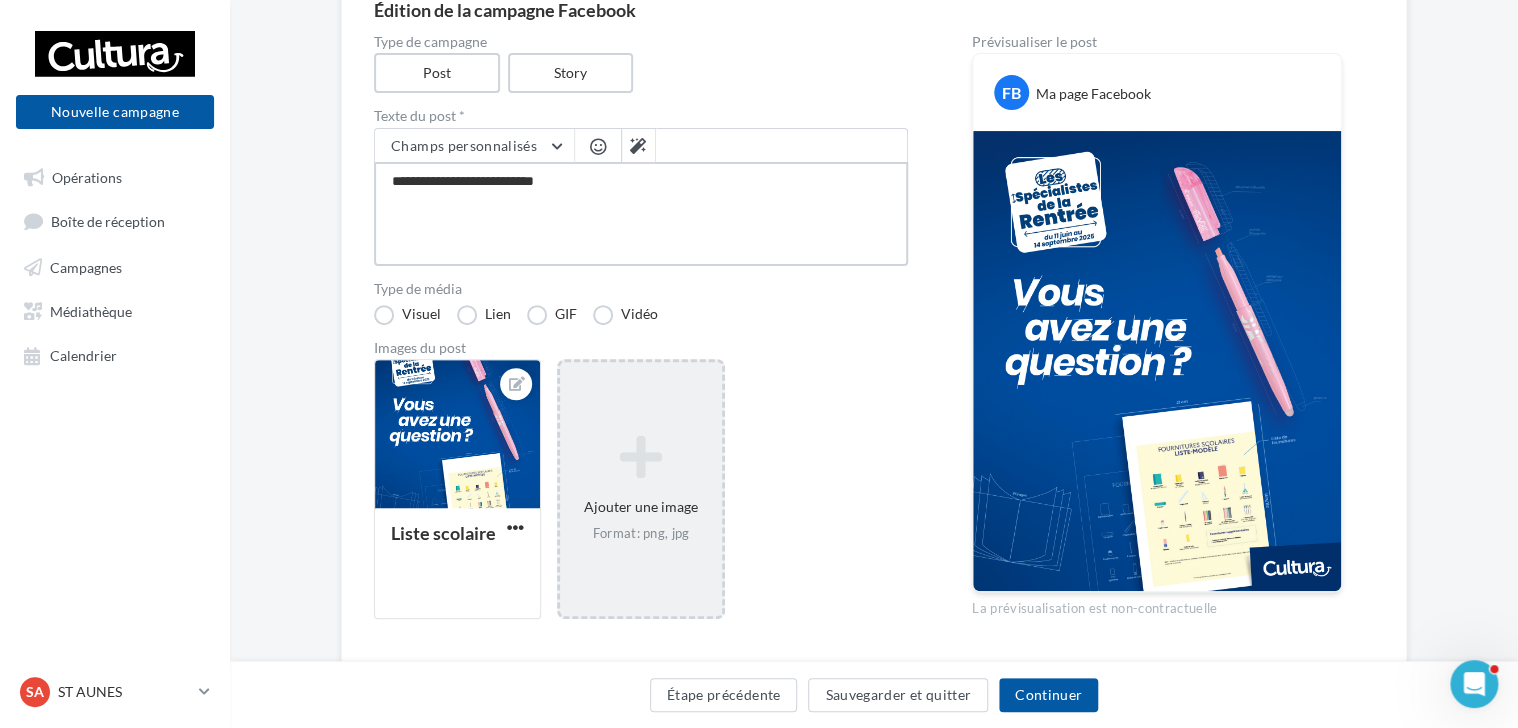 type on "**********" 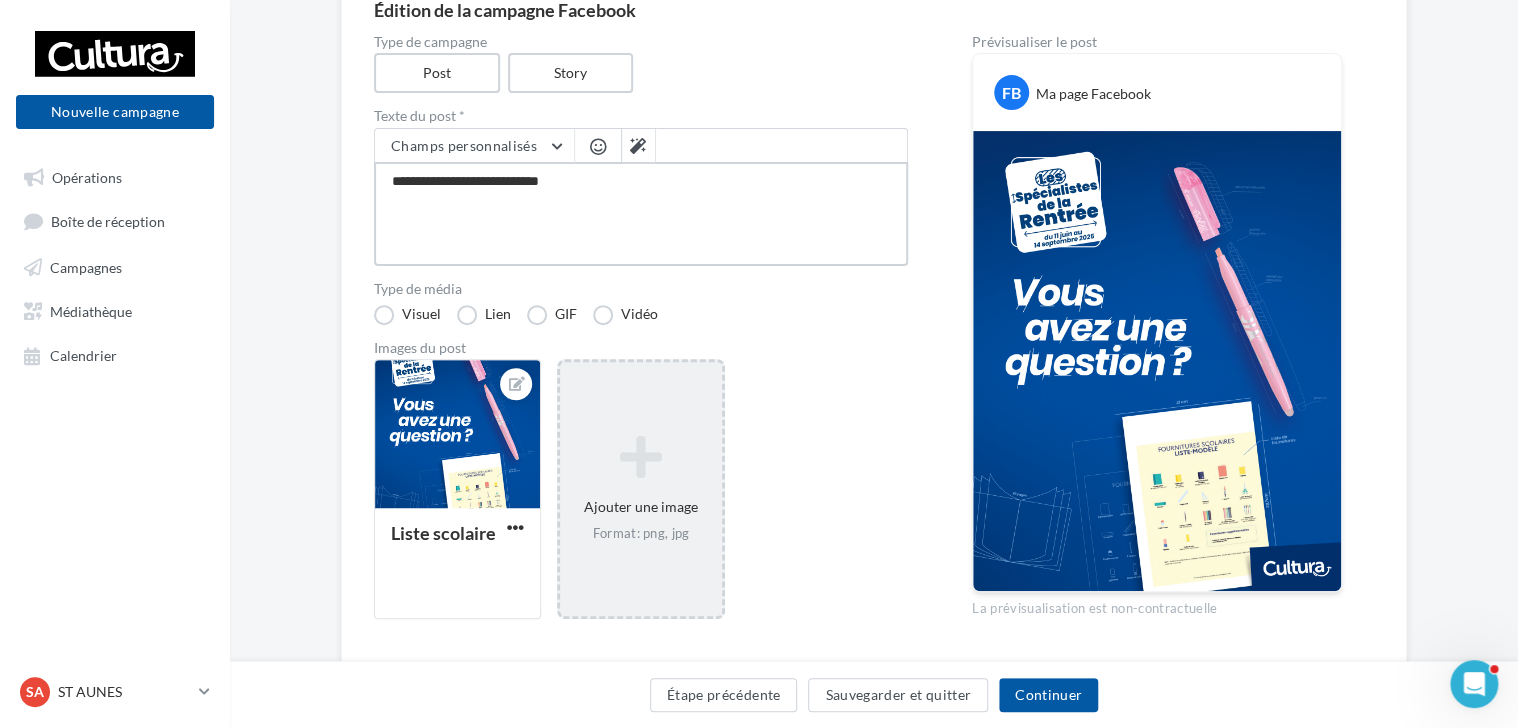 type on "**********" 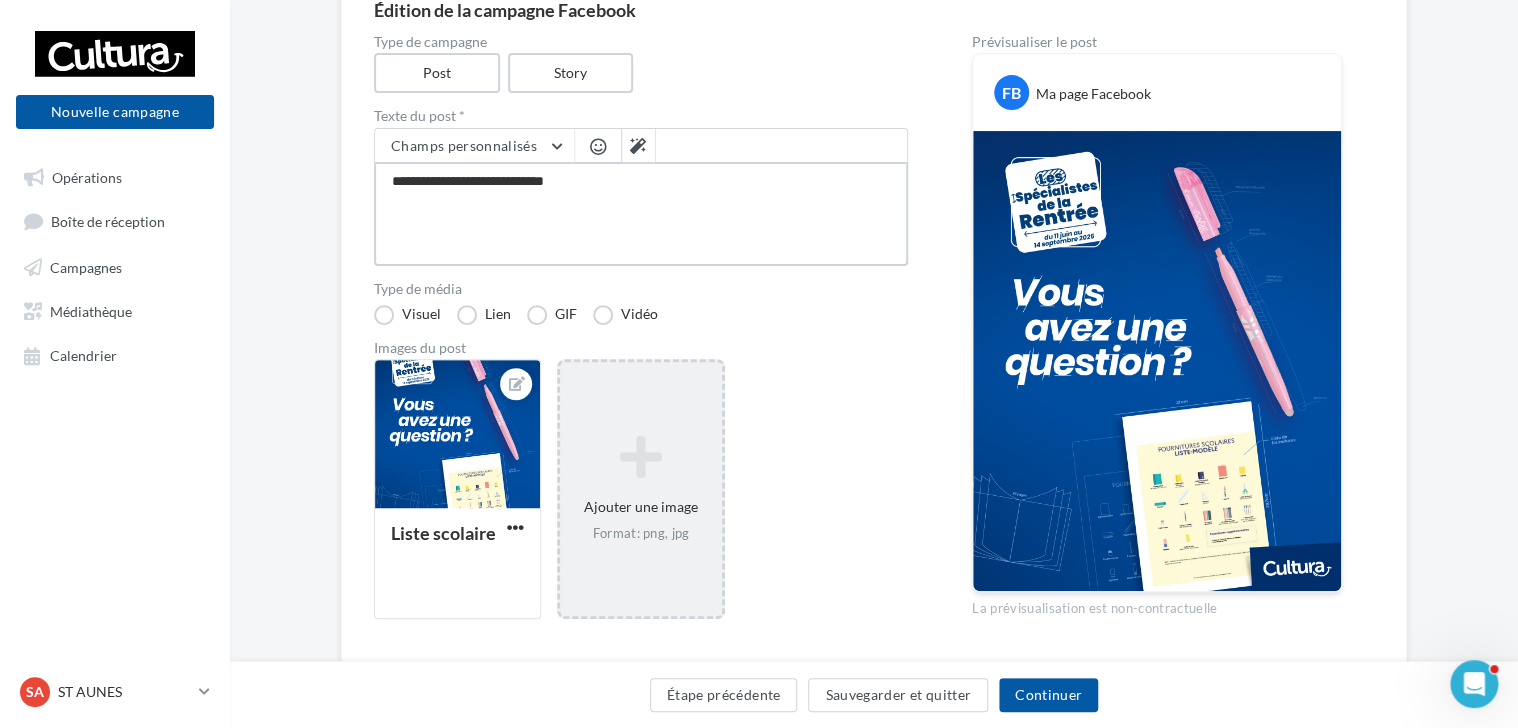 type on "**********" 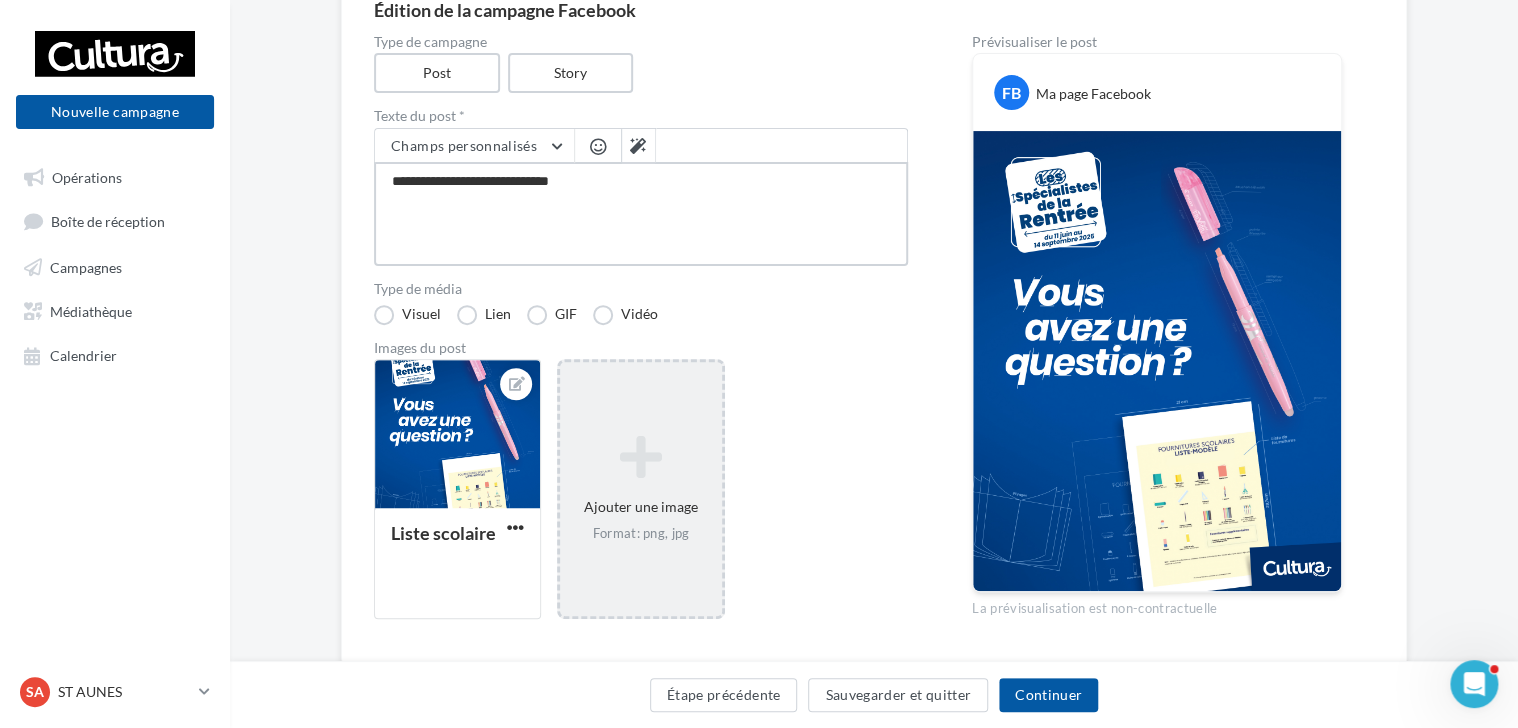 click on "**********" at bounding box center [641, 214] 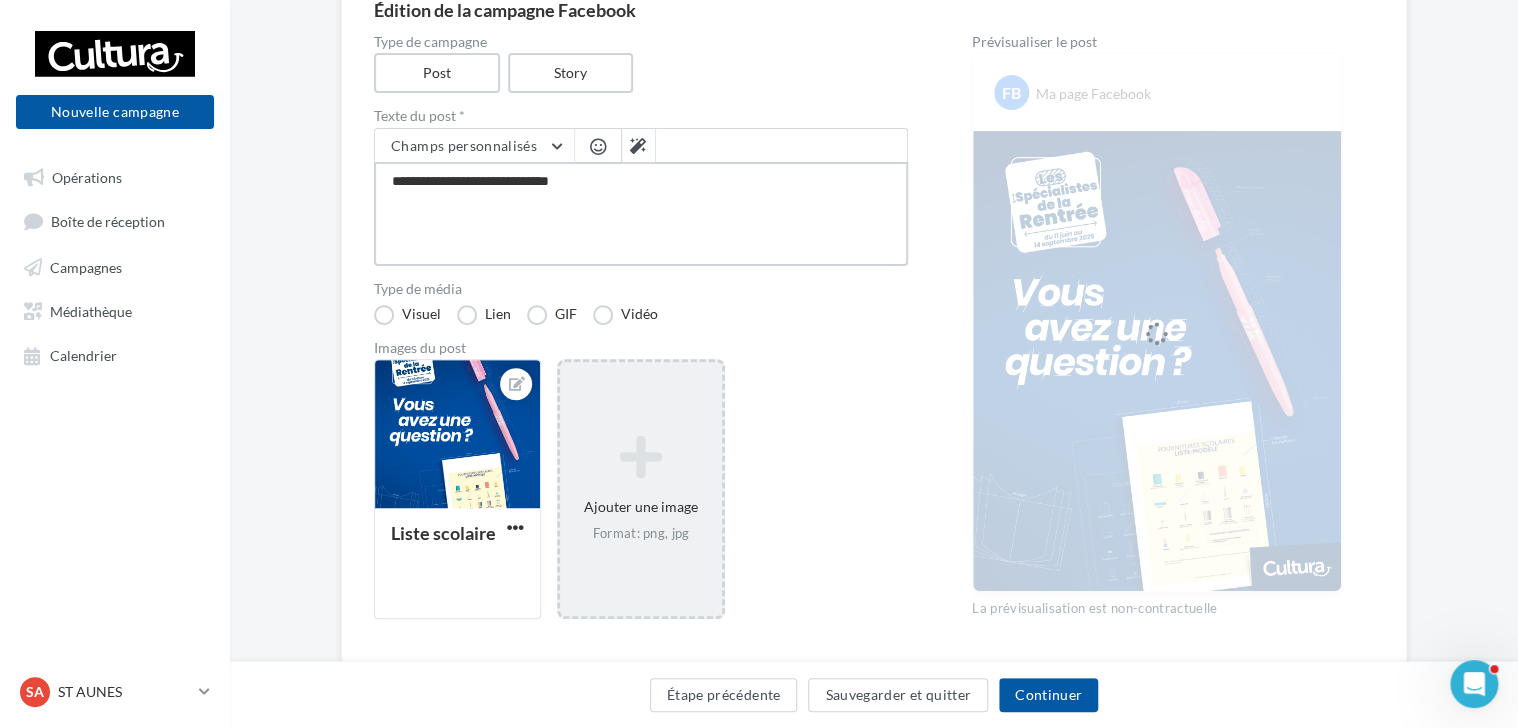 type on "**********" 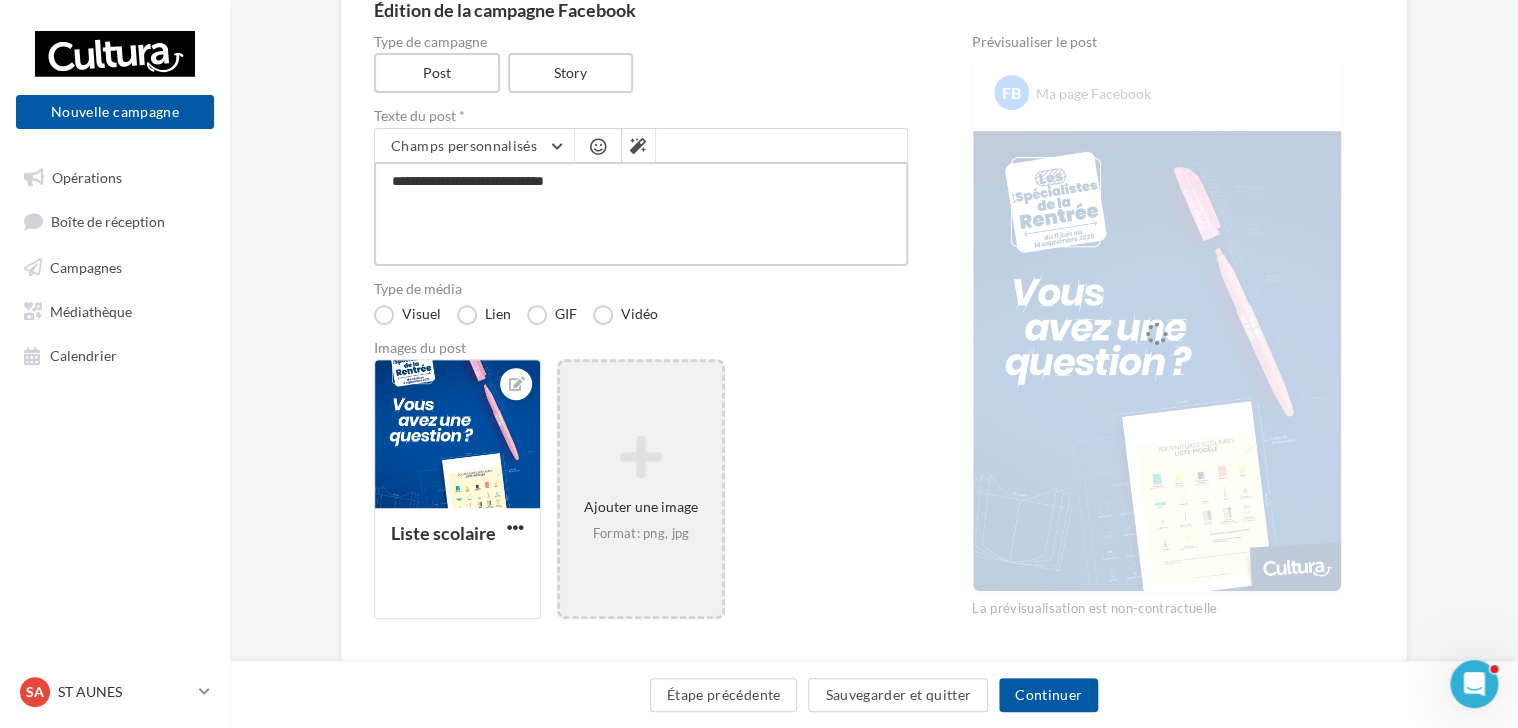 type on "**********" 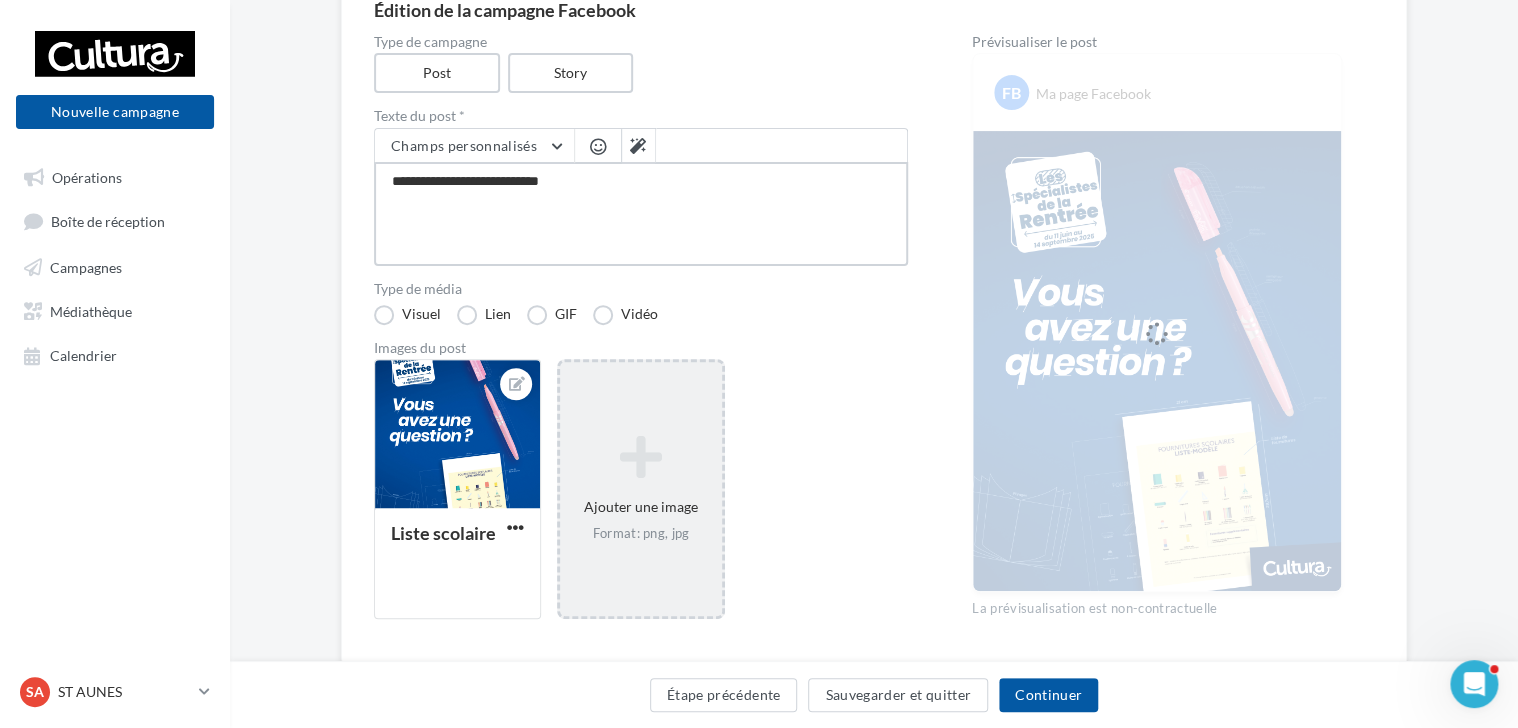 type on "**********" 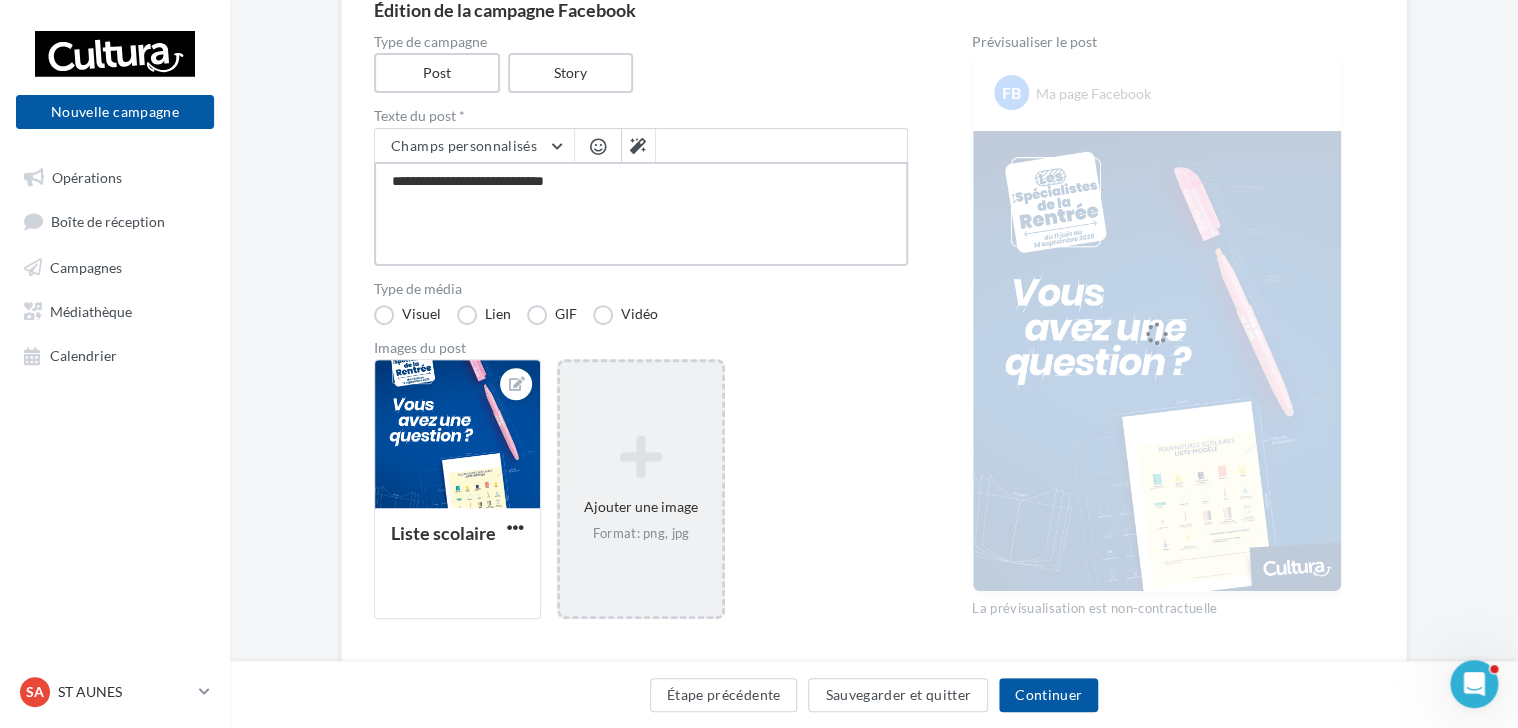 type on "**********" 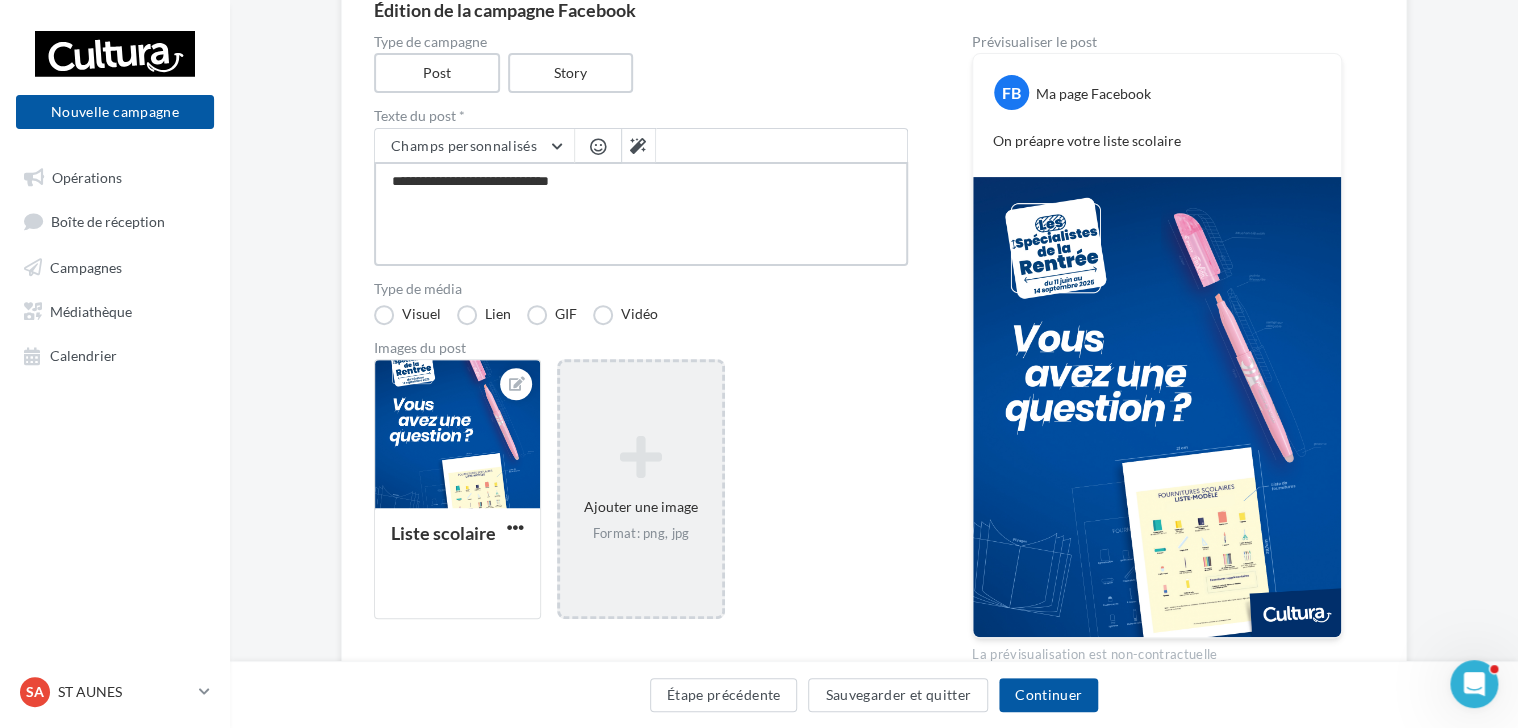 click on "**********" at bounding box center (641, 214) 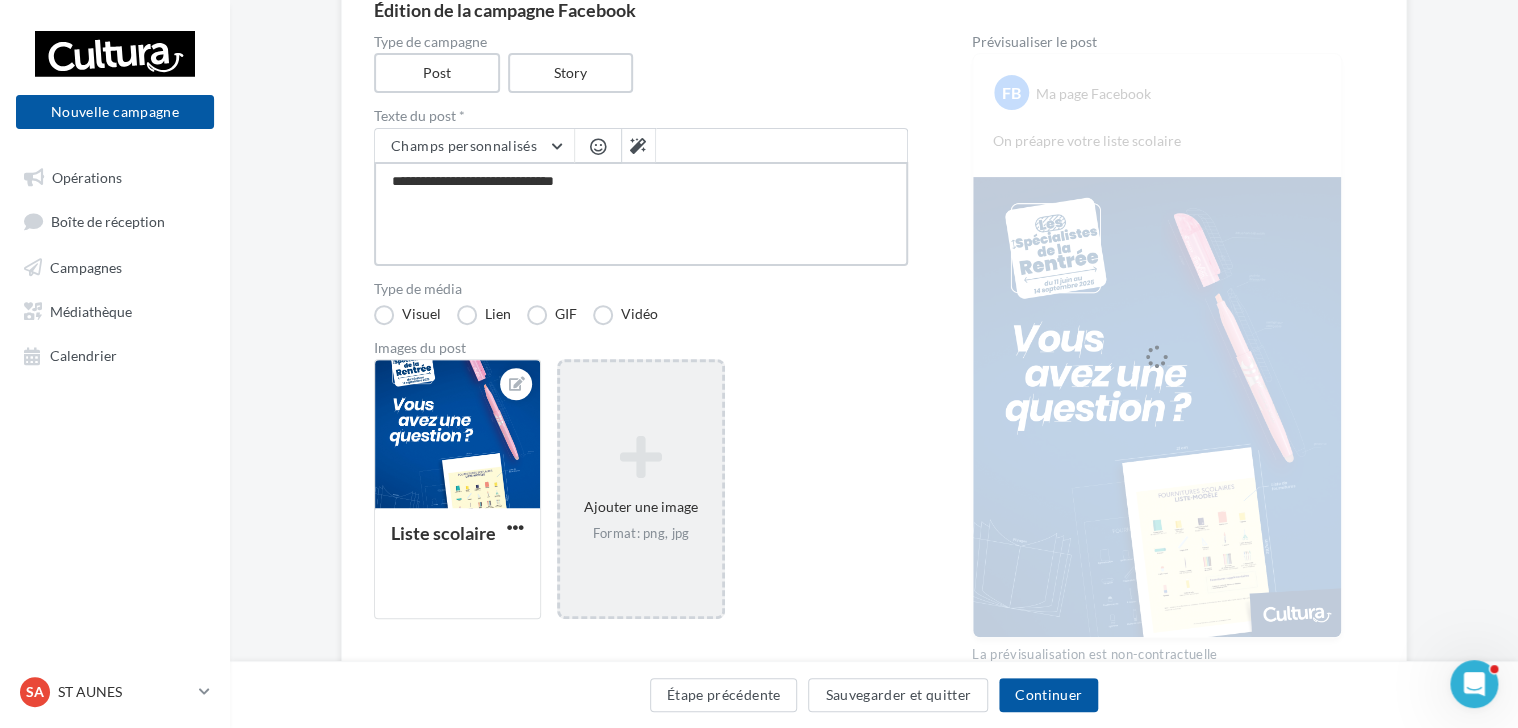 type on "**********" 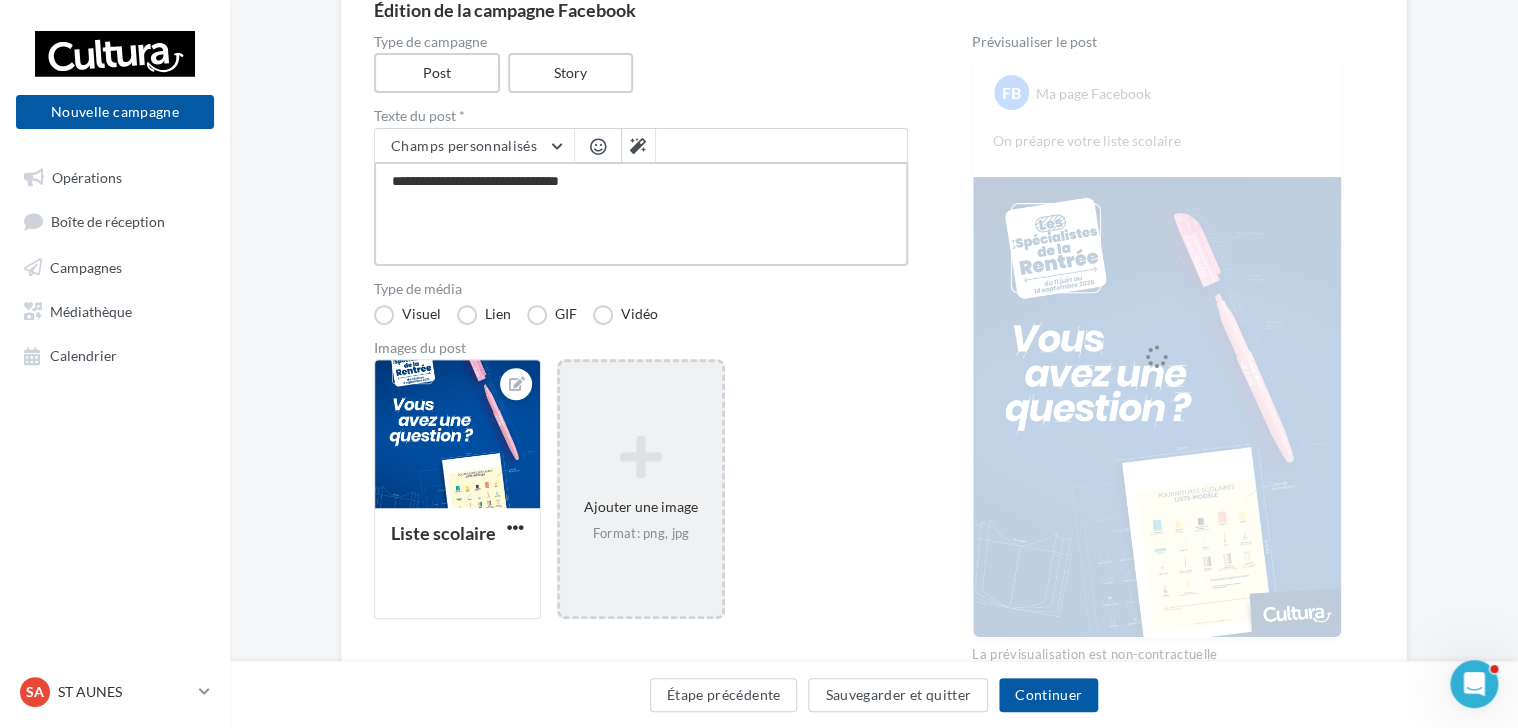 type on "**********" 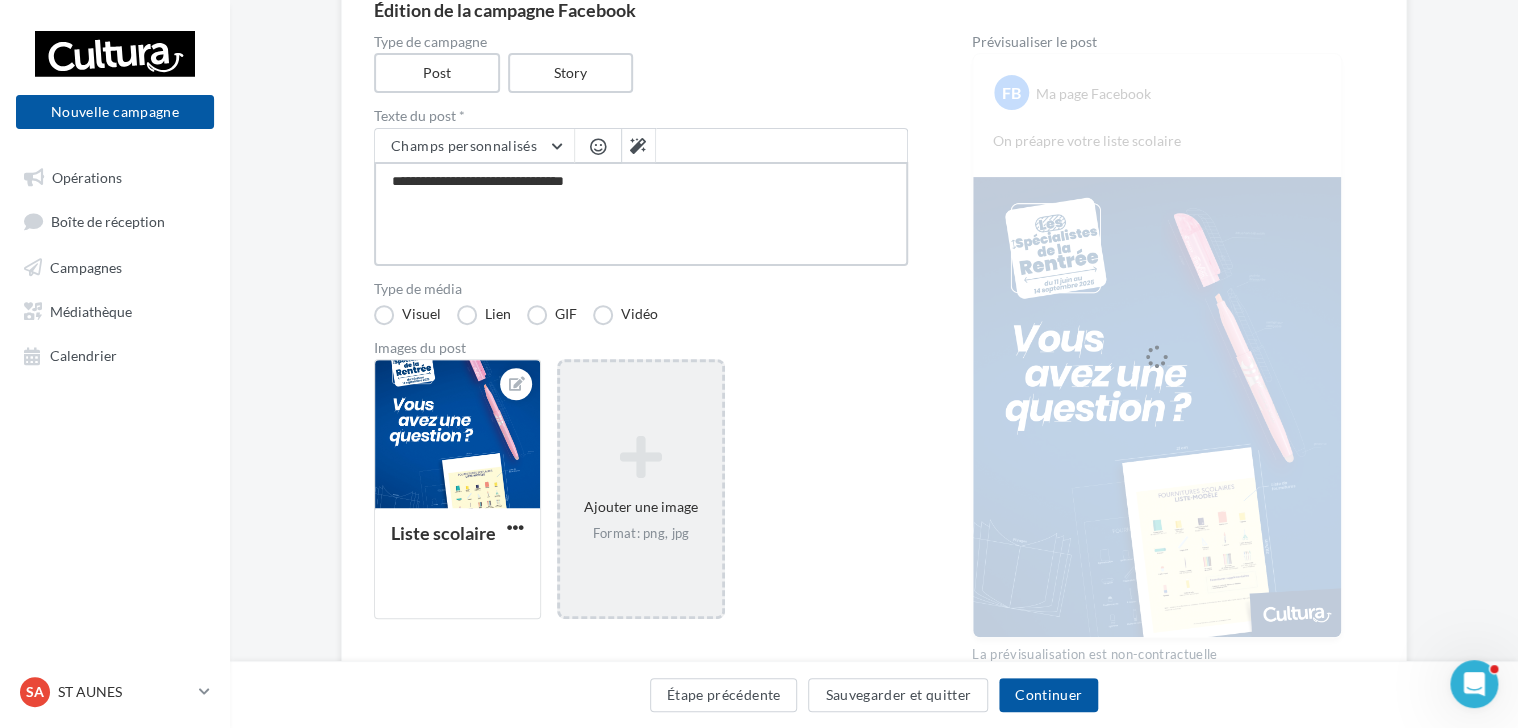 type on "**********" 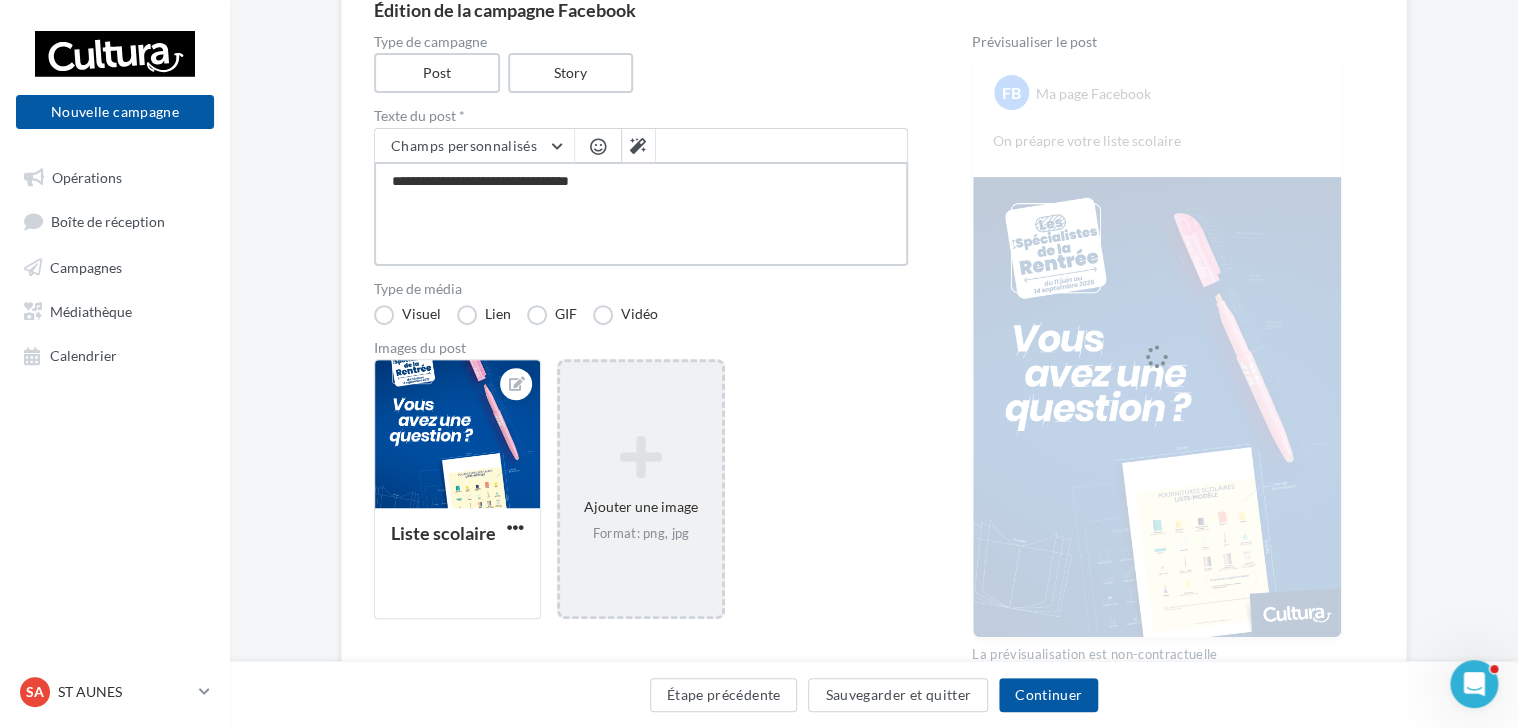 type on "**********" 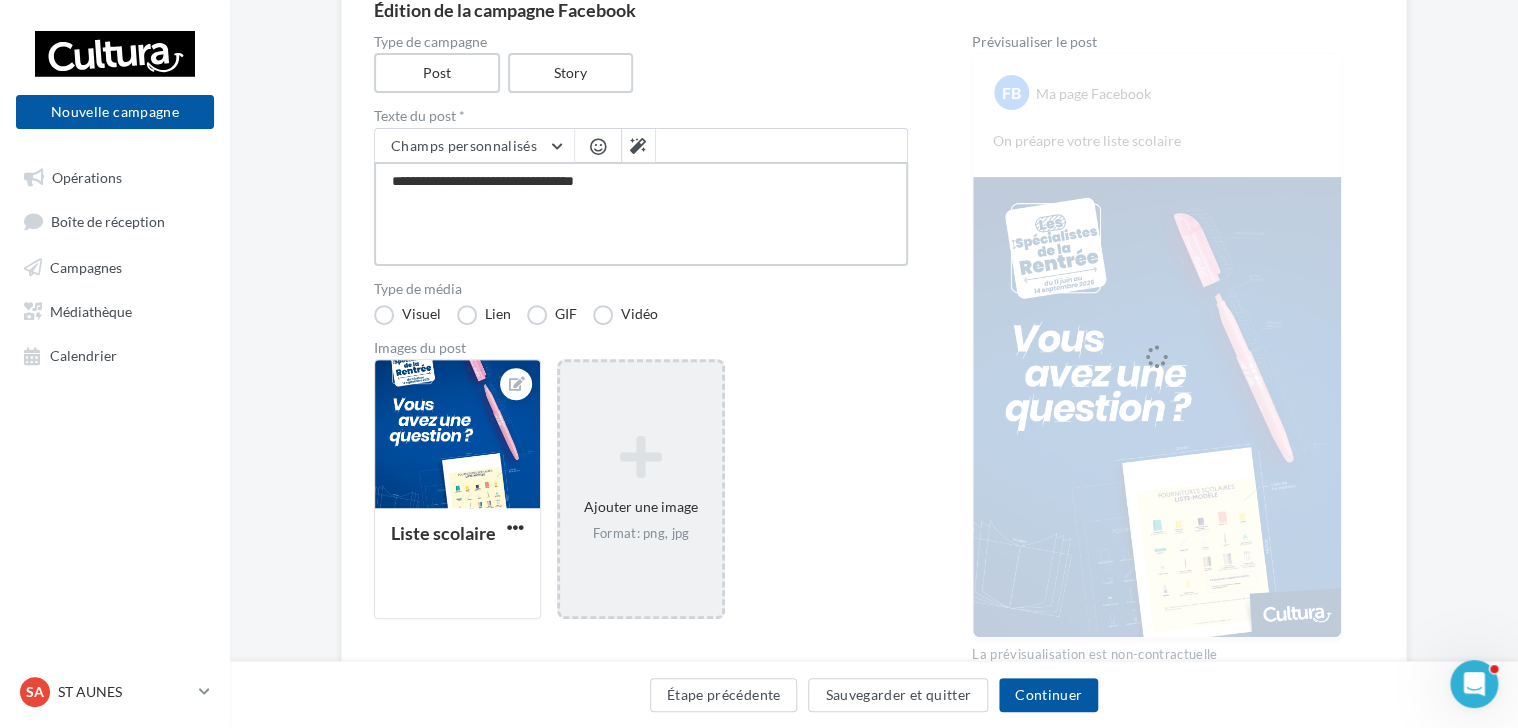 type on "**********" 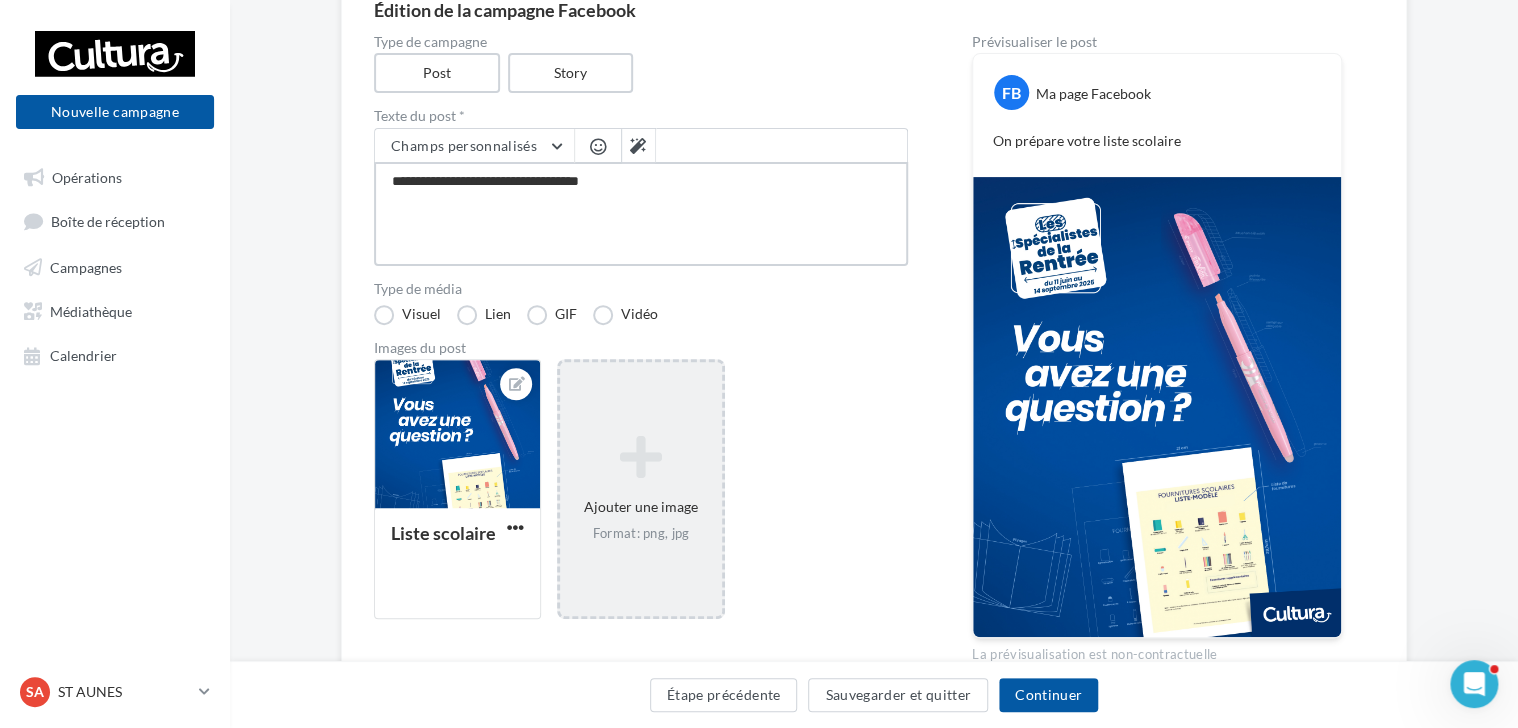 type on "**********" 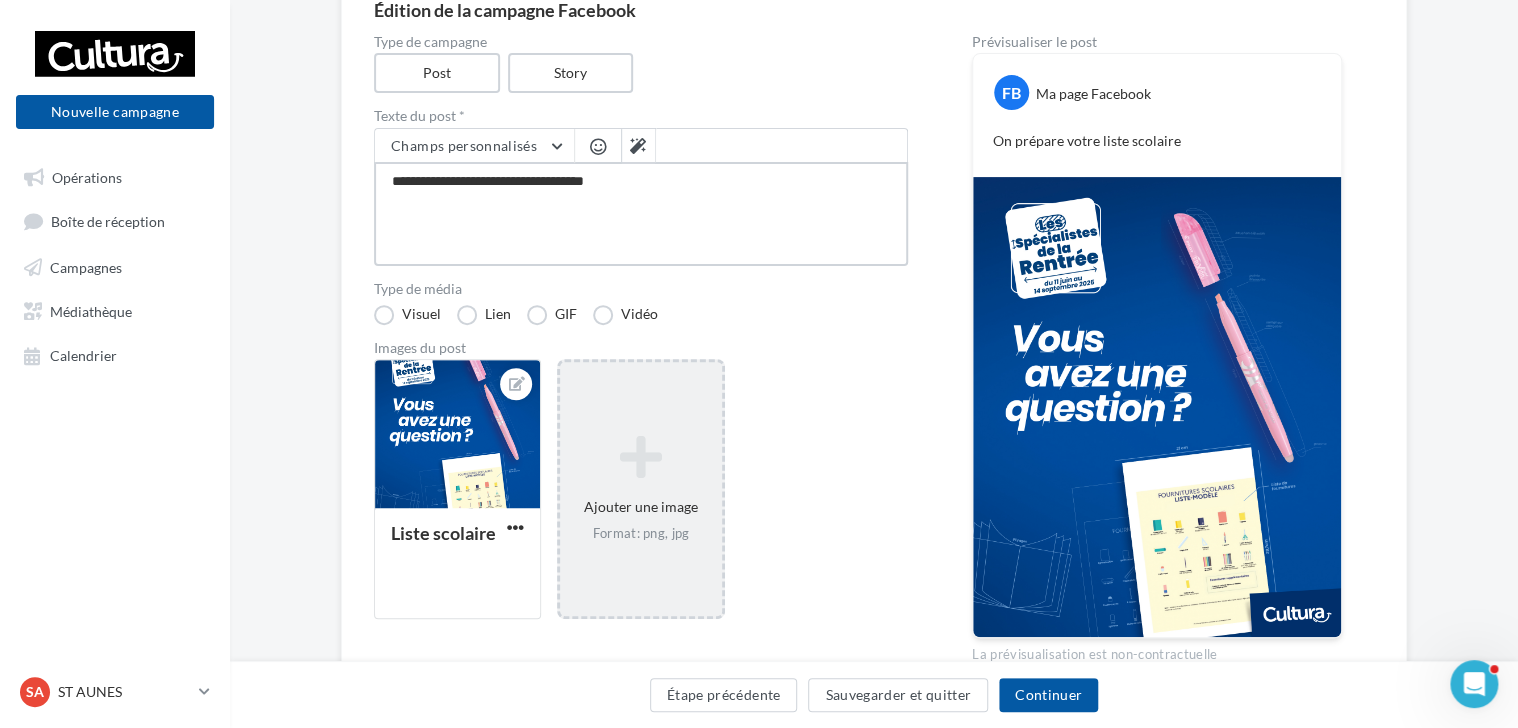 type on "**********" 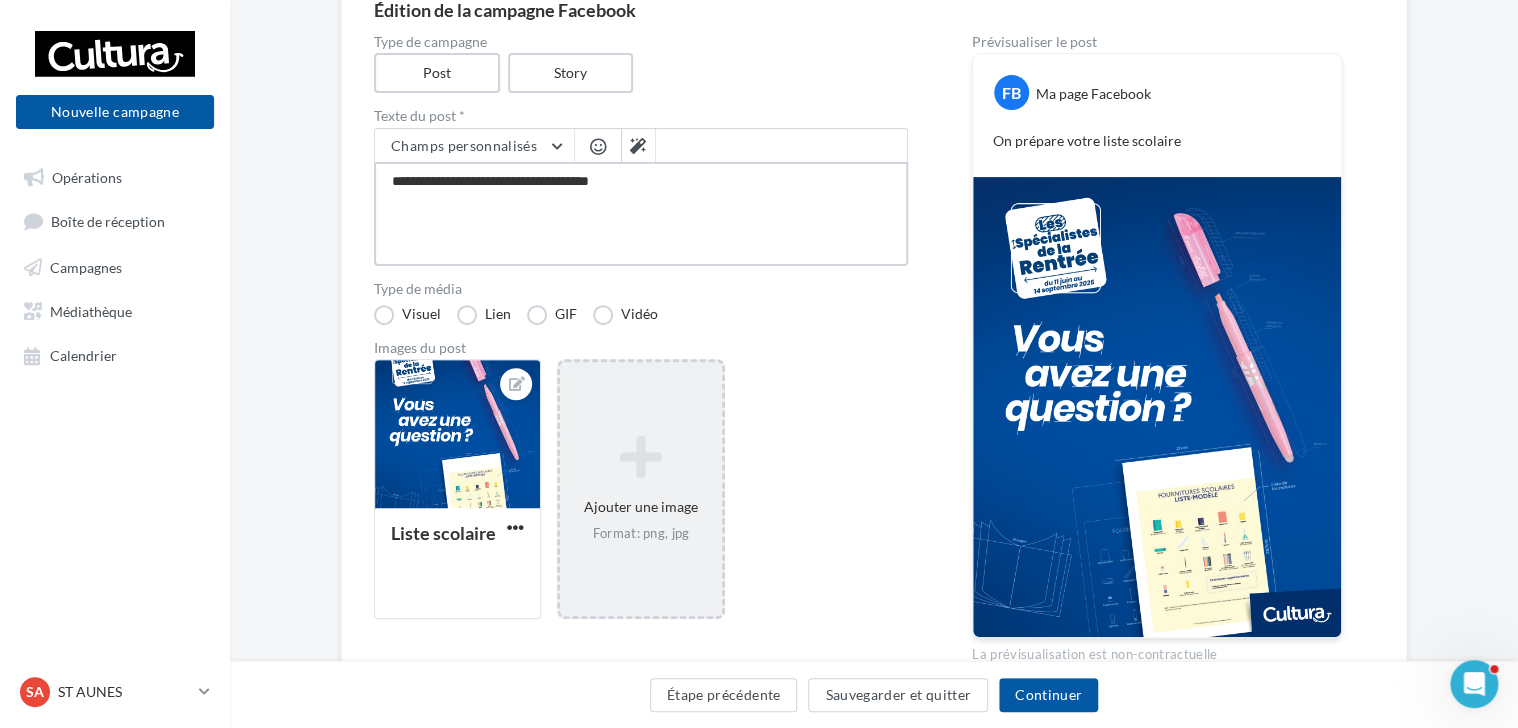 type on "**********" 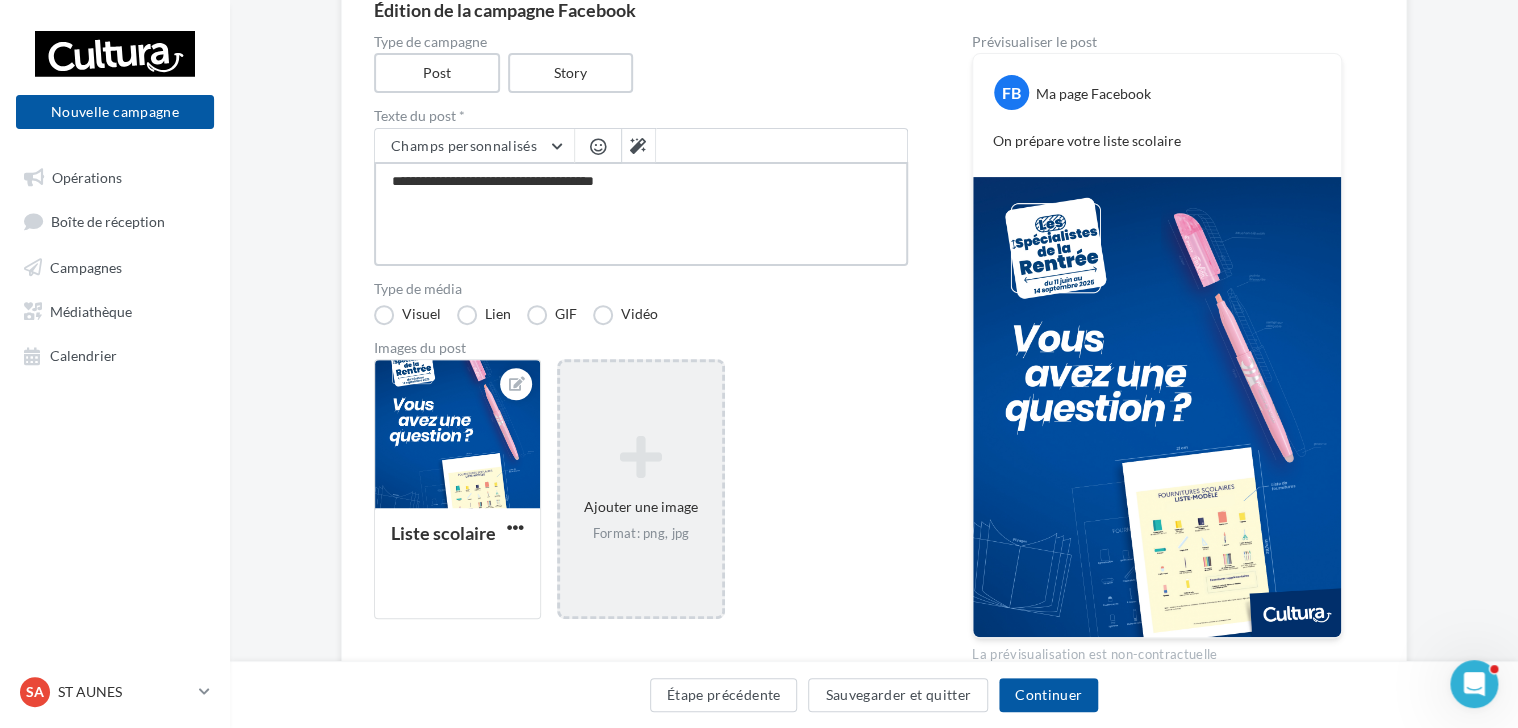type on "**********" 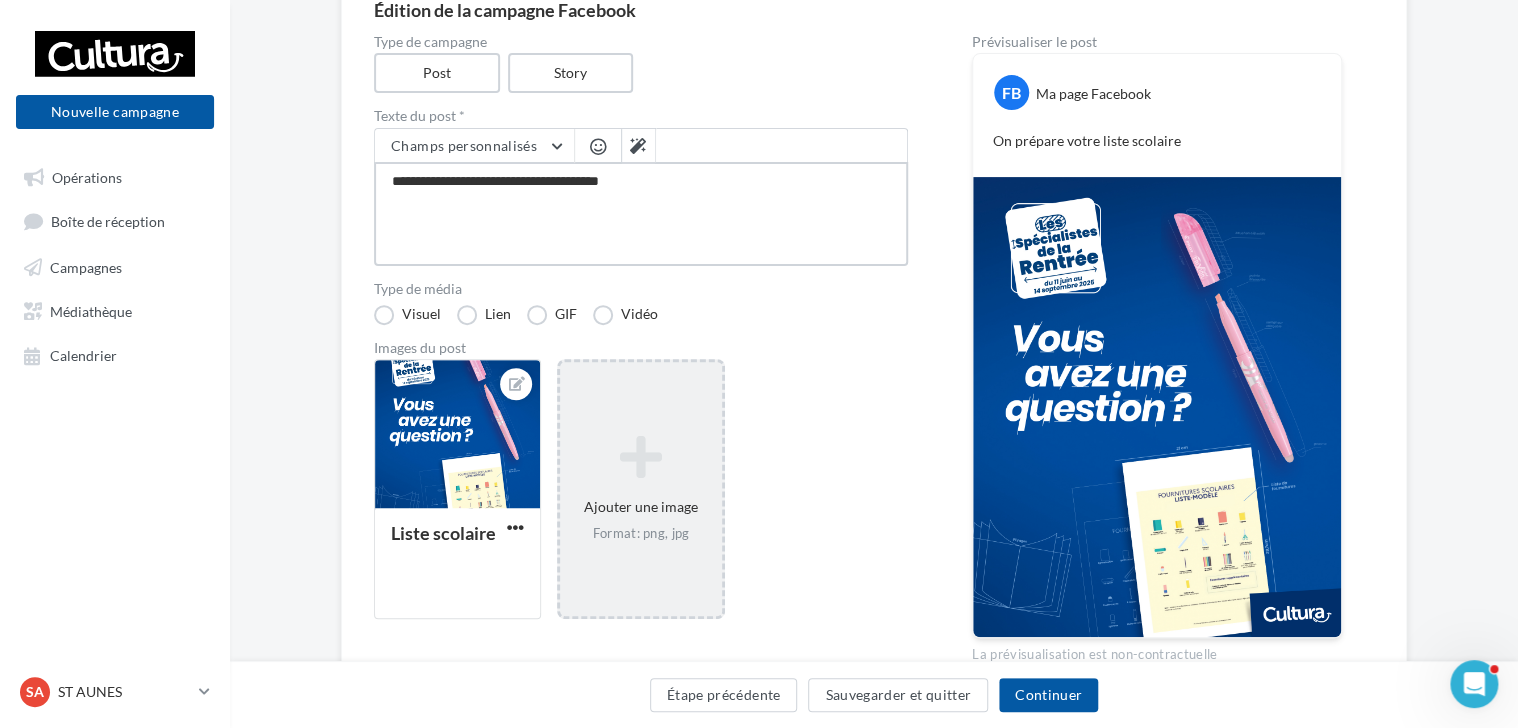 type on "**********" 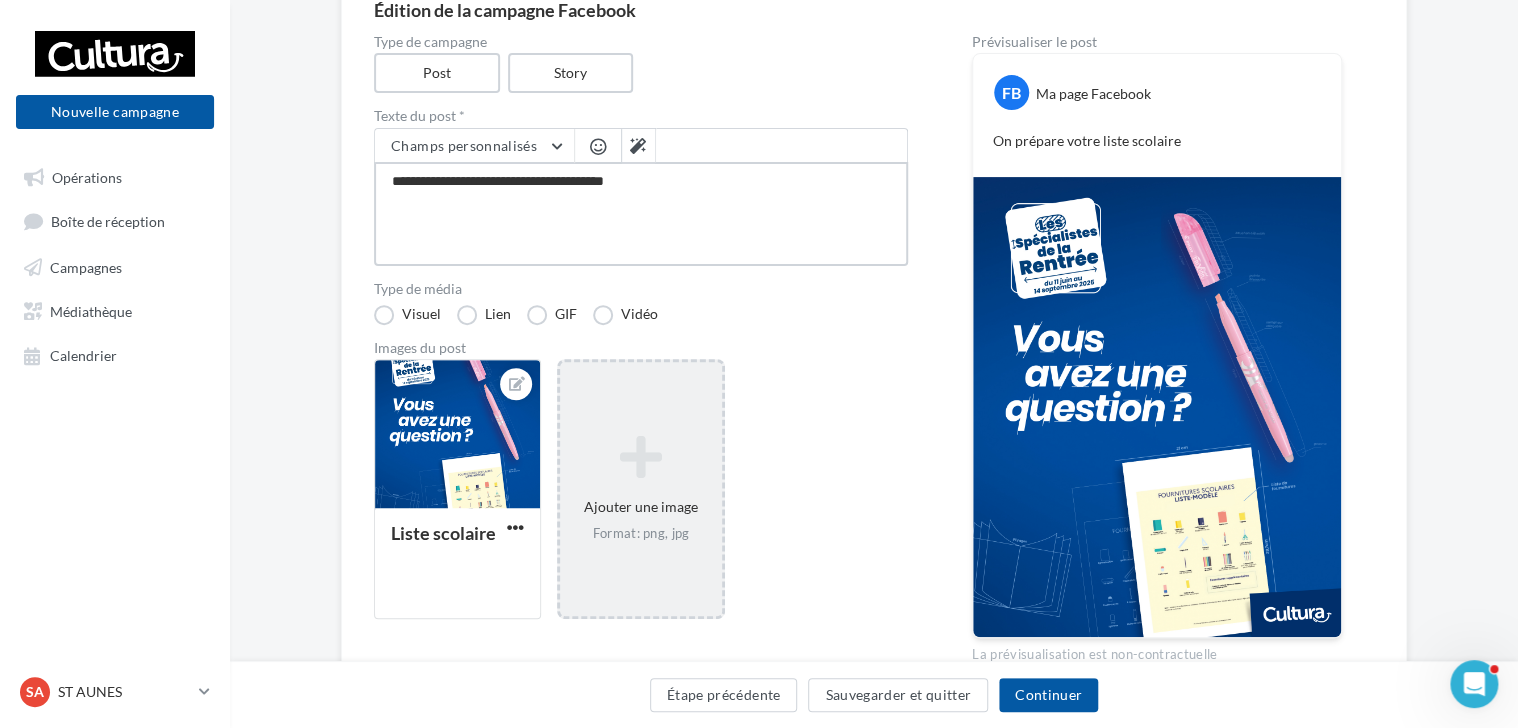 type on "**********" 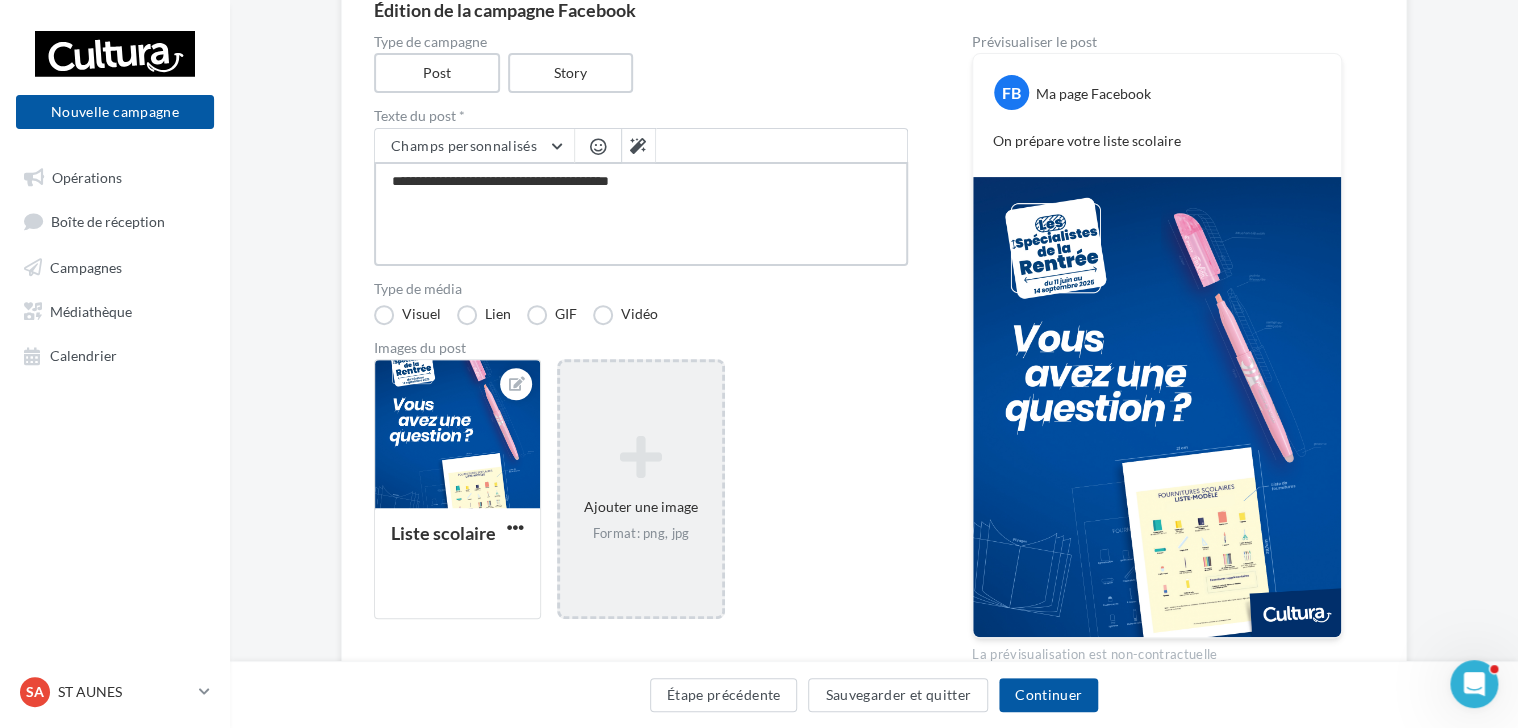 type on "**********" 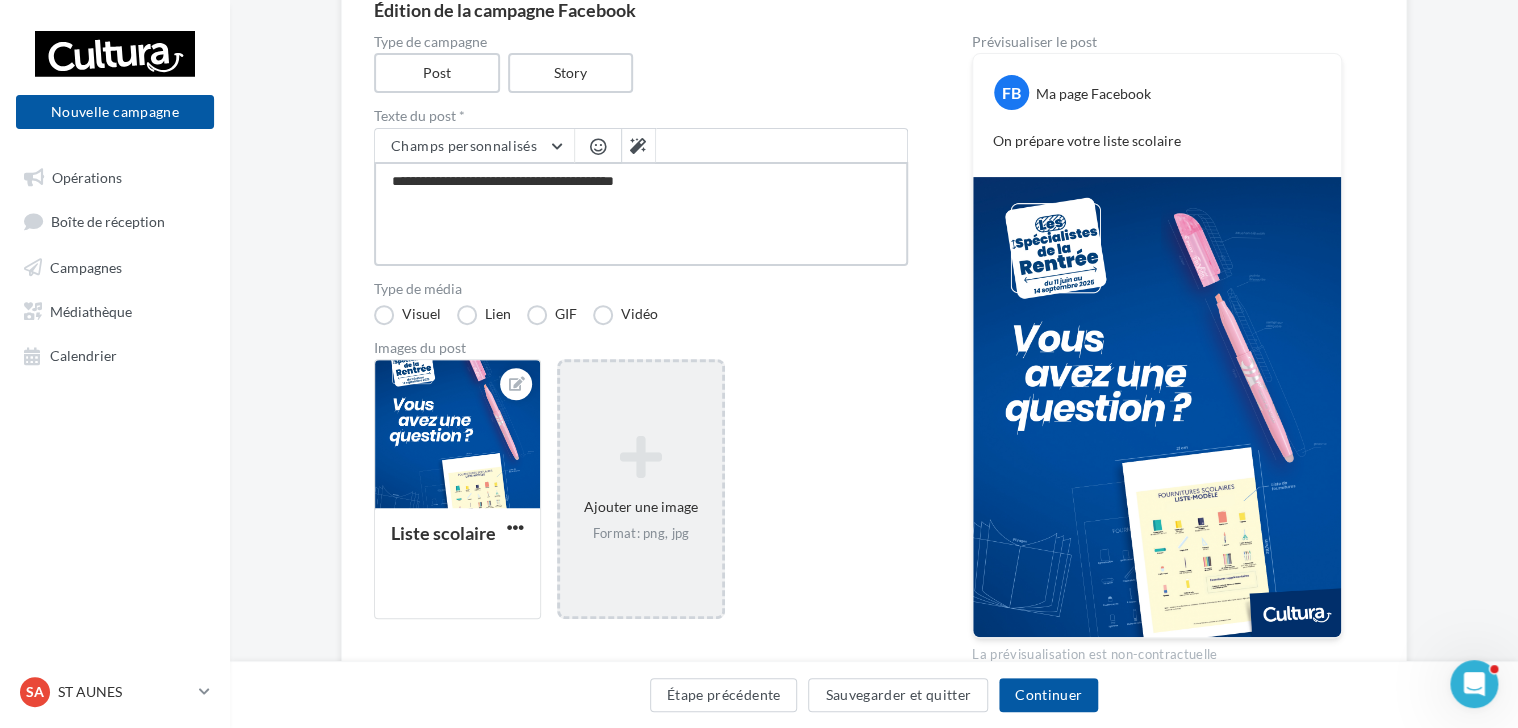 type on "**********" 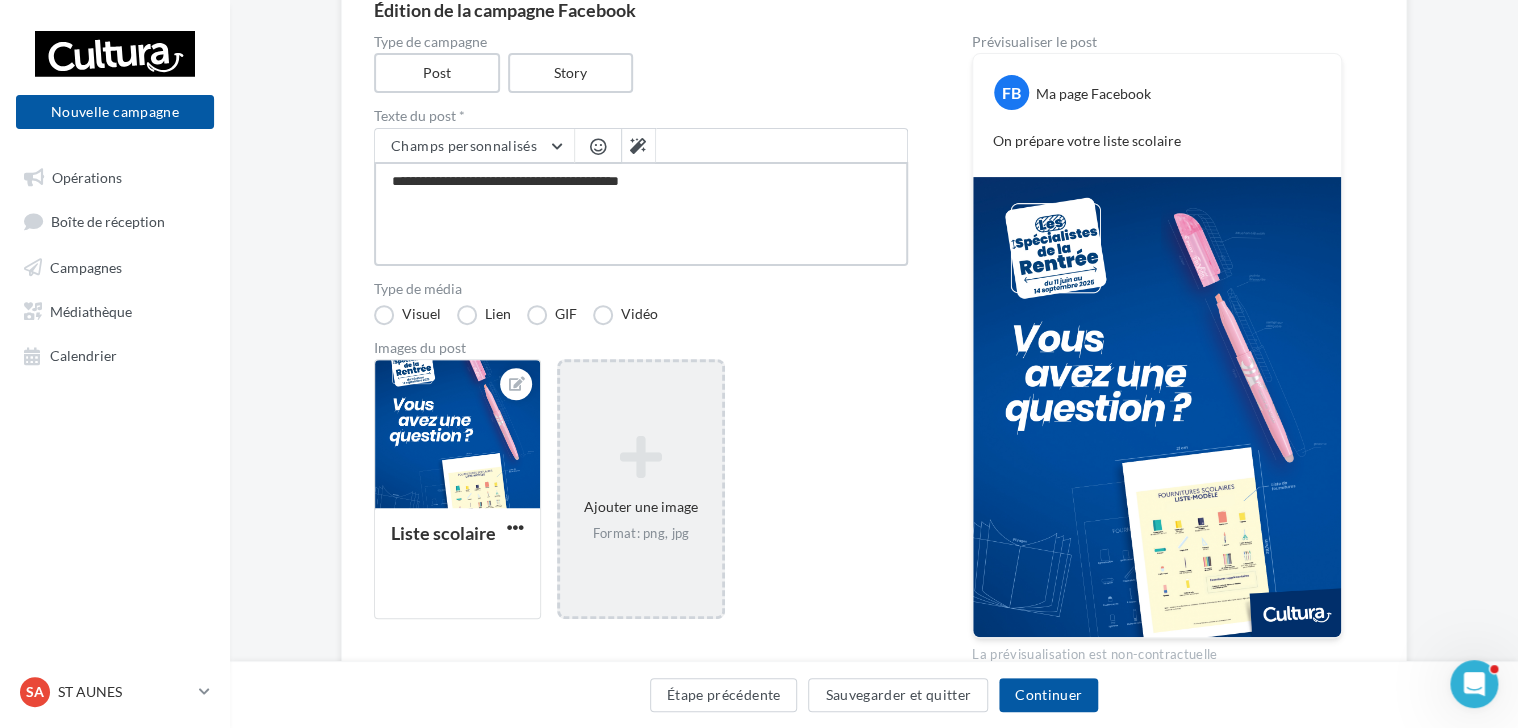 type on "**********" 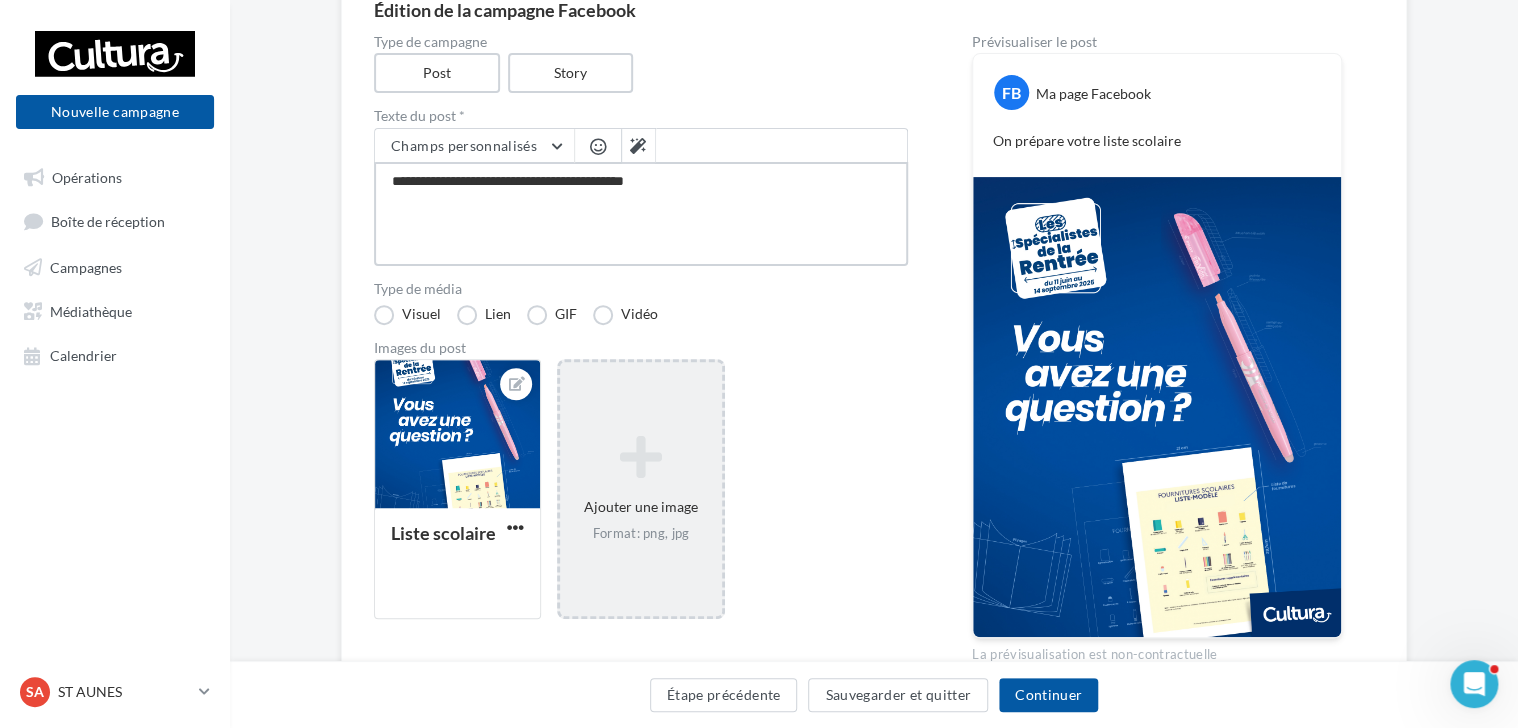 type on "**********" 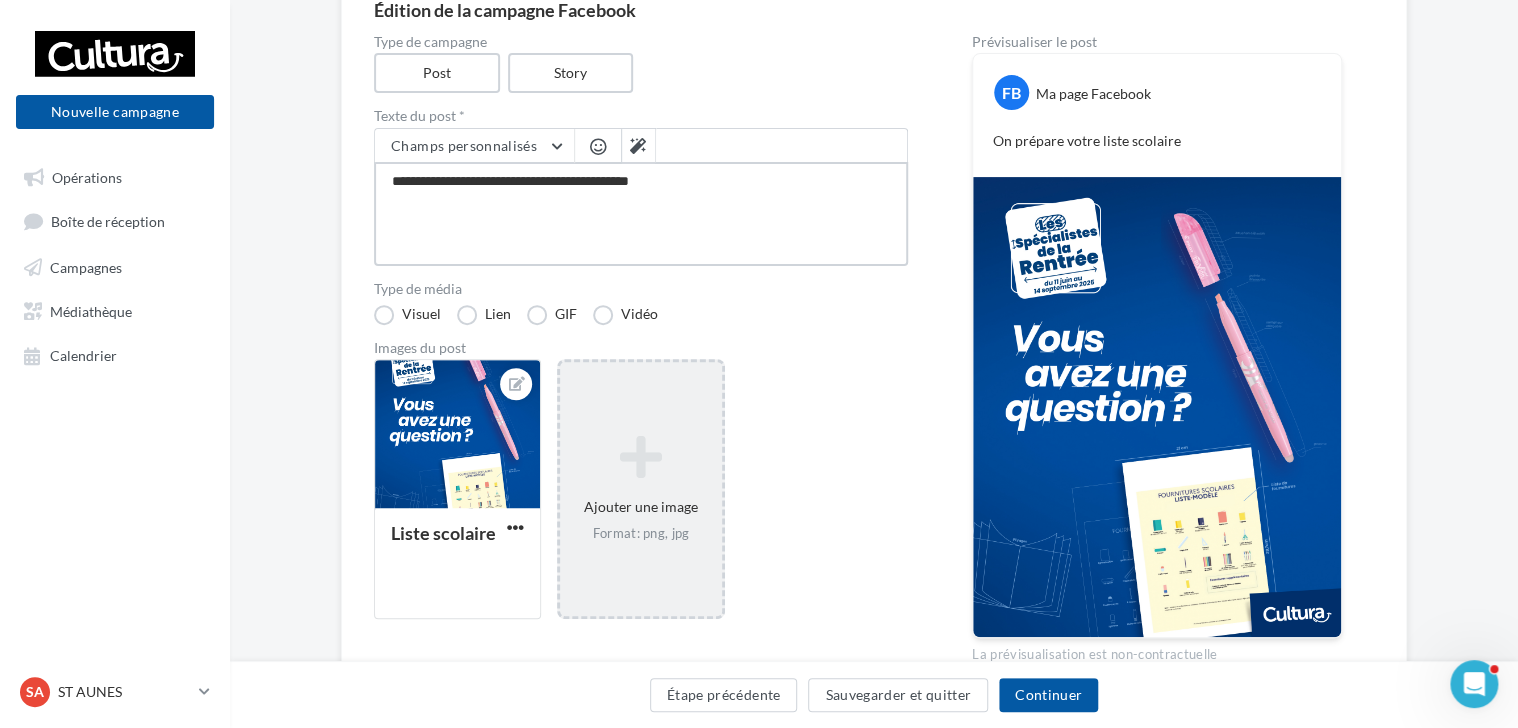 type on "**********" 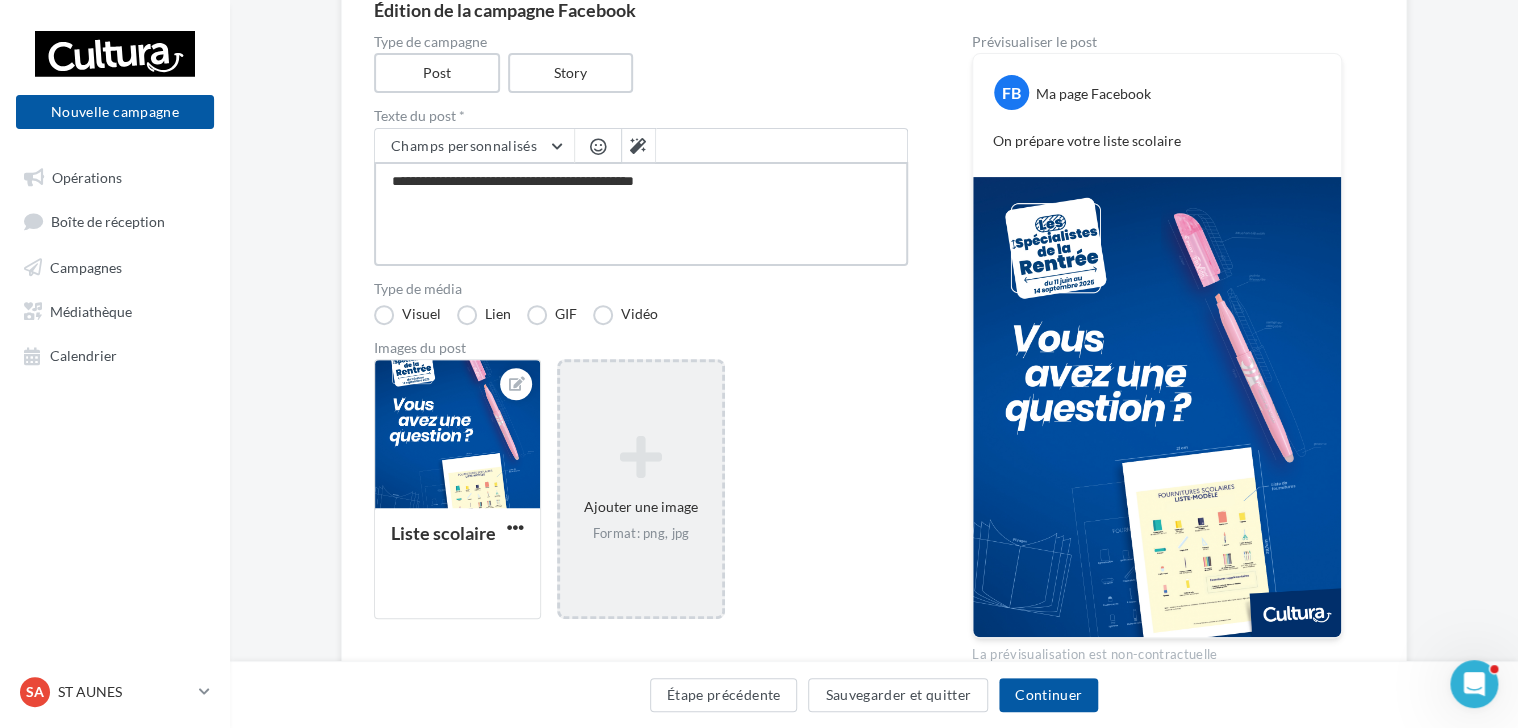 type on "**********" 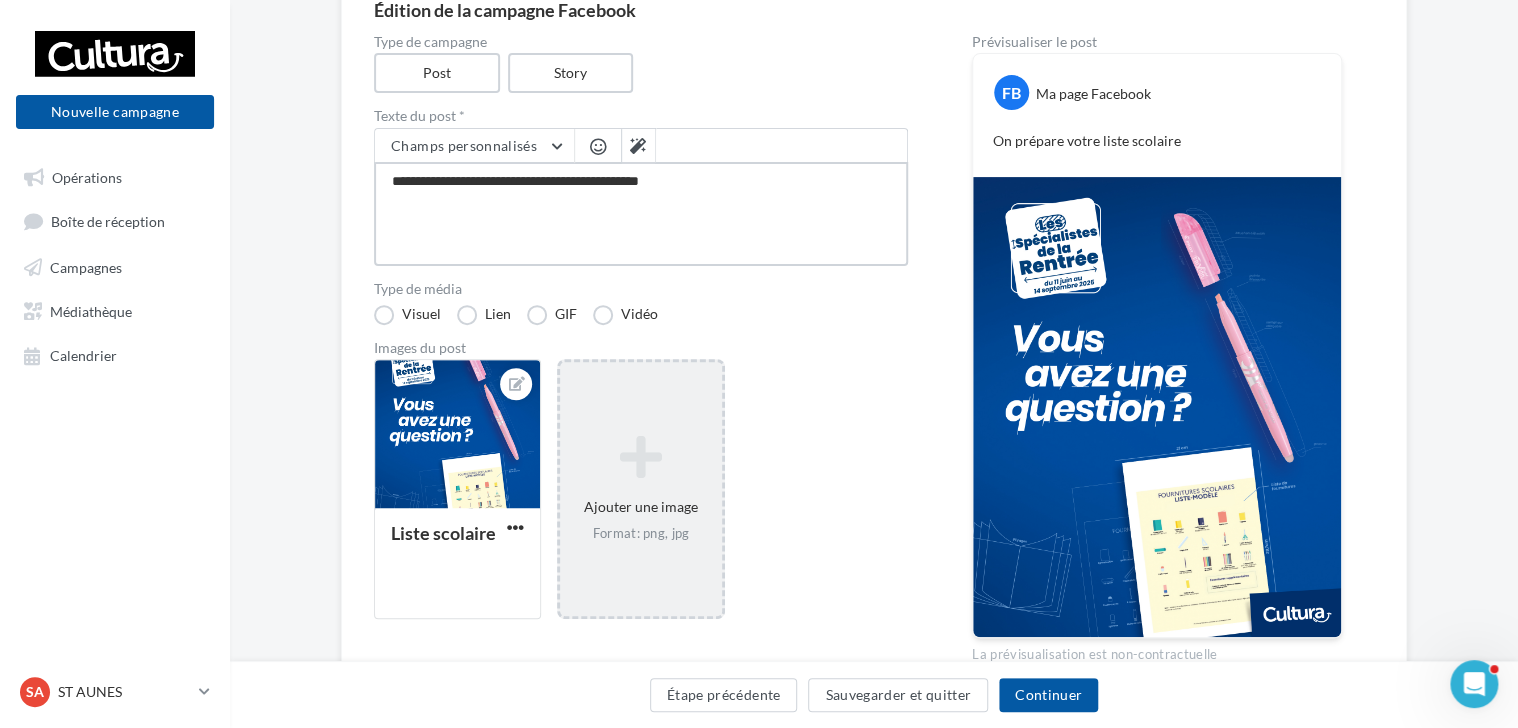 type on "**********" 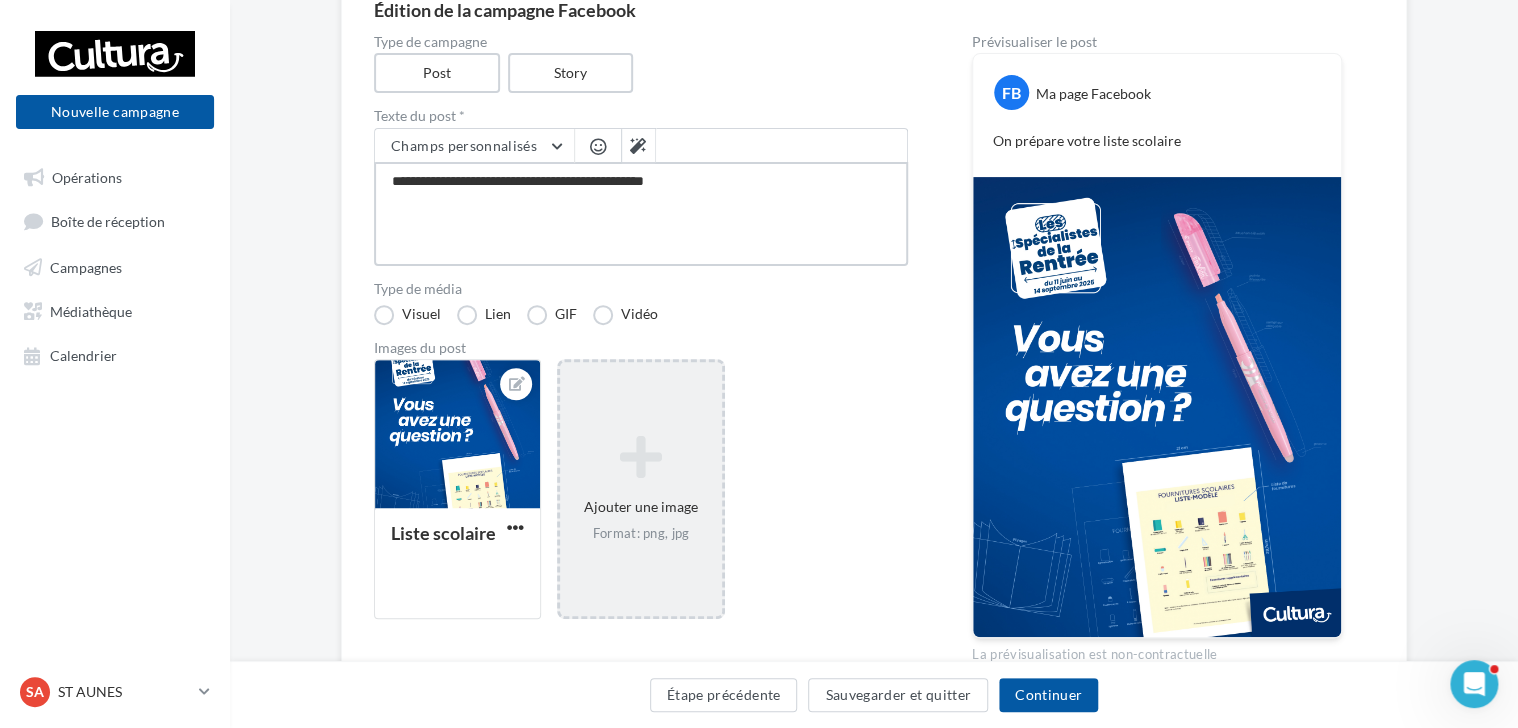 type on "**********" 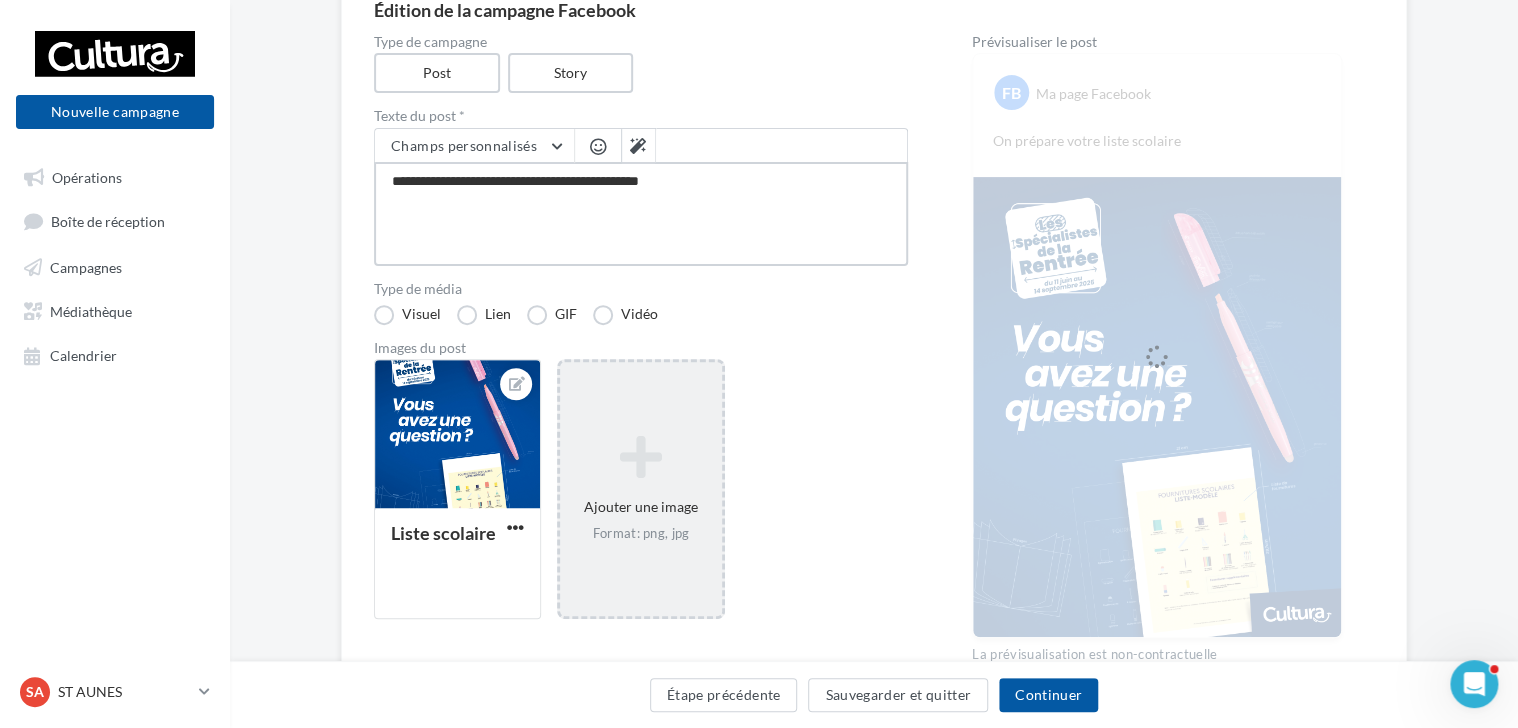 type on "**********" 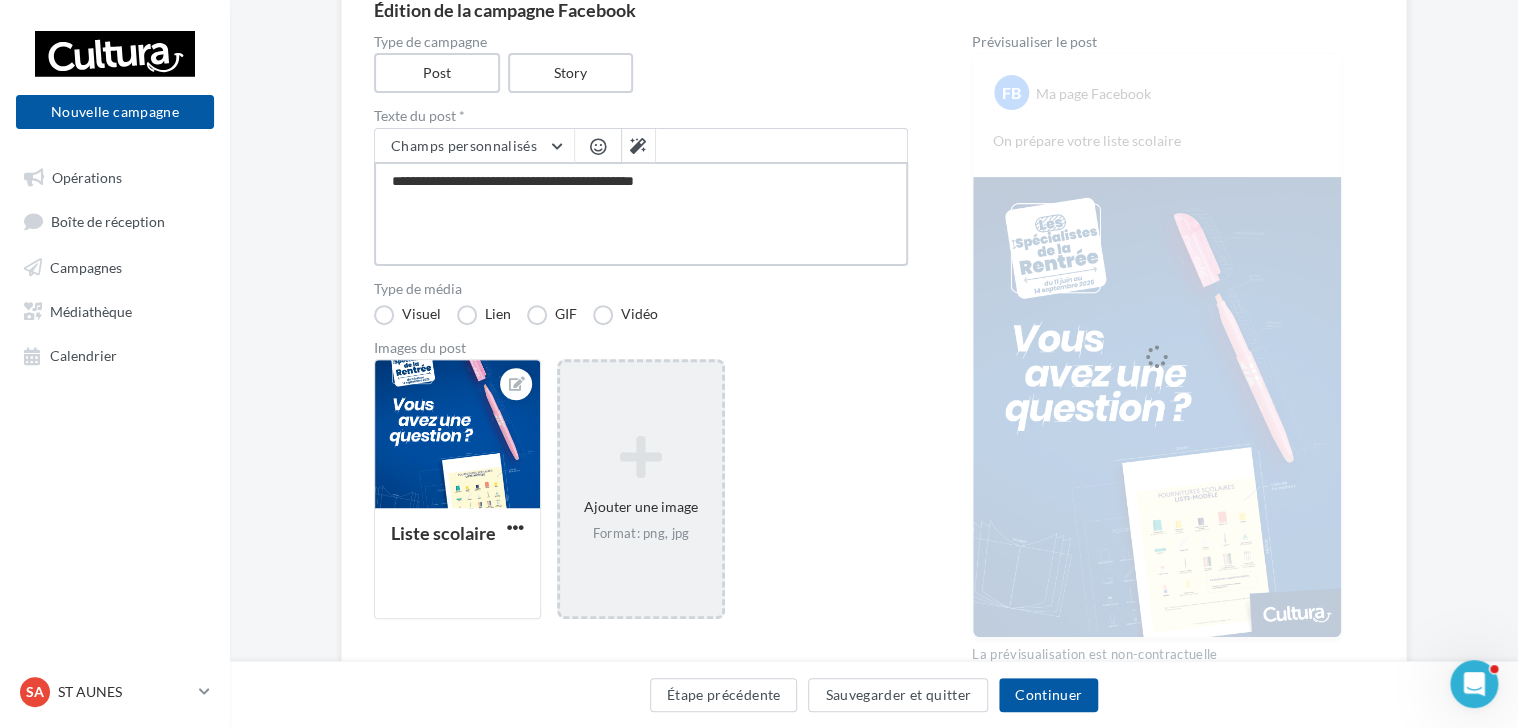 type on "**********" 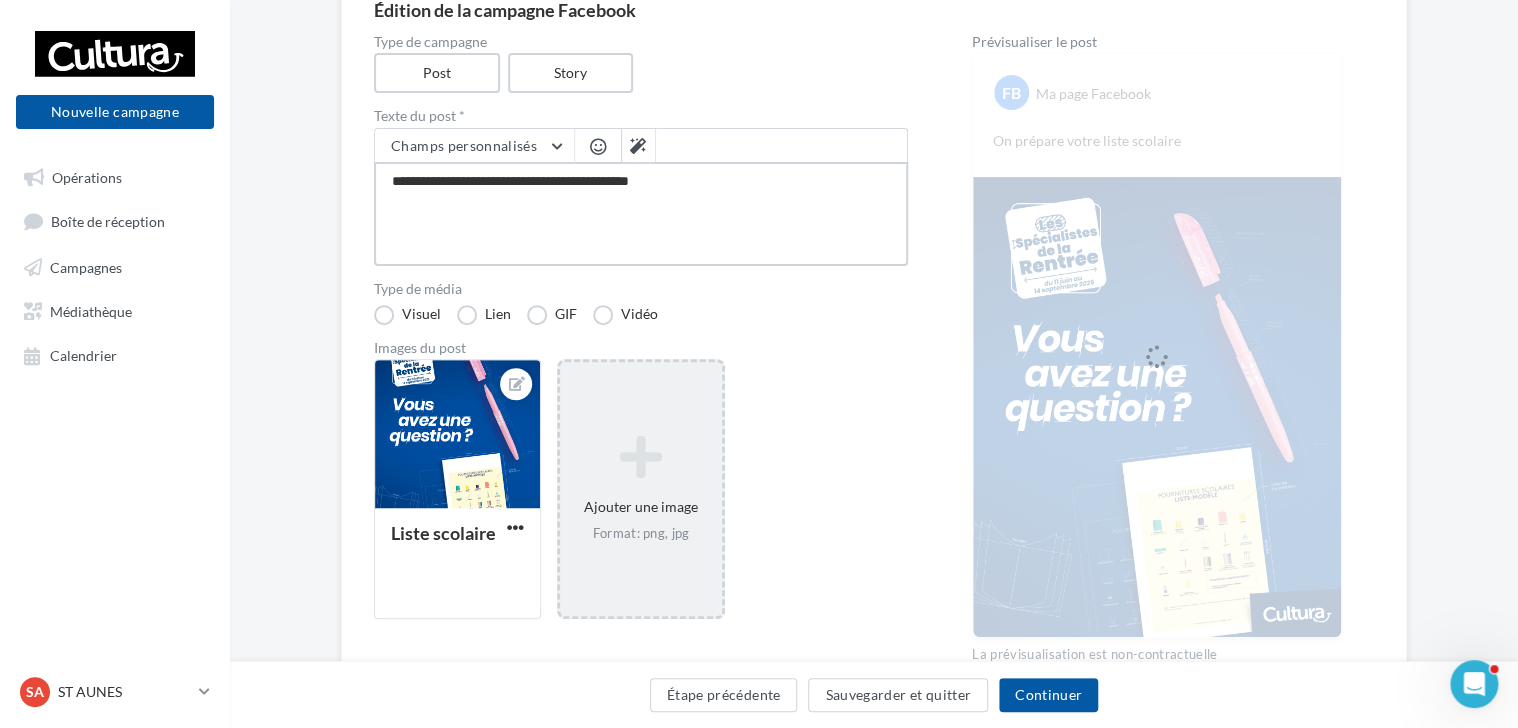type on "**********" 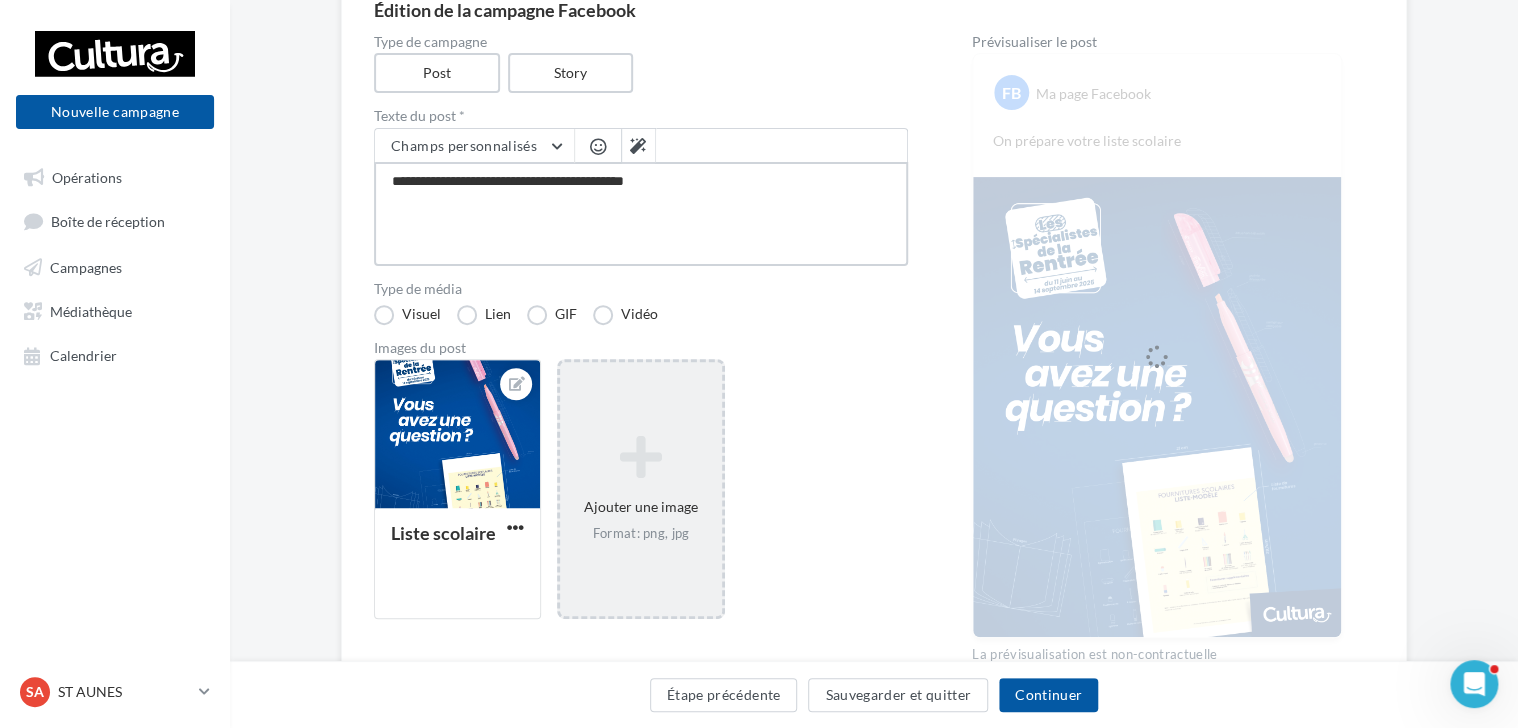 type on "**********" 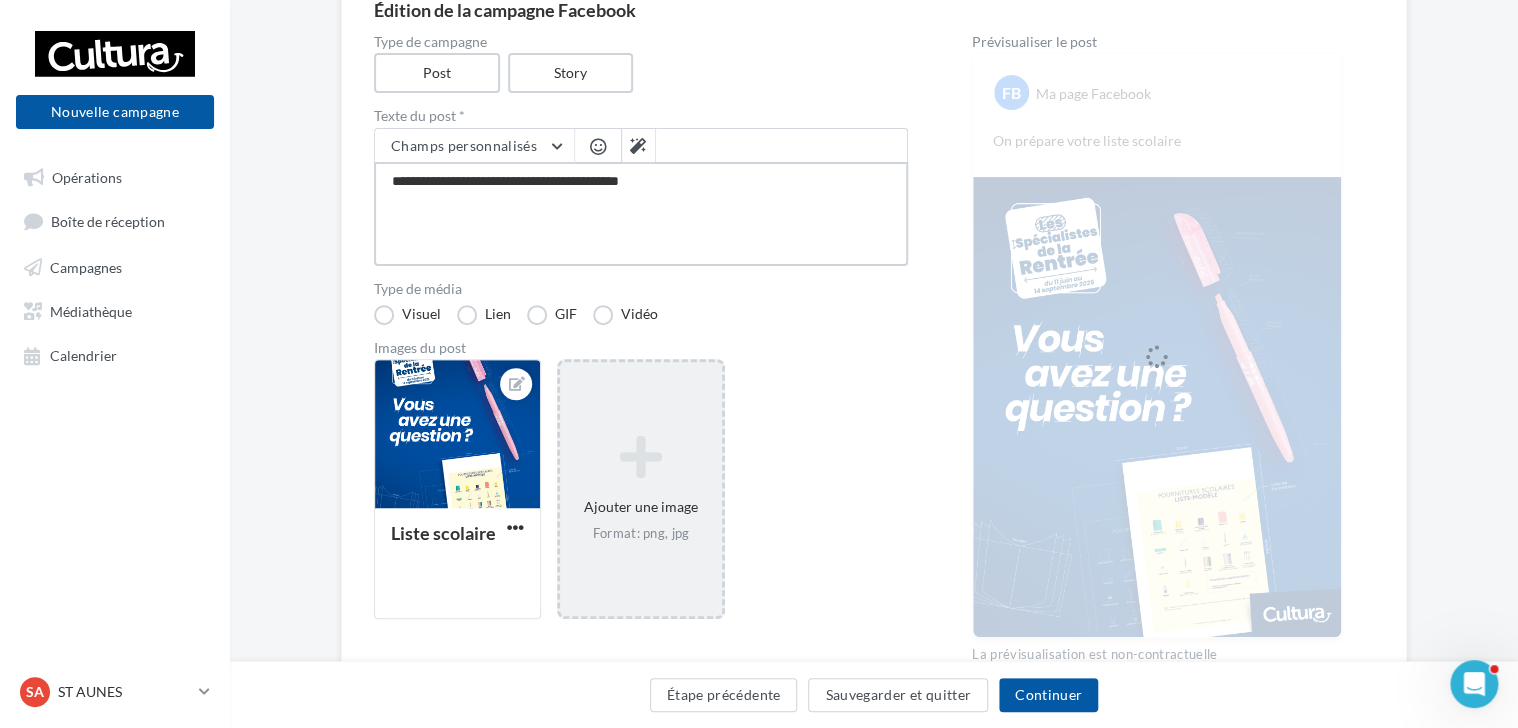 type on "**********" 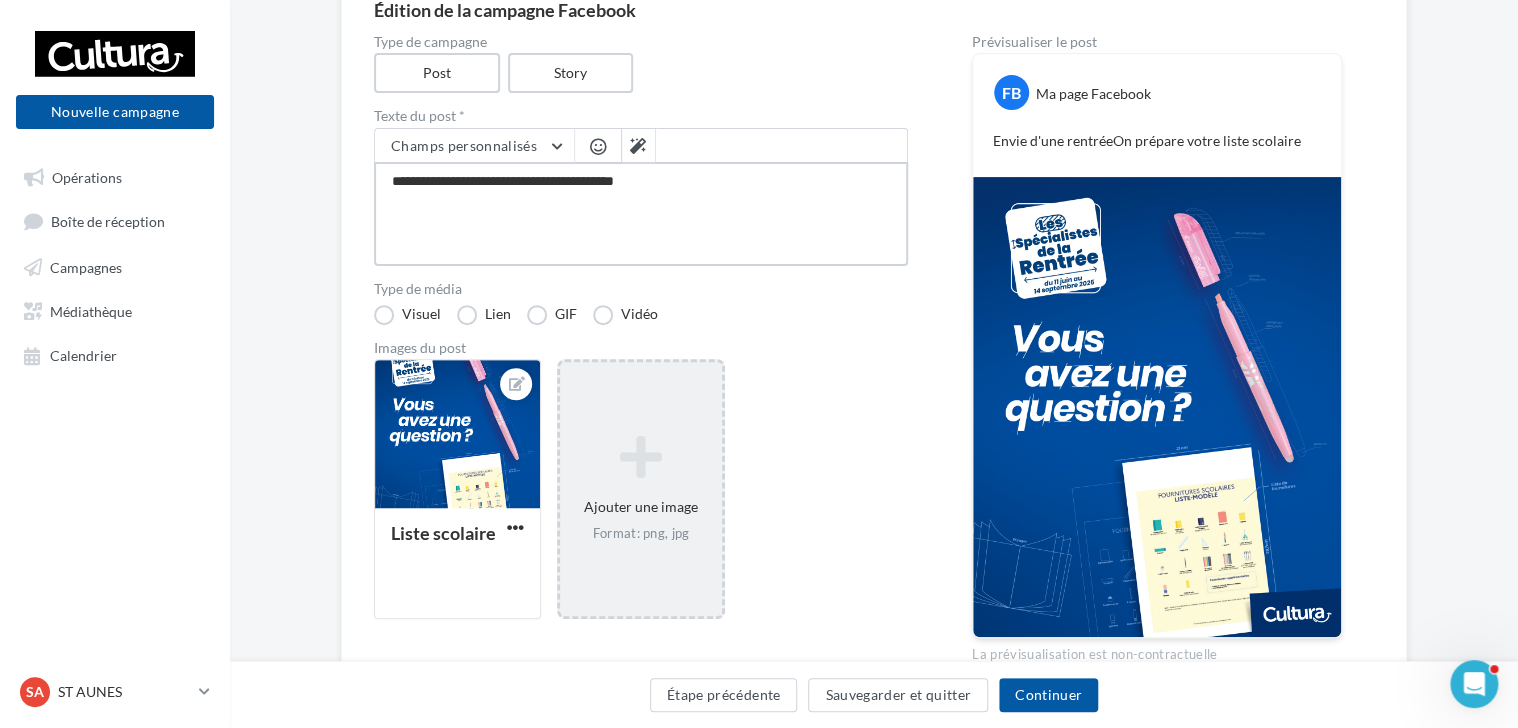 type on "**********" 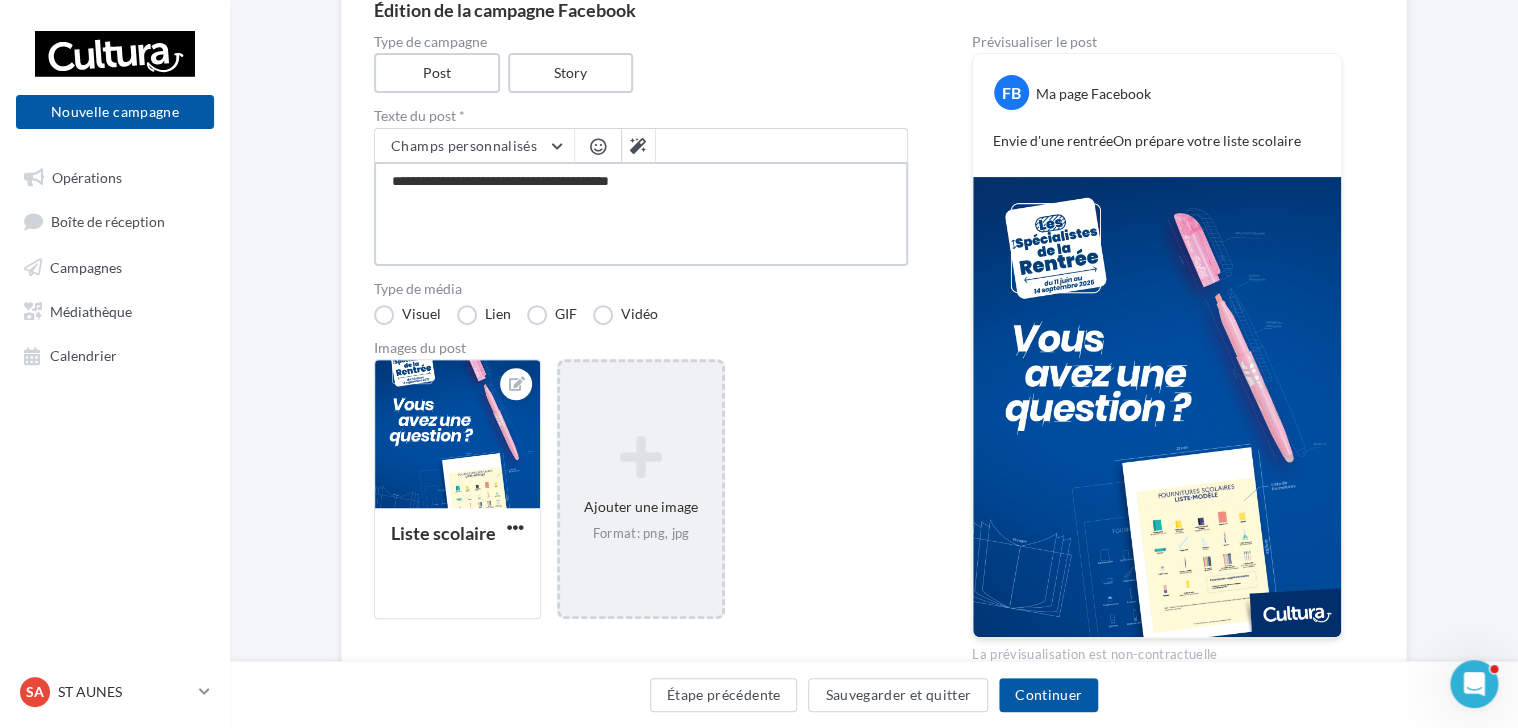 type on "**********" 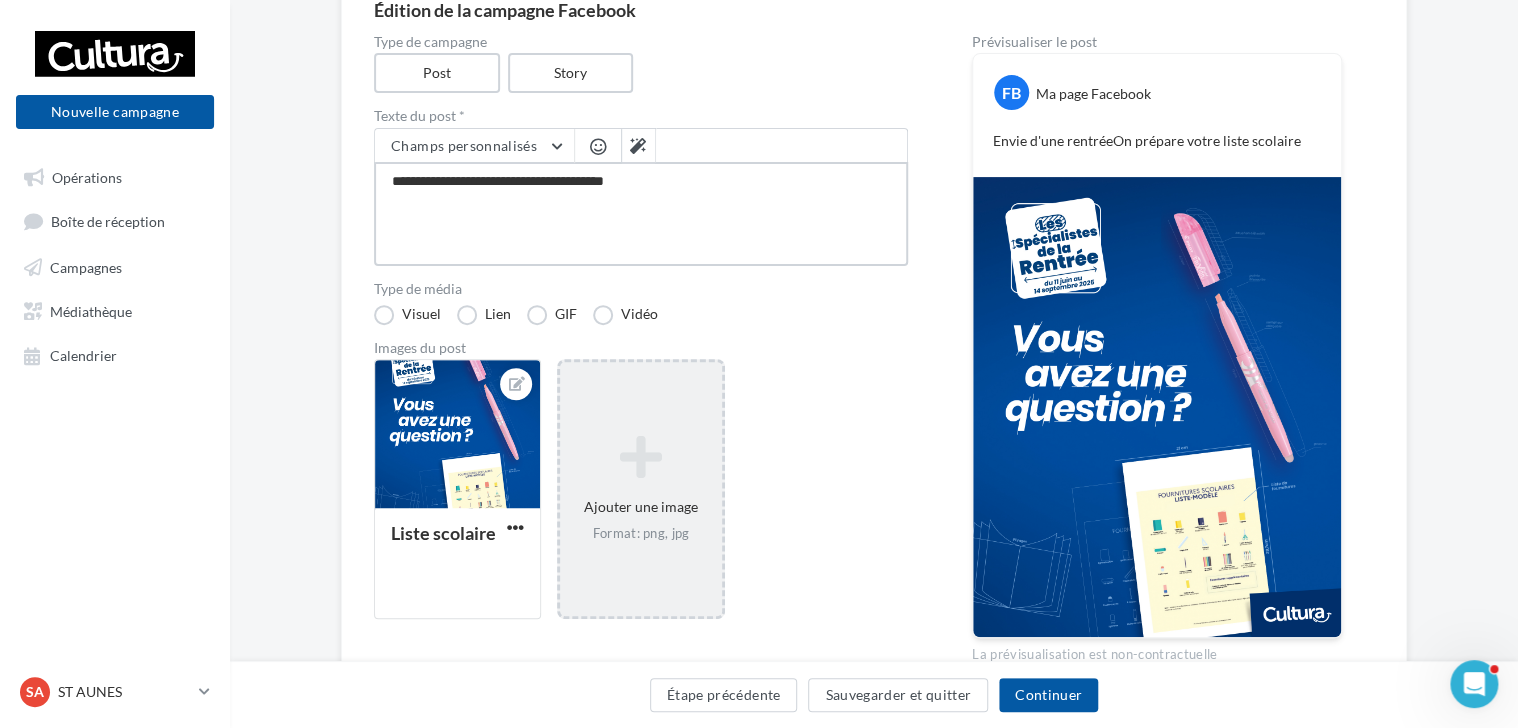 type on "**********" 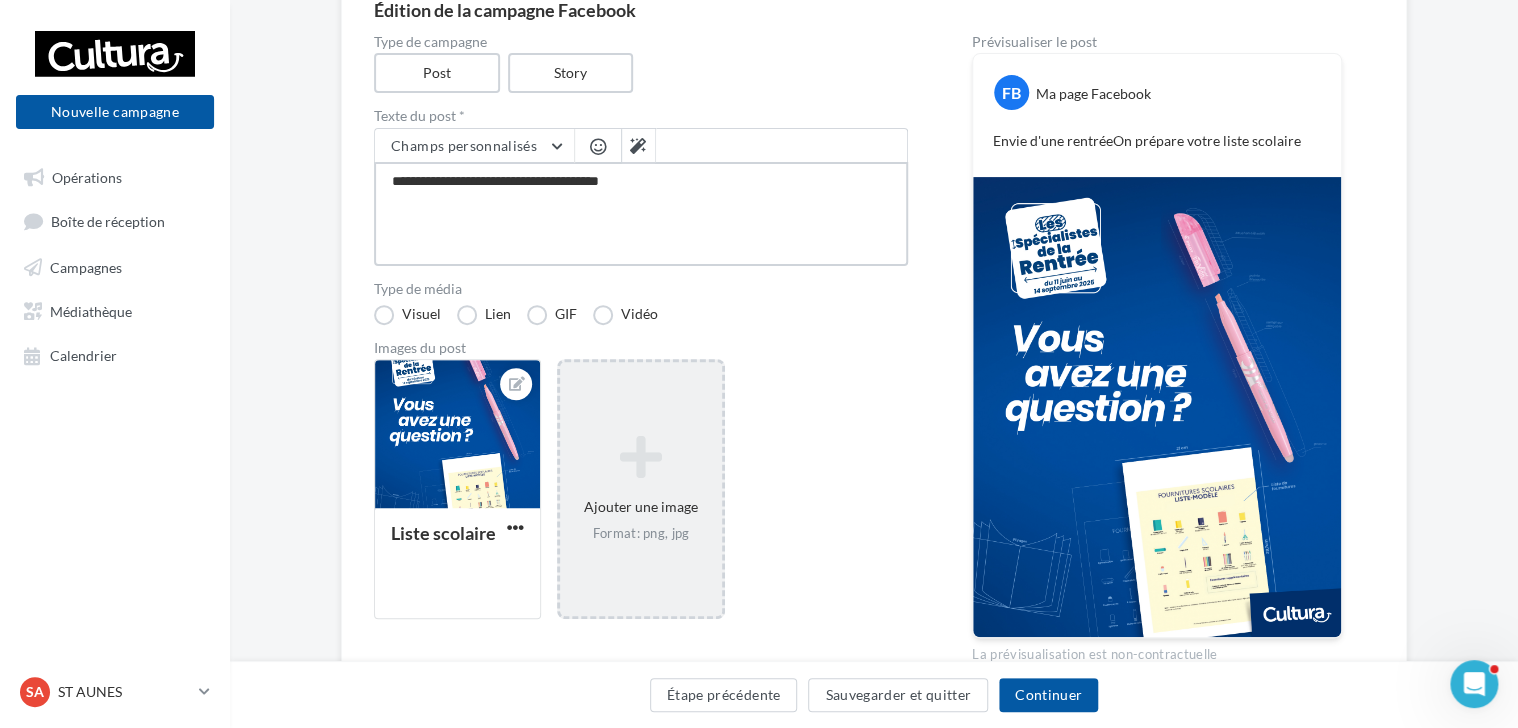 type on "**********" 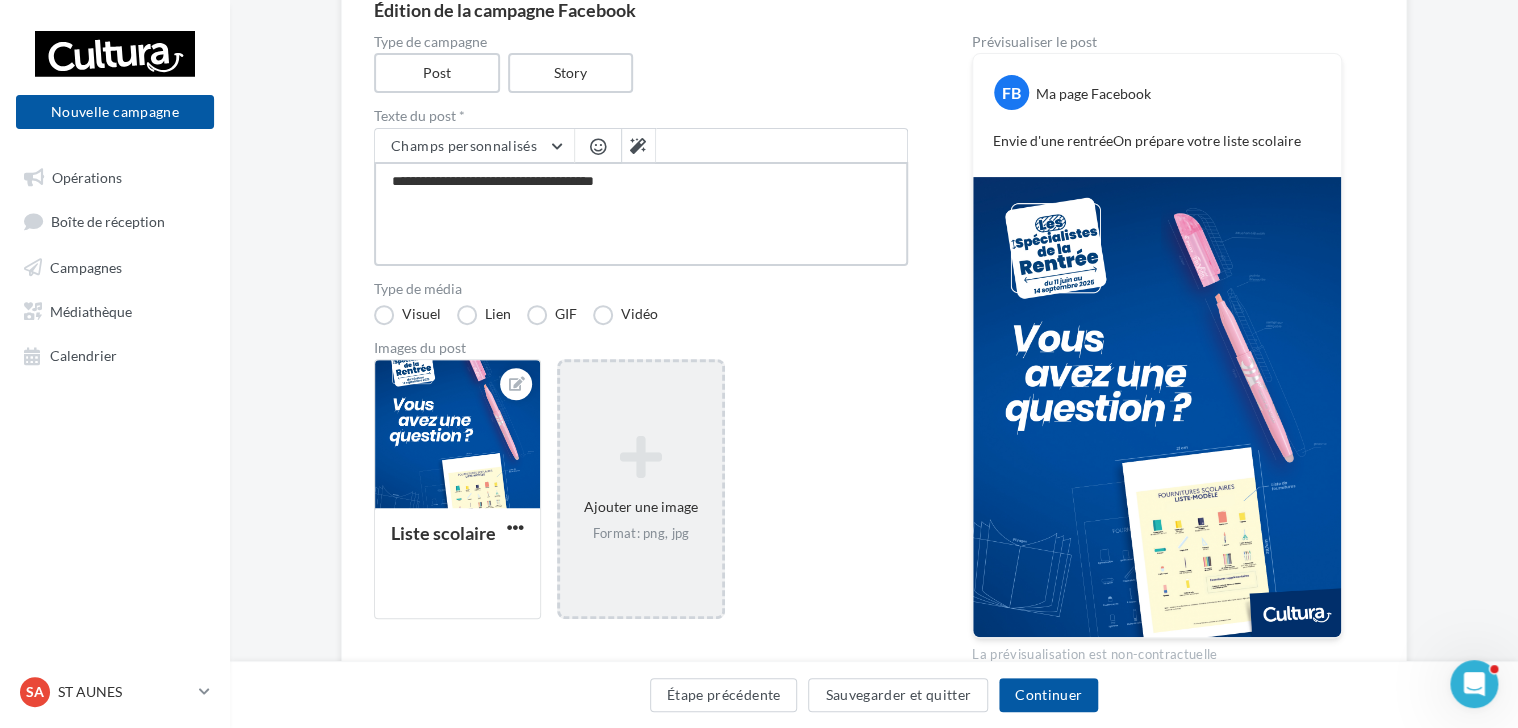 type on "**********" 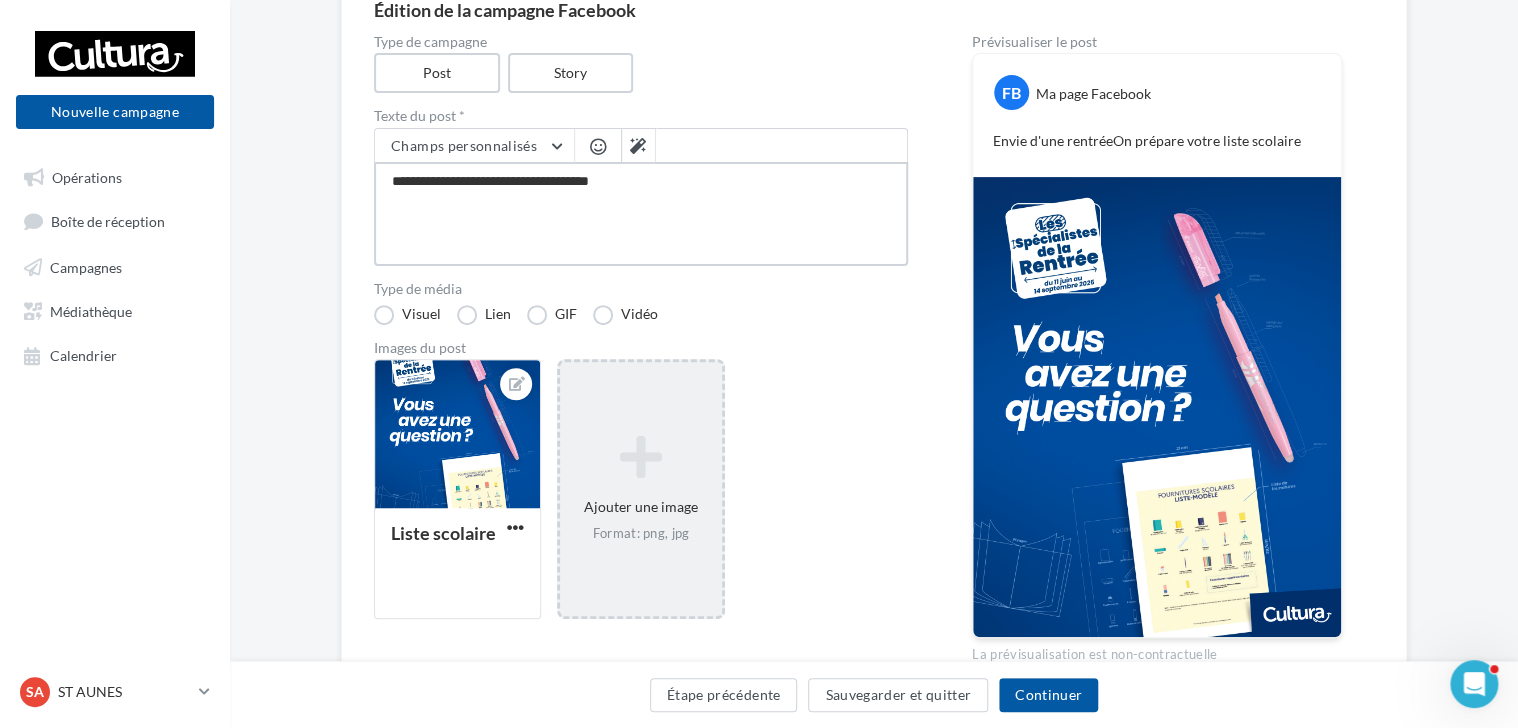 type on "**********" 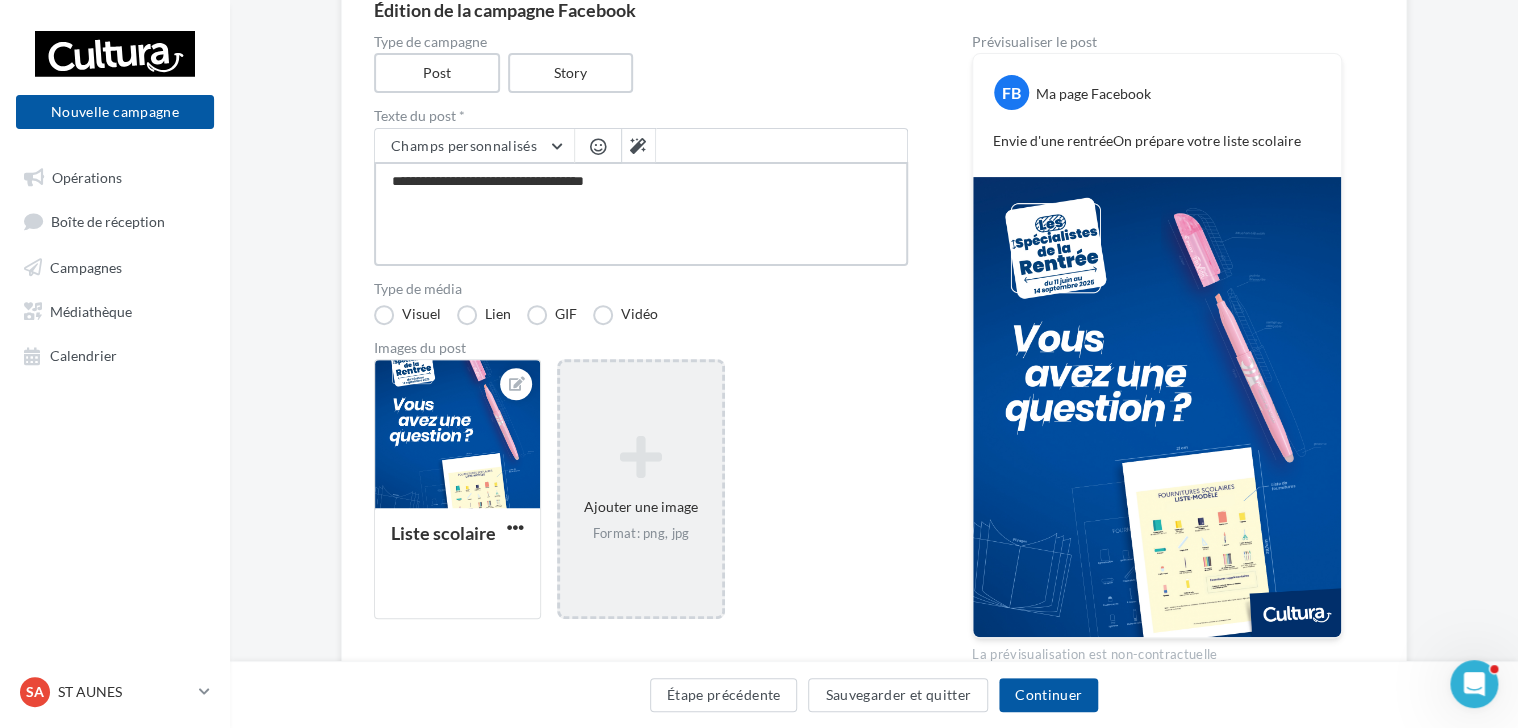 type on "**********" 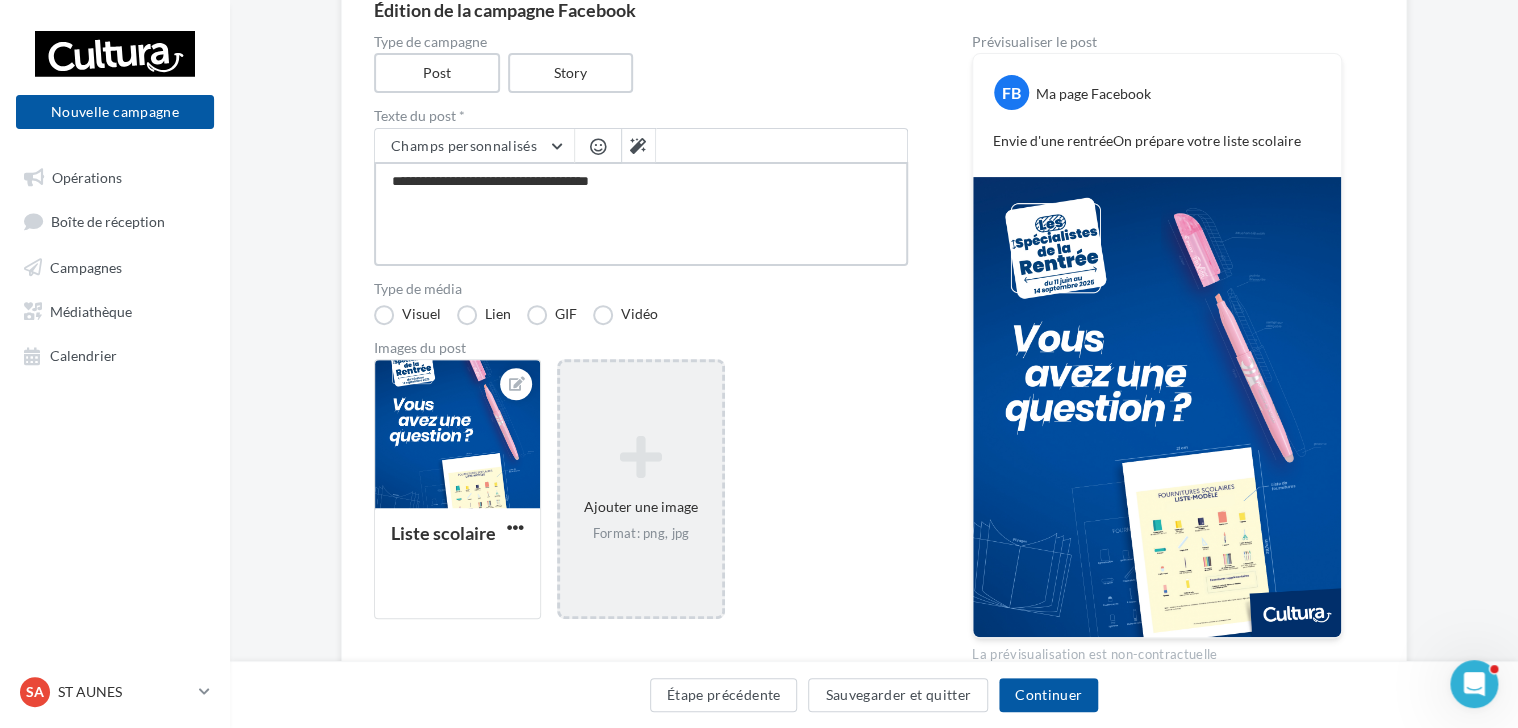 type on "**********" 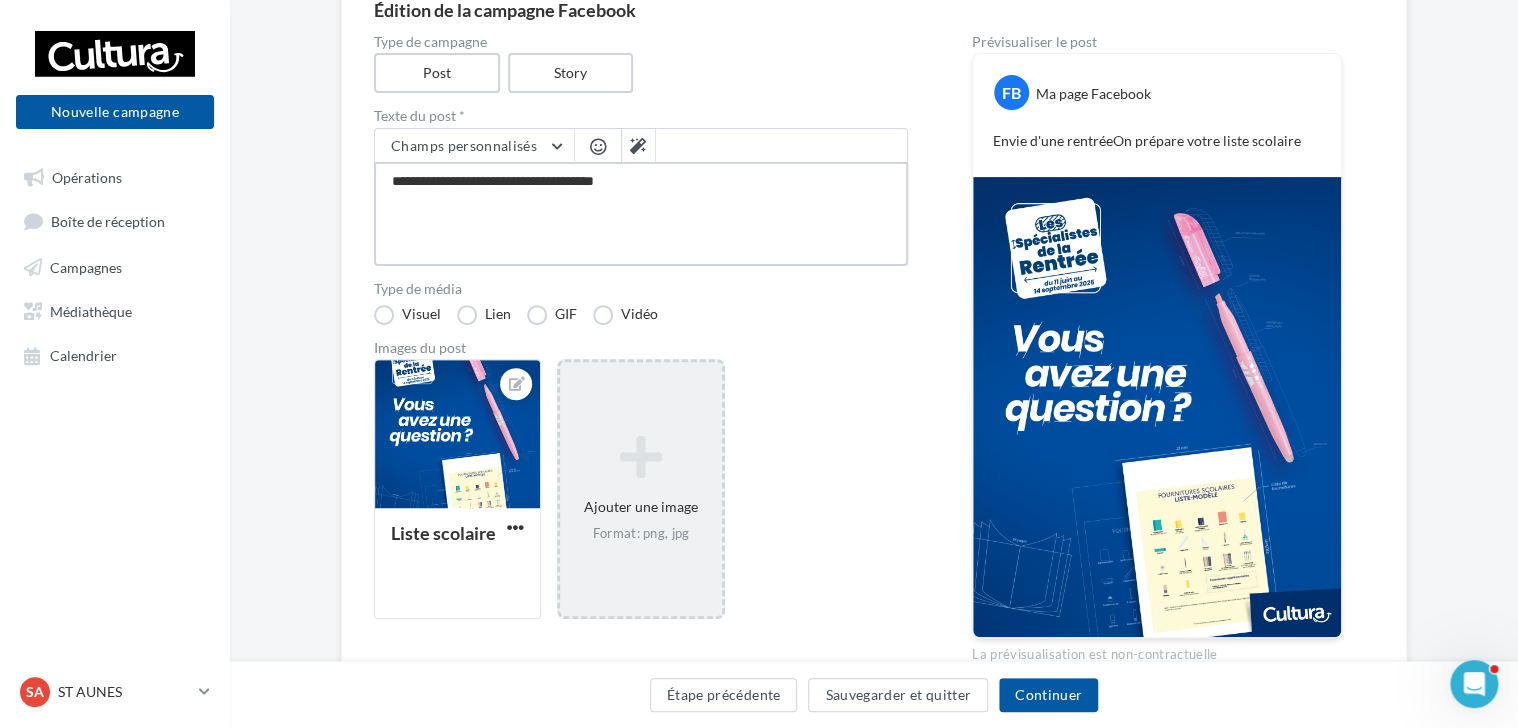 type on "**********" 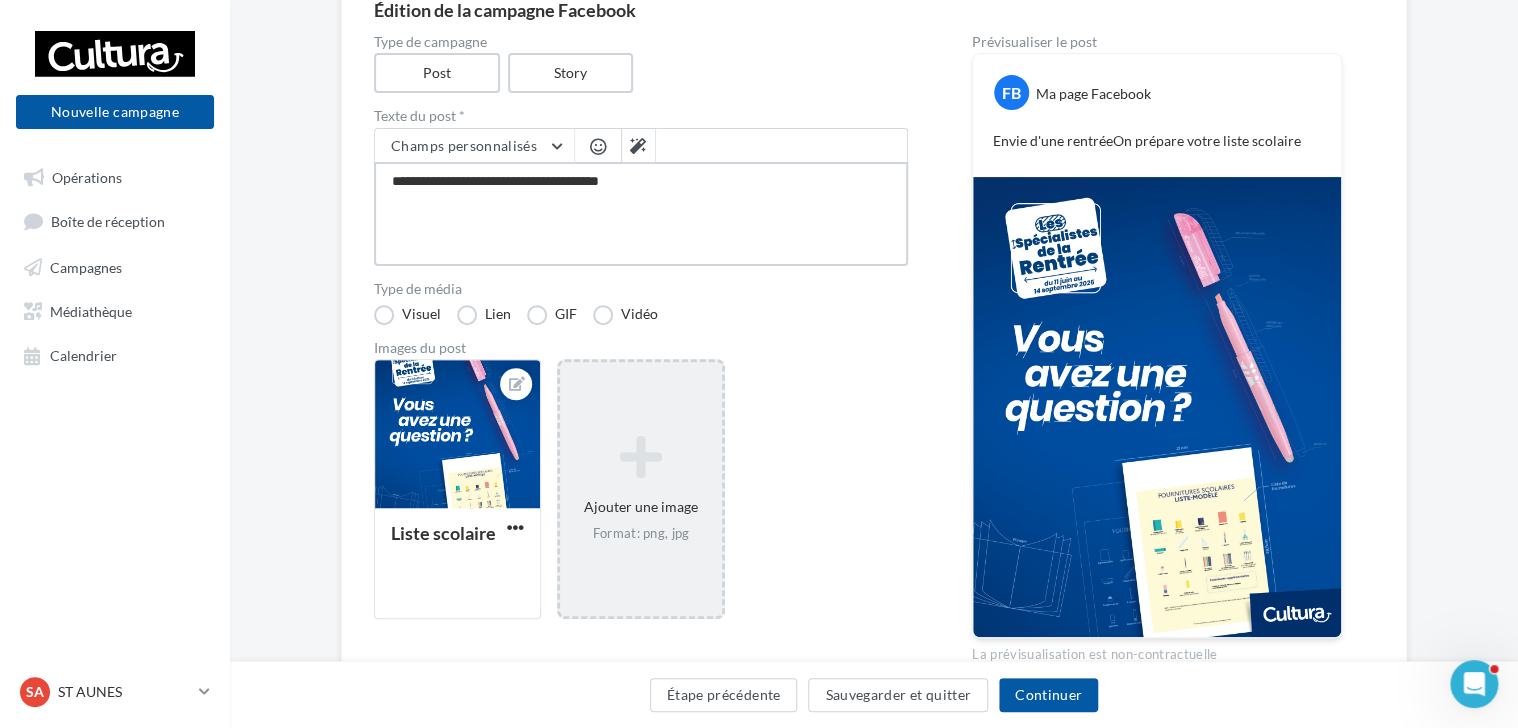 type on "**********" 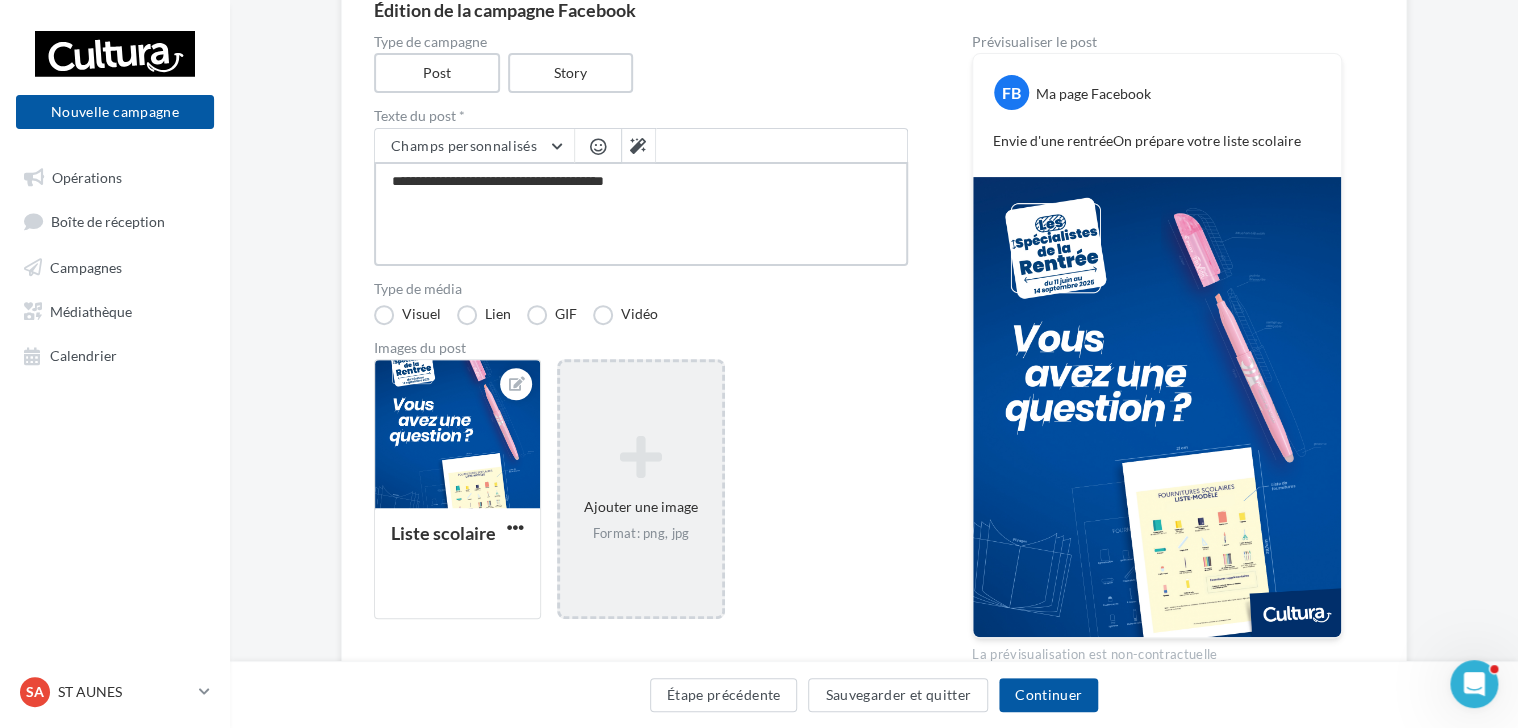type on "**********" 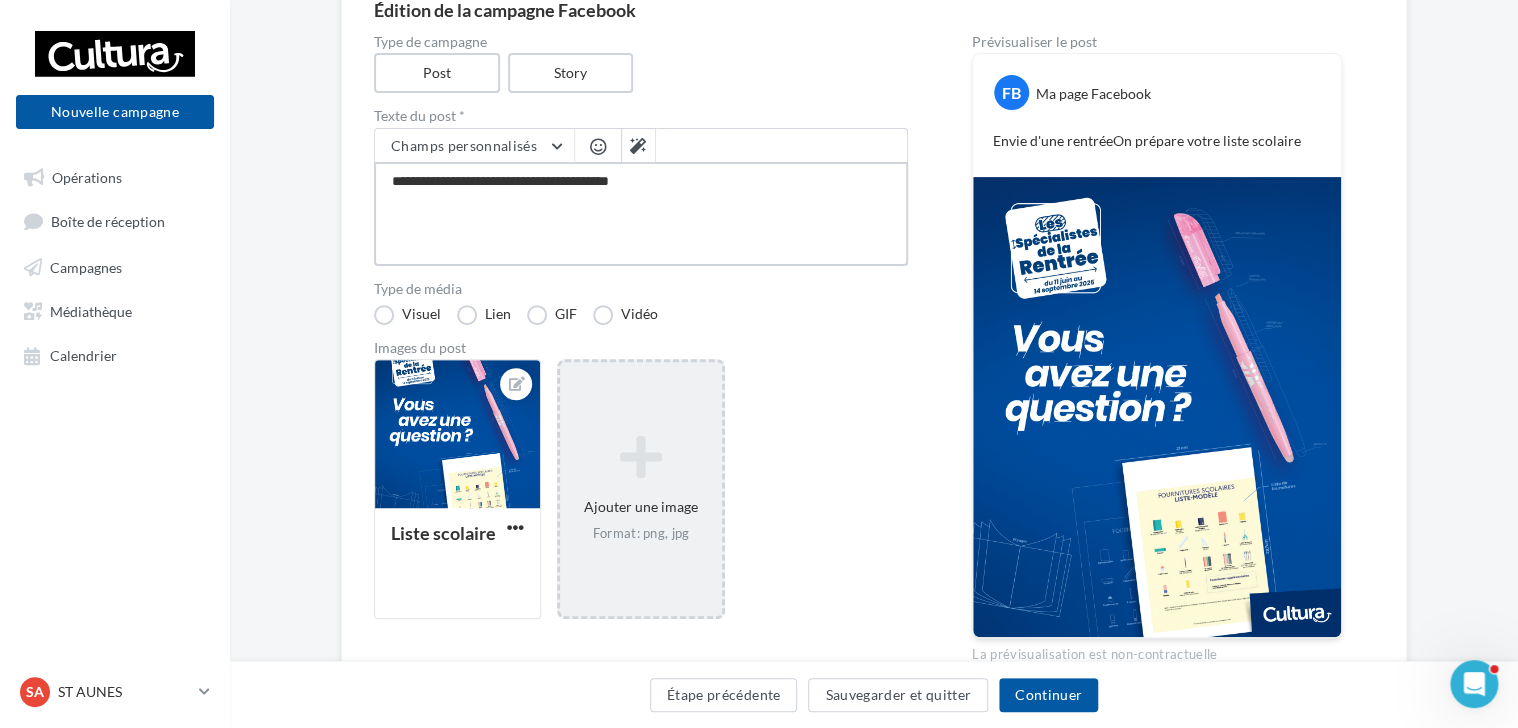 type on "**********" 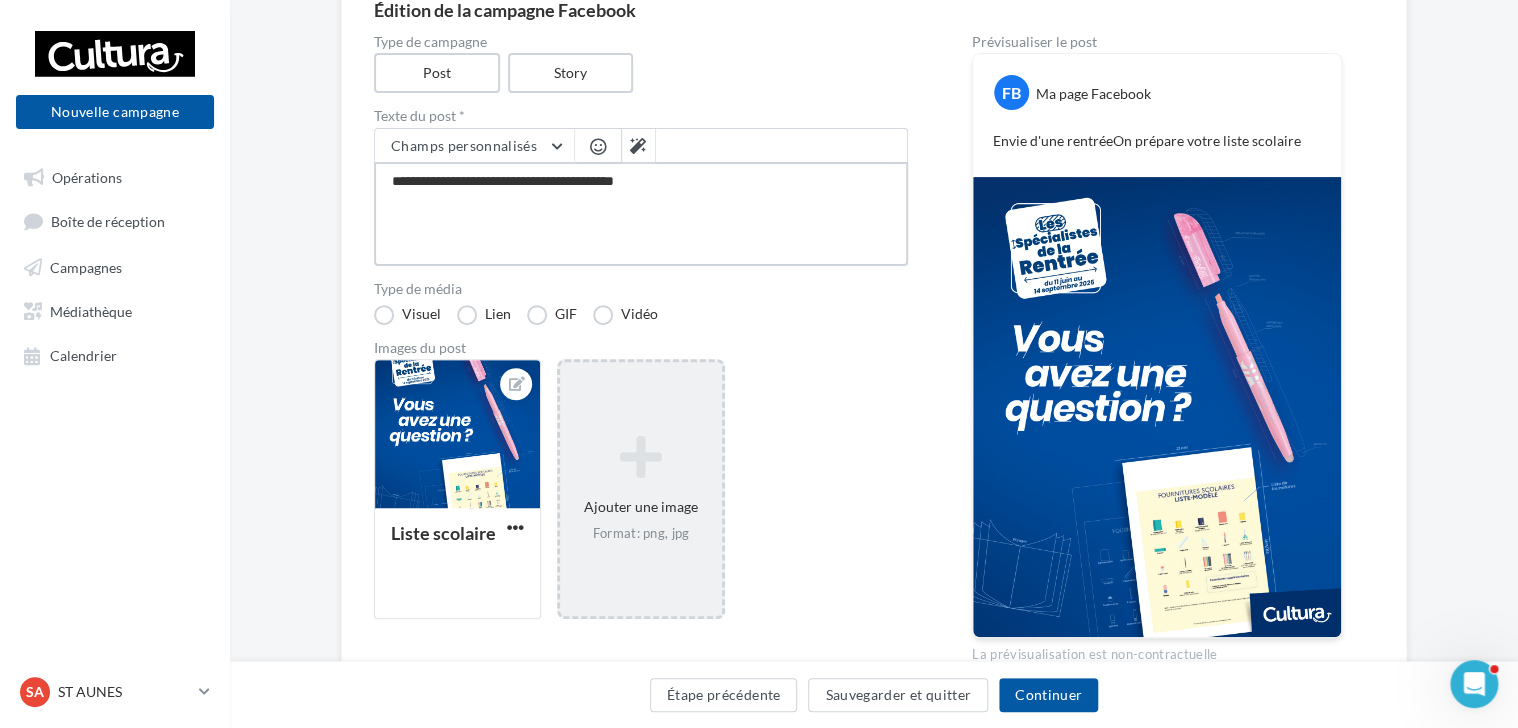 type on "**********" 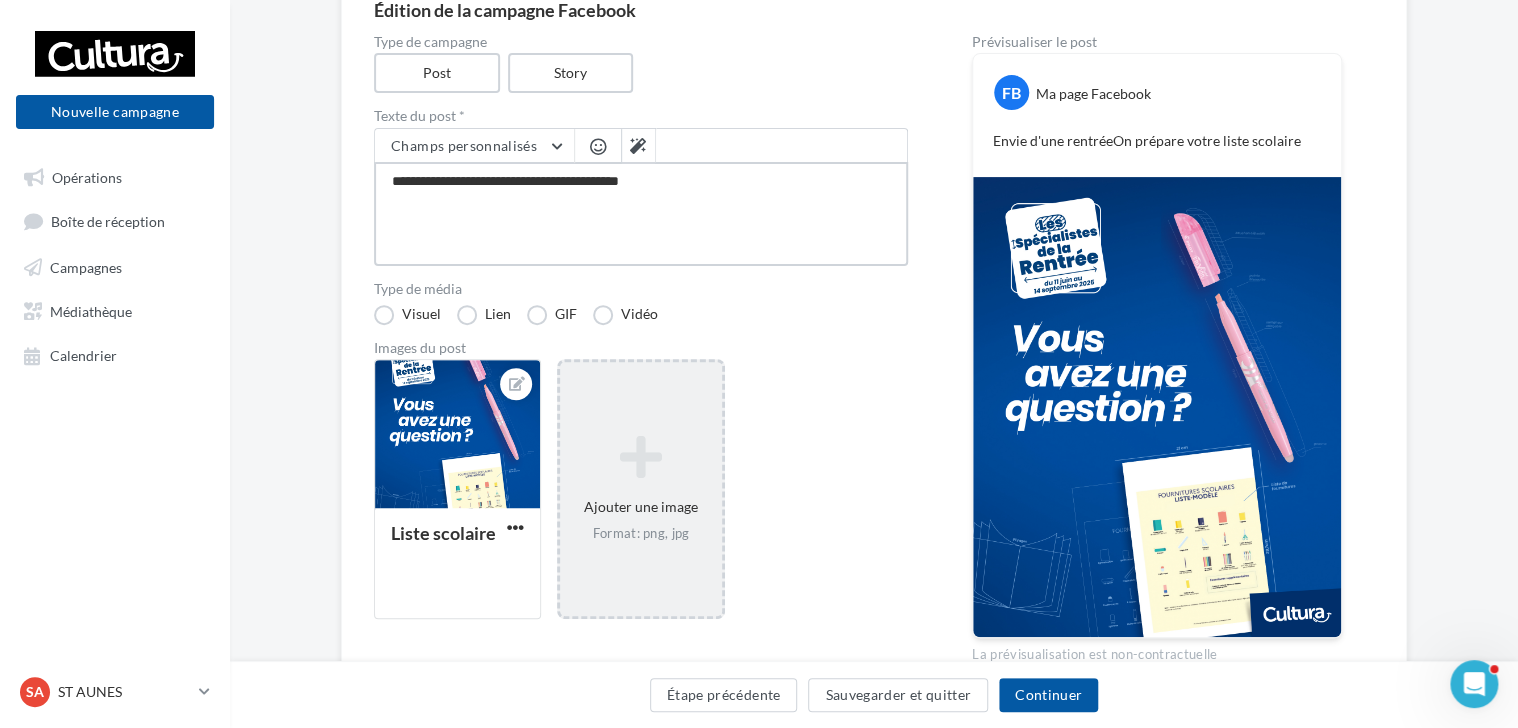 type on "**********" 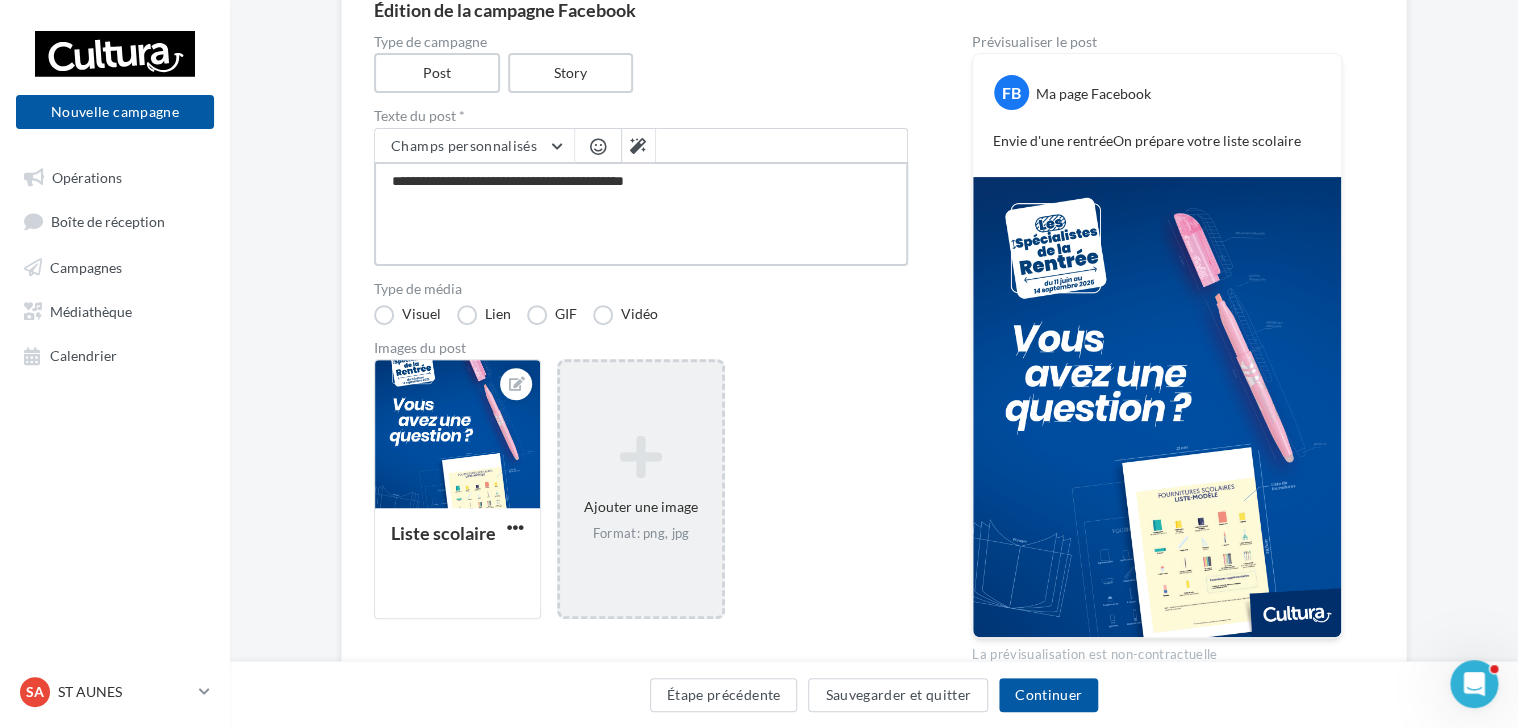 type on "**********" 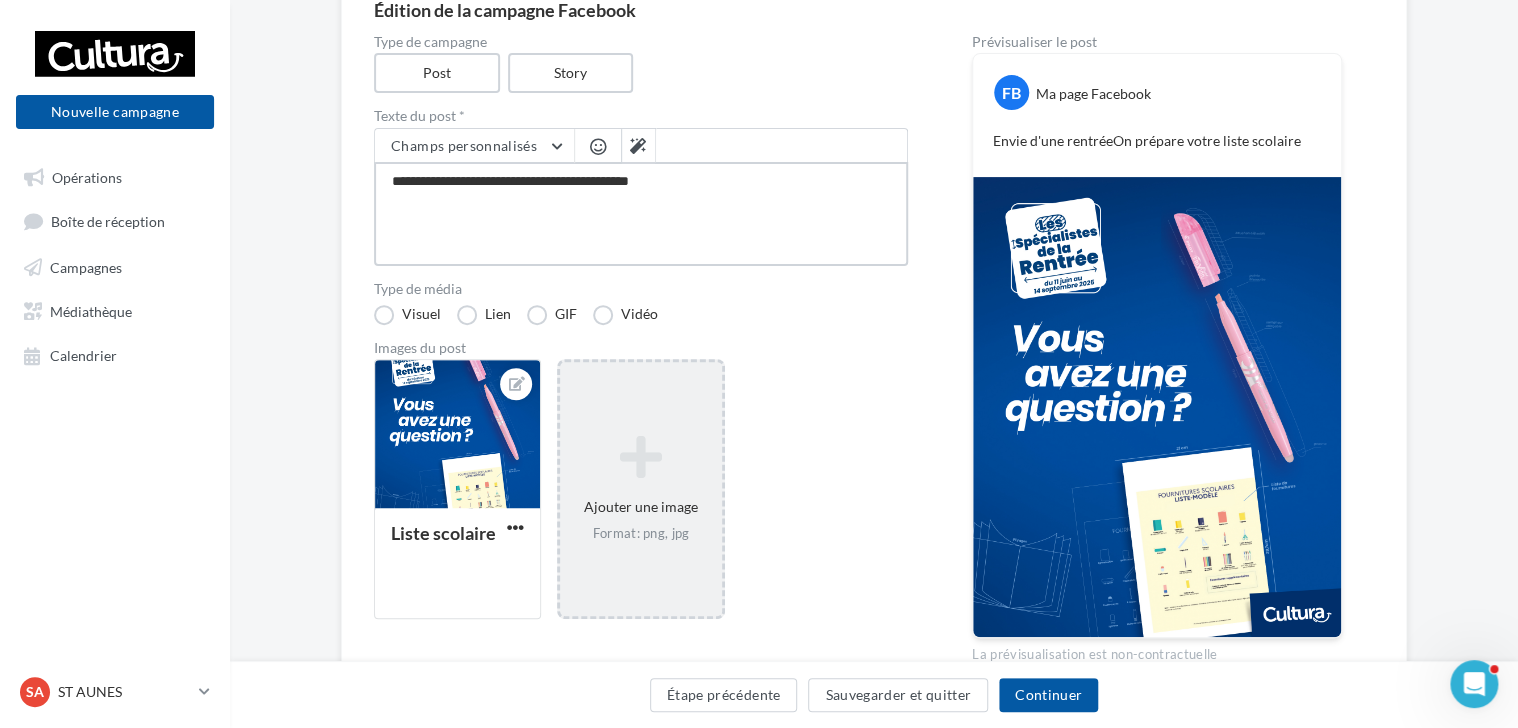 type on "**********" 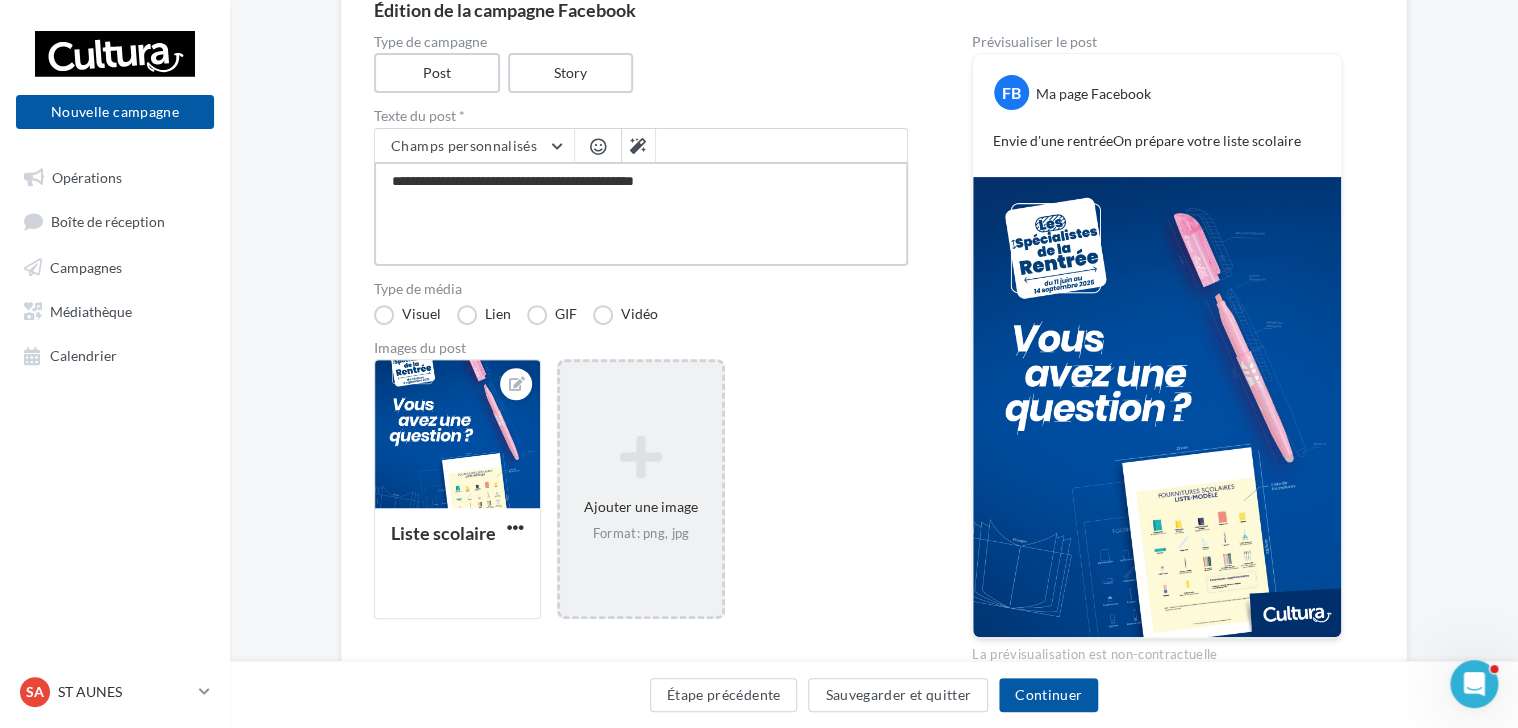 type on "**********" 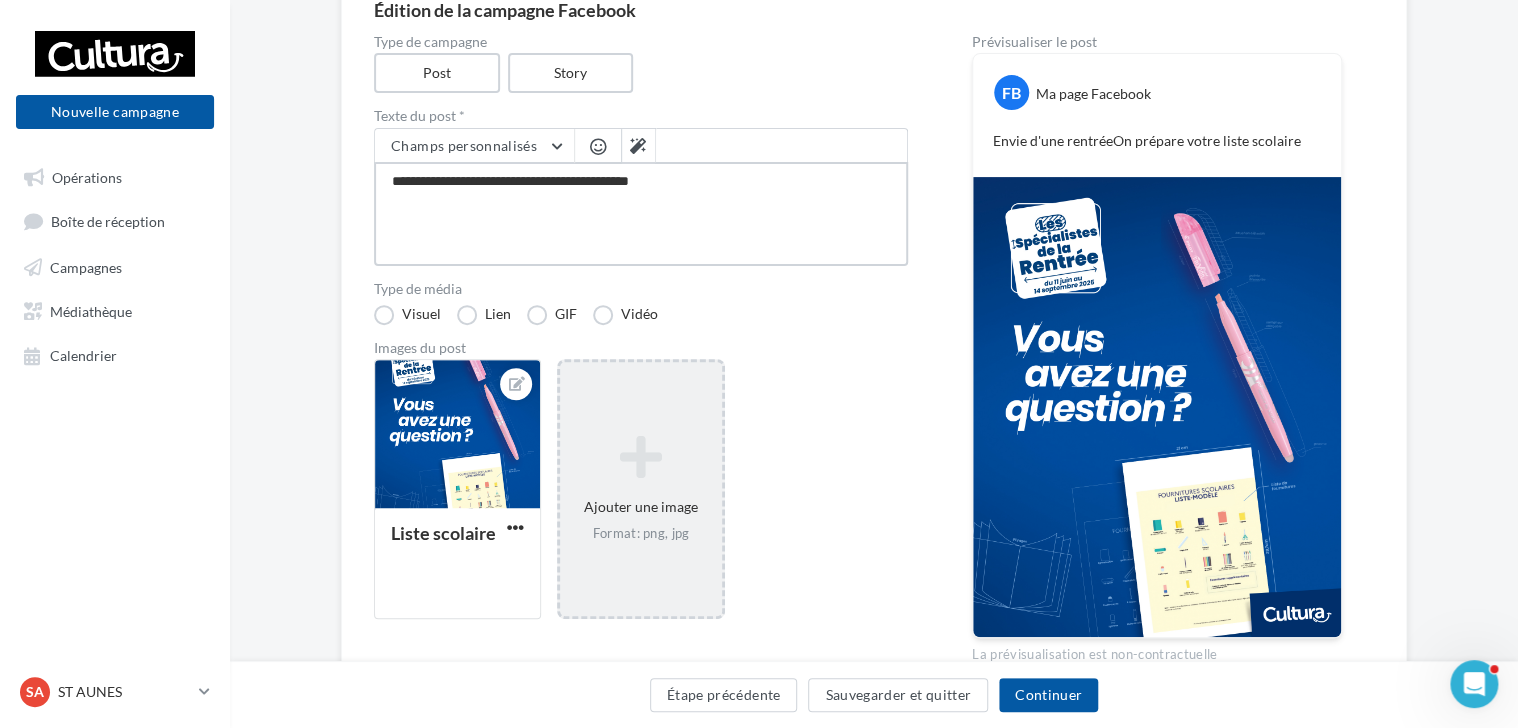 type on "**********" 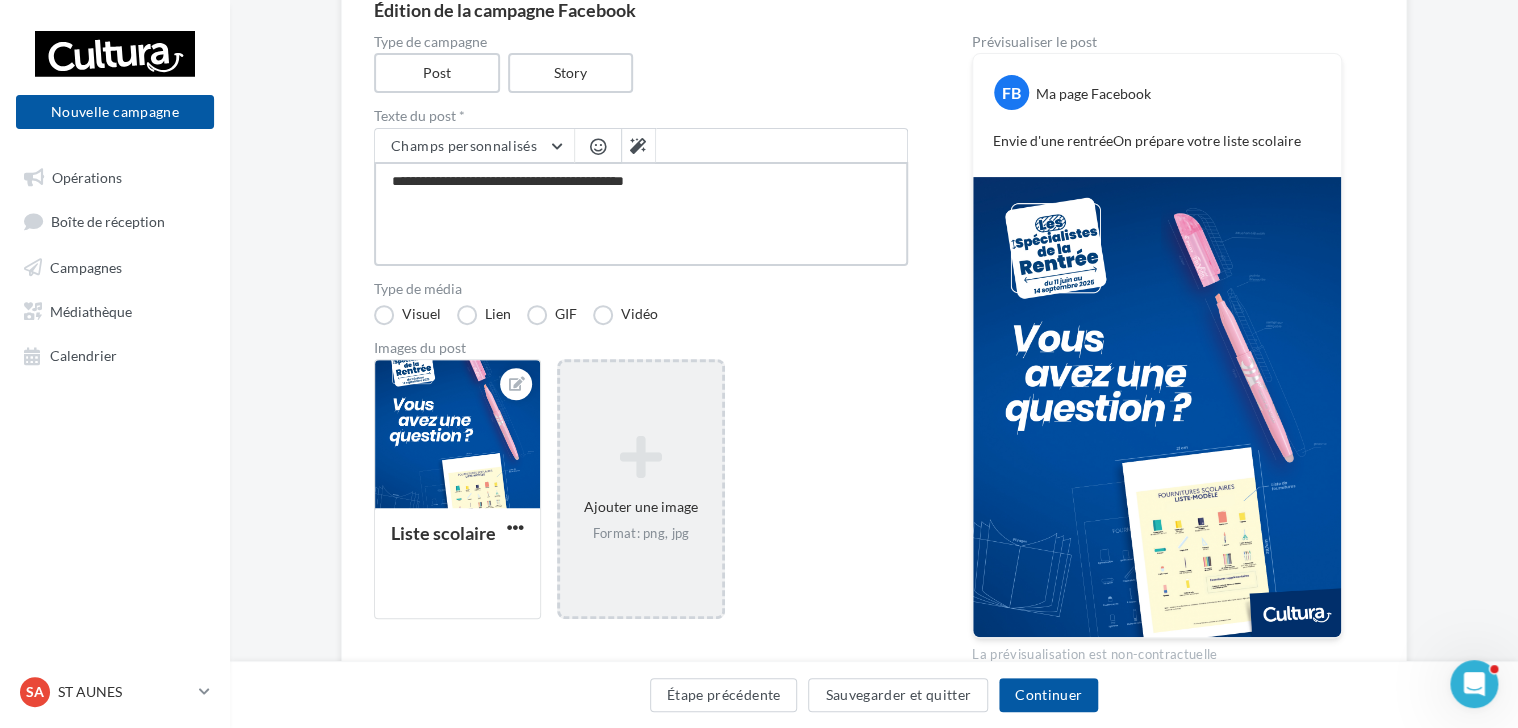 type on "**********" 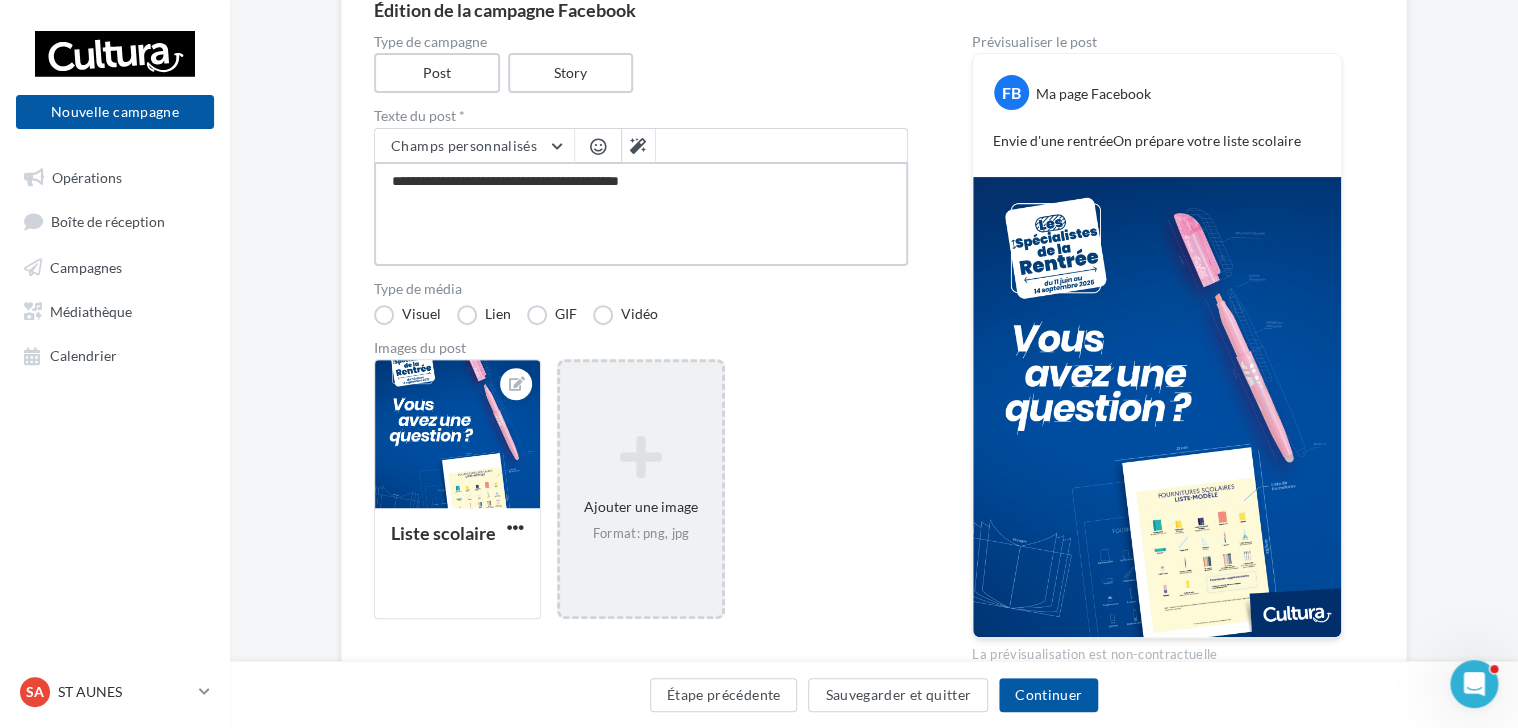 type on "**********" 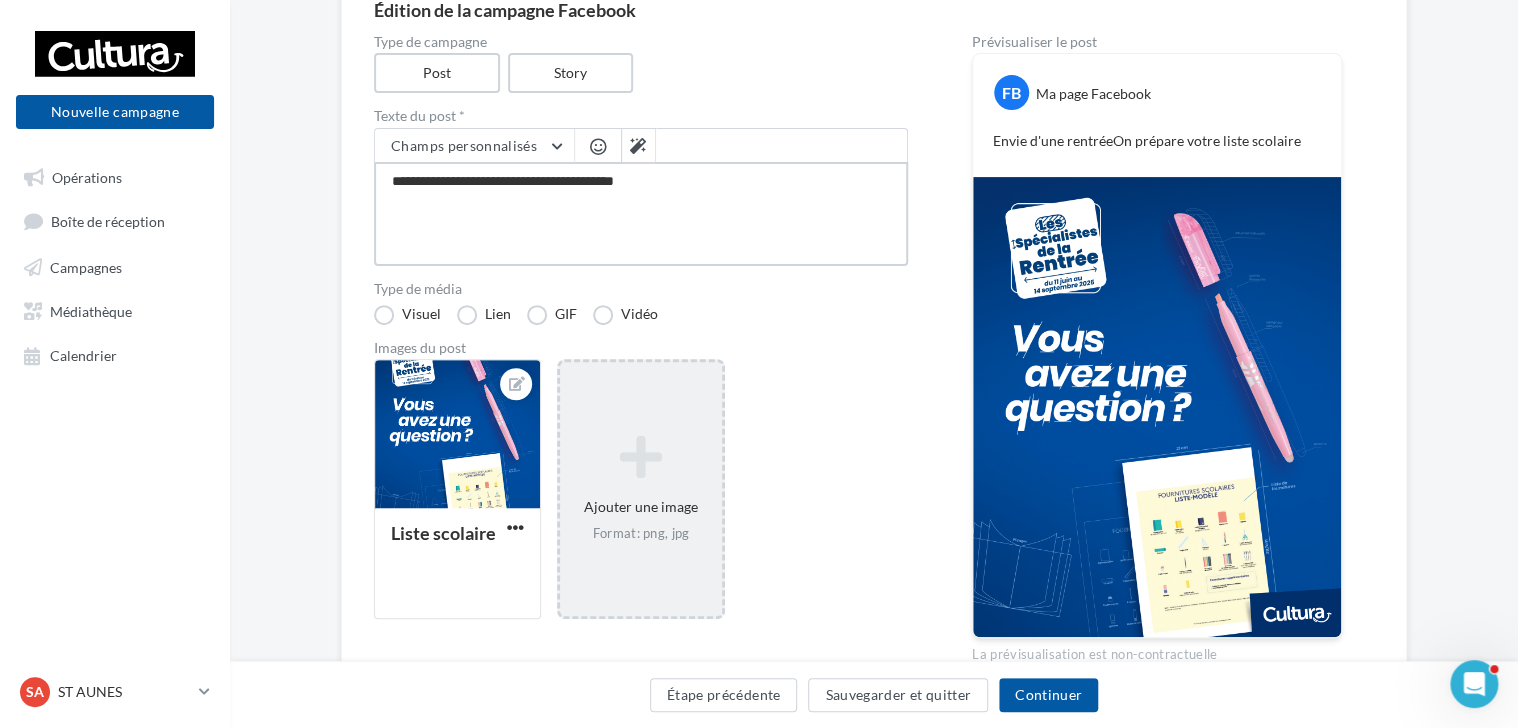 type on "**********" 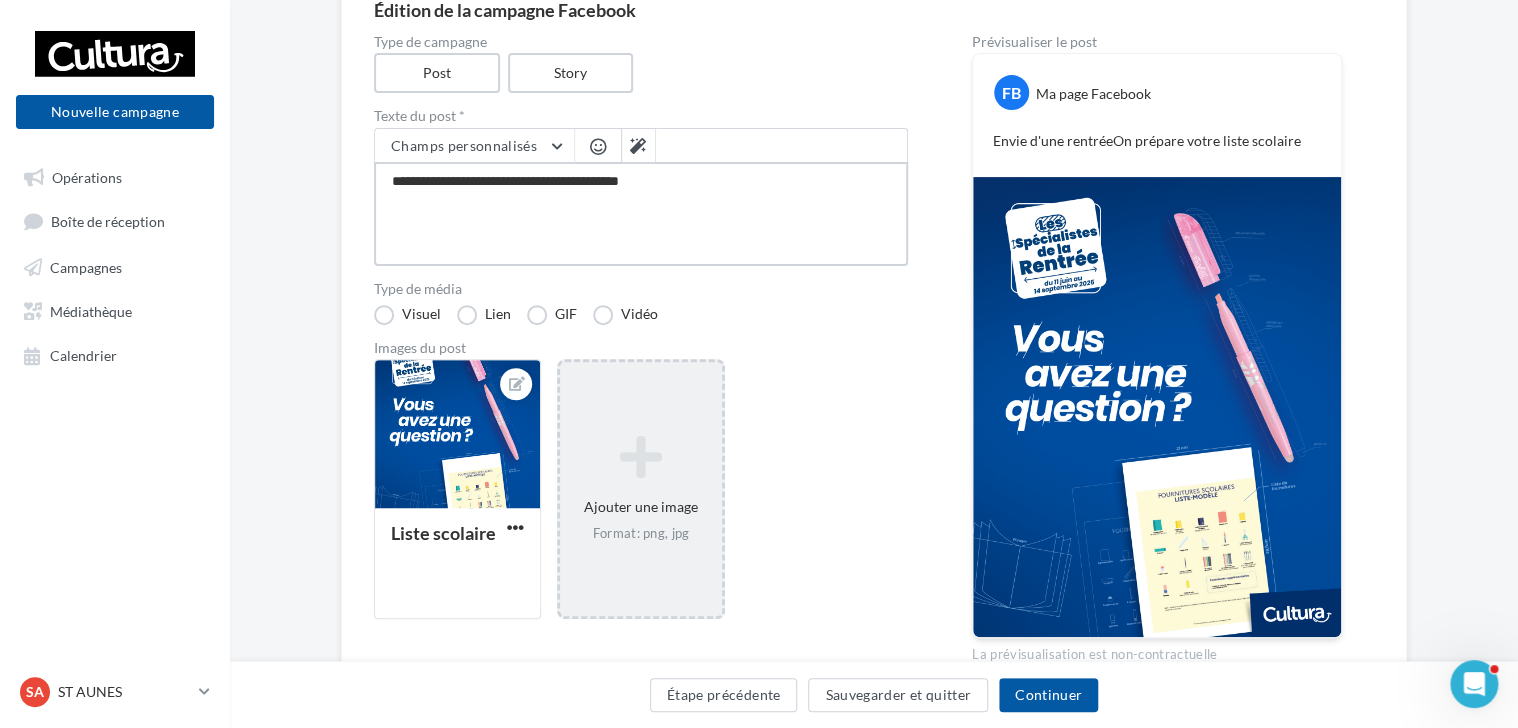 type on "**********" 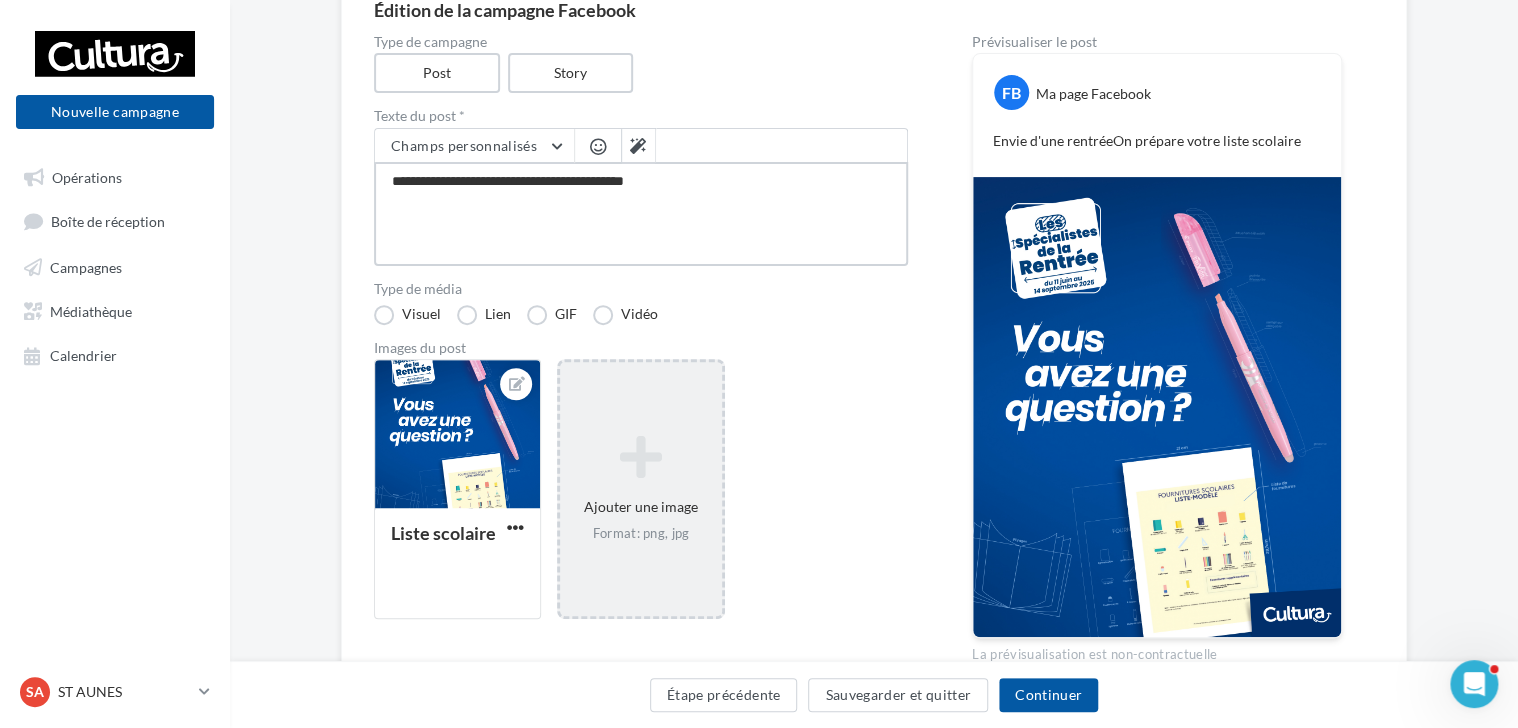 type on "**********" 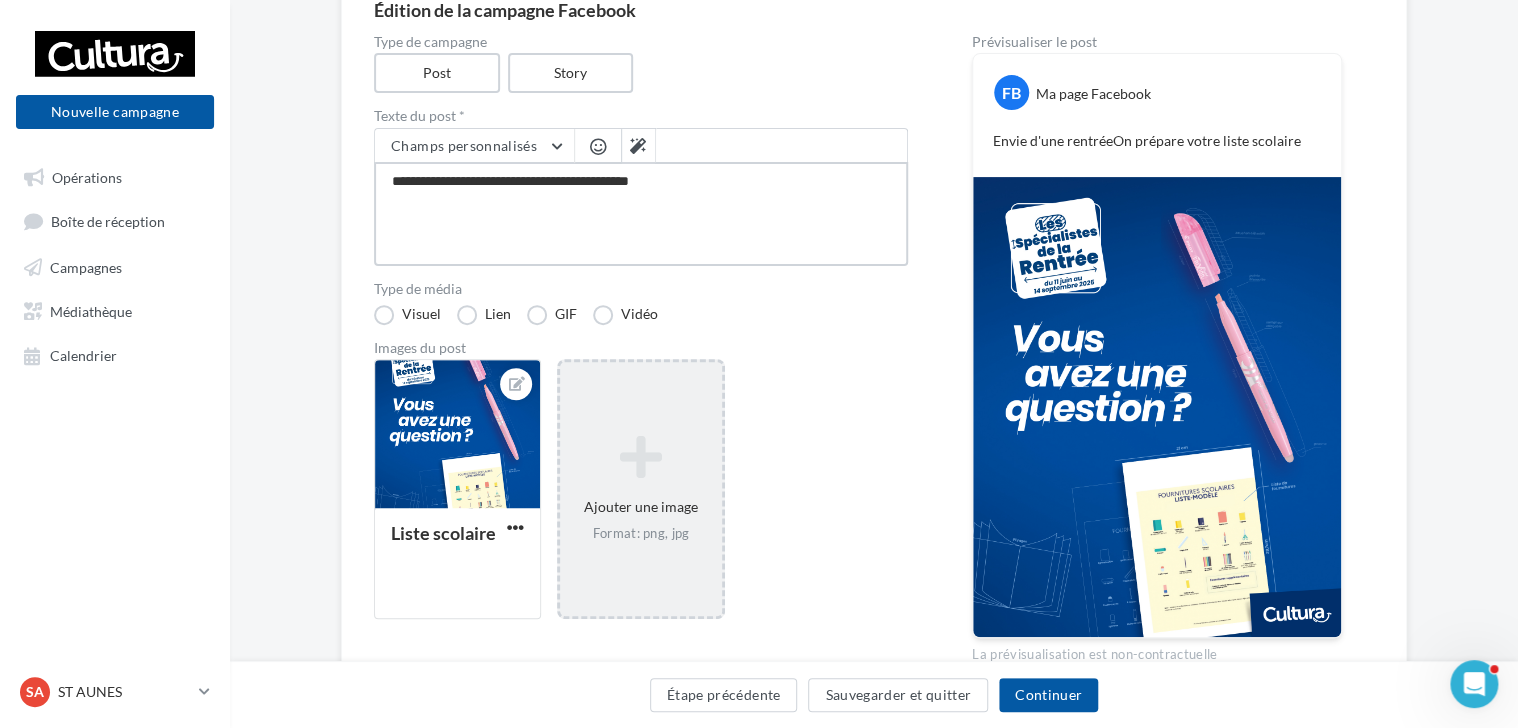 type on "**********" 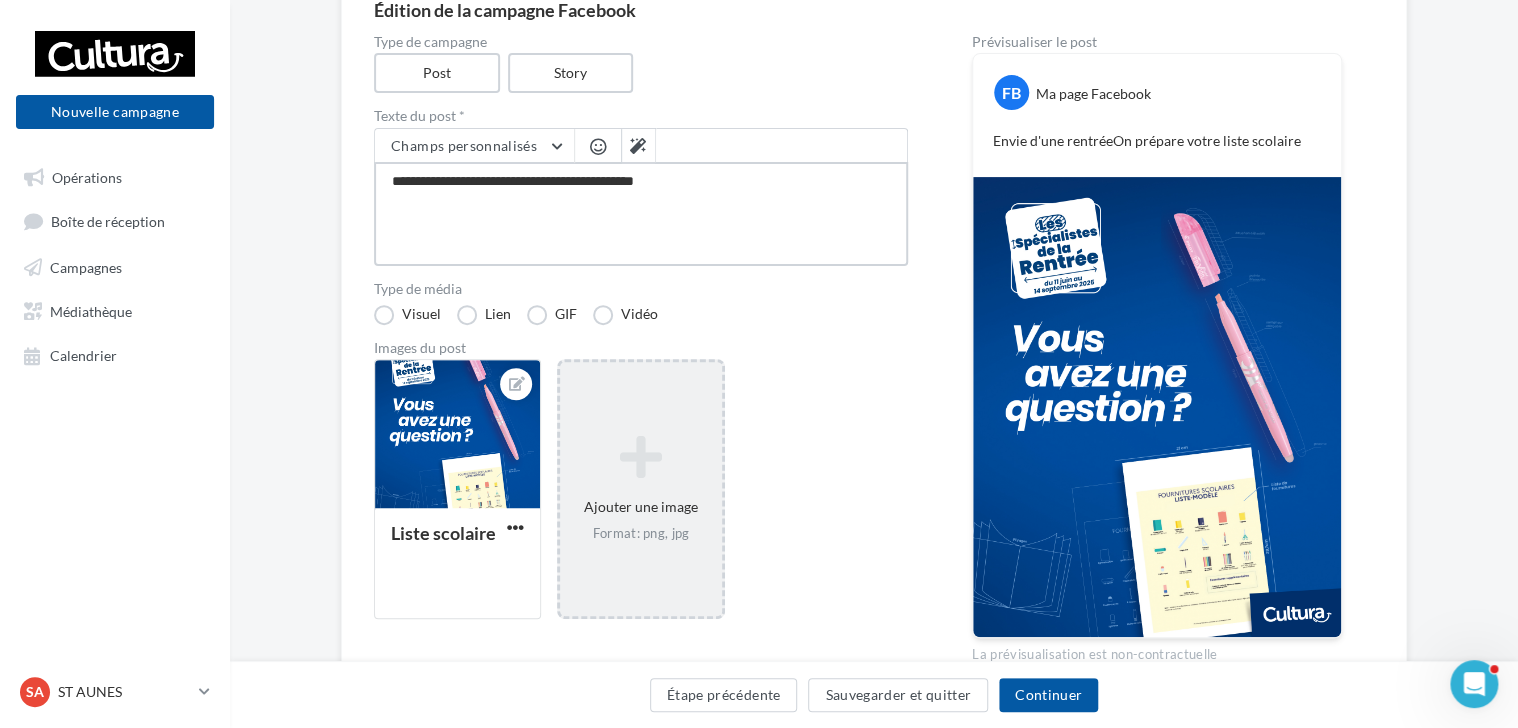 type on "**********" 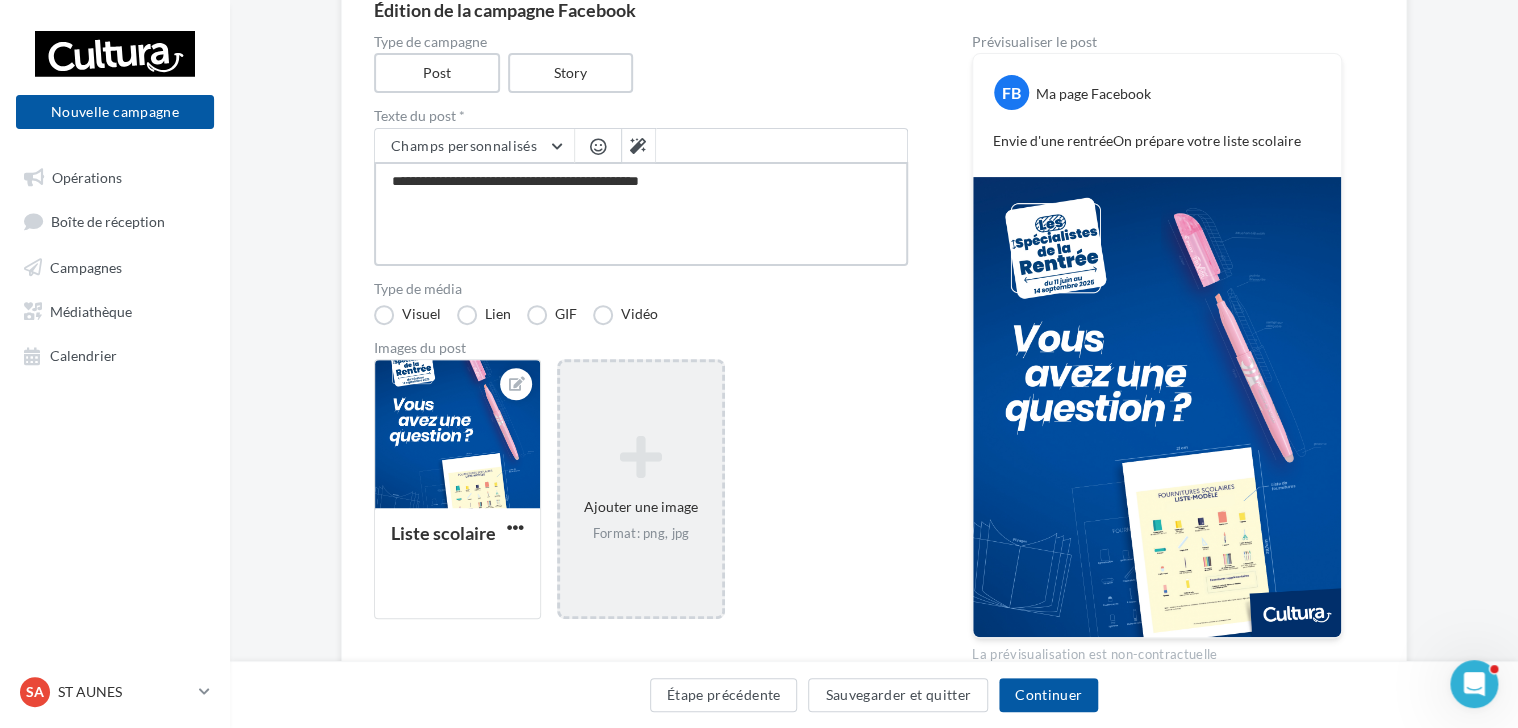 type on "**********" 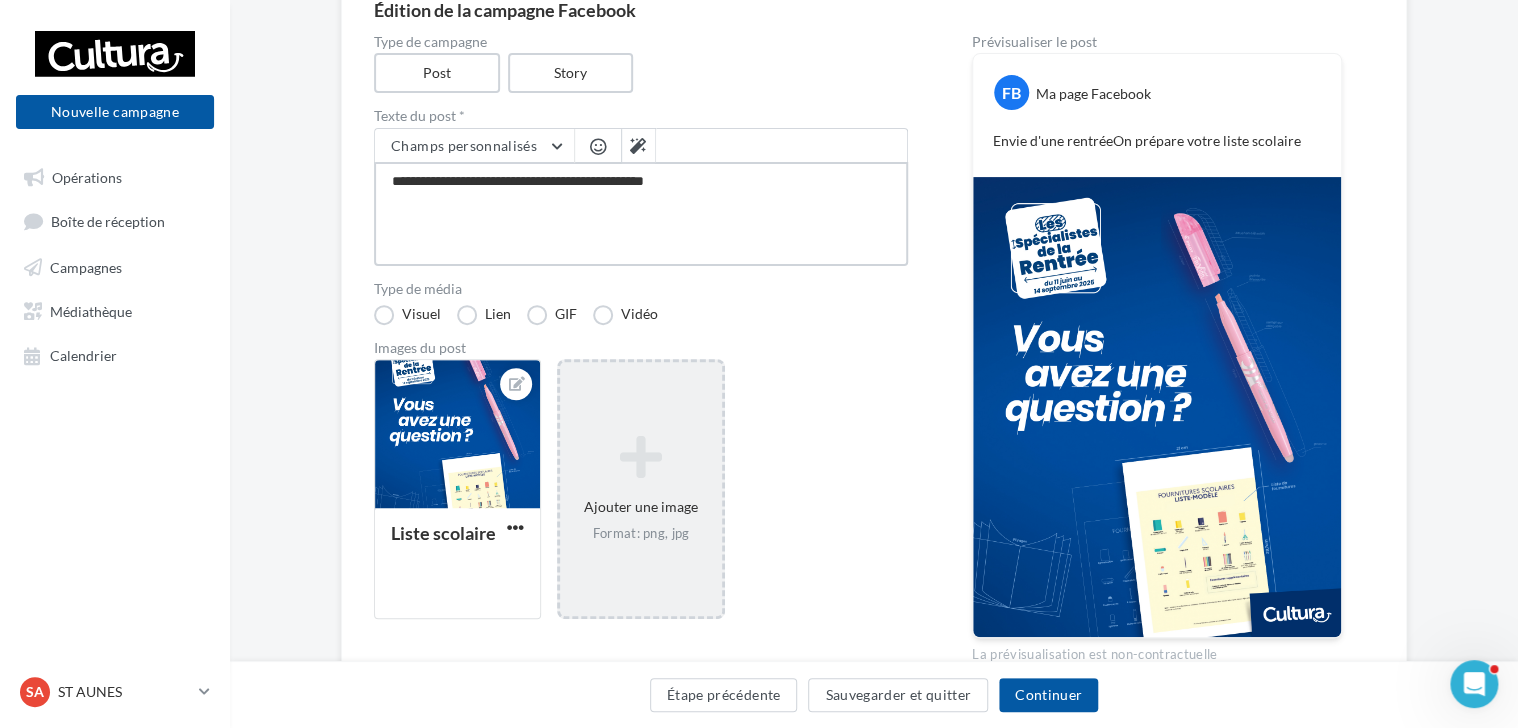 type on "**********" 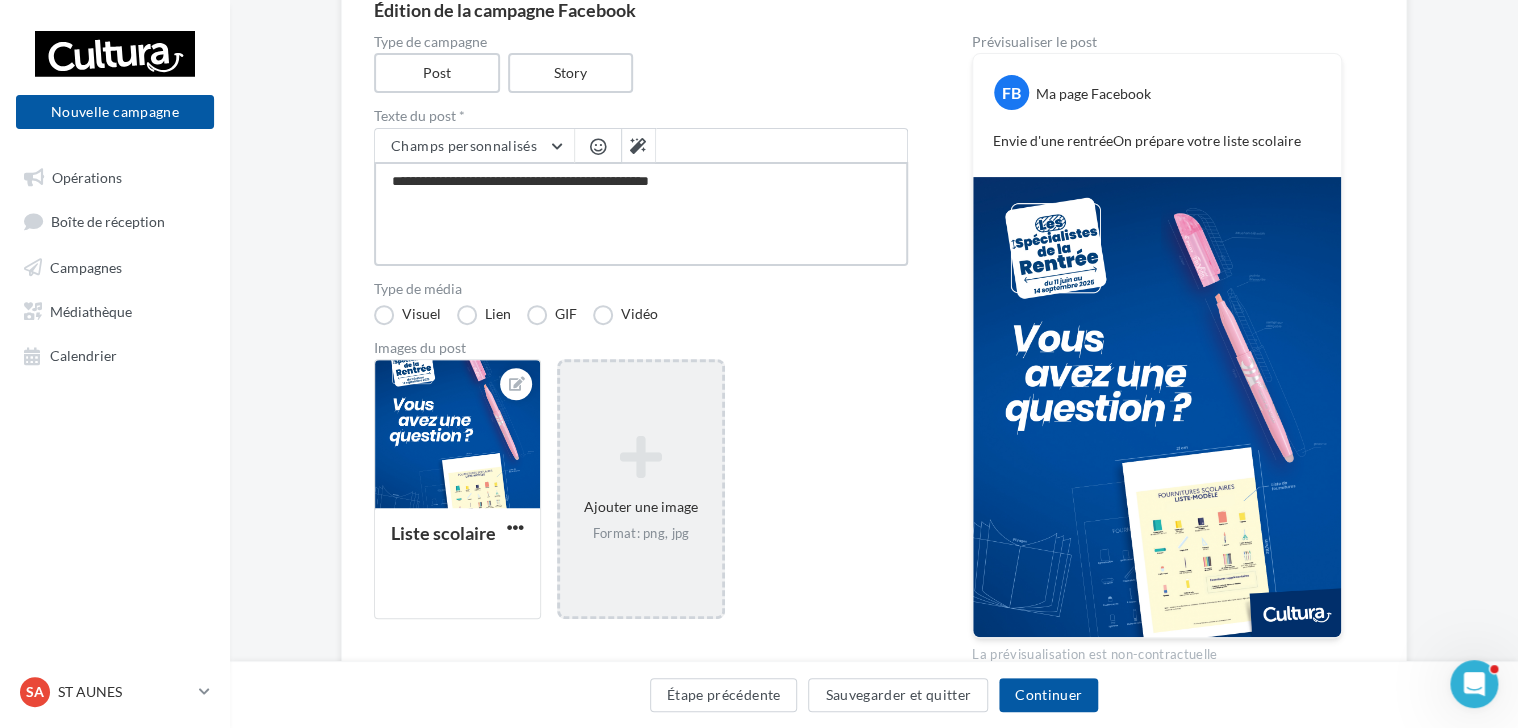 type on "**********" 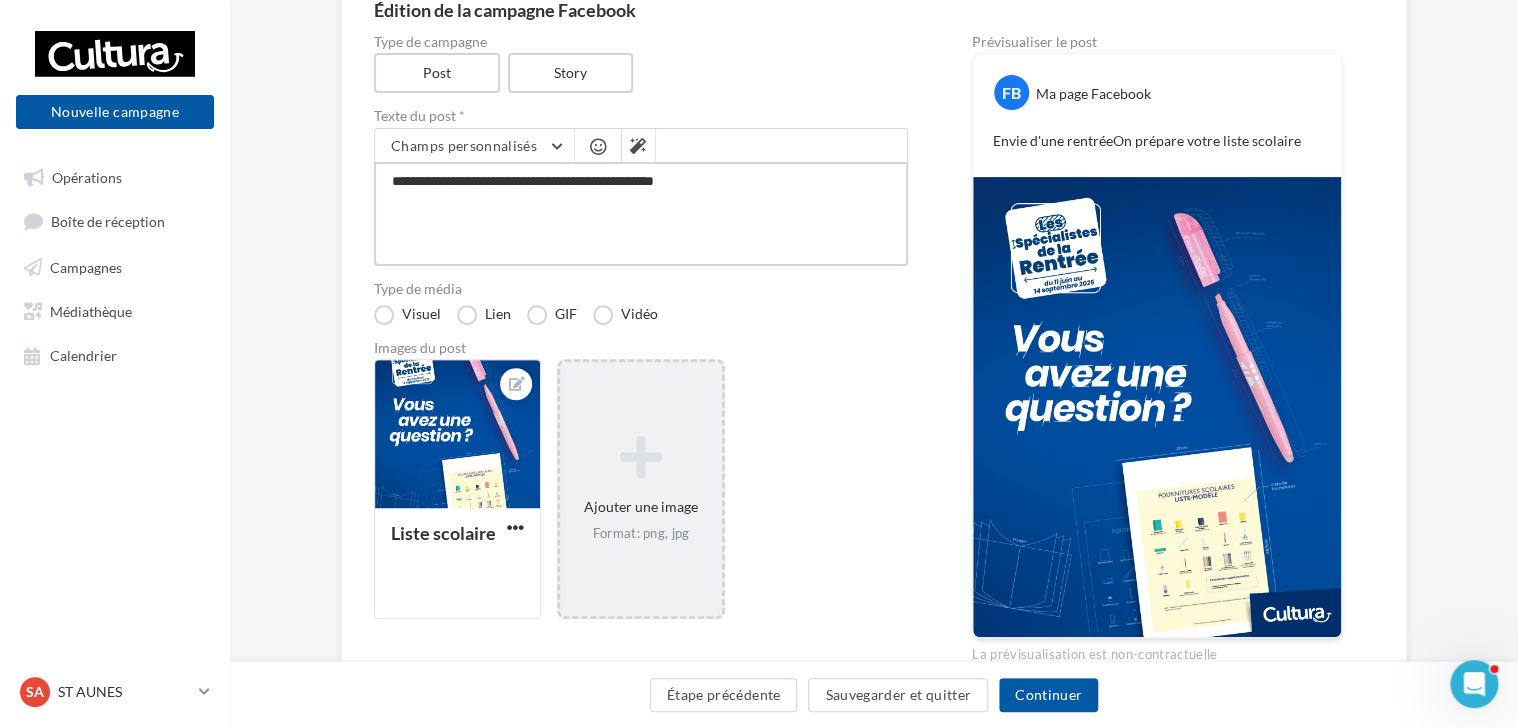 type on "**********" 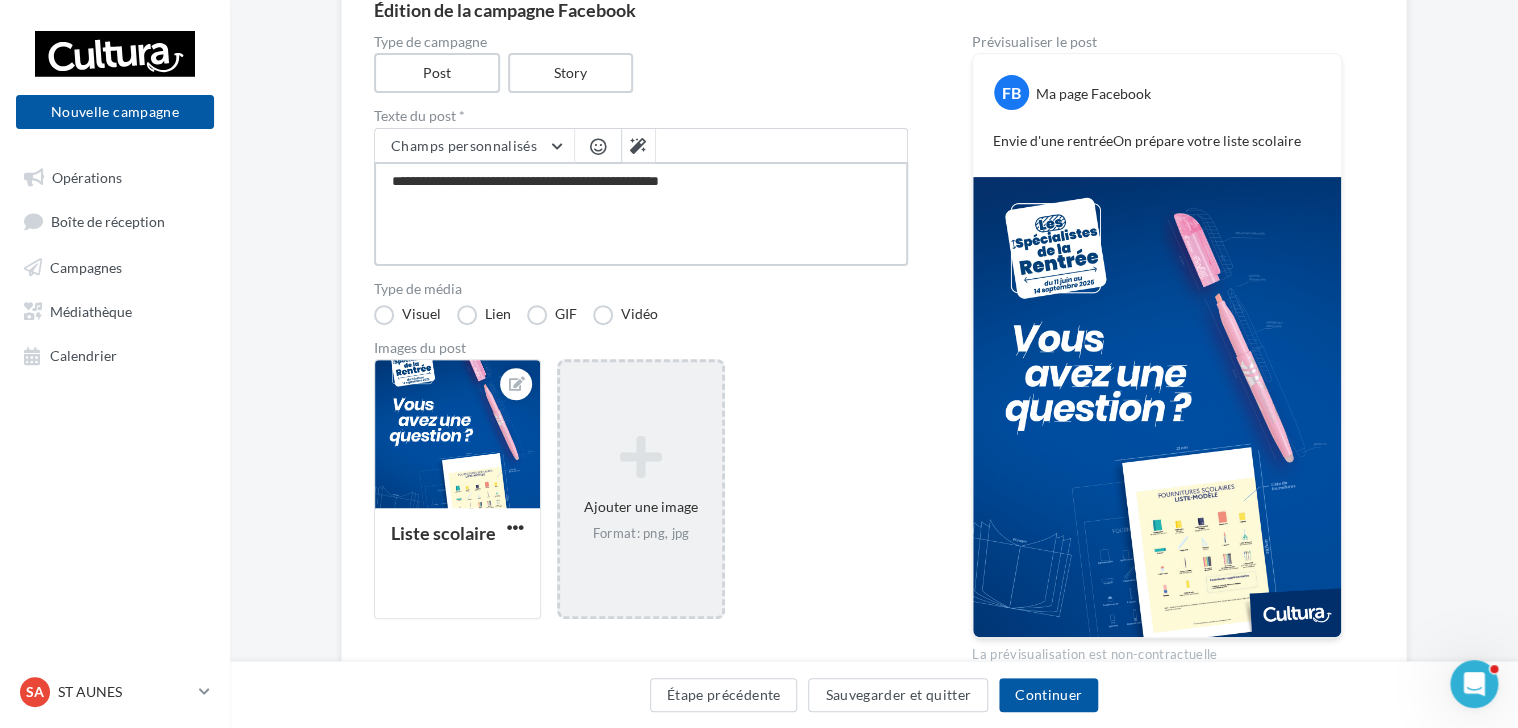 type on "**********" 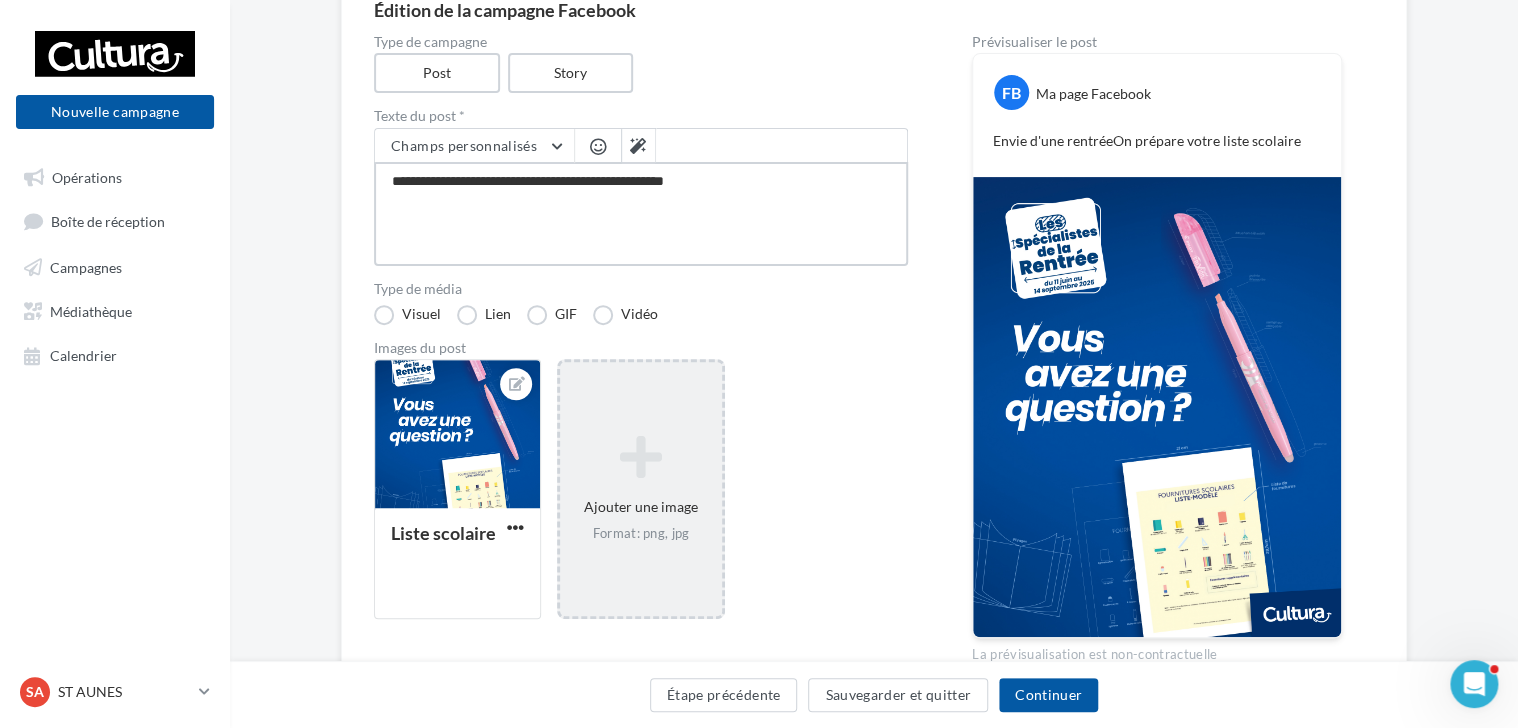 type on "**********" 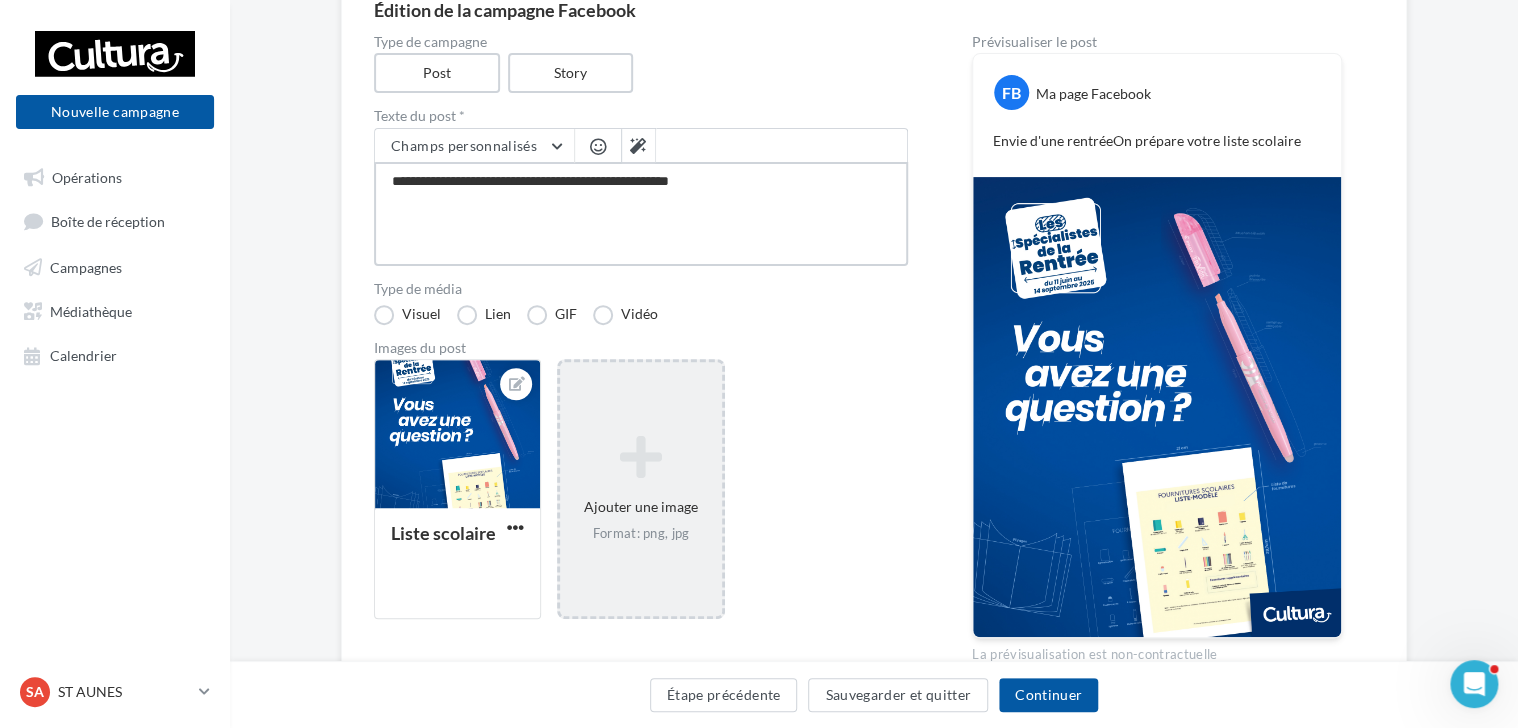 type on "**********" 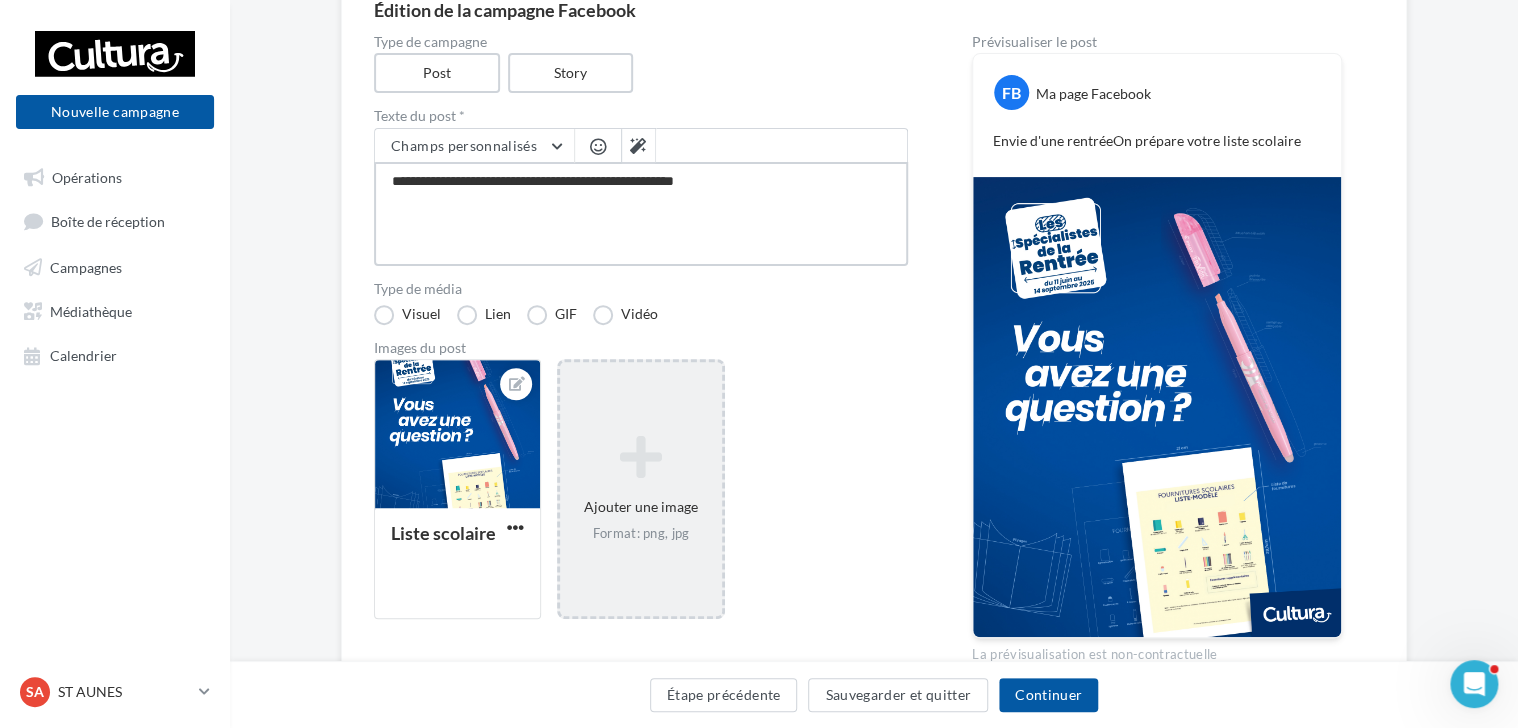 type on "**********" 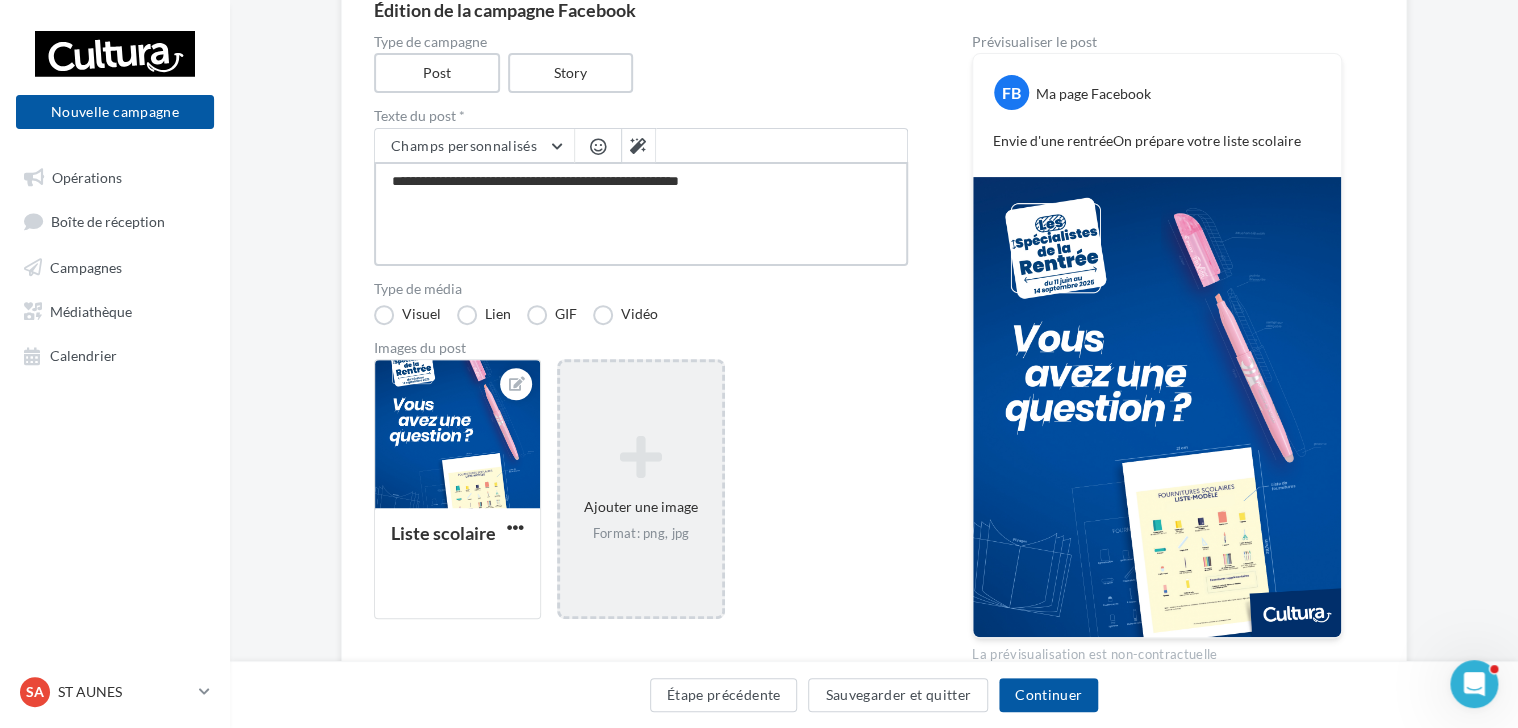 type on "**********" 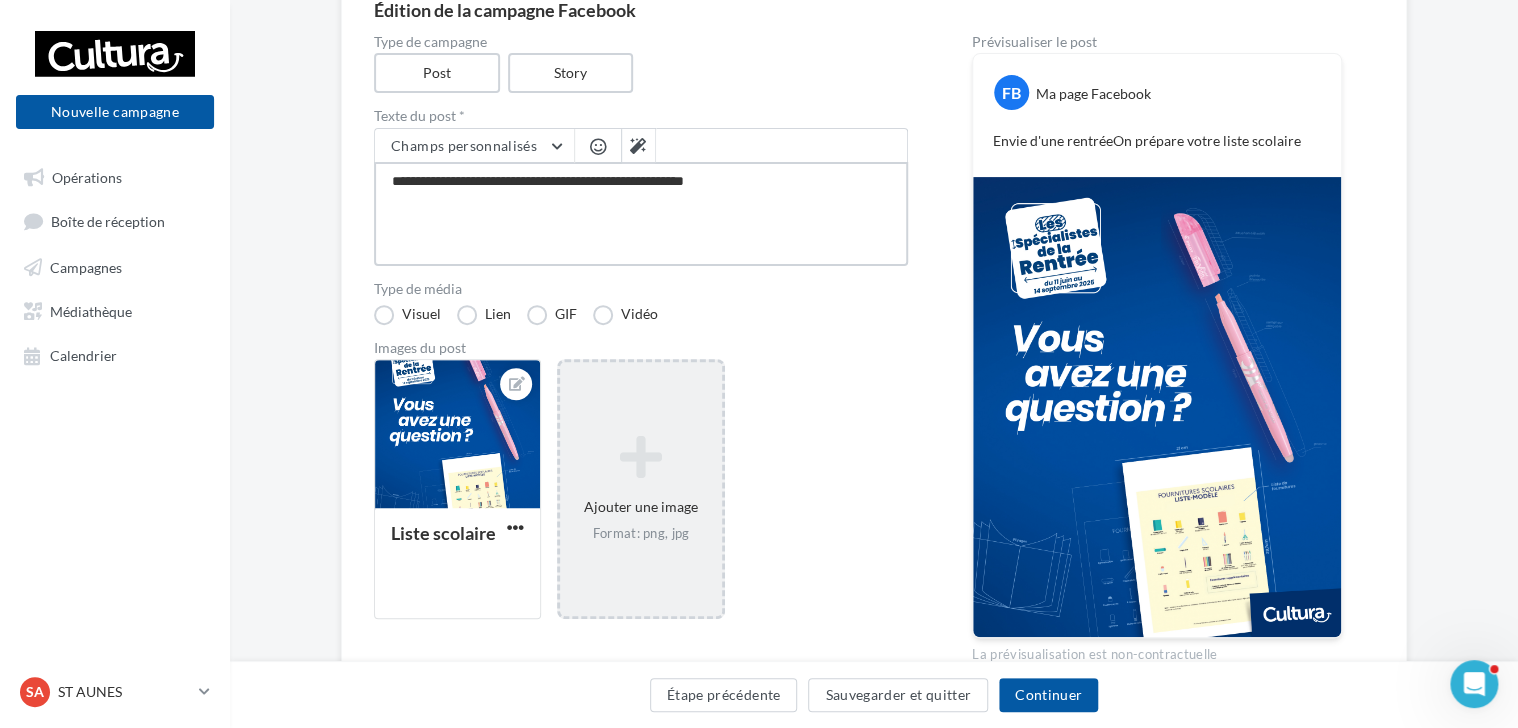 type on "**********" 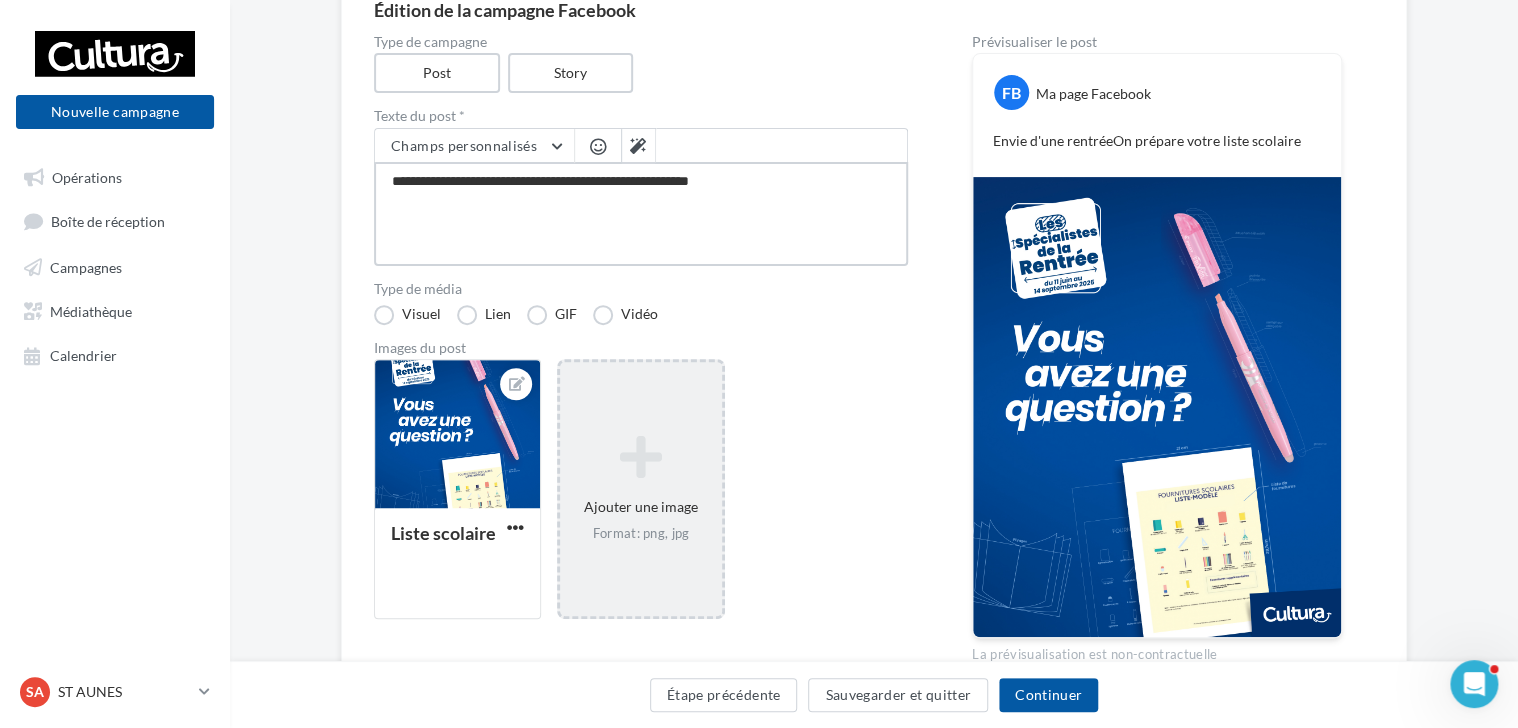 type on "**********" 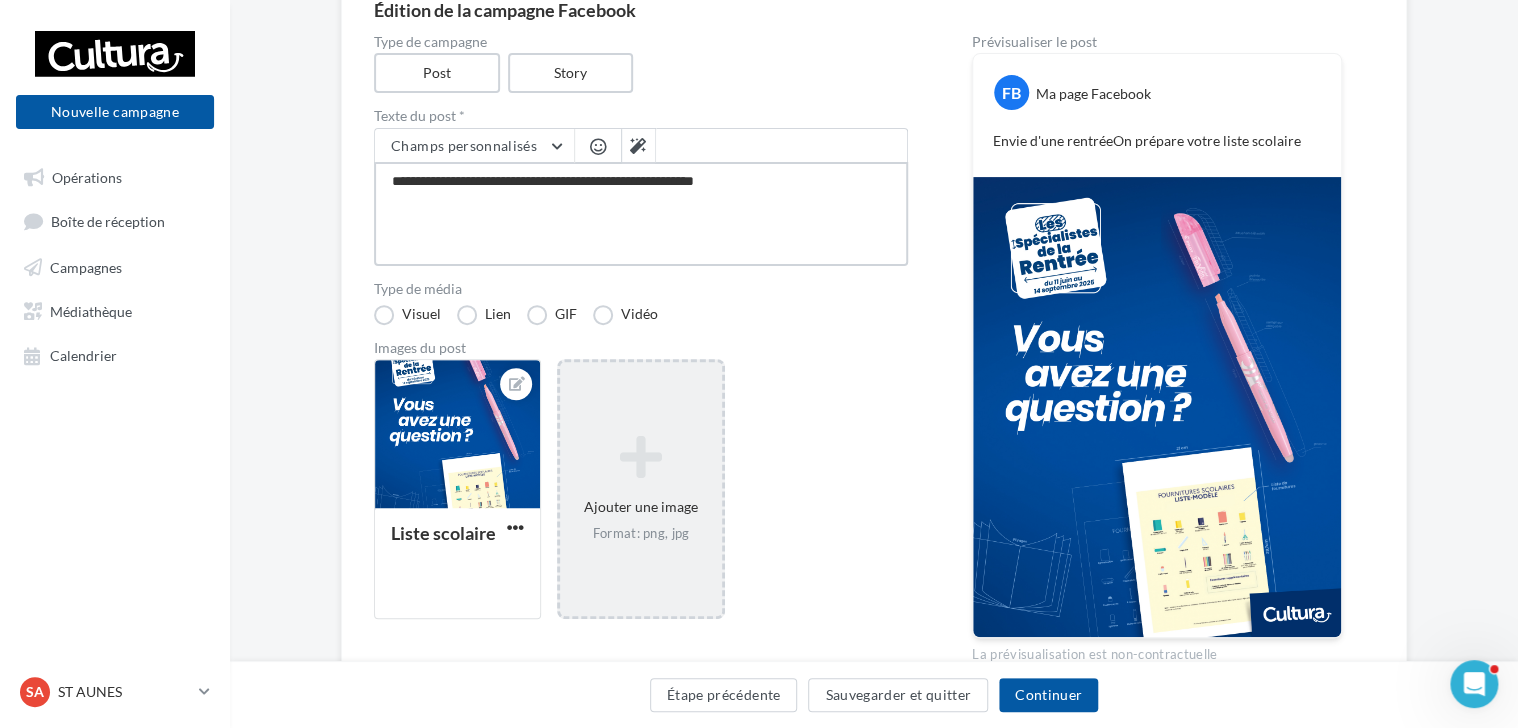 type on "**********" 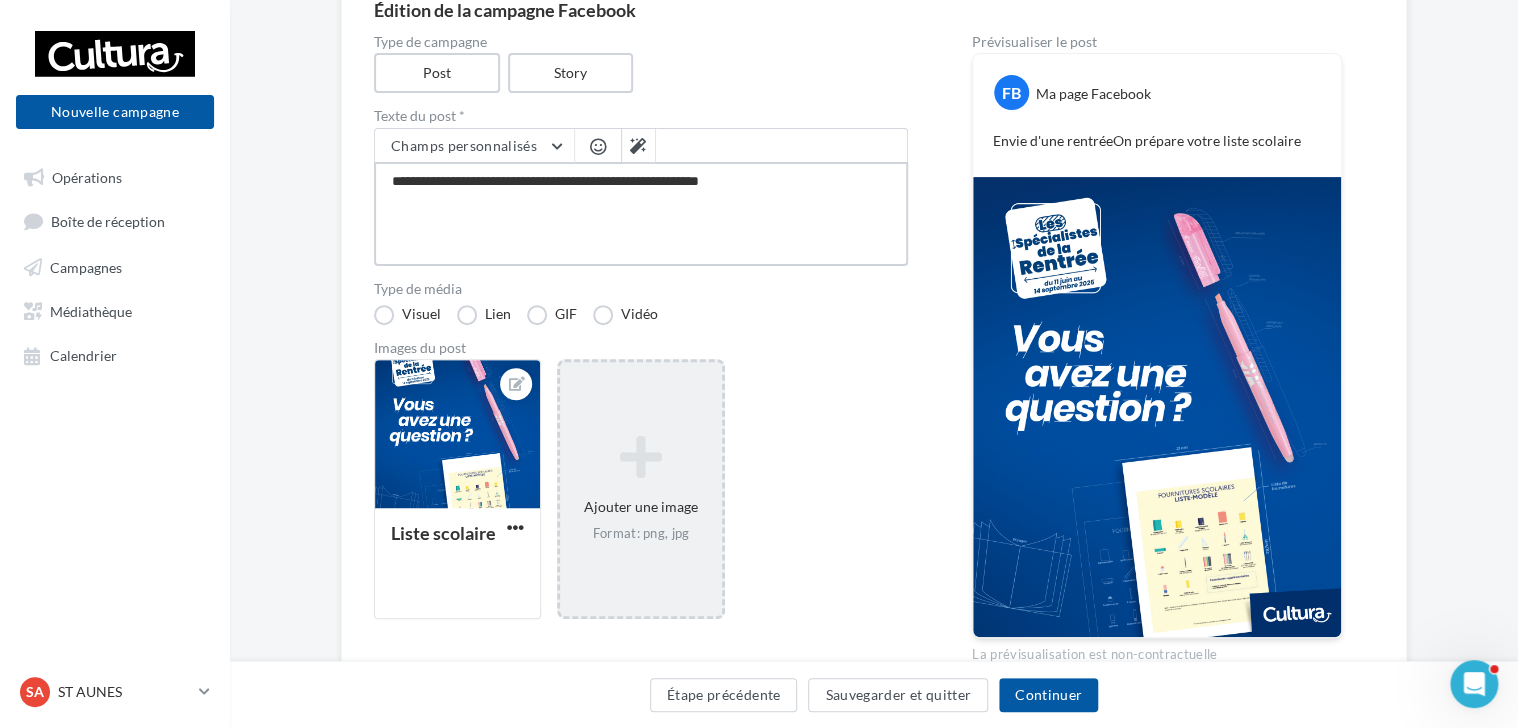 type on "**********" 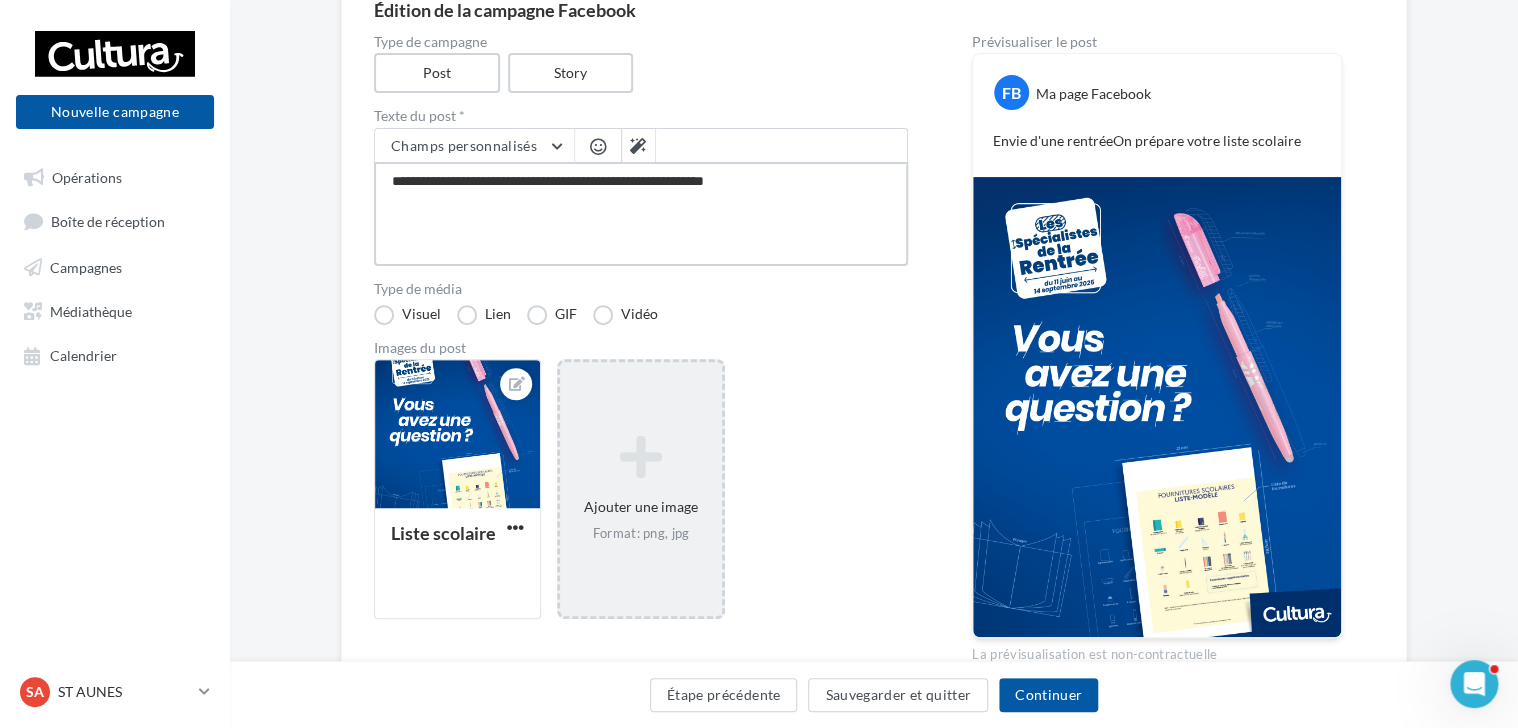 type on "**********" 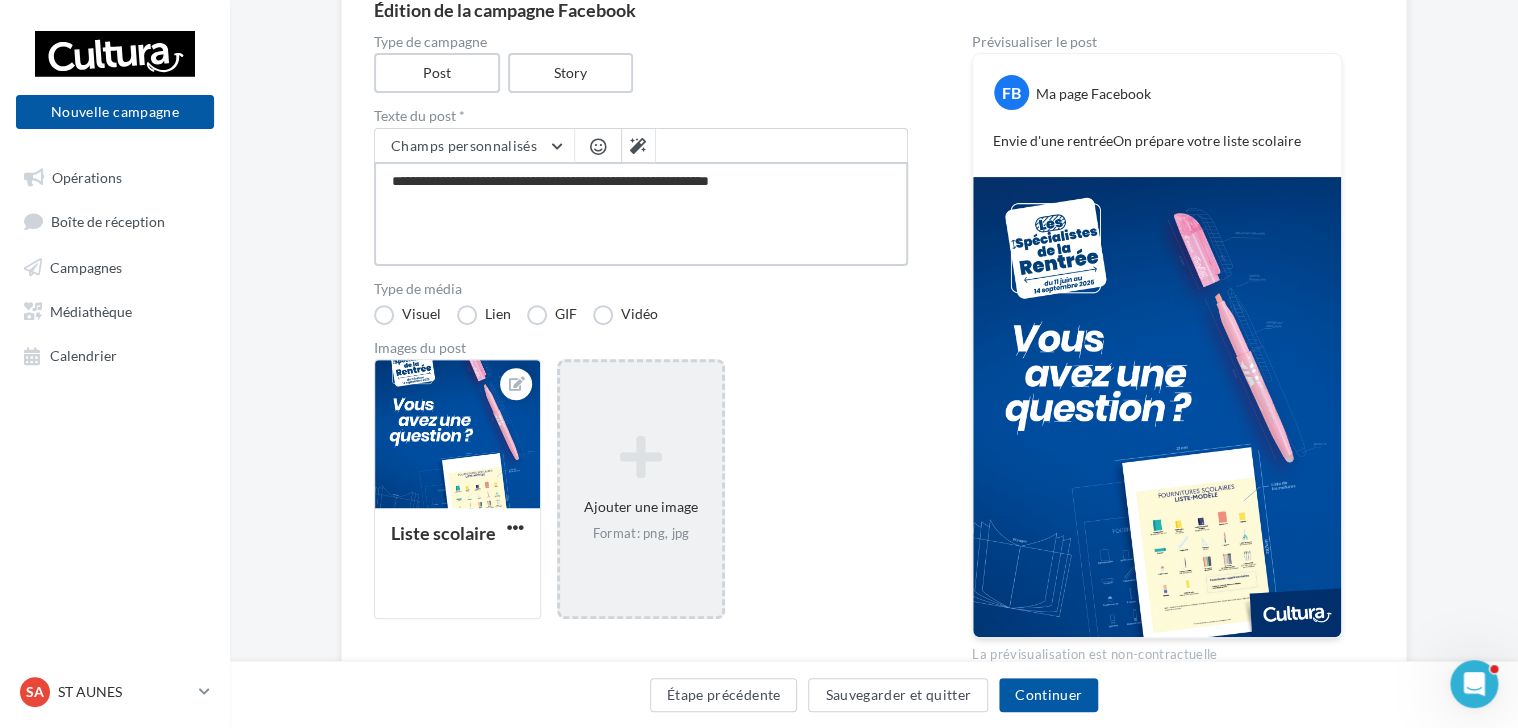 type on "**********" 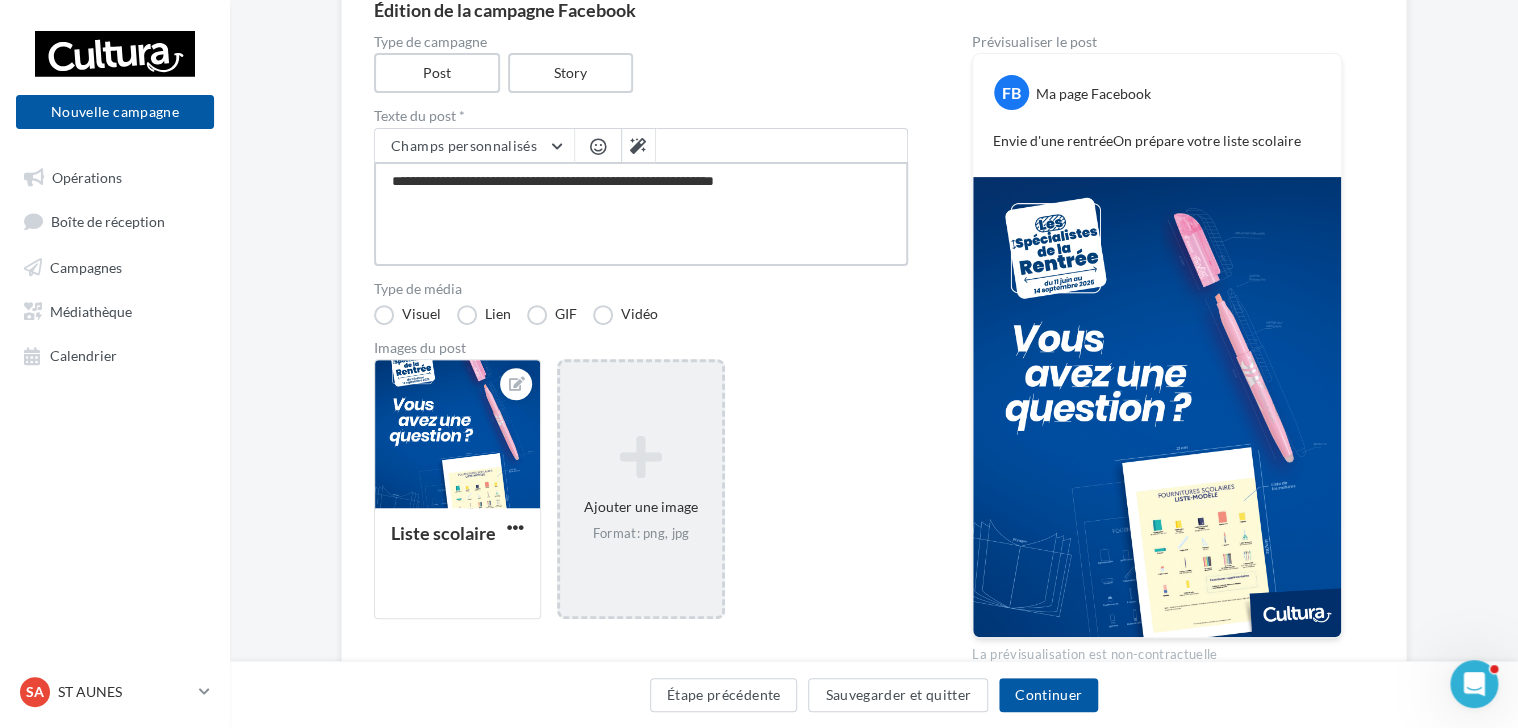 type on "**********" 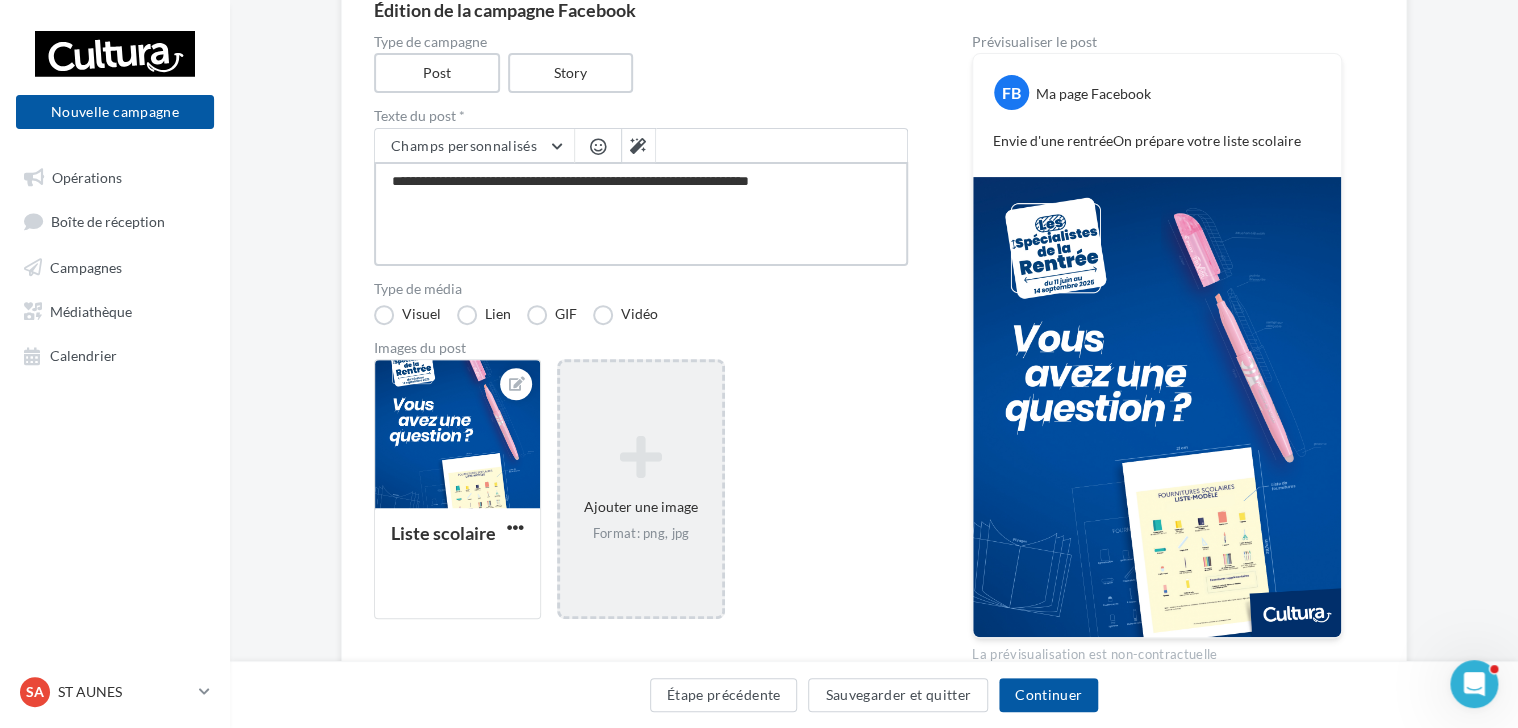 click on "**********" at bounding box center [641, 214] 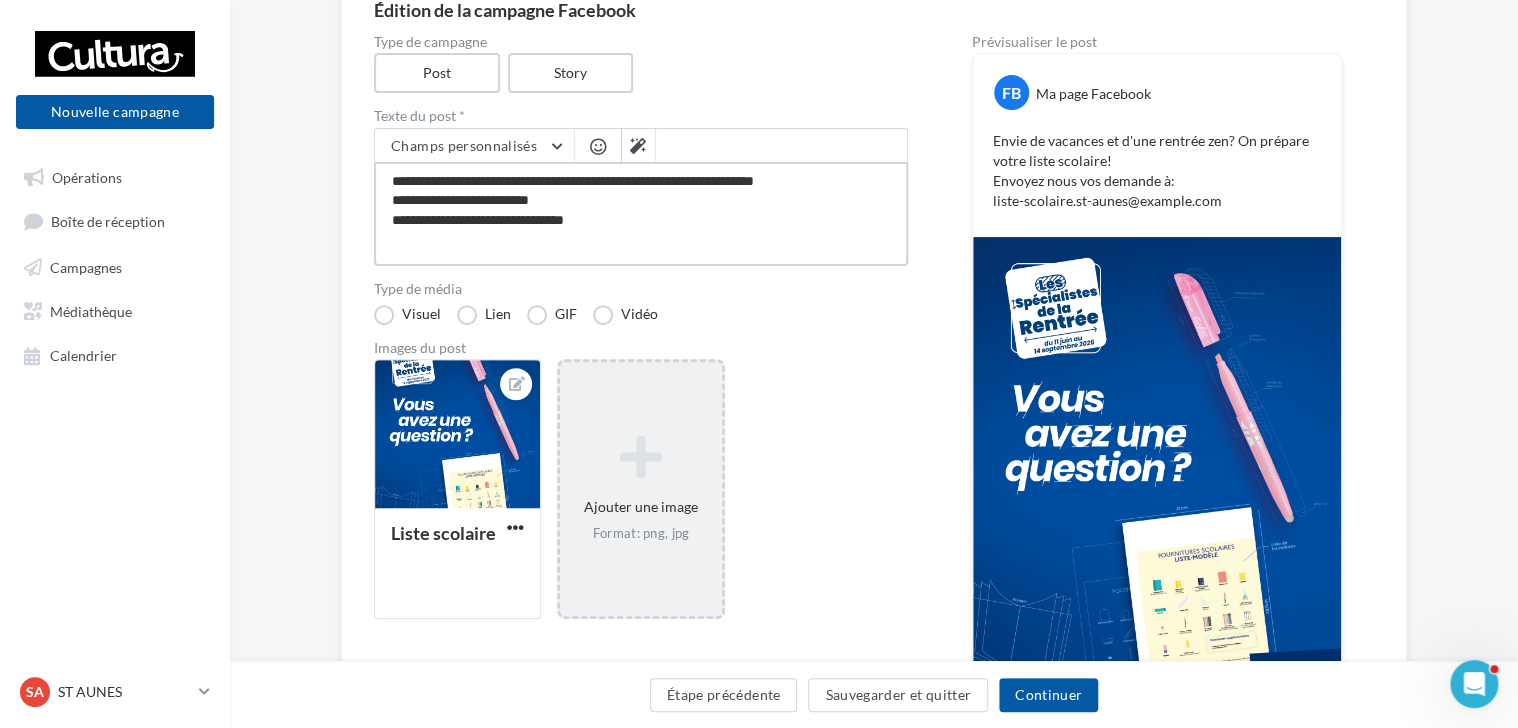 click on "**********" at bounding box center (641, 214) 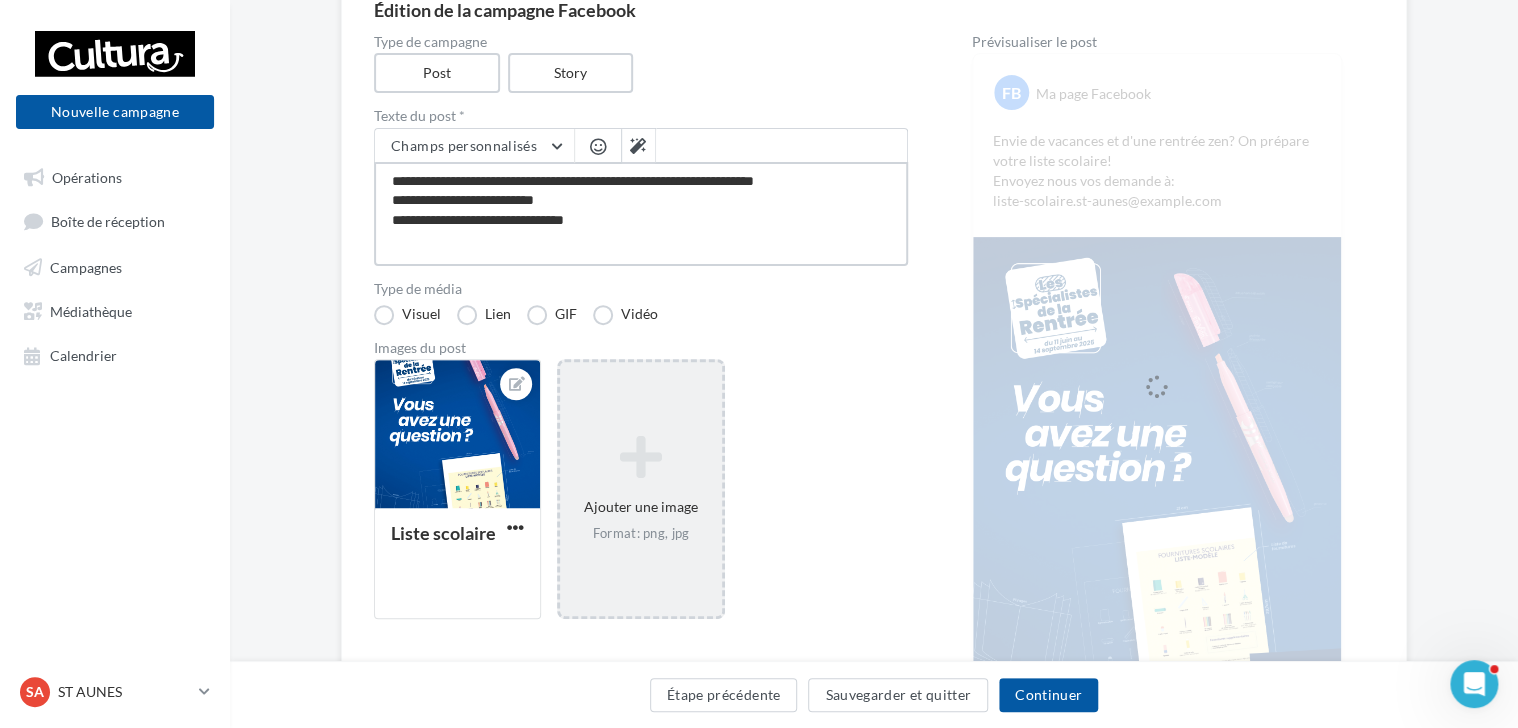 click on "**********" at bounding box center (641, 214) 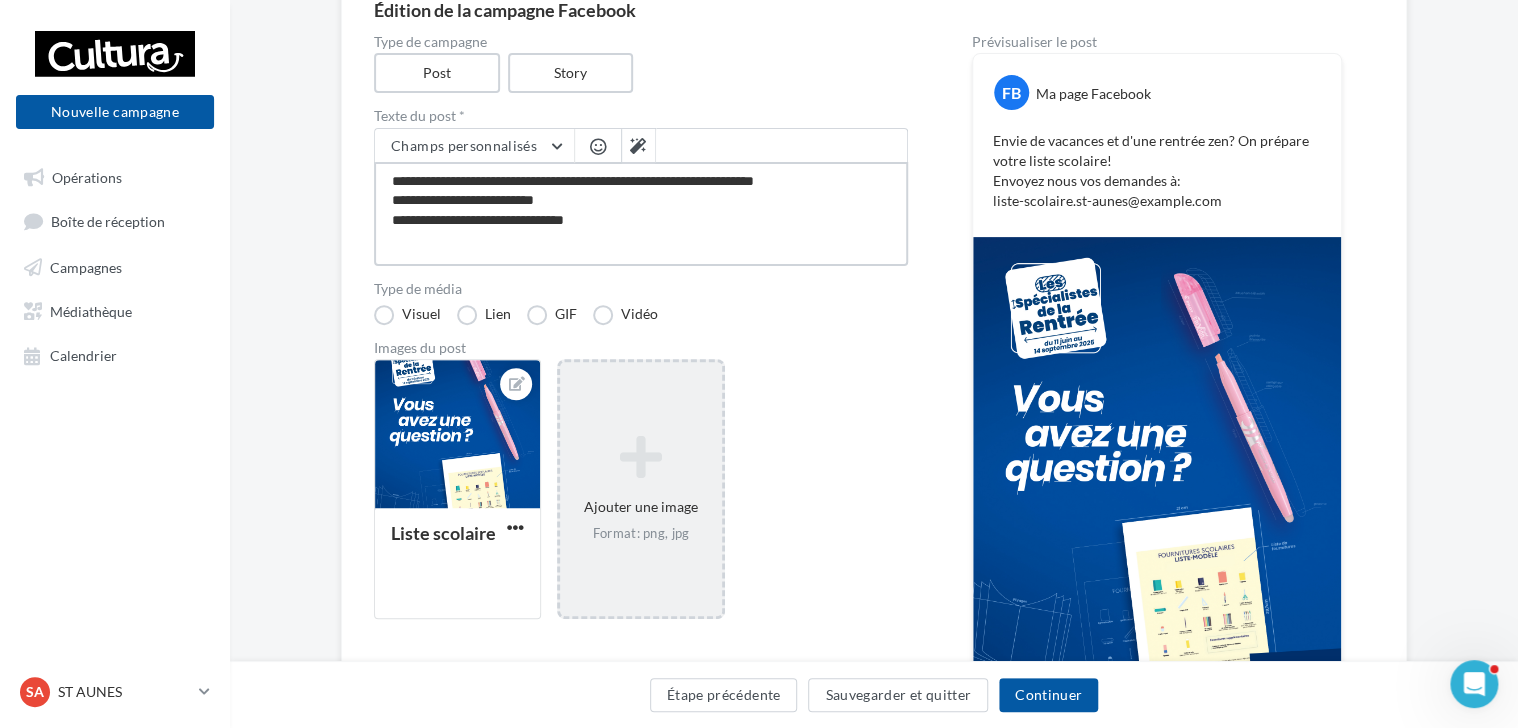 click on "**********" at bounding box center [641, 214] 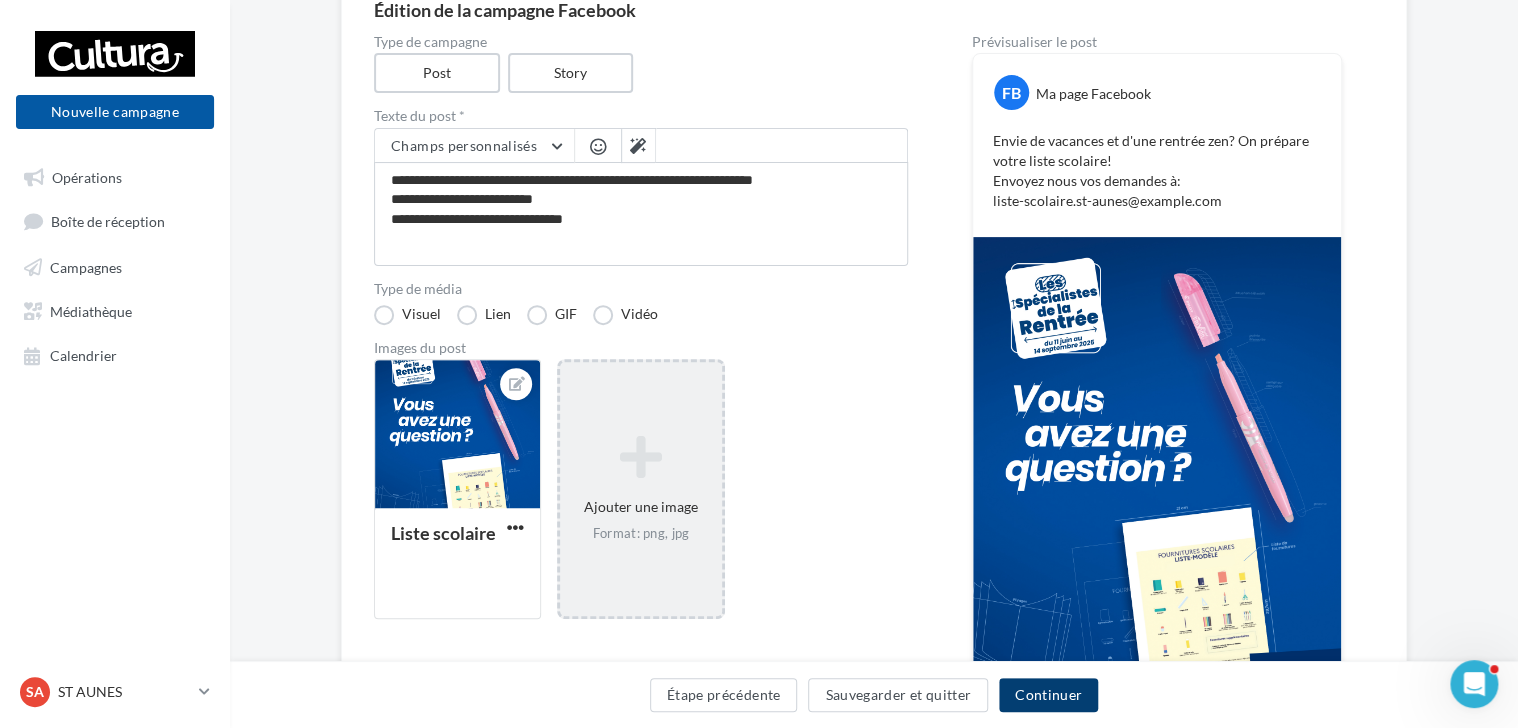 click on "Continuer" at bounding box center [1048, 695] 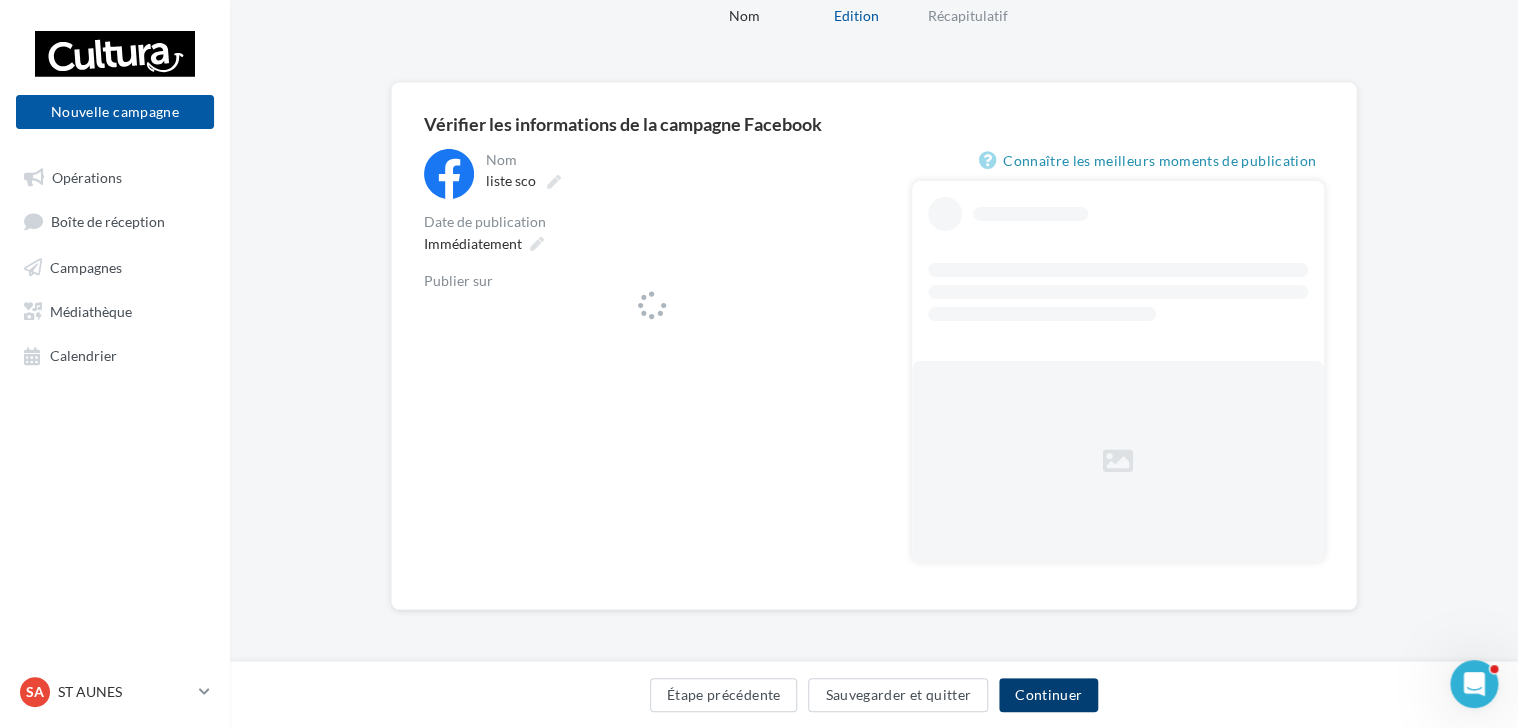 scroll, scrollTop: 0, scrollLeft: 0, axis: both 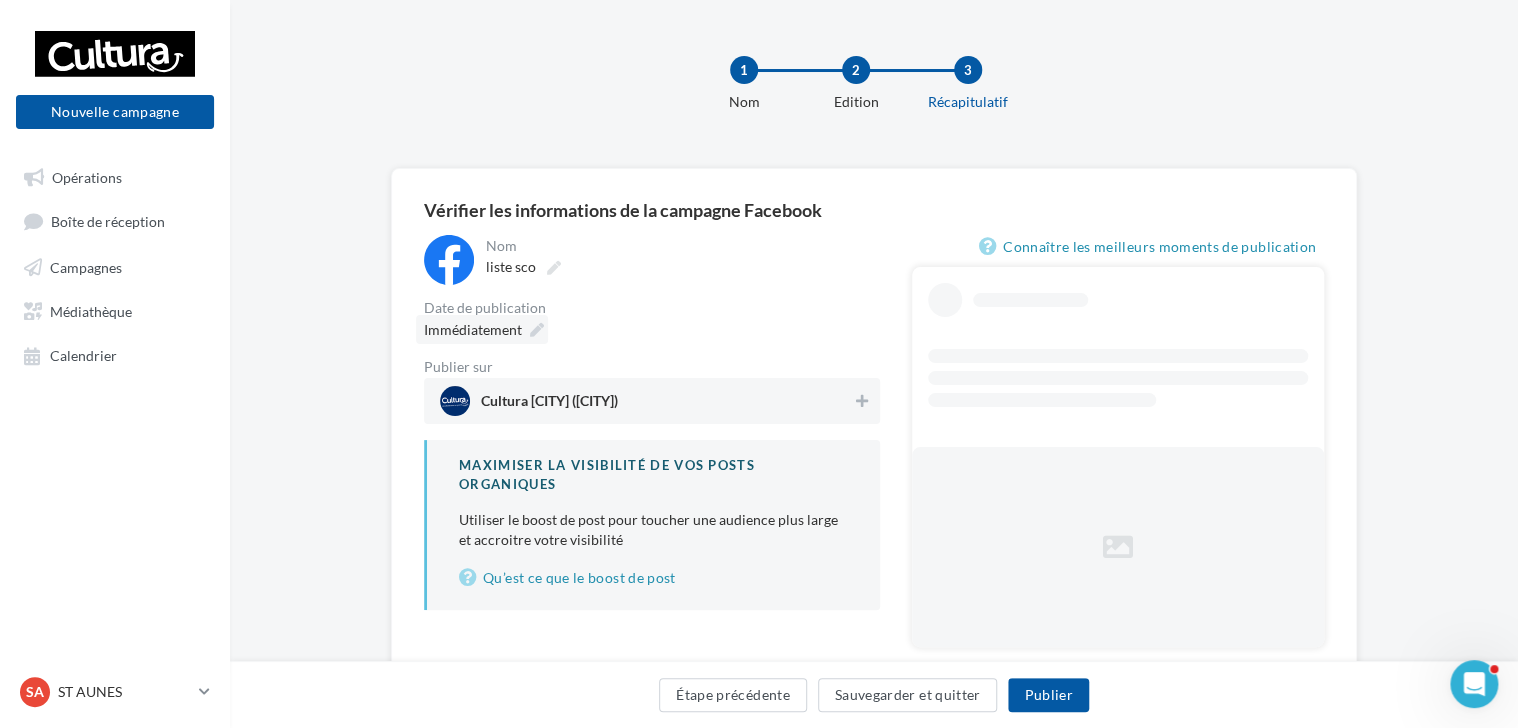 click at bounding box center (537, 330) 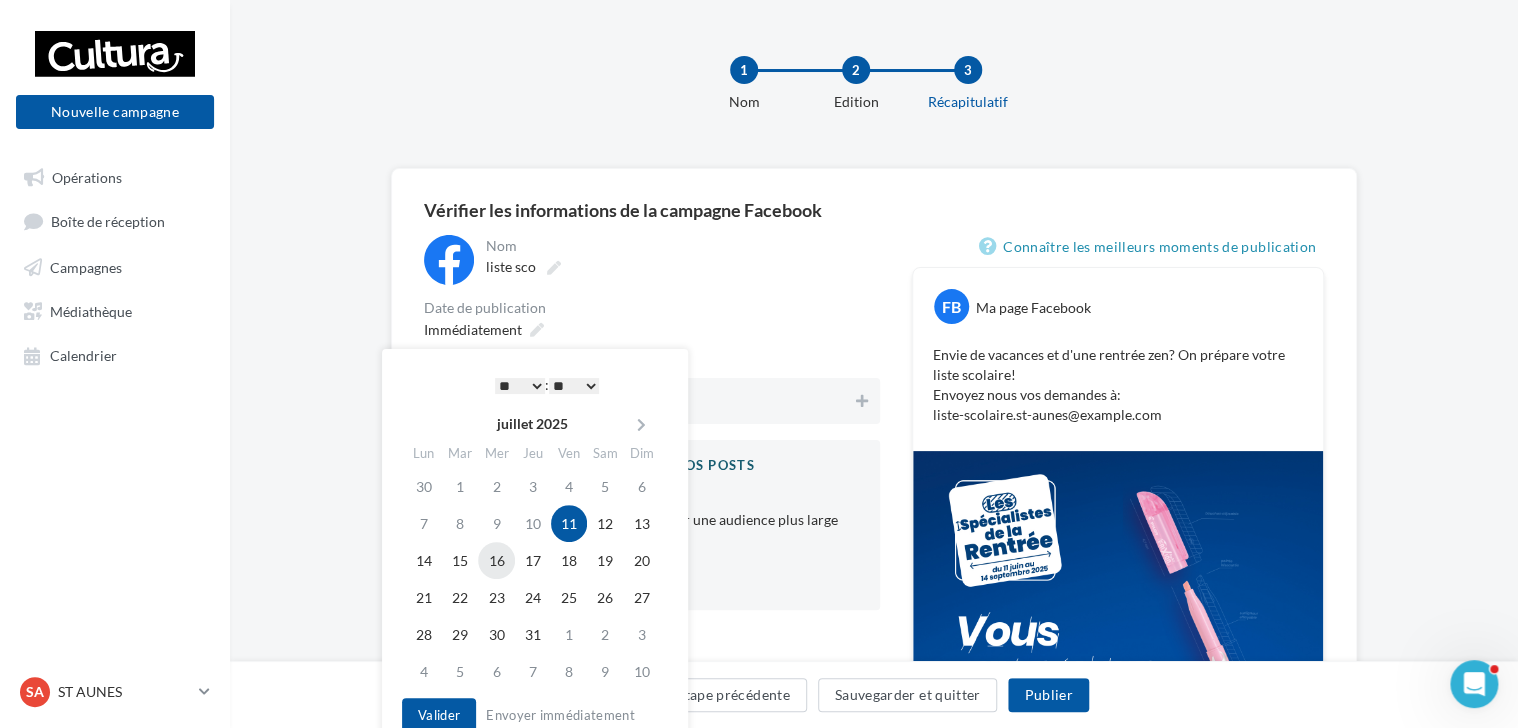click on "16" at bounding box center [496, 560] 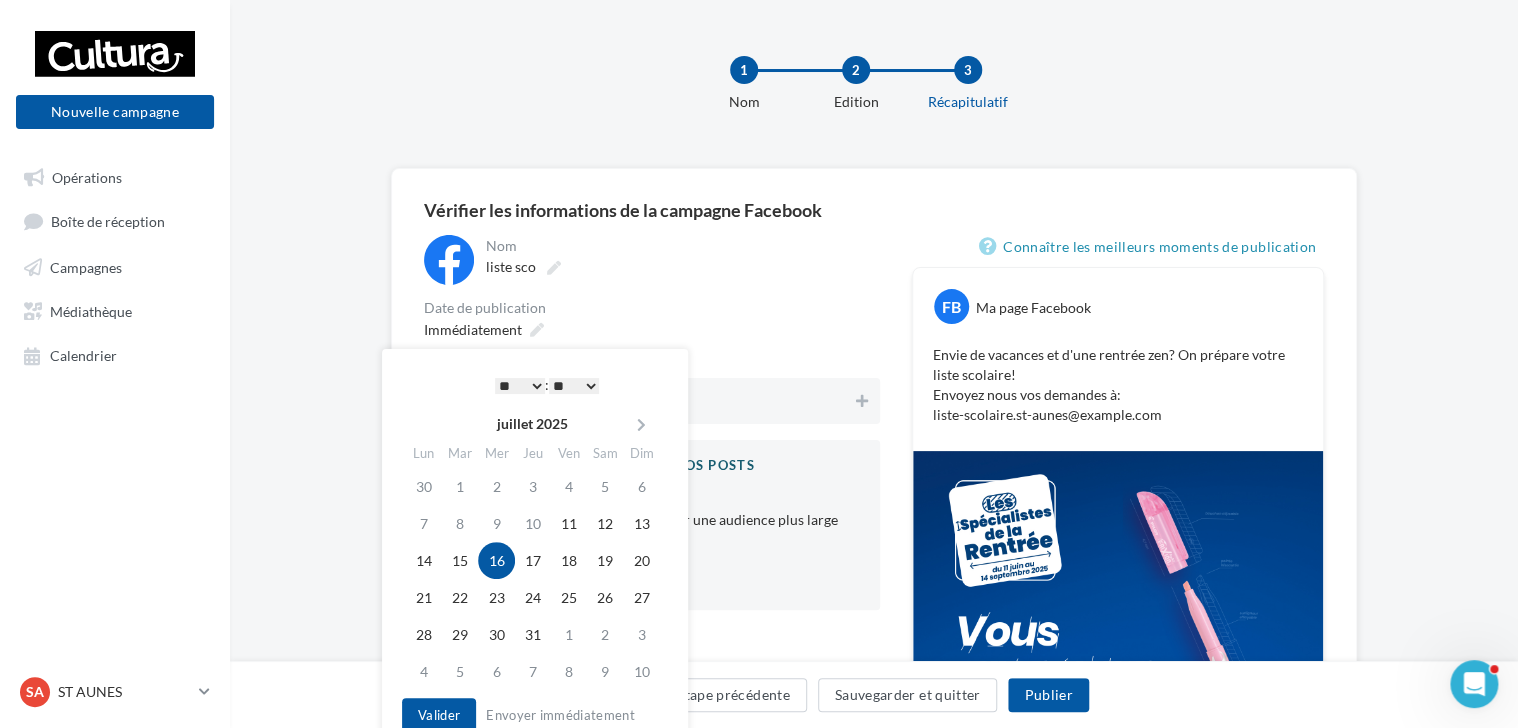 click on "* * * * * * * * * * ** ** ** ** ** ** ** ** ** ** ** ** ** **" at bounding box center [520, 386] 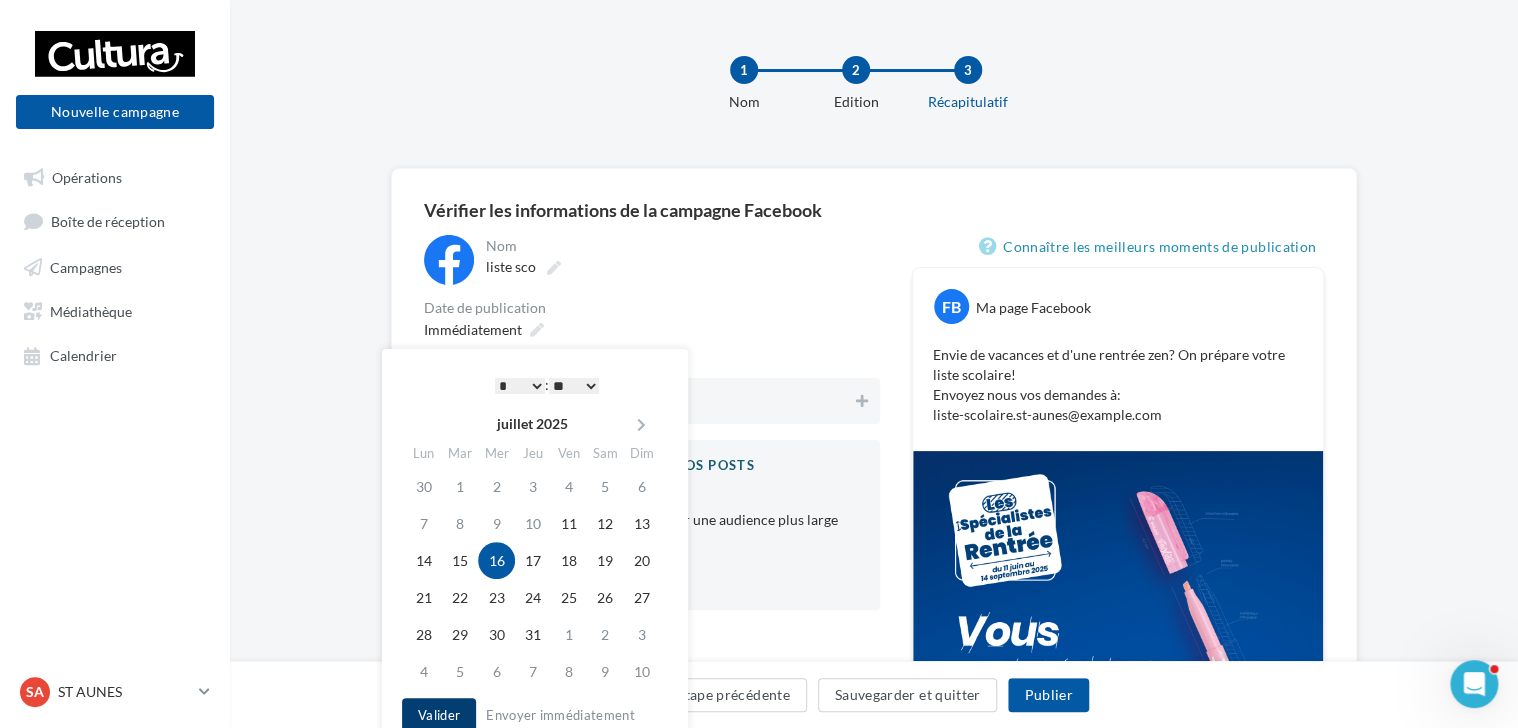 click on "Valider" at bounding box center [439, 715] 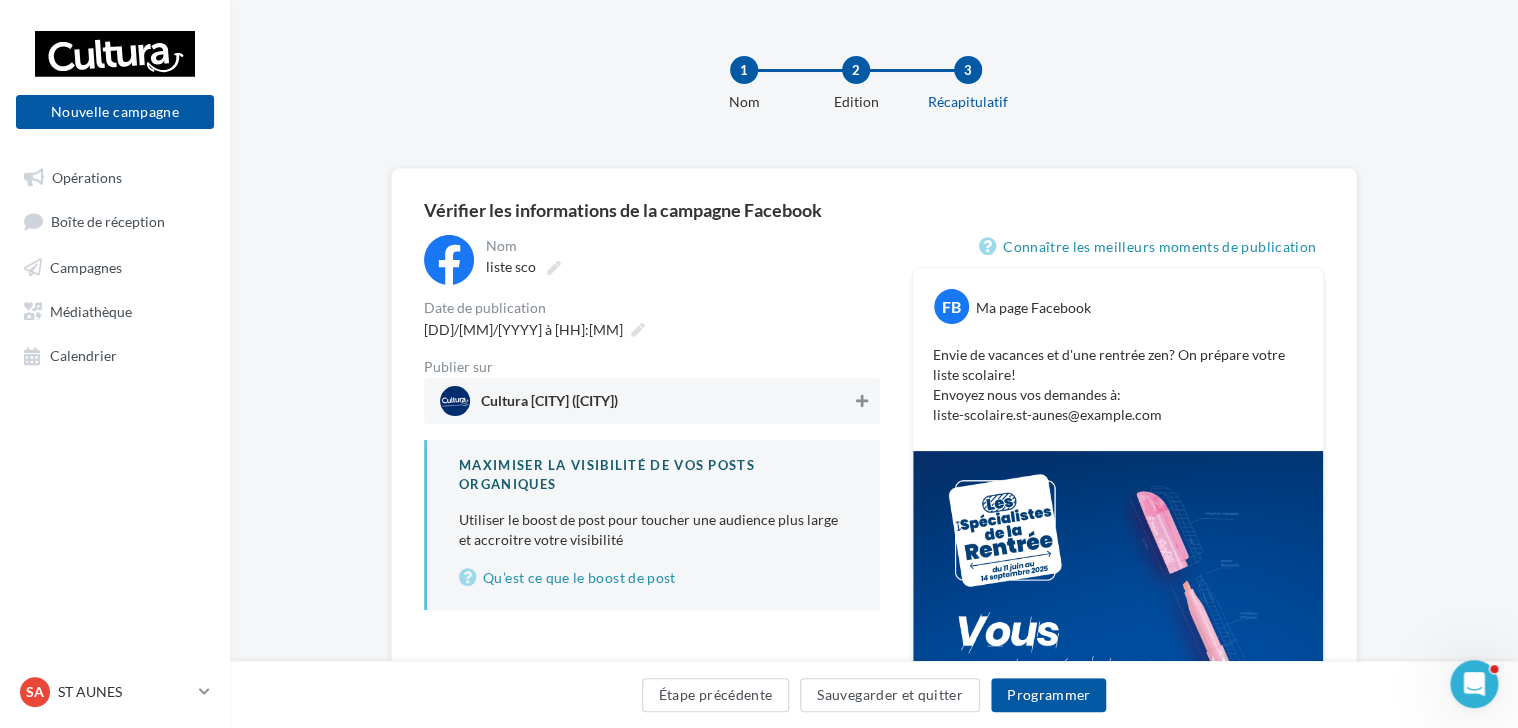 click at bounding box center [862, 401] 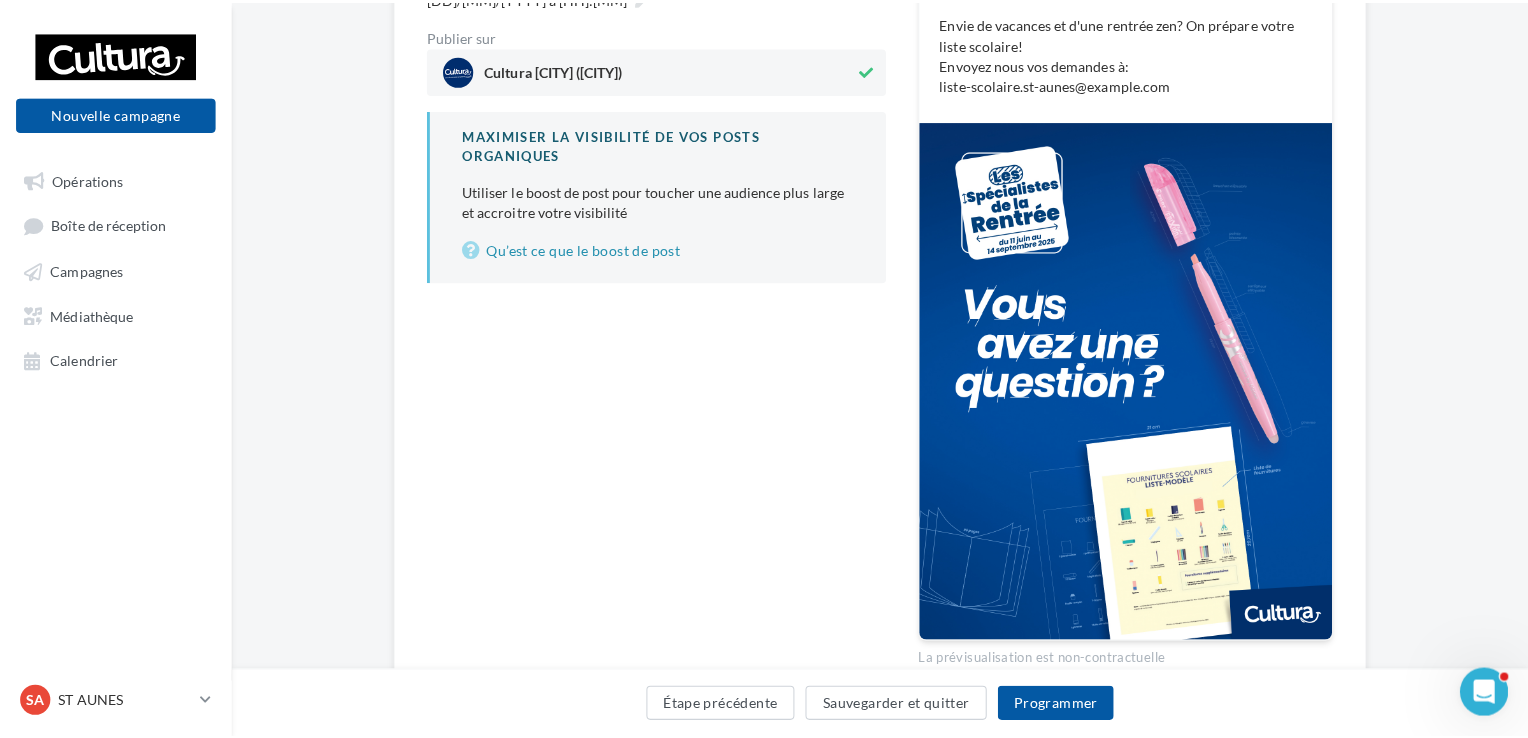 scroll, scrollTop: 200, scrollLeft: 0, axis: vertical 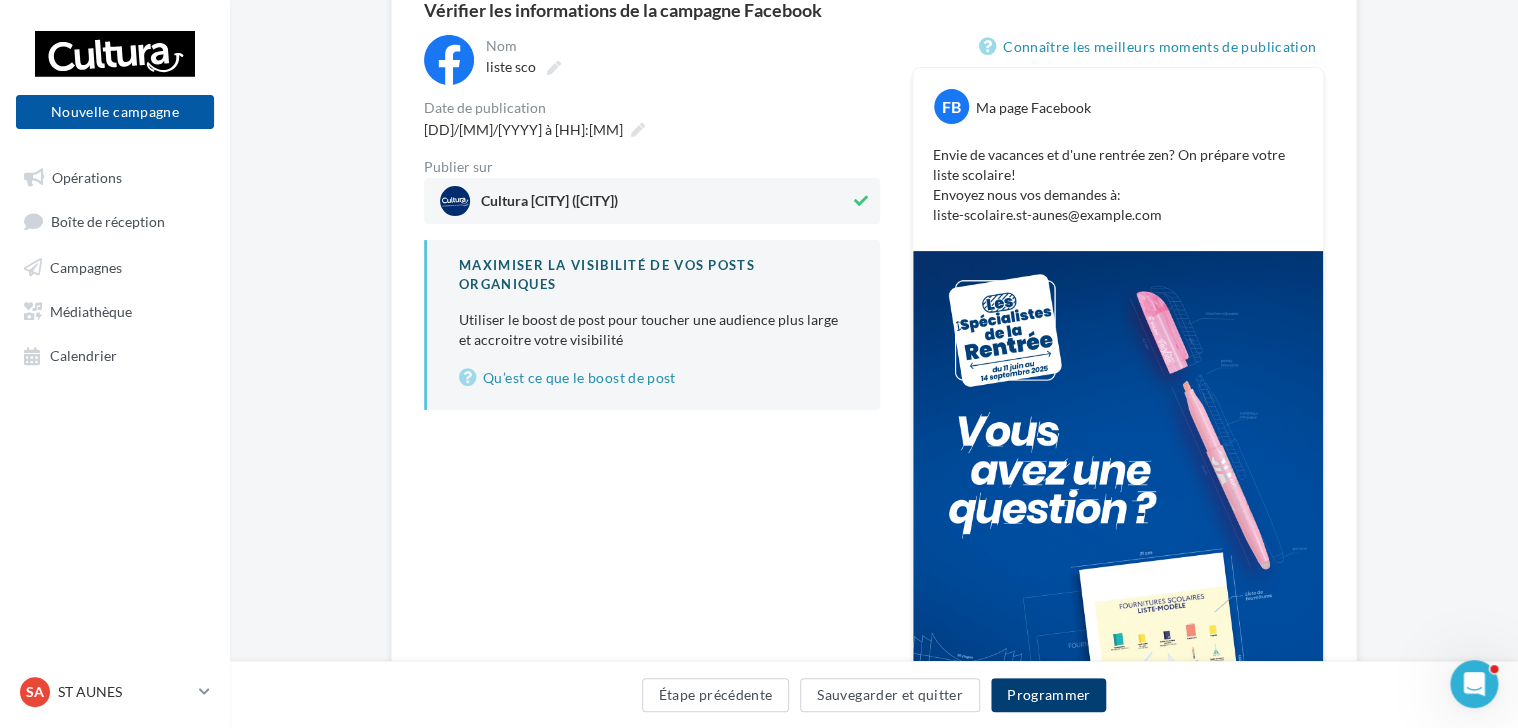 click on "Programmer" at bounding box center (1049, 695) 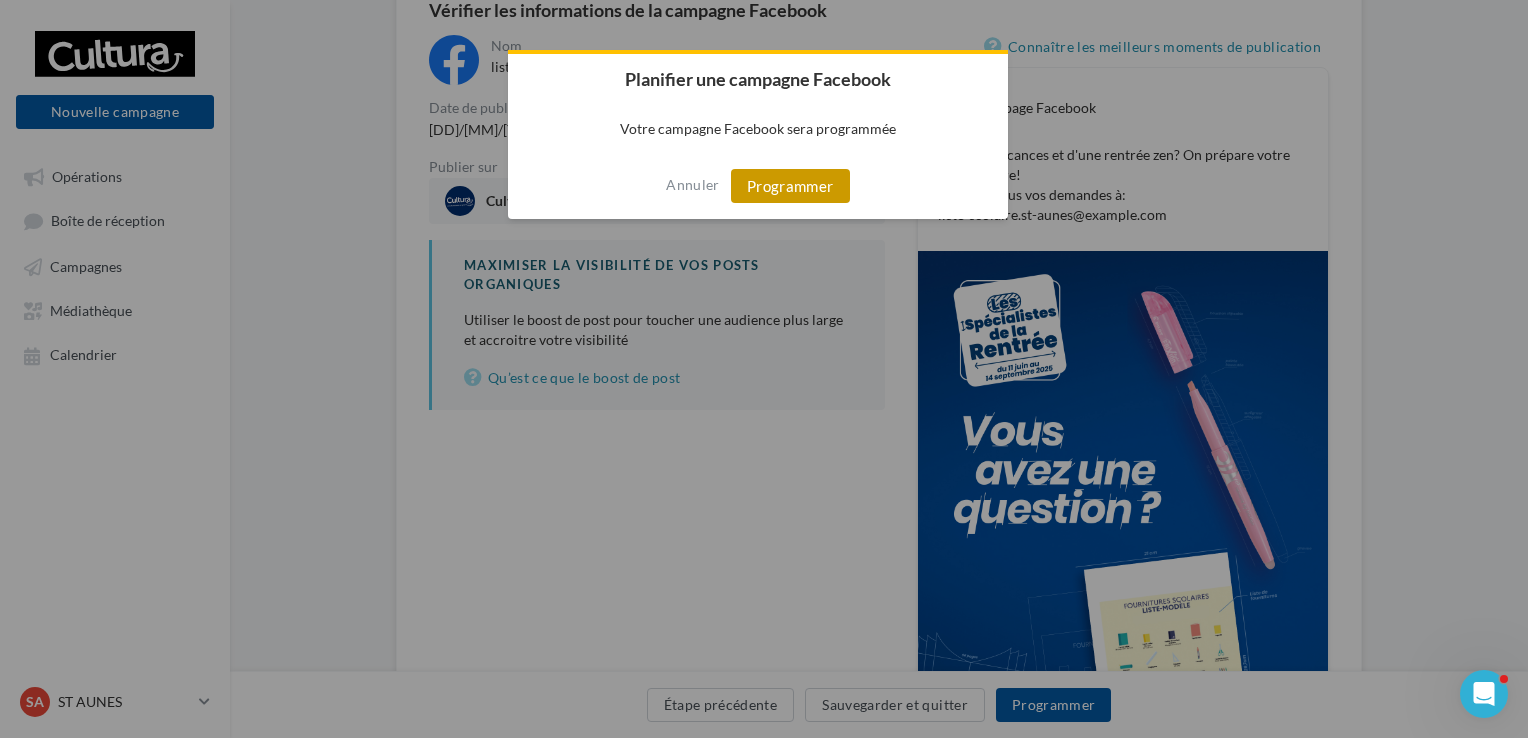 click on "Programmer" at bounding box center (790, 186) 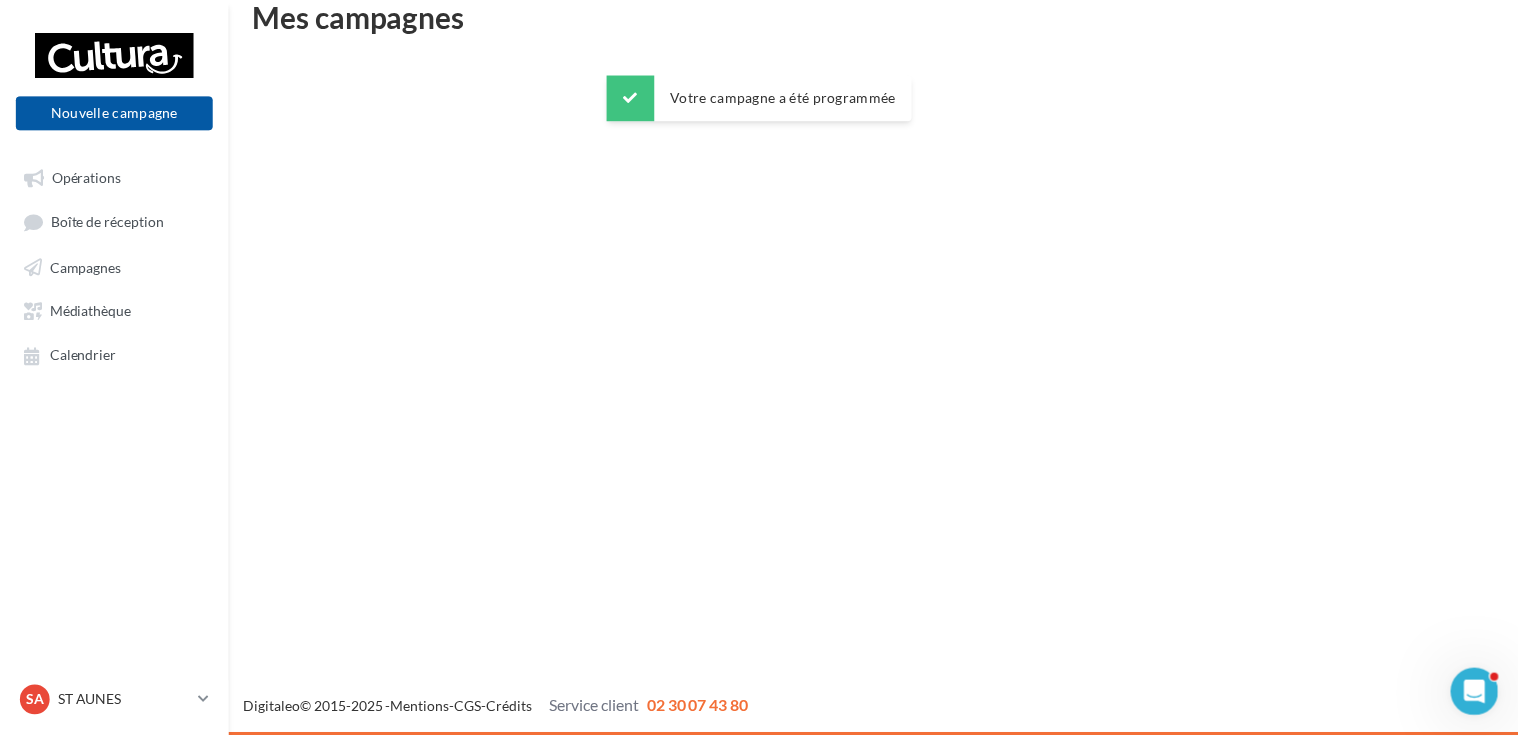 scroll, scrollTop: 32, scrollLeft: 0, axis: vertical 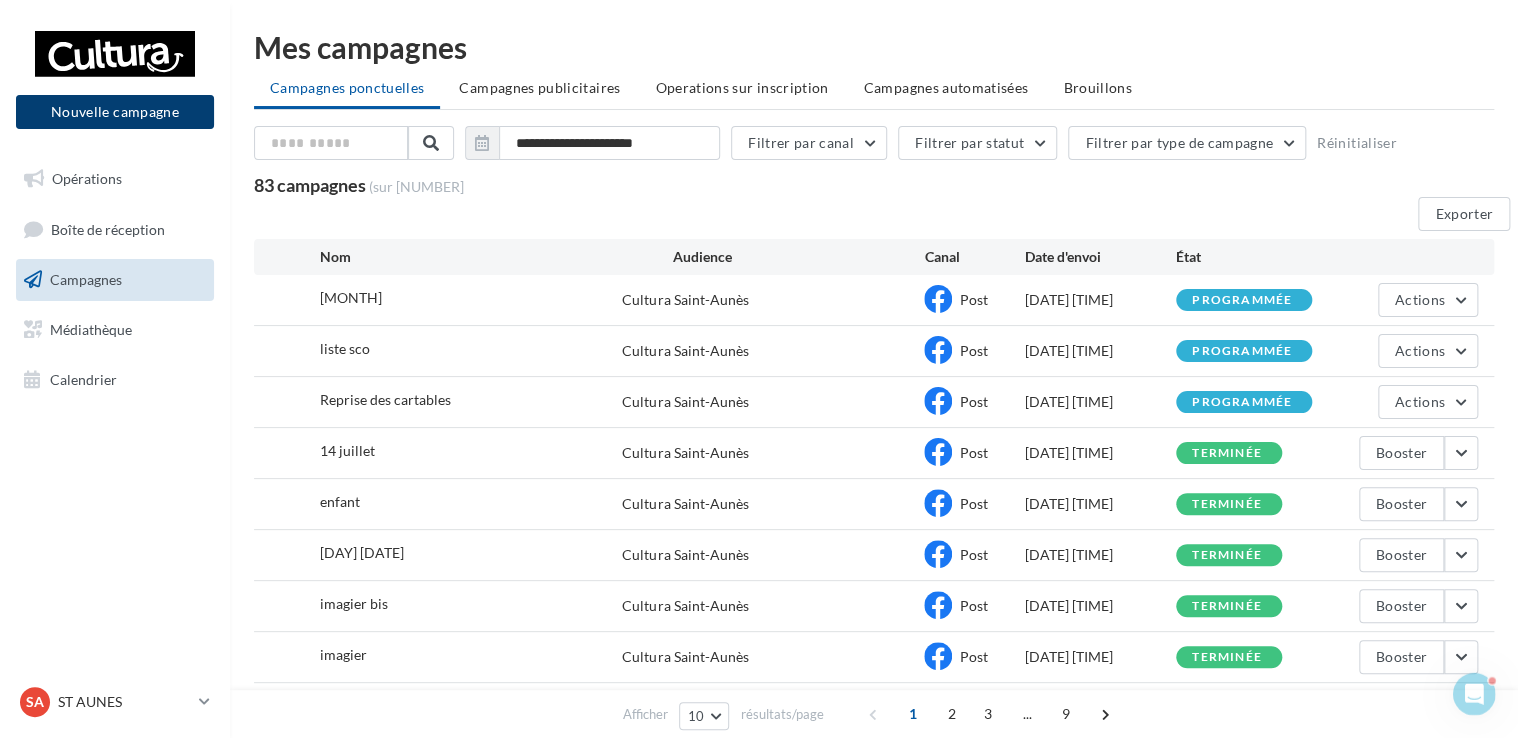 click on "Nouvelle campagne" at bounding box center [115, 112] 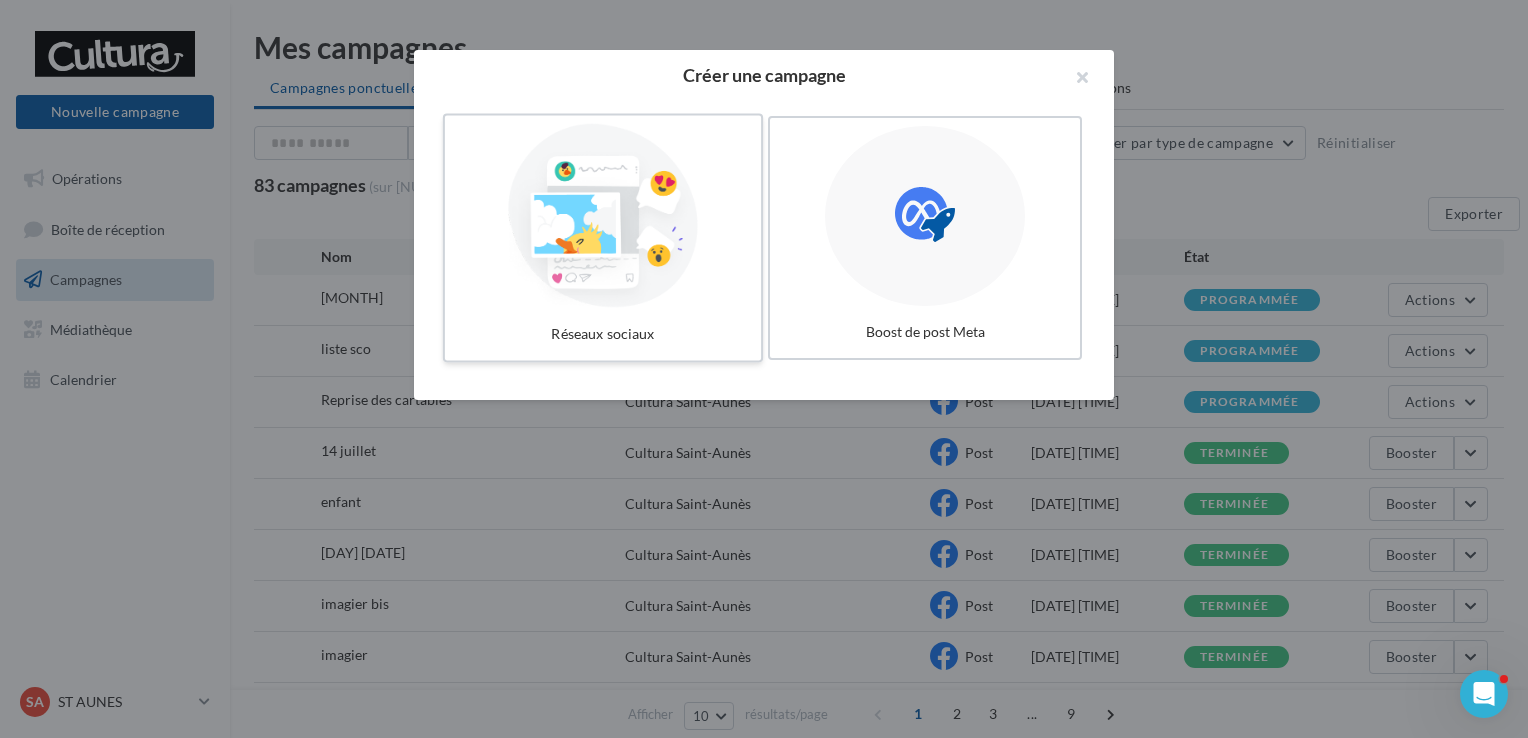 click at bounding box center [603, 216] 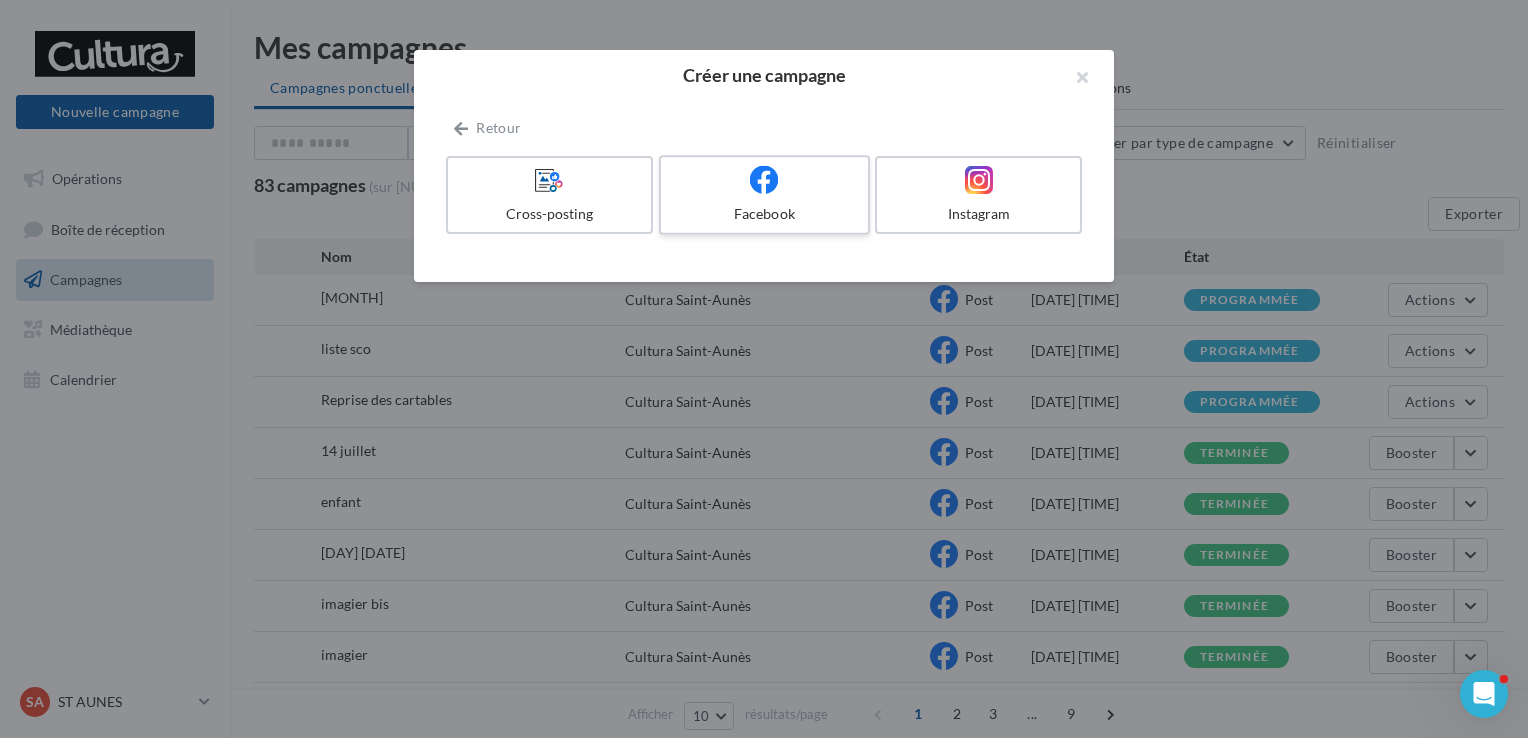 click at bounding box center (764, 180) 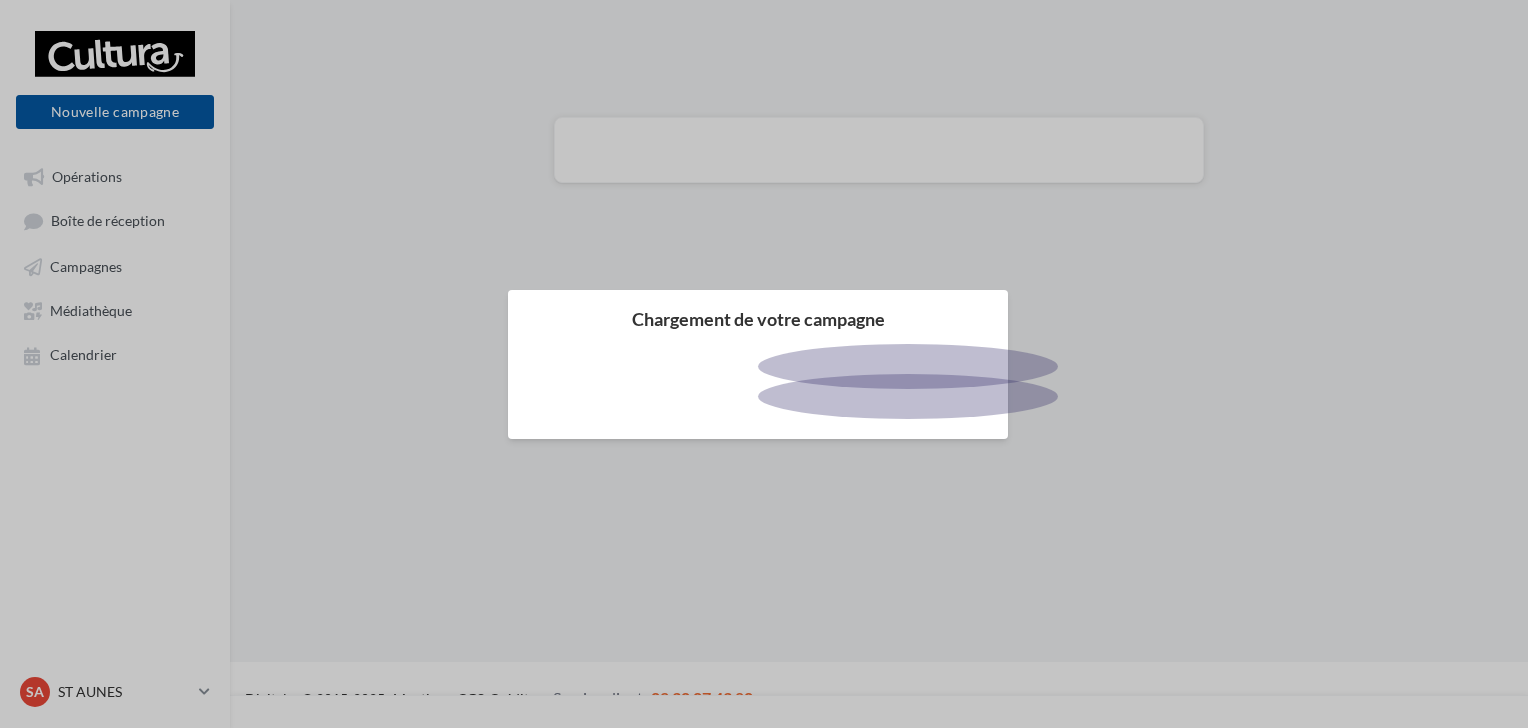 scroll, scrollTop: 0, scrollLeft: 0, axis: both 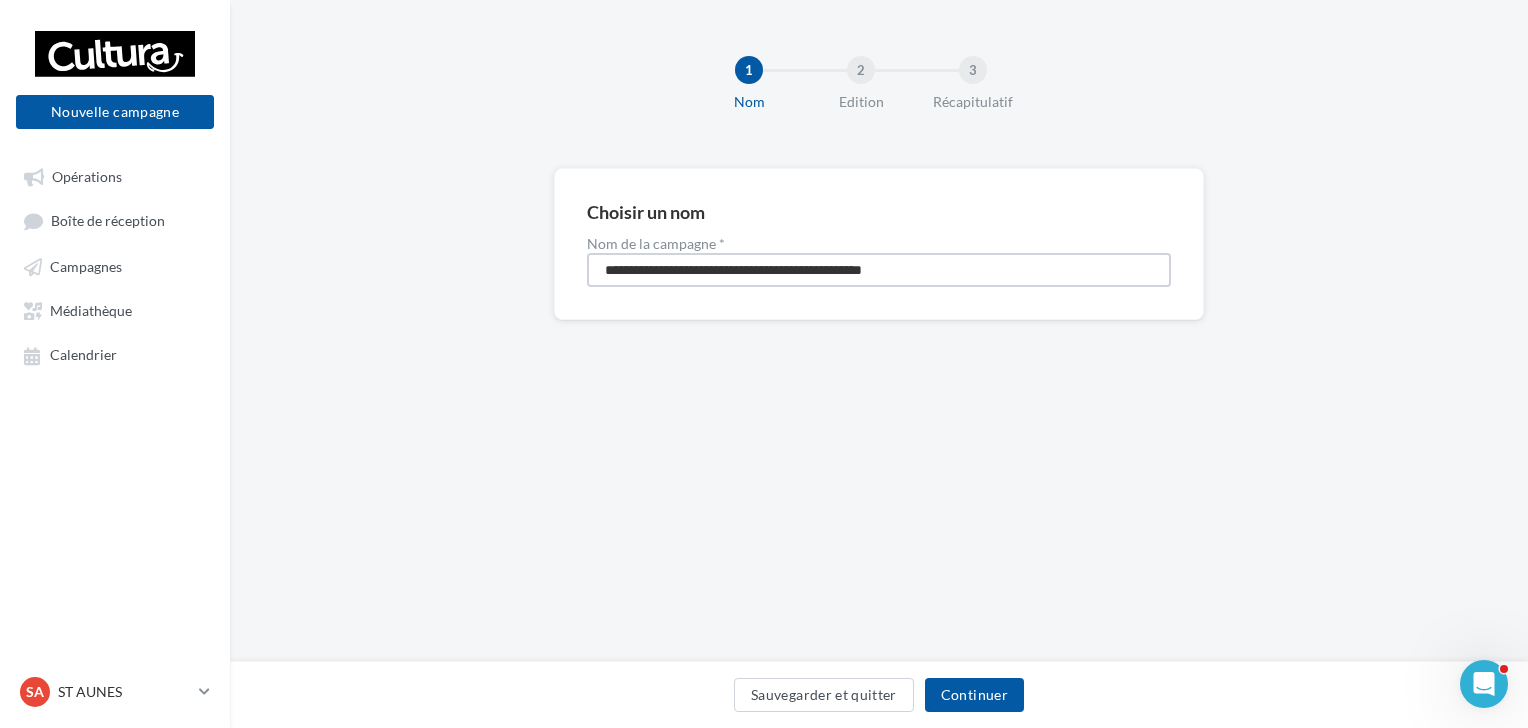 drag, startPoint x: 968, startPoint y: 262, endPoint x: 532, endPoint y: 266, distance: 436.01834 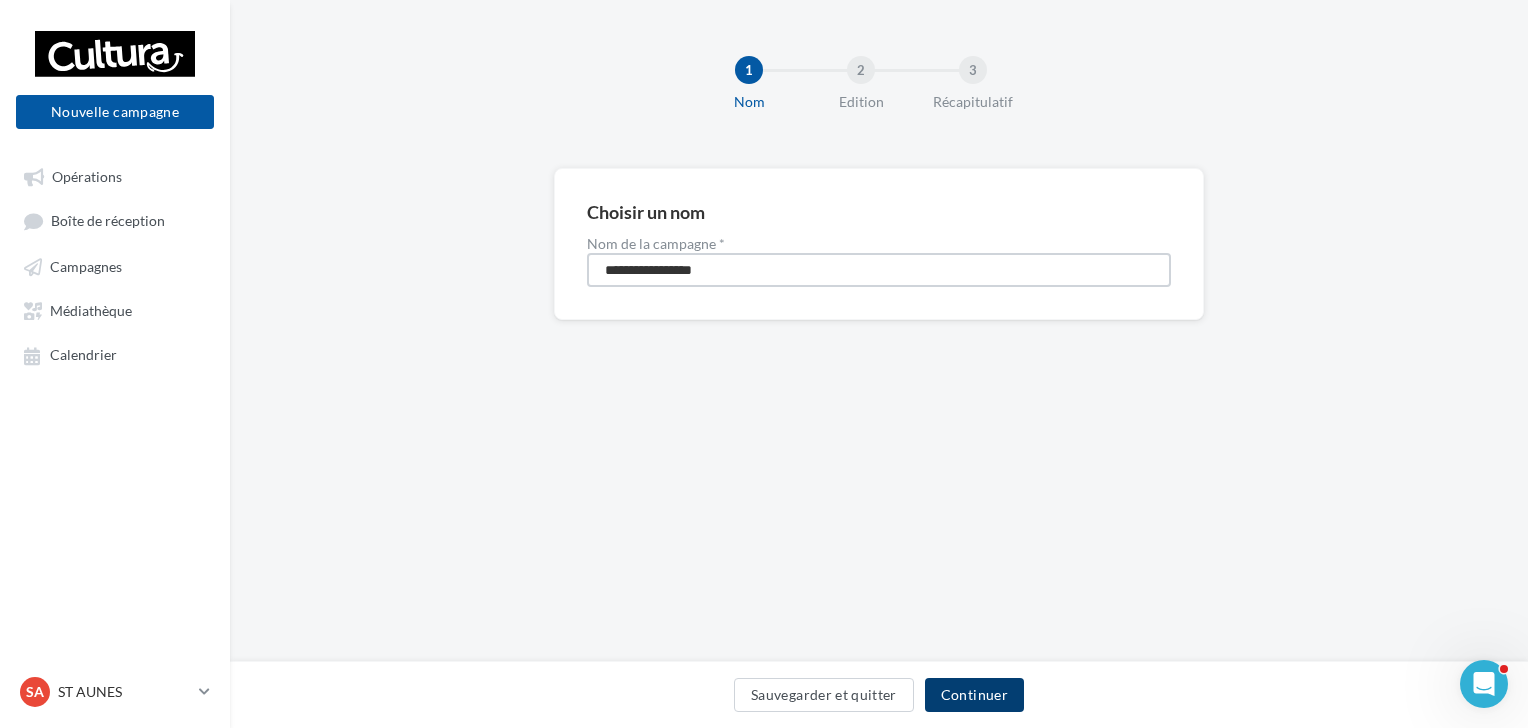 type on "**********" 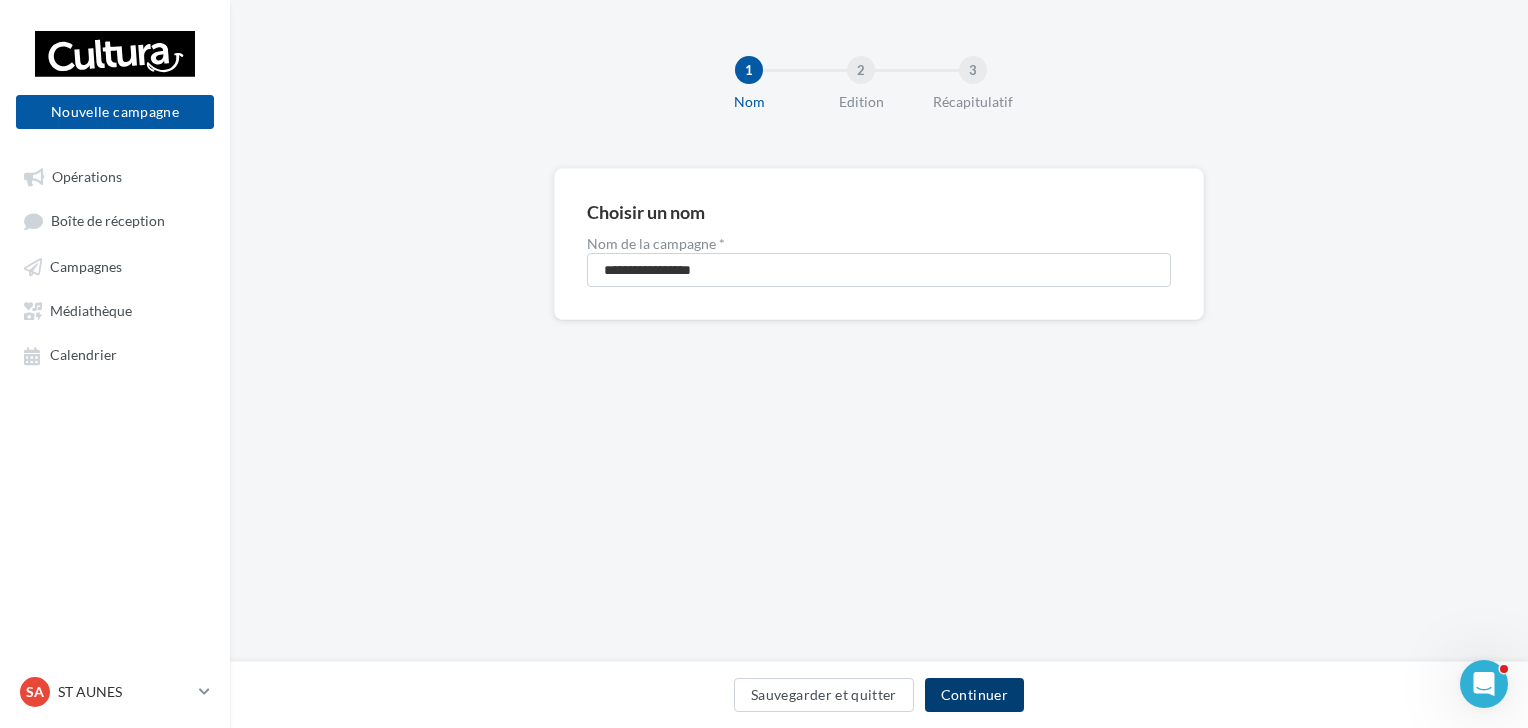 click on "Continuer" at bounding box center [974, 695] 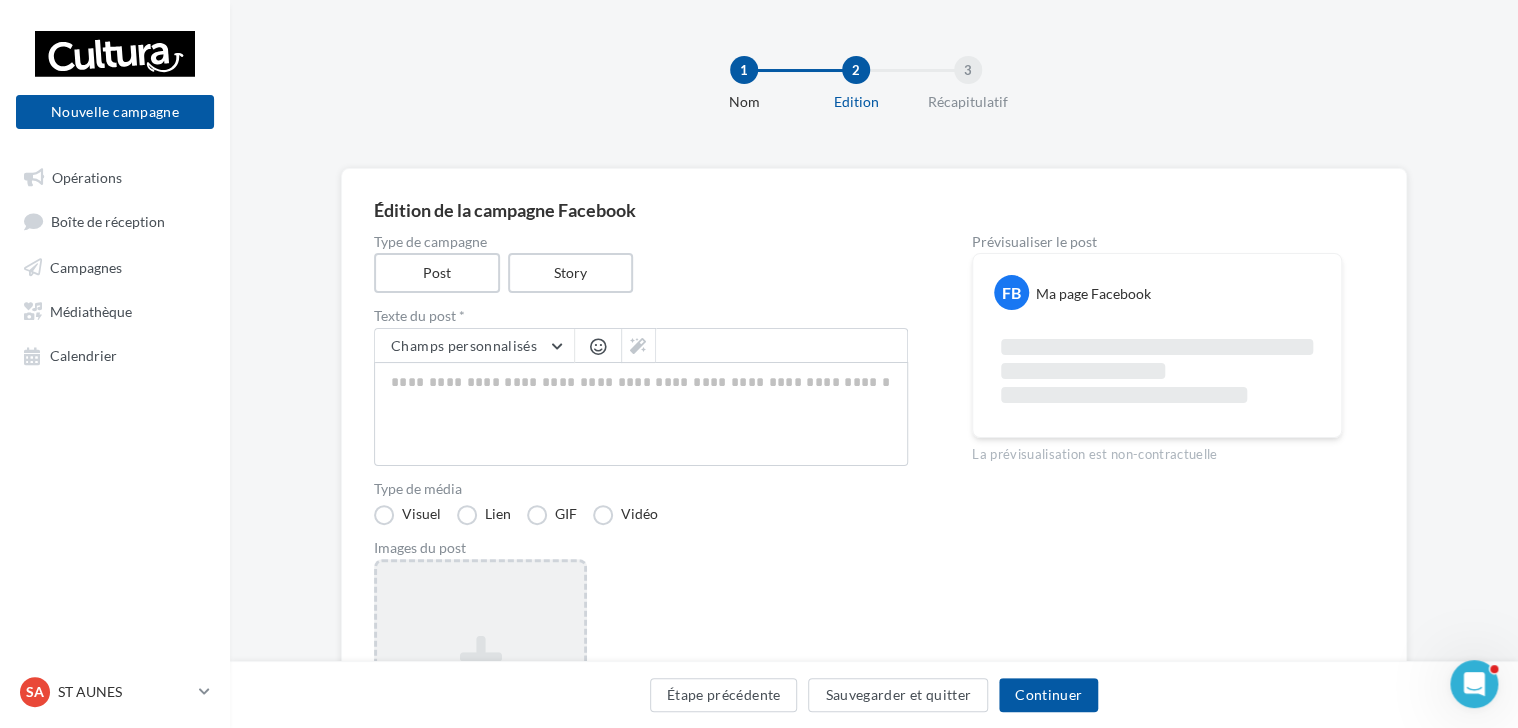 click on "Ajouter une image     Format: png, jpg" at bounding box center [480, 689] 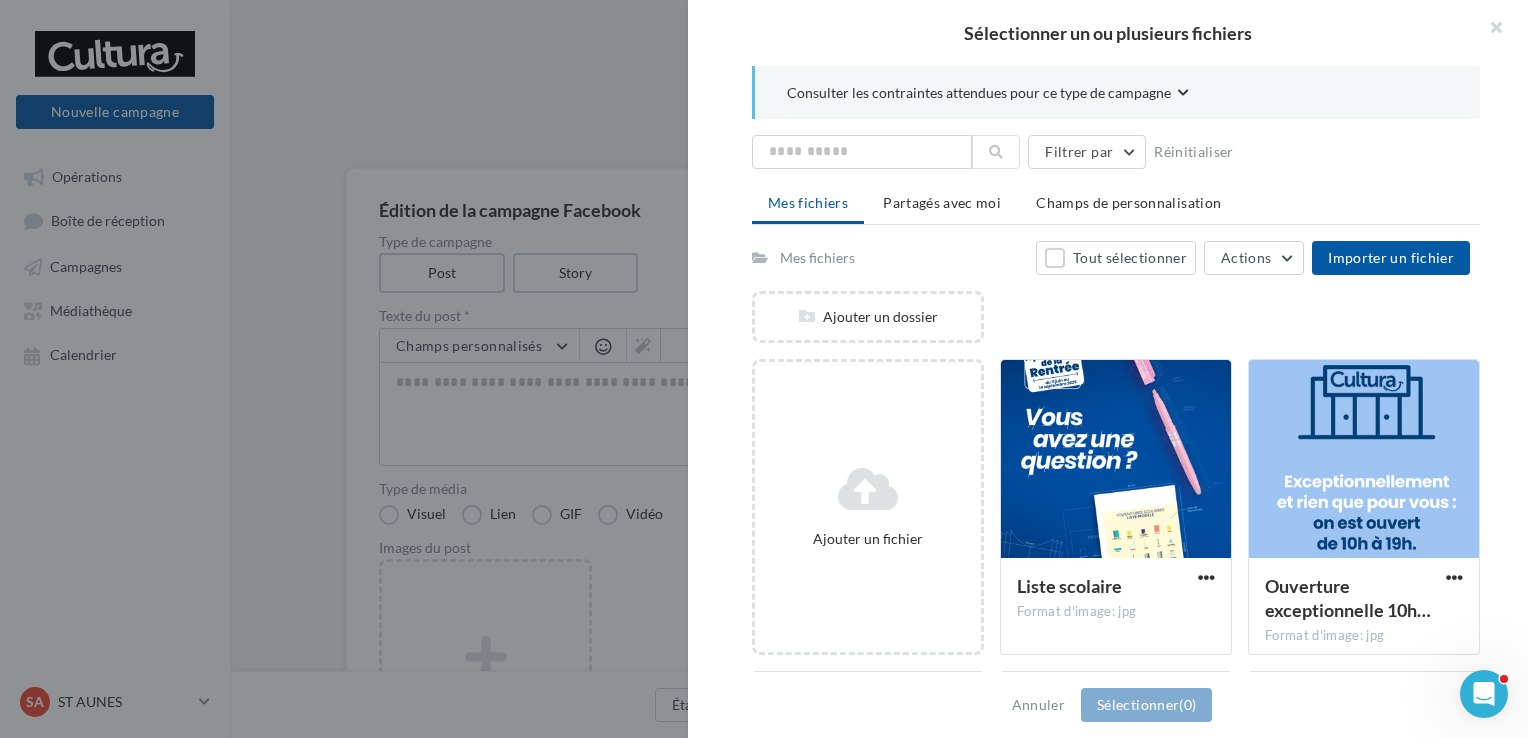 click at bounding box center [868, 489] 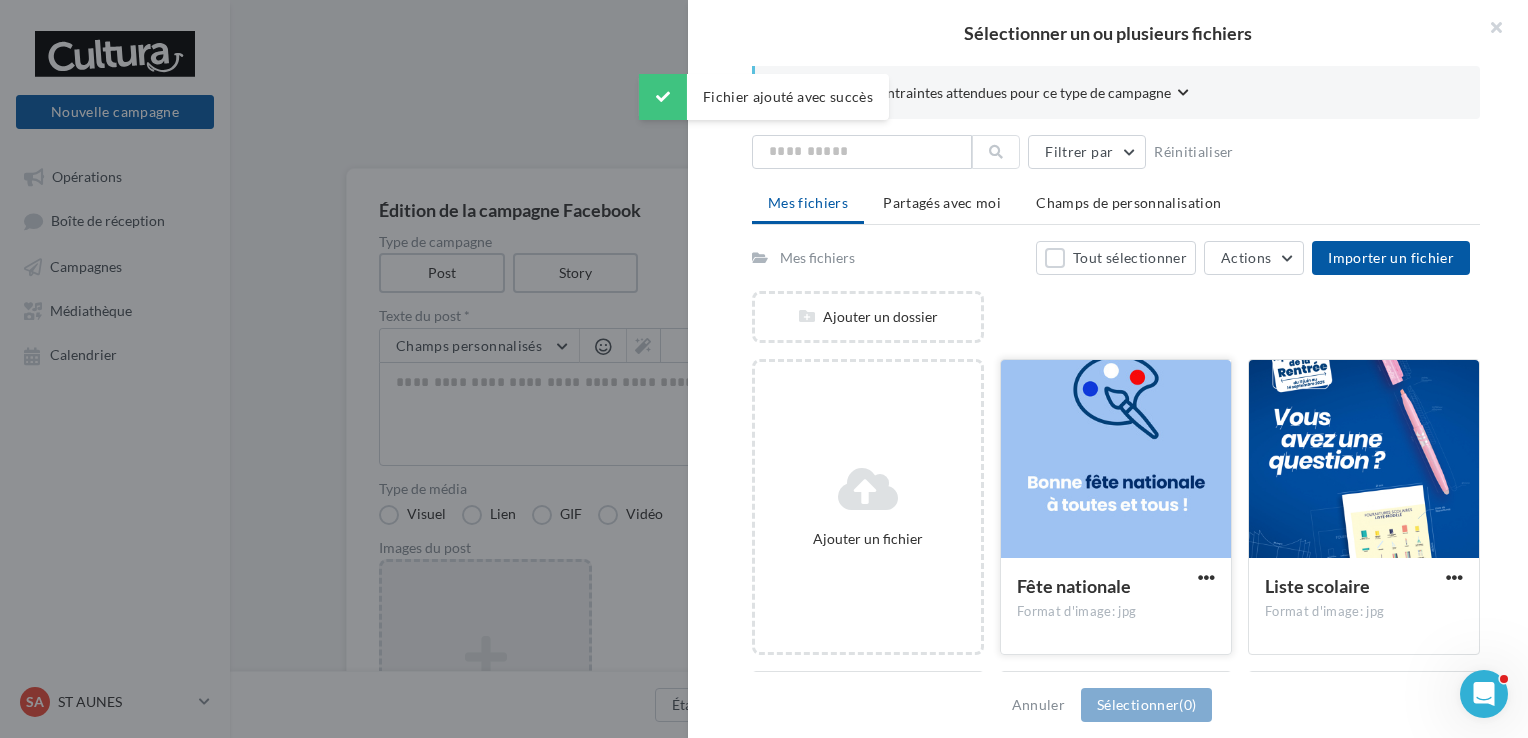 click at bounding box center [1116, 460] 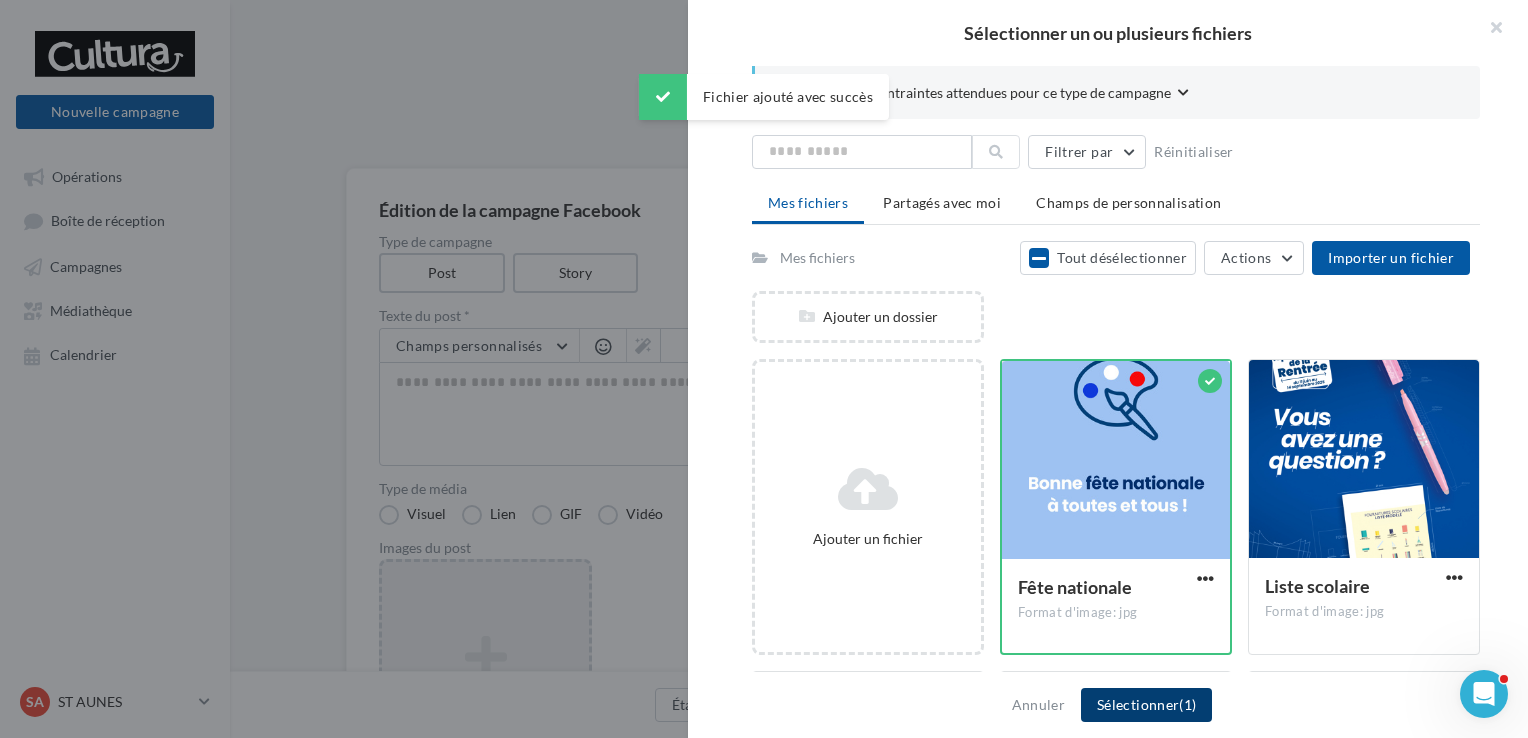 click on "Sélectionner   (1)" at bounding box center (1146, 705) 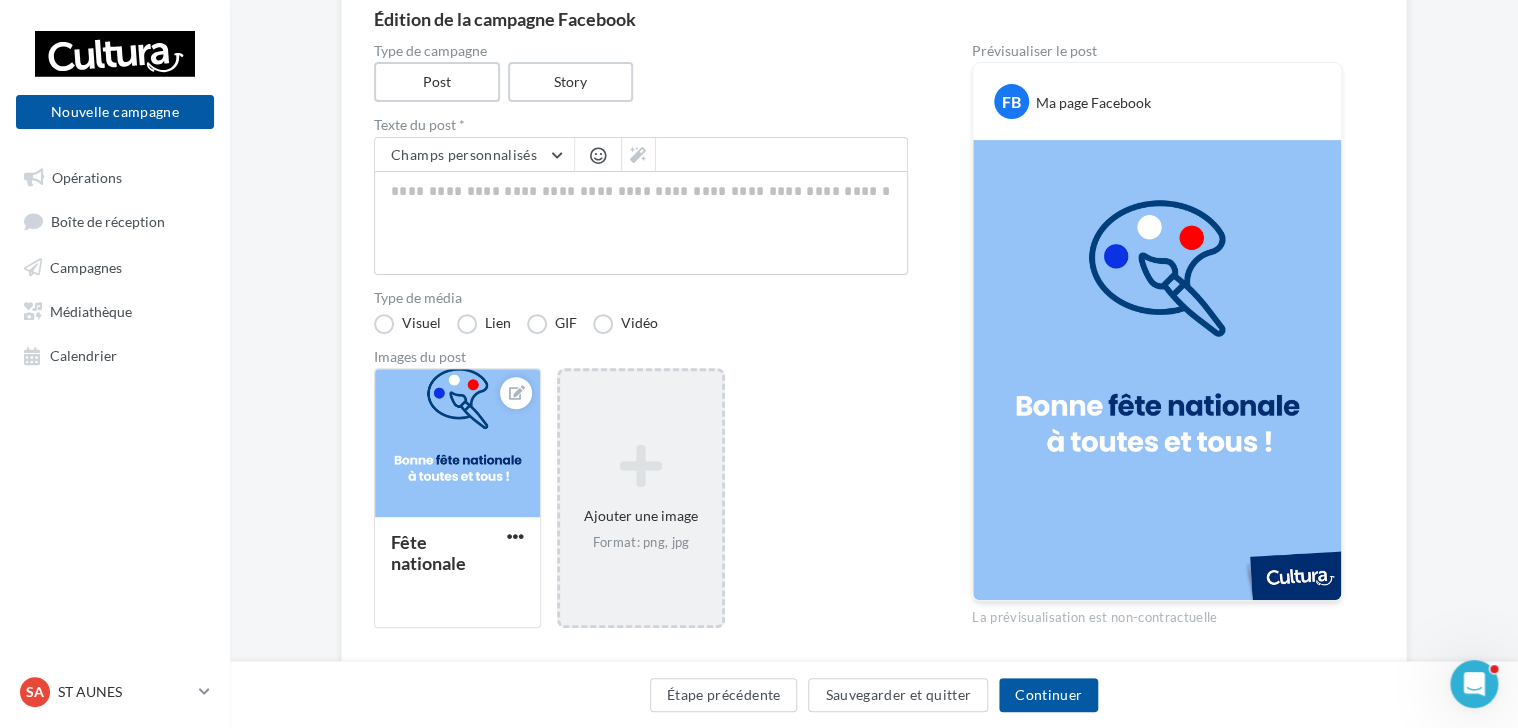 scroll, scrollTop: 156, scrollLeft: 0, axis: vertical 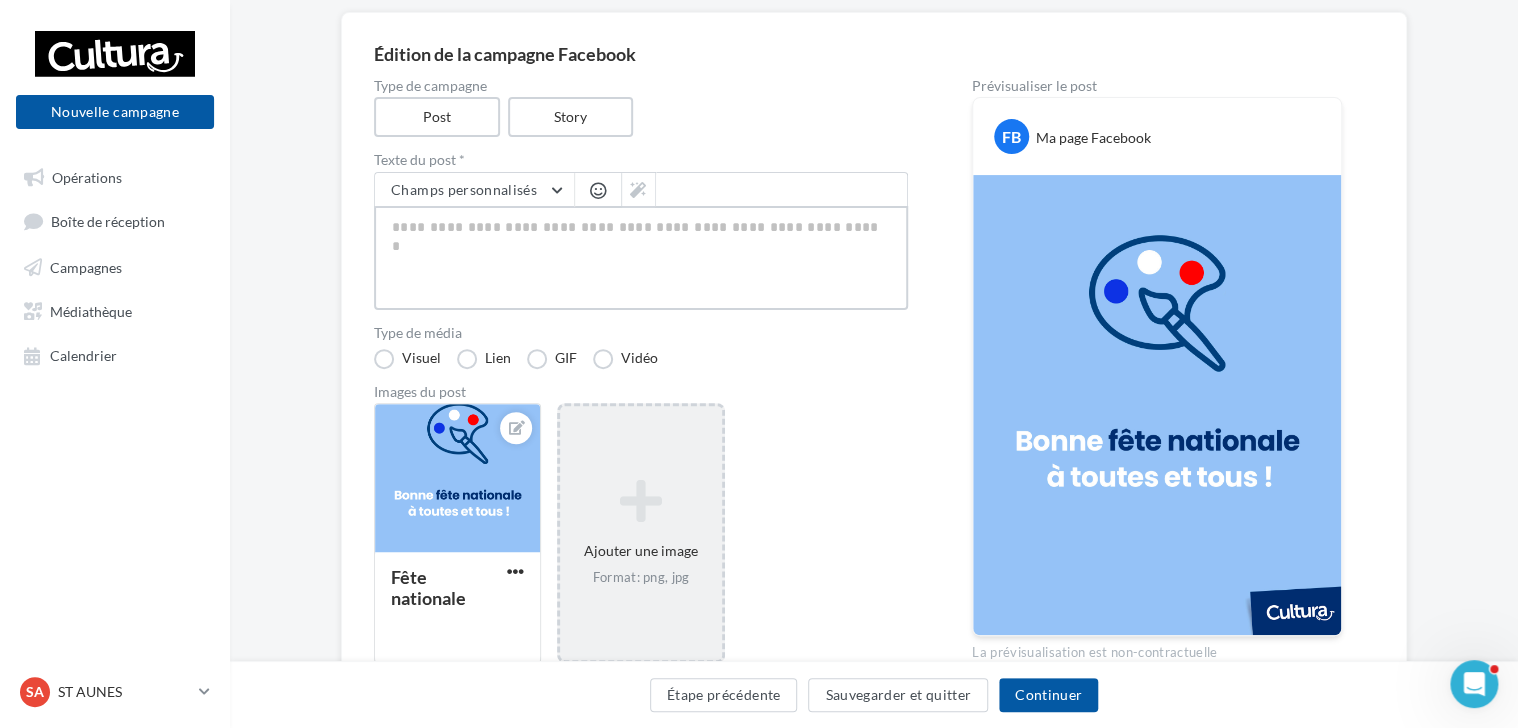 click at bounding box center [641, 258] 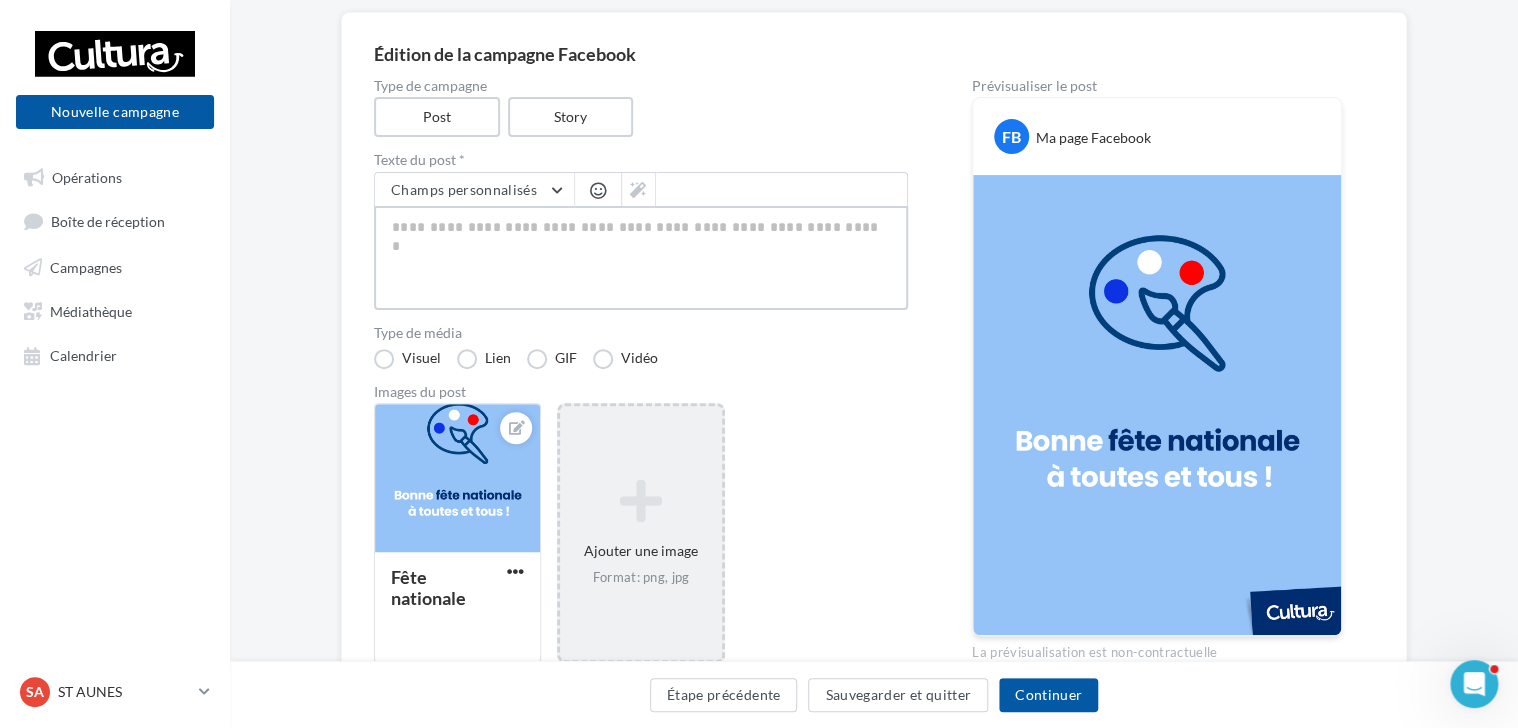 type on "*" 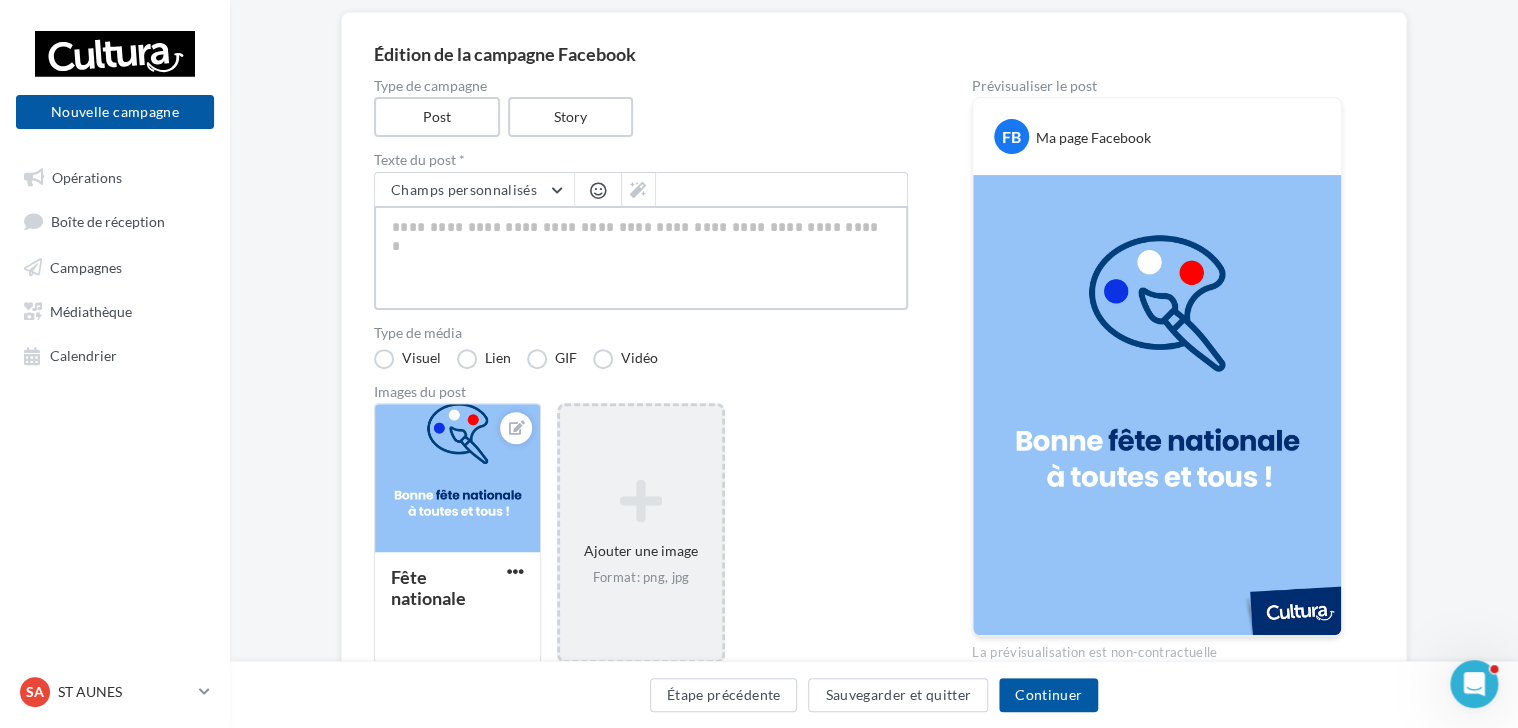 type on "*" 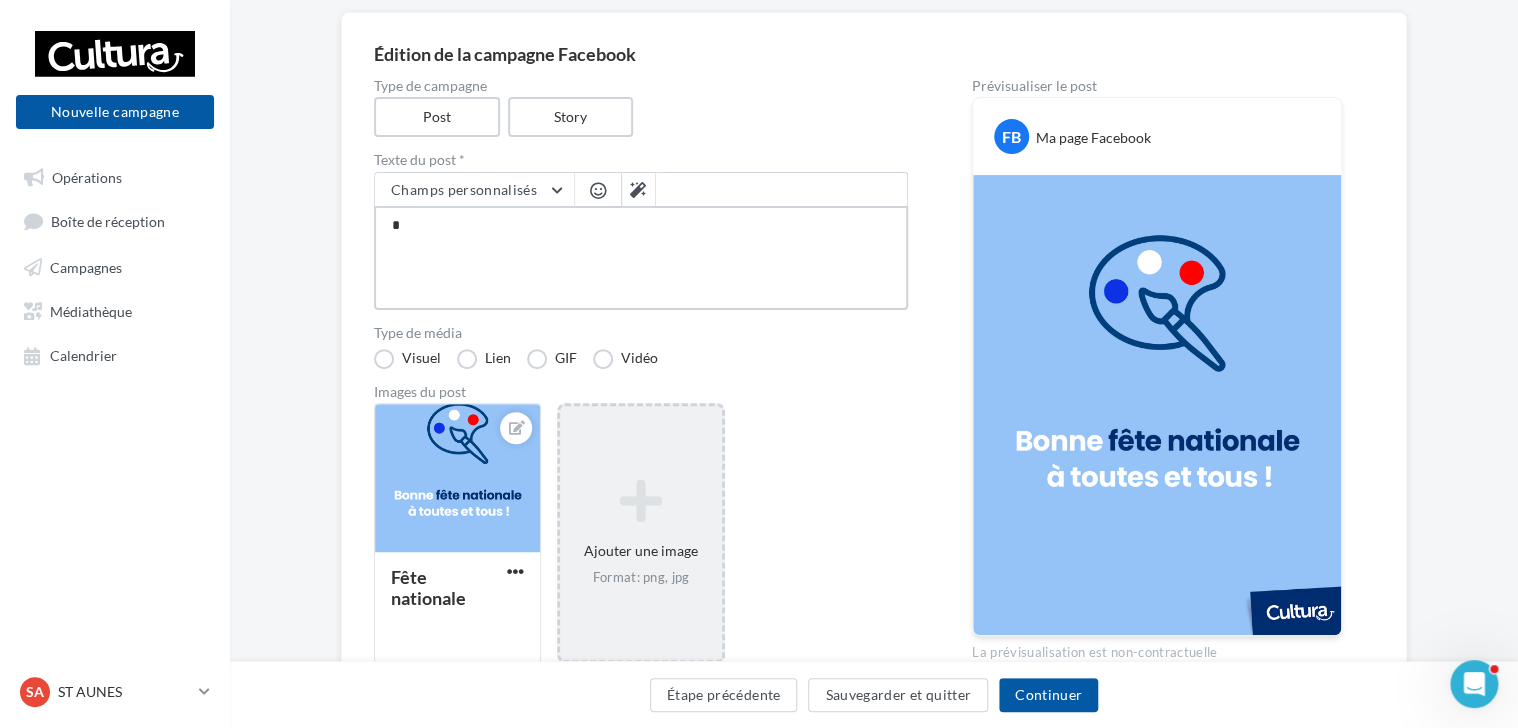type on "**" 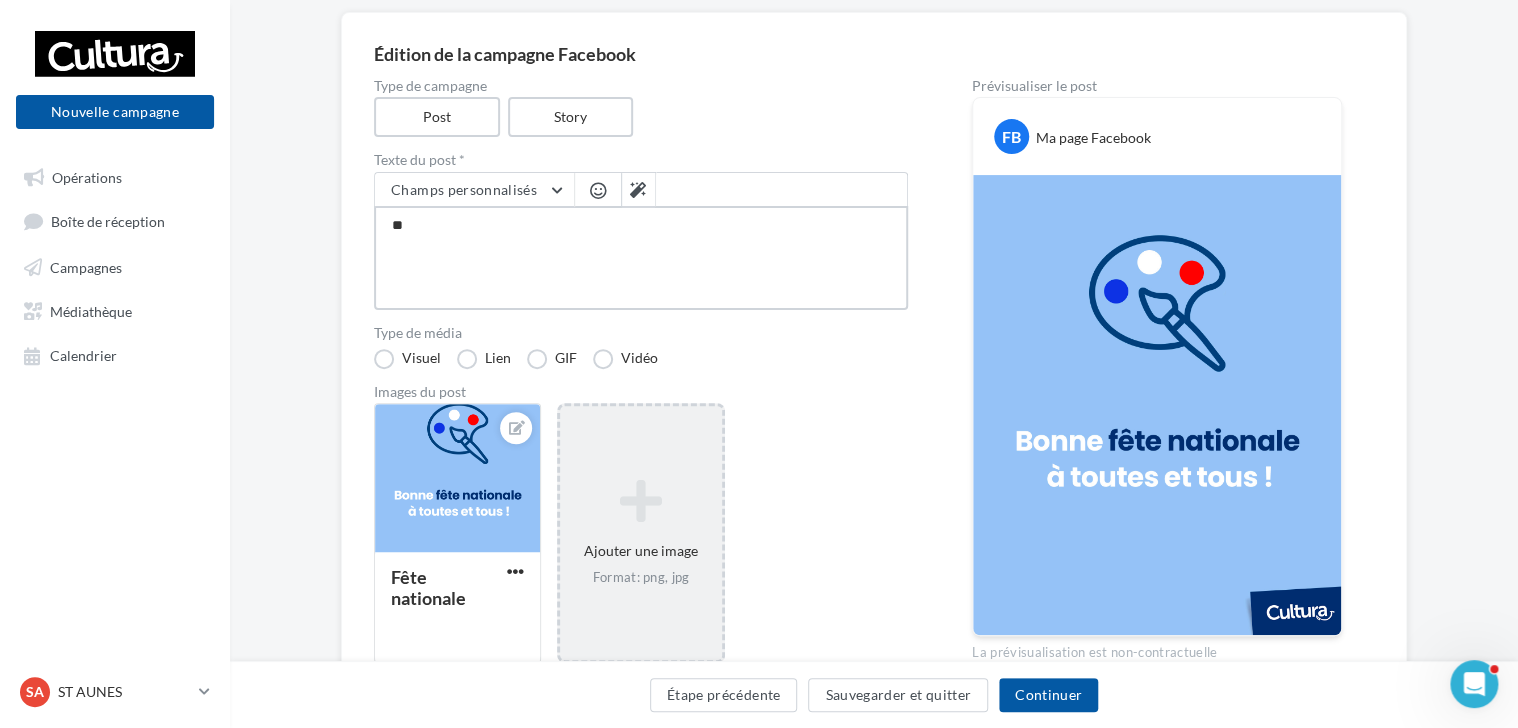 type on "***" 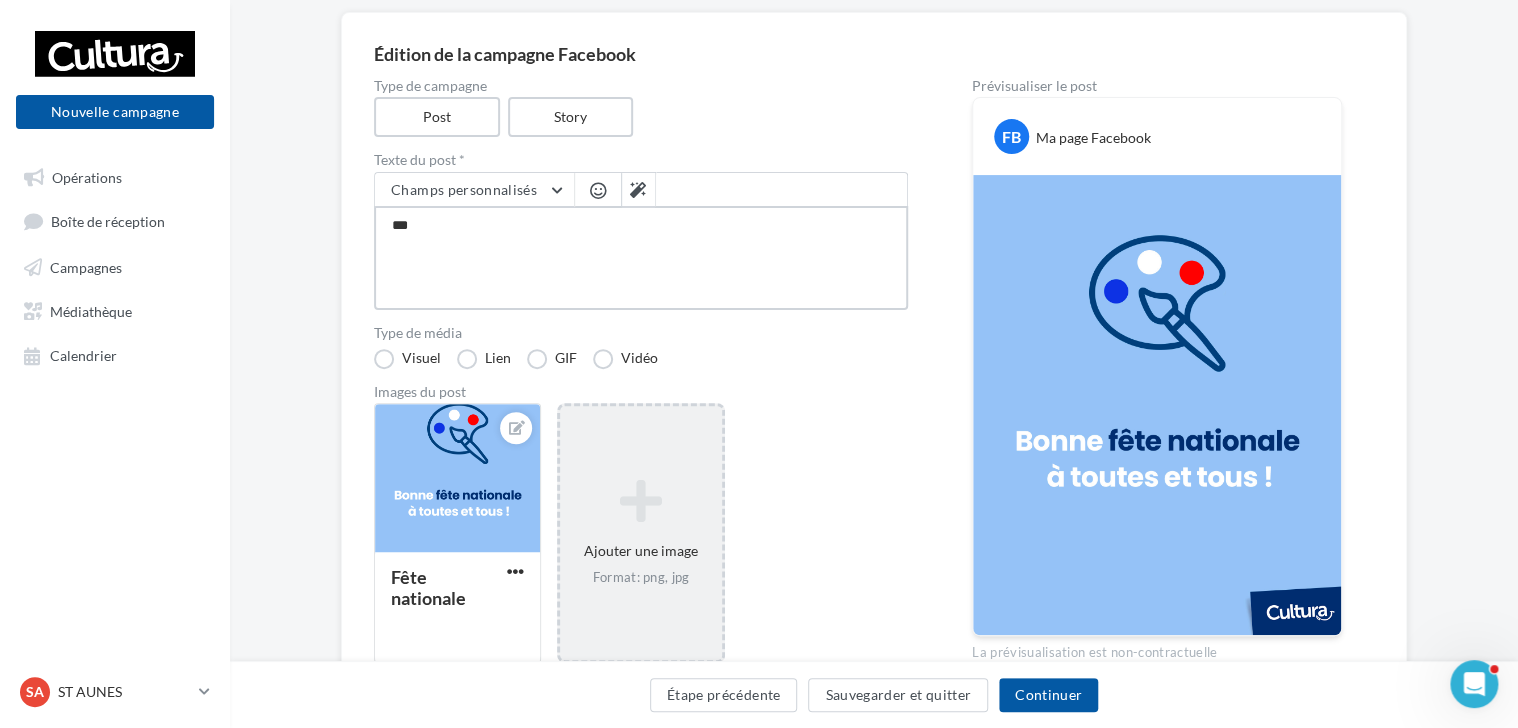 type on "****" 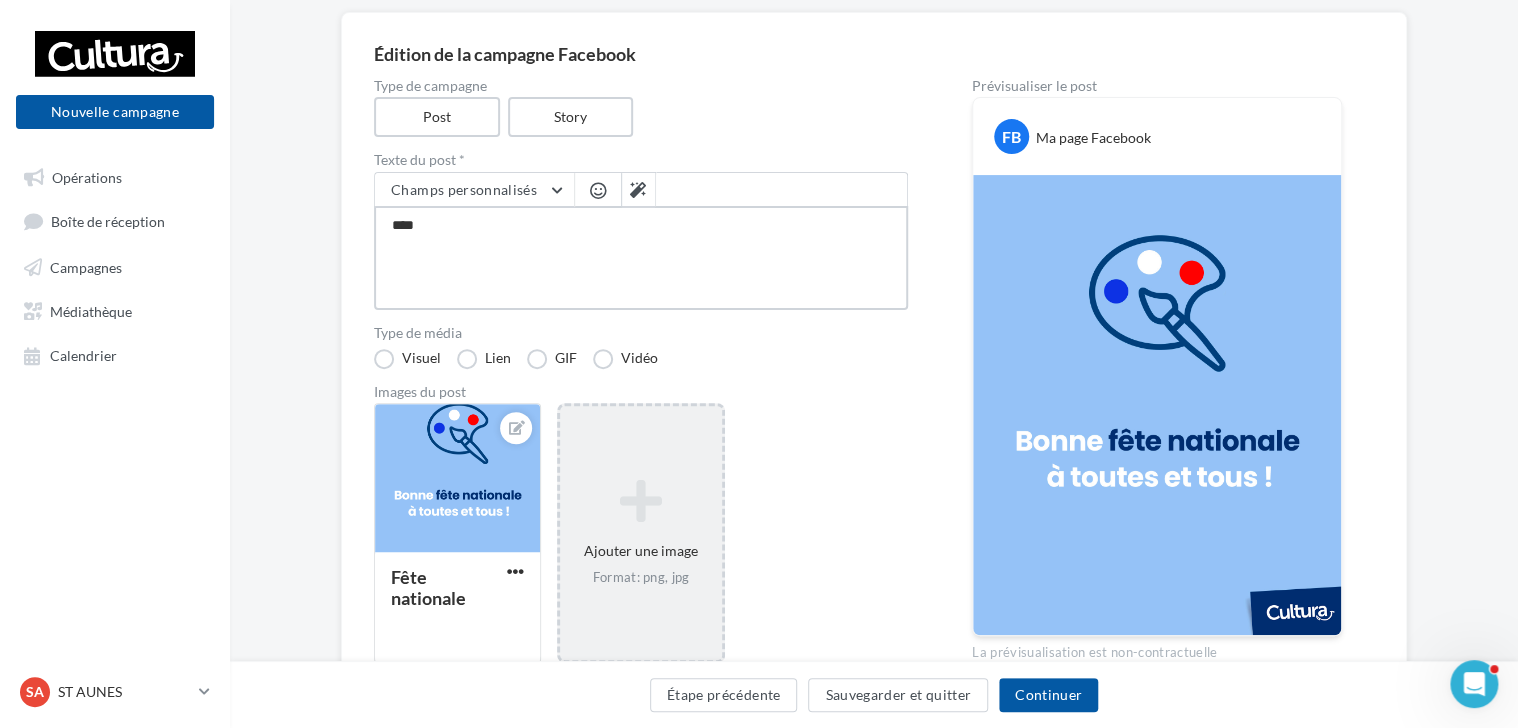 type on "*****" 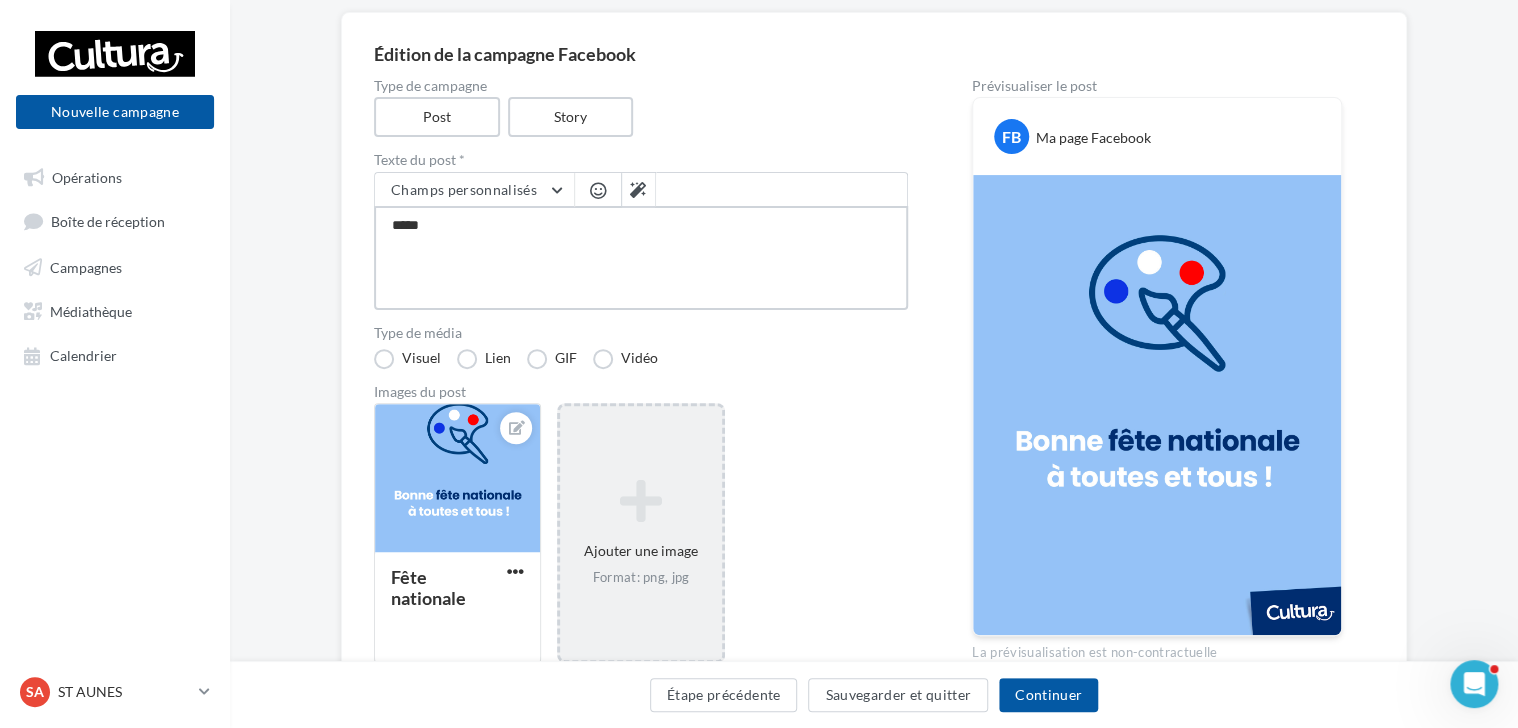 type on "*****" 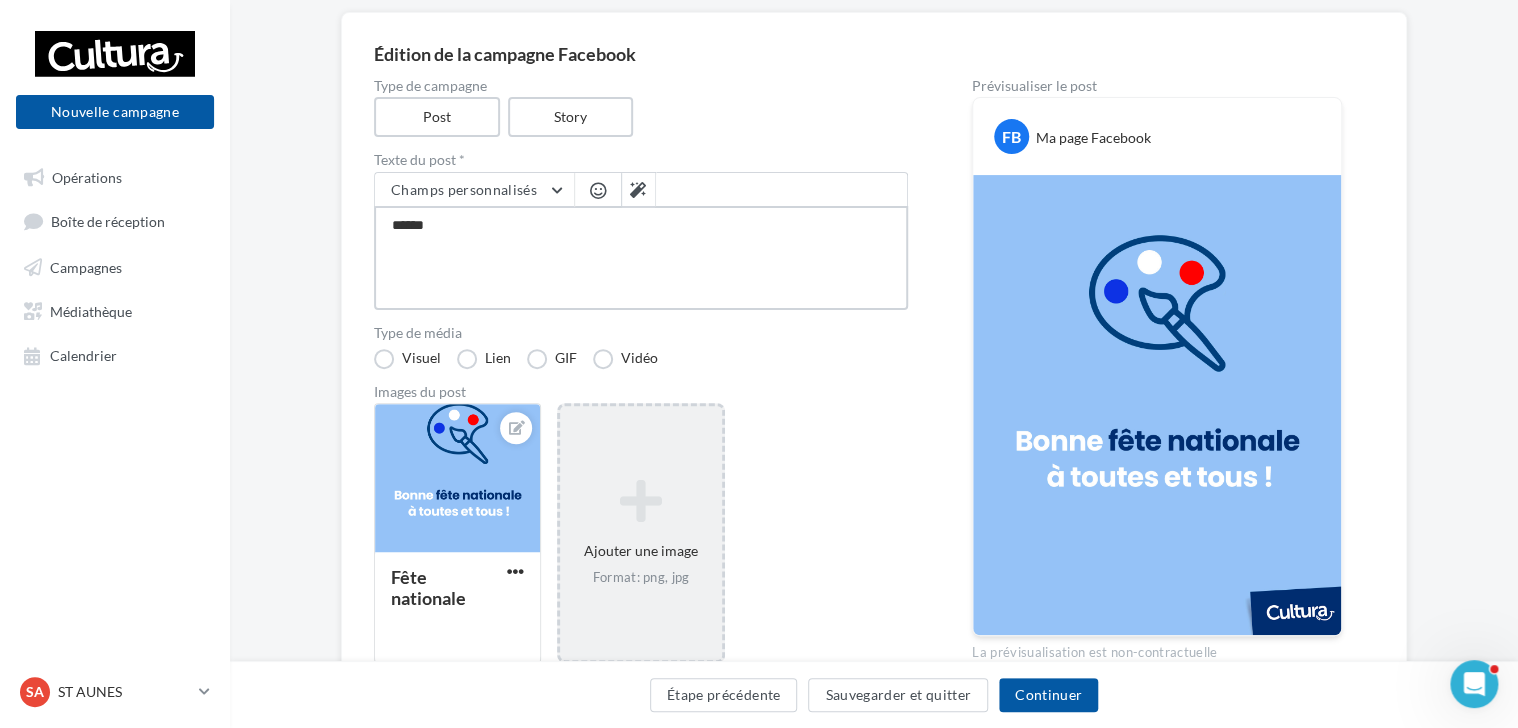type on "*******" 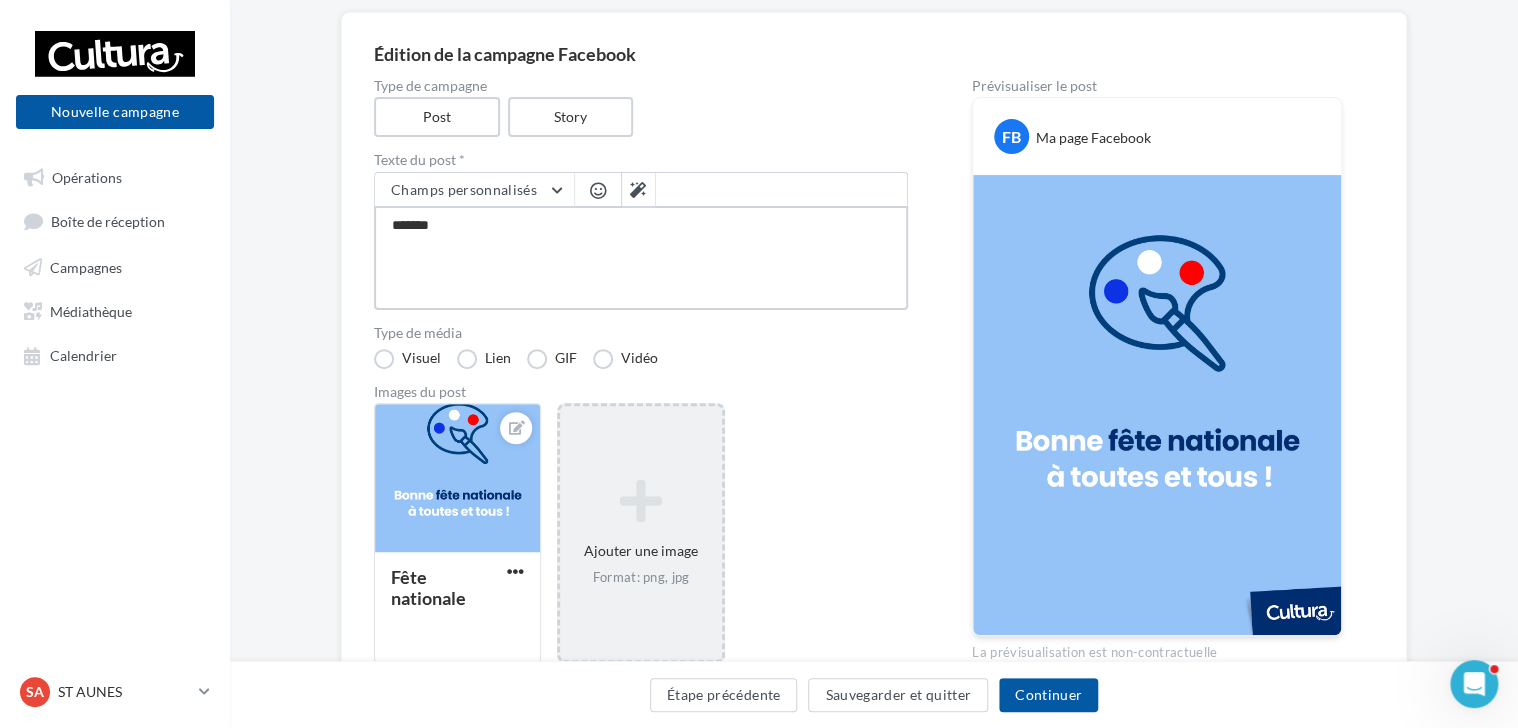 type on "********" 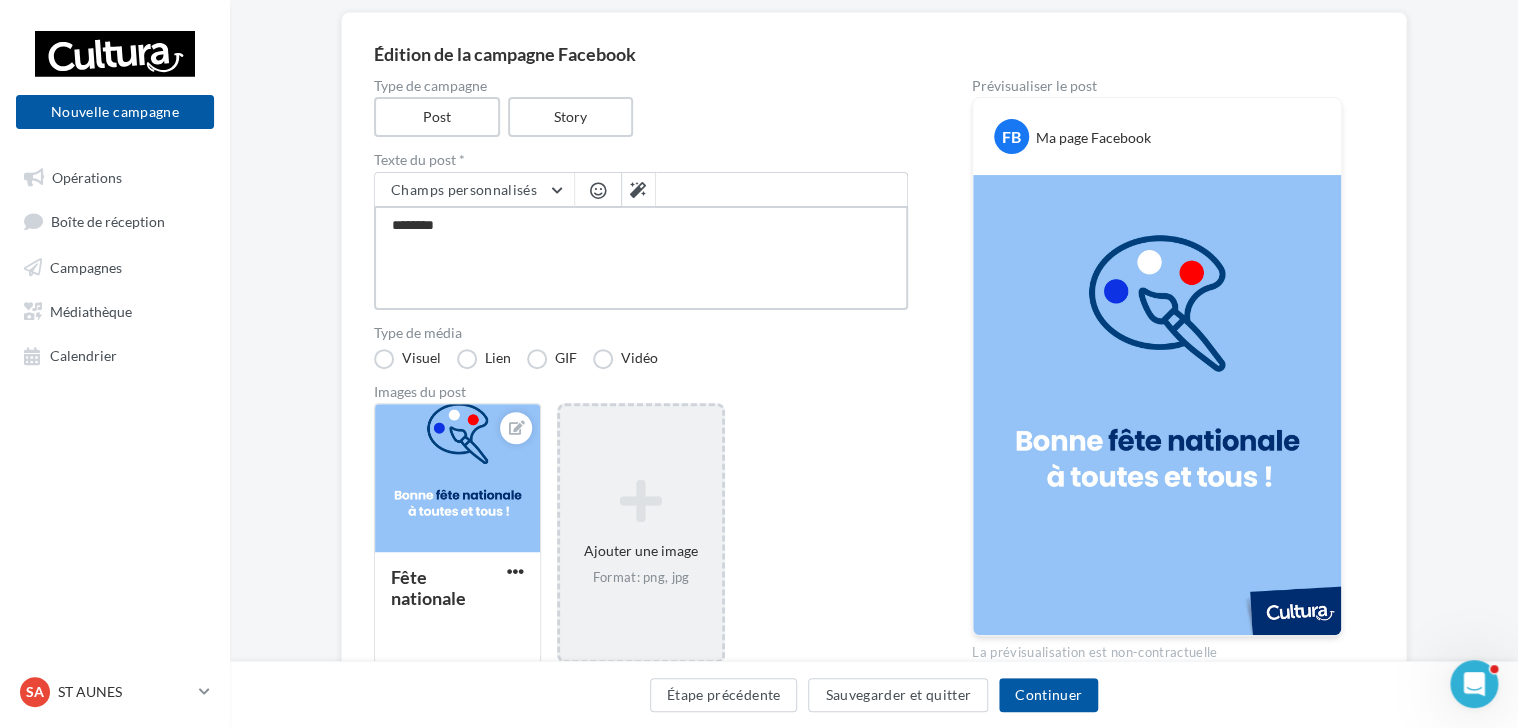 type on "*********" 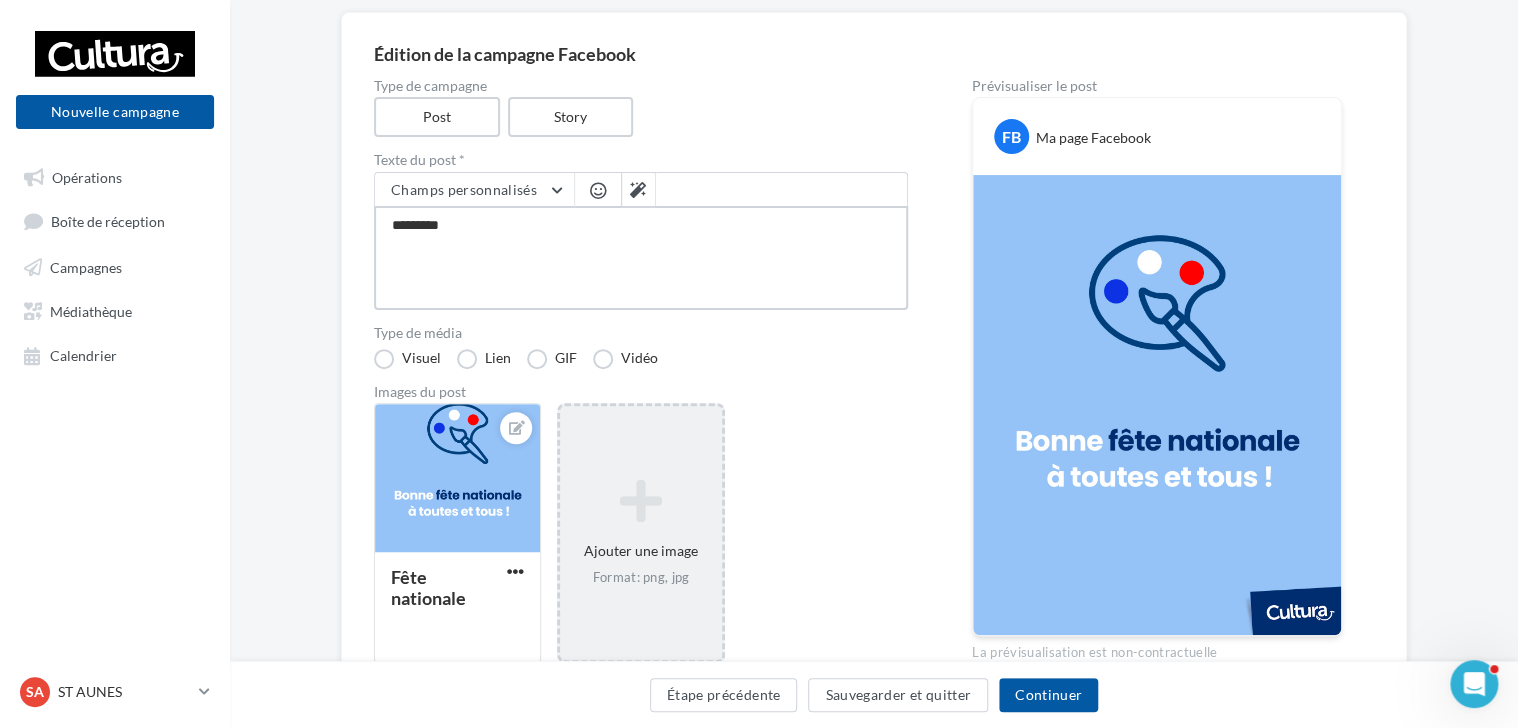 type on "**********" 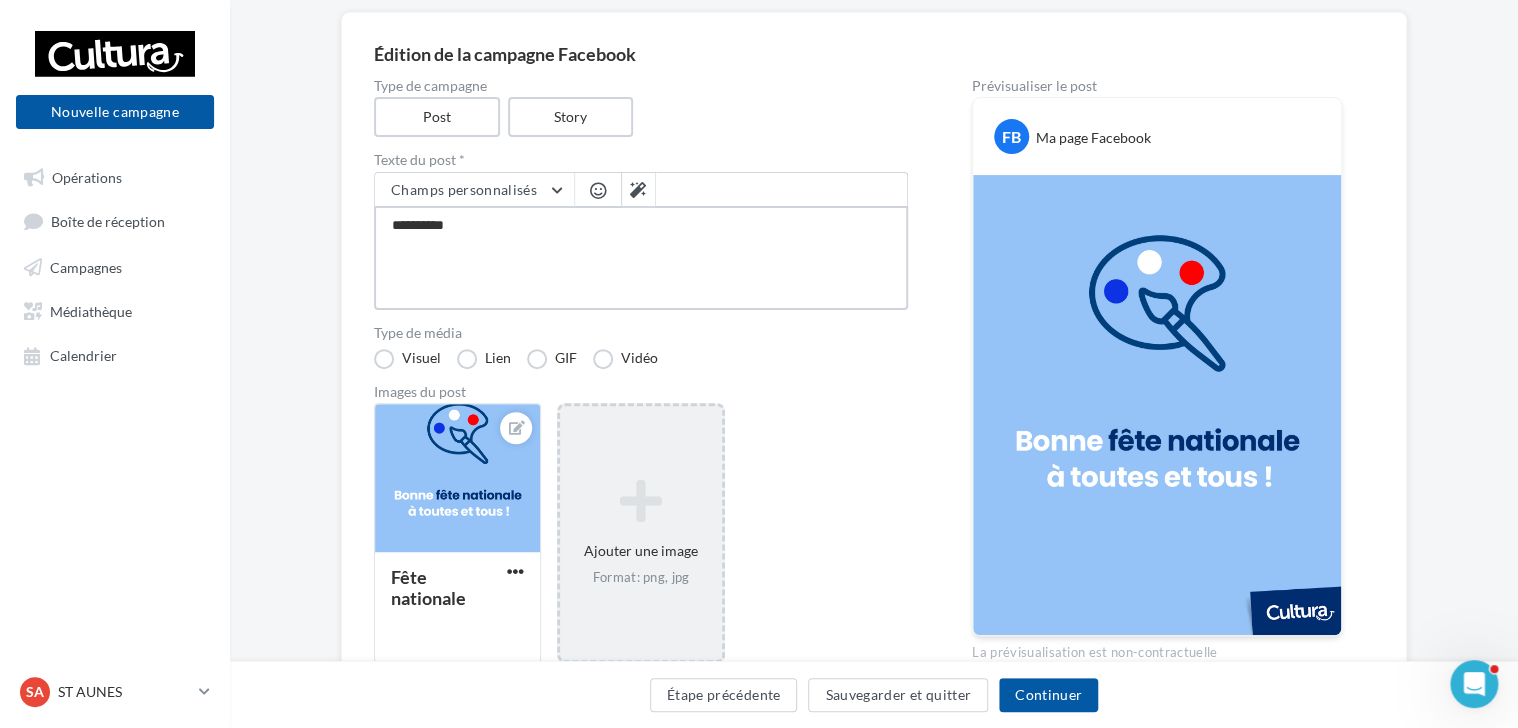 type on "**********" 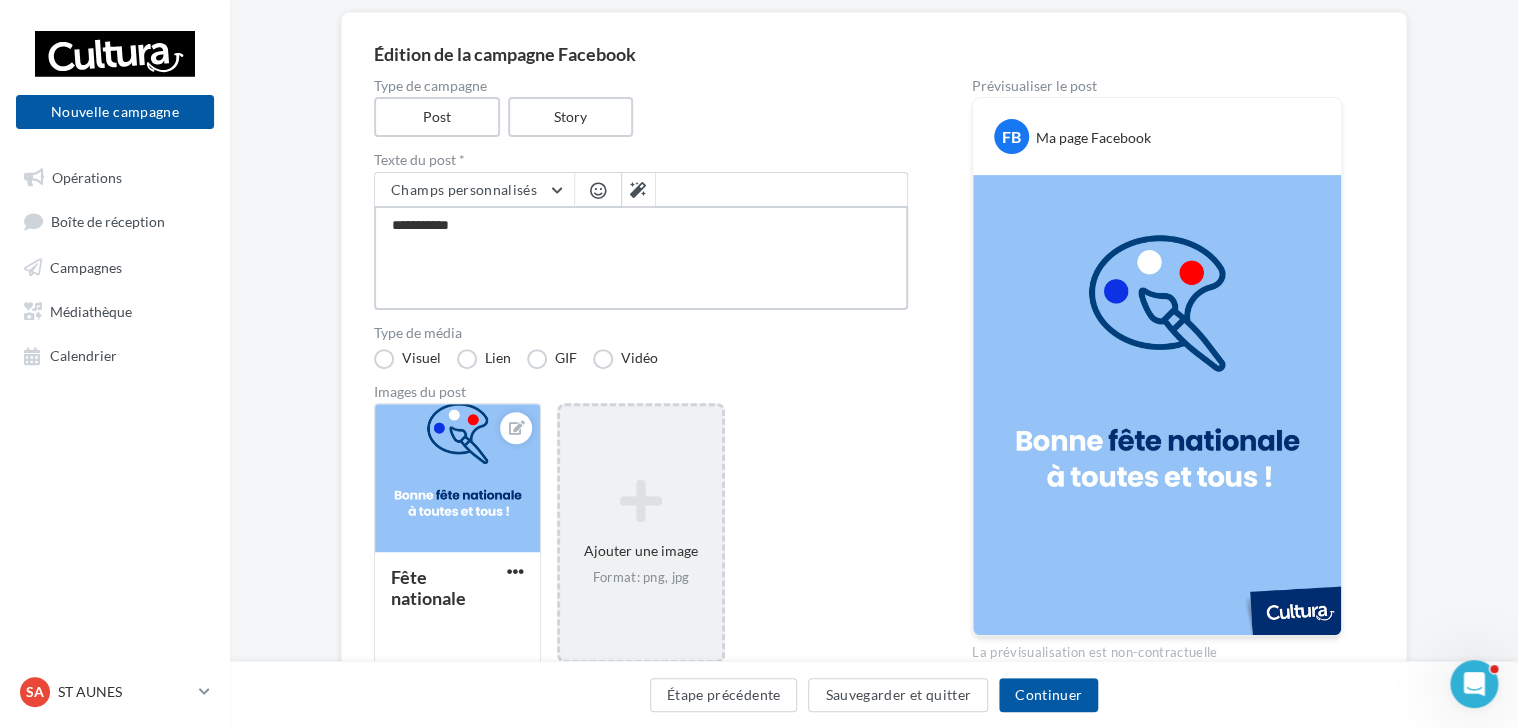 type on "**********" 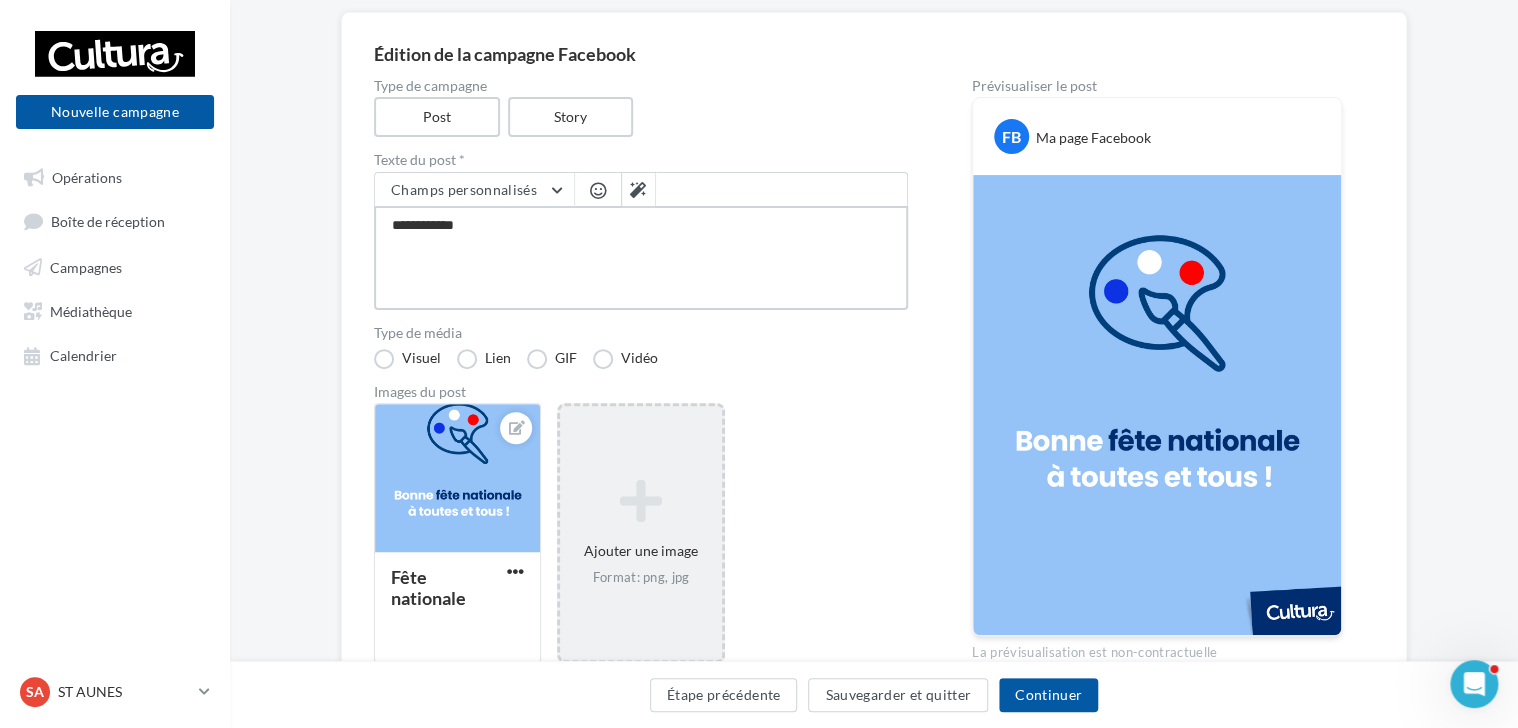 type on "**********" 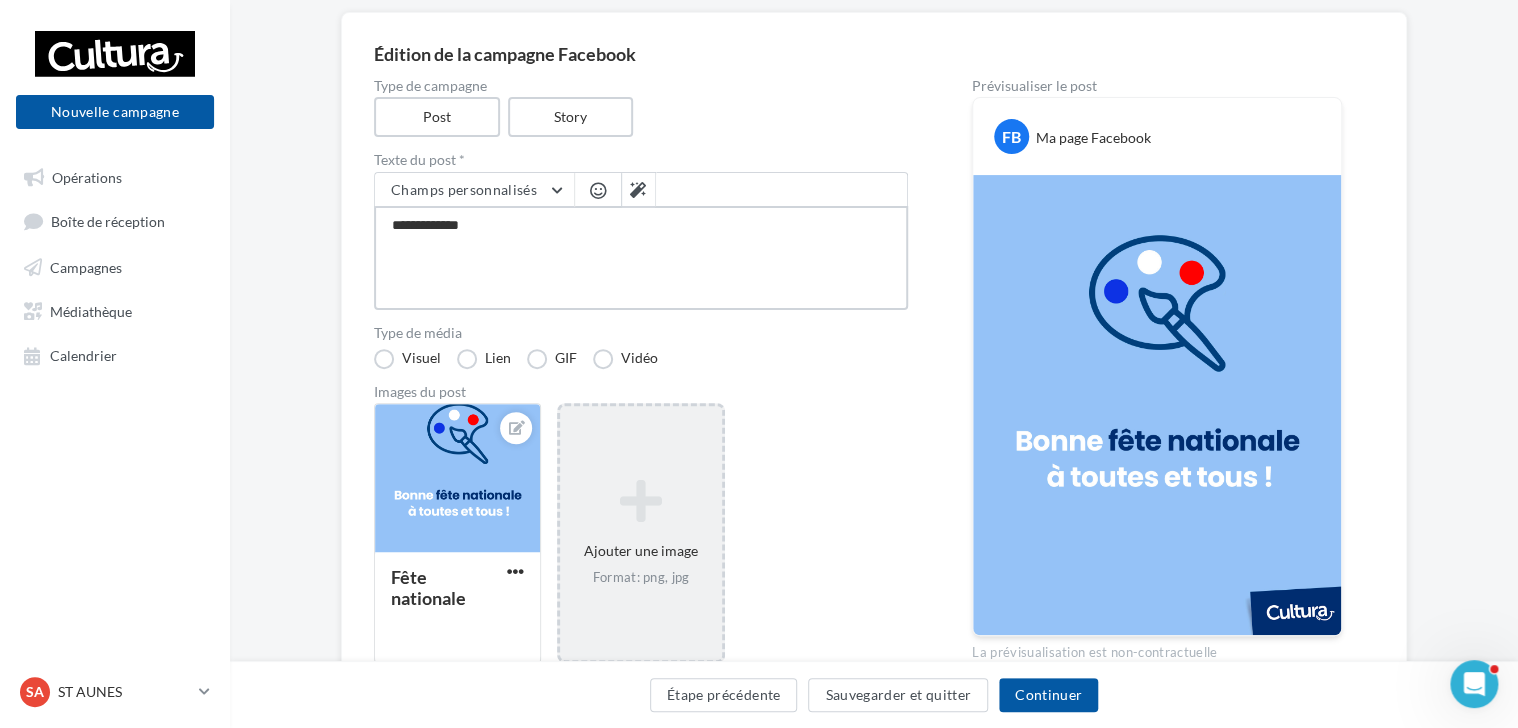 type on "**********" 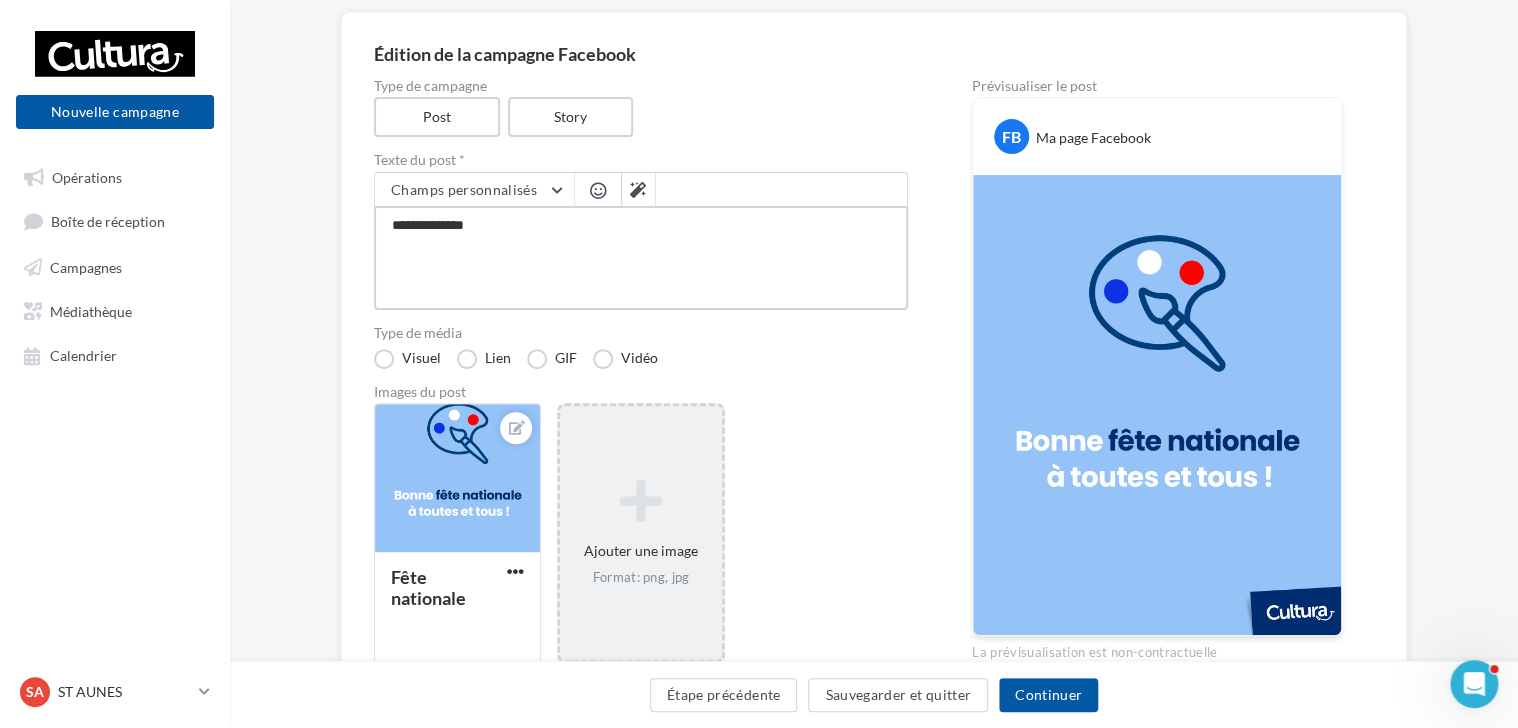 type on "**********" 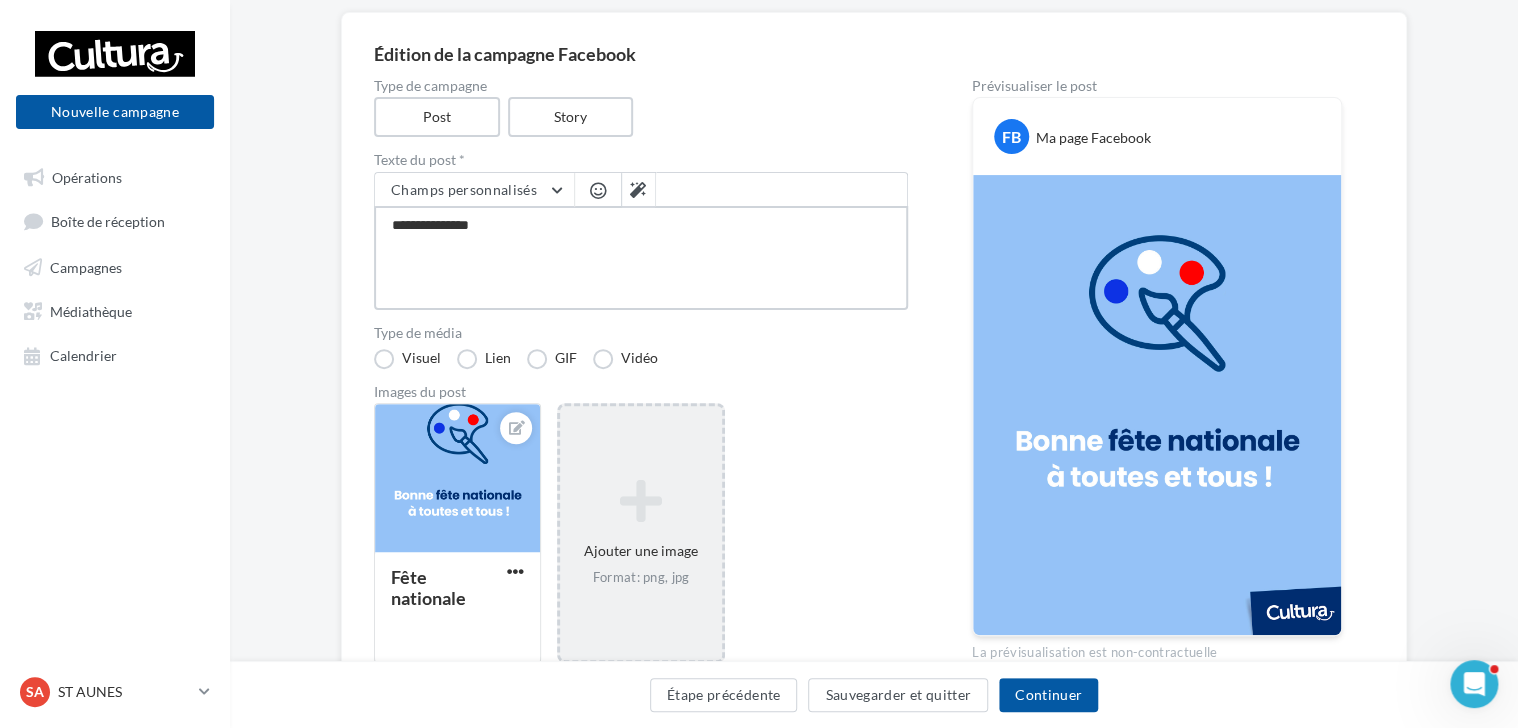 type on "**********" 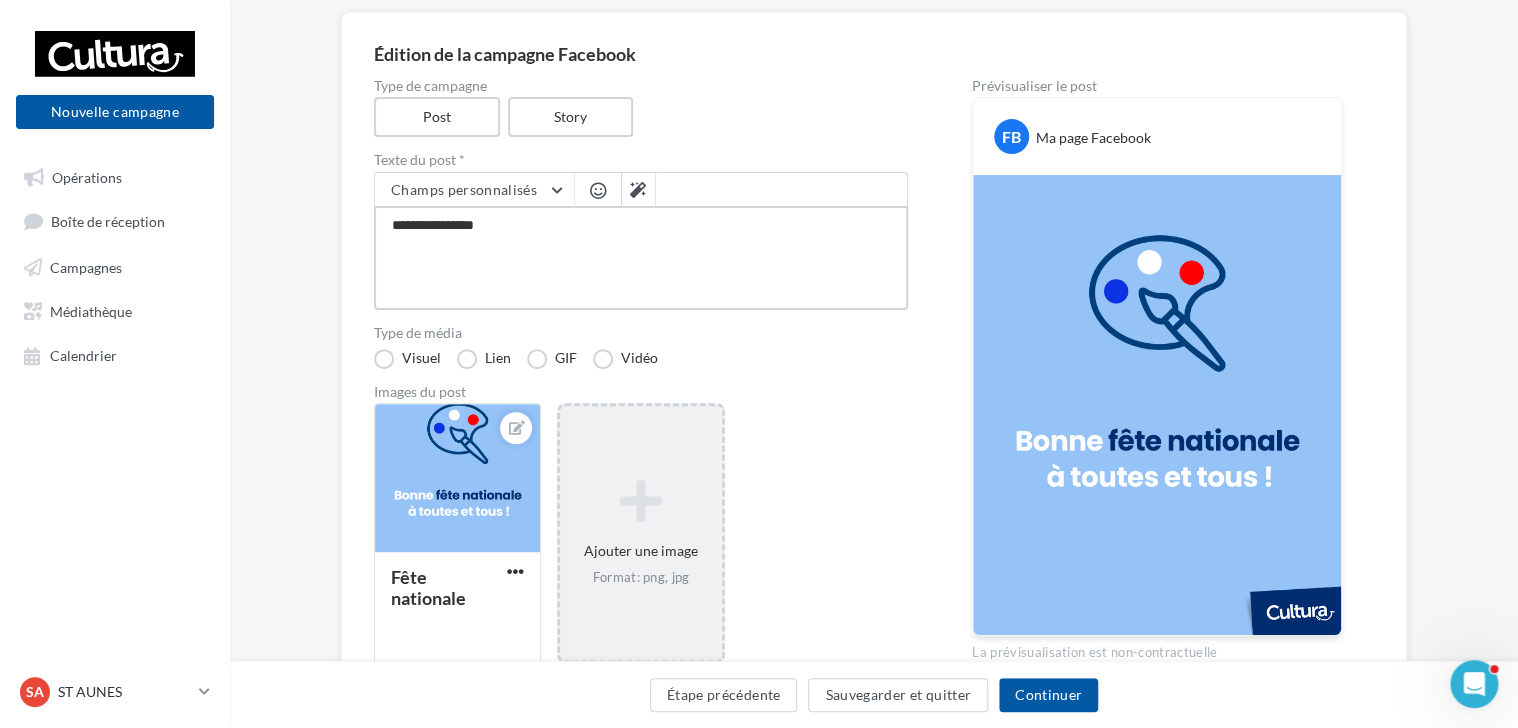 type on "**********" 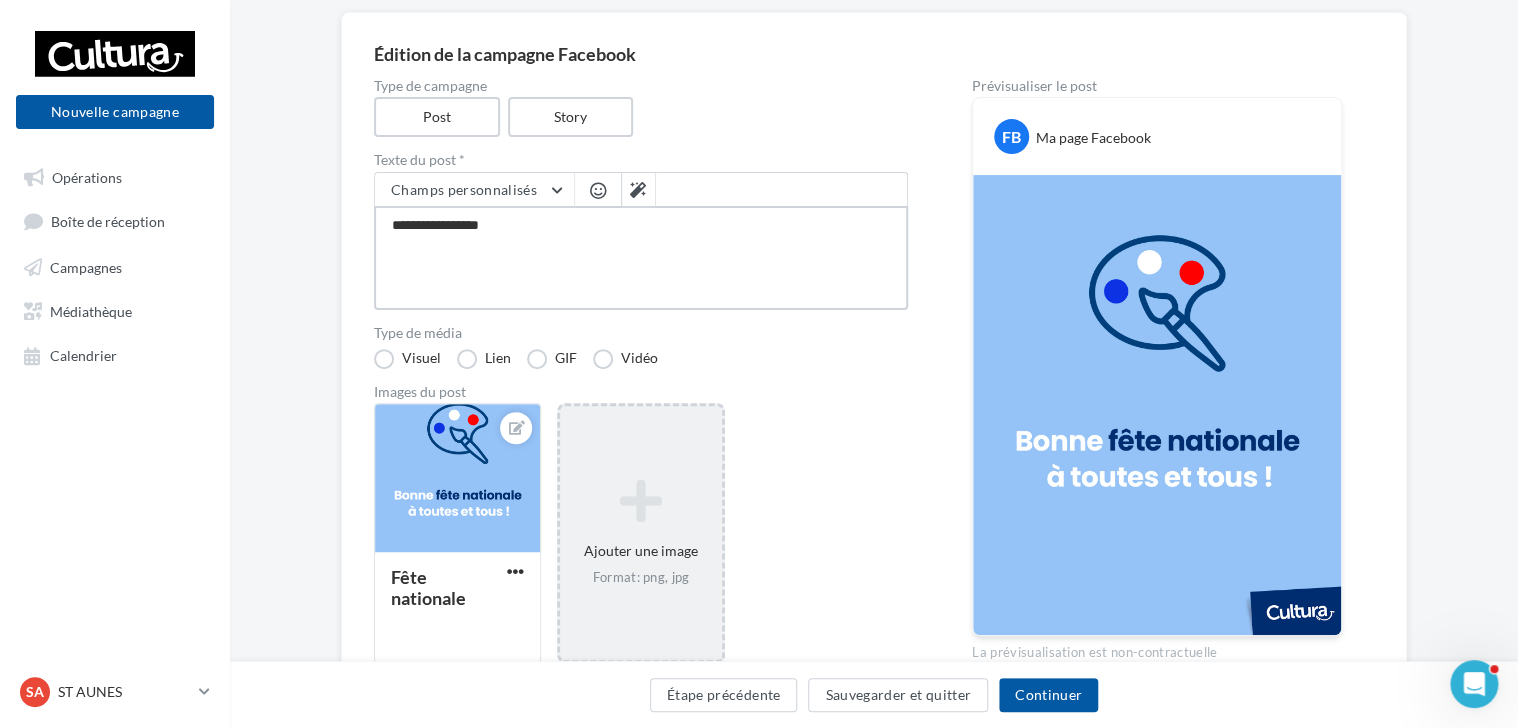 type on "**********" 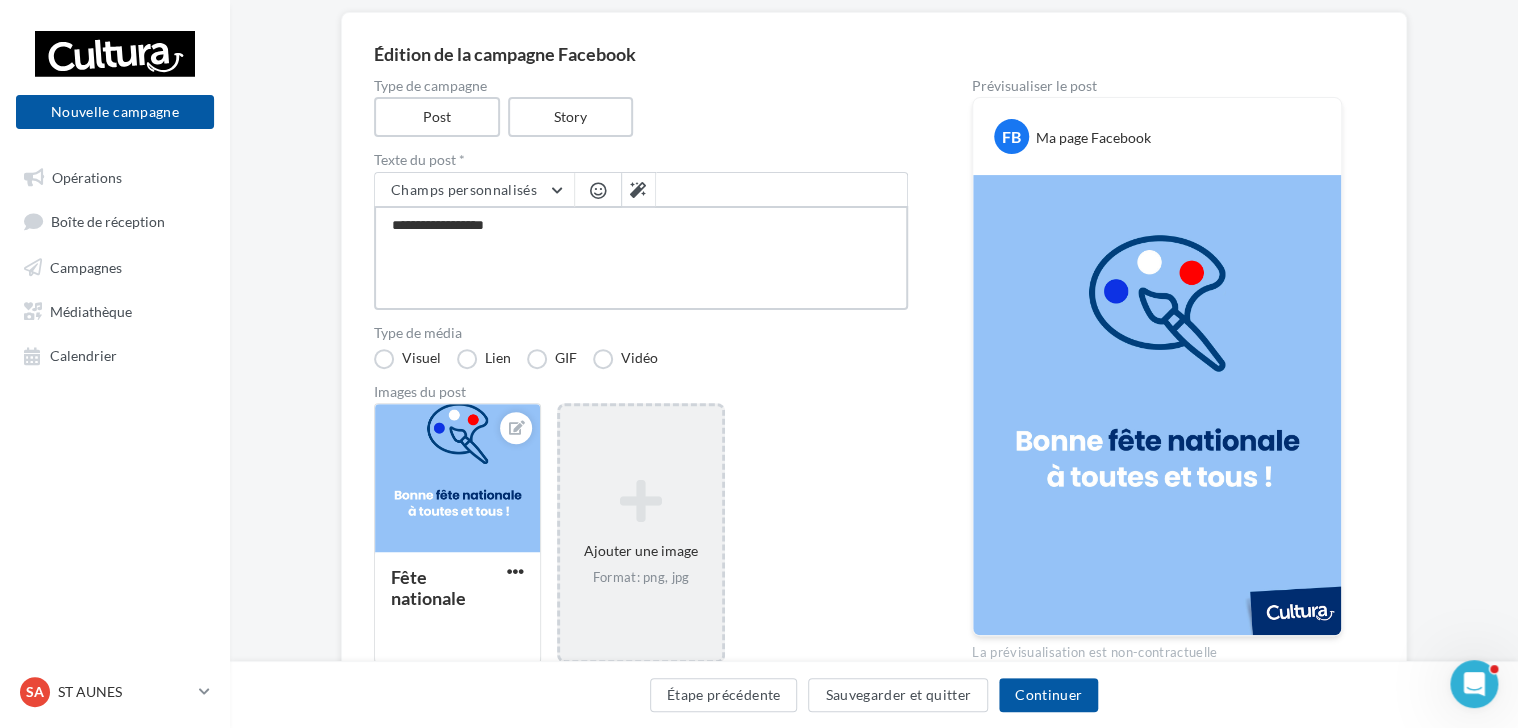type on "**********" 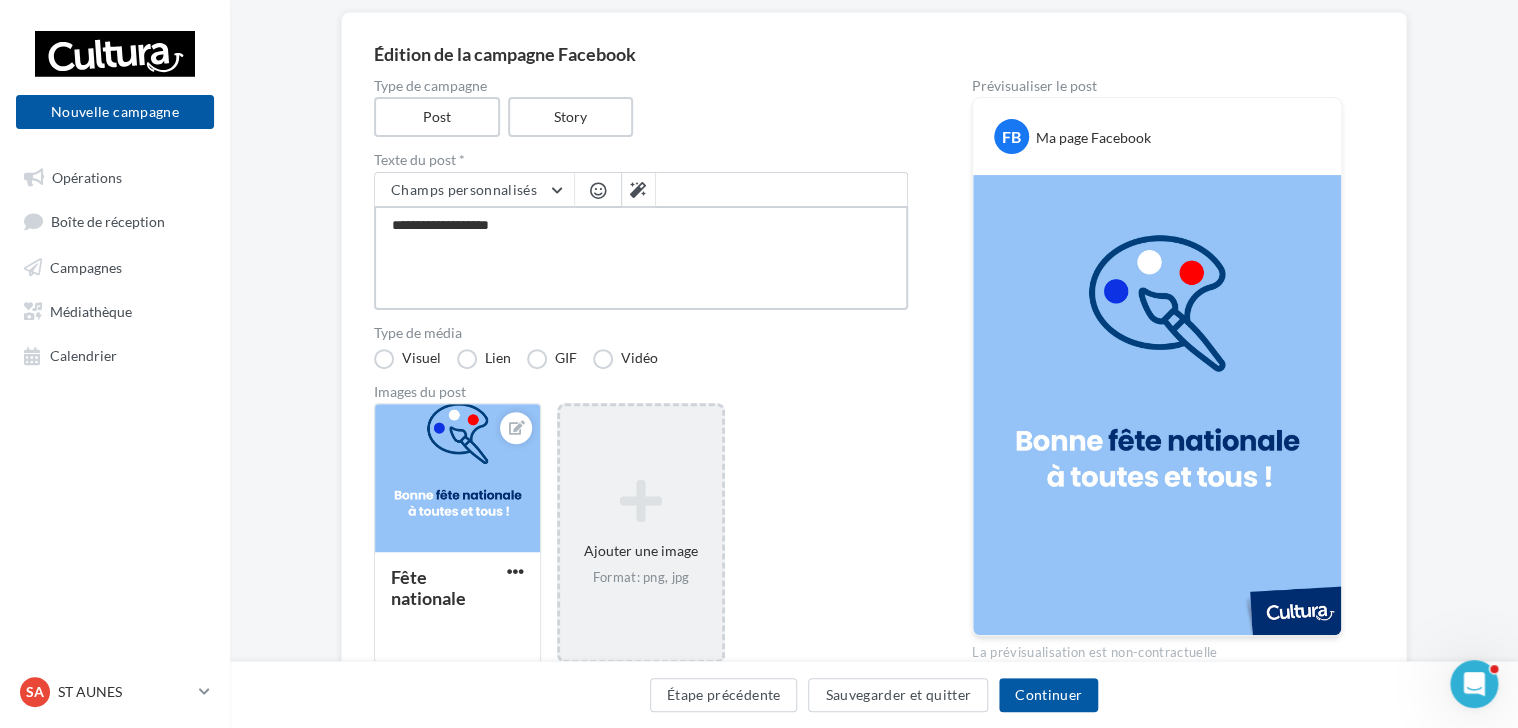 type on "**********" 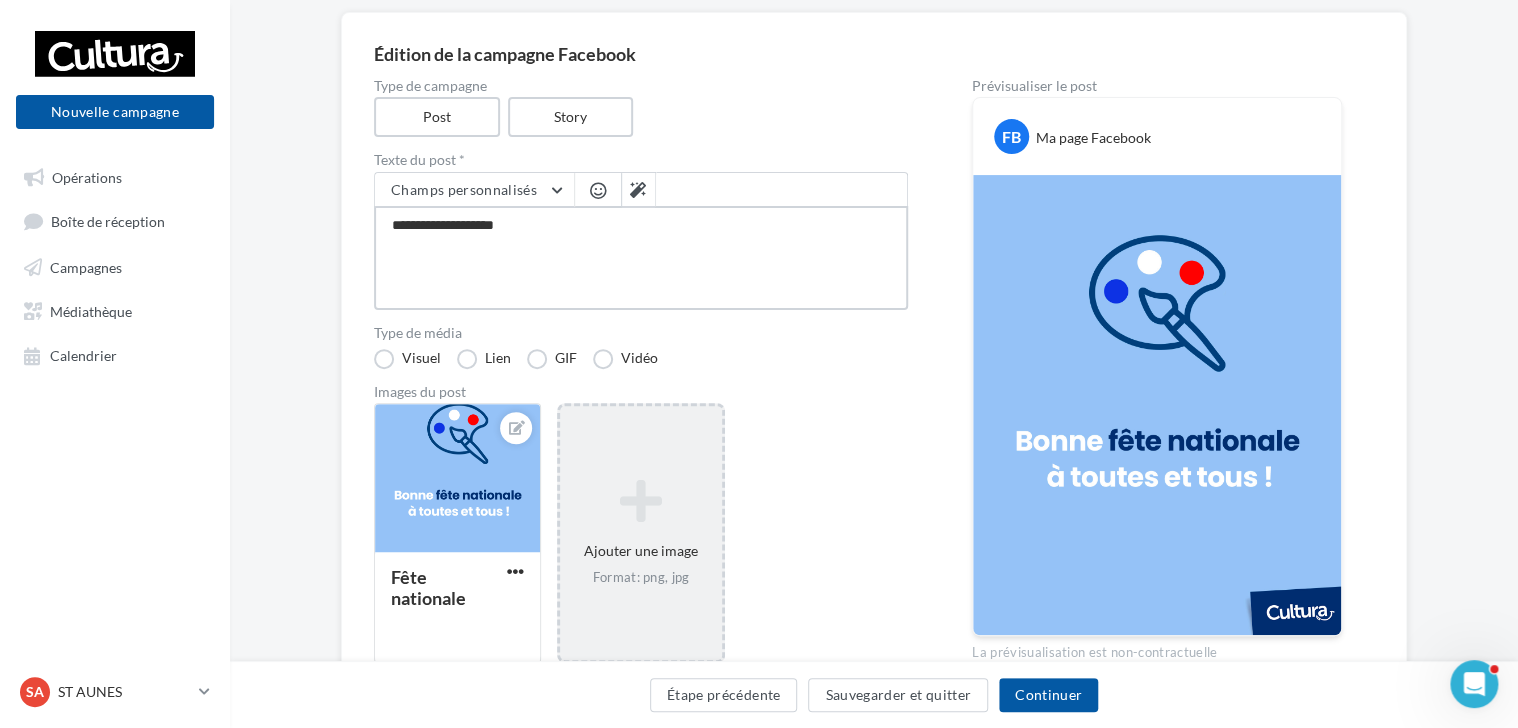 type on "**********" 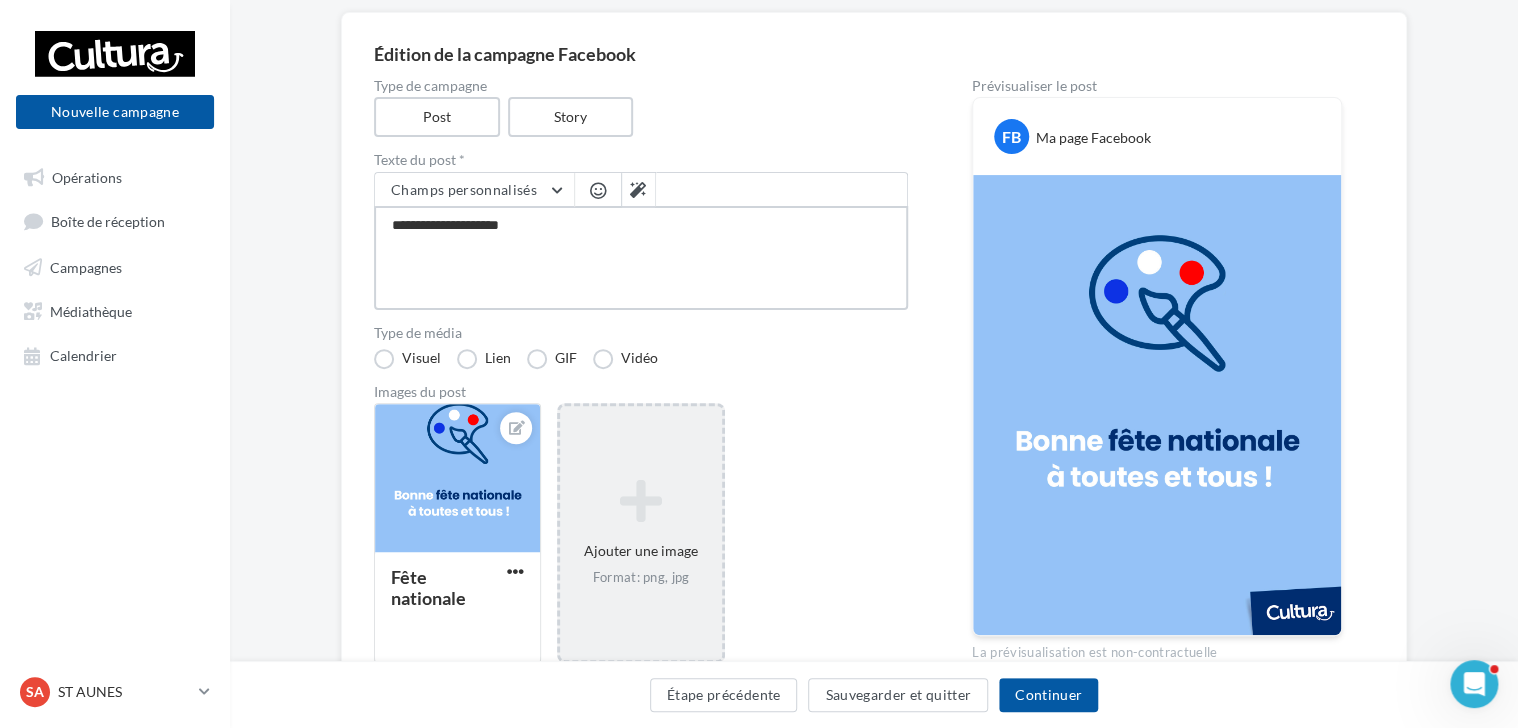 type on "**********" 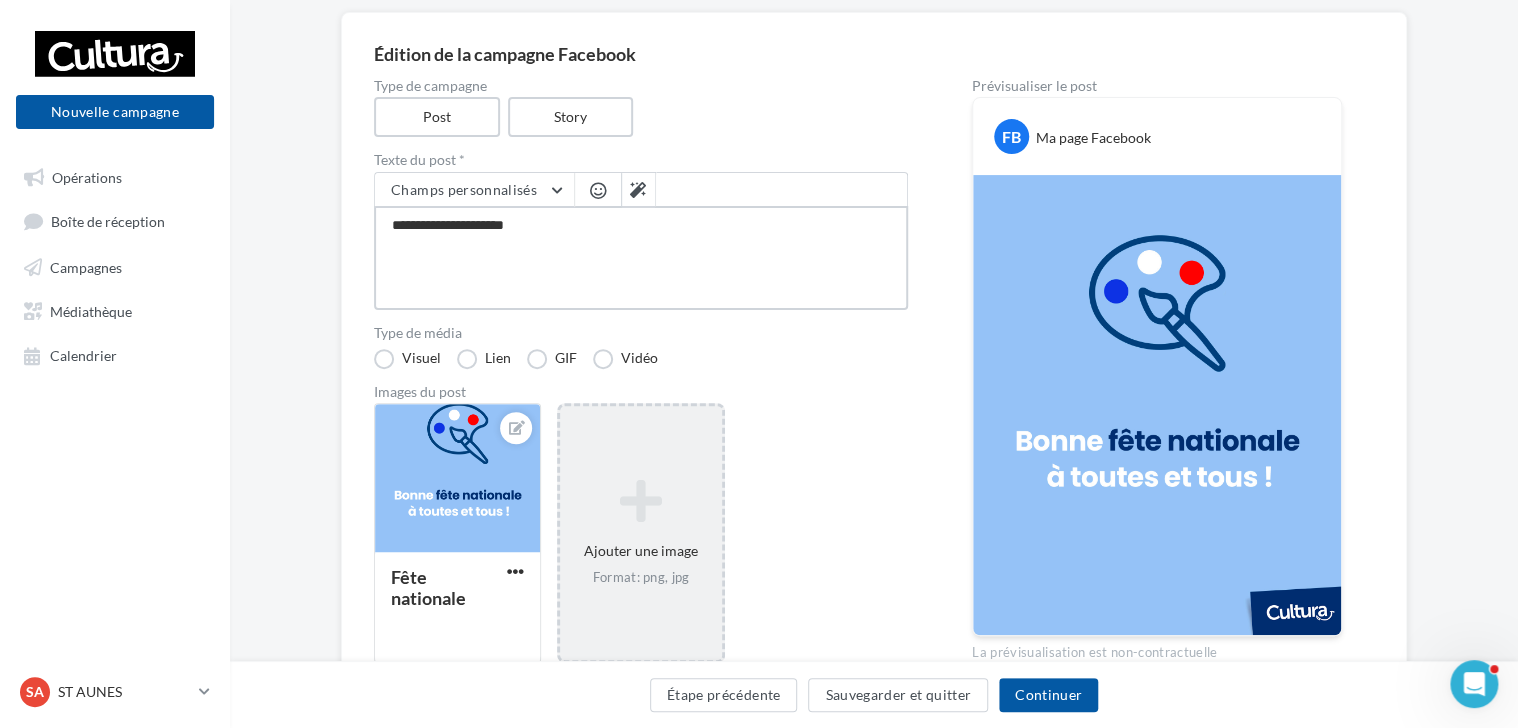 type on "**********" 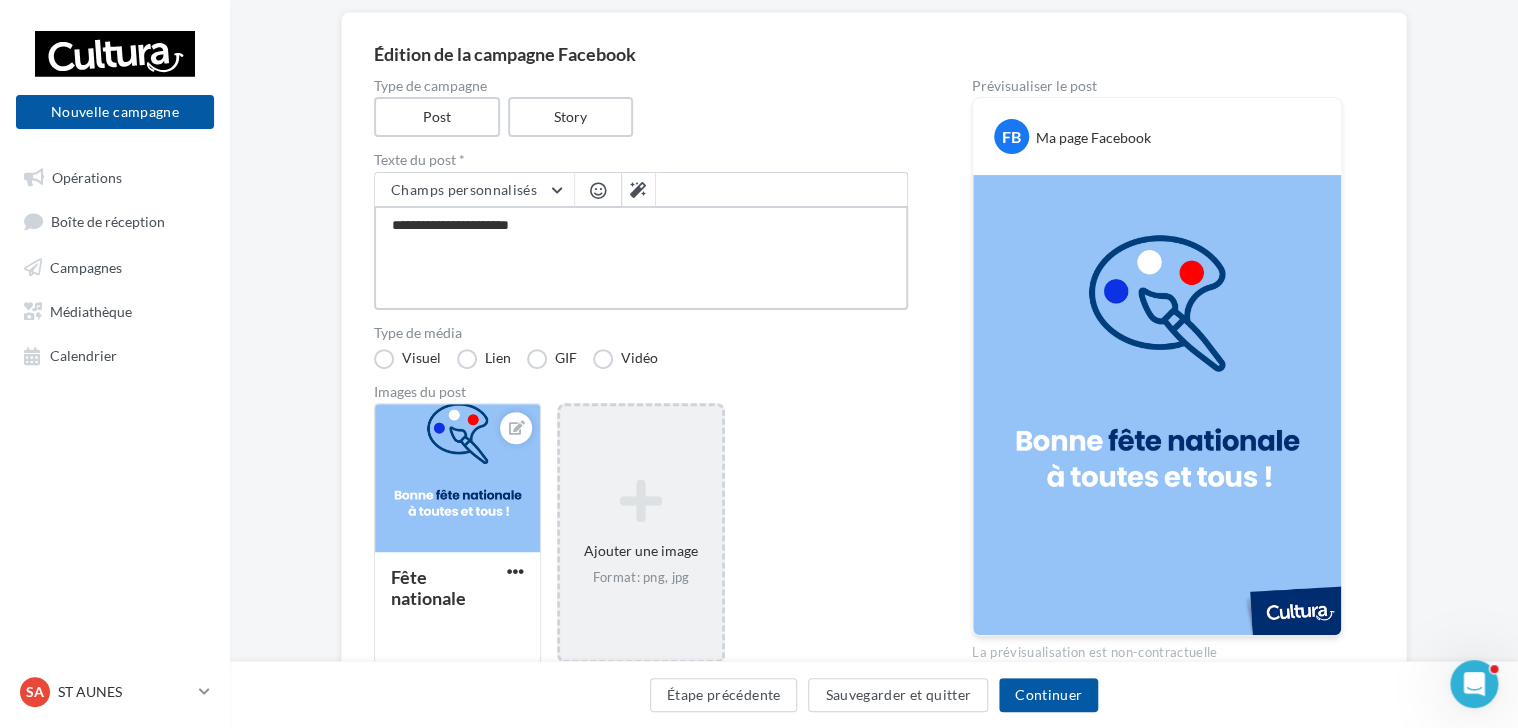 type on "**********" 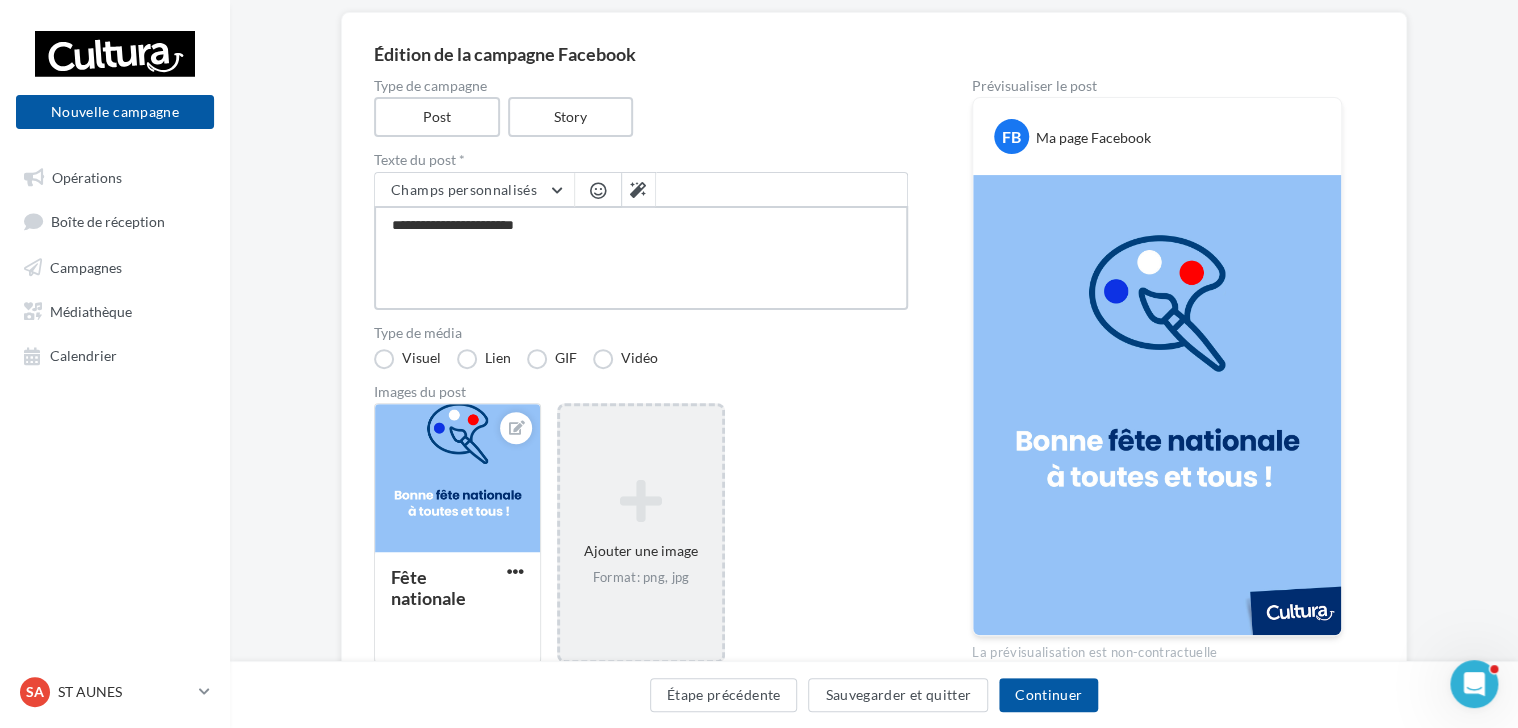 type on "**********" 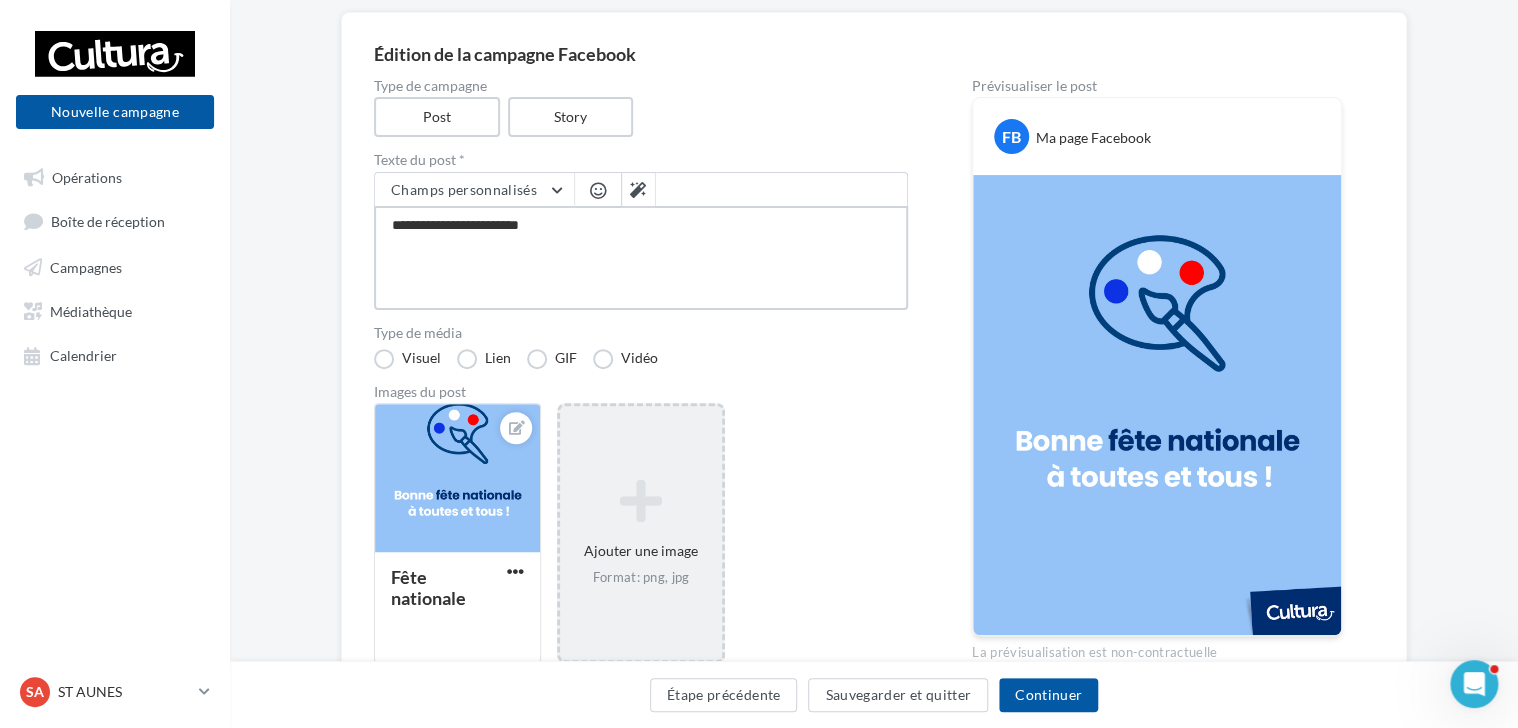 type on "**********" 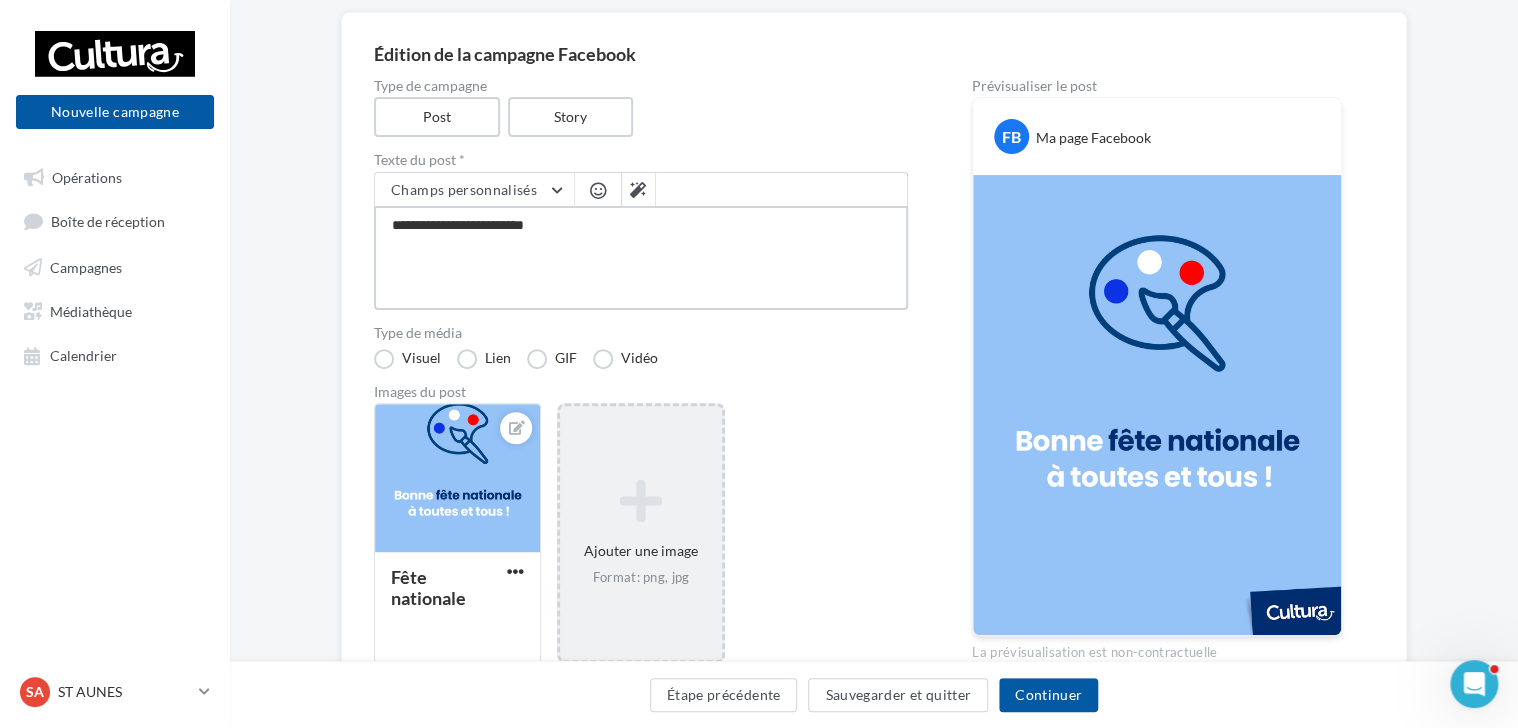 type on "**********" 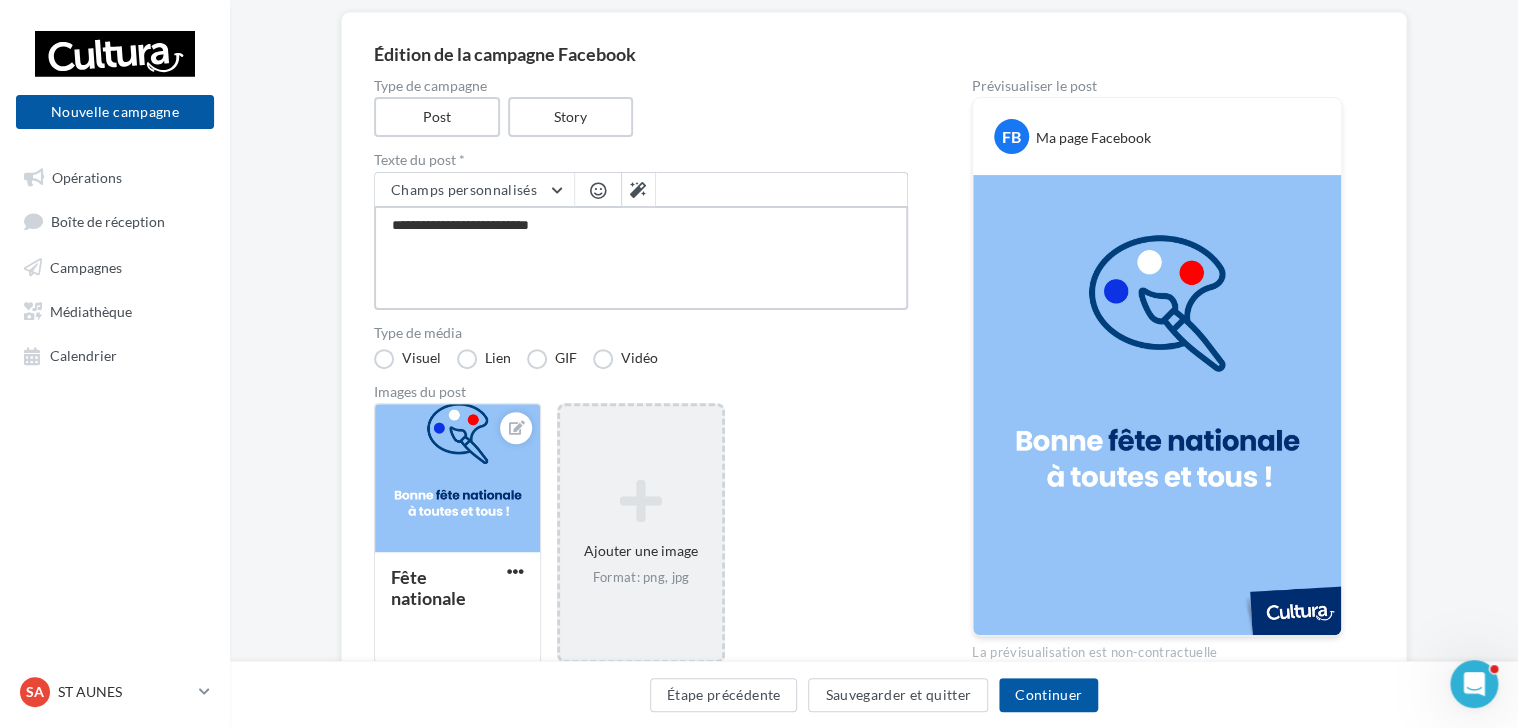 type on "**********" 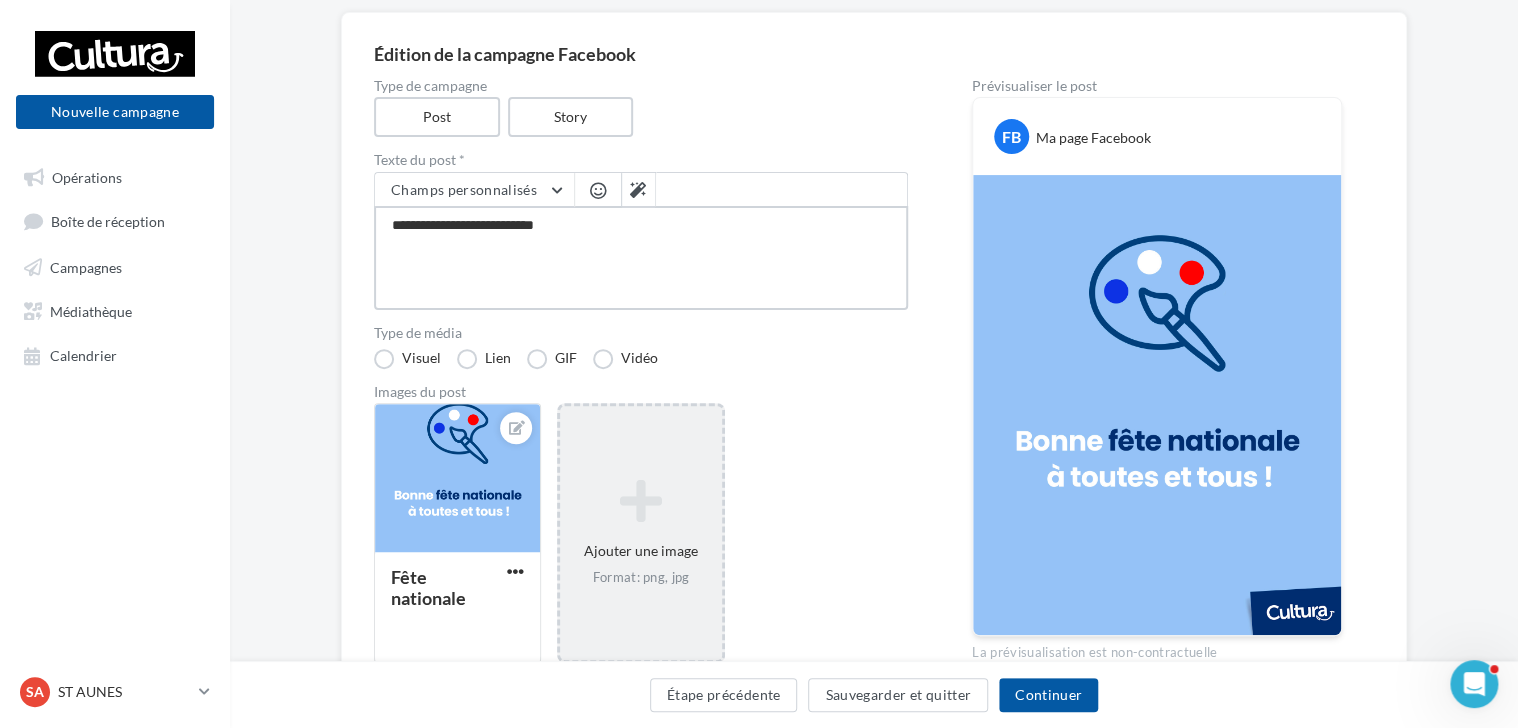 type on "**********" 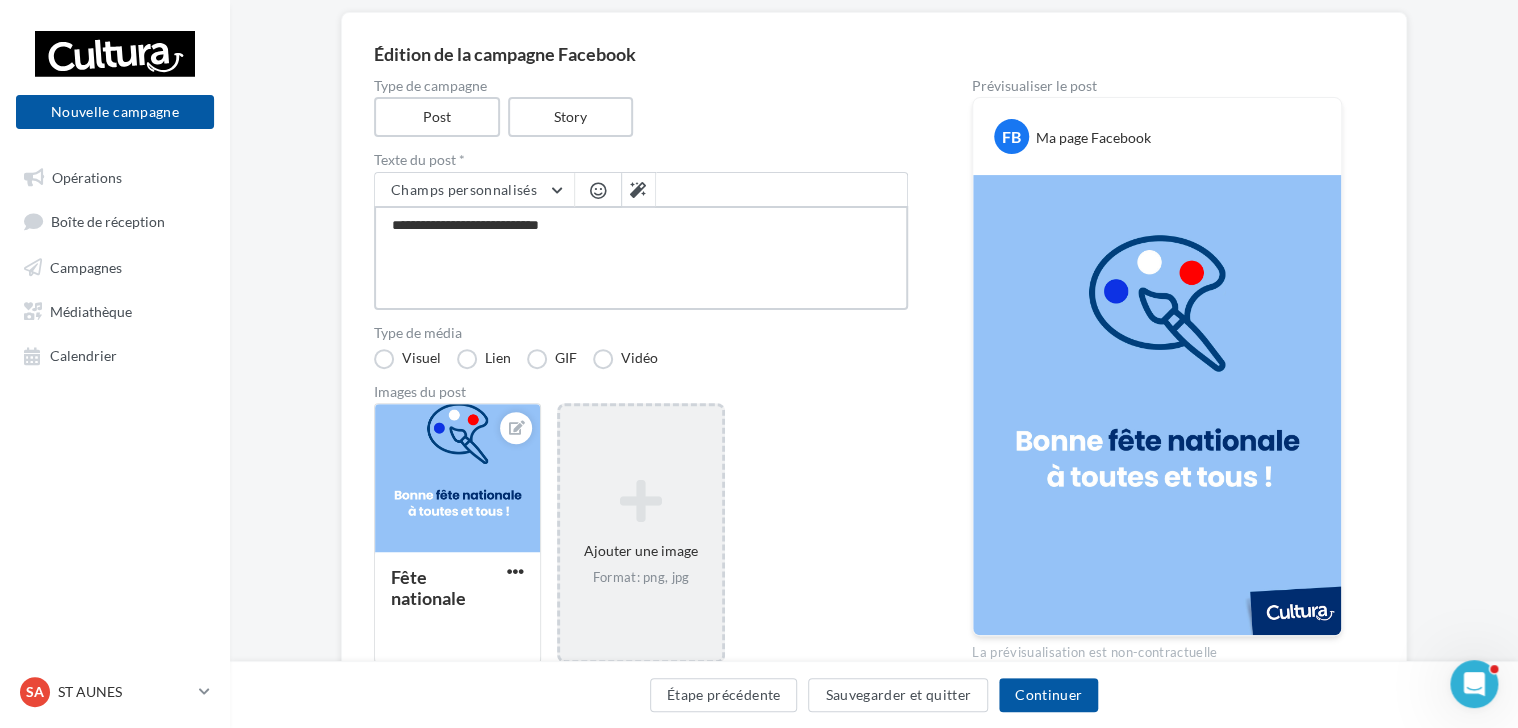 type on "**********" 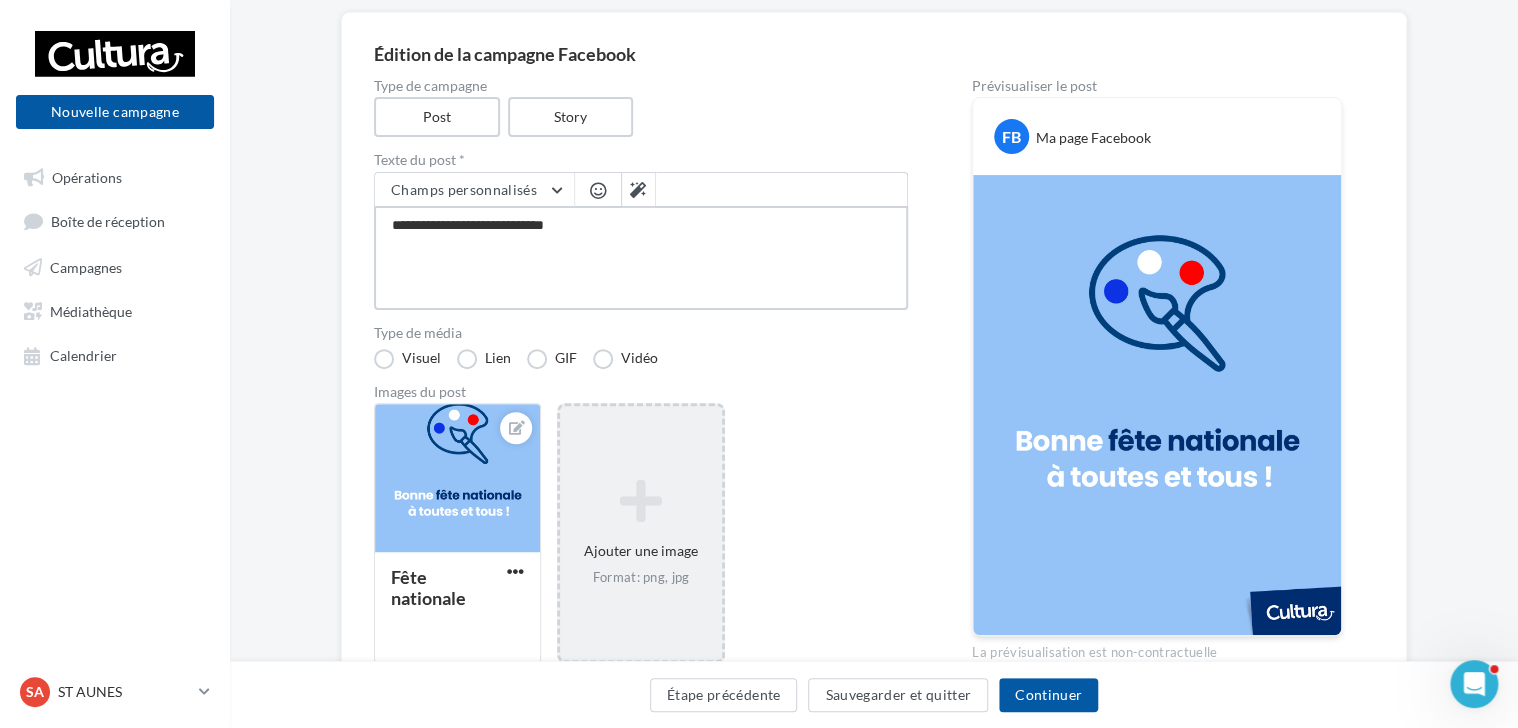 type on "**********" 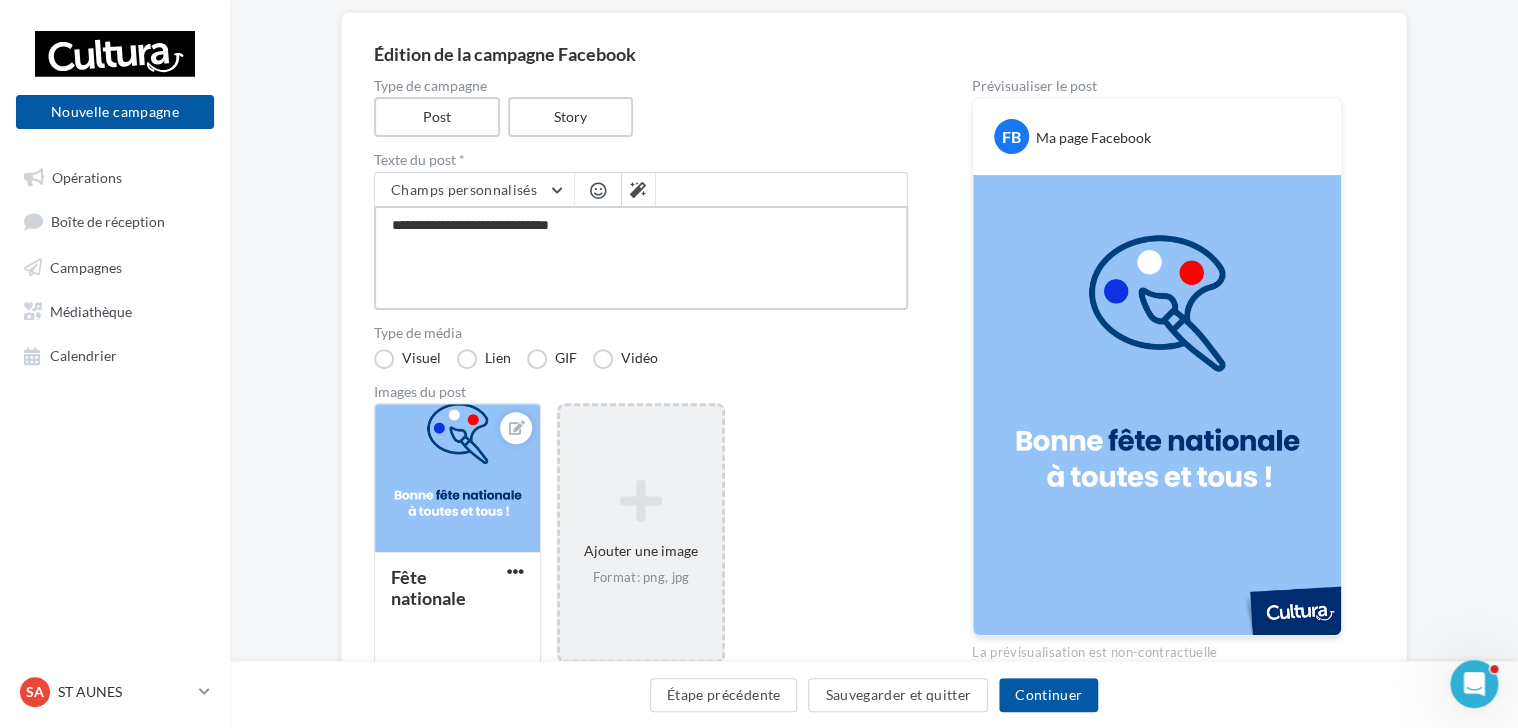 type on "**********" 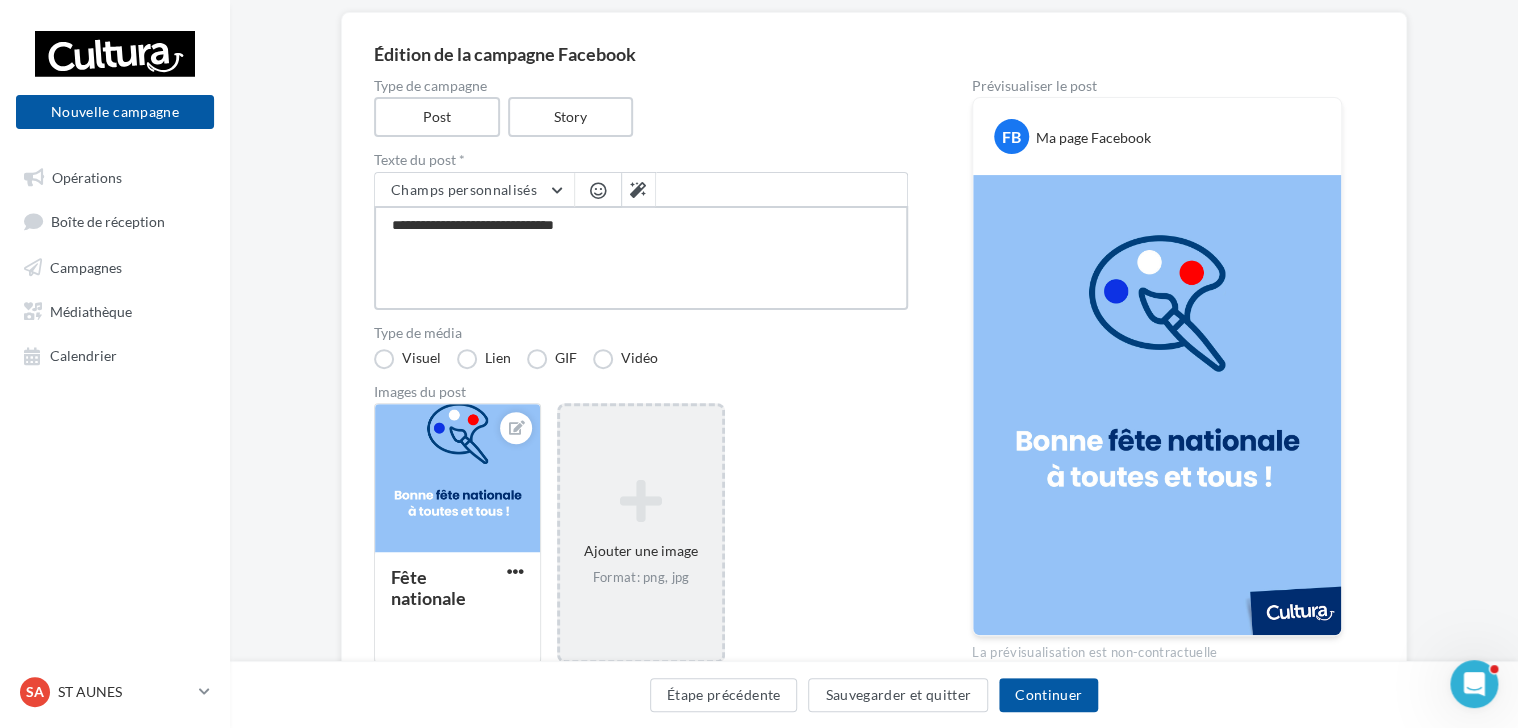 type on "**********" 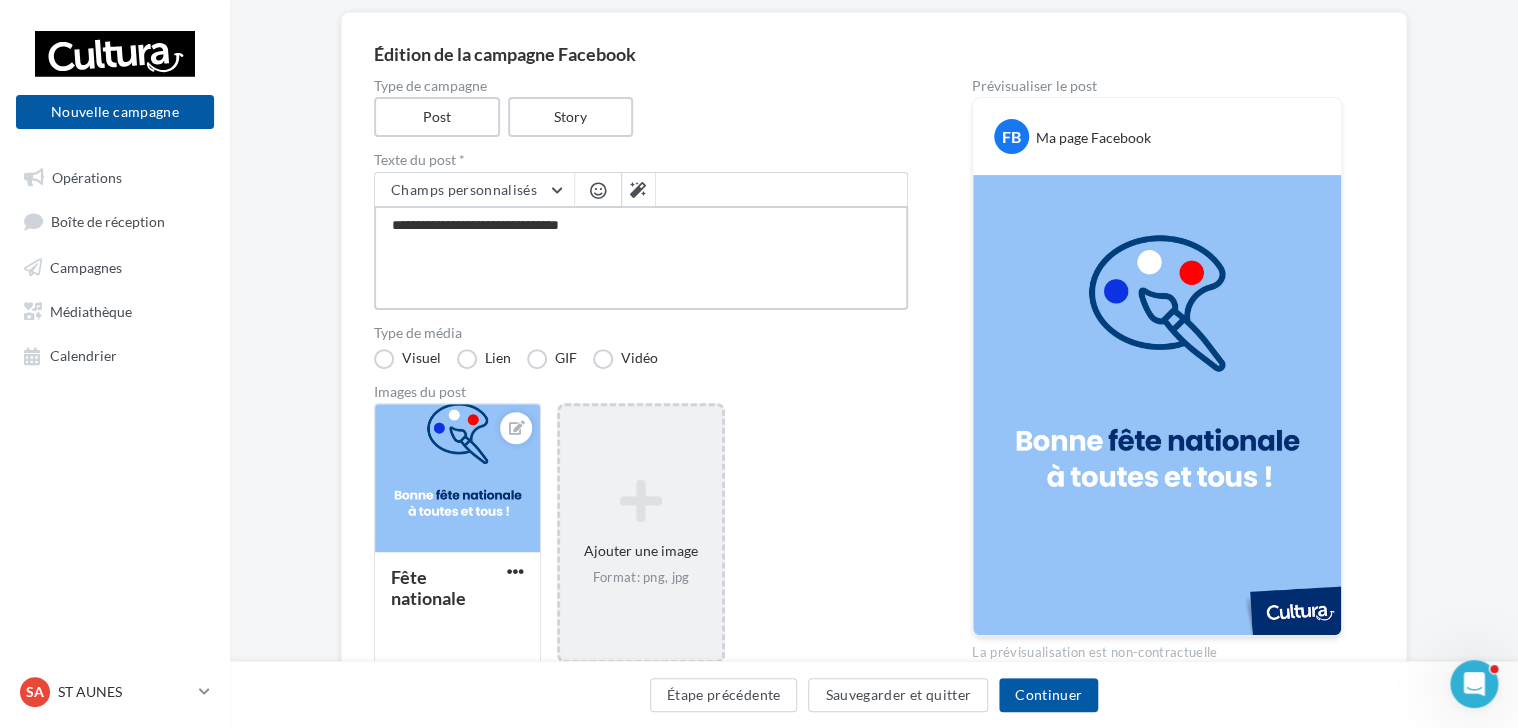 type on "**********" 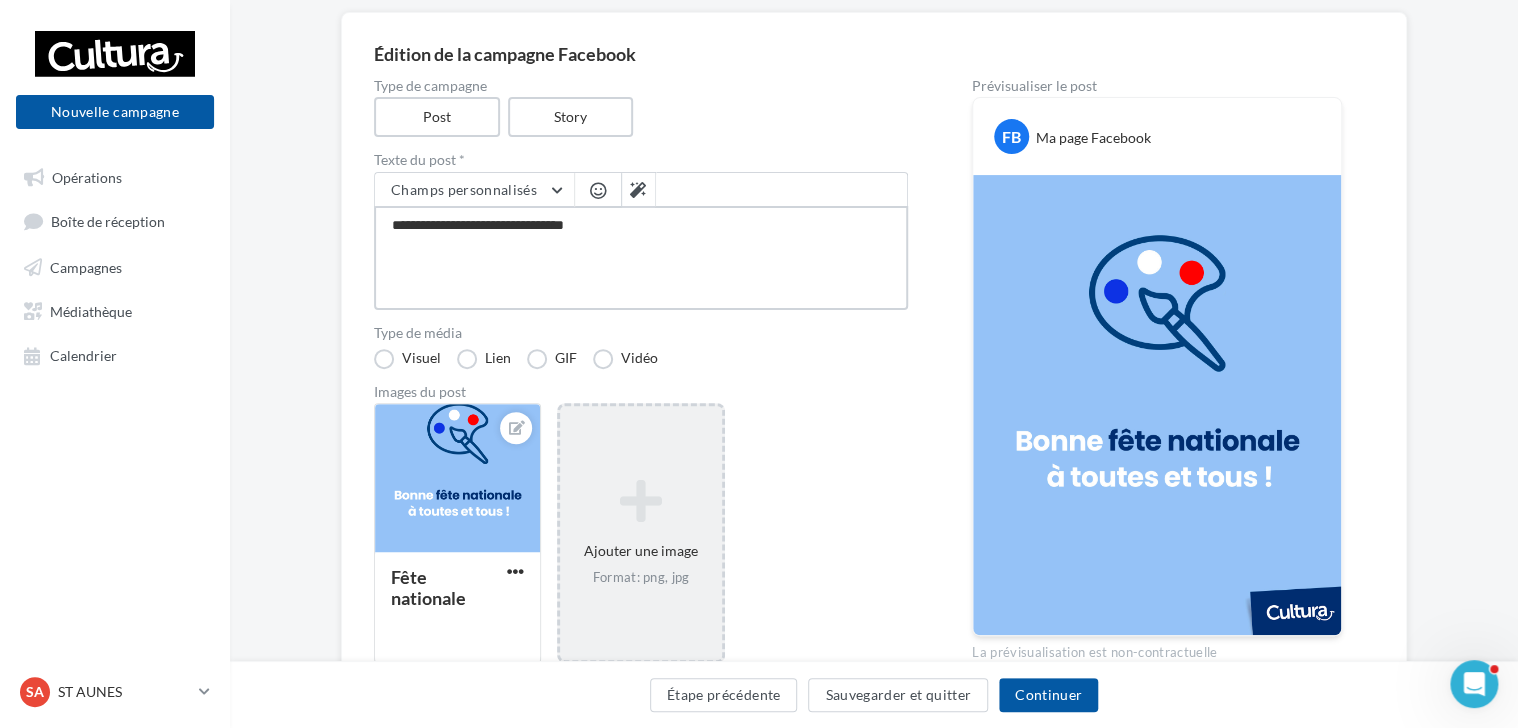type on "**********" 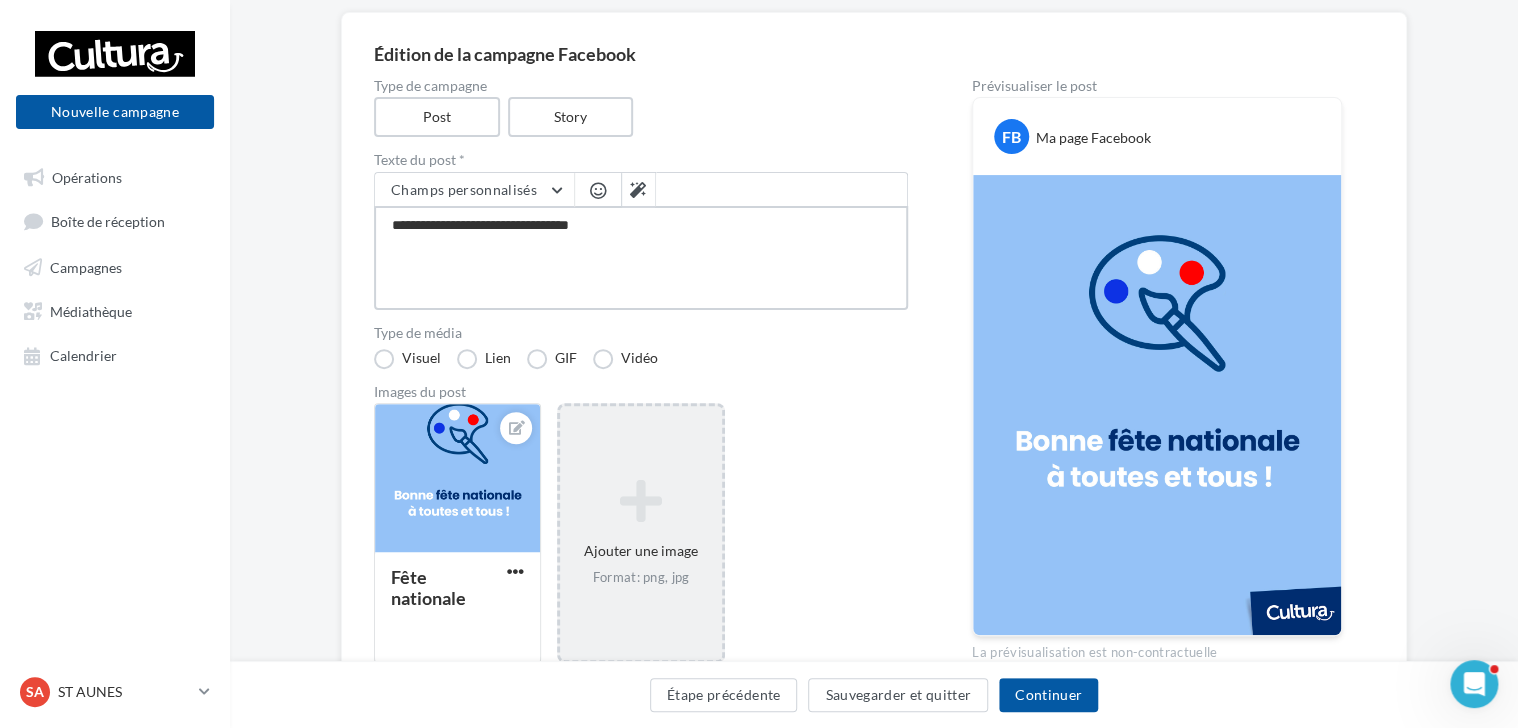 type on "**********" 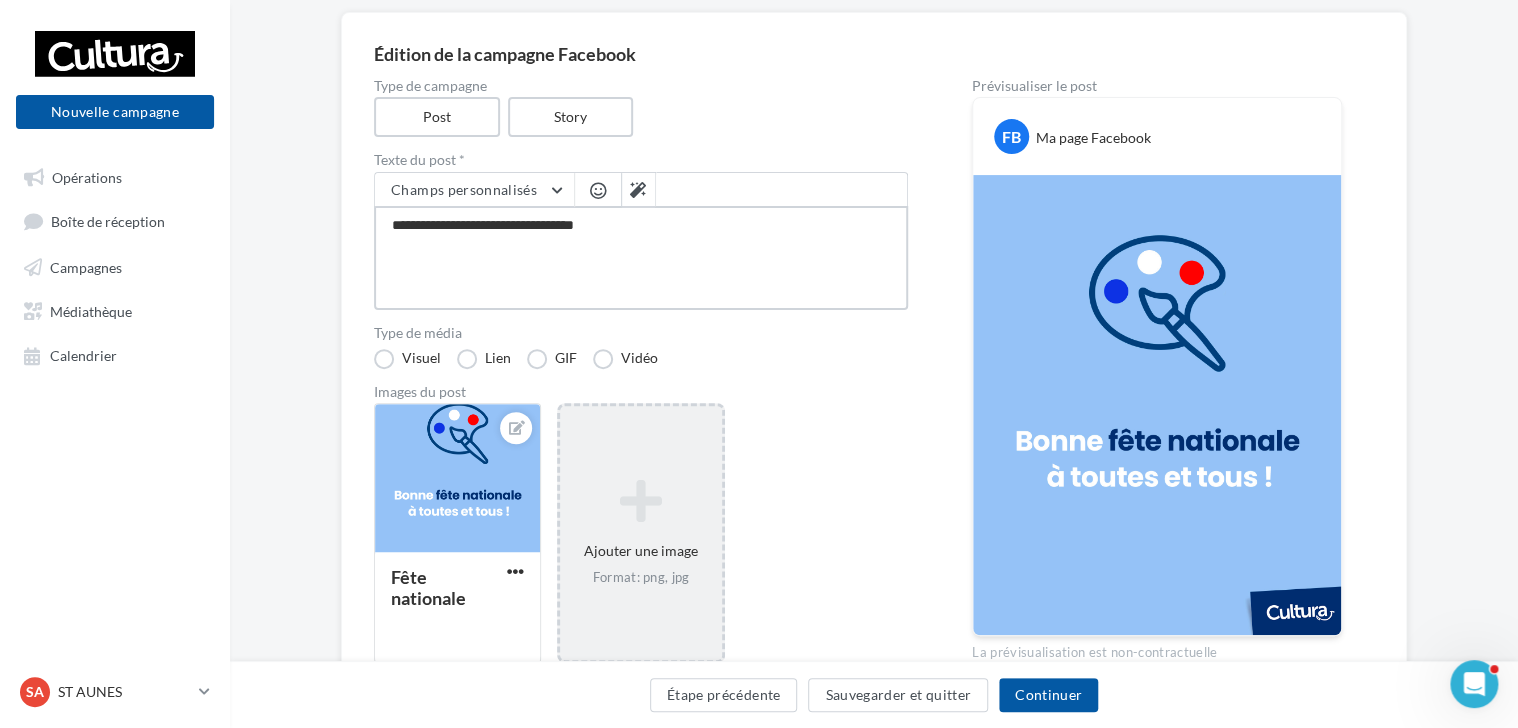 type on "**********" 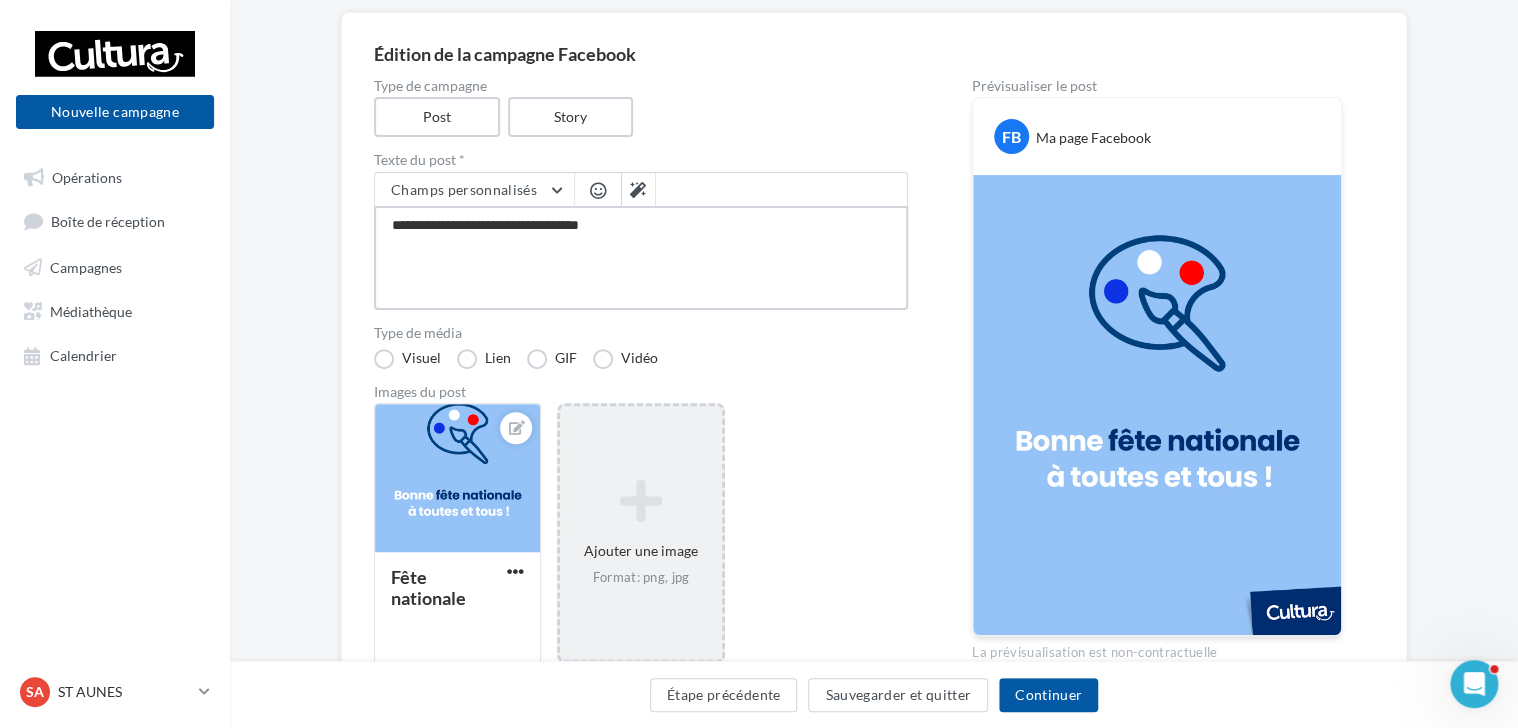 type on "**********" 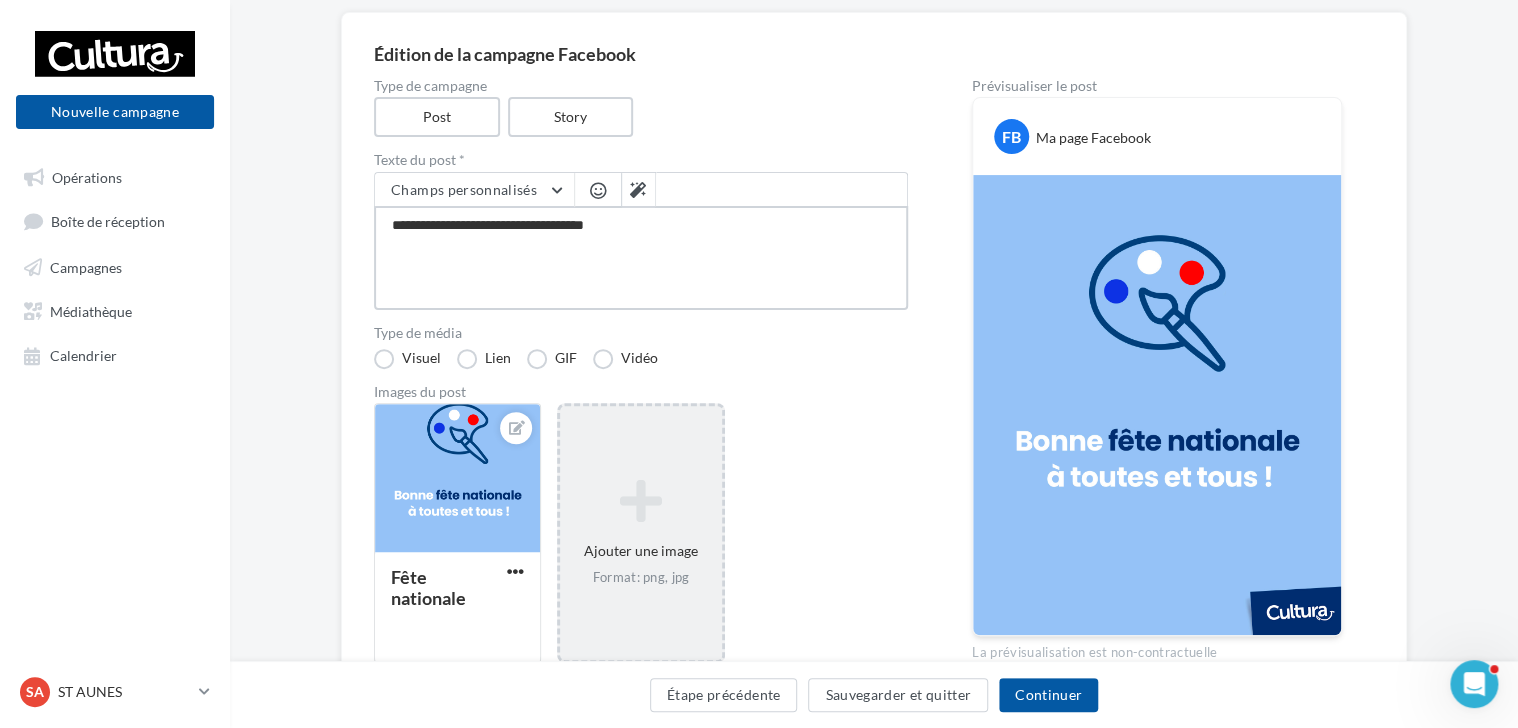 type on "**********" 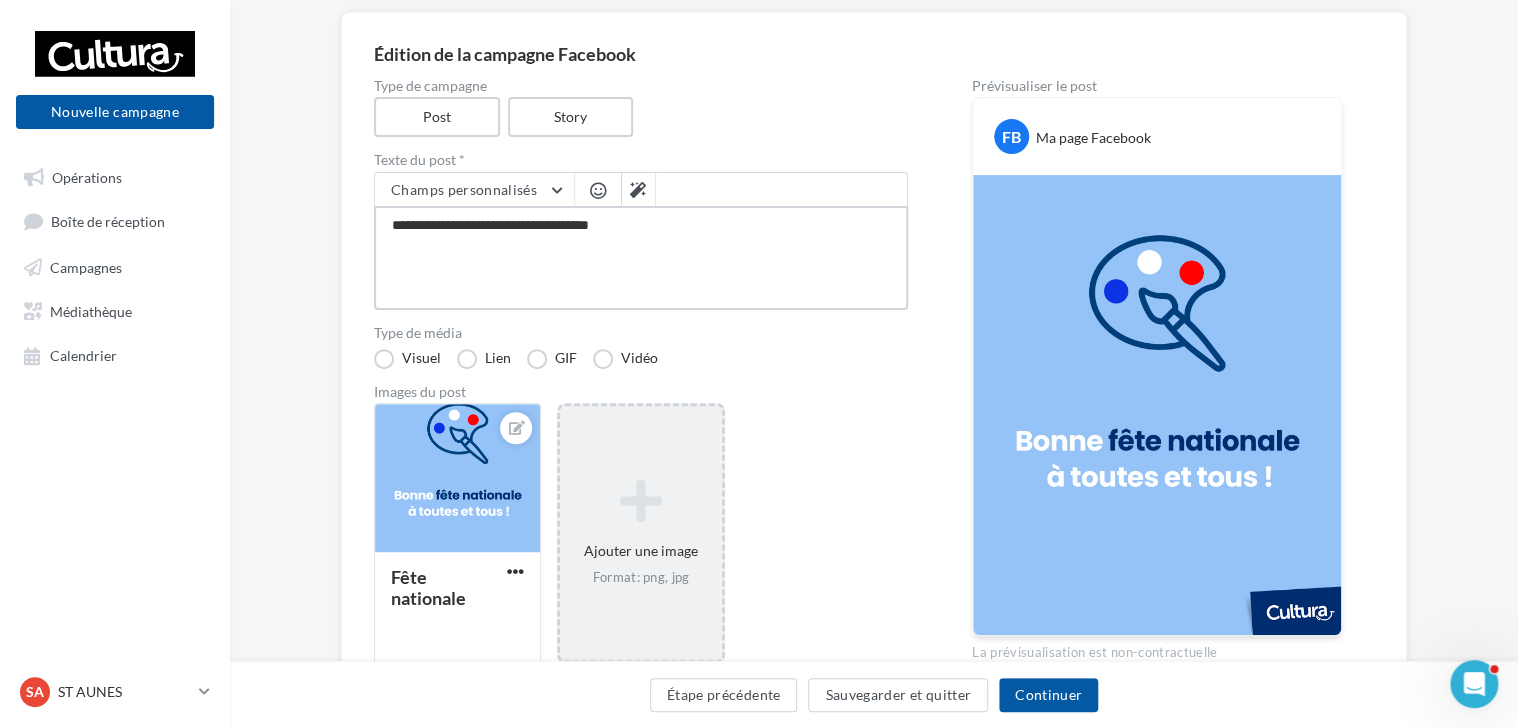 type on "**********" 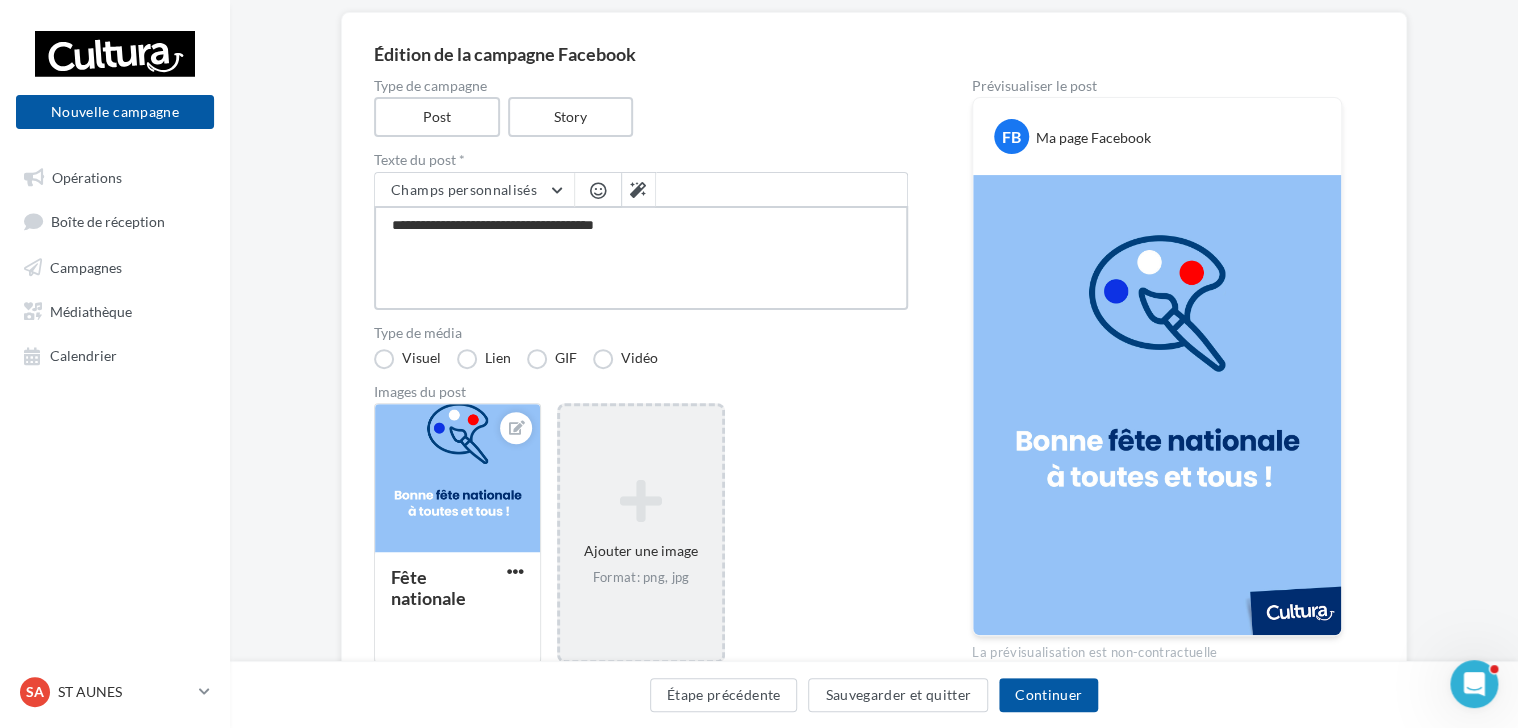 type on "**********" 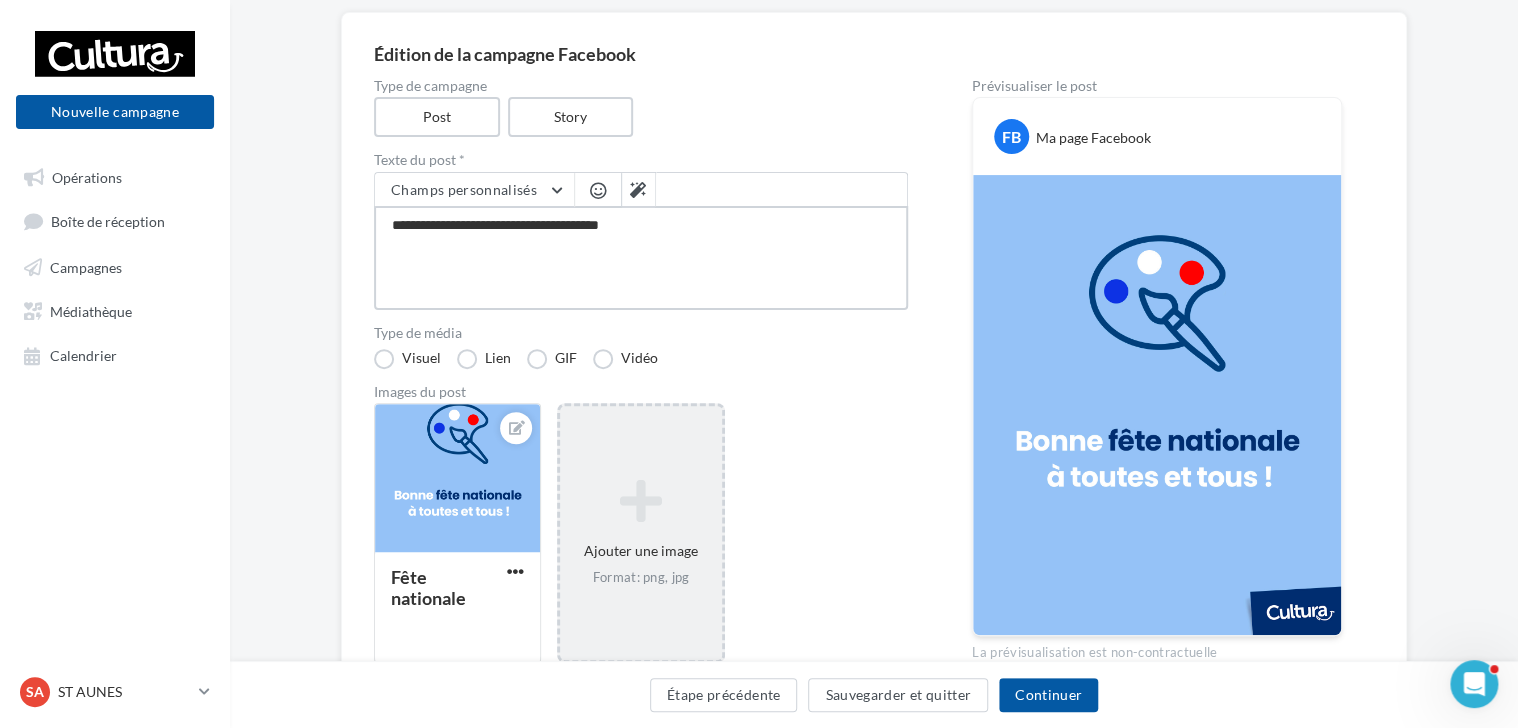 type on "**********" 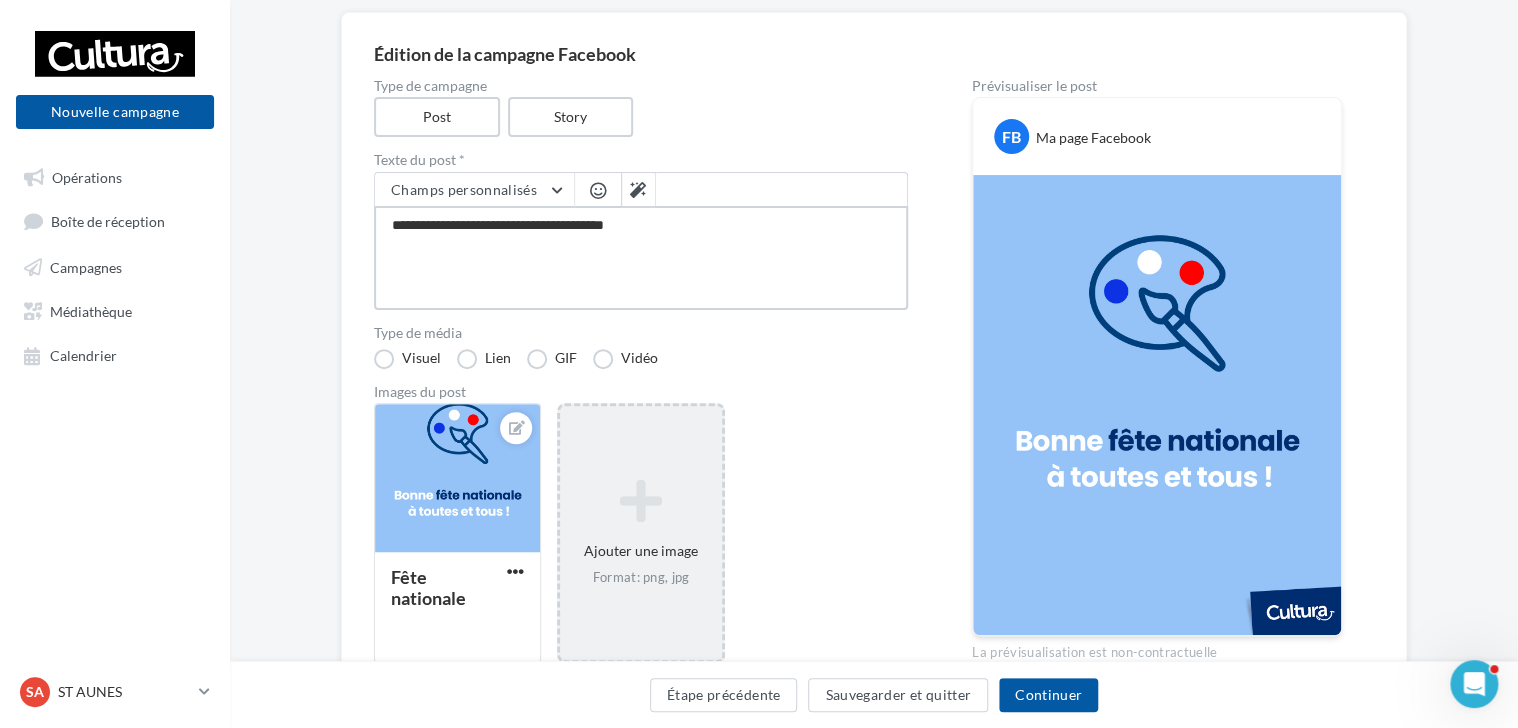 type on "**********" 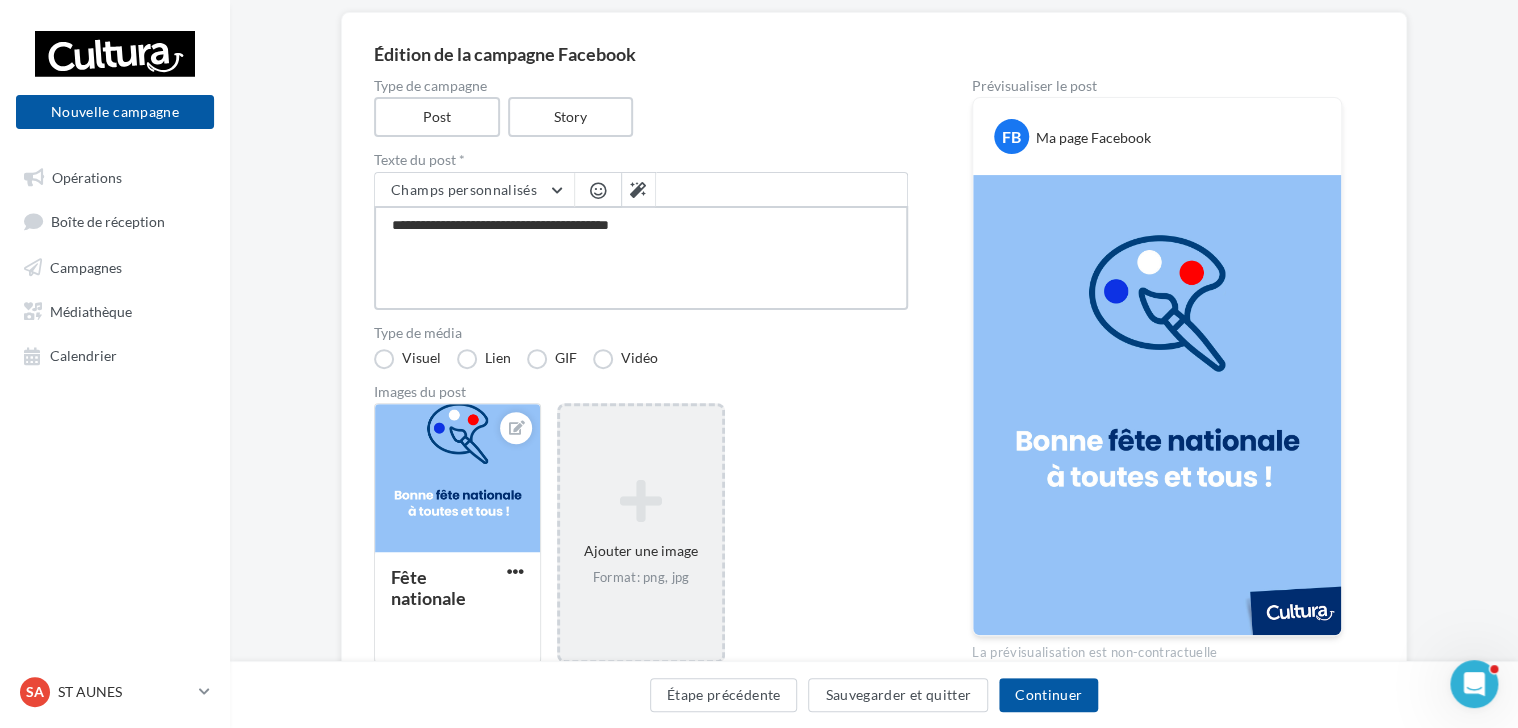 type on "**********" 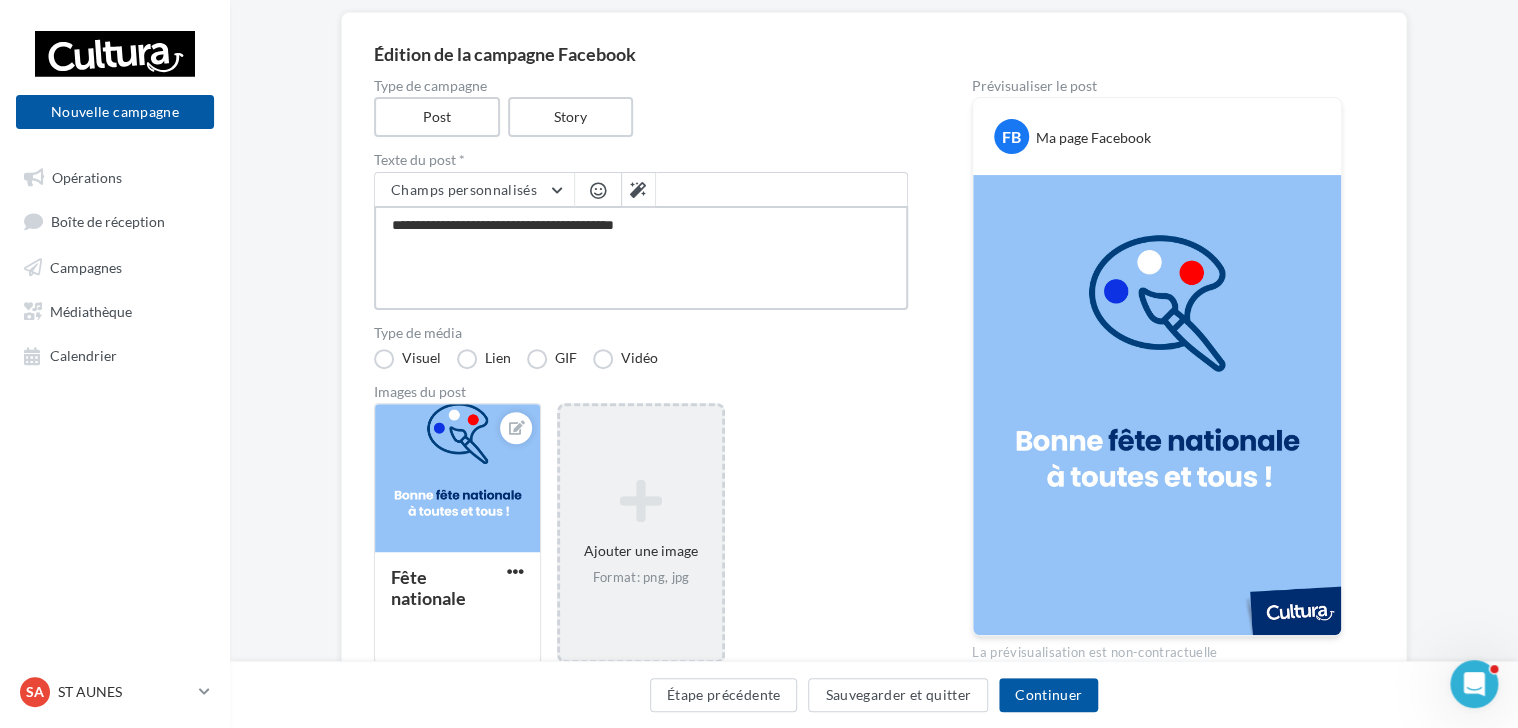 type on "**********" 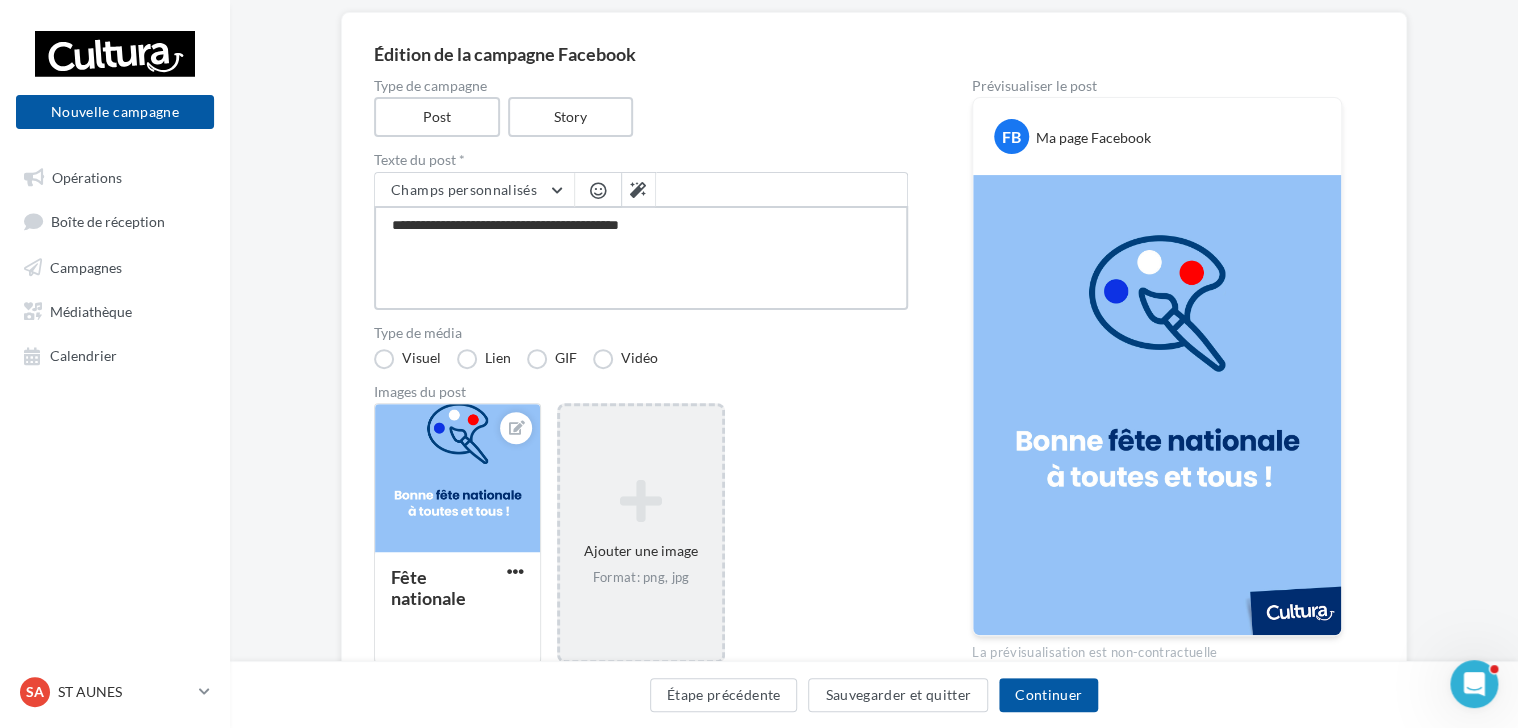 type on "**********" 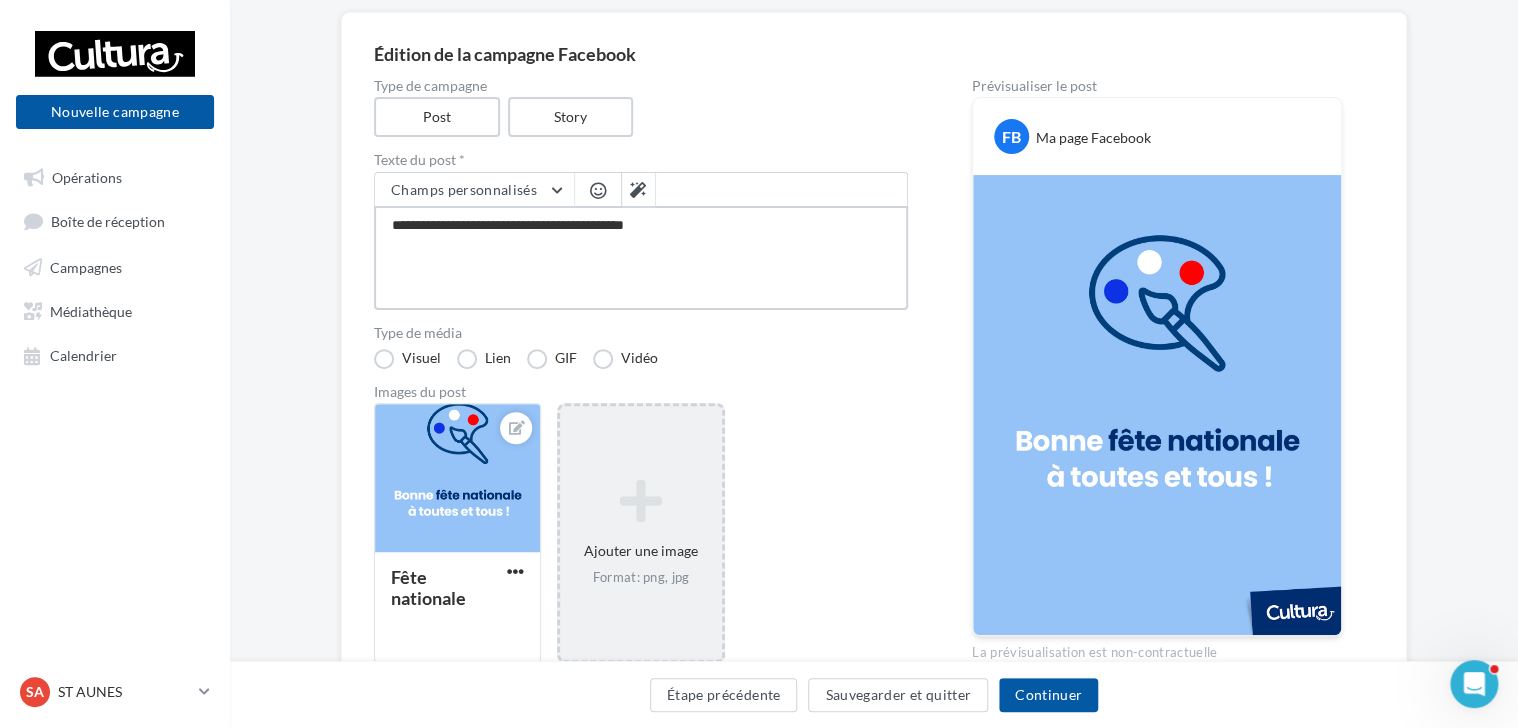 type on "**********" 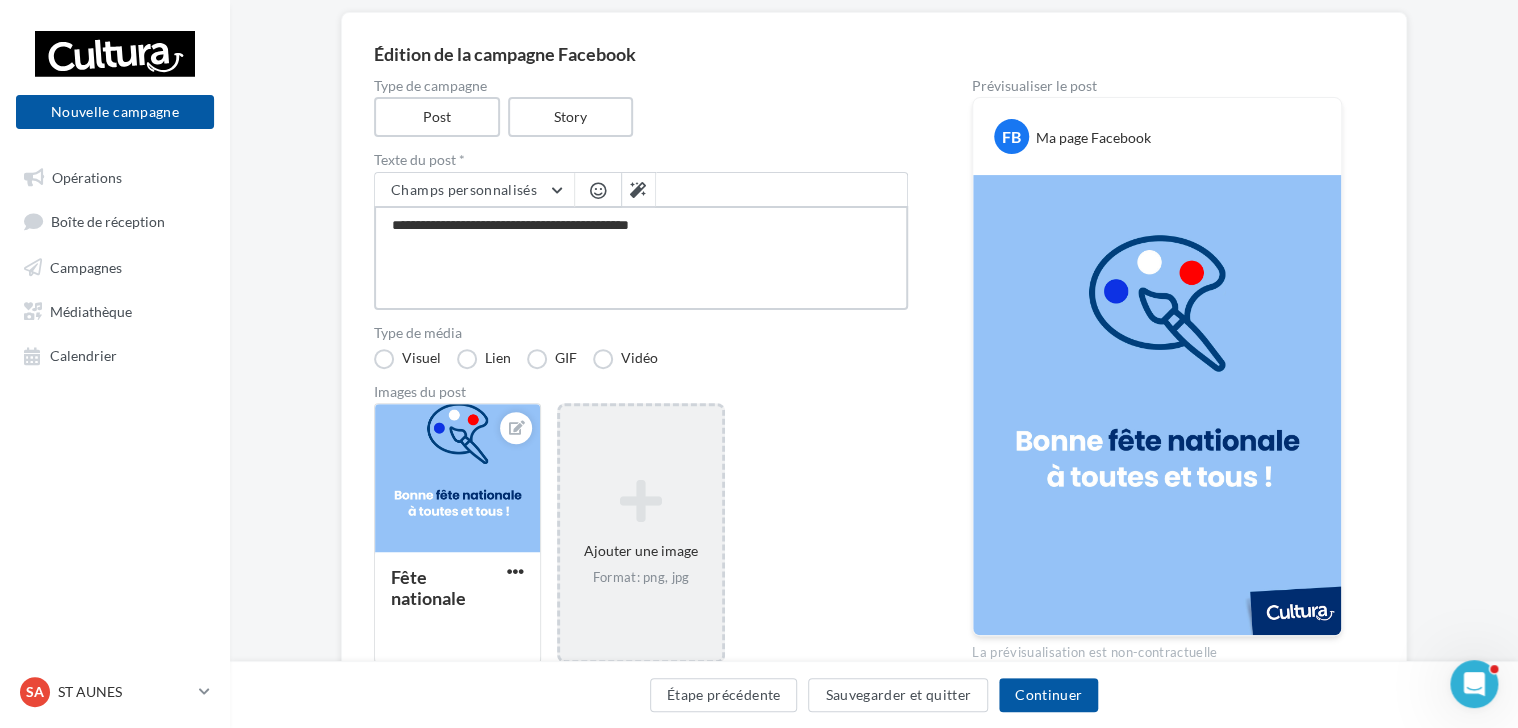 type on "**********" 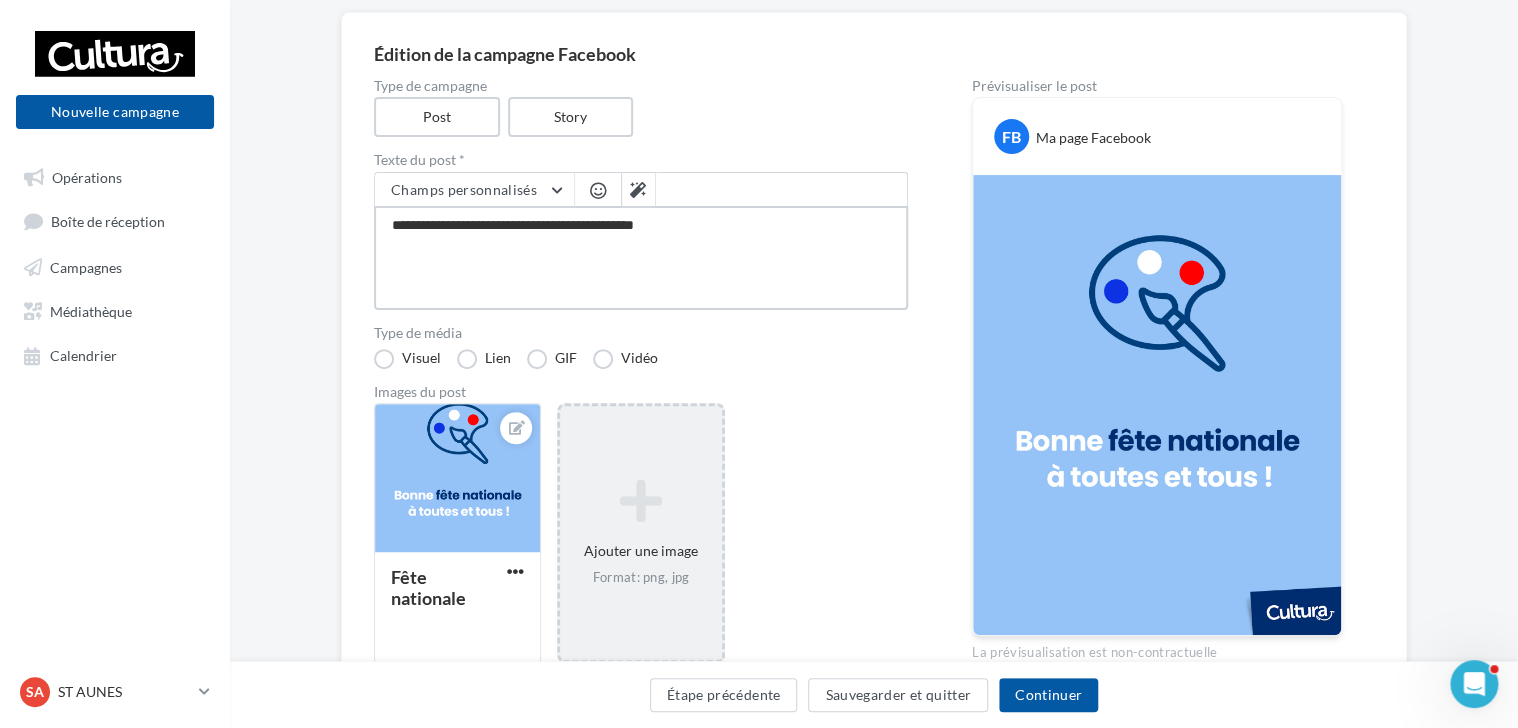 type on "**********" 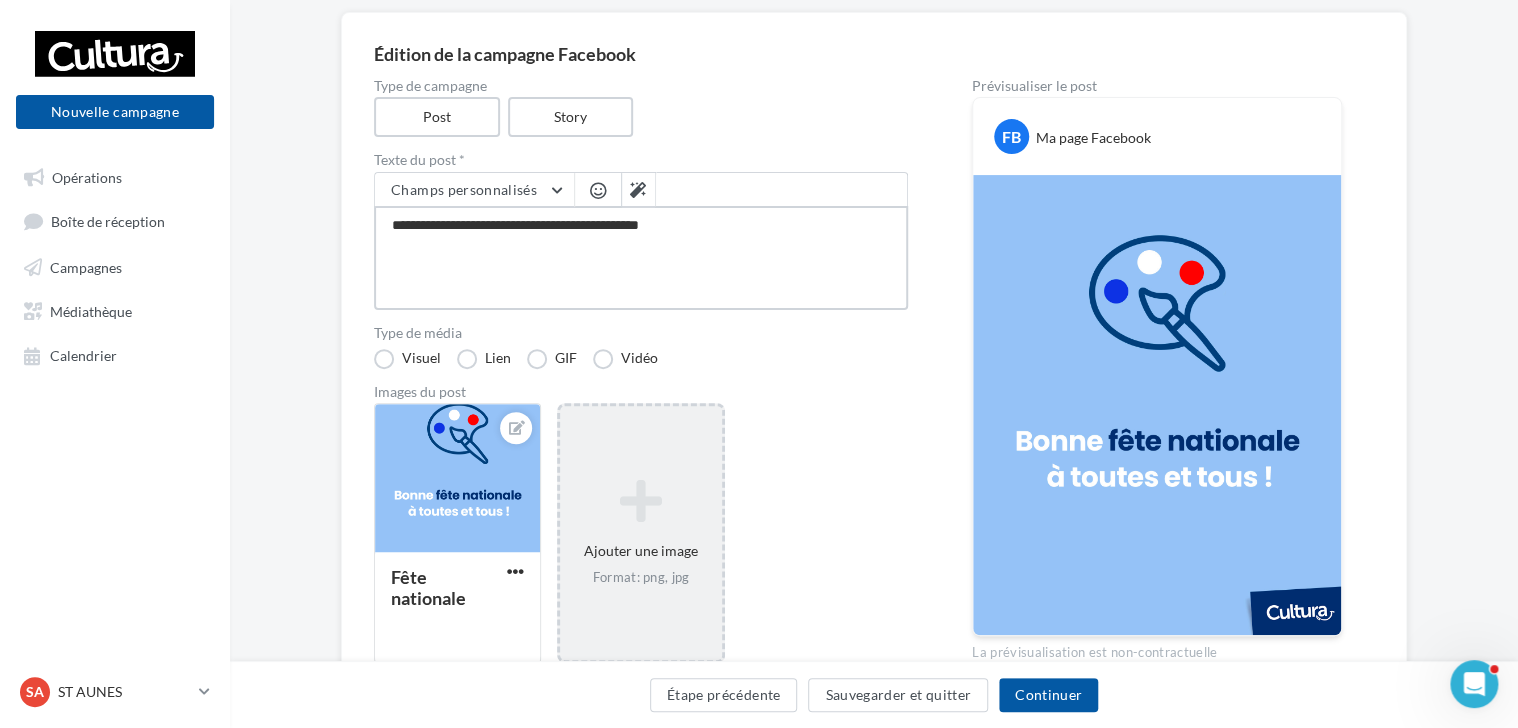 type on "**********" 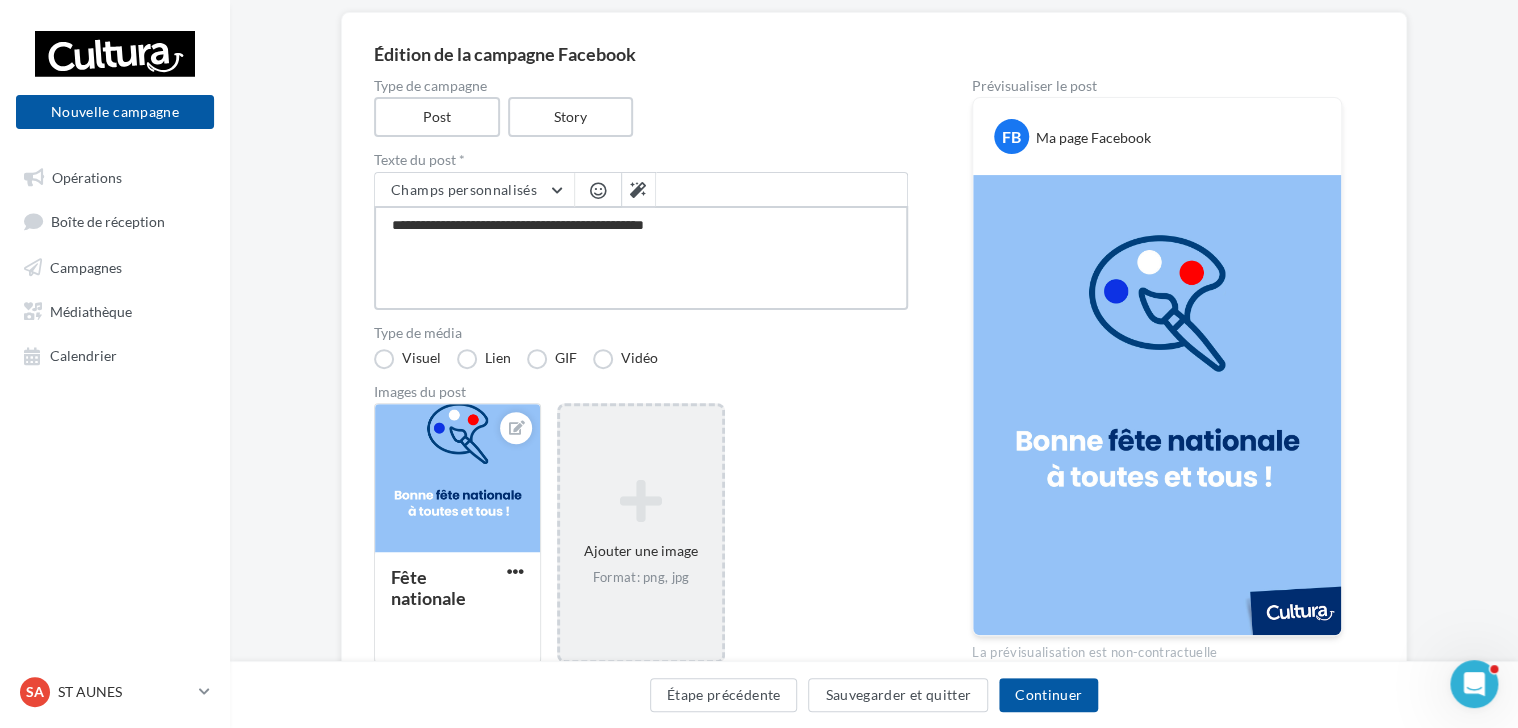 type on "**********" 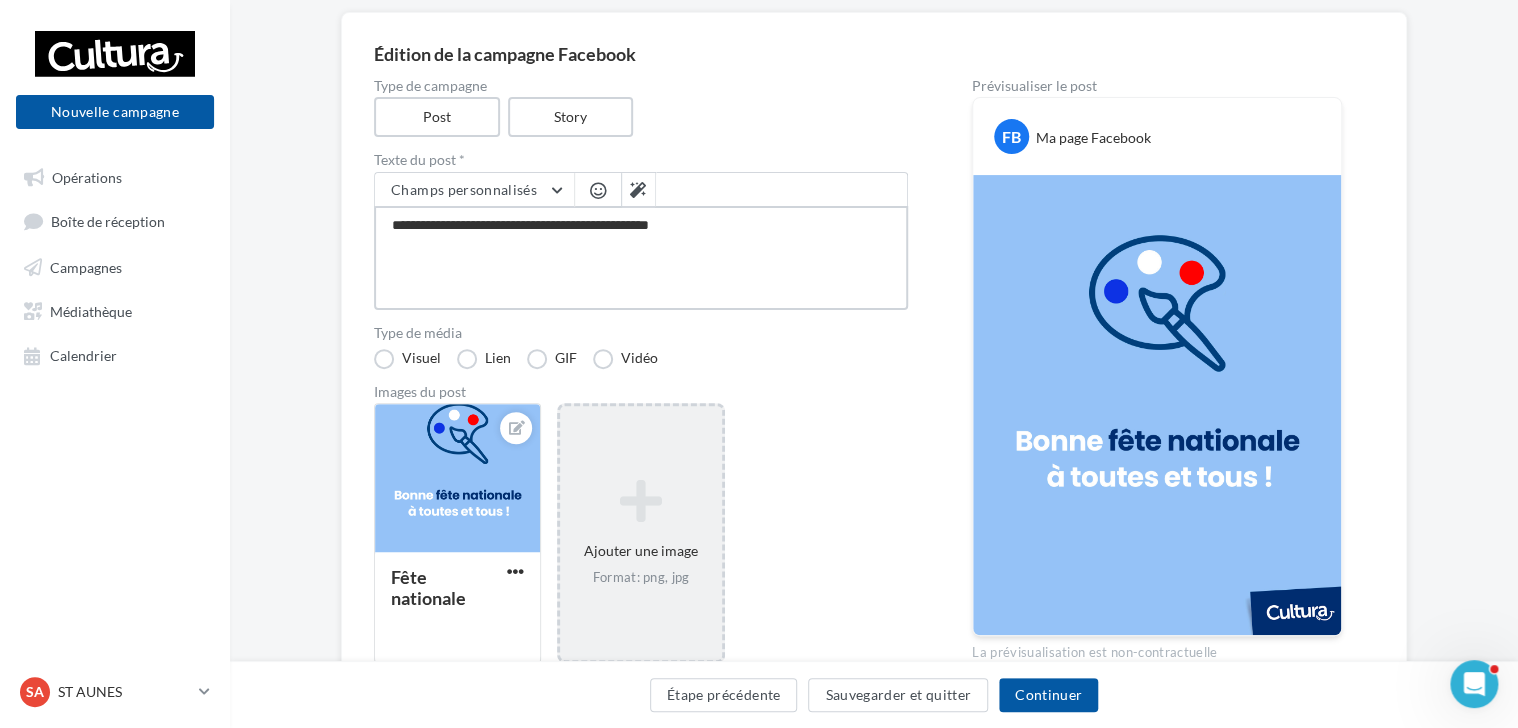 type on "**********" 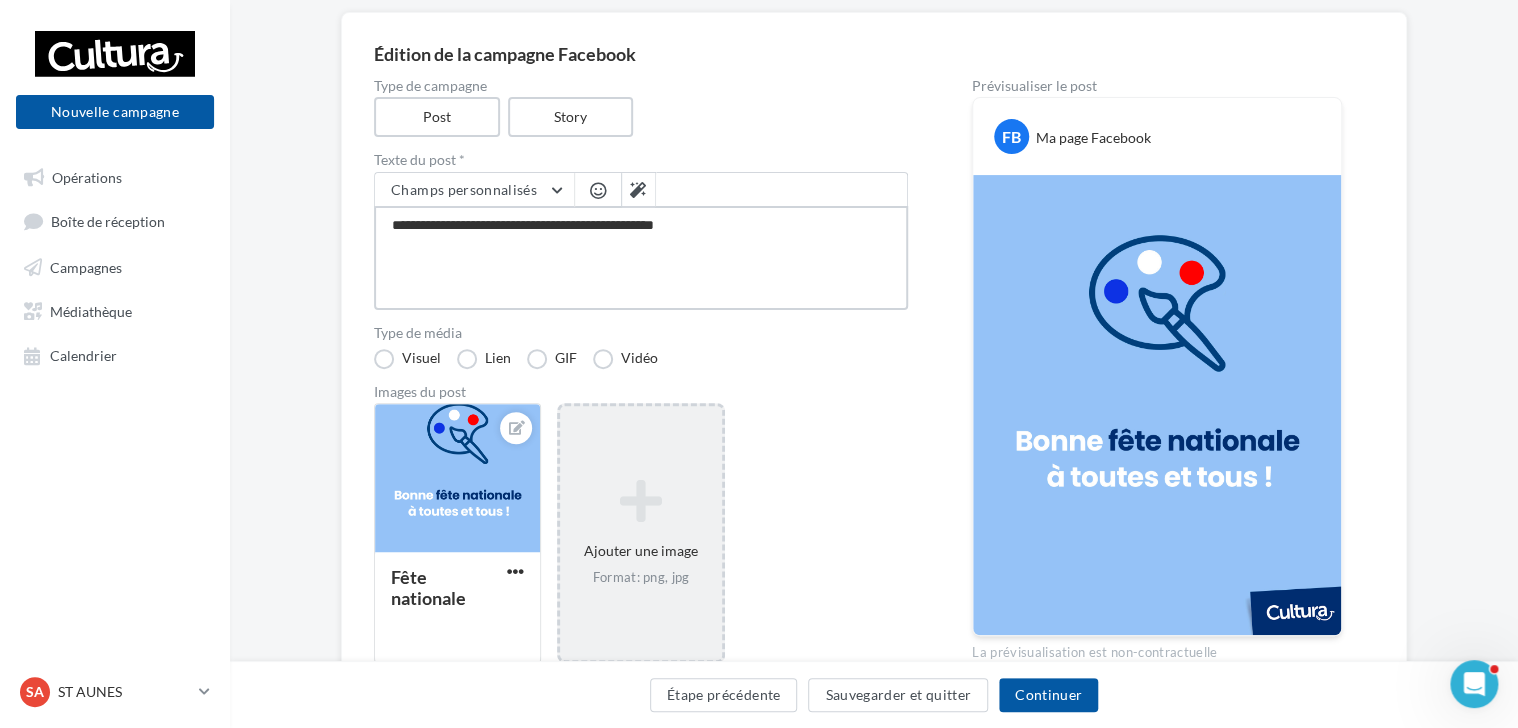 type on "**********" 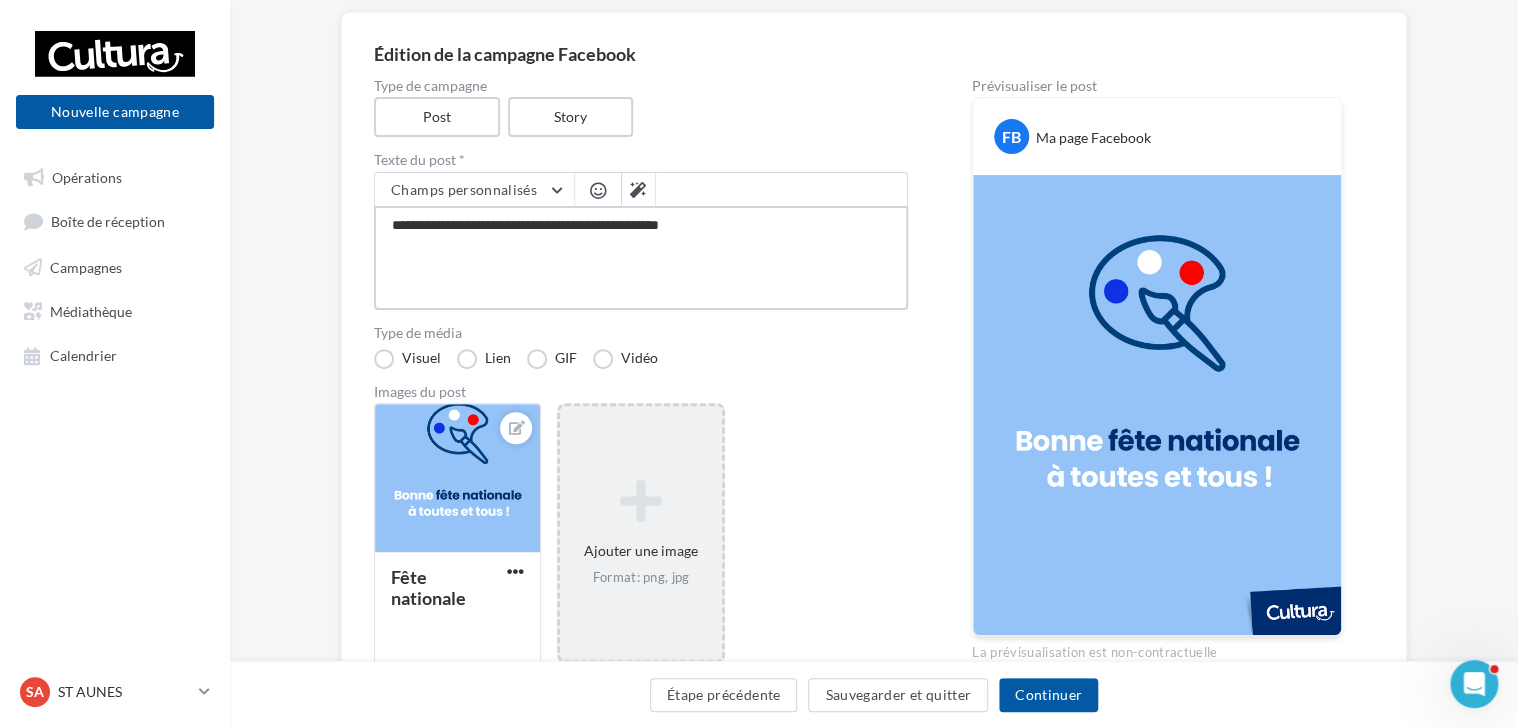 type on "**********" 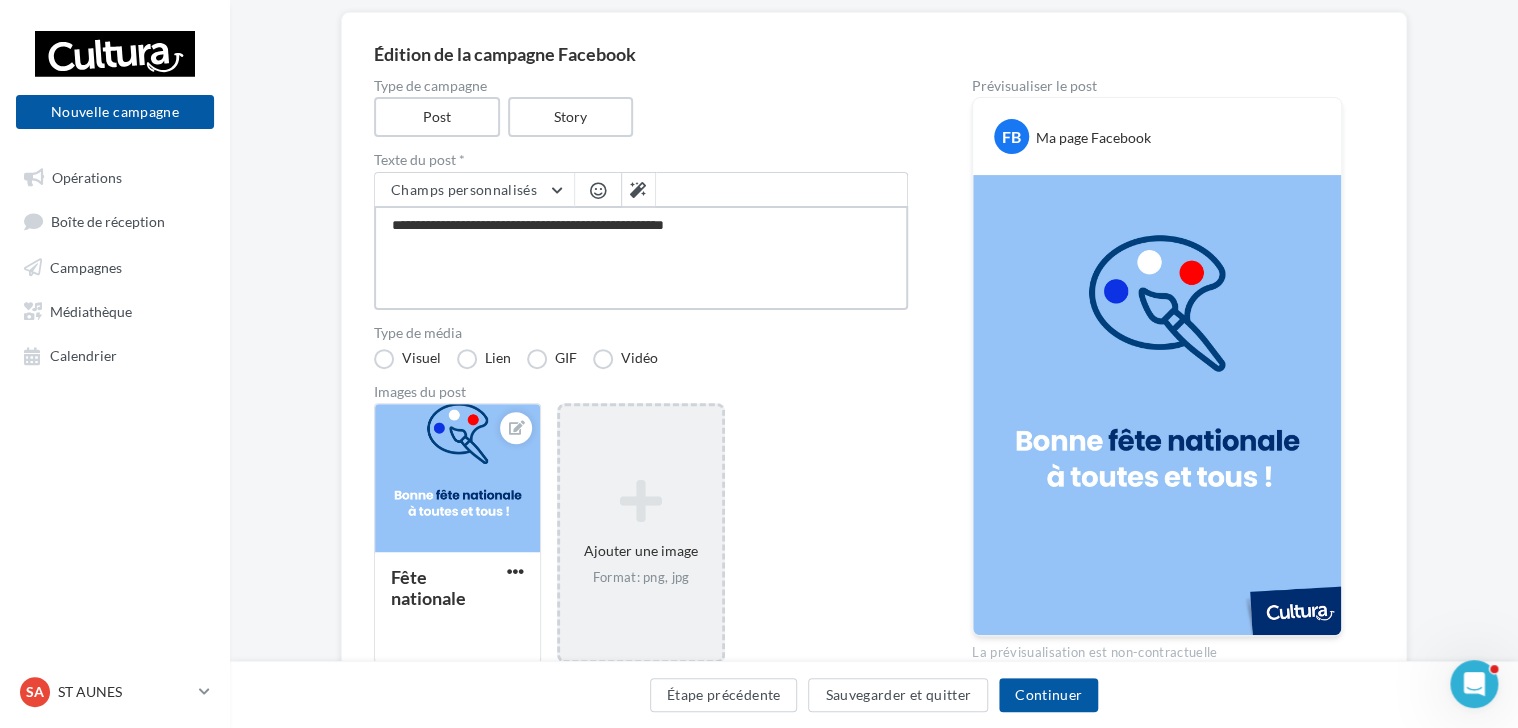 type on "**********" 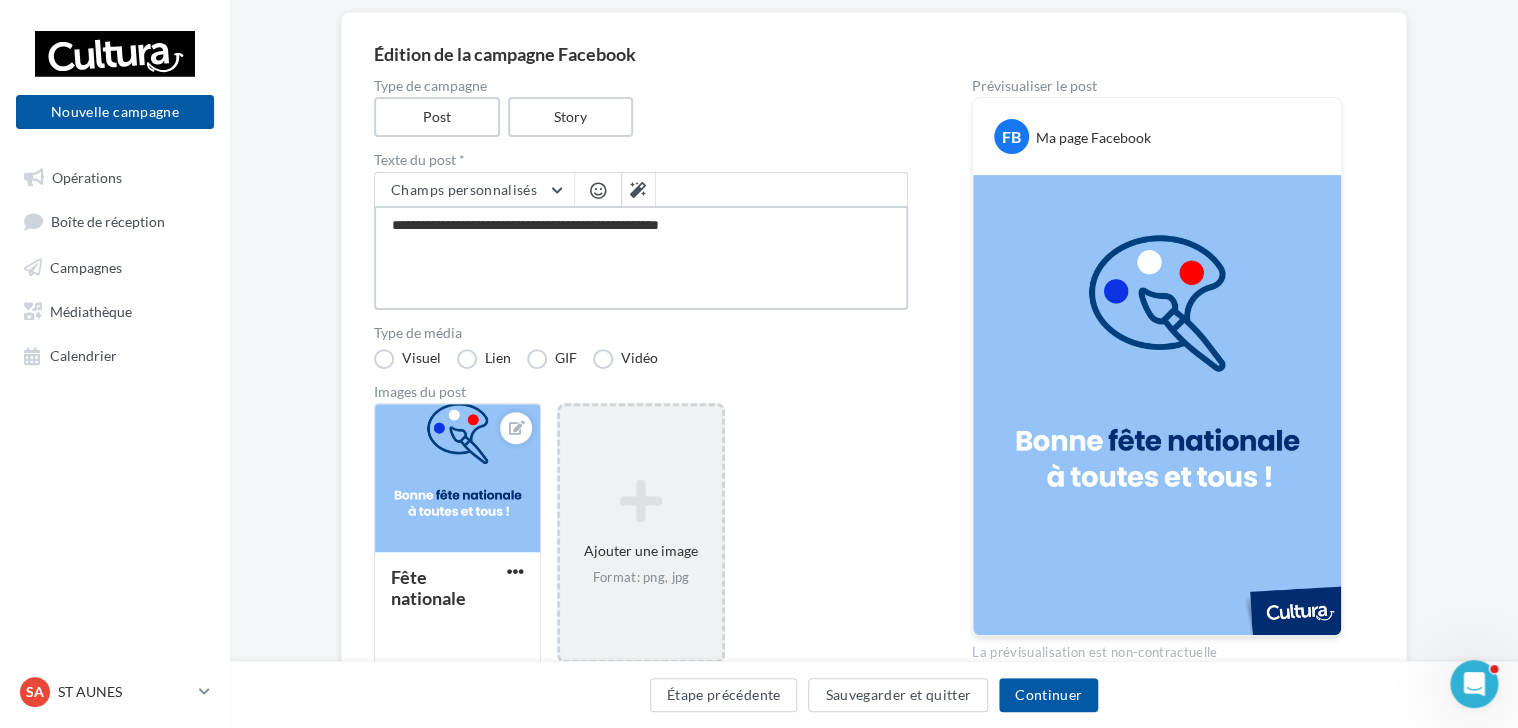 type on "**********" 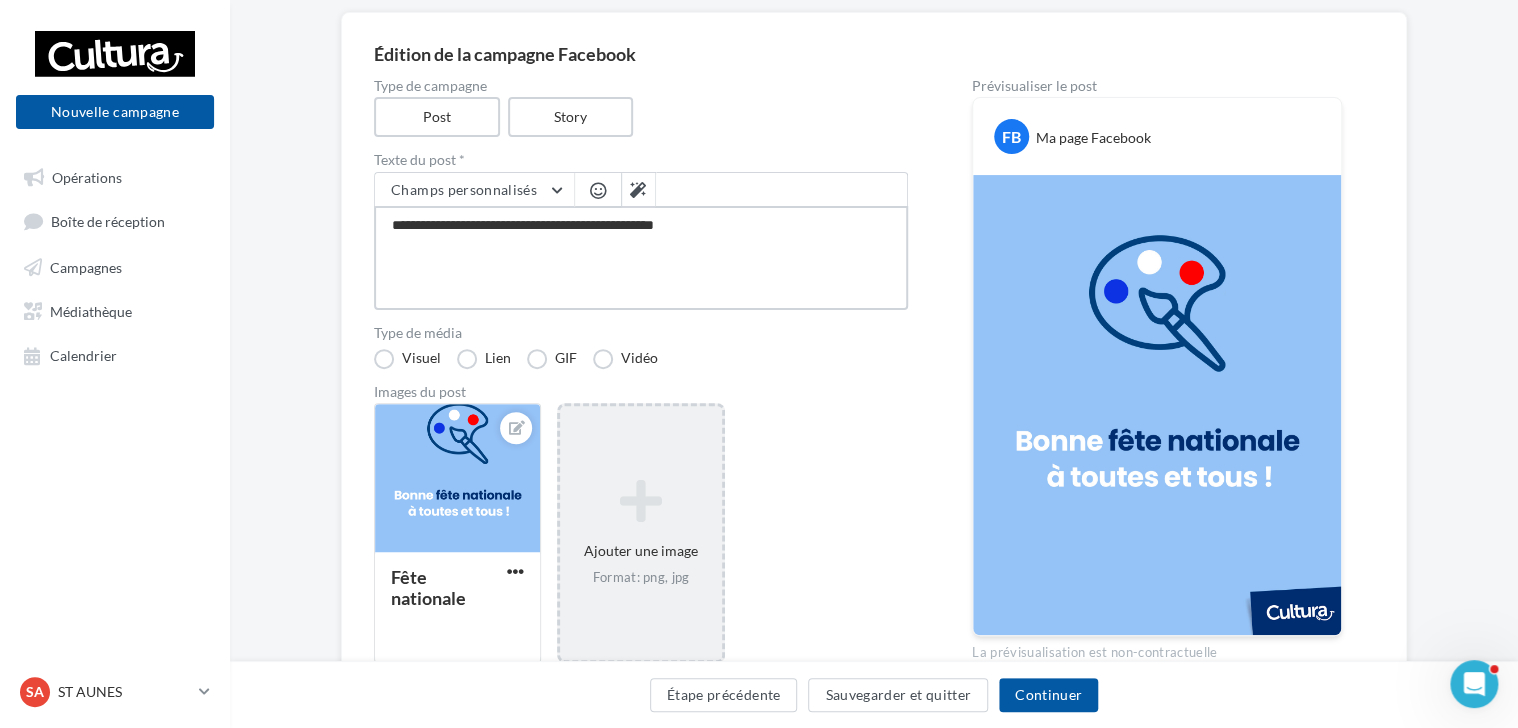 type on "**********" 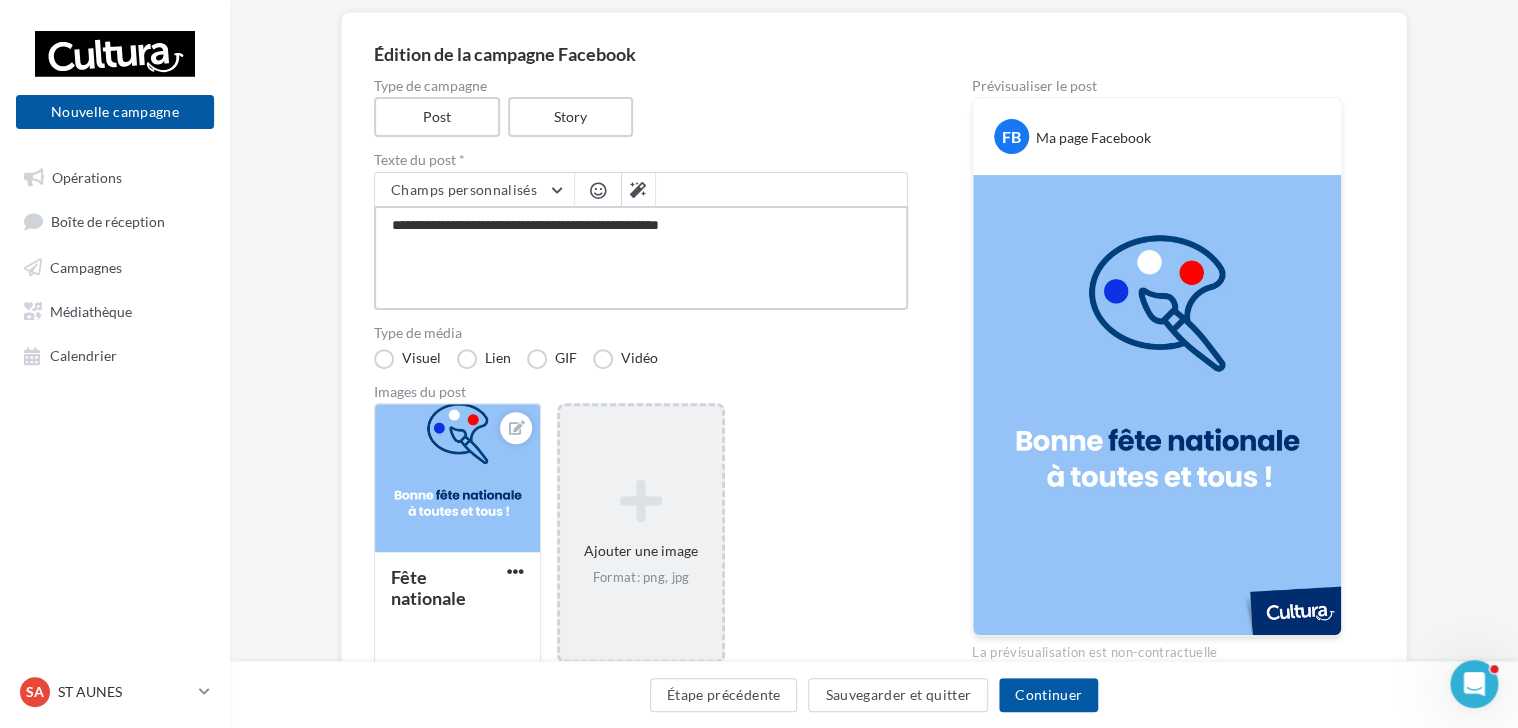 type on "**********" 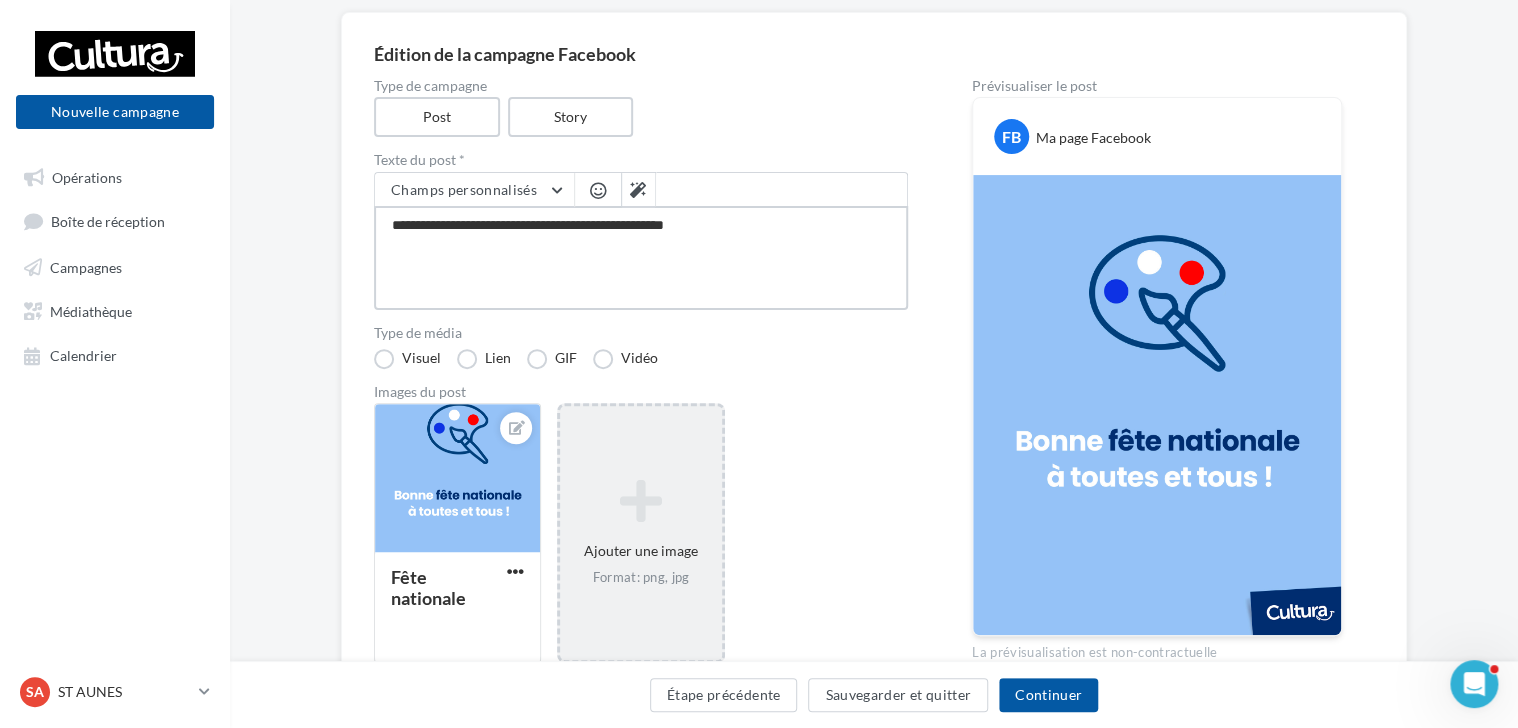 type on "**********" 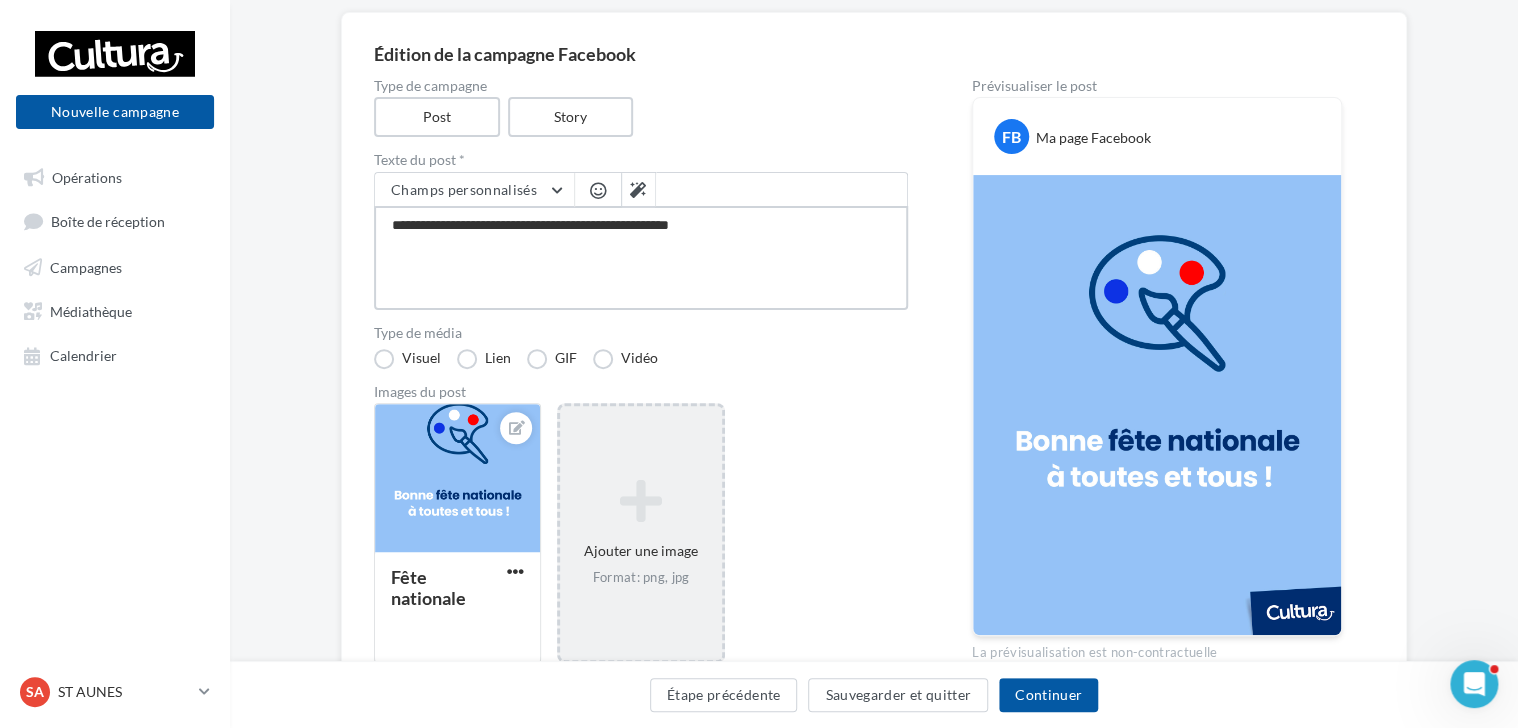 type on "**********" 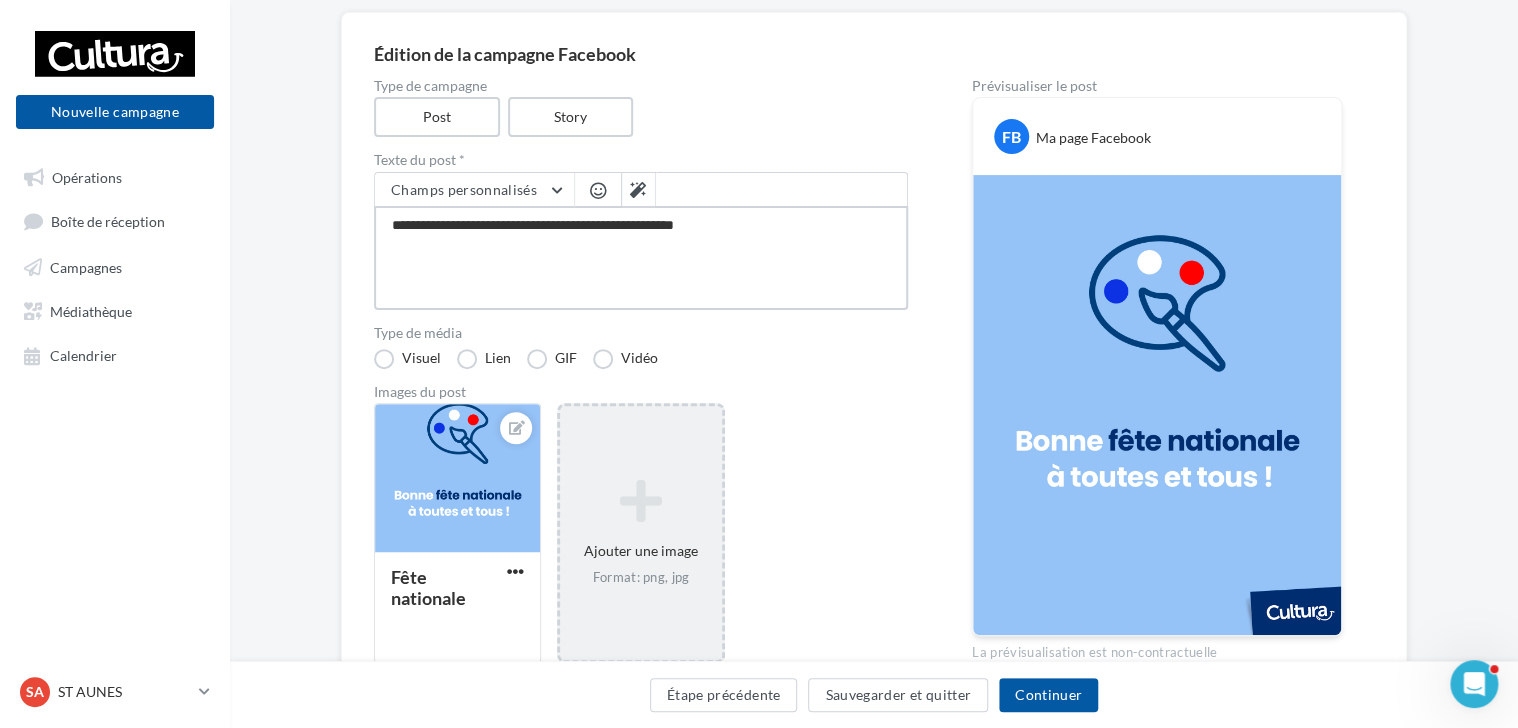 type on "**********" 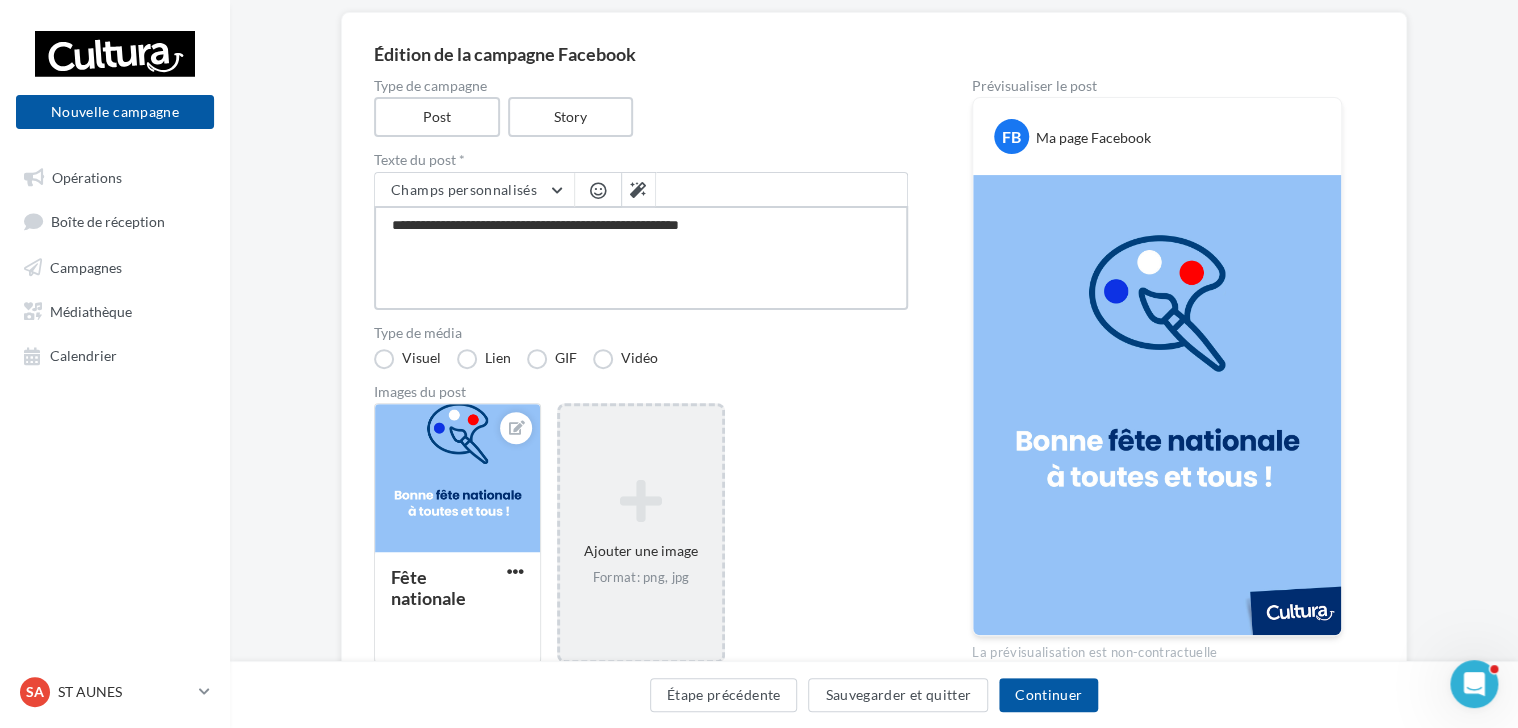 type on "**********" 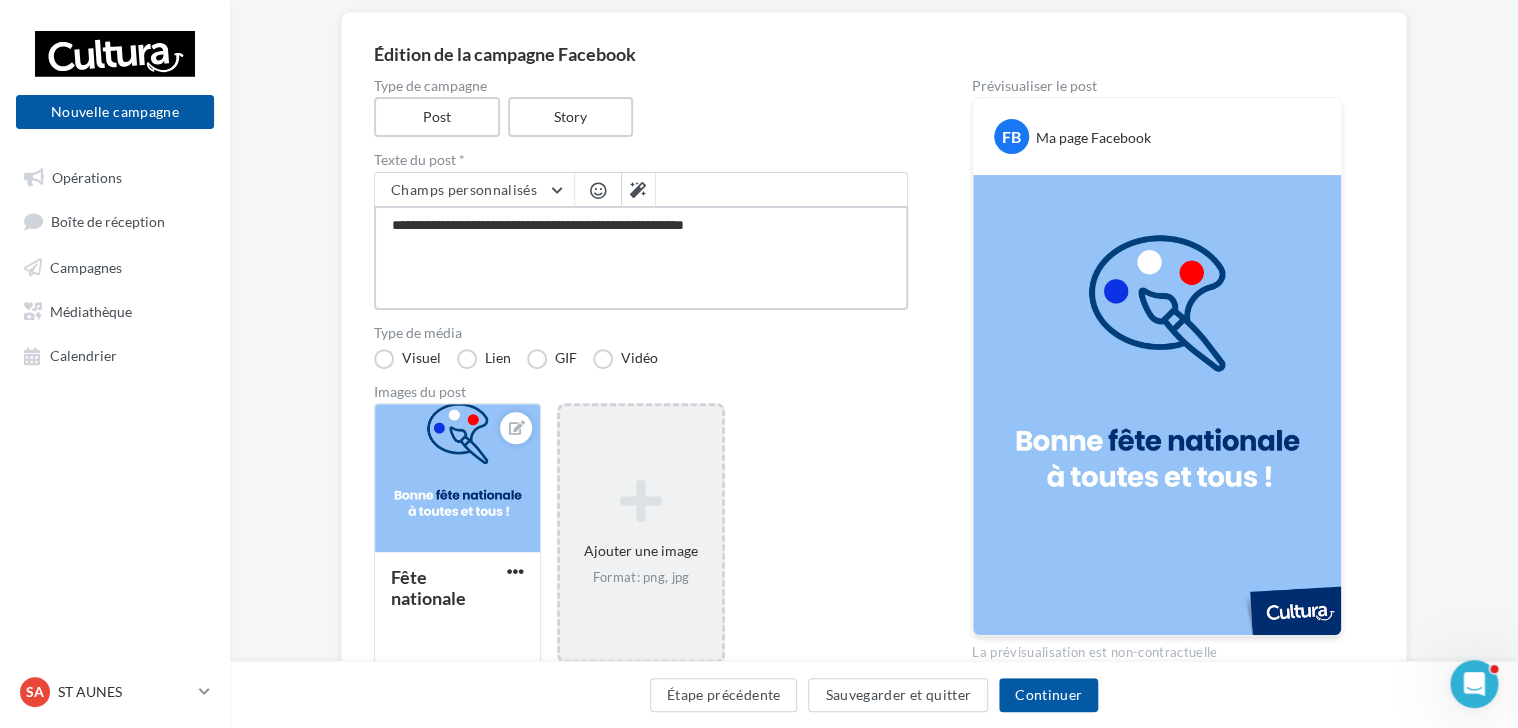 type on "**********" 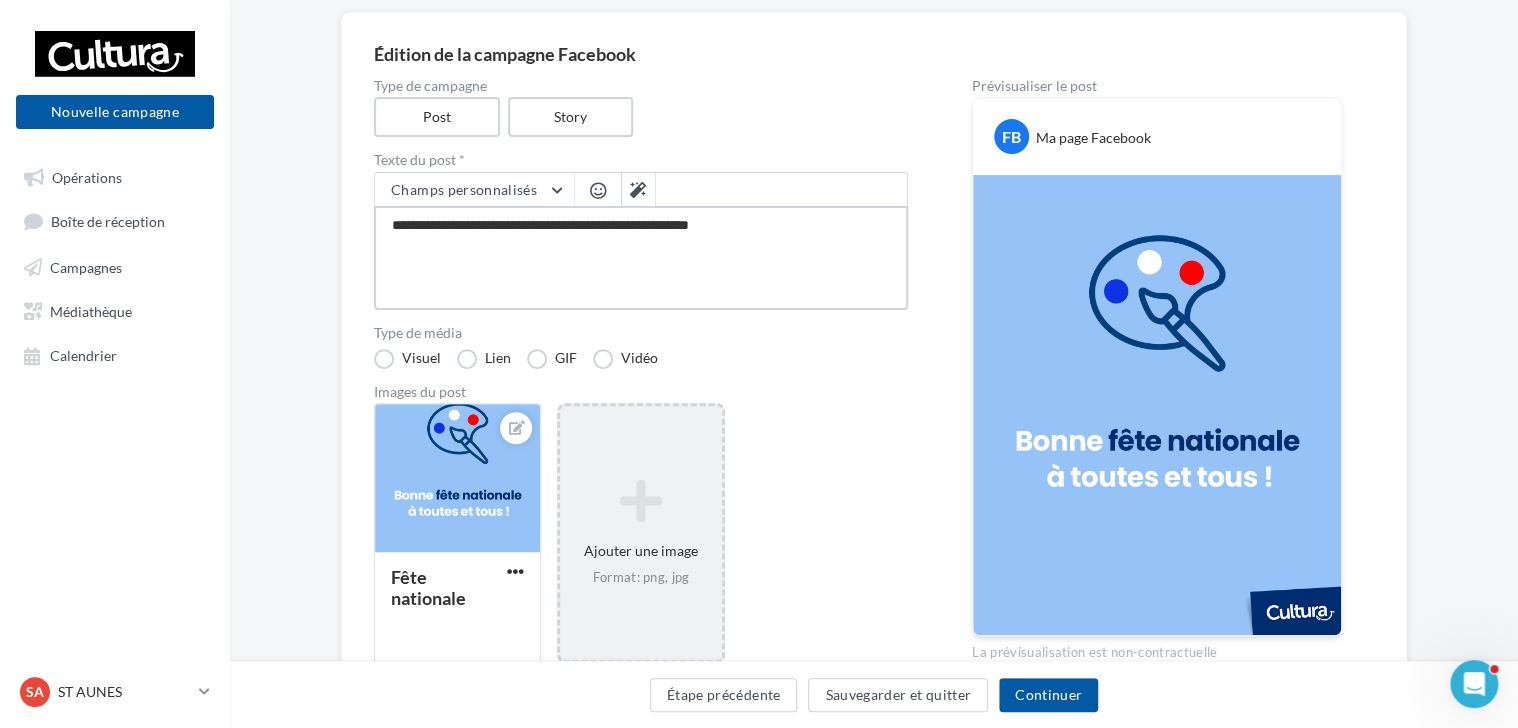 type on "**********" 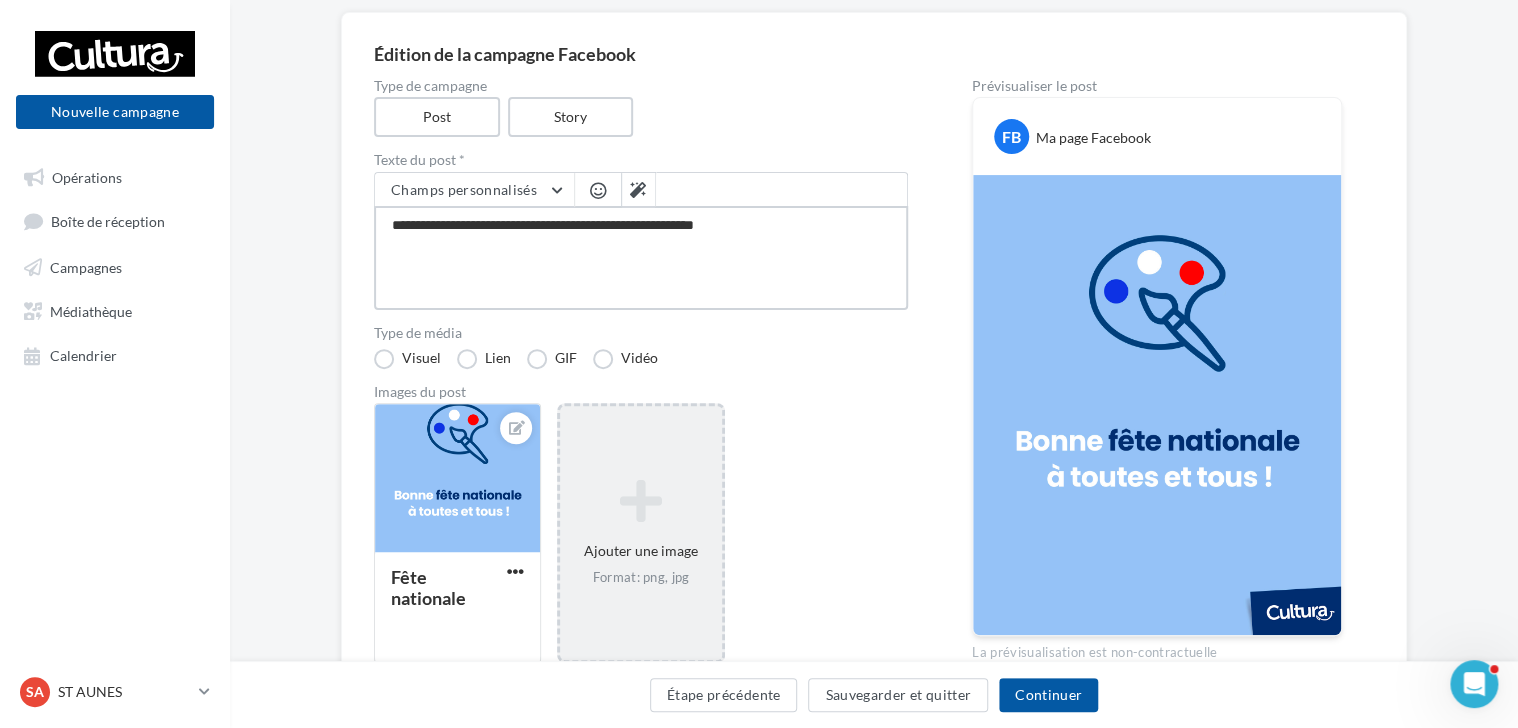 type on "**********" 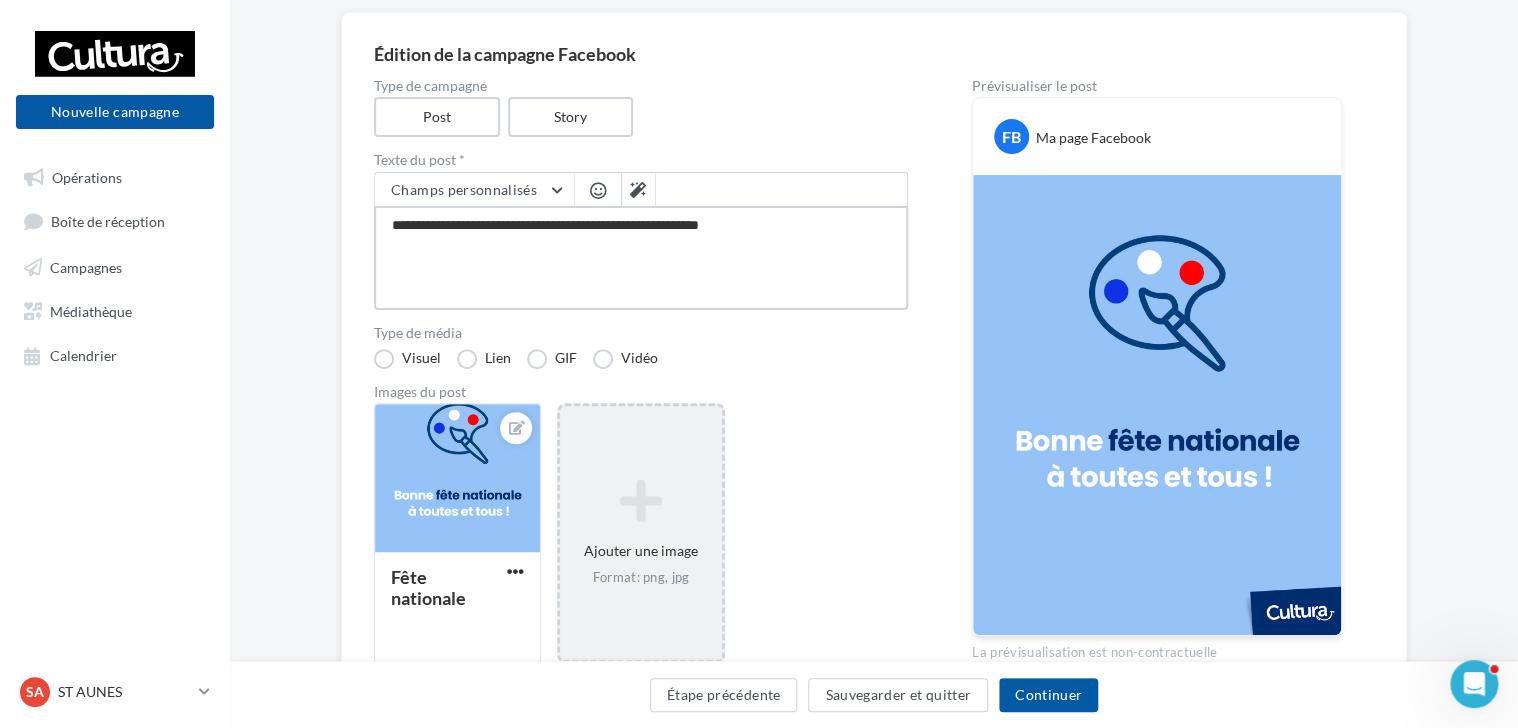 type on "**********" 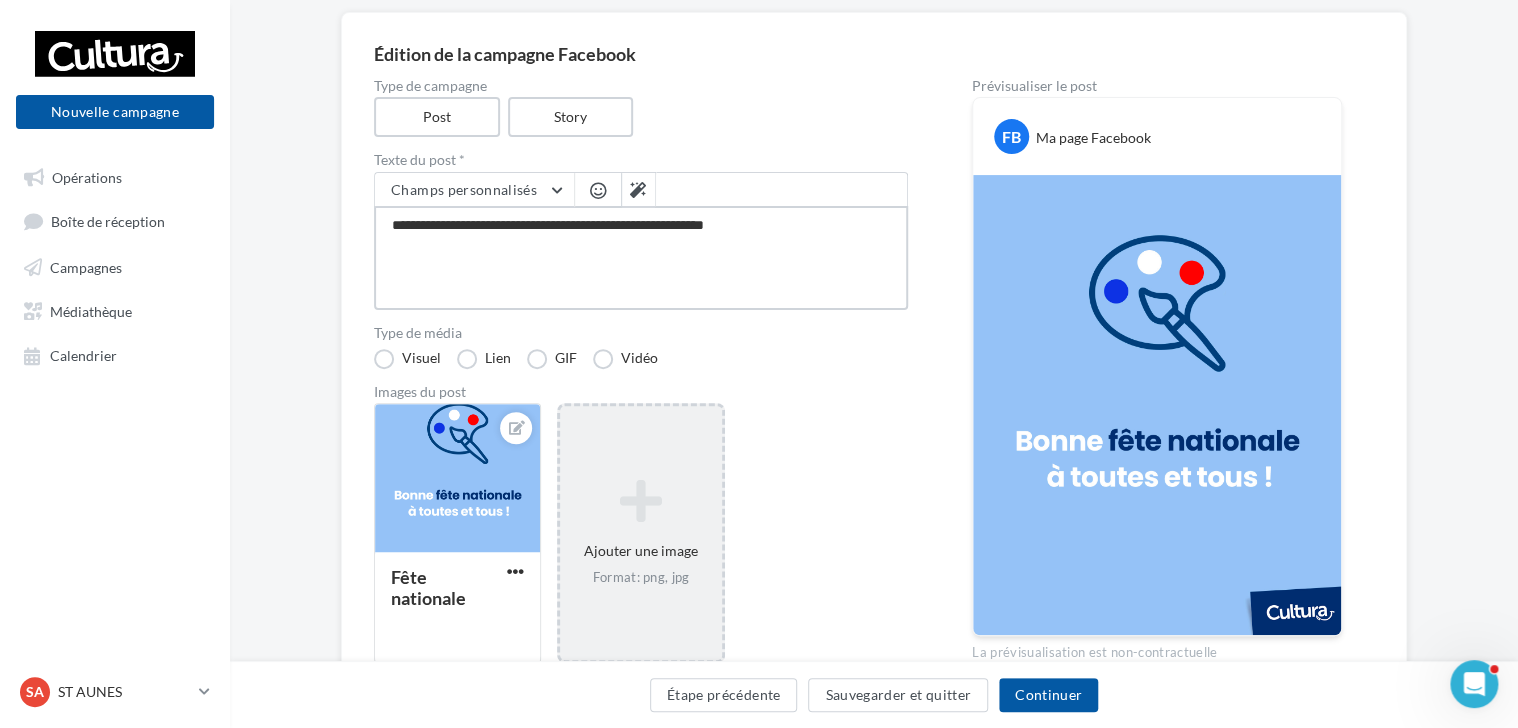 type on "**********" 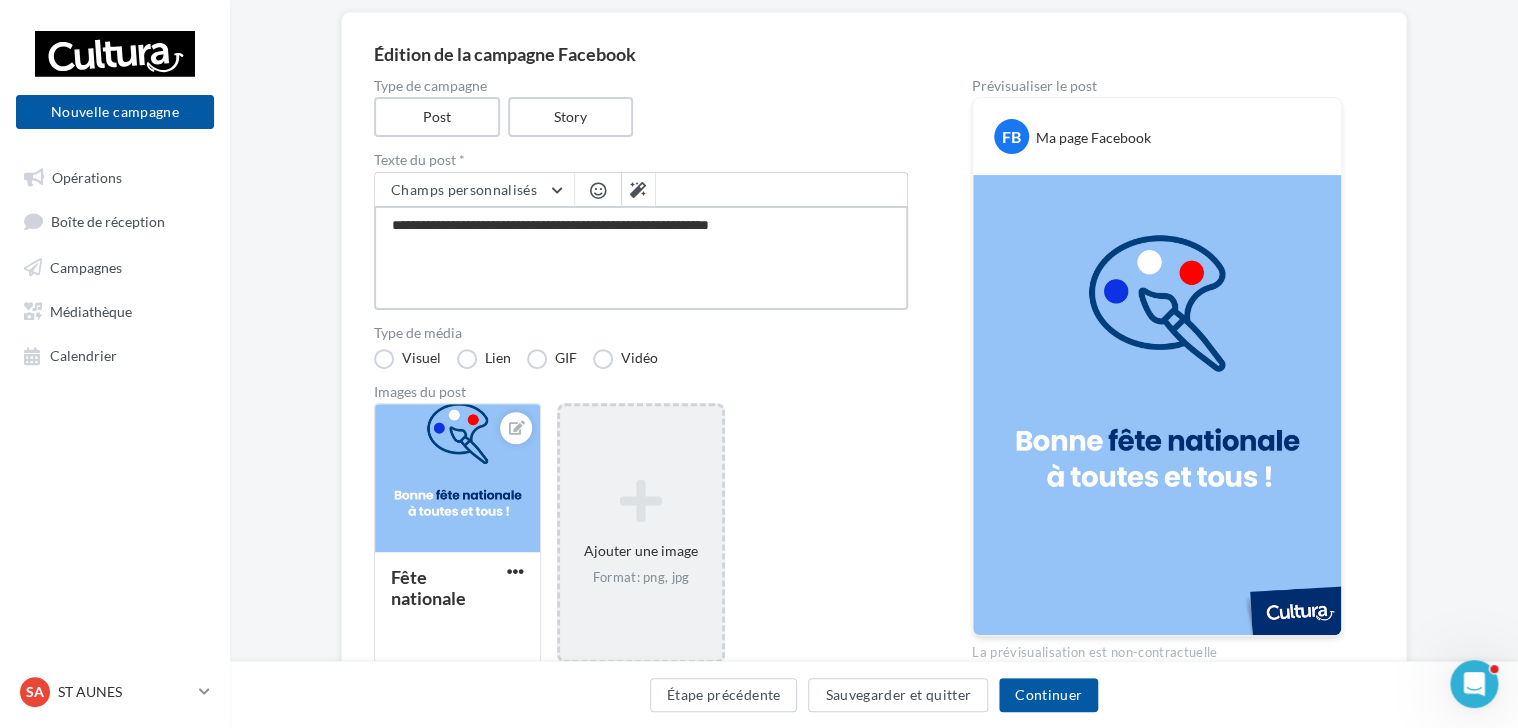 type on "**********" 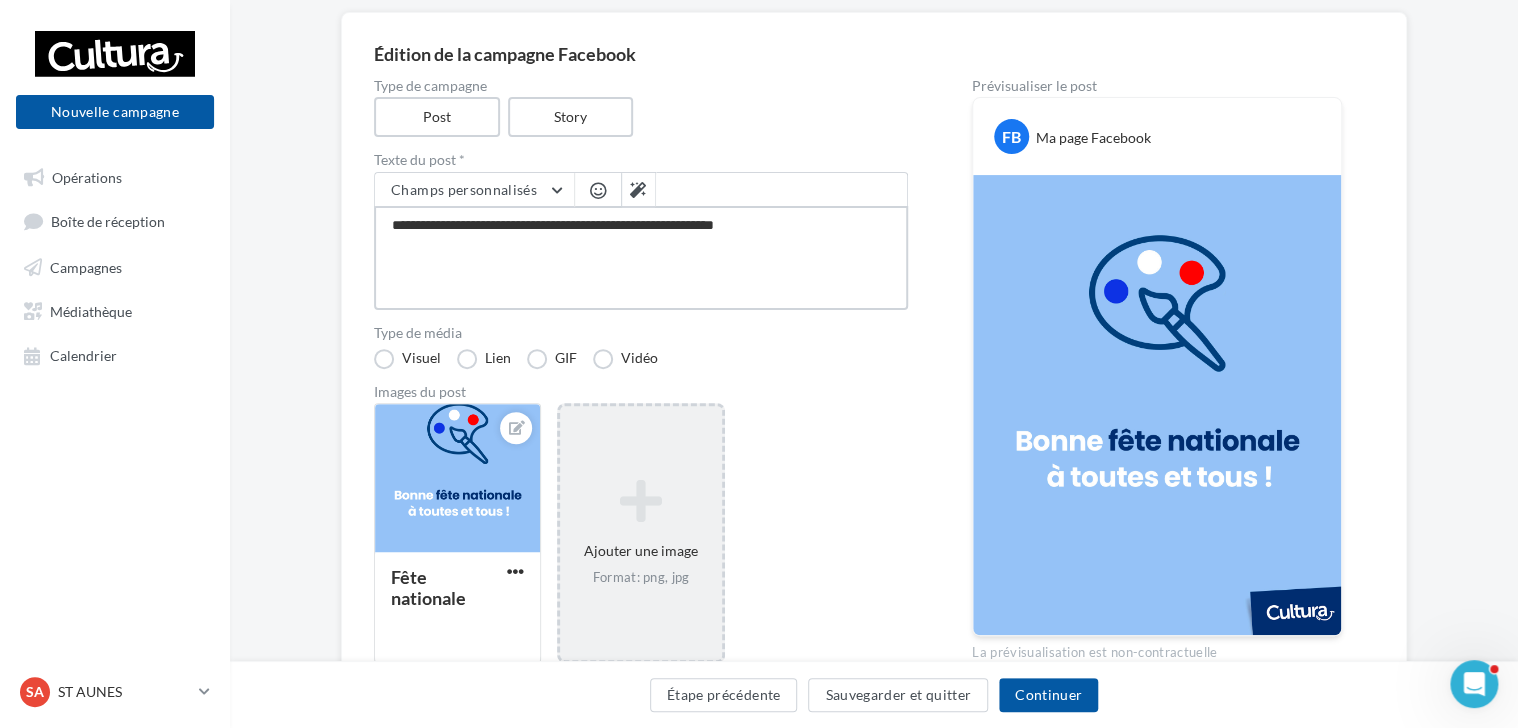 type on "**********" 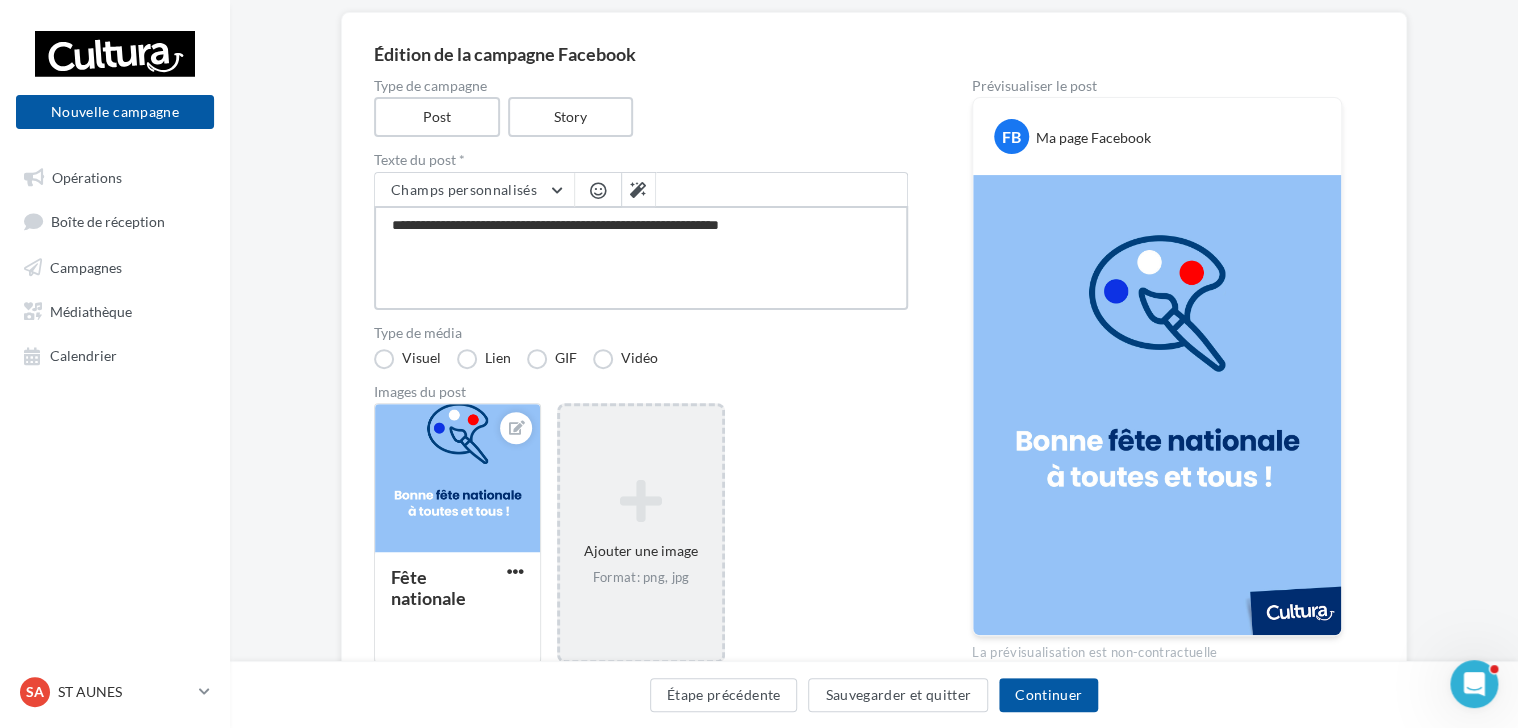 type on "**********" 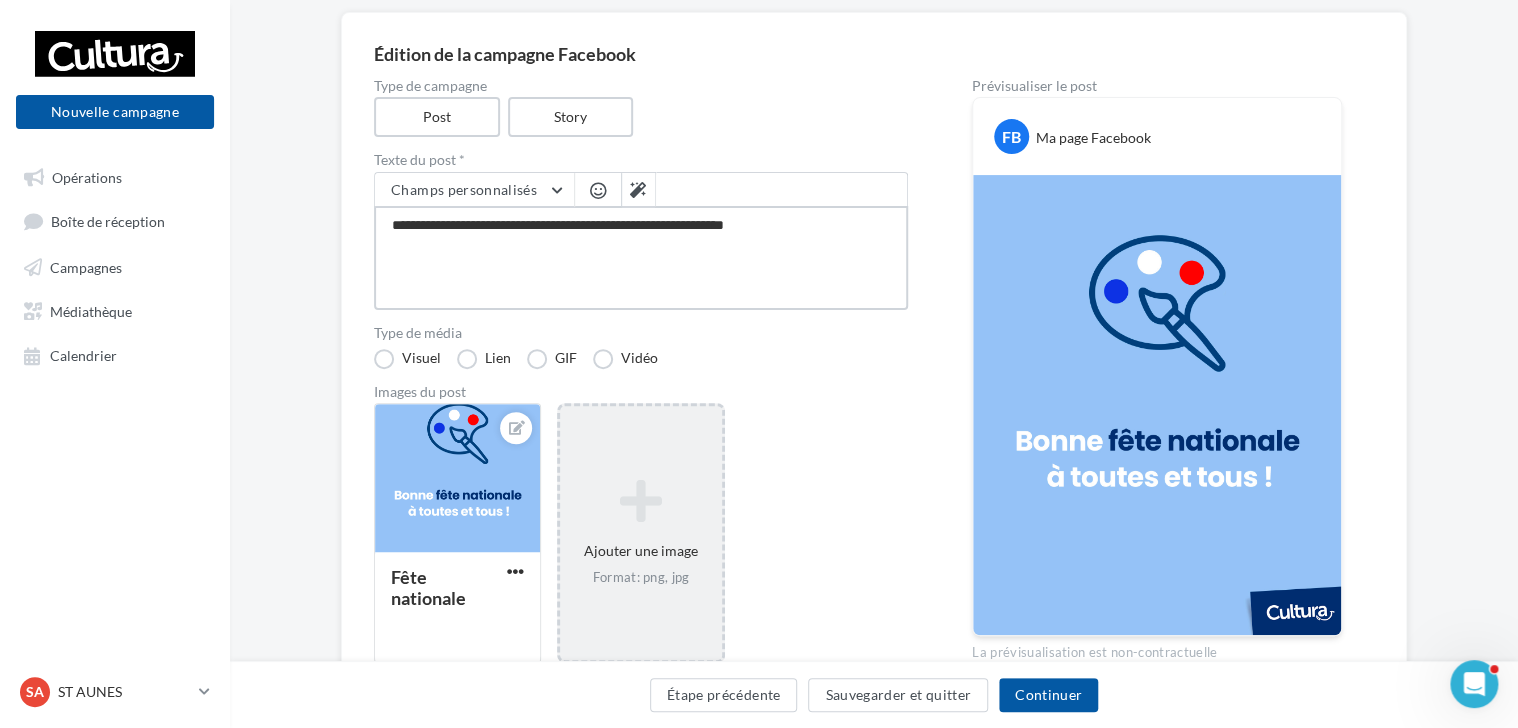 type on "**********" 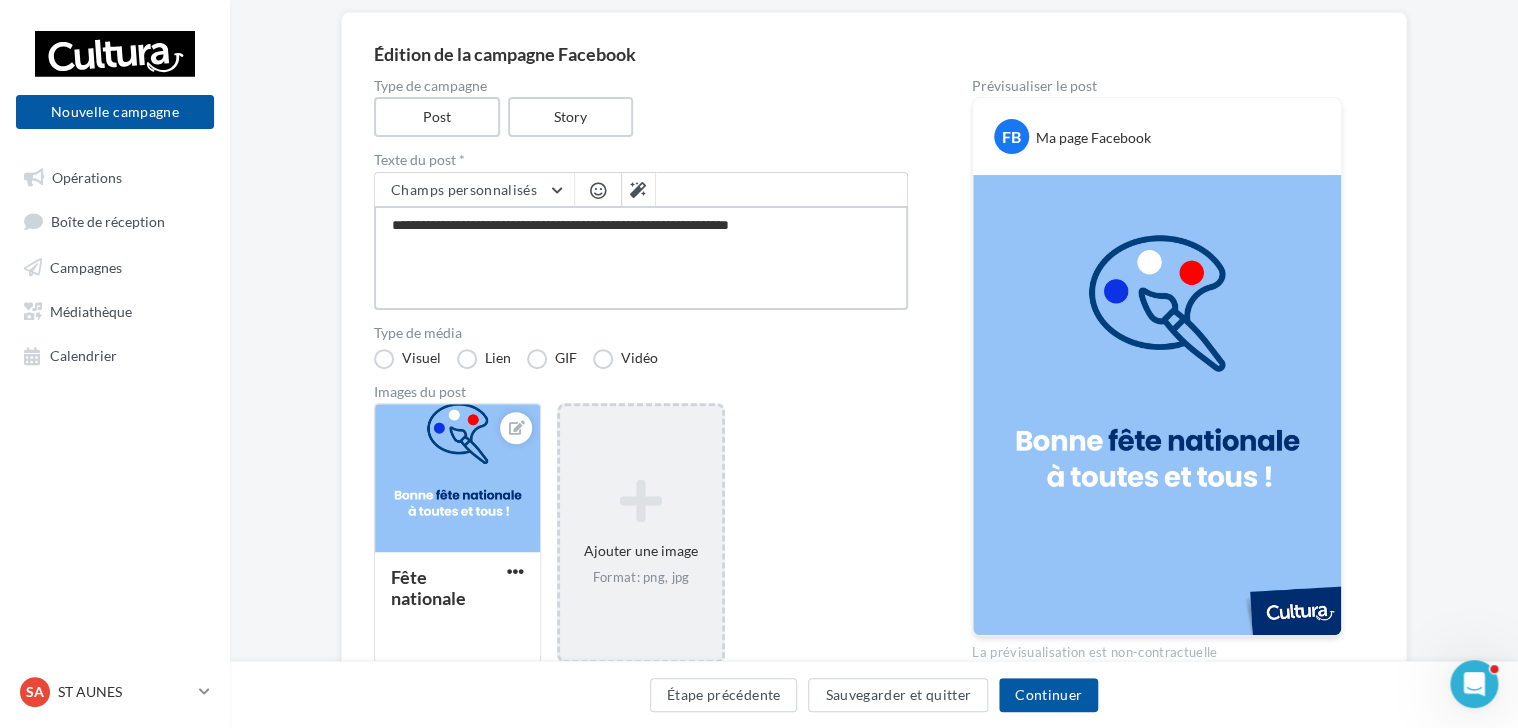 type on "**********" 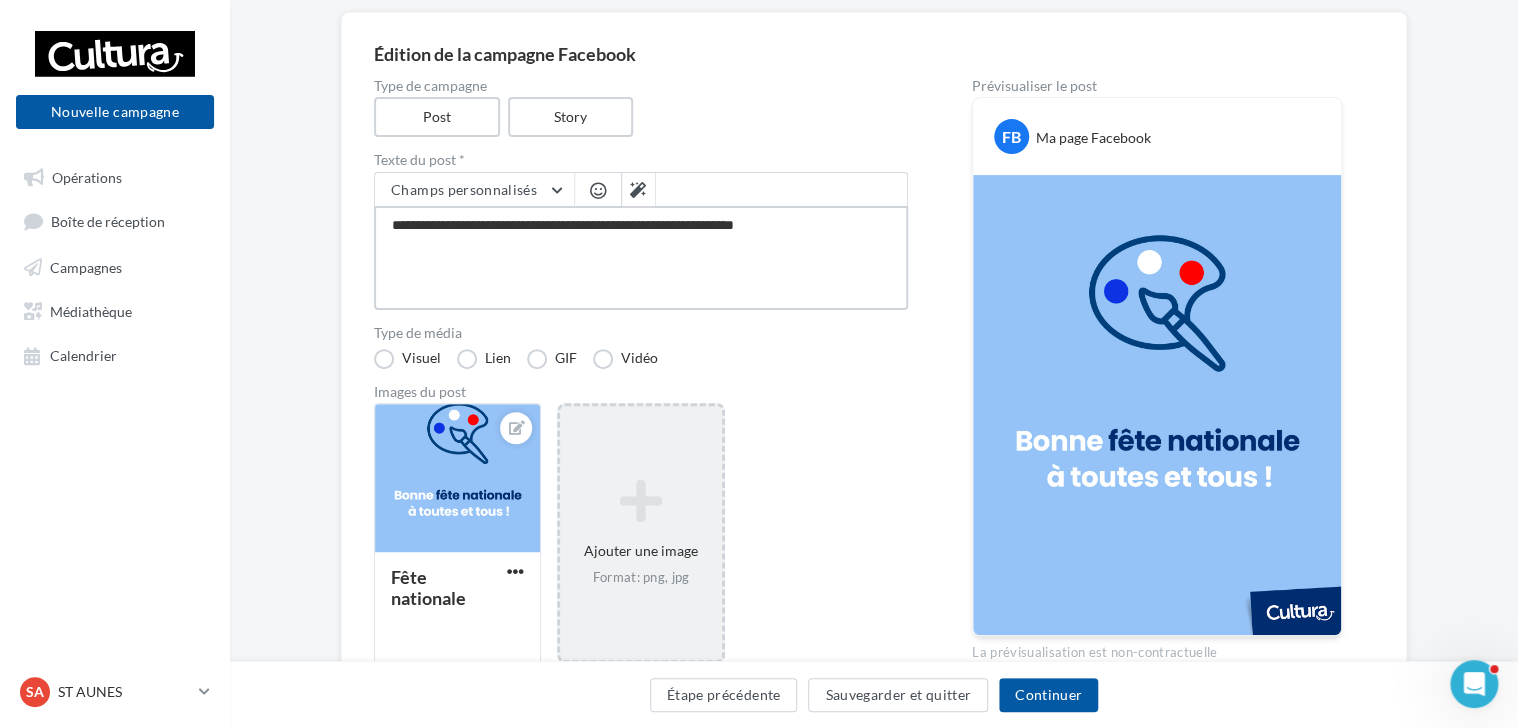 type on "**********" 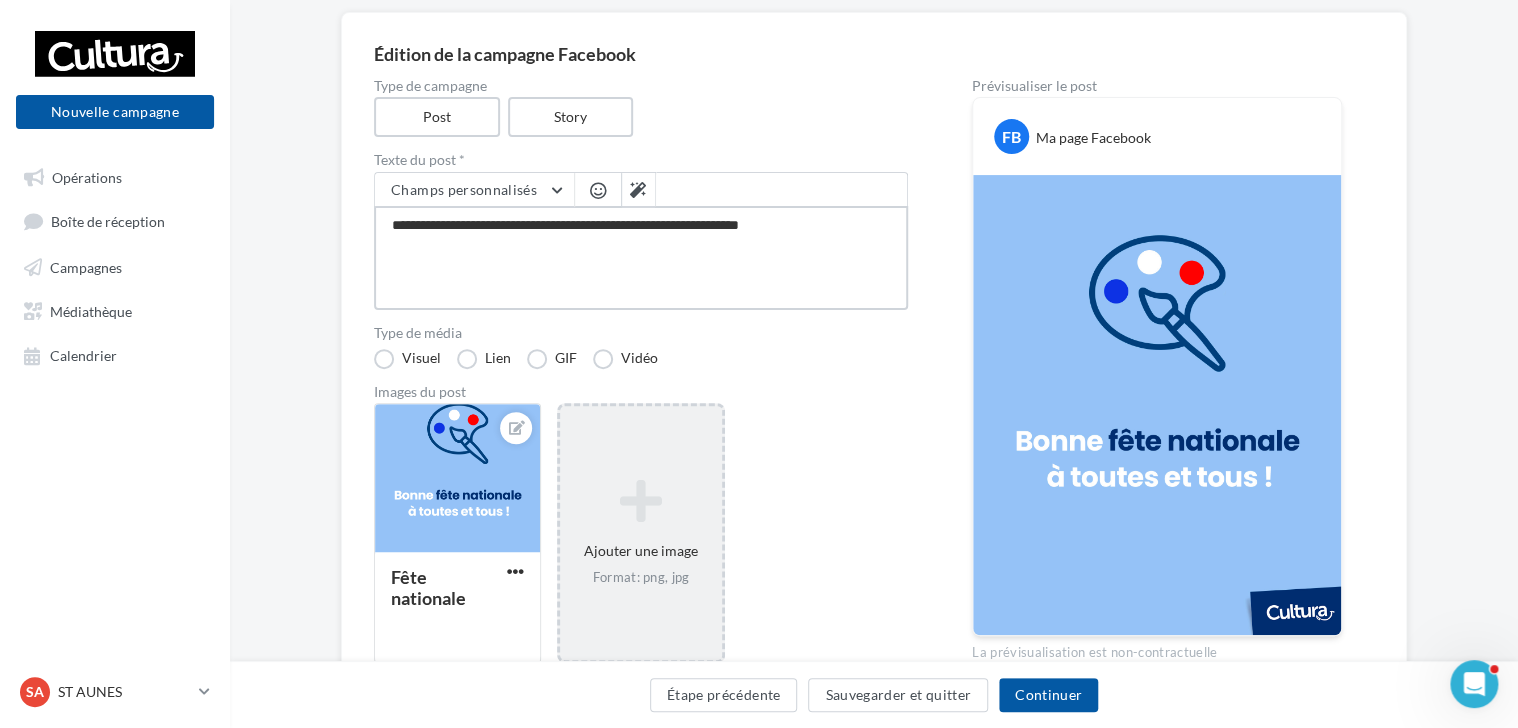 type on "**********" 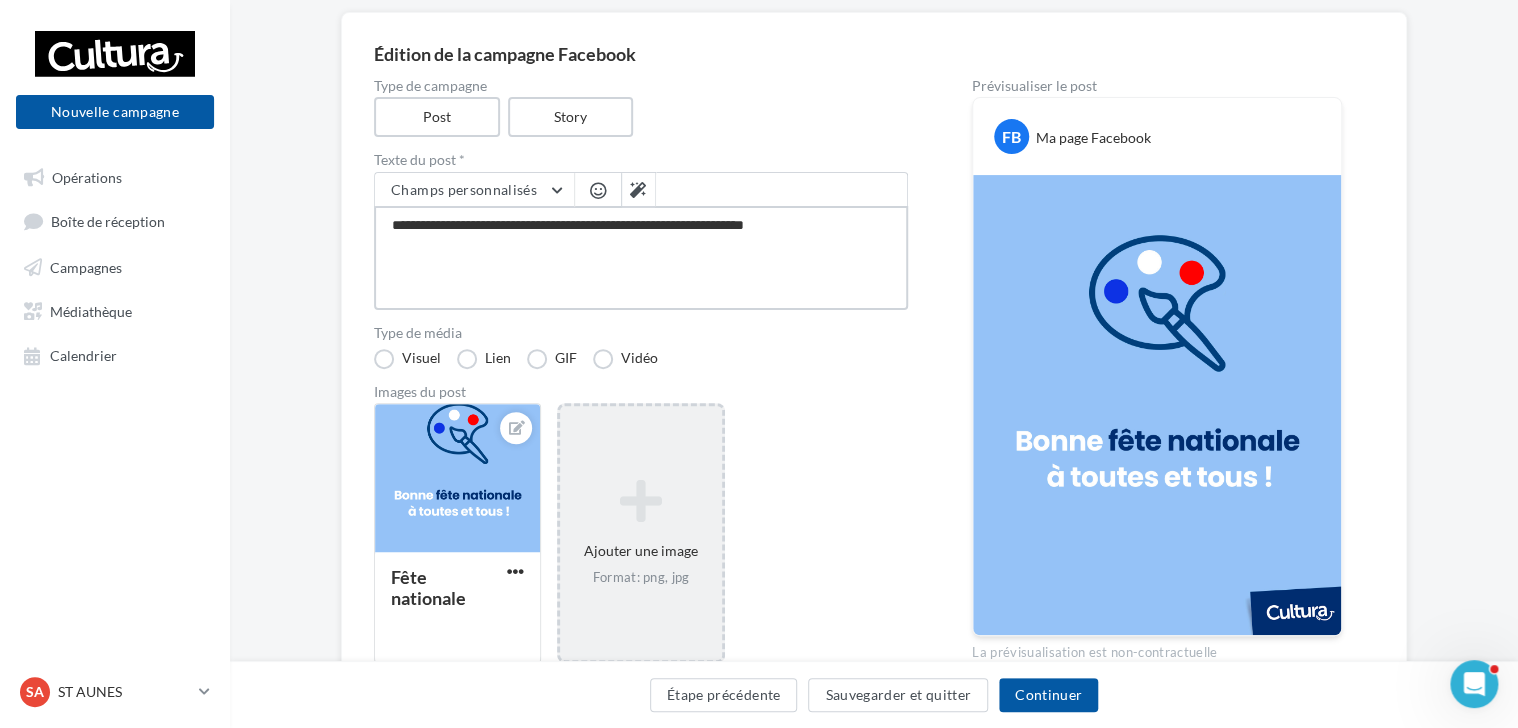 type on "**********" 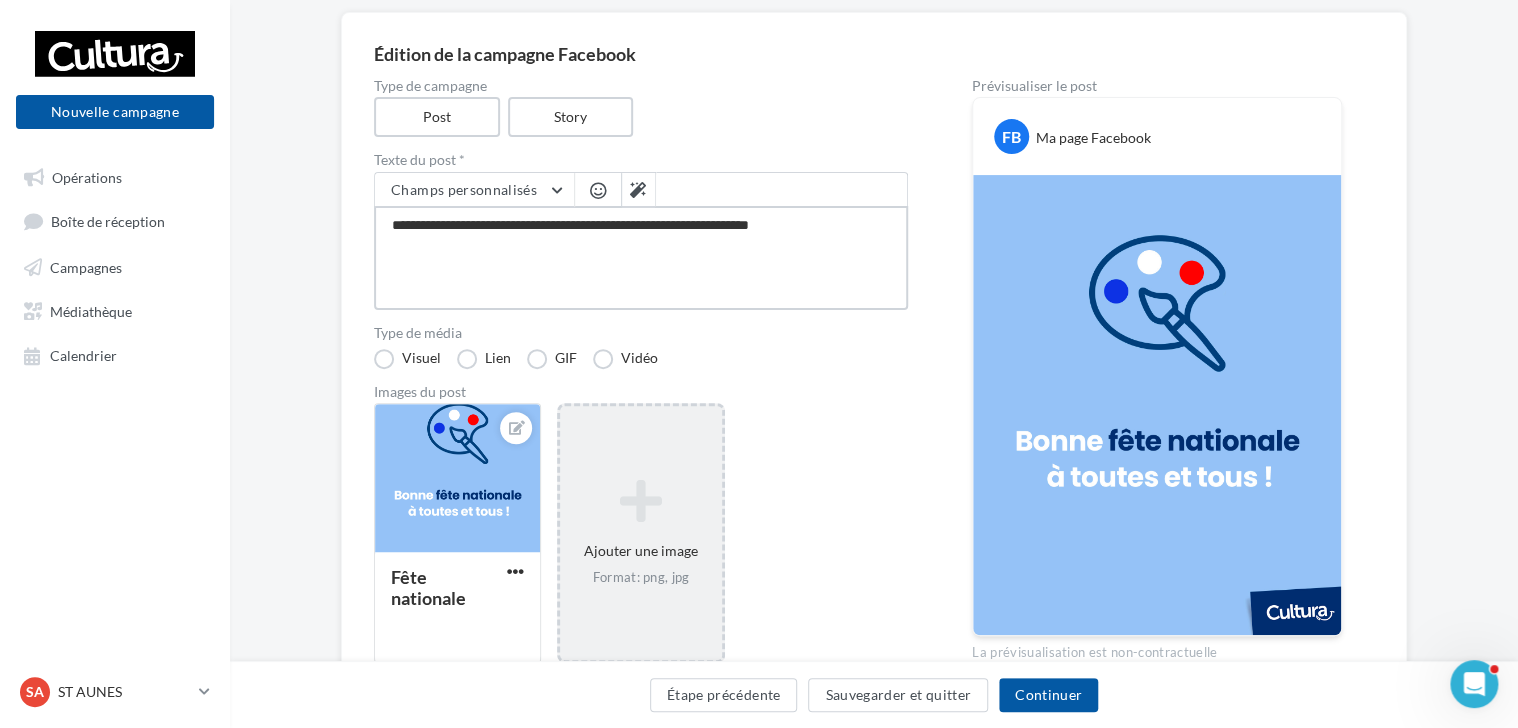 type on "**********" 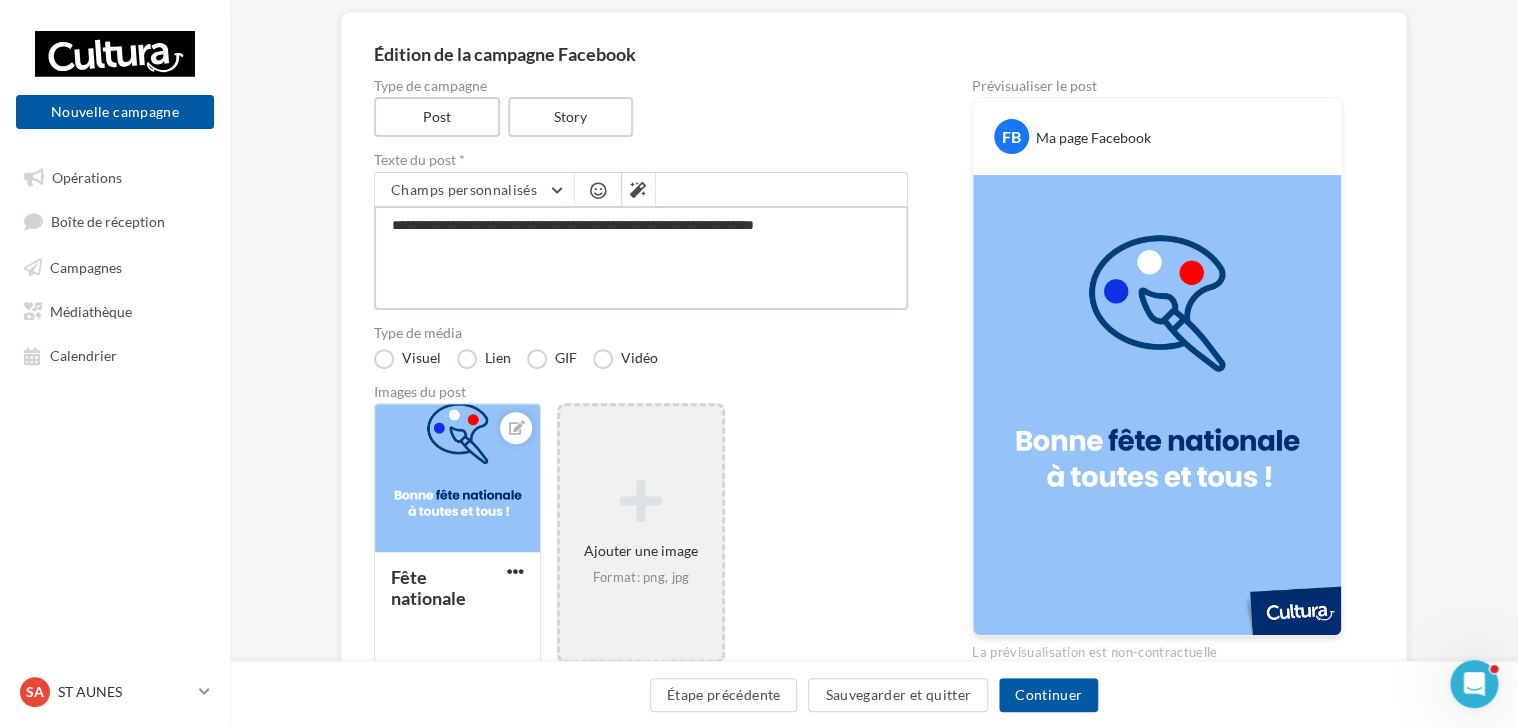 type on "**********" 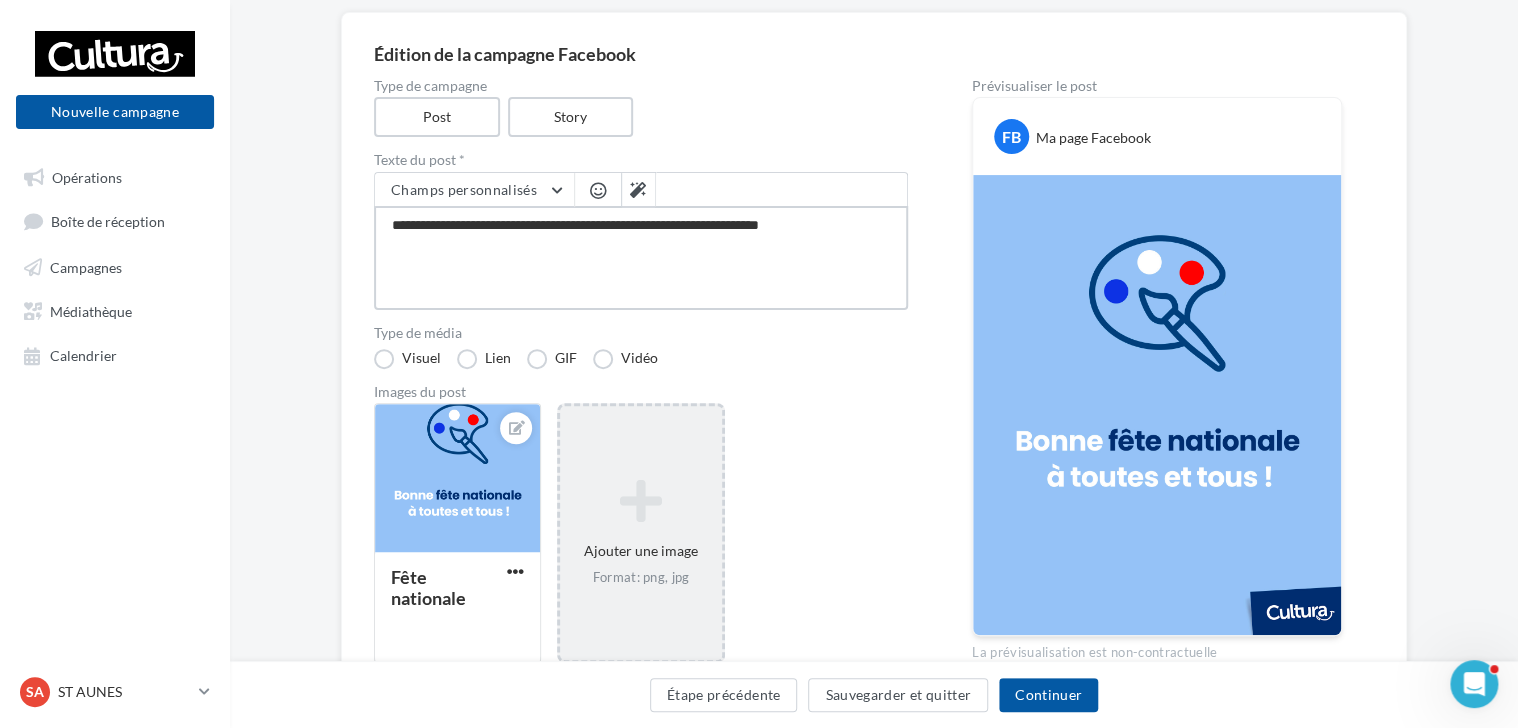 type on "**********" 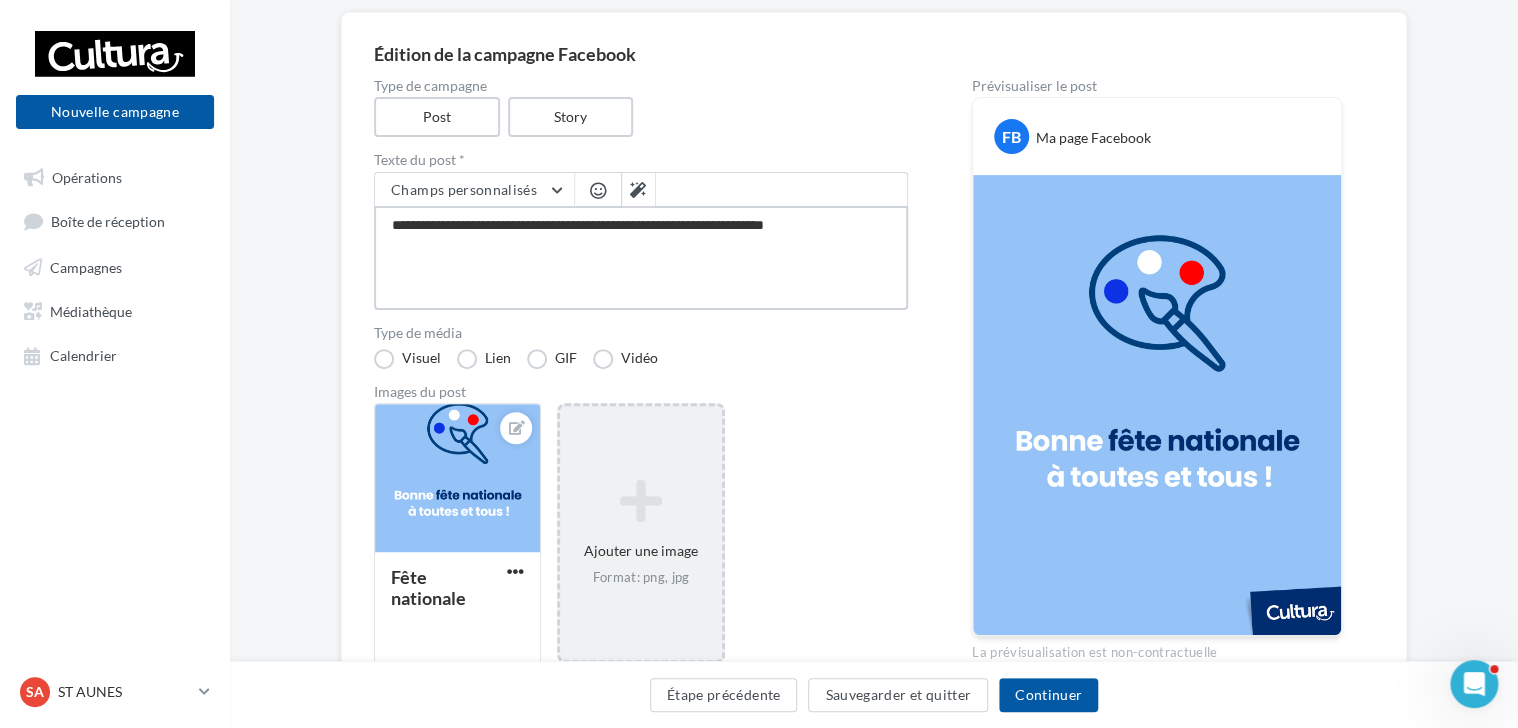 type on "**********" 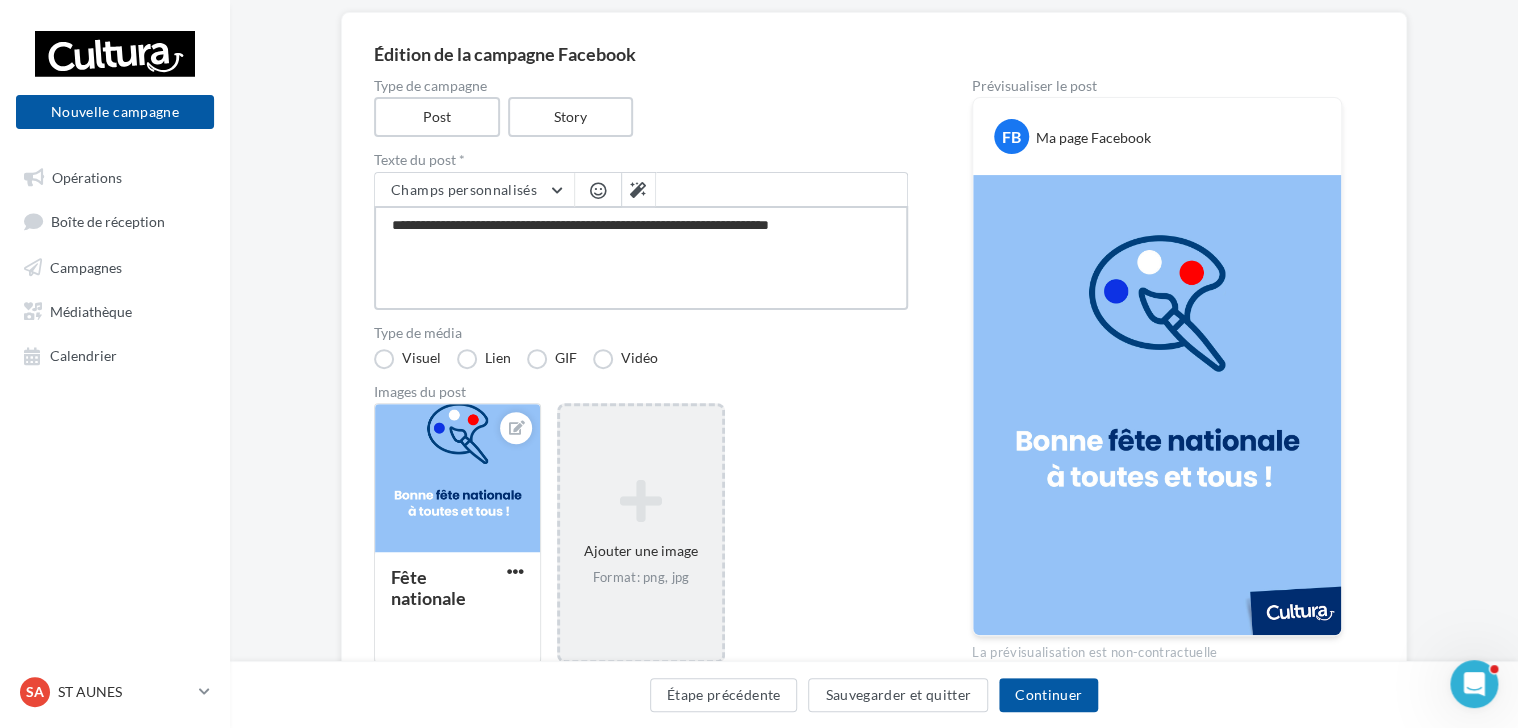 type on "**********" 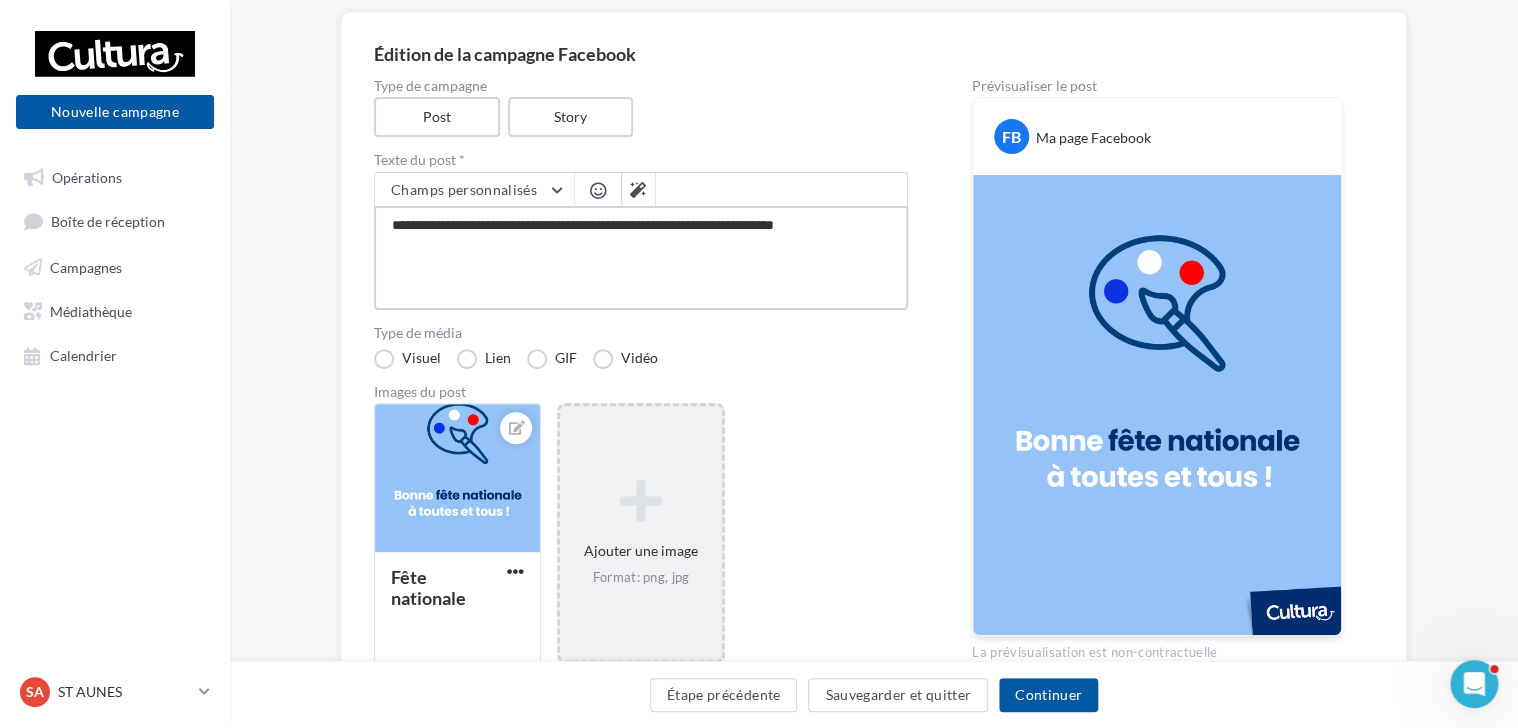 type on "**********" 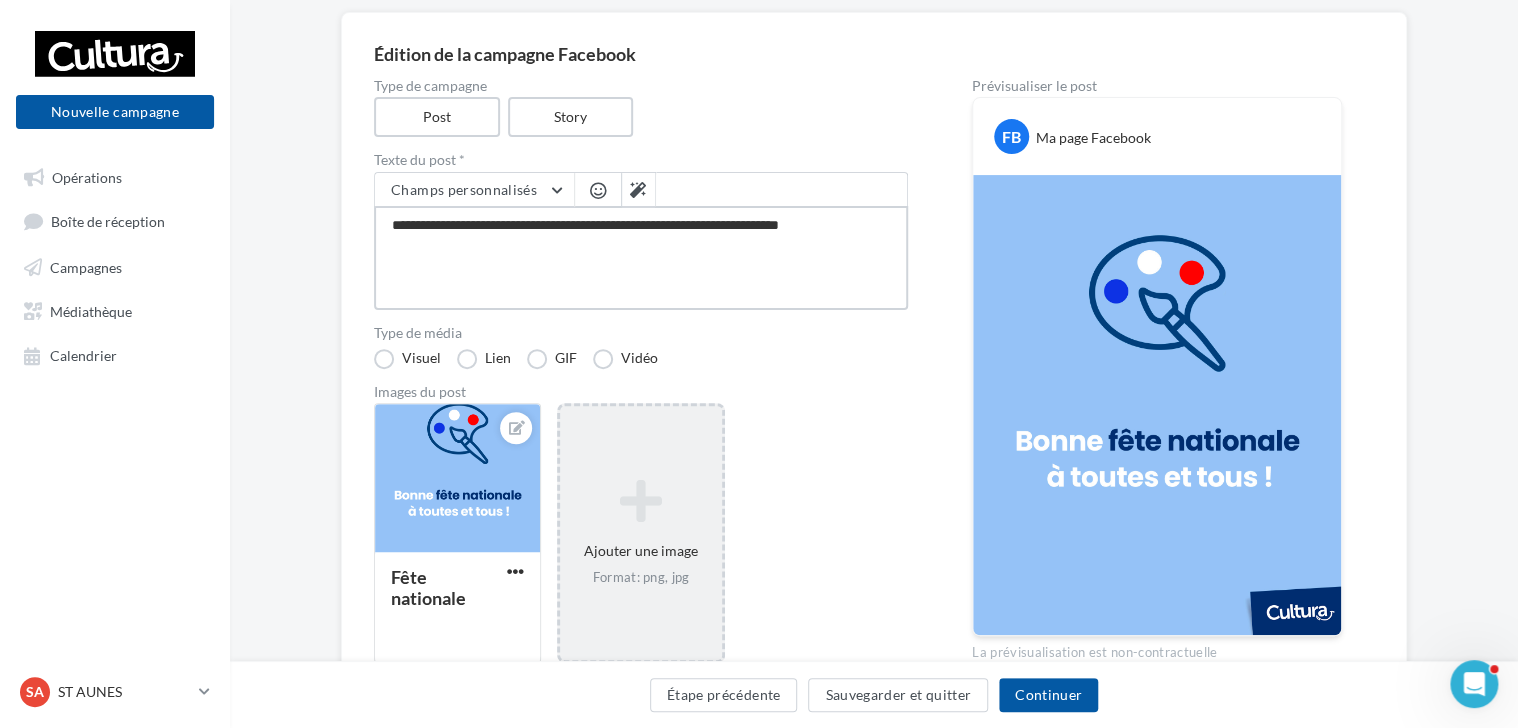 type on "**********" 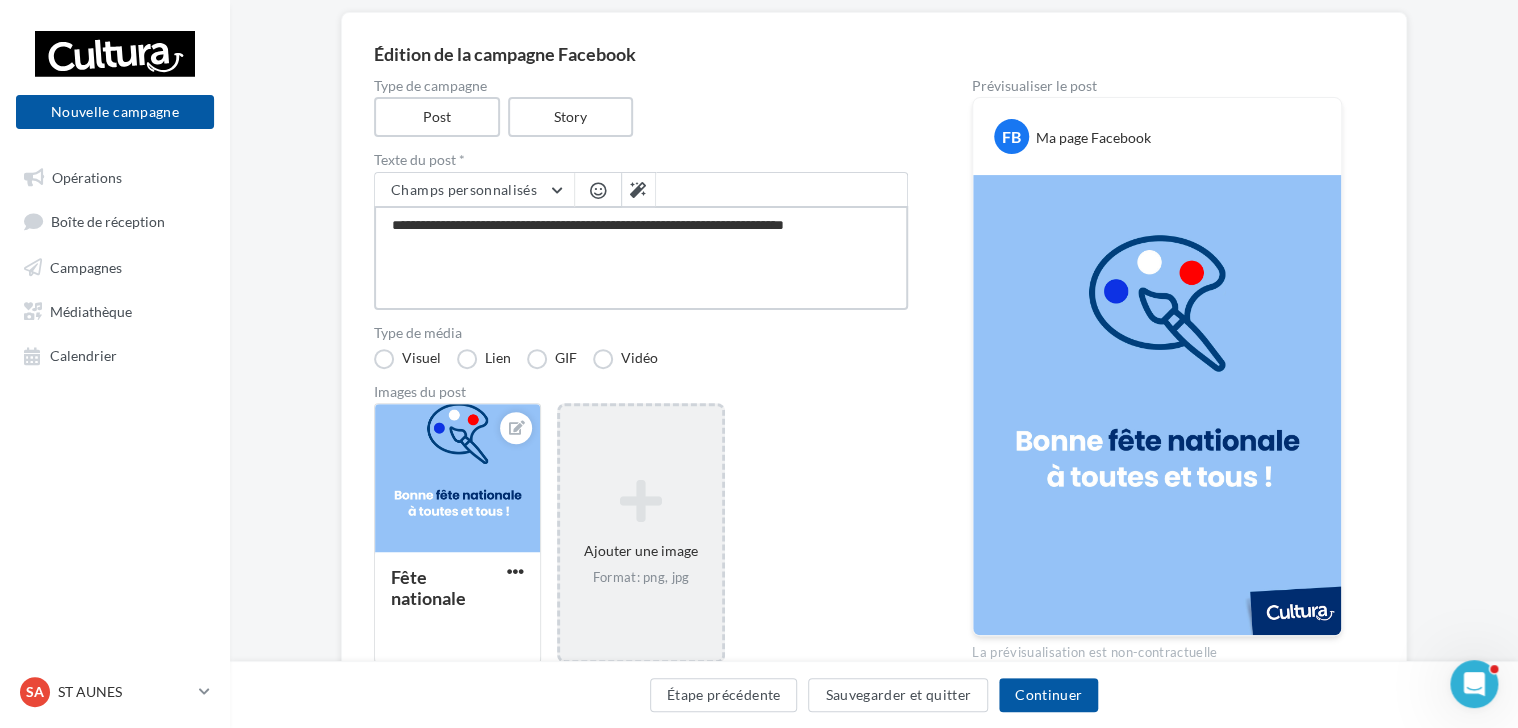 type on "**********" 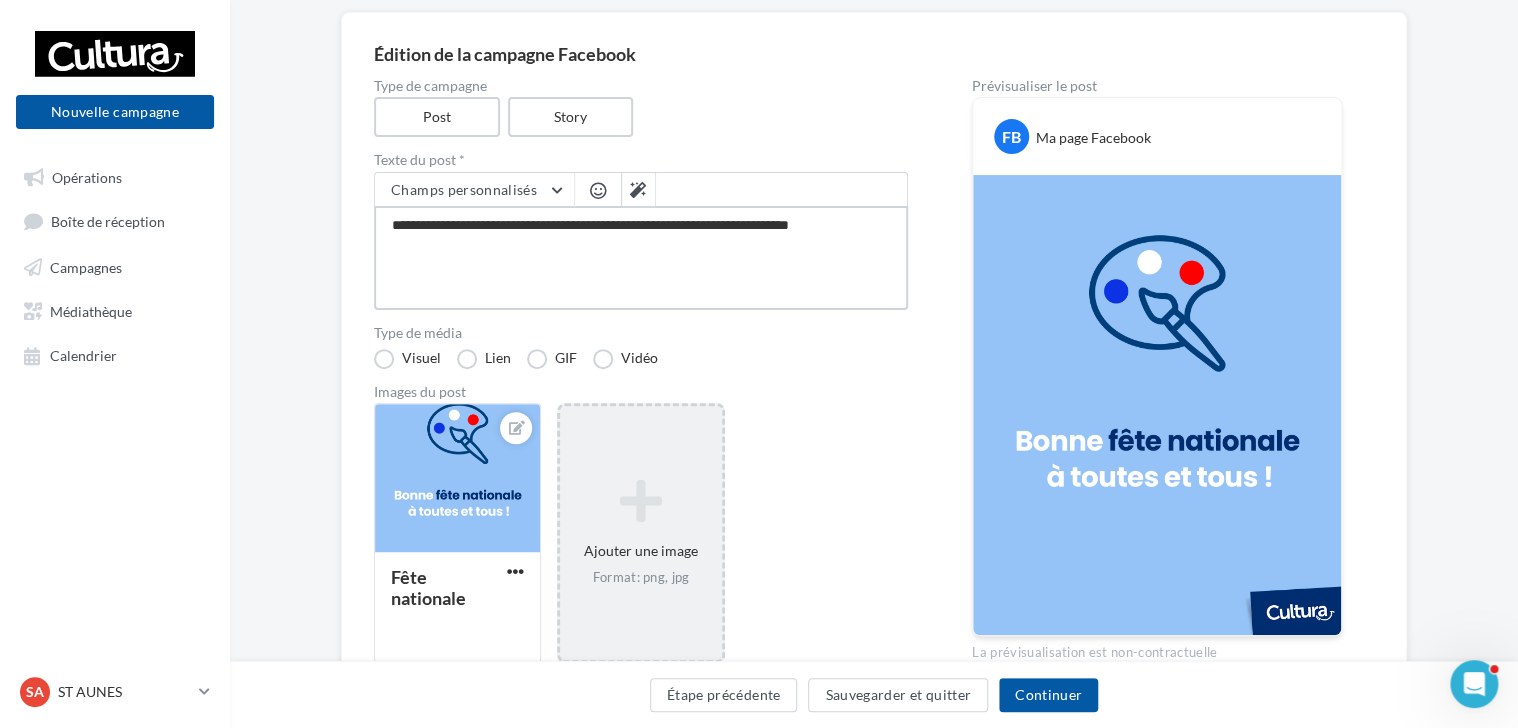 type on "**********" 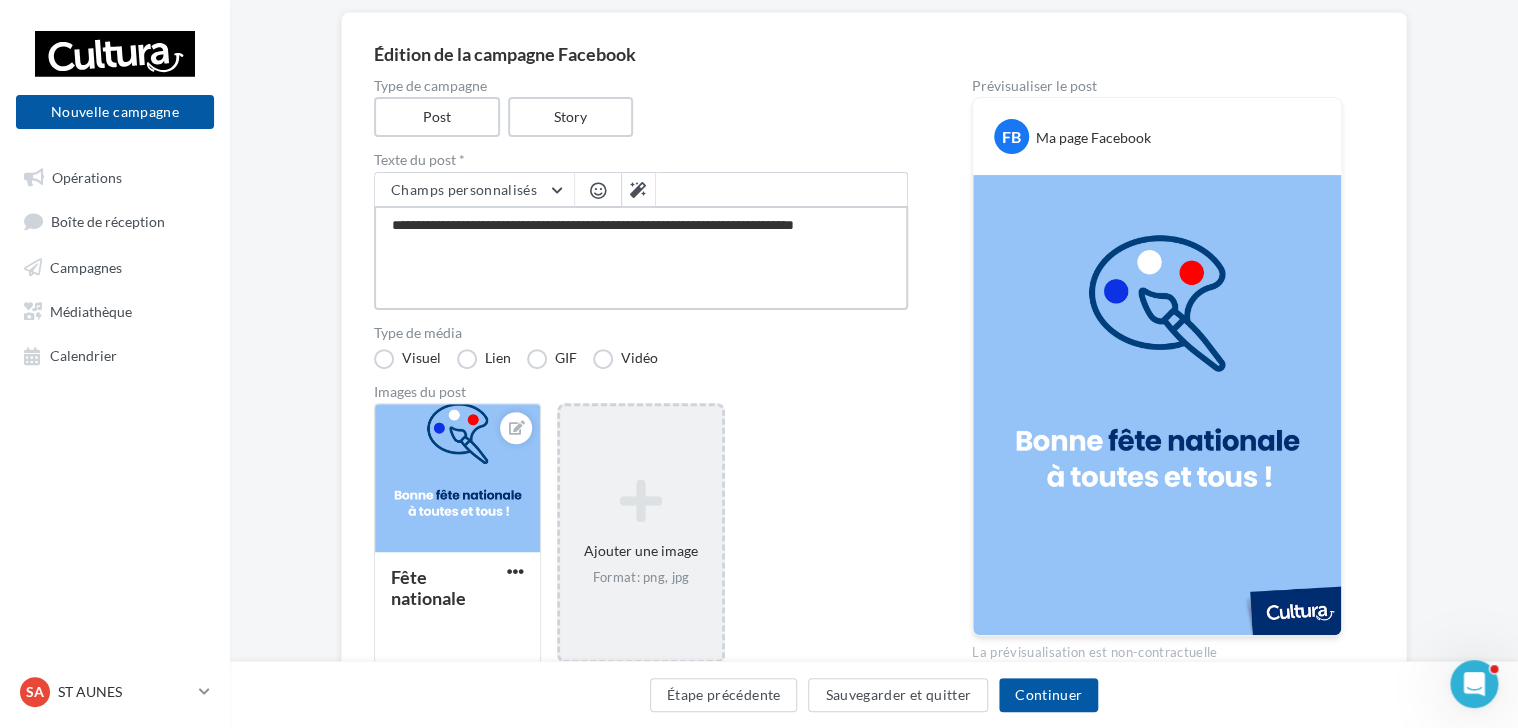 type on "**********" 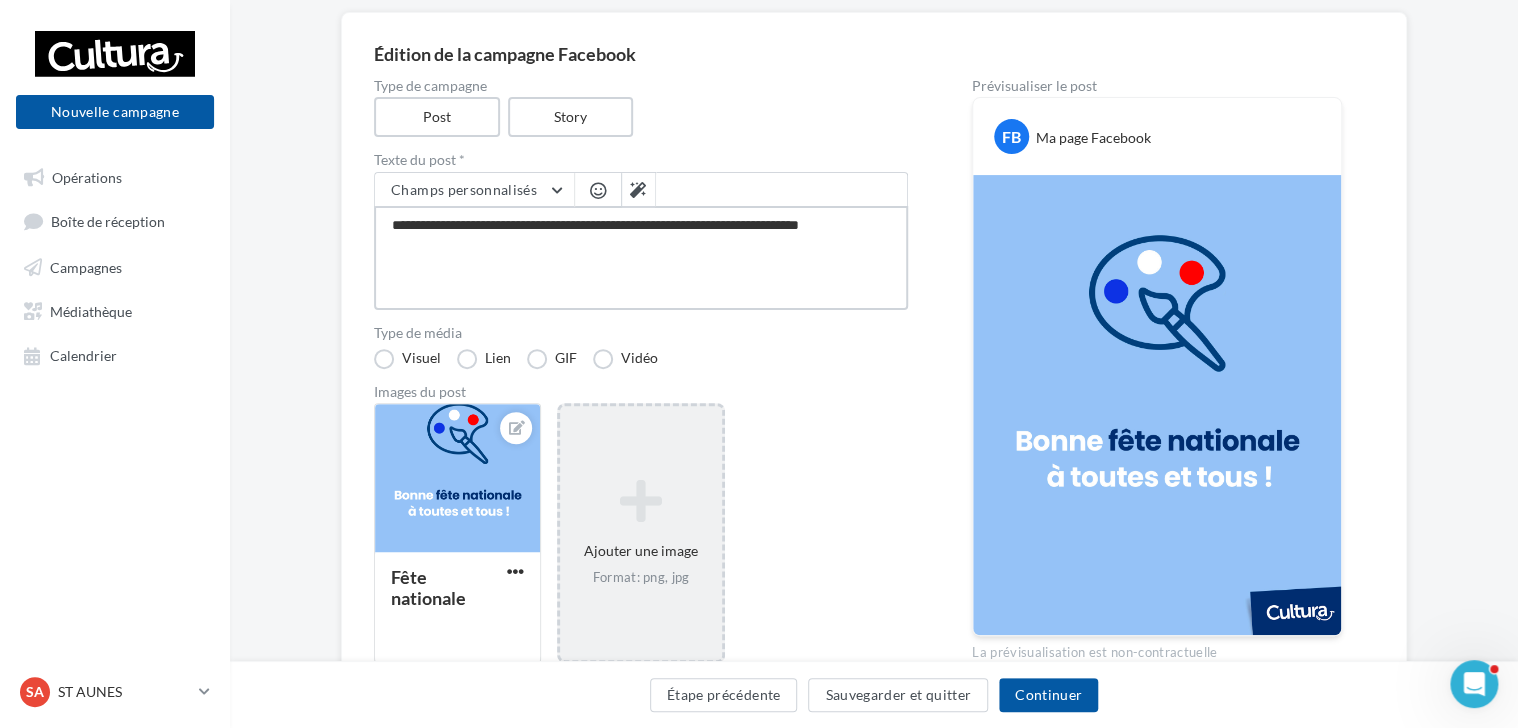 type on "**********" 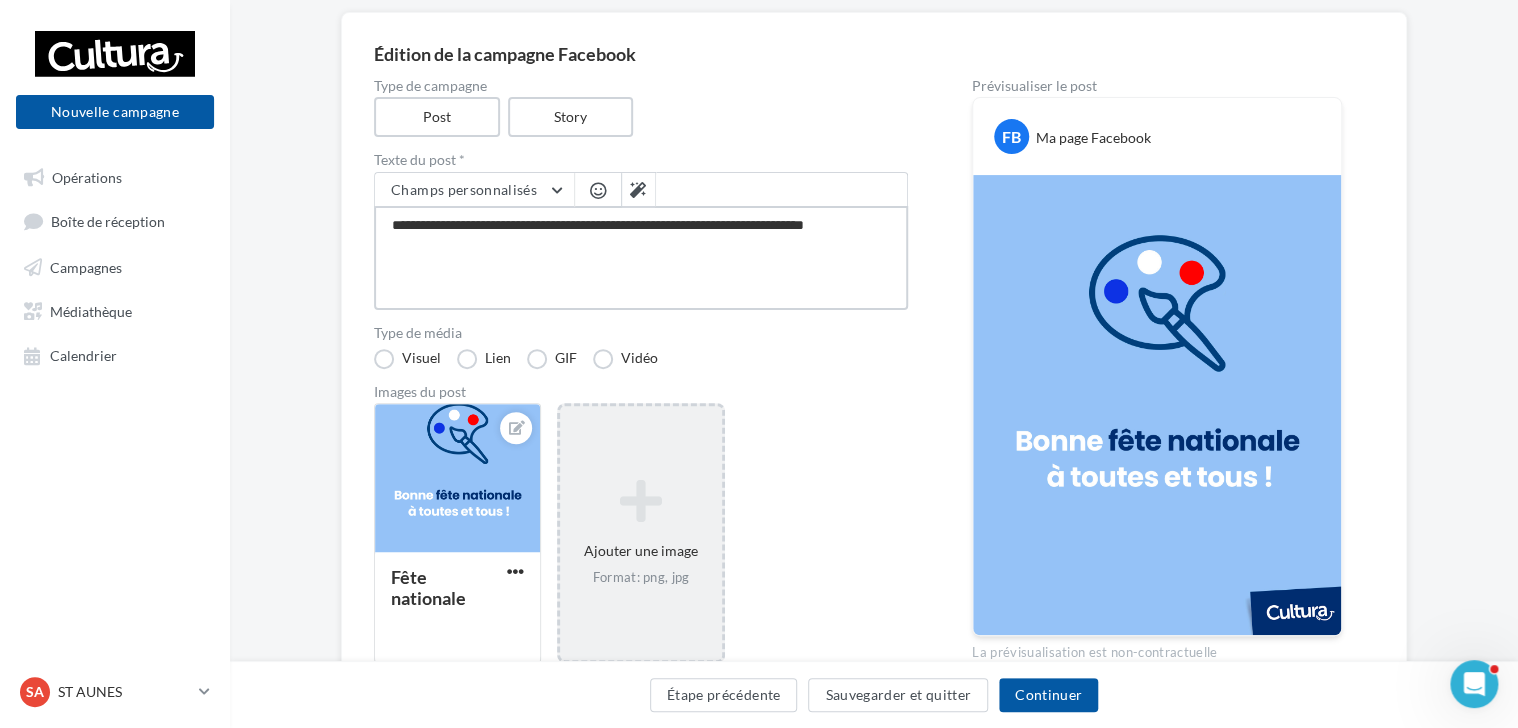 type on "**********" 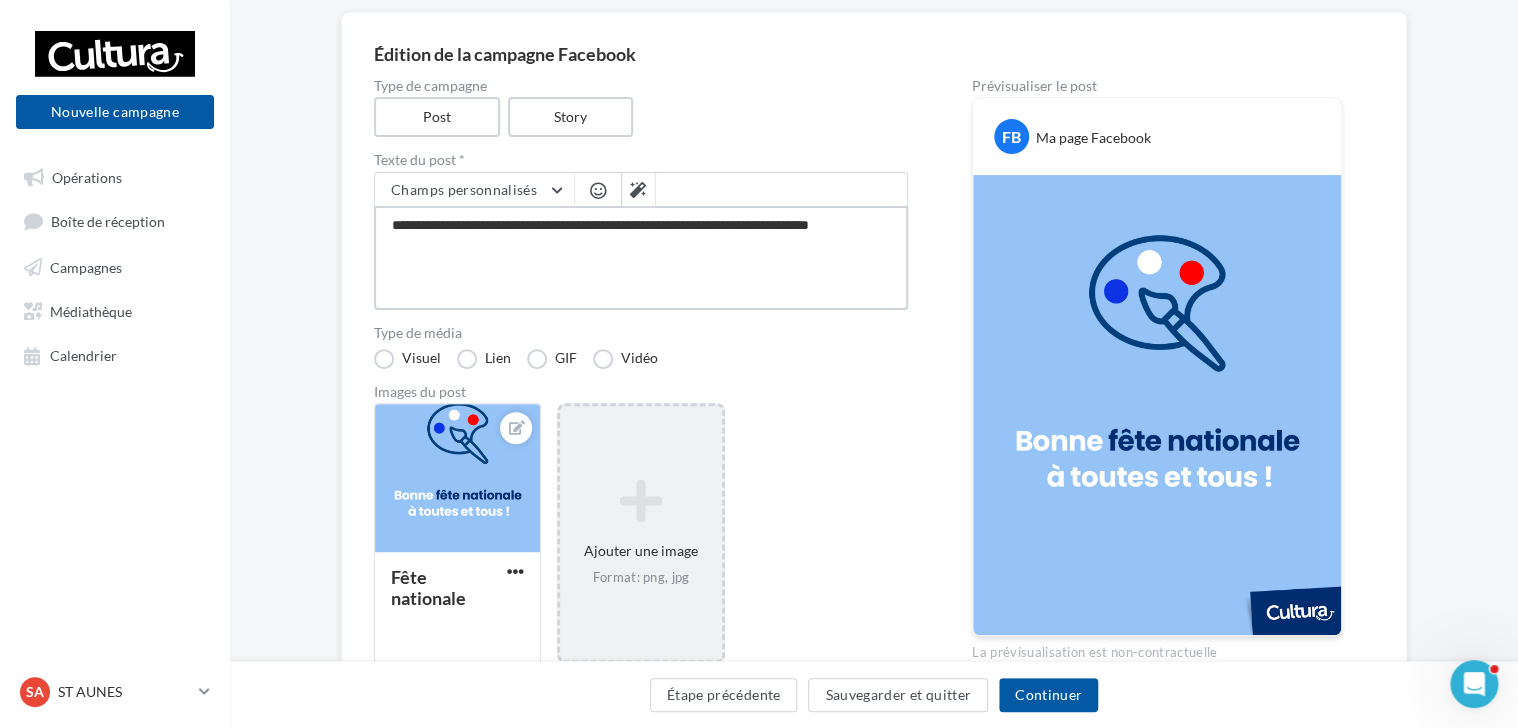 type on "**********" 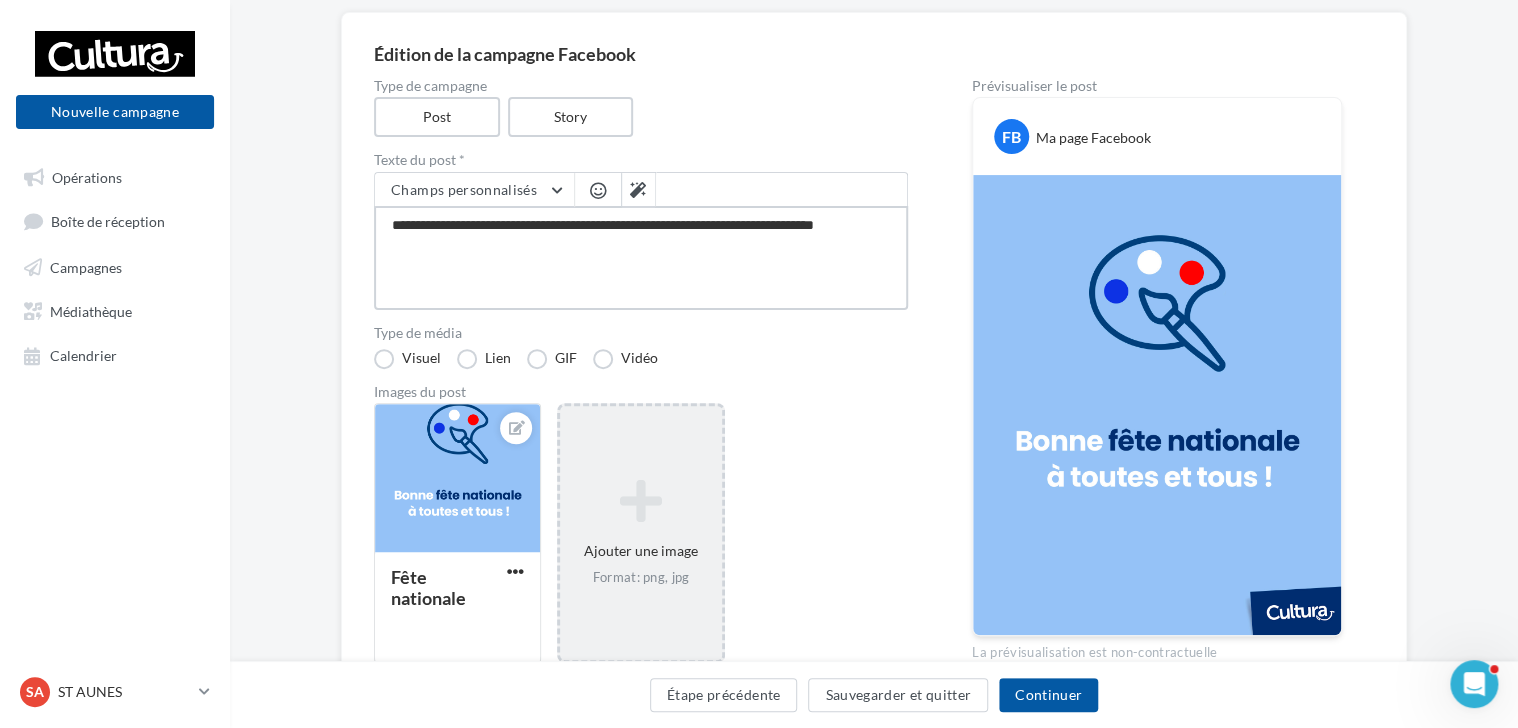 type on "**********" 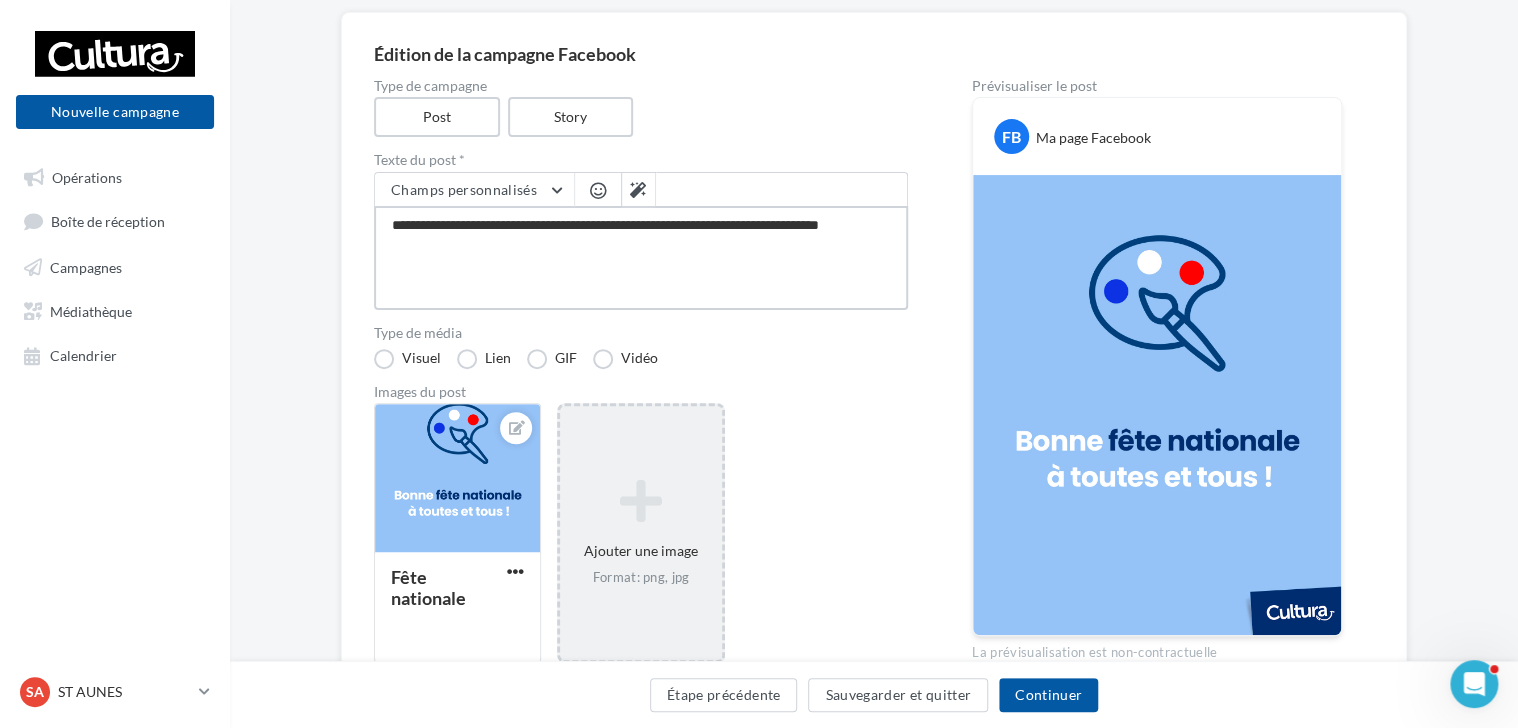 type on "**********" 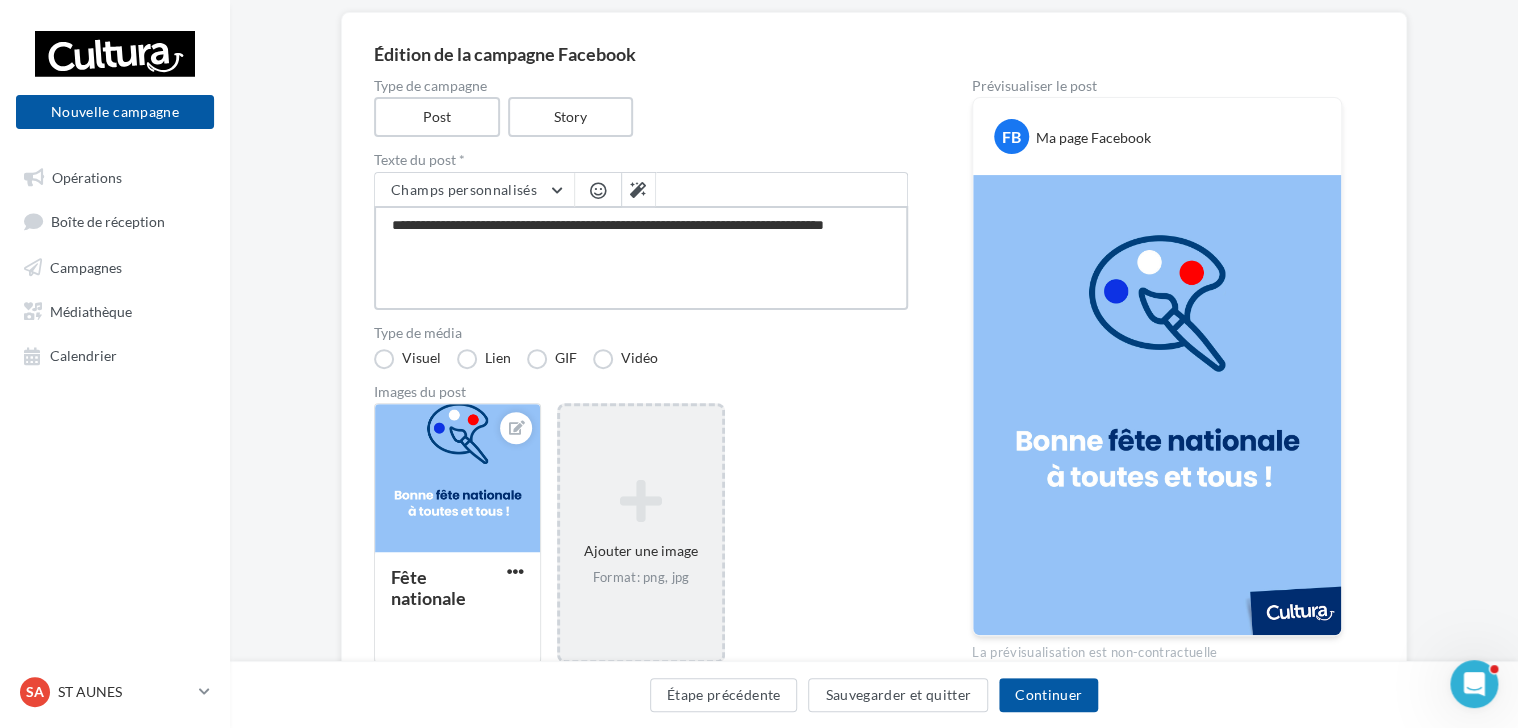 type on "**********" 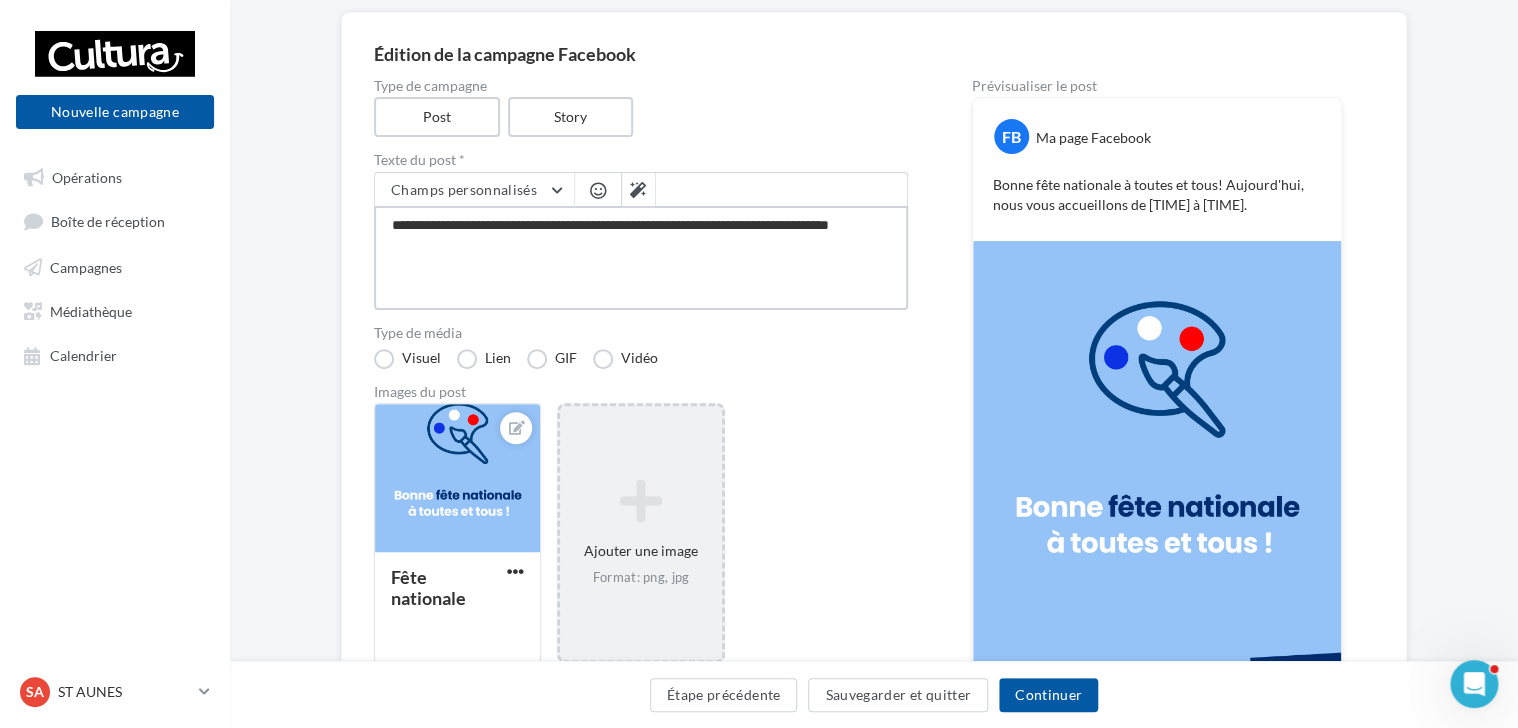 click on "**********" at bounding box center [641, 258] 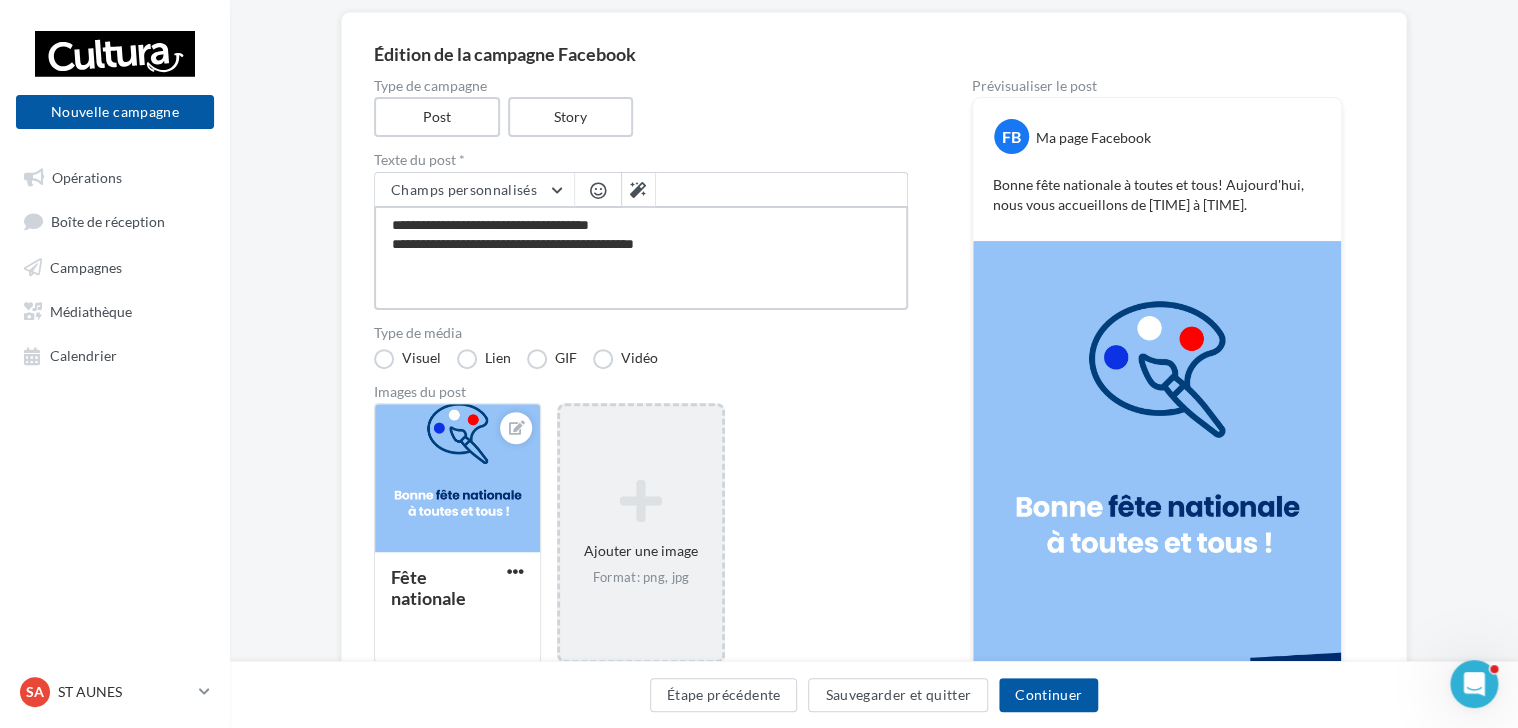 type on "**********" 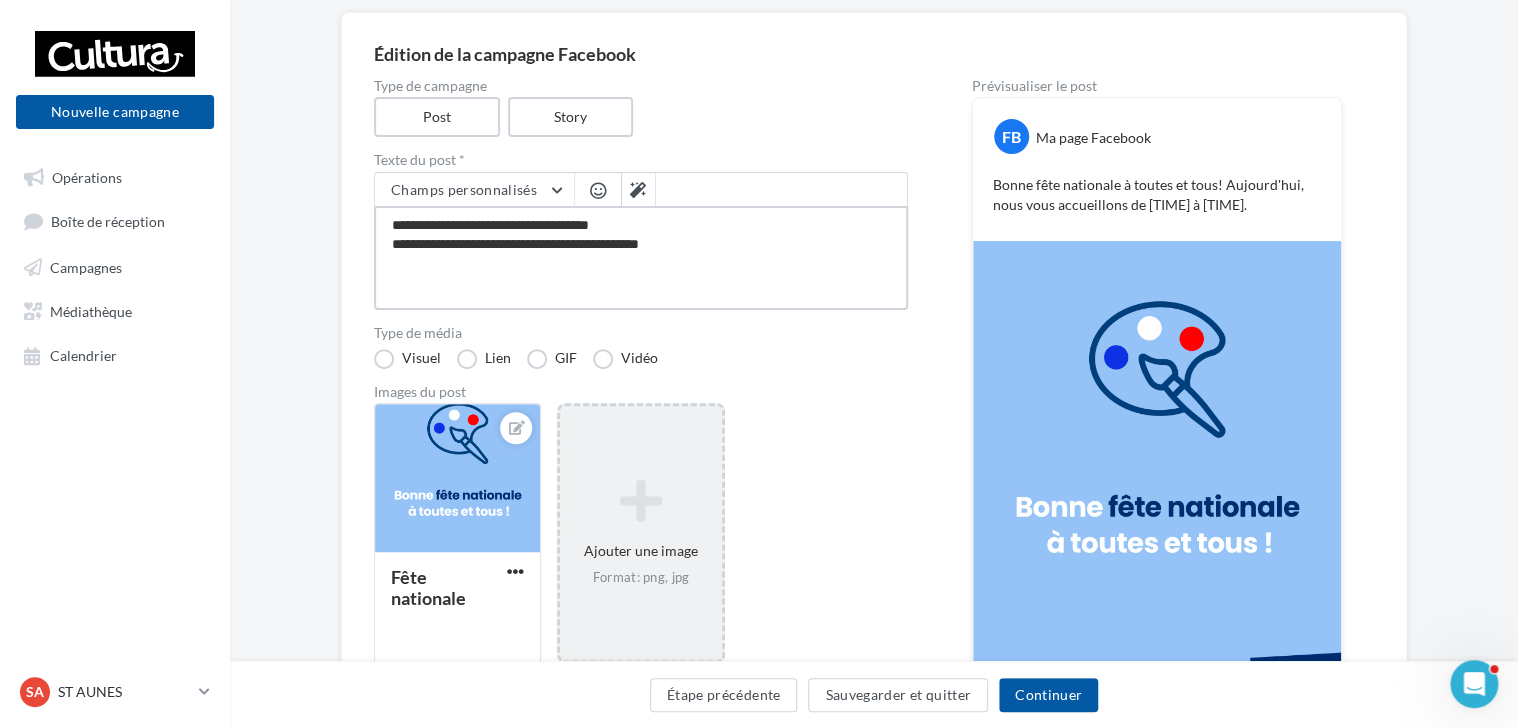 type on "**********" 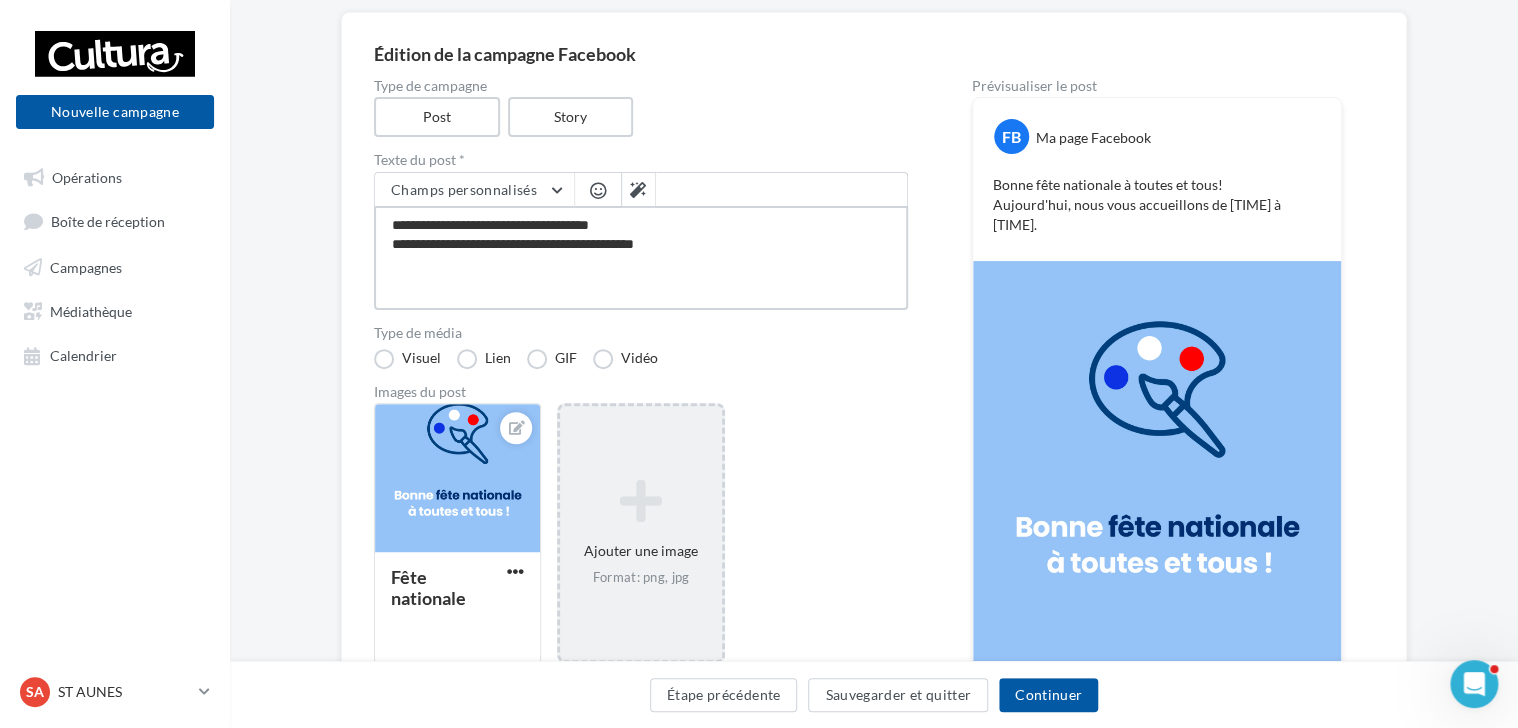 drag, startPoint x: 600, startPoint y: 245, endPoint x: 472, endPoint y: 251, distance: 128.14055 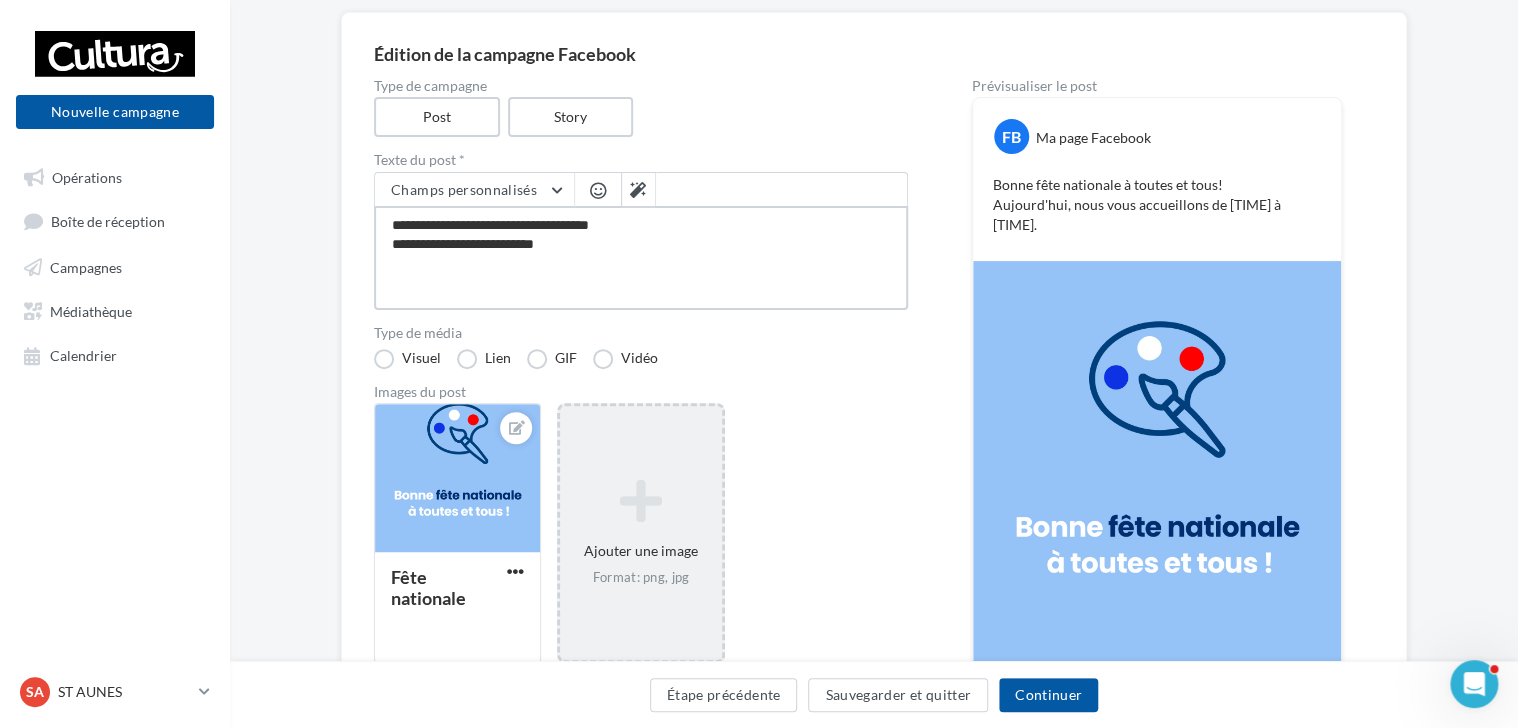 type on "**********" 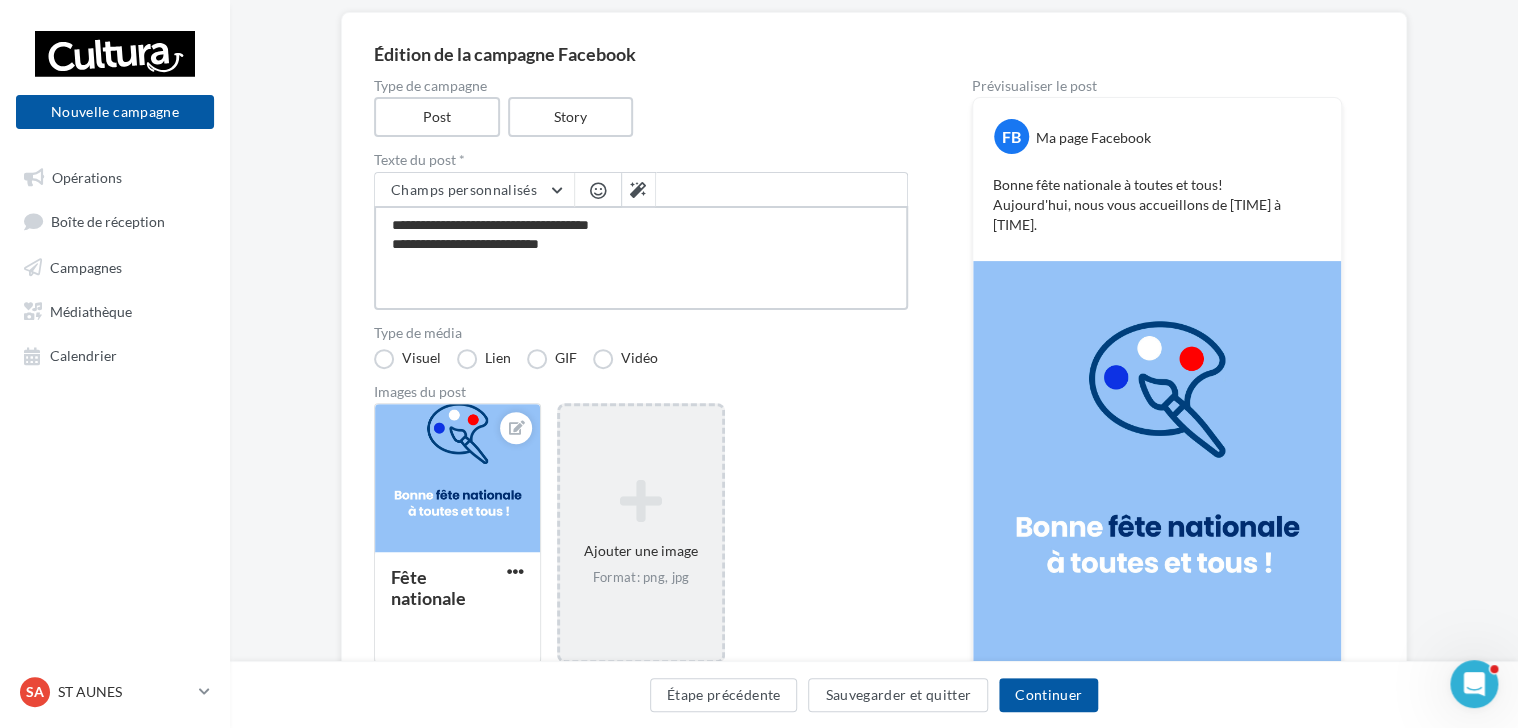 type on "**********" 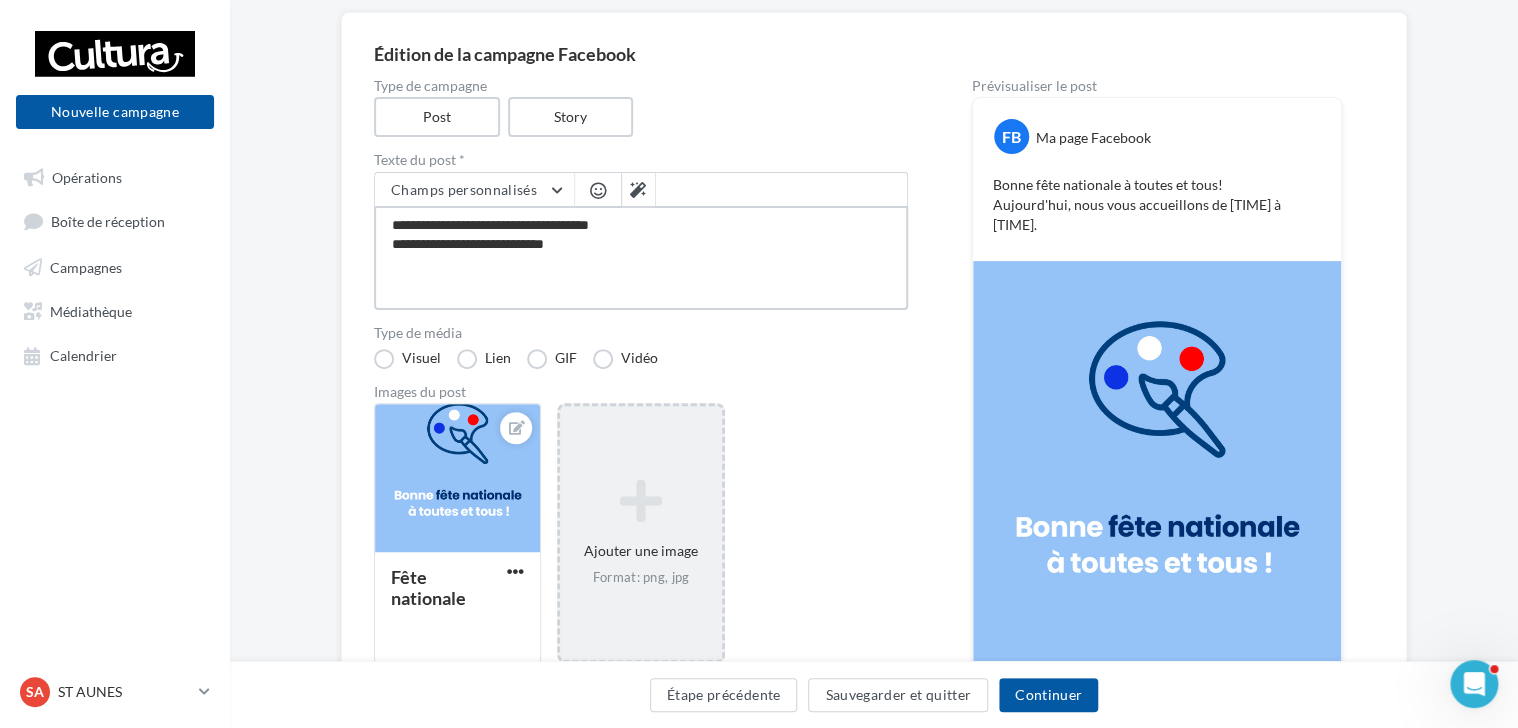 type on "**********" 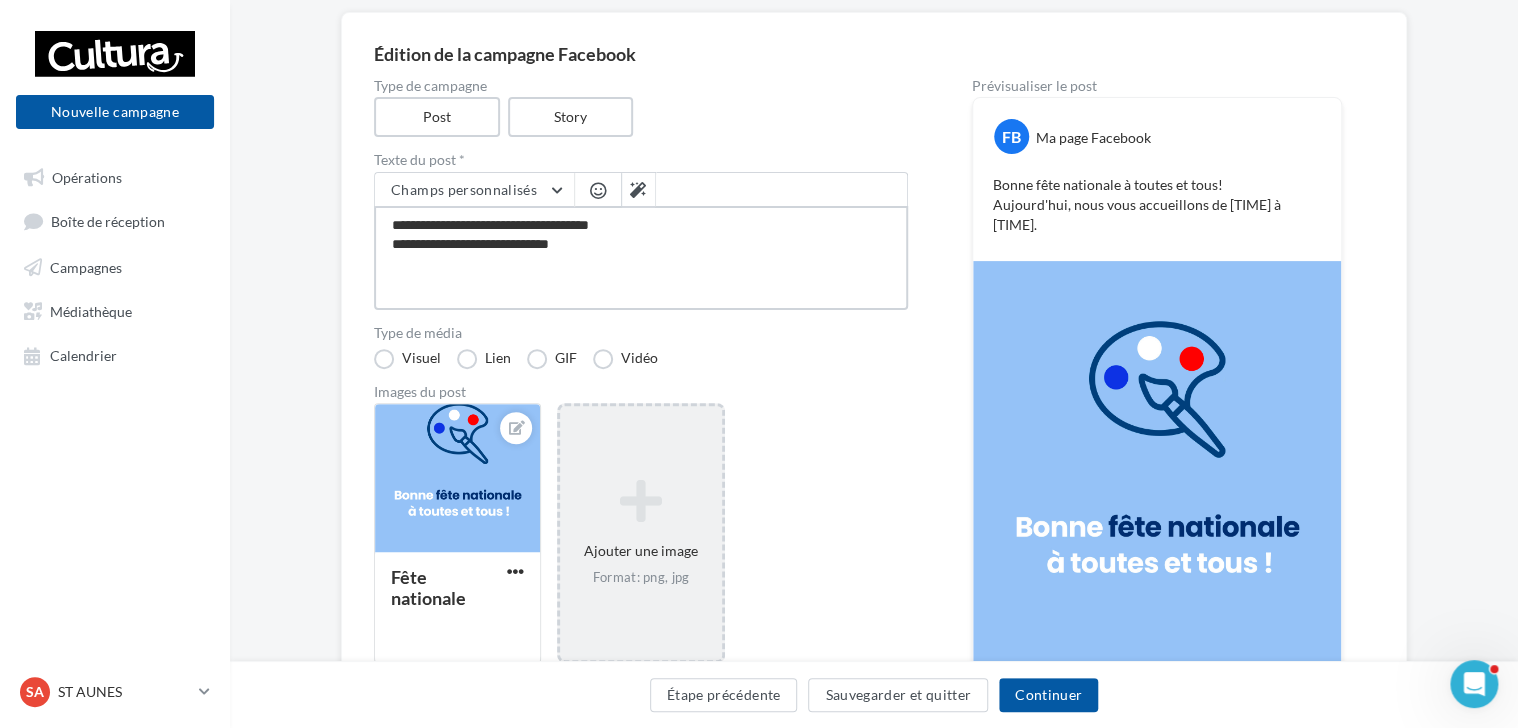 type on "**********" 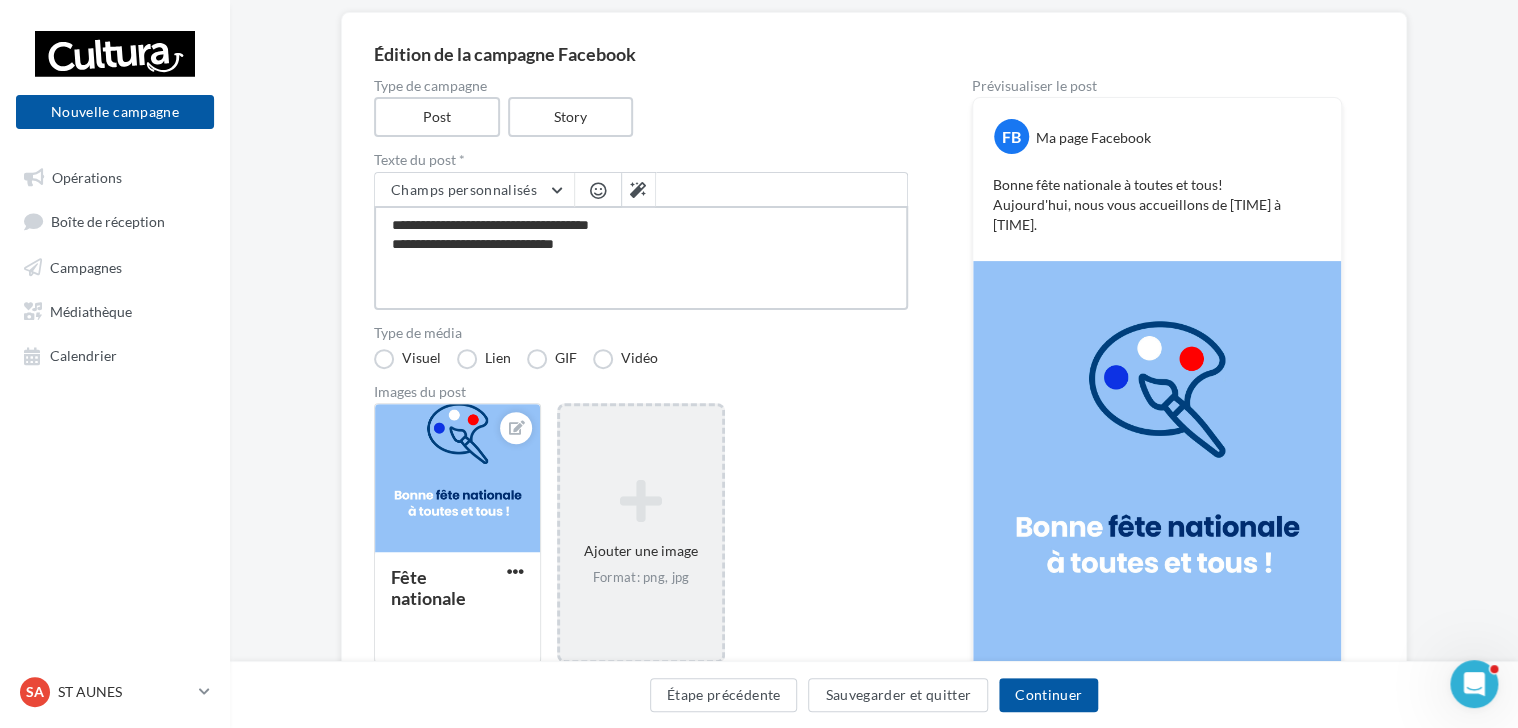 type on "**********" 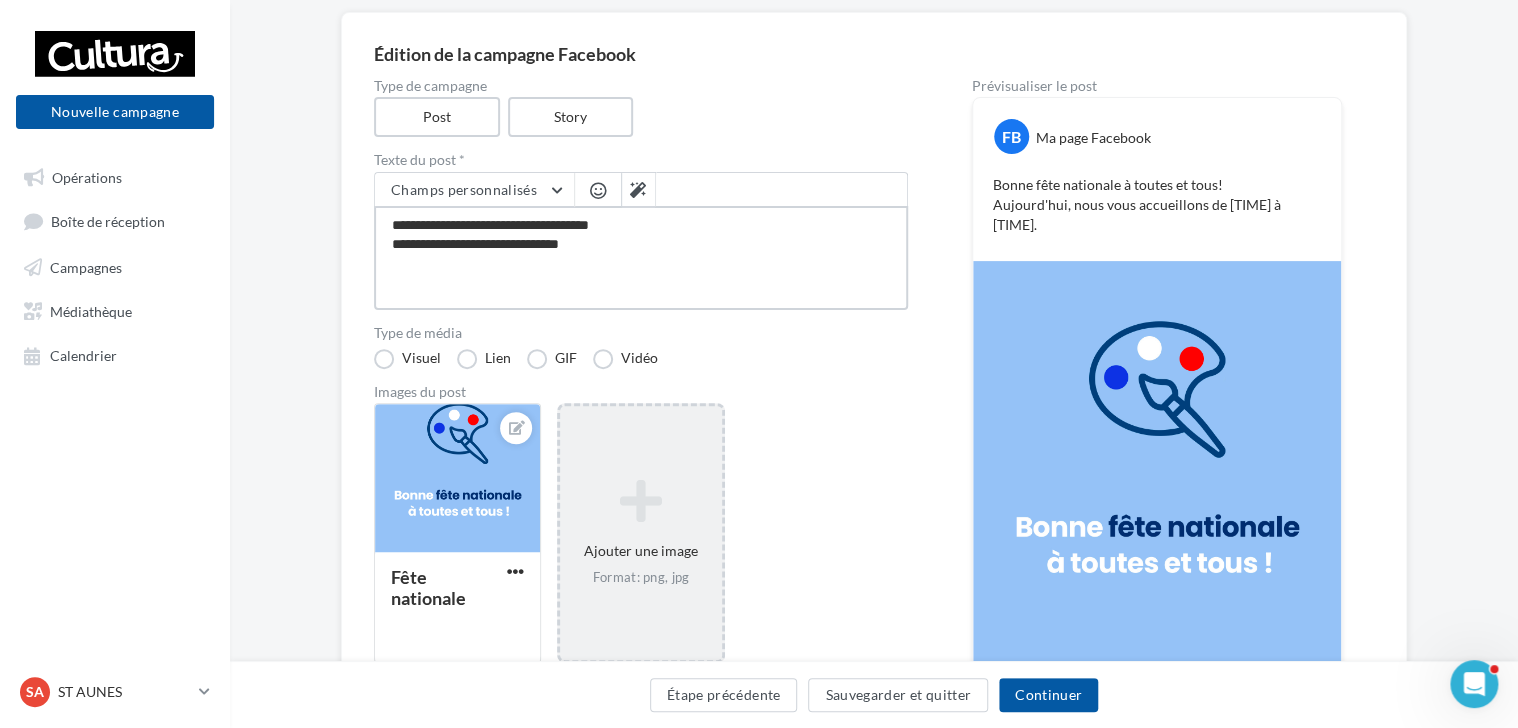 type on "**********" 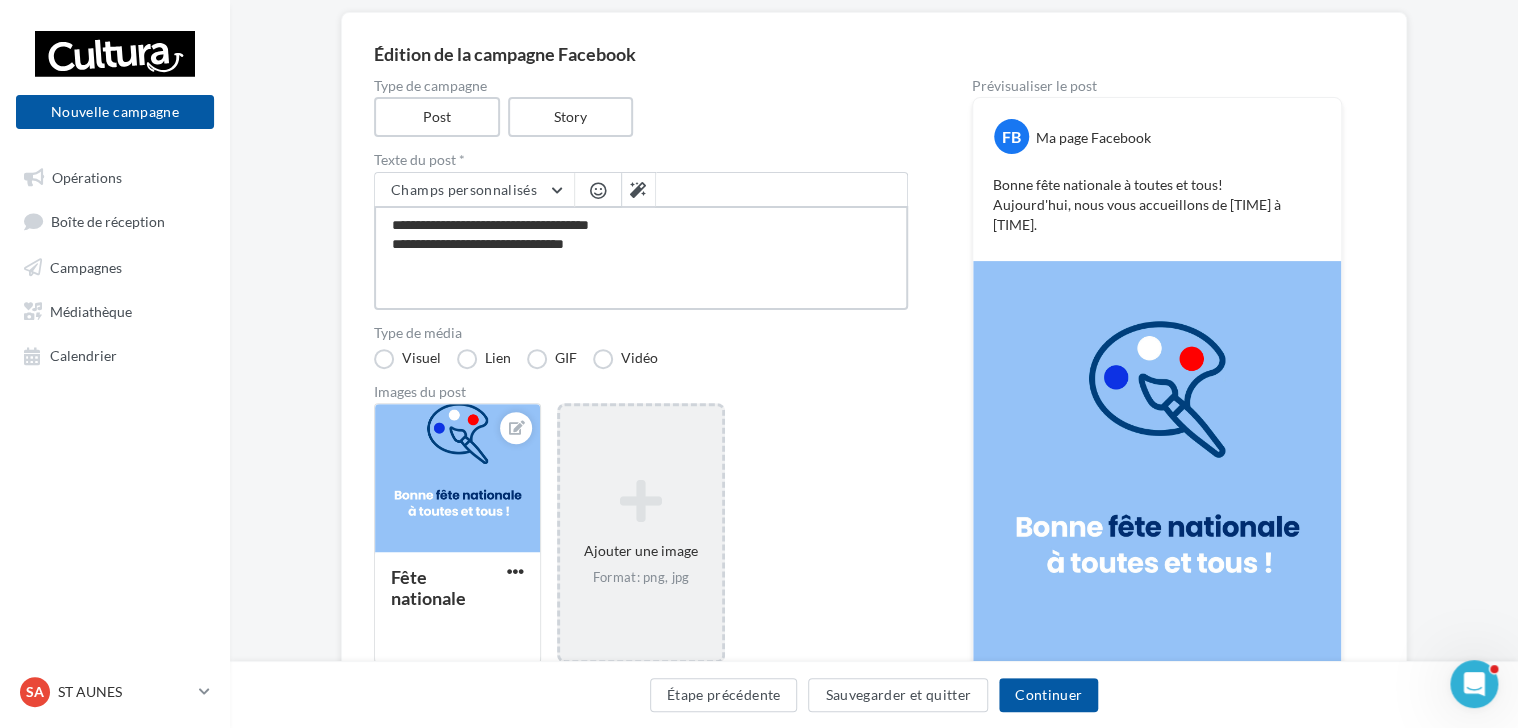 type on "**********" 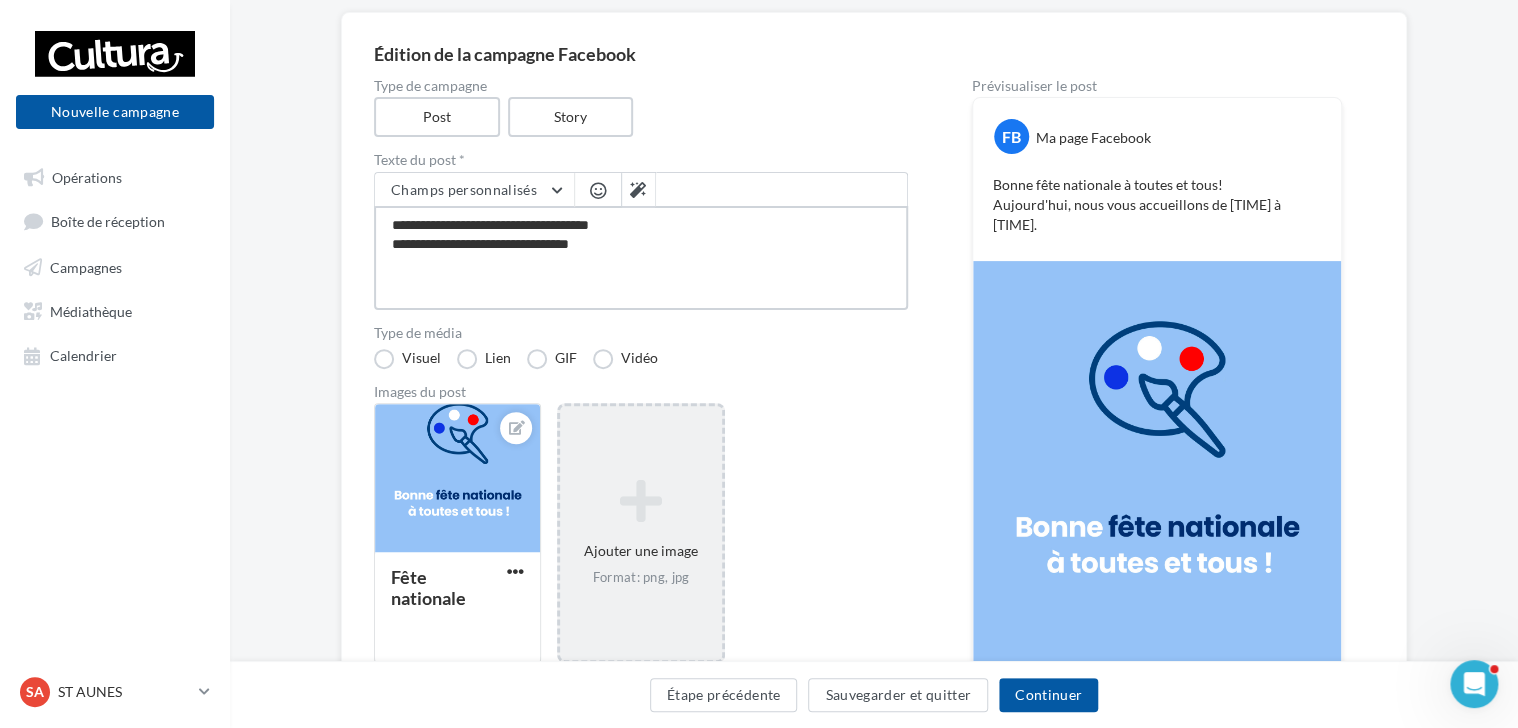 type on "**********" 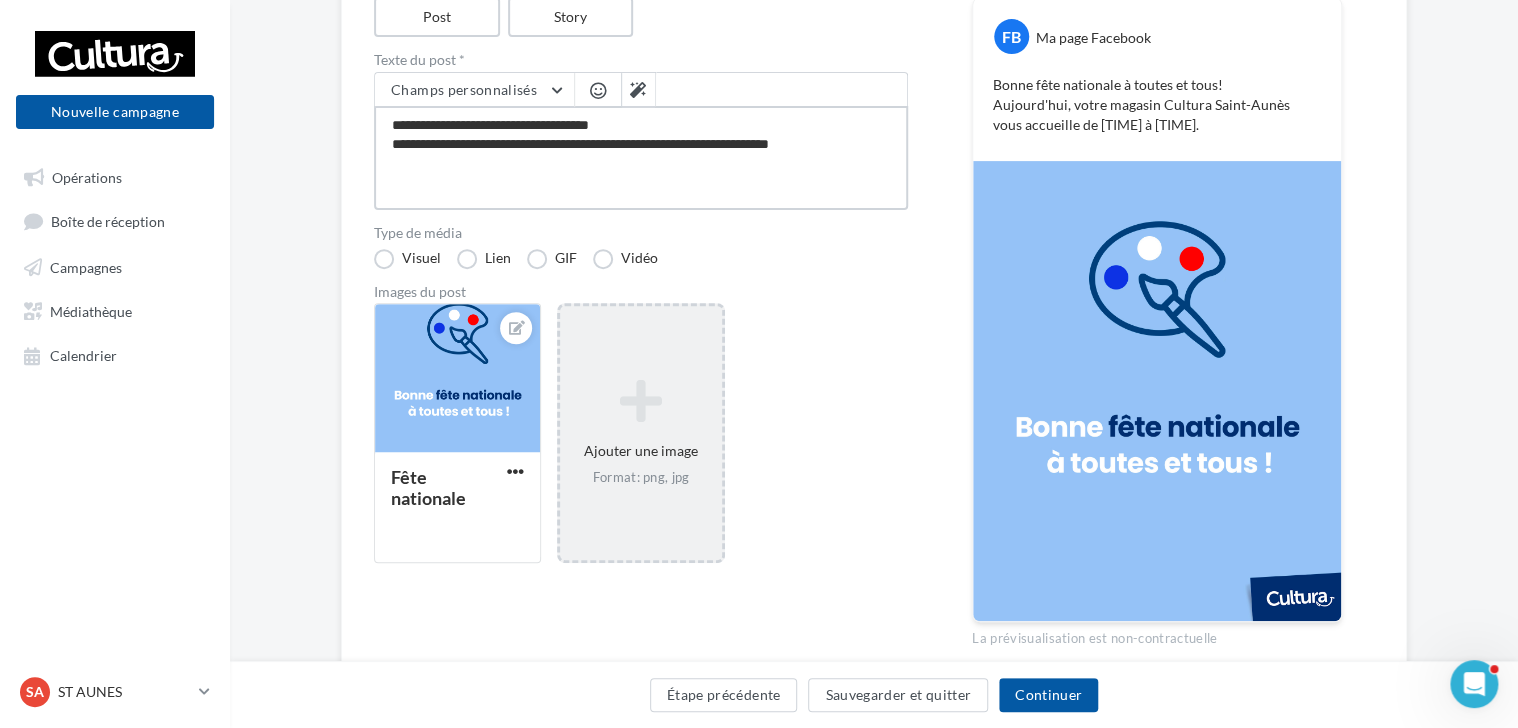 scroll, scrollTop: 256, scrollLeft: 0, axis: vertical 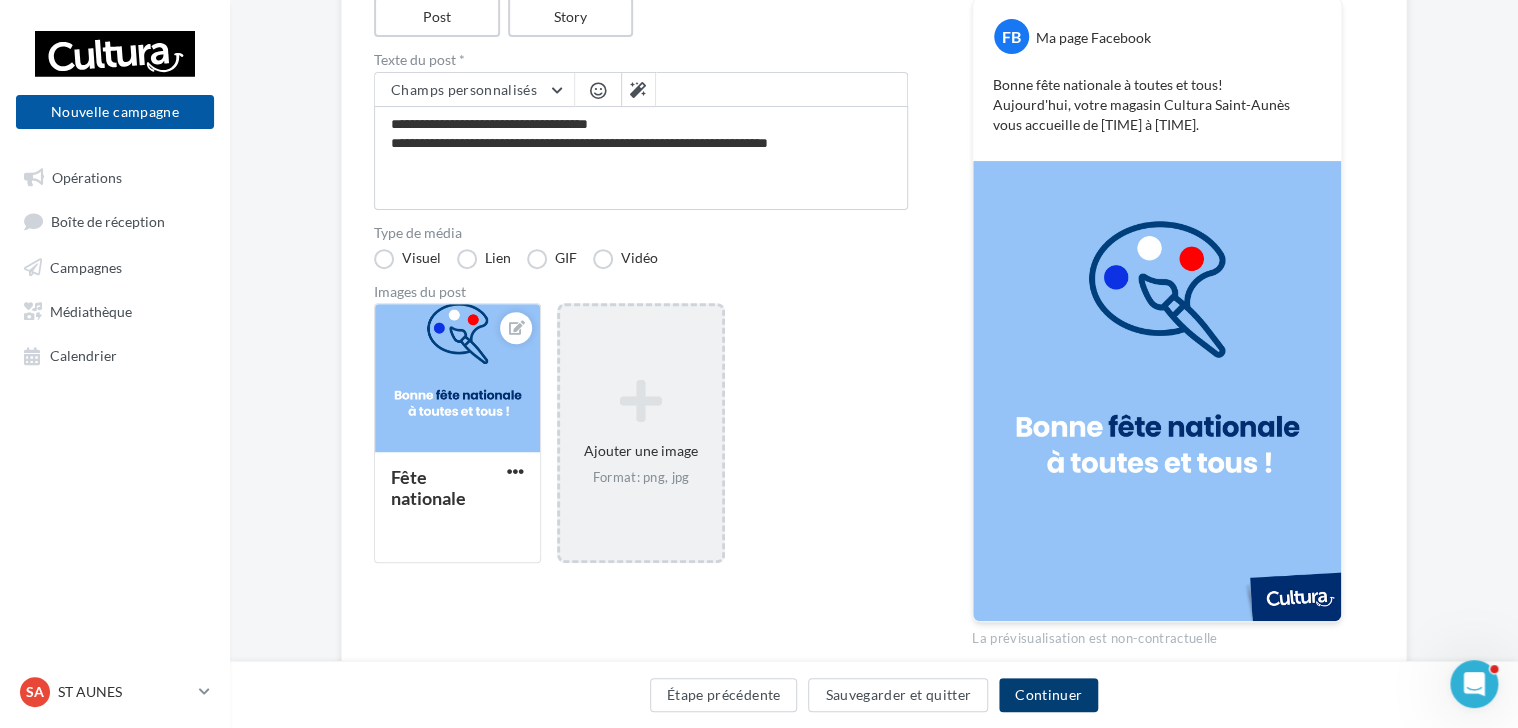 click on "Continuer" at bounding box center (1048, 695) 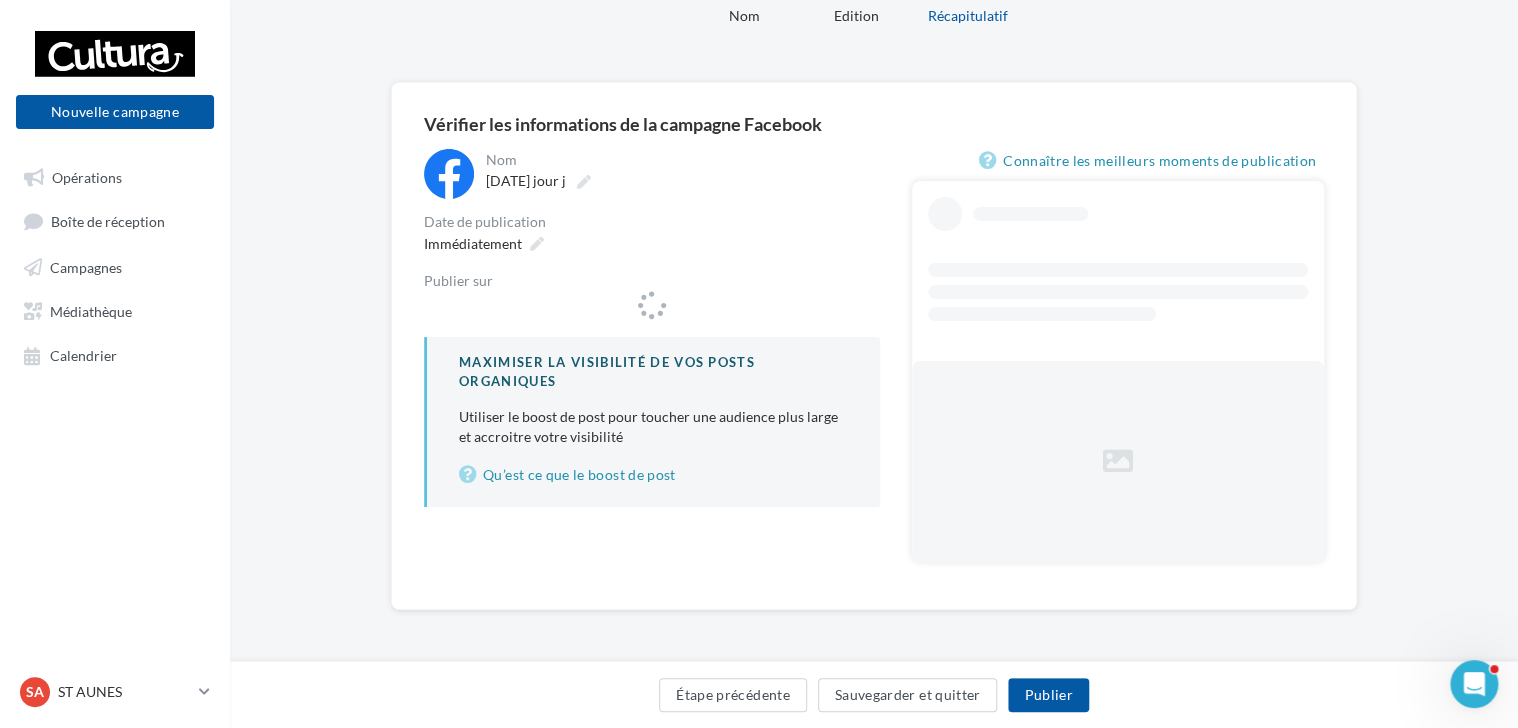scroll, scrollTop: 0, scrollLeft: 0, axis: both 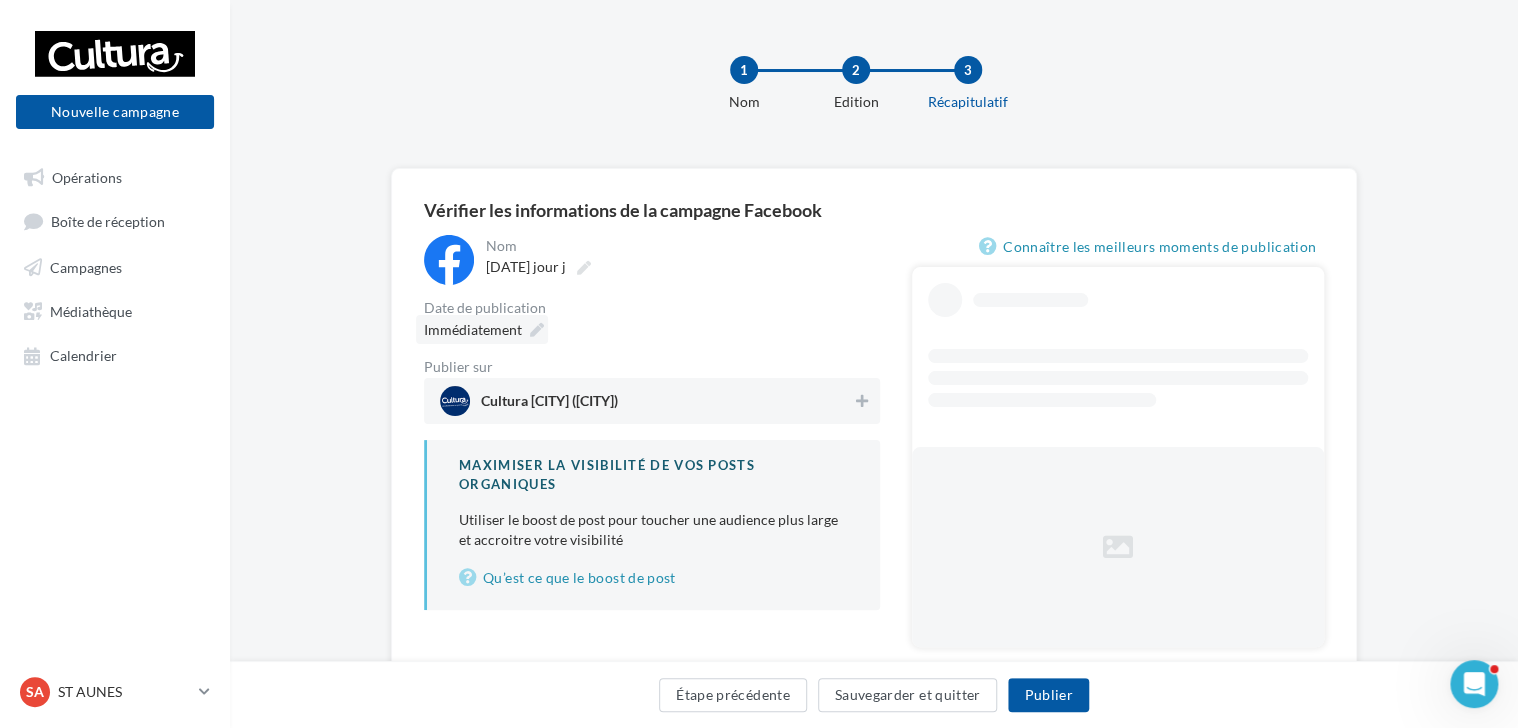 click at bounding box center (537, 330) 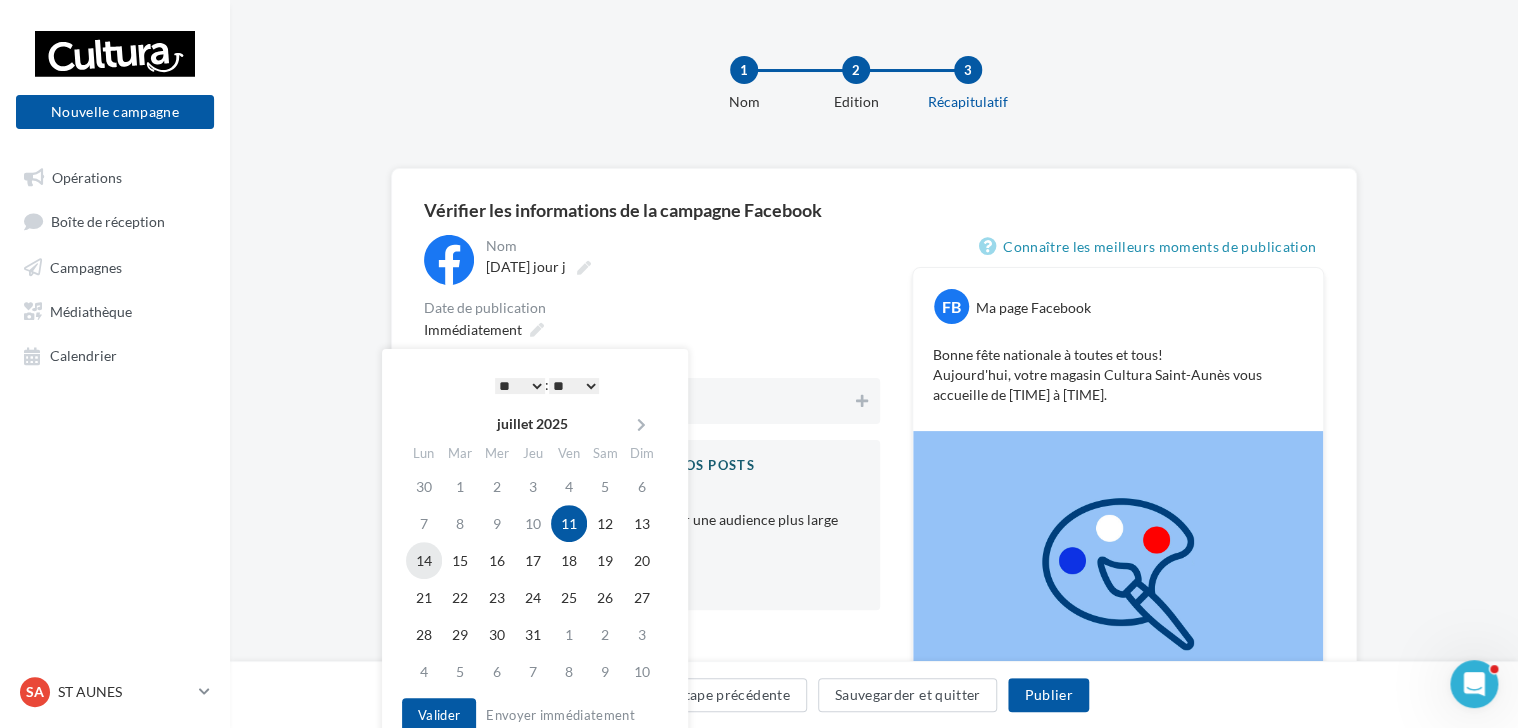 click on "14" at bounding box center [424, 560] 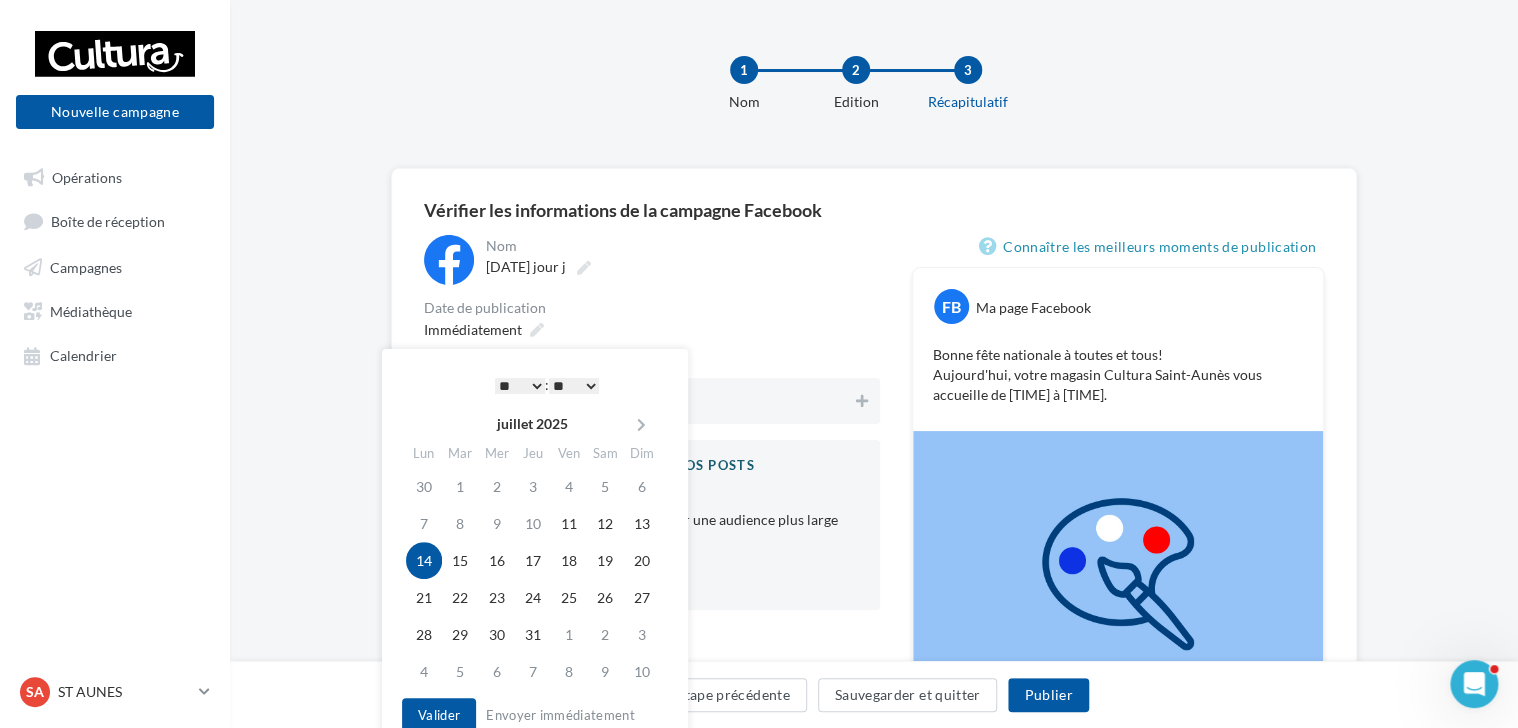 click on "* * * * * * * * * * ** ** ** ** ** ** ** ** ** ** ** ** ** **" at bounding box center (520, 386) 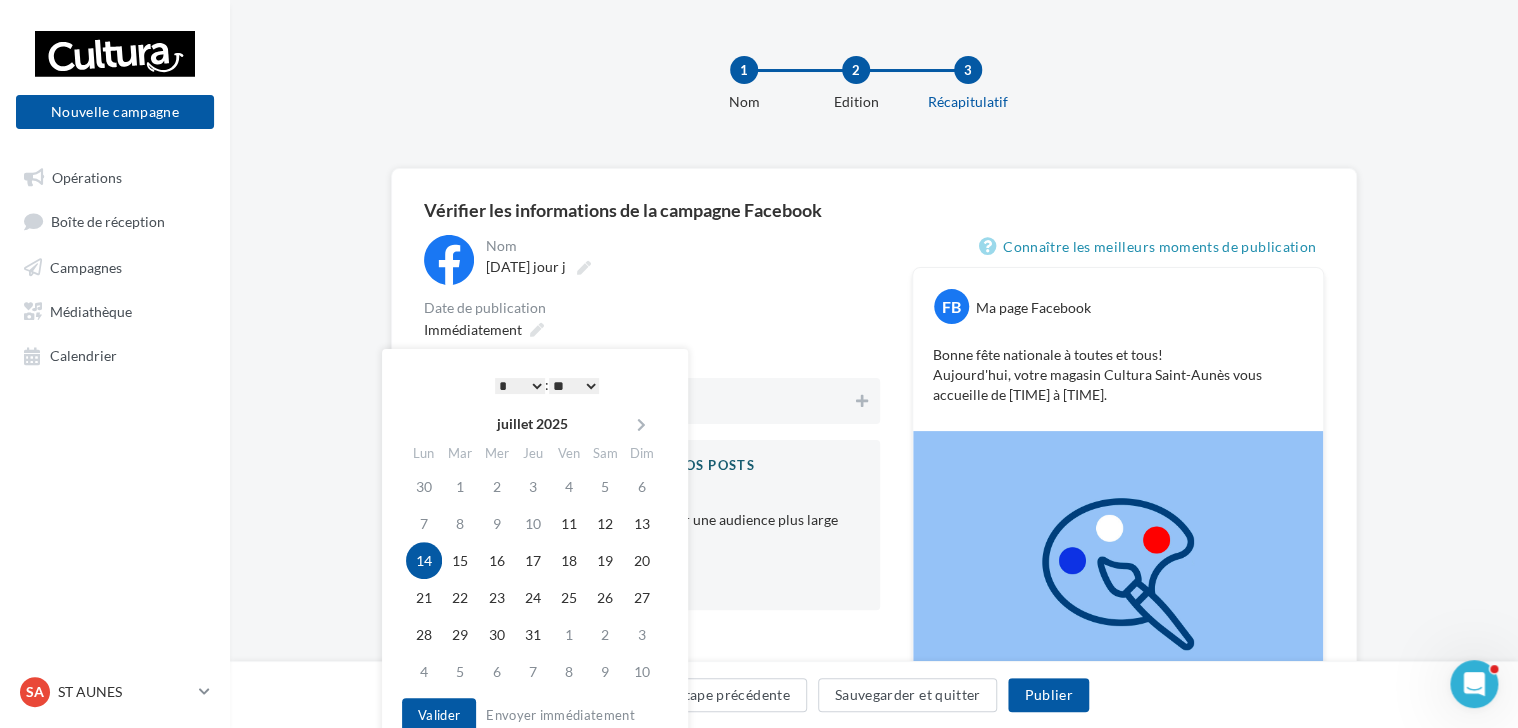 click on "* * * * * * * * * * ** ** ** ** ** ** ** ** ** ** ** ** ** **" at bounding box center (520, 386) 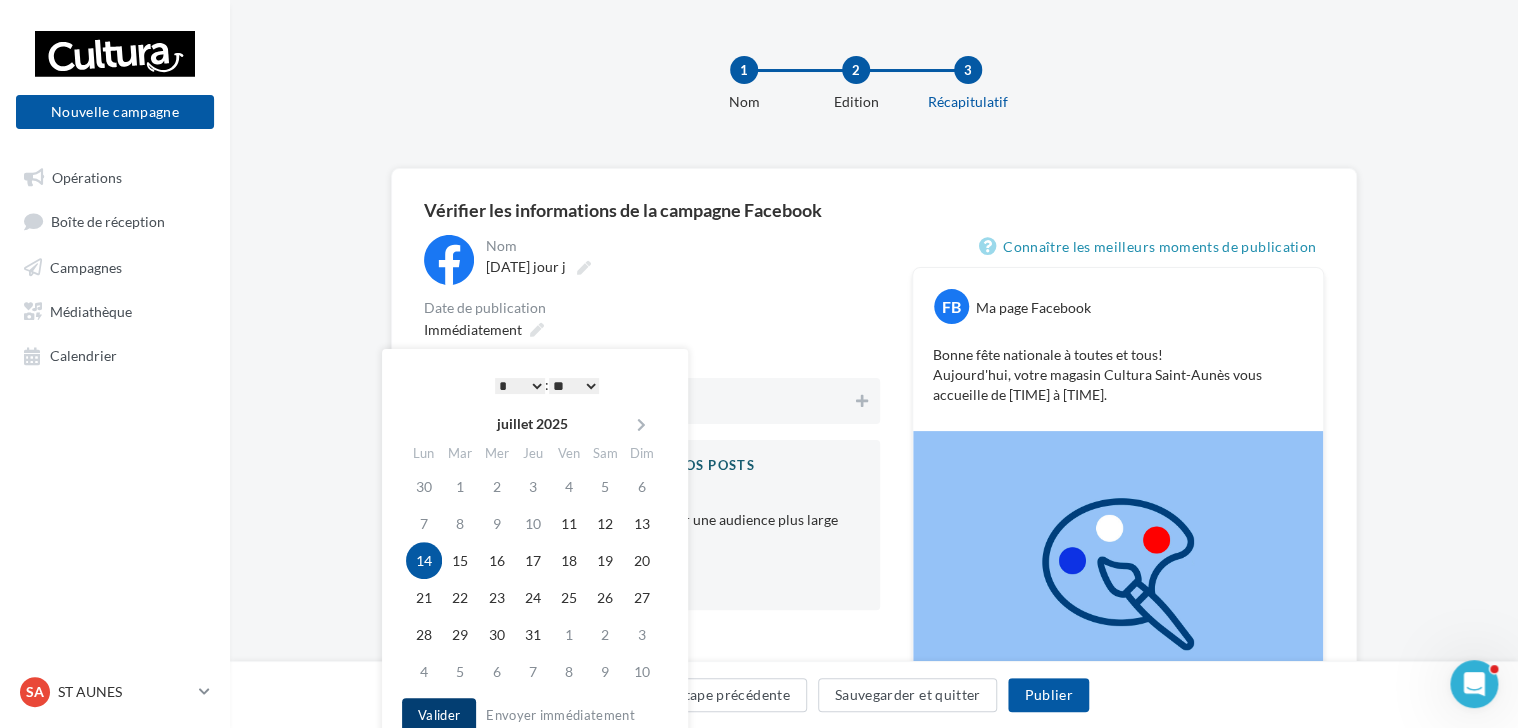 click on "Valider" at bounding box center (439, 715) 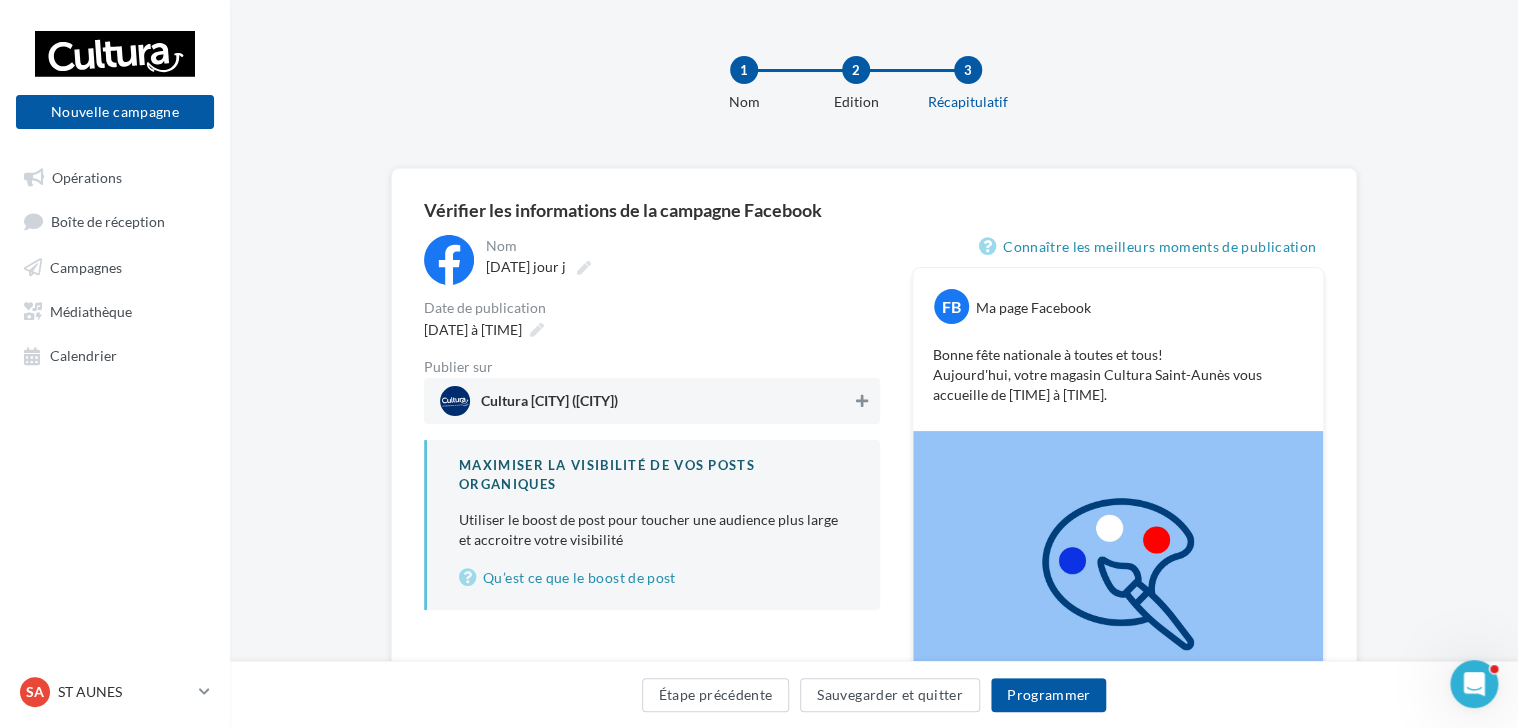 click at bounding box center (862, 401) 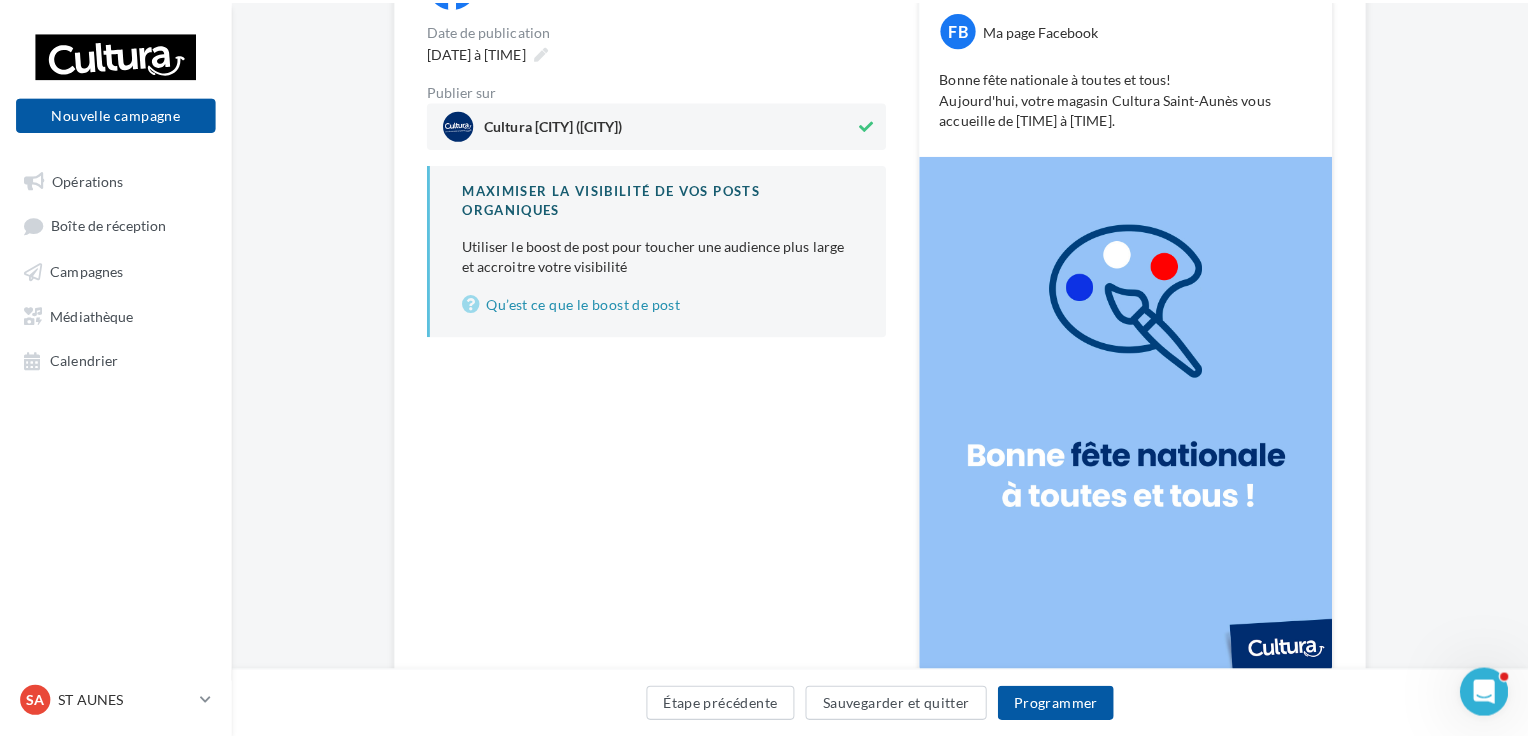 scroll, scrollTop: 300, scrollLeft: 0, axis: vertical 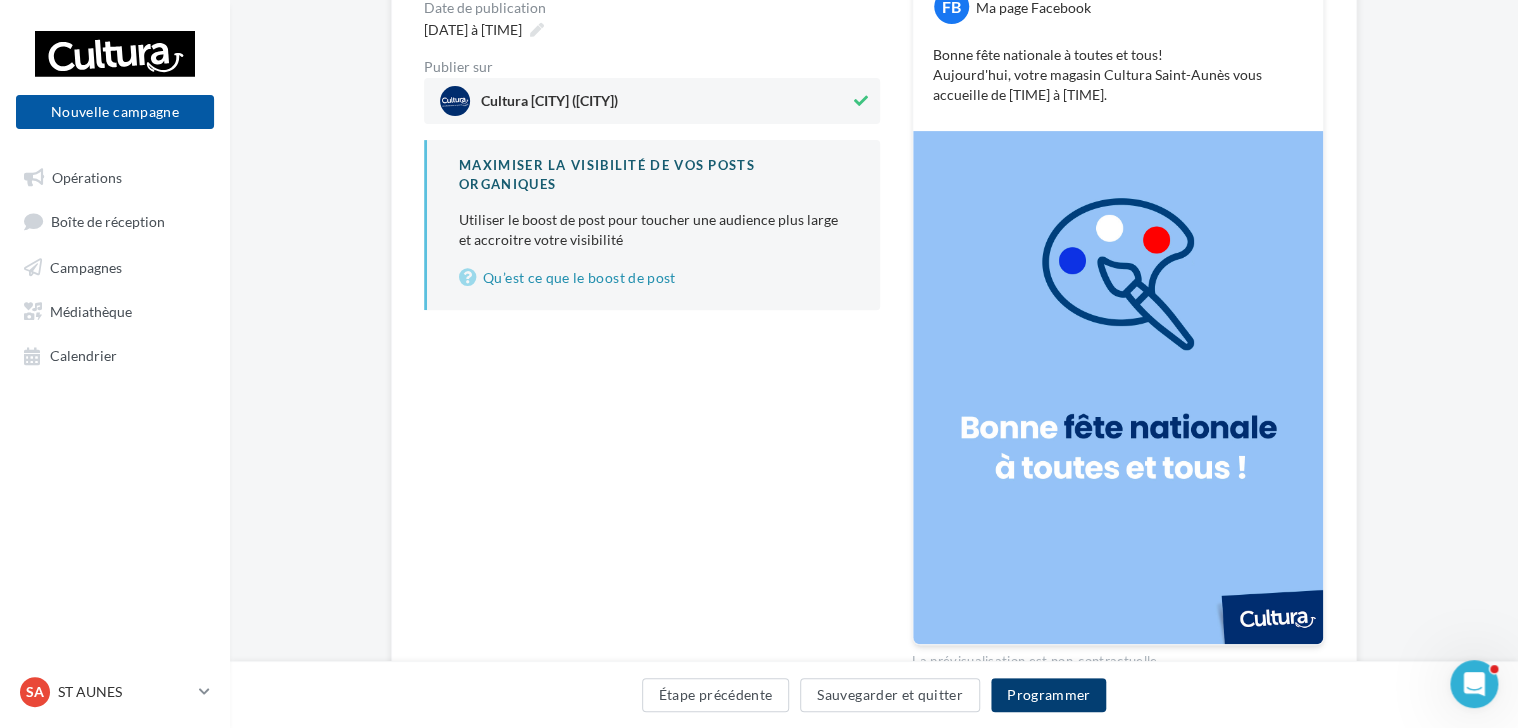 click on "Programmer" at bounding box center (1049, 695) 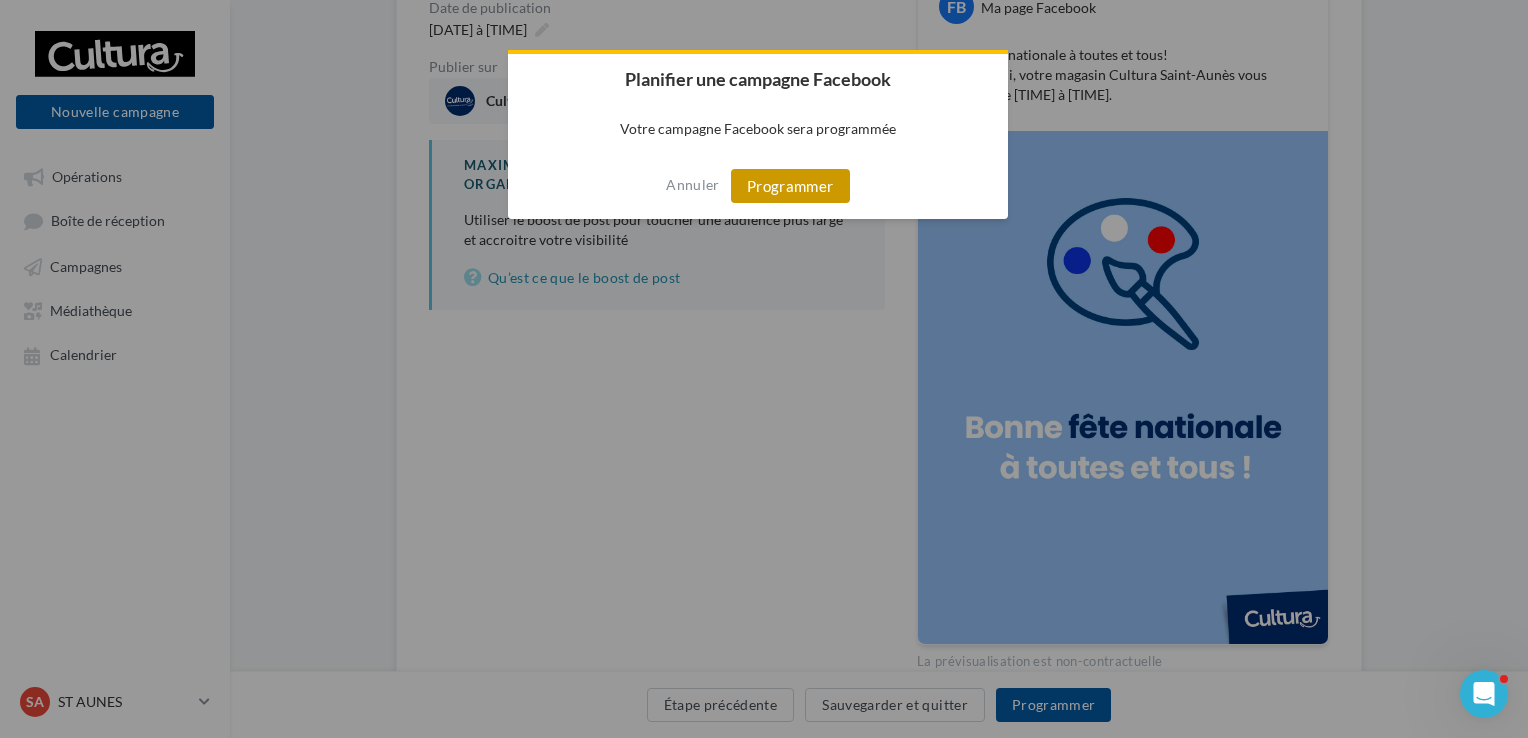 click on "Programmer" at bounding box center [790, 186] 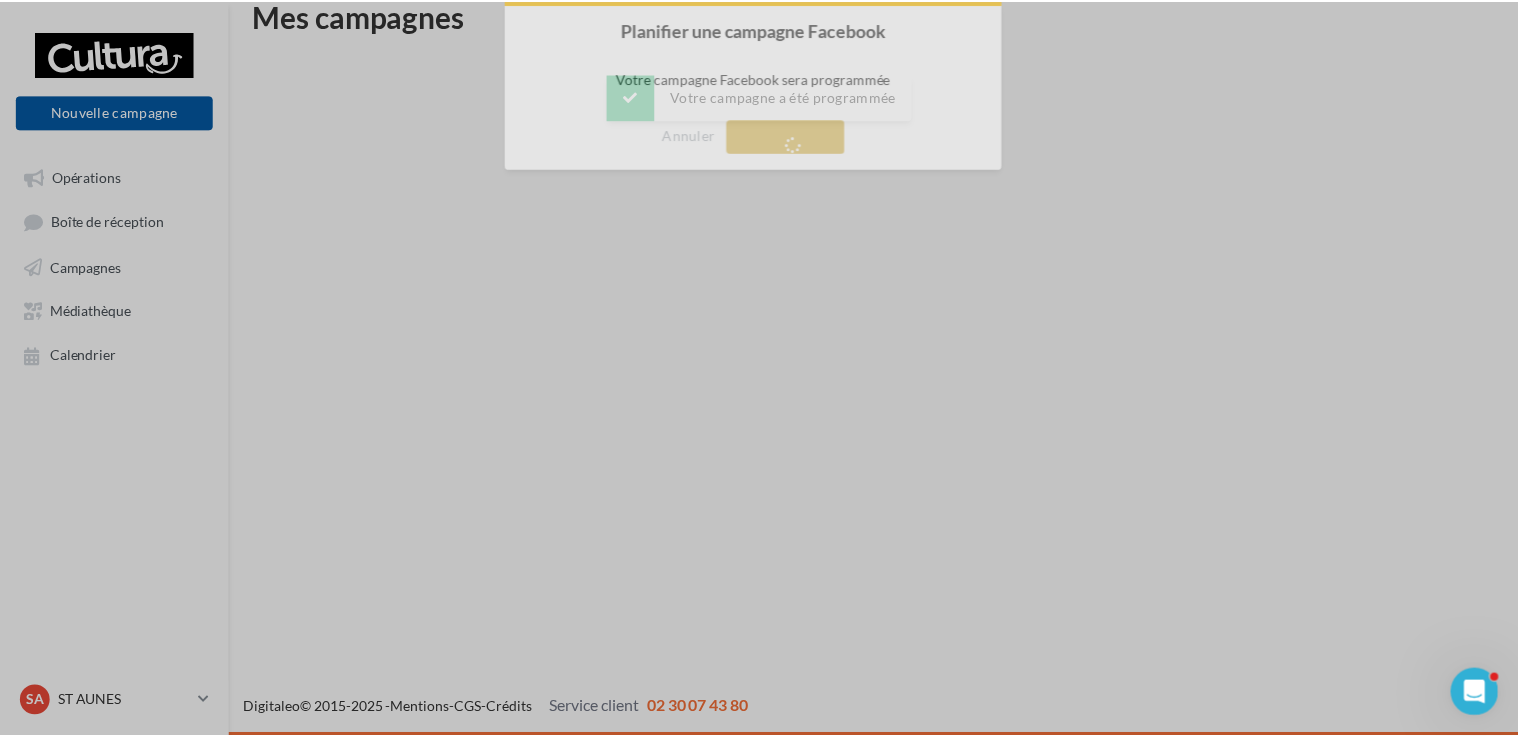 scroll, scrollTop: 32, scrollLeft: 0, axis: vertical 